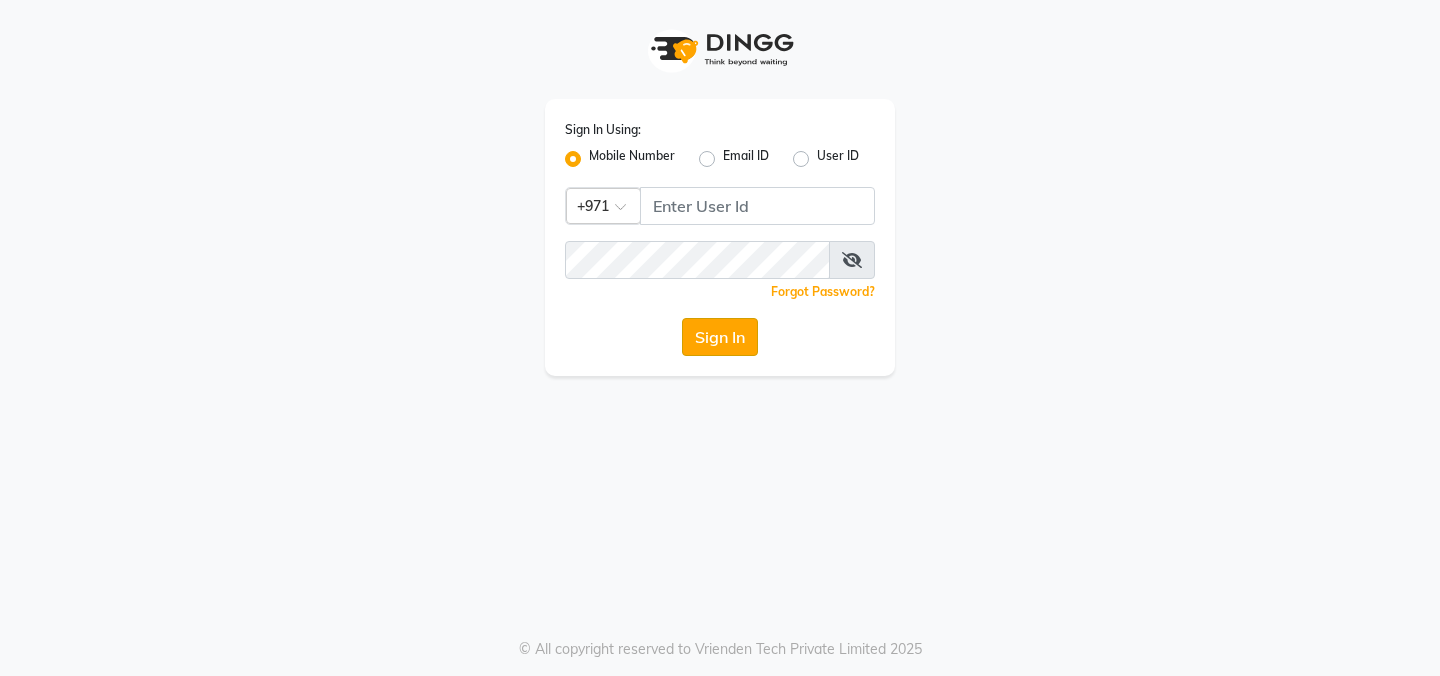 scroll, scrollTop: 0, scrollLeft: 0, axis: both 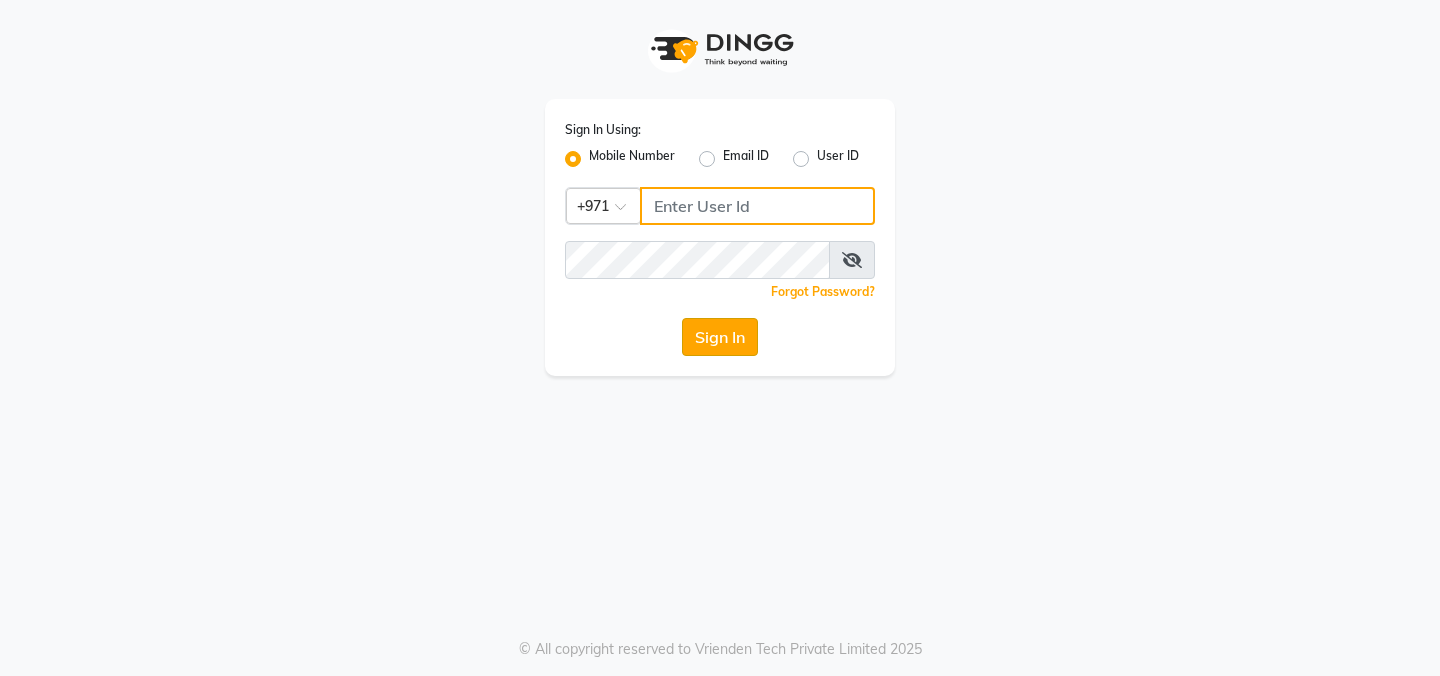type on "506494220" 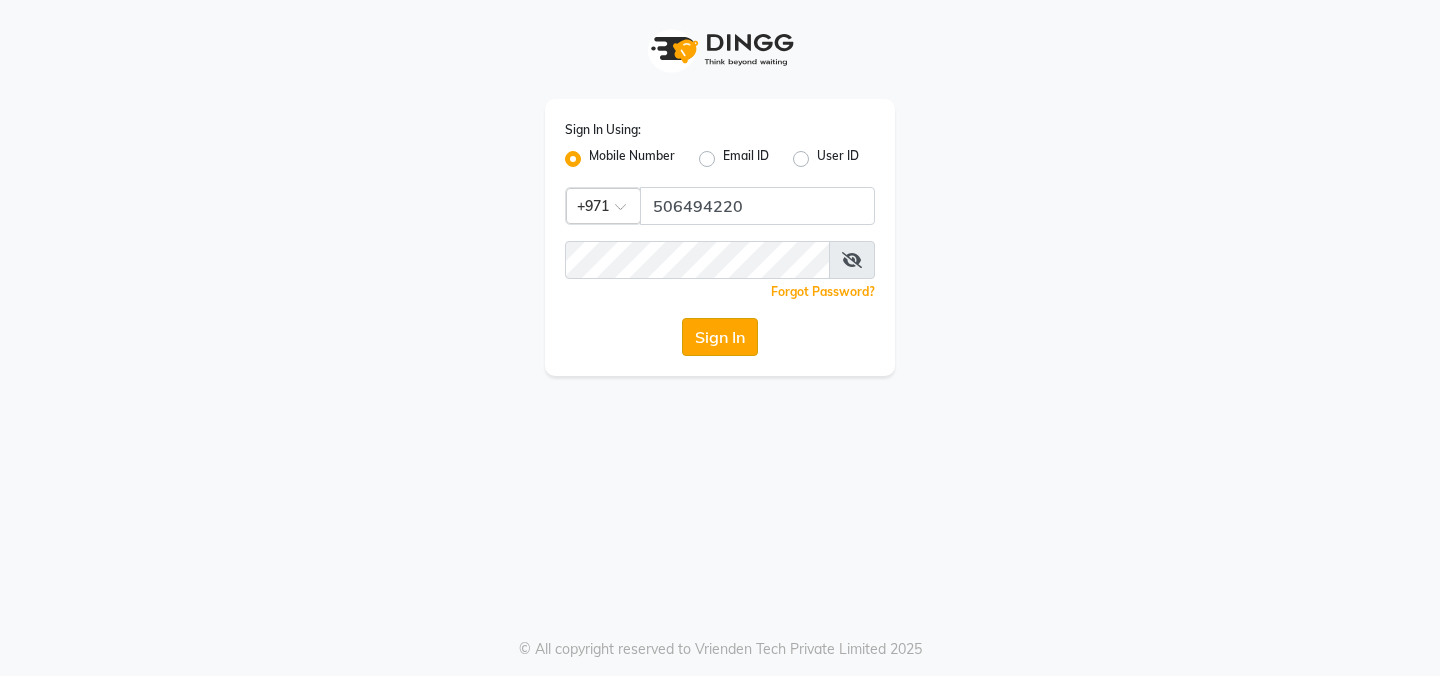 click on "Sign In" 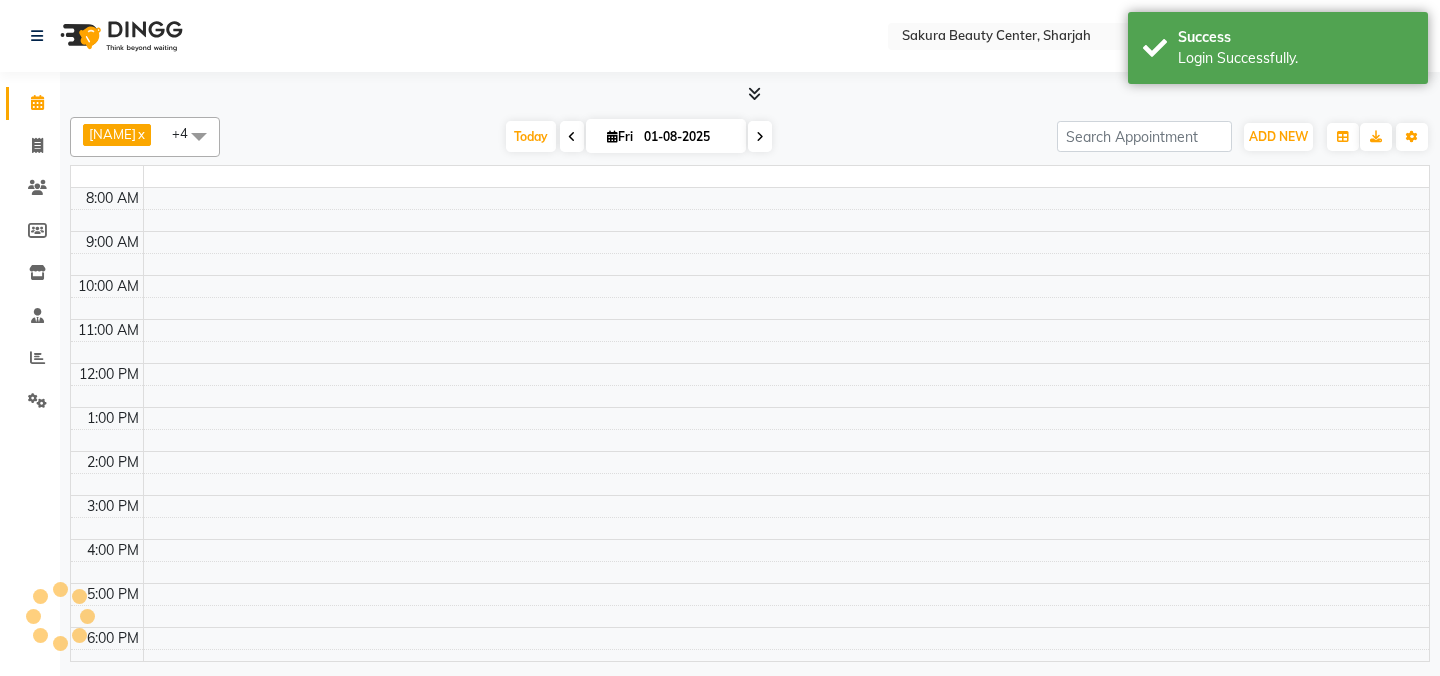 select on "en" 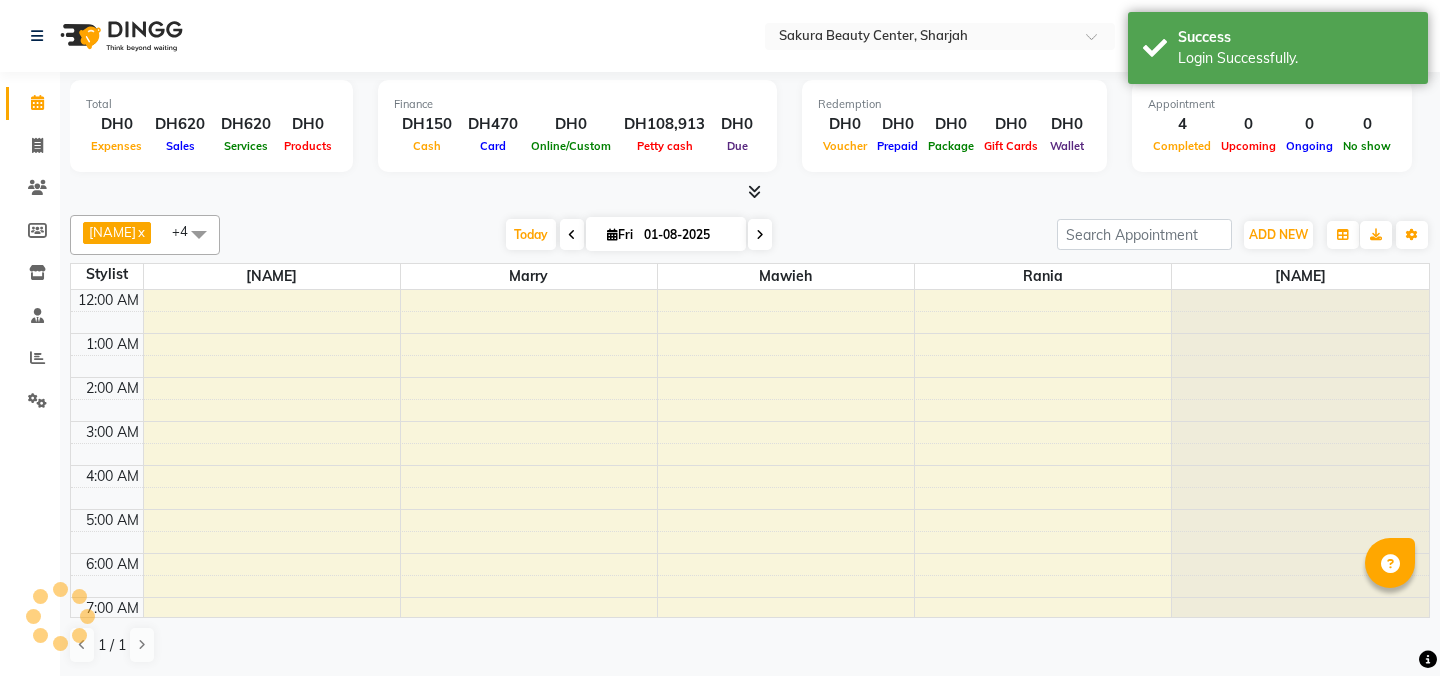 scroll, scrollTop: 265, scrollLeft: 0, axis: vertical 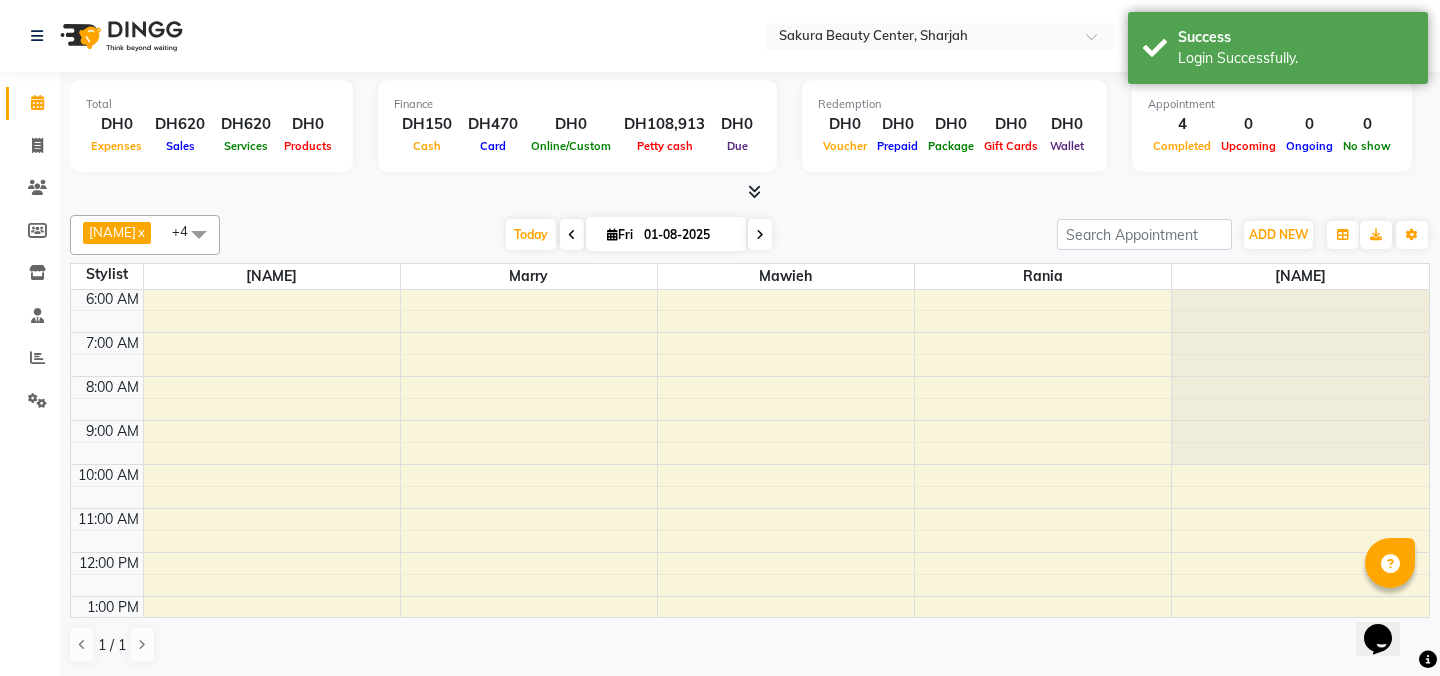 click at bounding box center [754, 191] 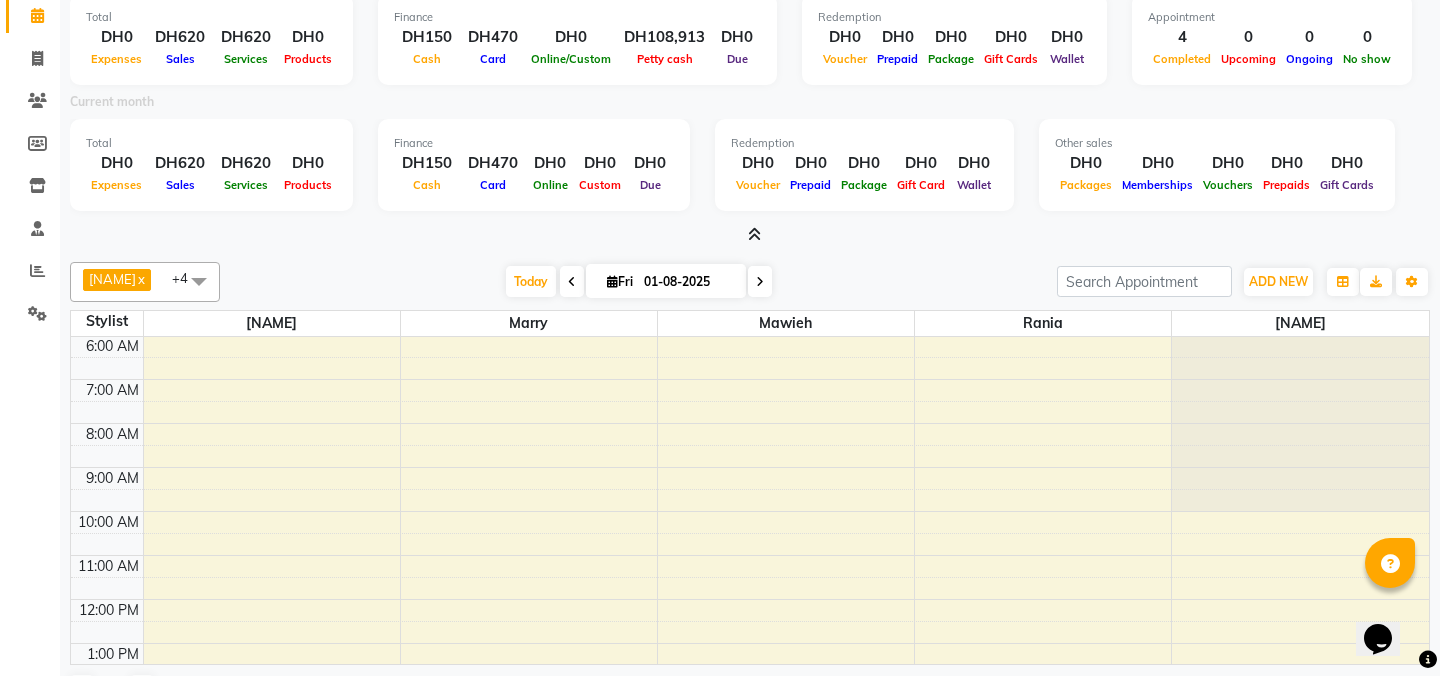 scroll, scrollTop: 89, scrollLeft: 0, axis: vertical 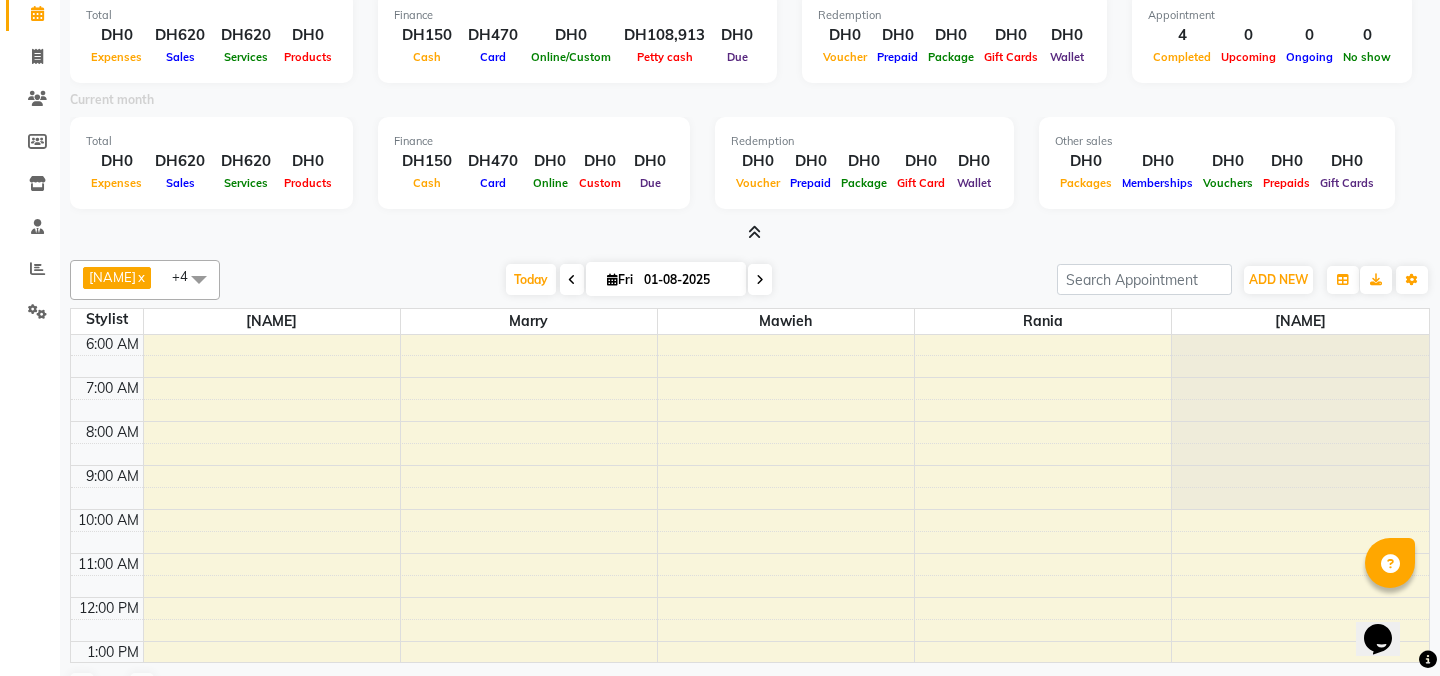 click at bounding box center (754, 232) 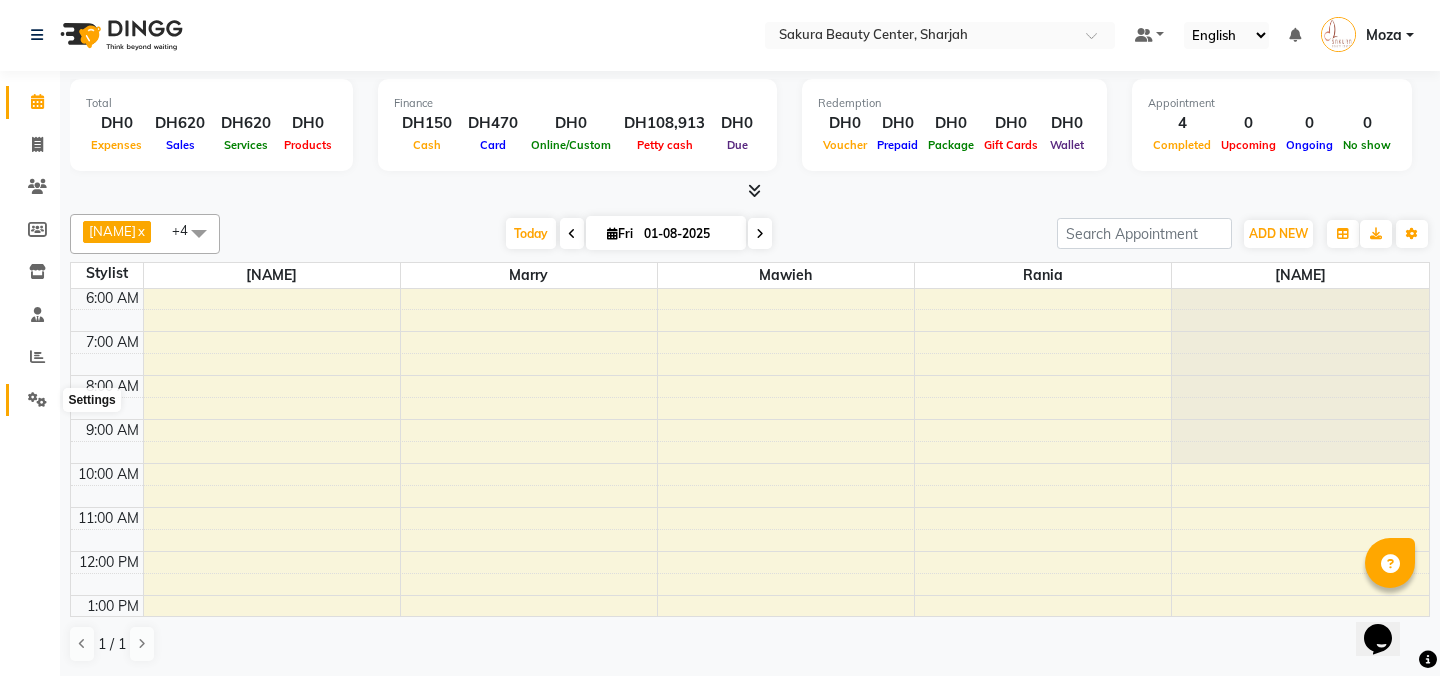 click 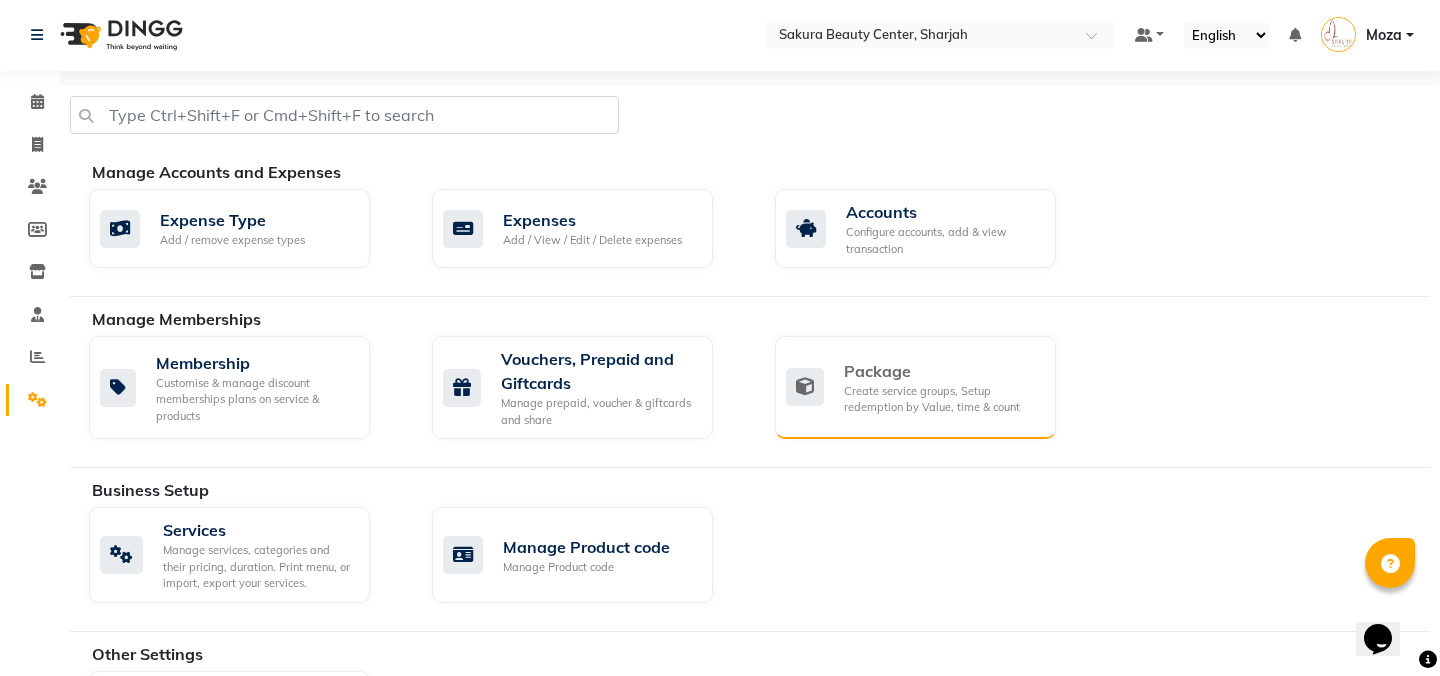 click on "Create service groups, Setup redemption by Value, time & count" 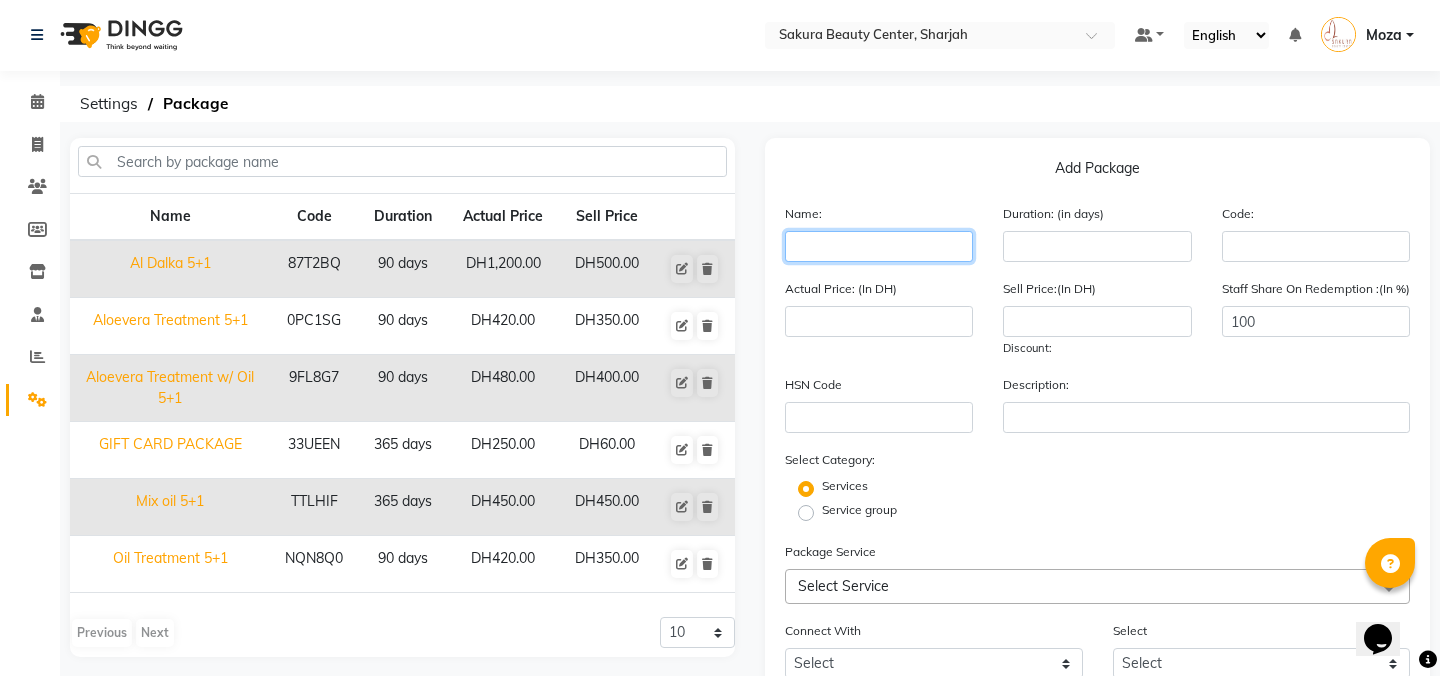 click 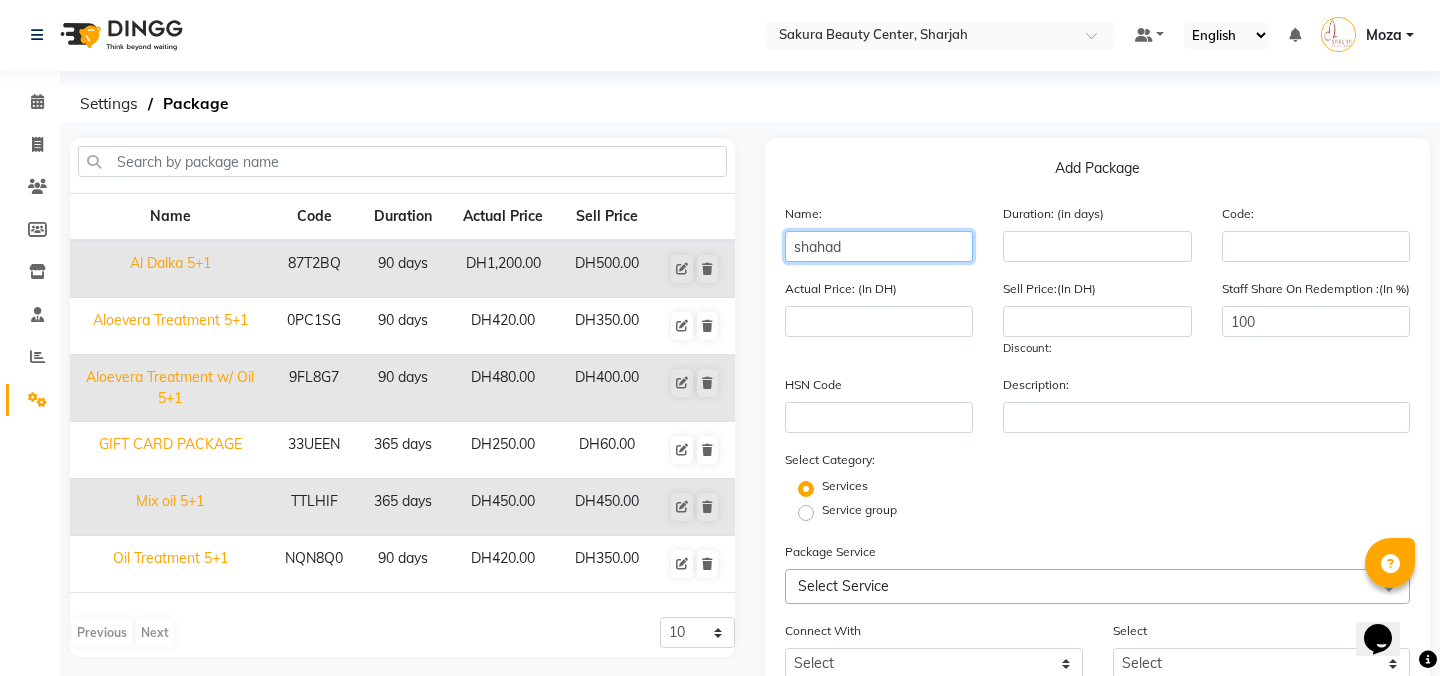 type on "shahad" 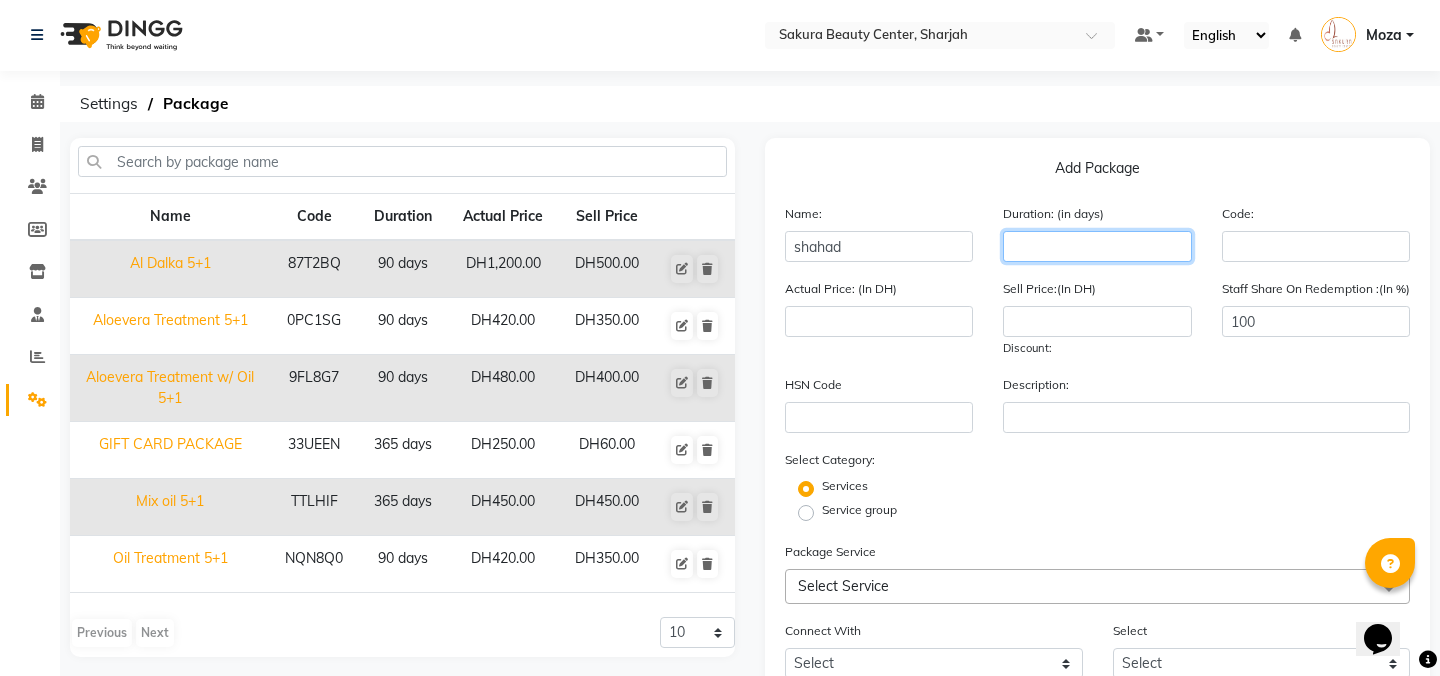 click 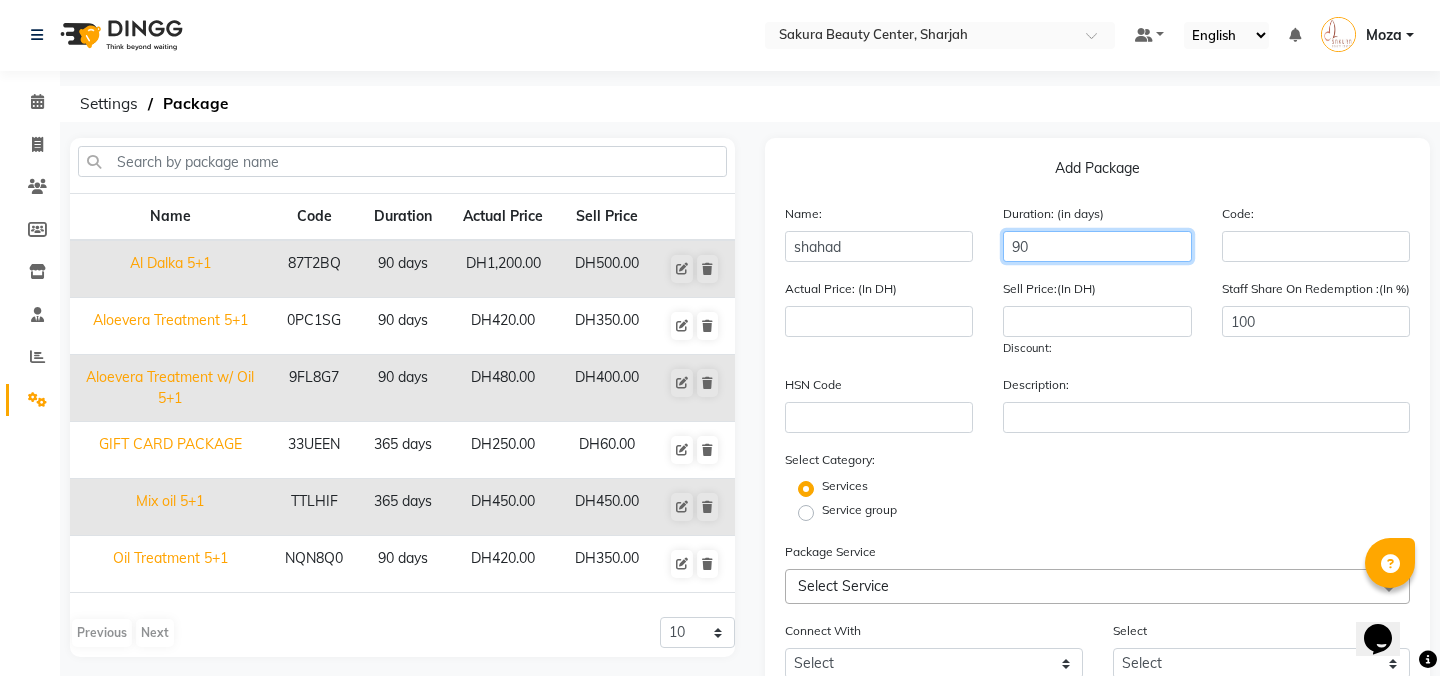 type on "90" 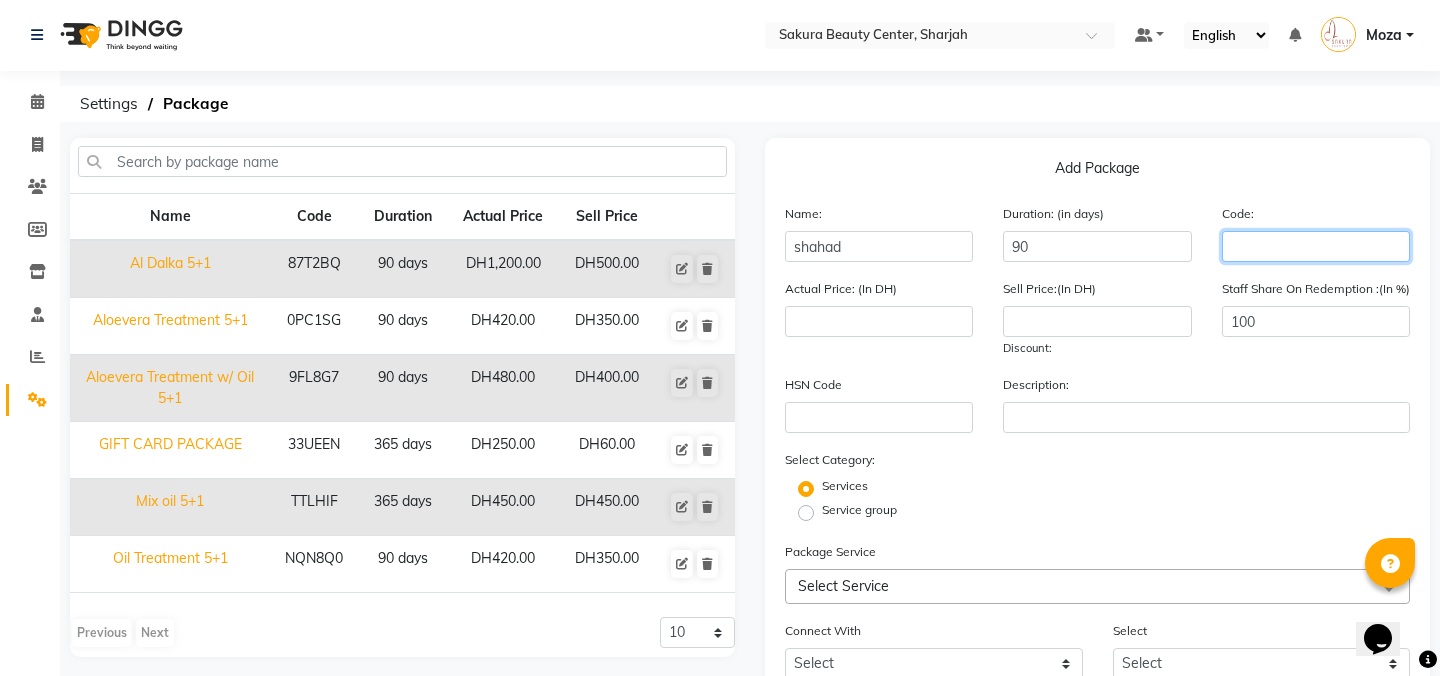click 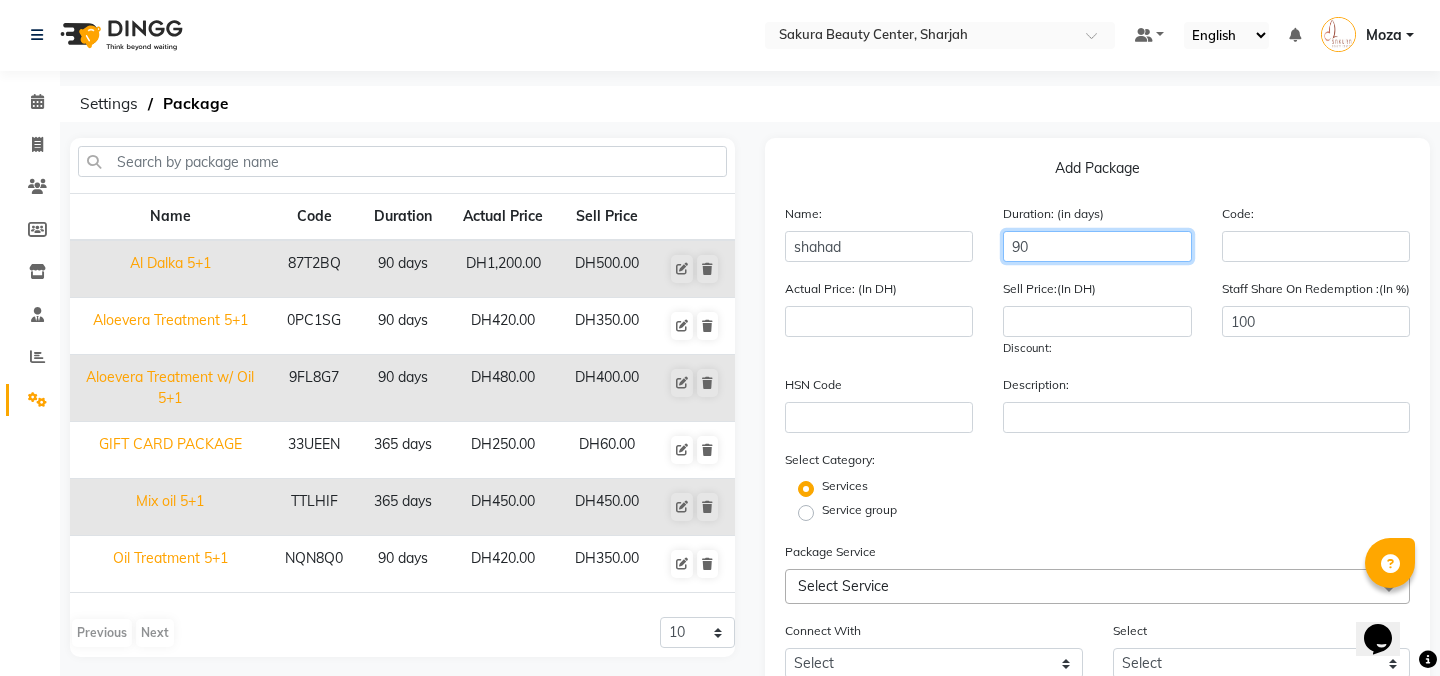 click on "90" 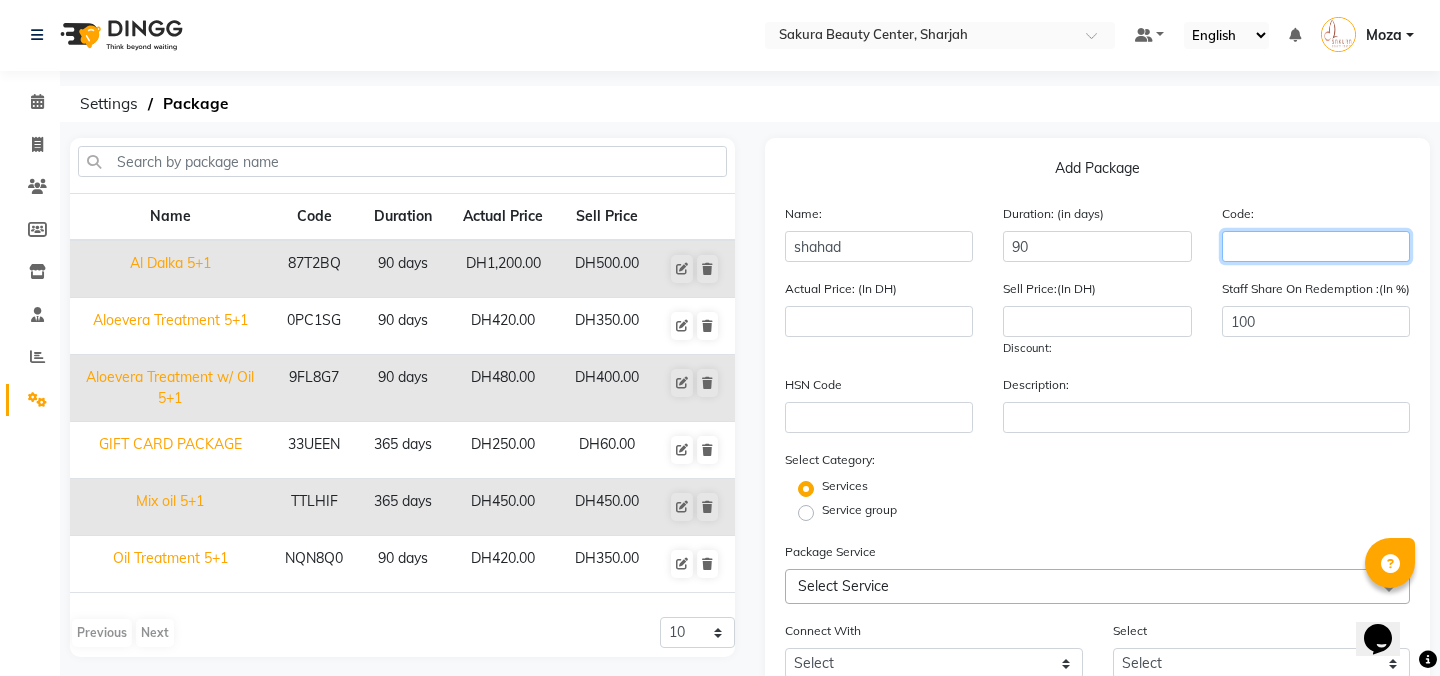 click 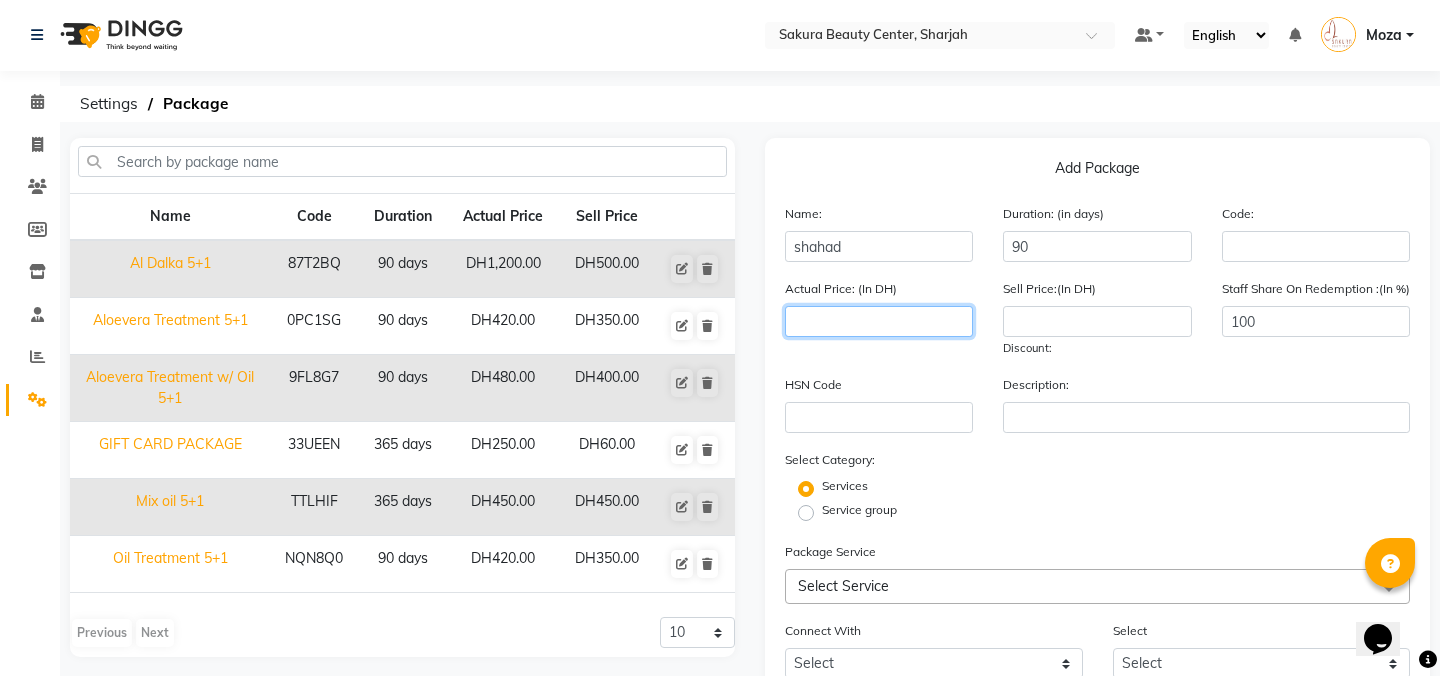 click 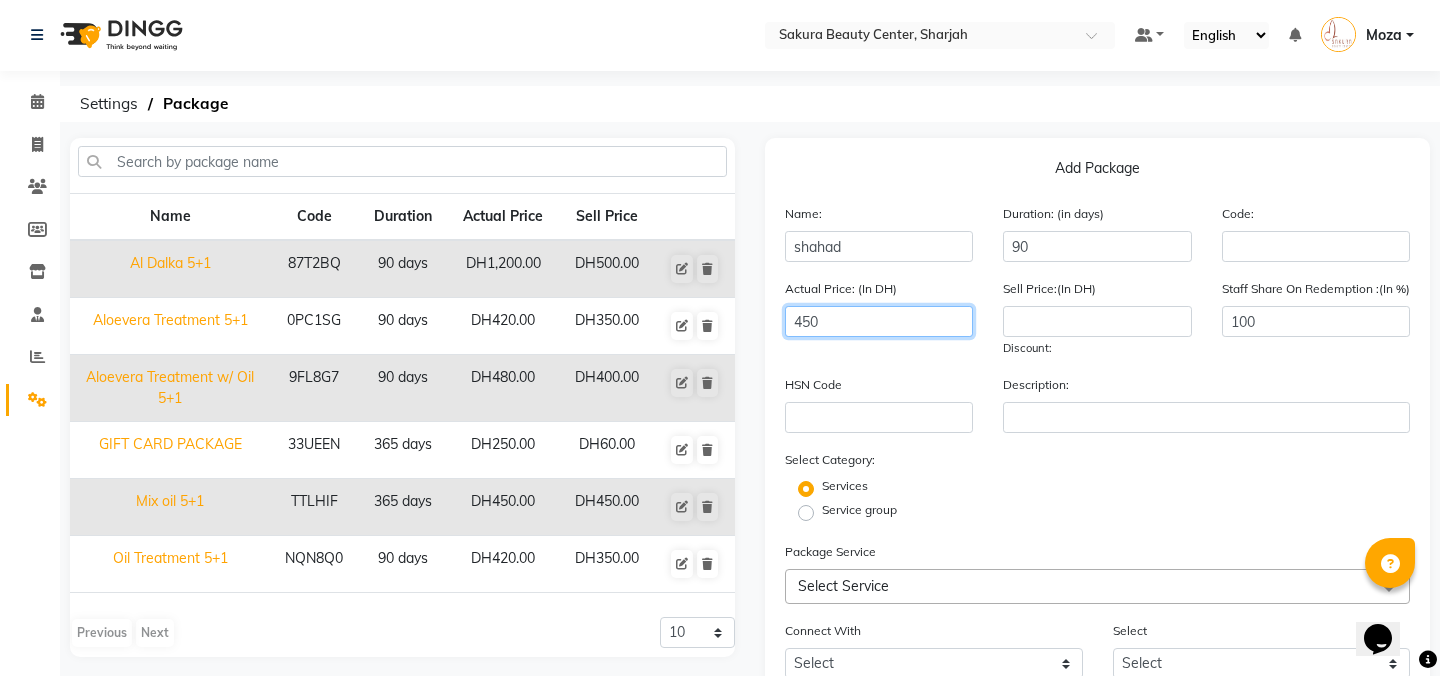 type on "450" 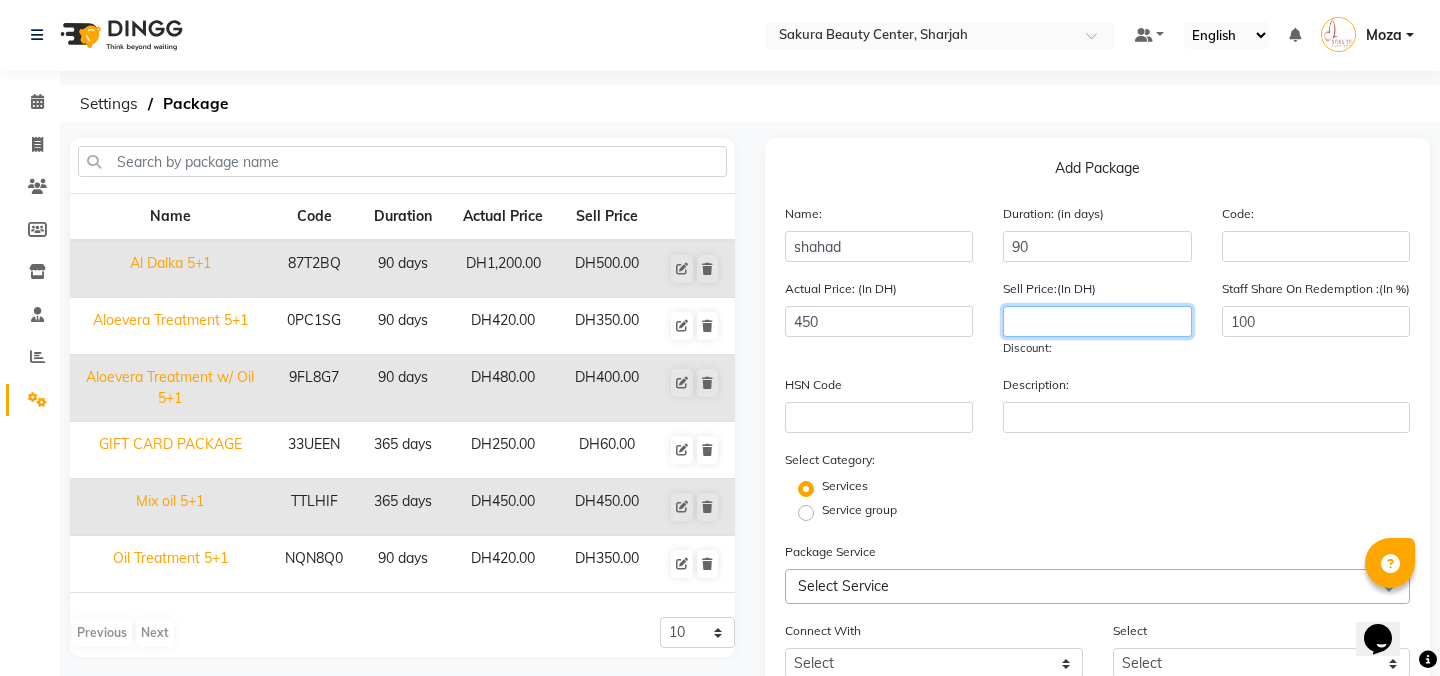 click 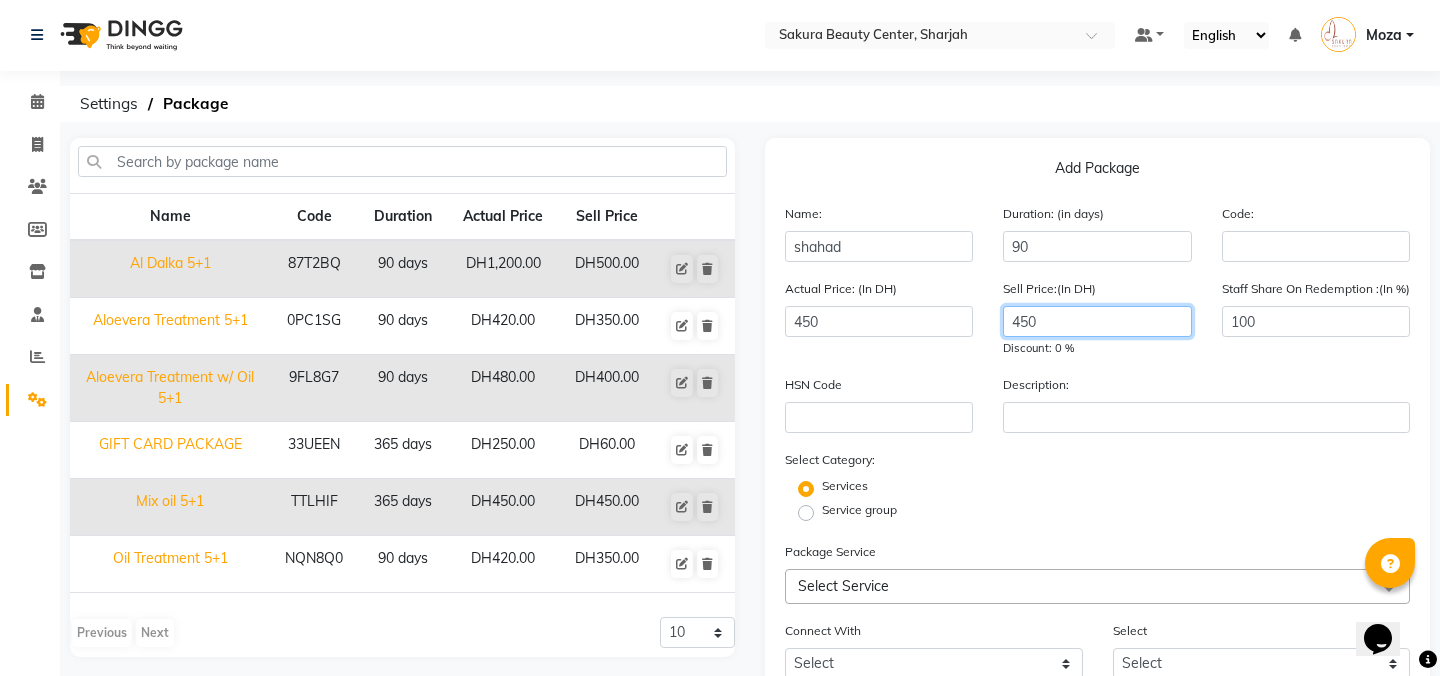 type on "450" 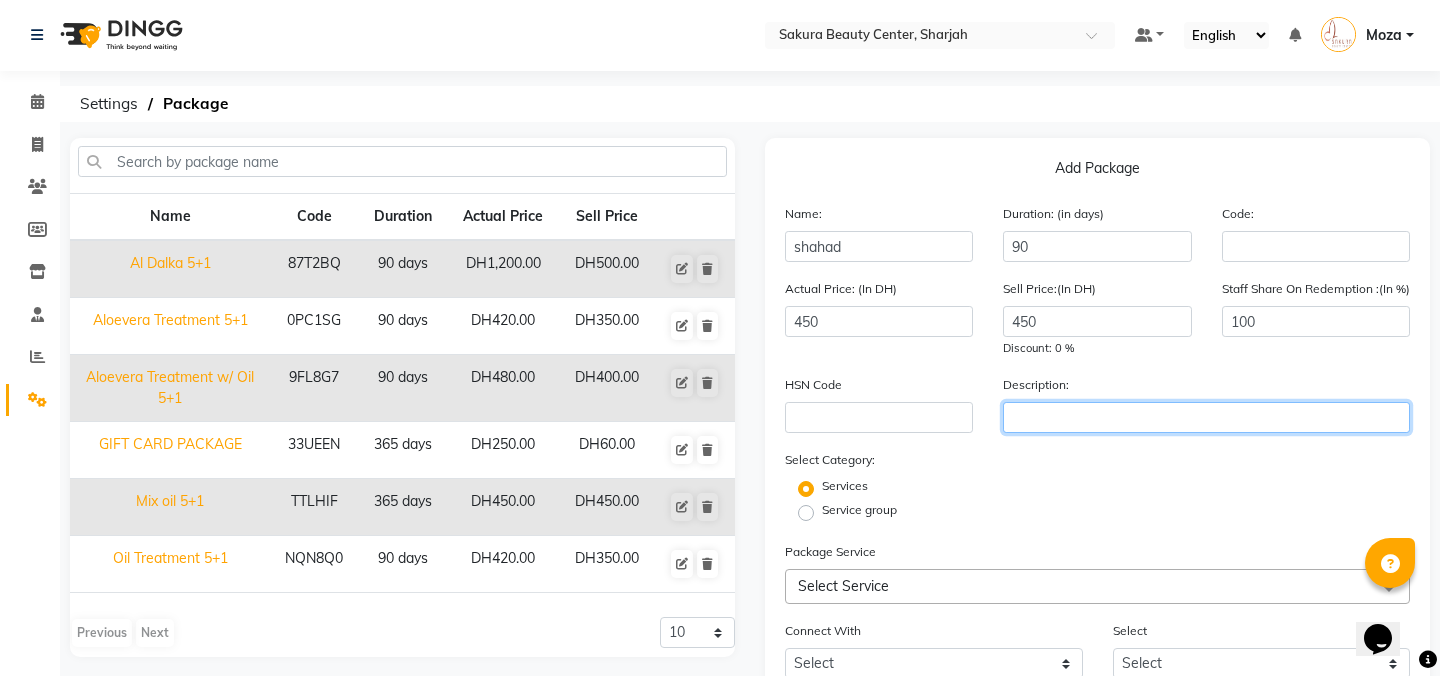 click 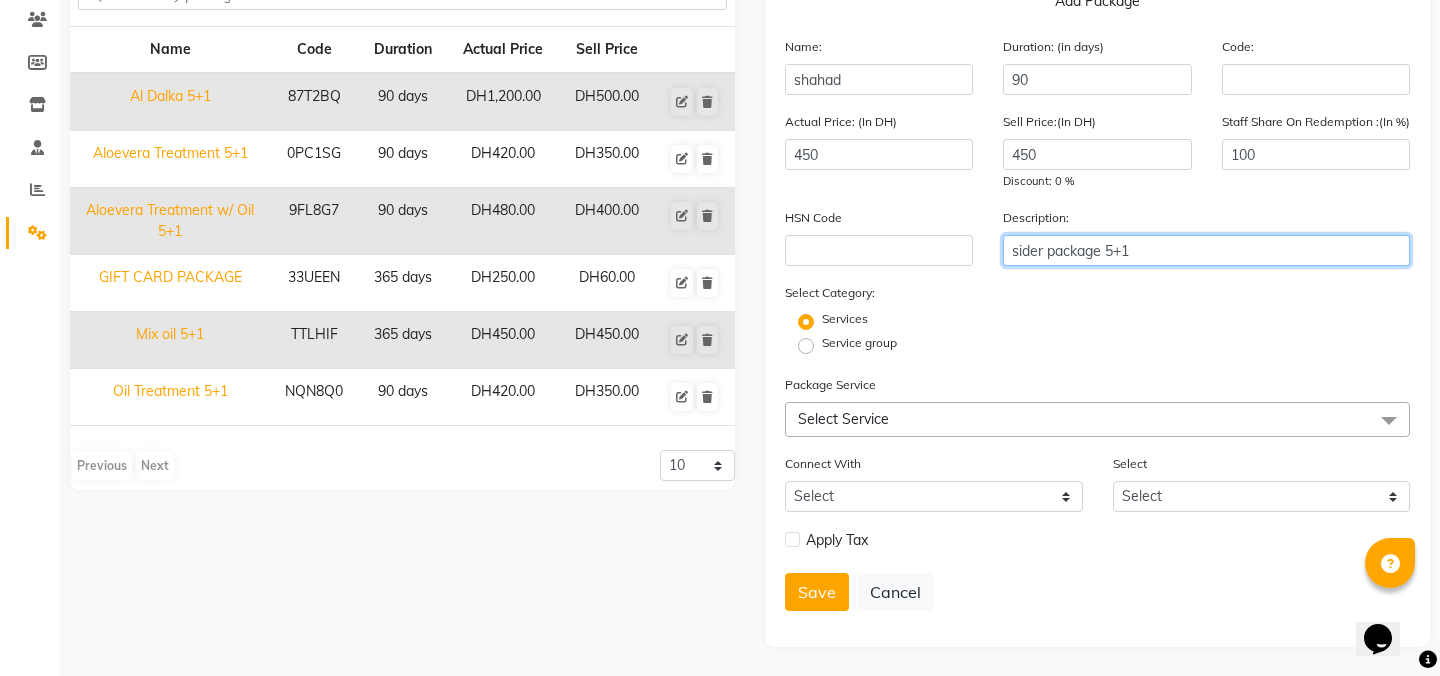 scroll, scrollTop: 169, scrollLeft: 0, axis: vertical 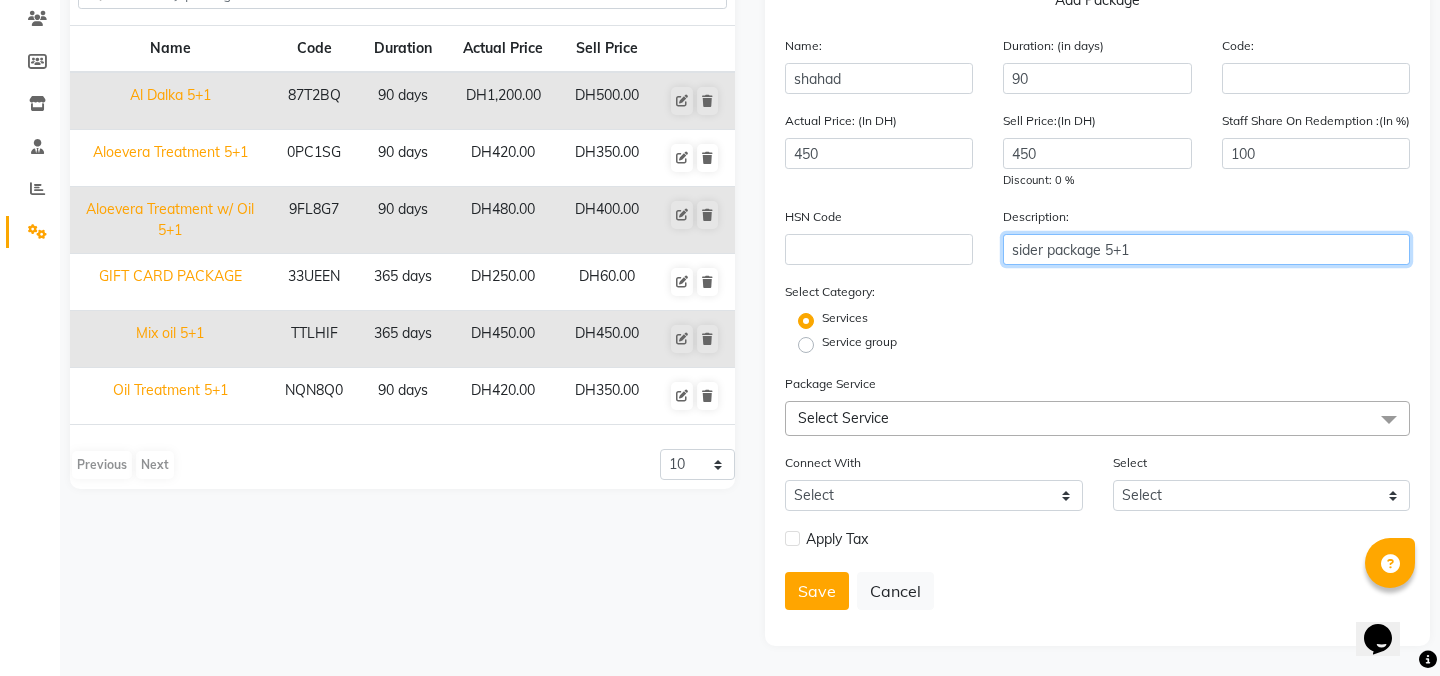 type on "sider package 5+1" 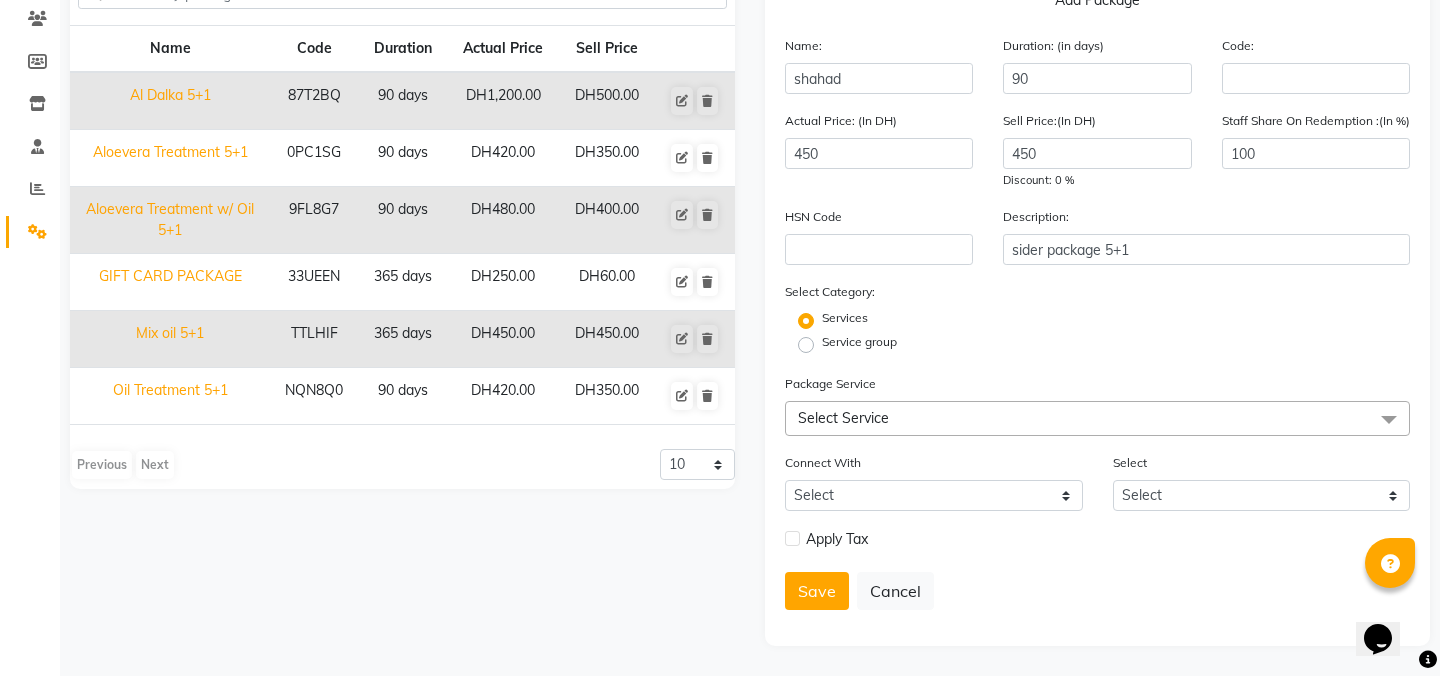 click on "Select Service" 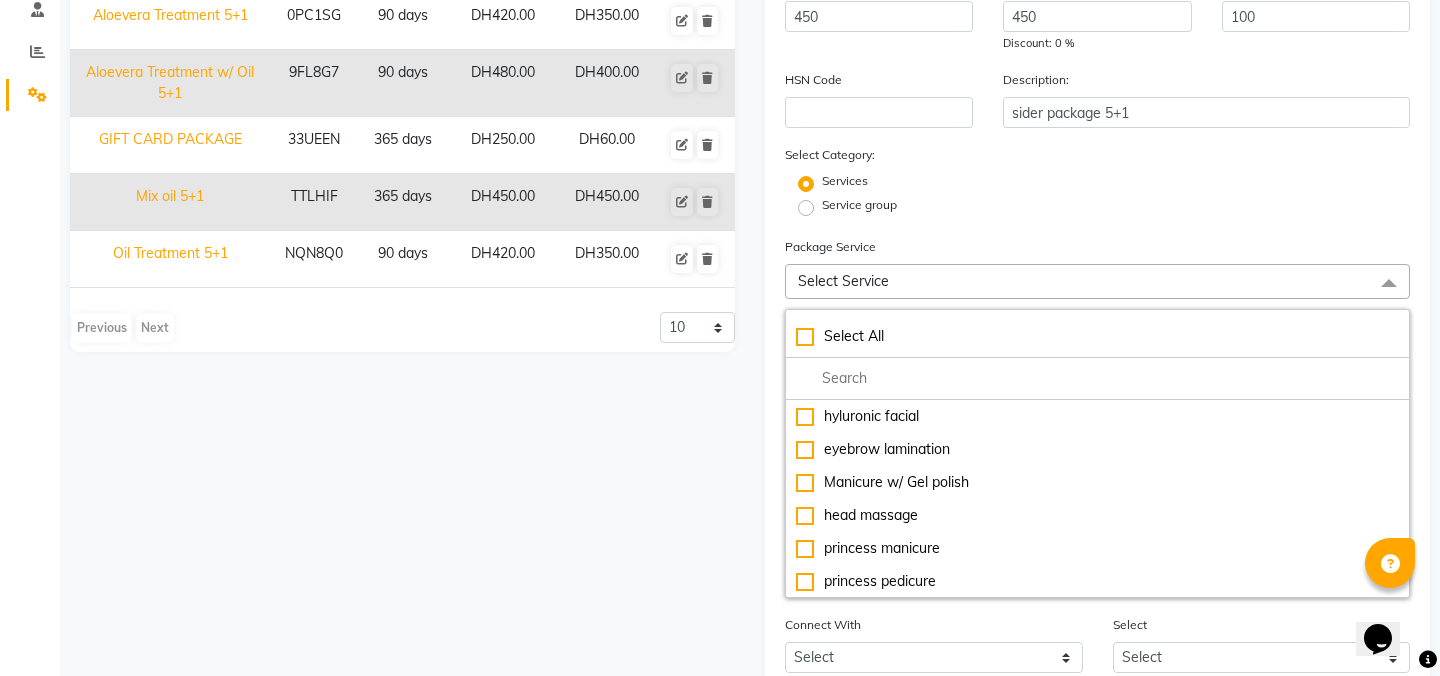 scroll, scrollTop: 332, scrollLeft: 0, axis: vertical 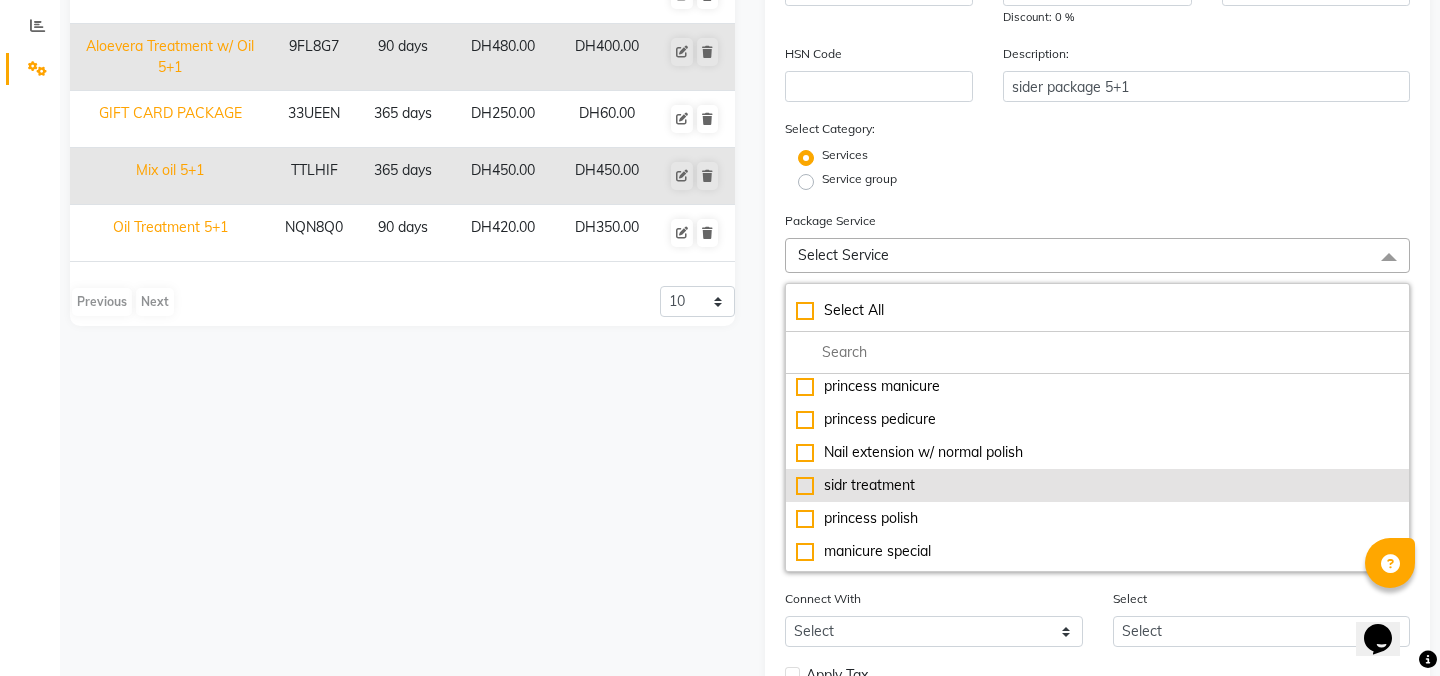 click on "sidr treatment" 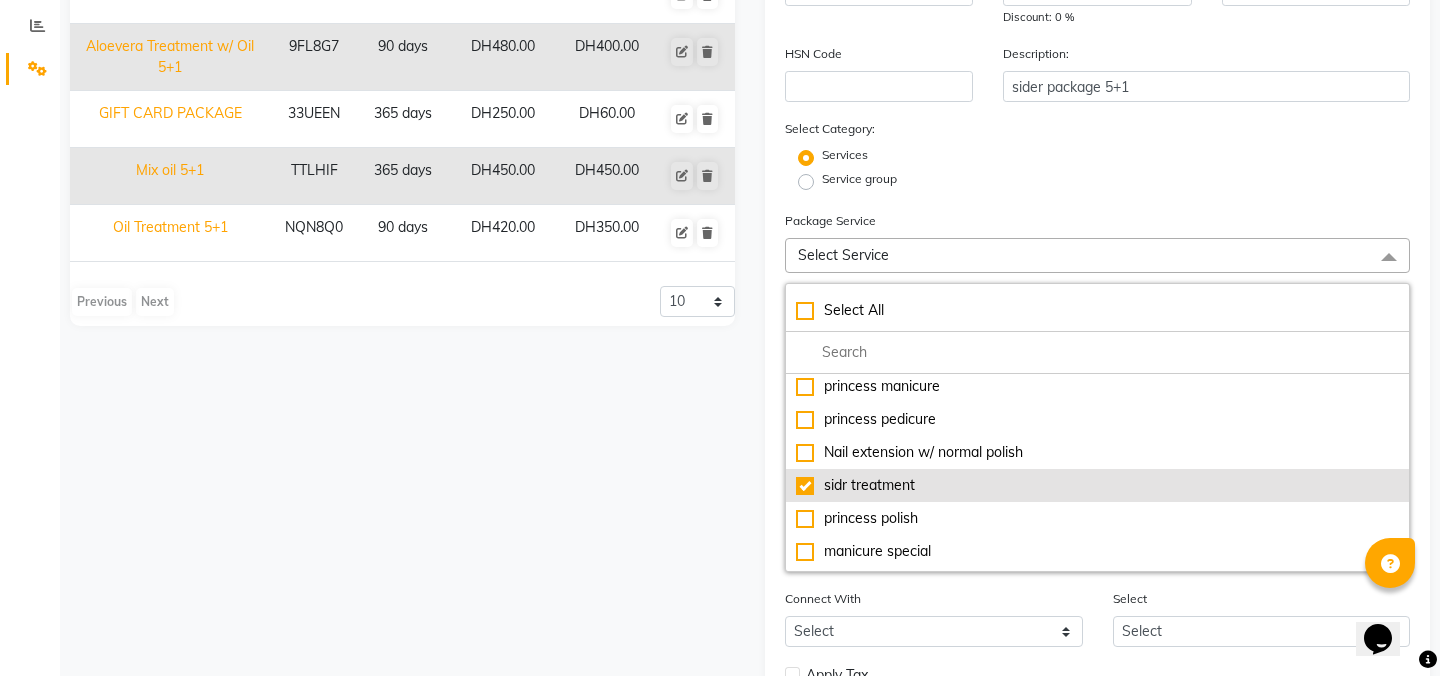 checkbox on "true" 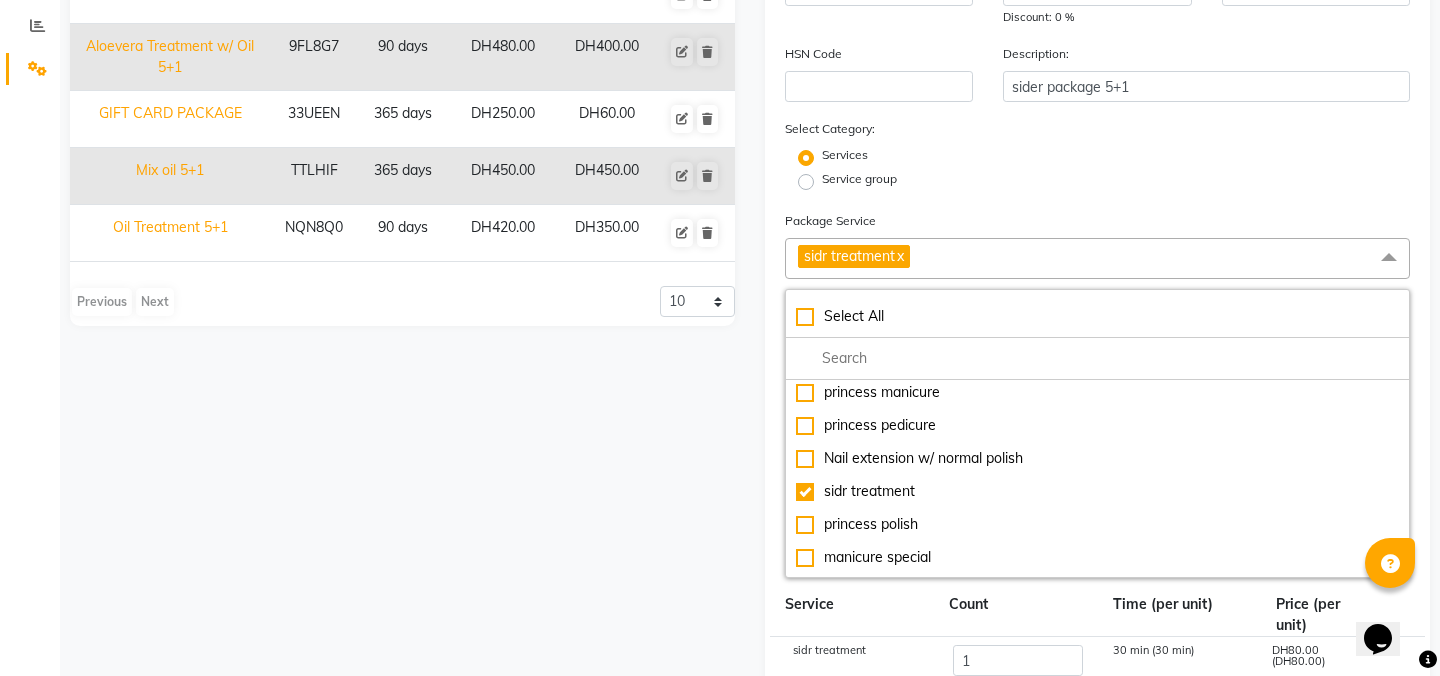 click on "Services" 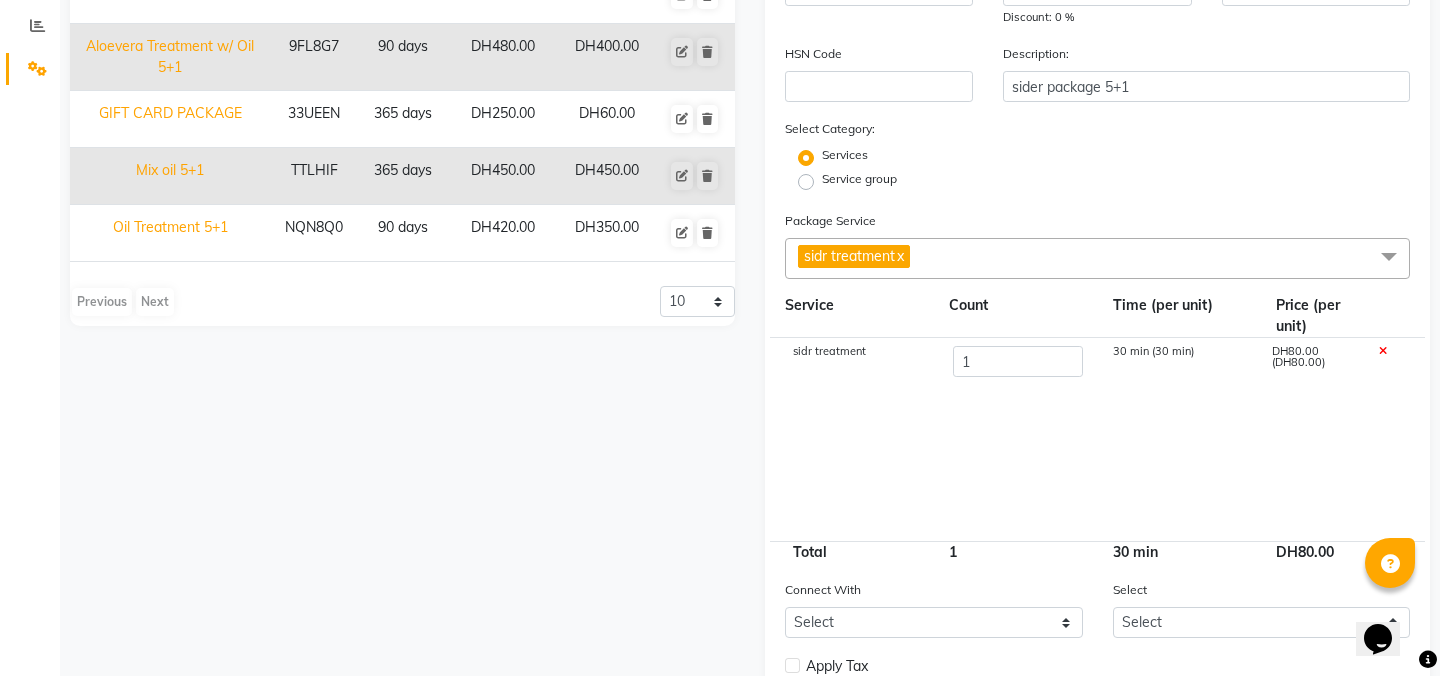 scroll, scrollTop: 459, scrollLeft: 0, axis: vertical 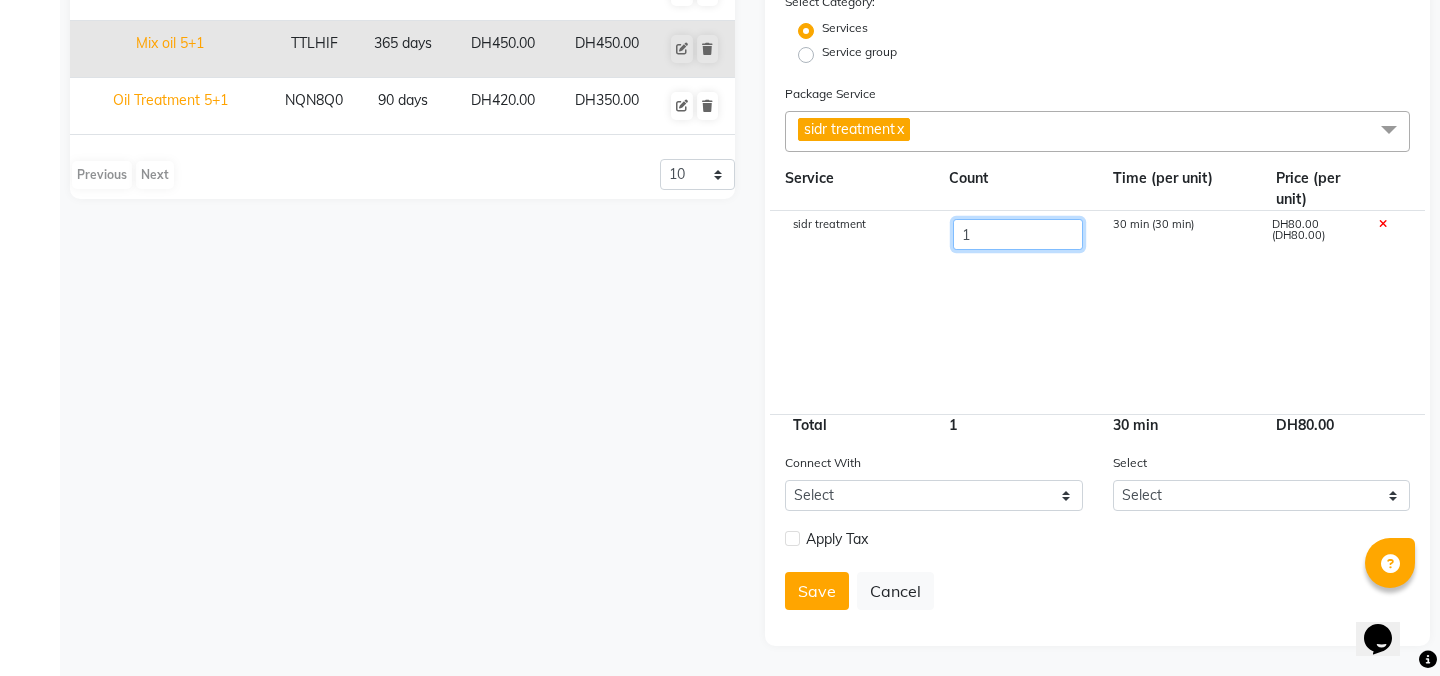 drag, startPoint x: 998, startPoint y: 234, endPoint x: 873, endPoint y: 230, distance: 125.06398 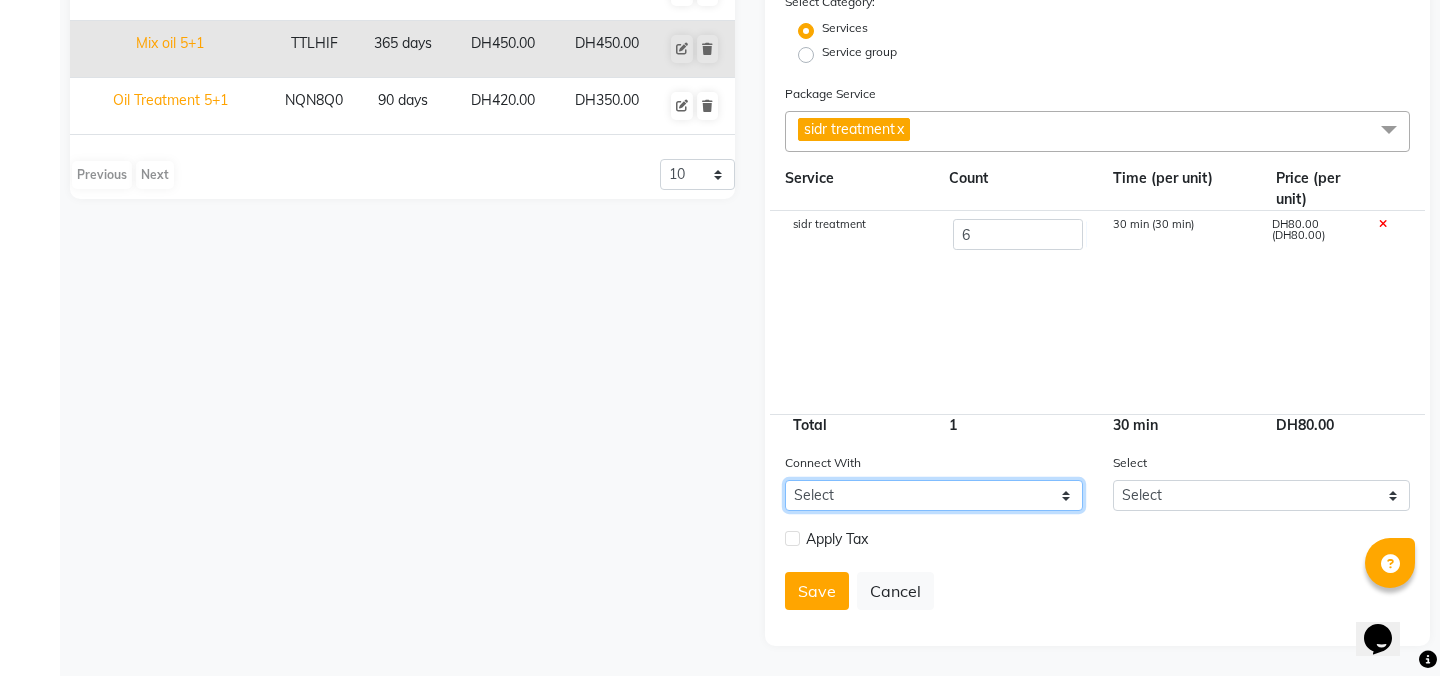 click on "Select Membership Prepaid Voucher" 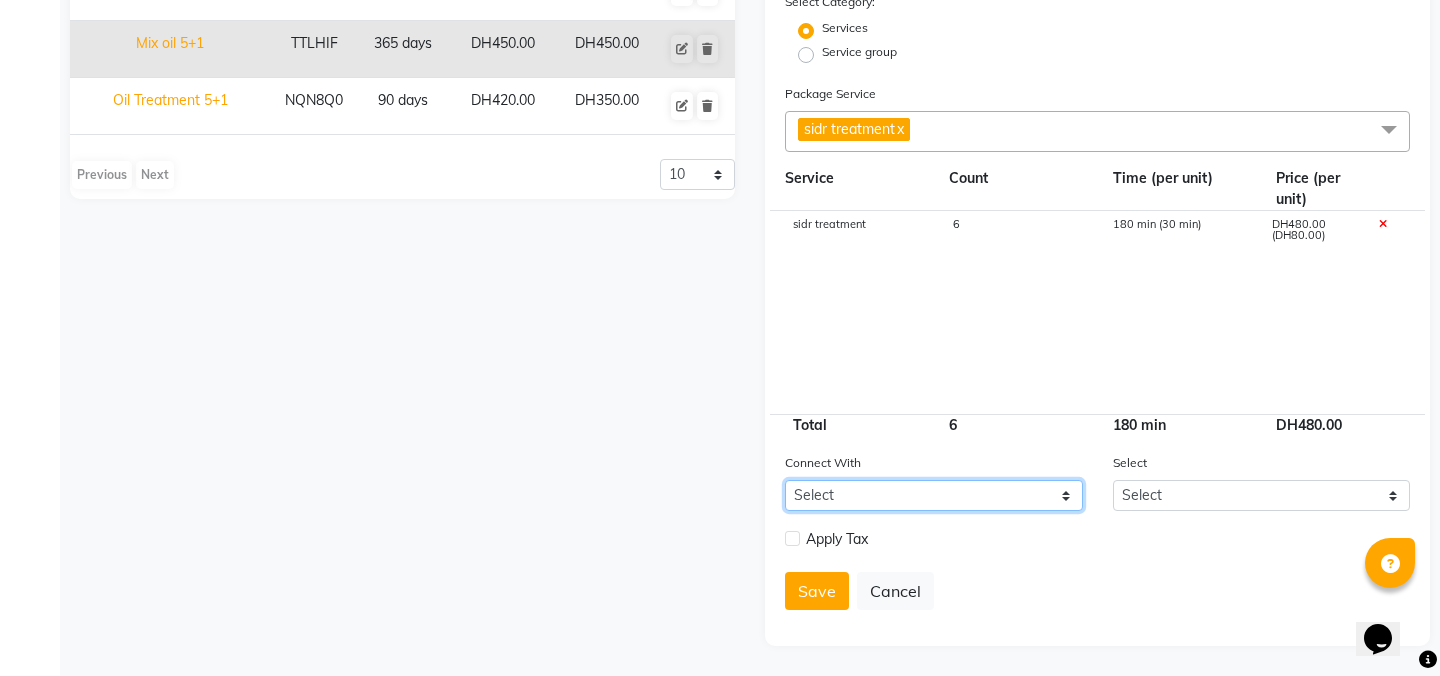 select on "2: PP" 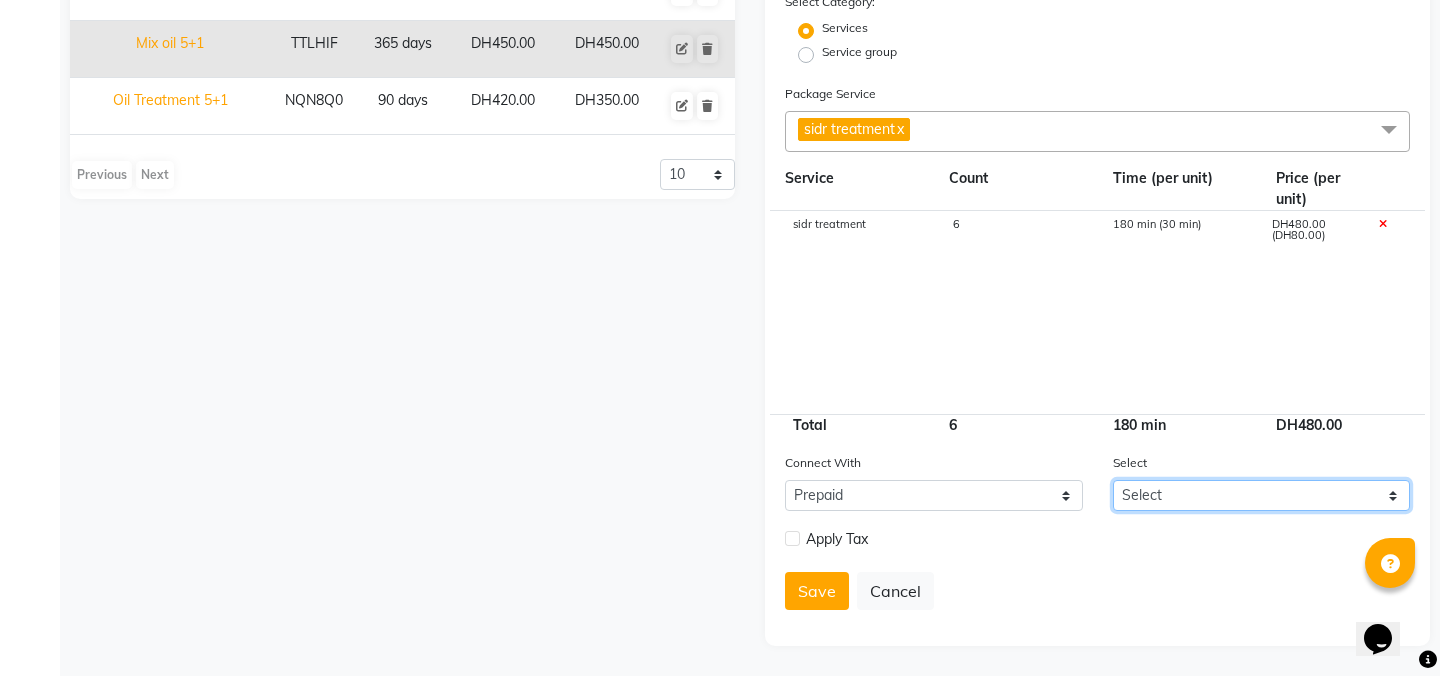 click on "Select Dummy prepaid" 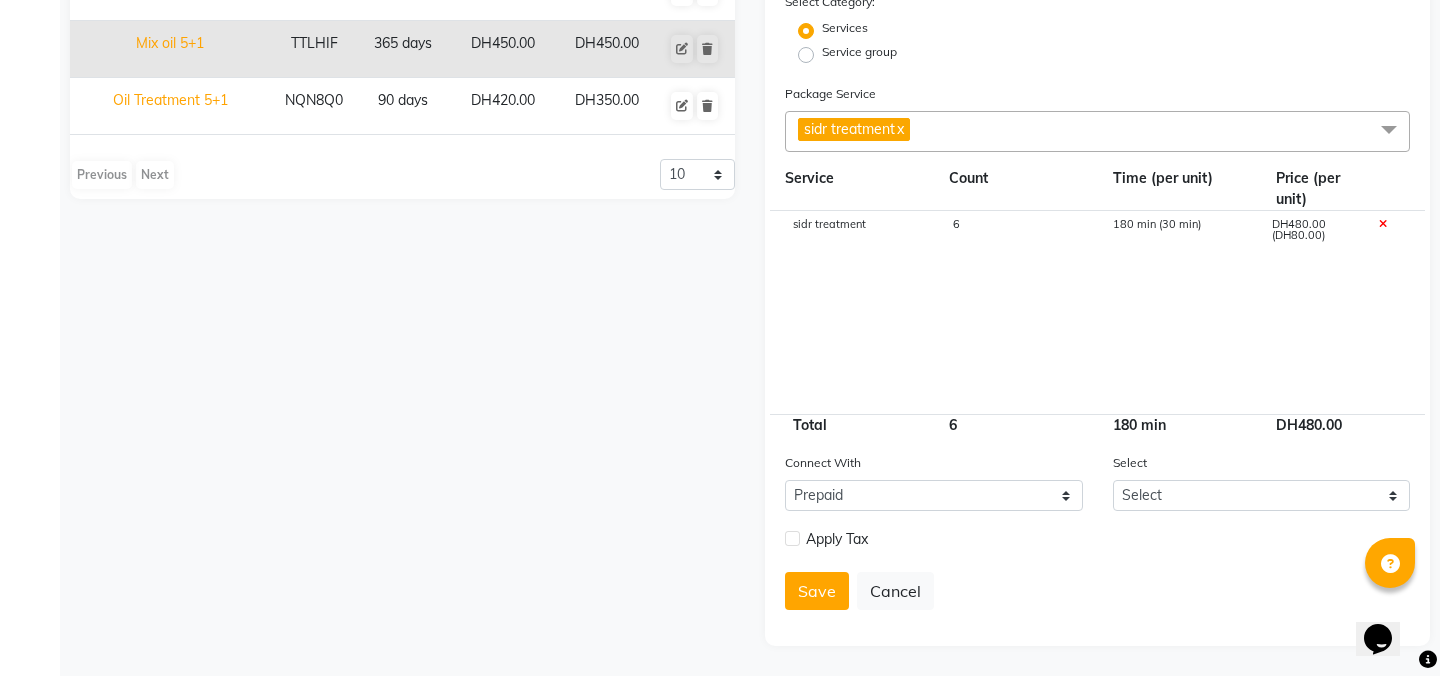 click on "DH480.00" 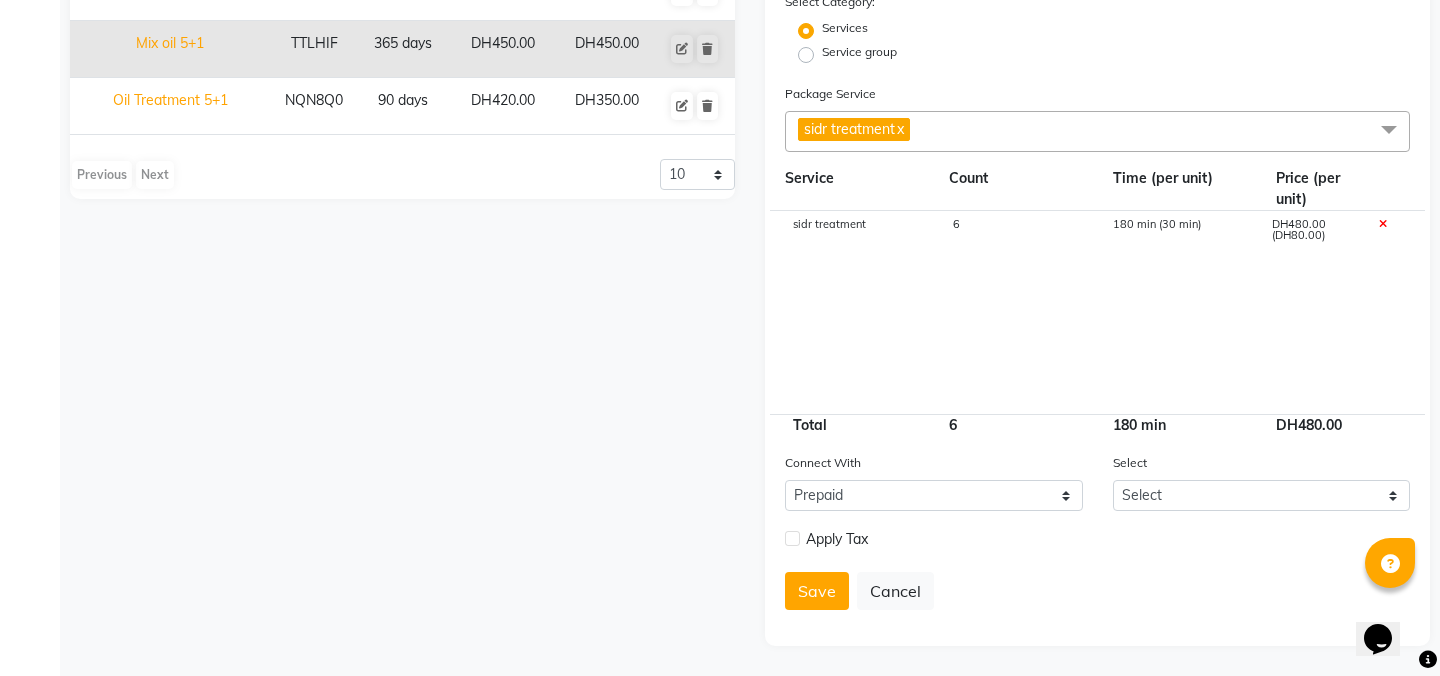 click 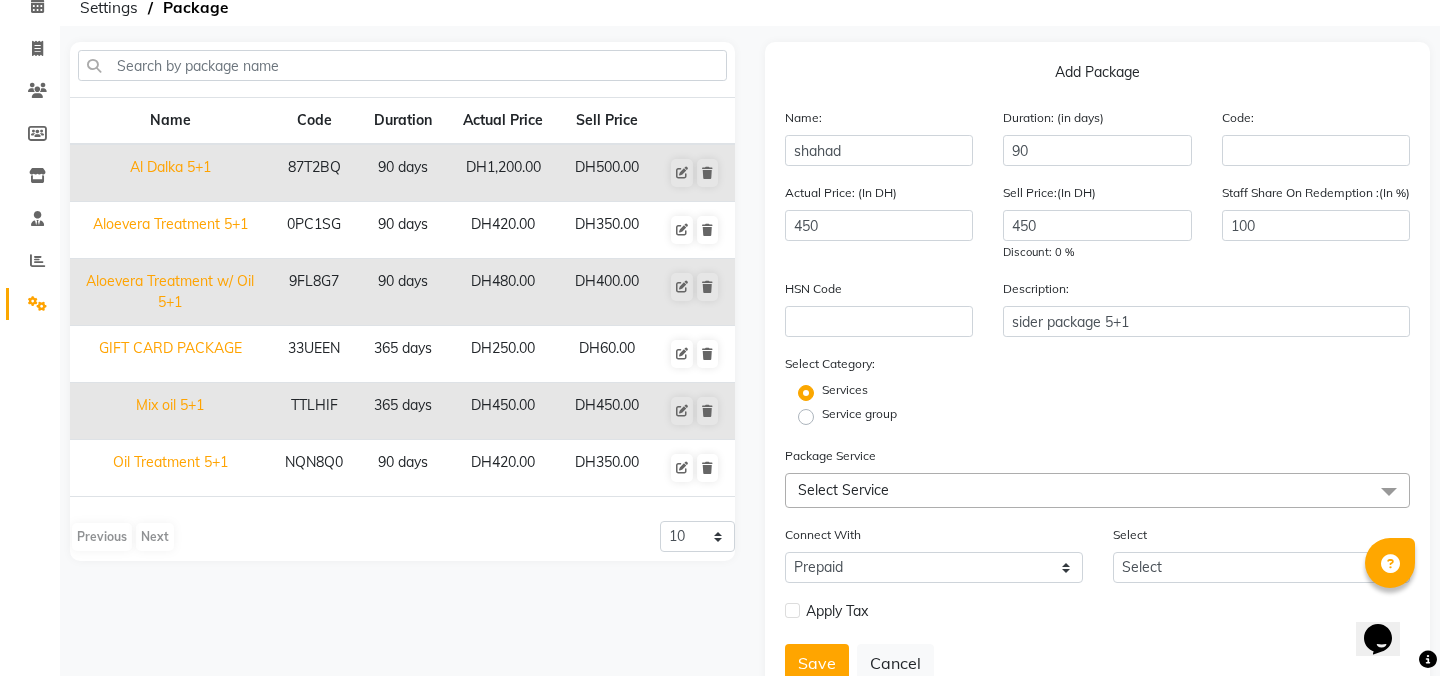 scroll, scrollTop: 169, scrollLeft: 0, axis: vertical 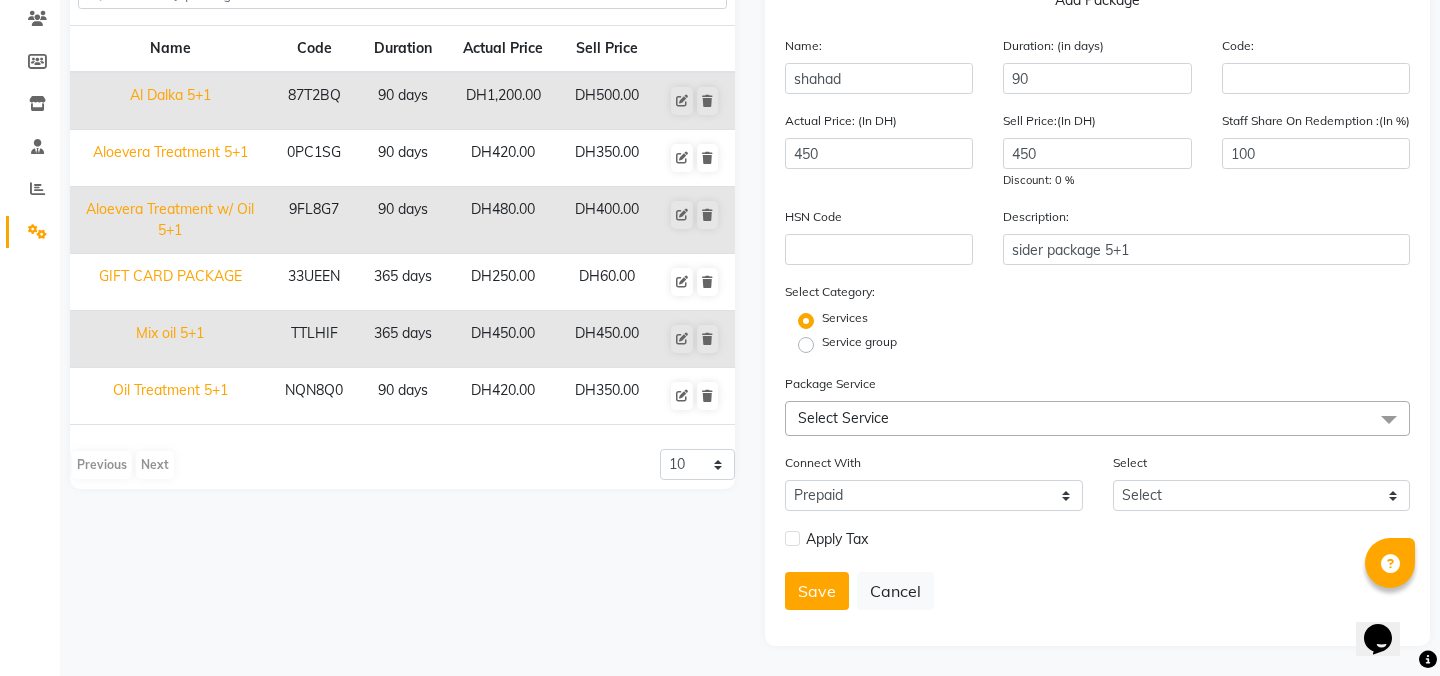 click on "Select Service" 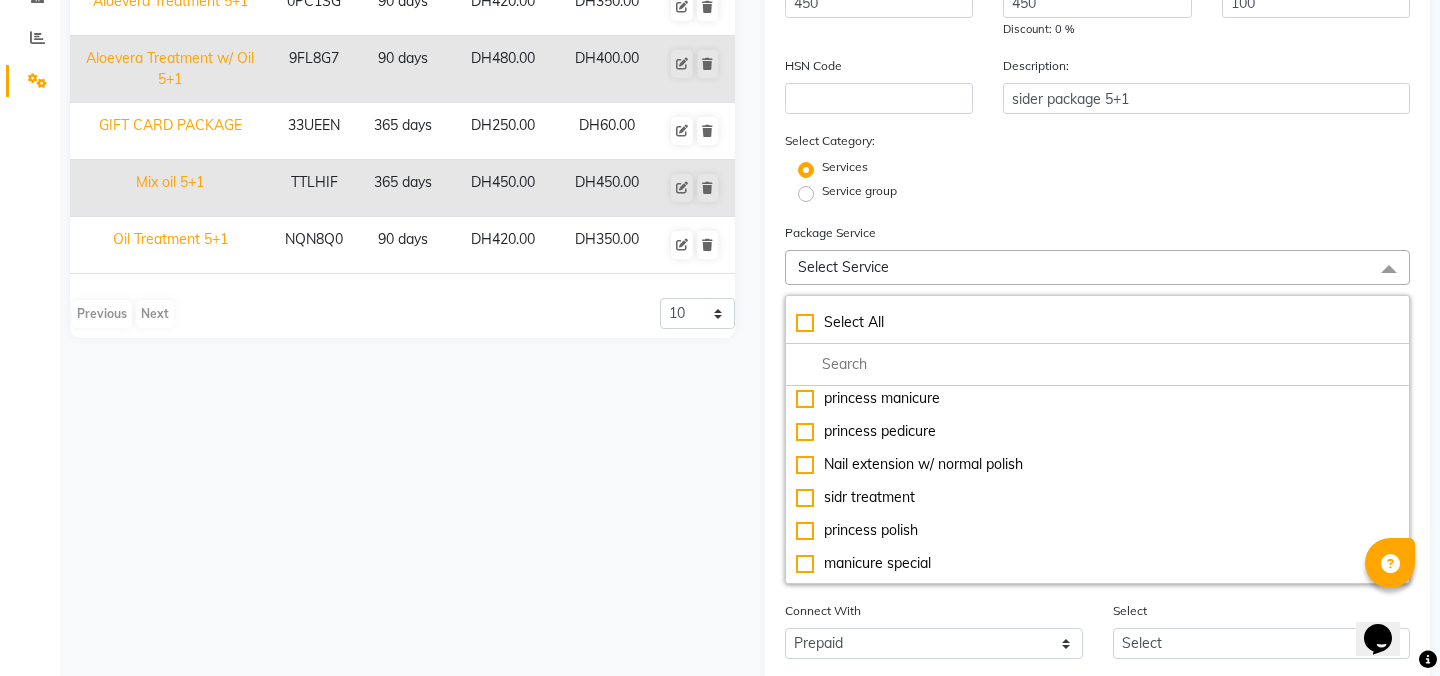 scroll, scrollTop: 337, scrollLeft: 0, axis: vertical 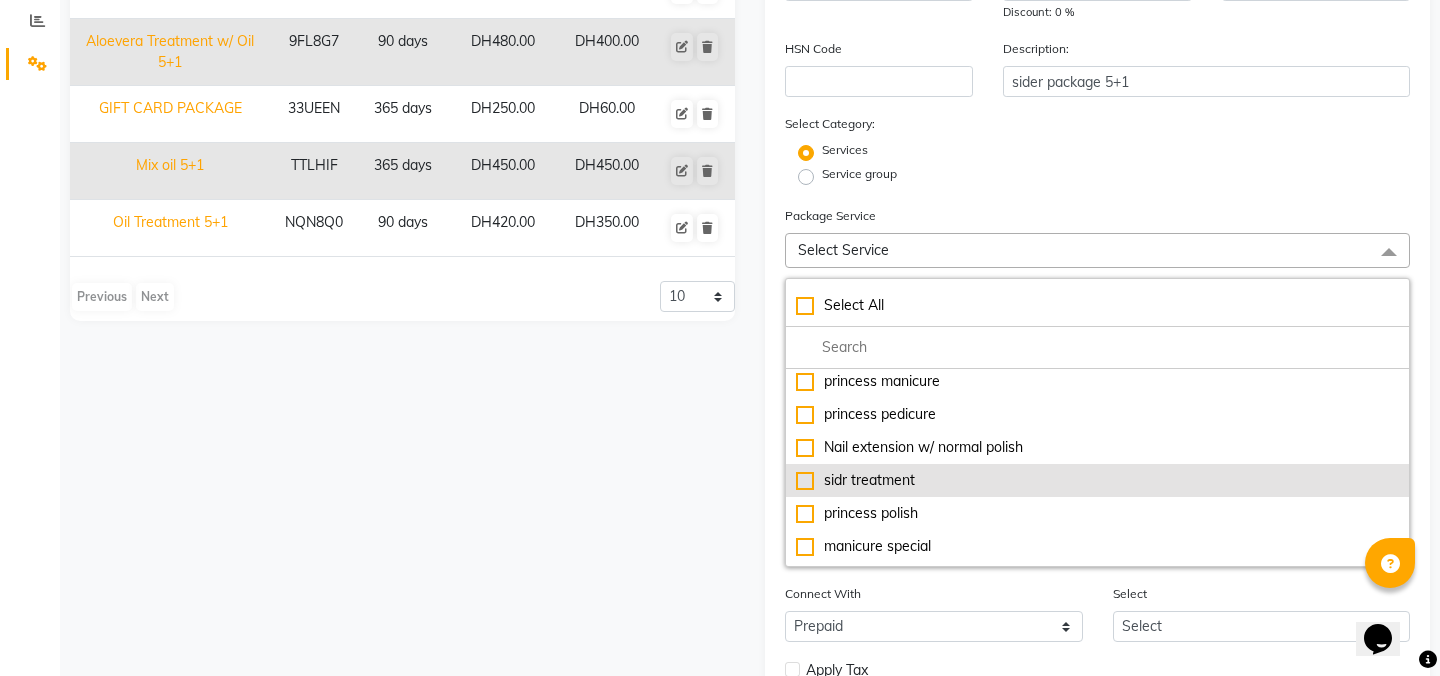 click on "sidr treatment" 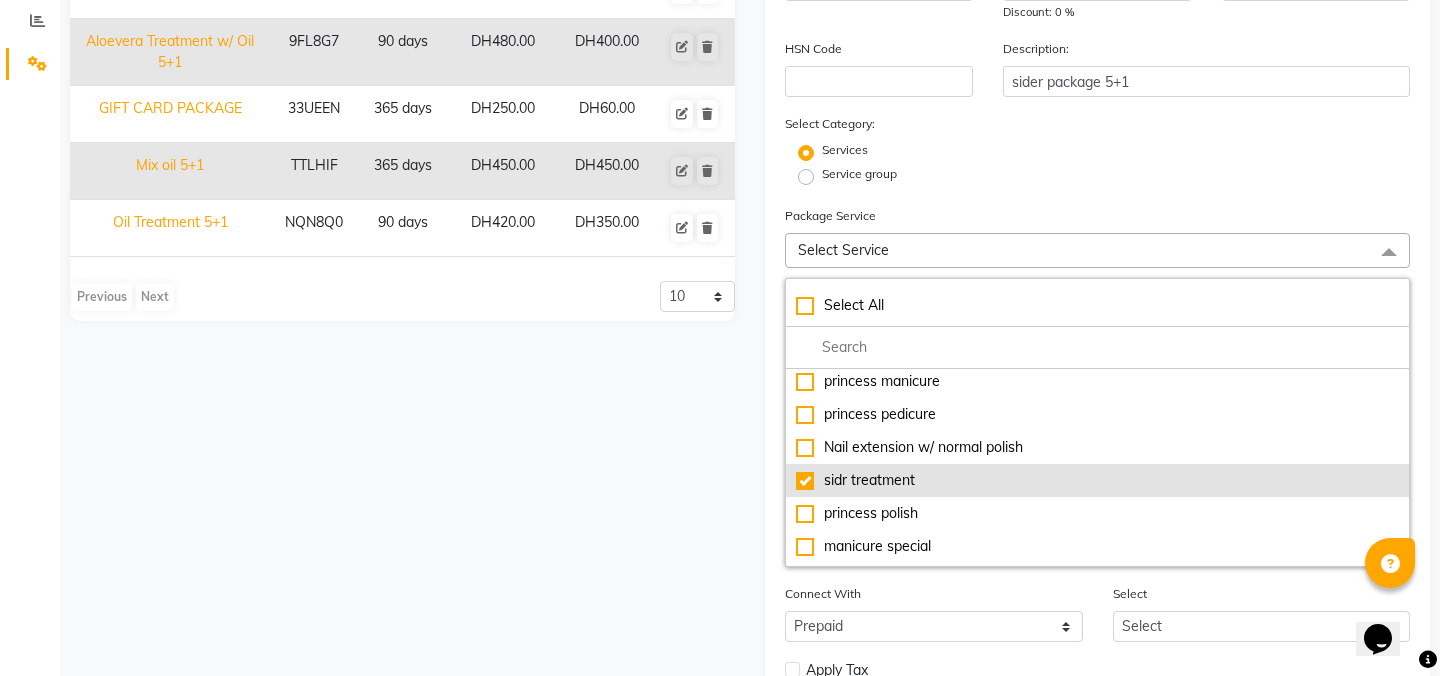 checkbox on "true" 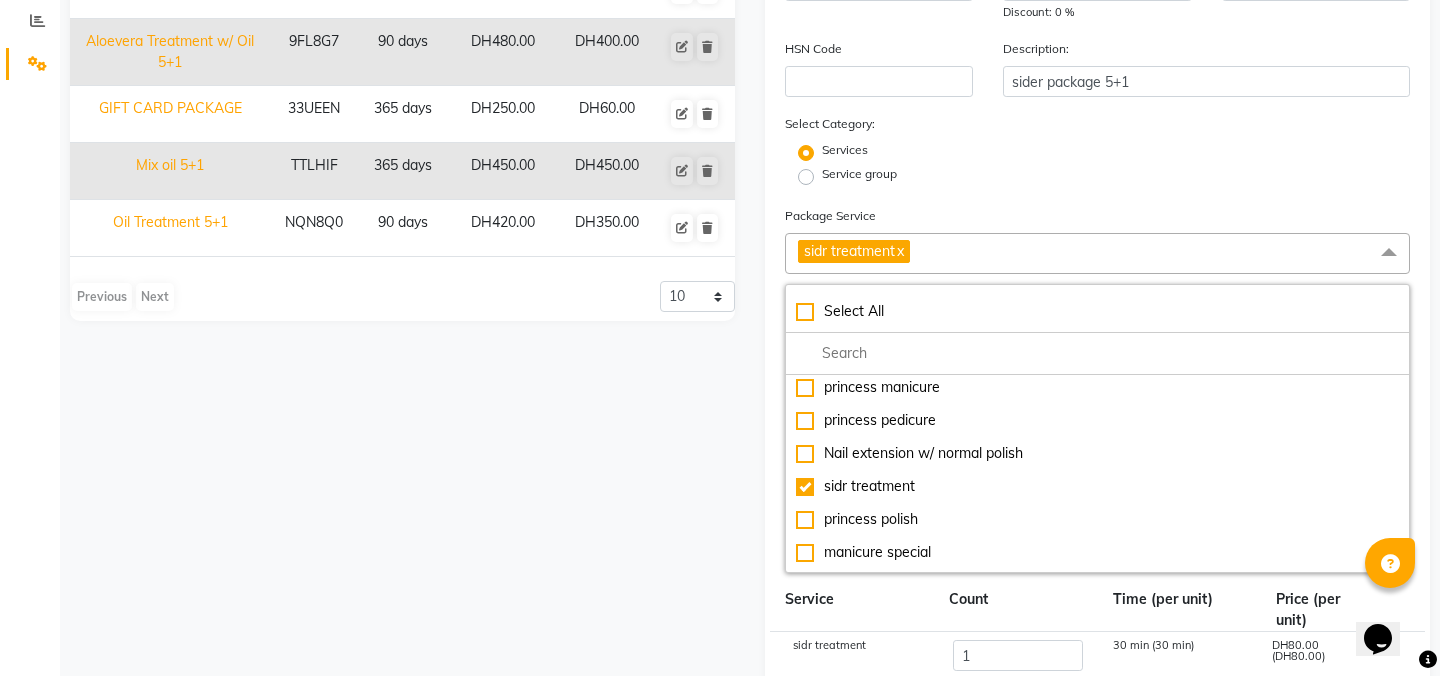 click on "Services" 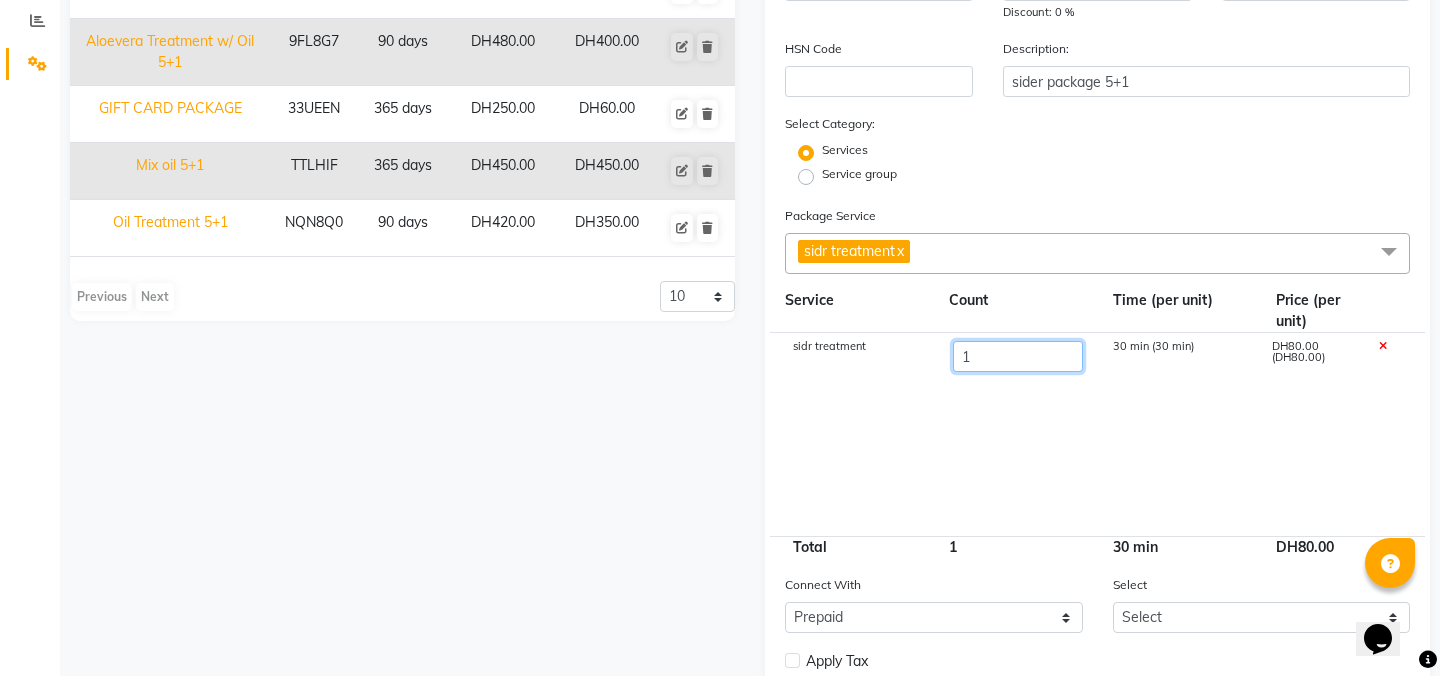 drag, startPoint x: 992, startPoint y: 357, endPoint x: 933, endPoint y: 355, distance: 59.03389 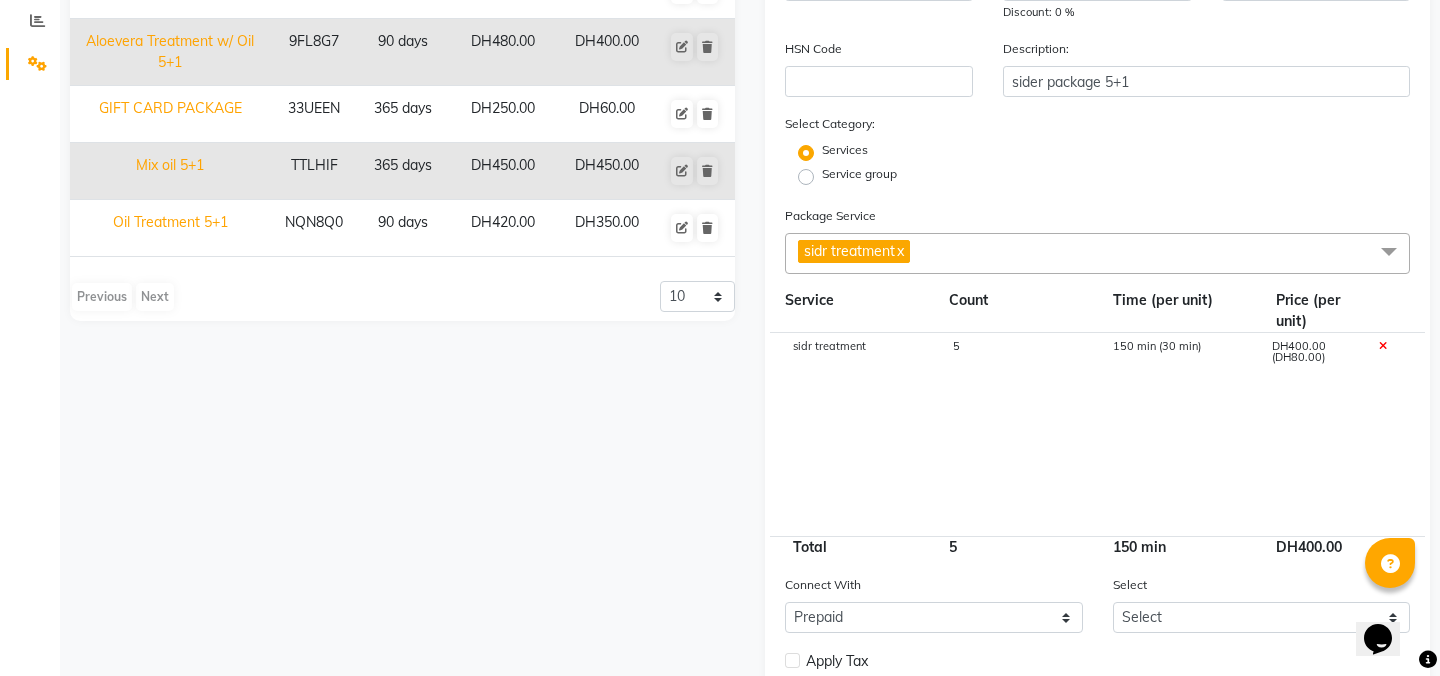 click on "sidr treatment 5 150 min (30 min) DH400.00 (DH80.00)" 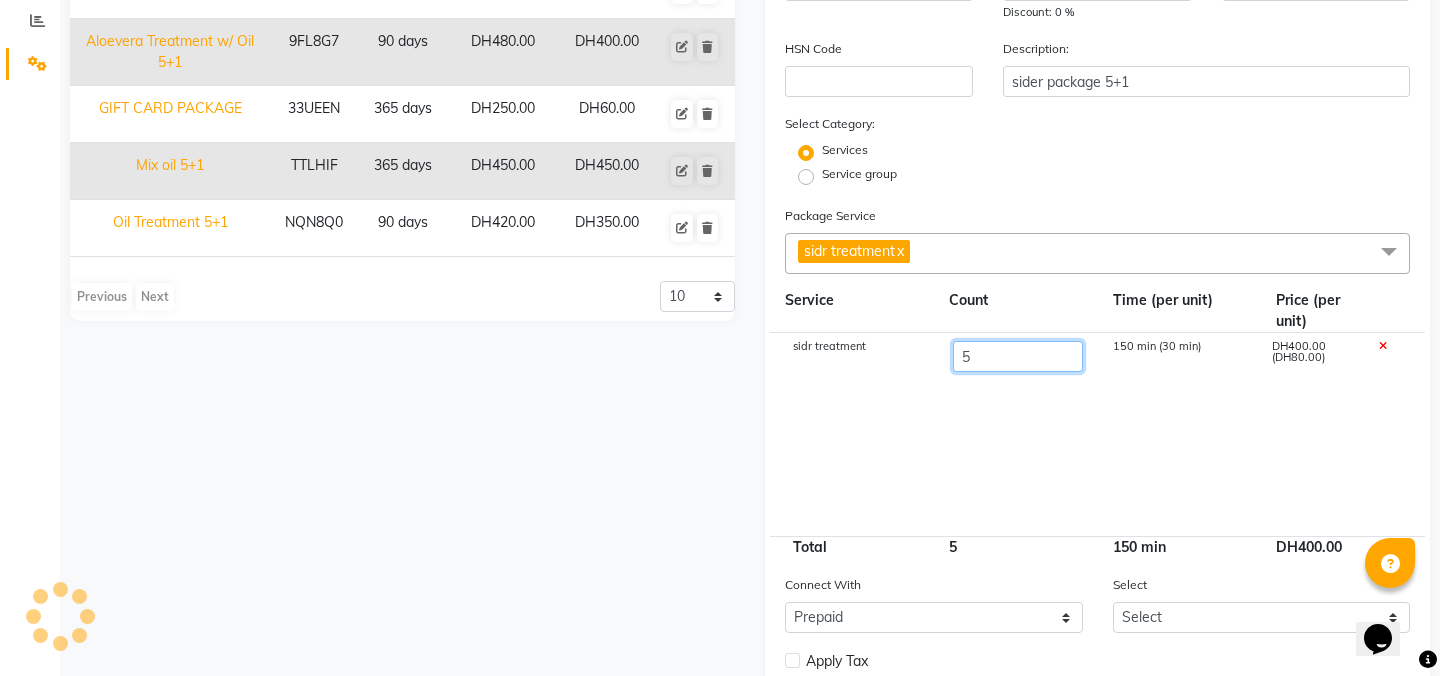 drag, startPoint x: 976, startPoint y: 364, endPoint x: 920, endPoint y: 364, distance: 56 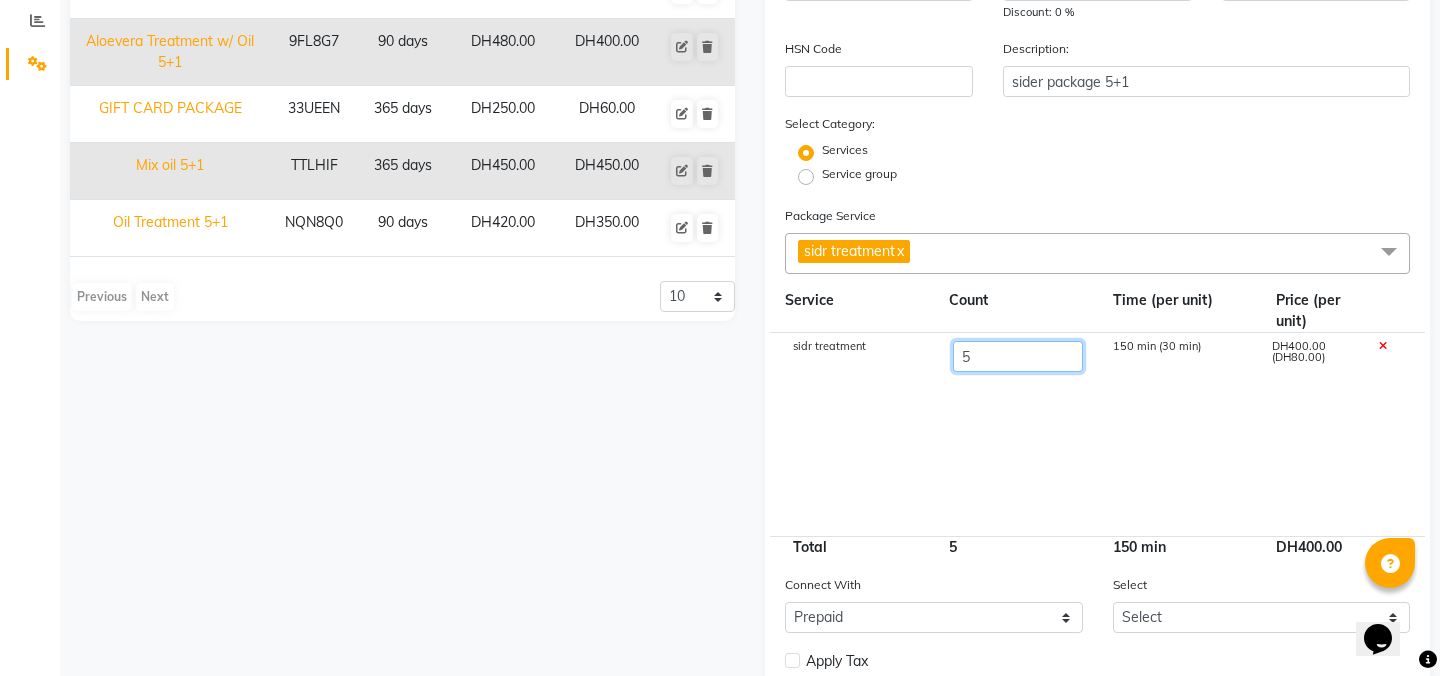 type on "6" 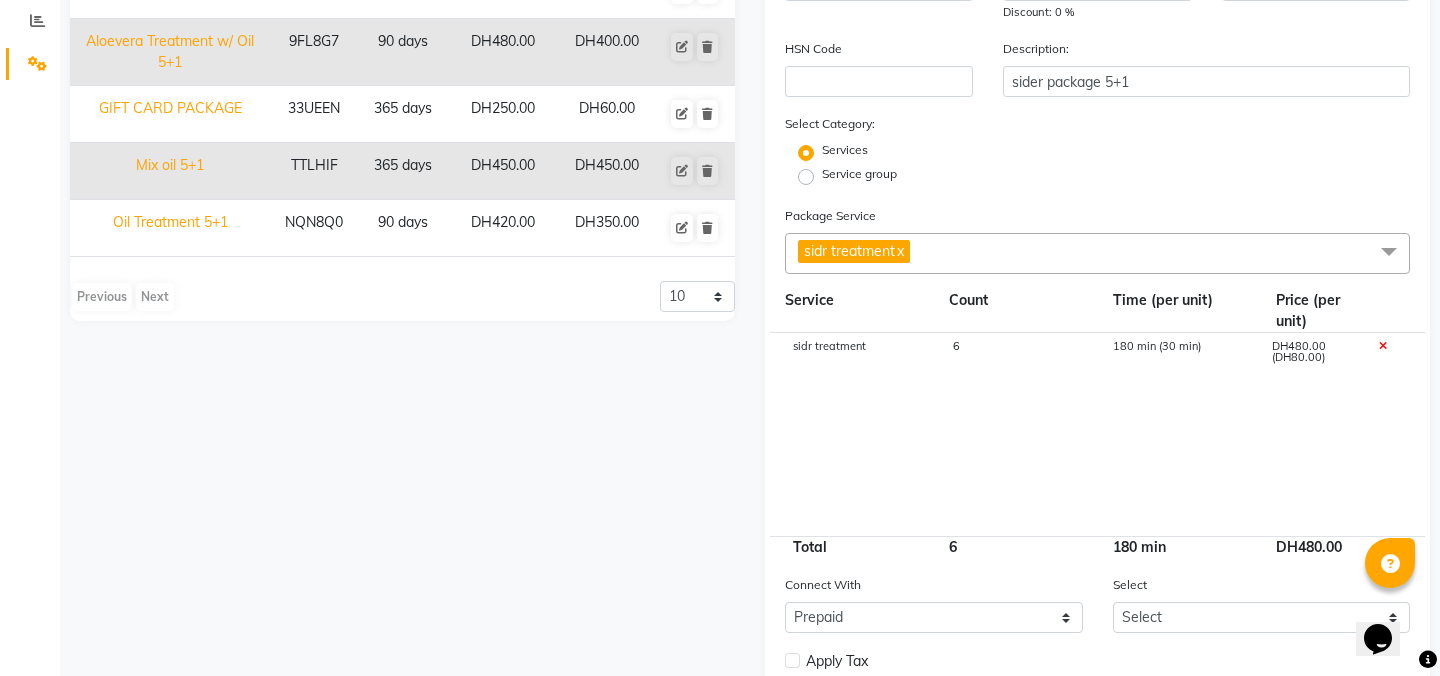 click on "sidr treatment 6 180 min (30 min) DH480.00 (DH80.00)" 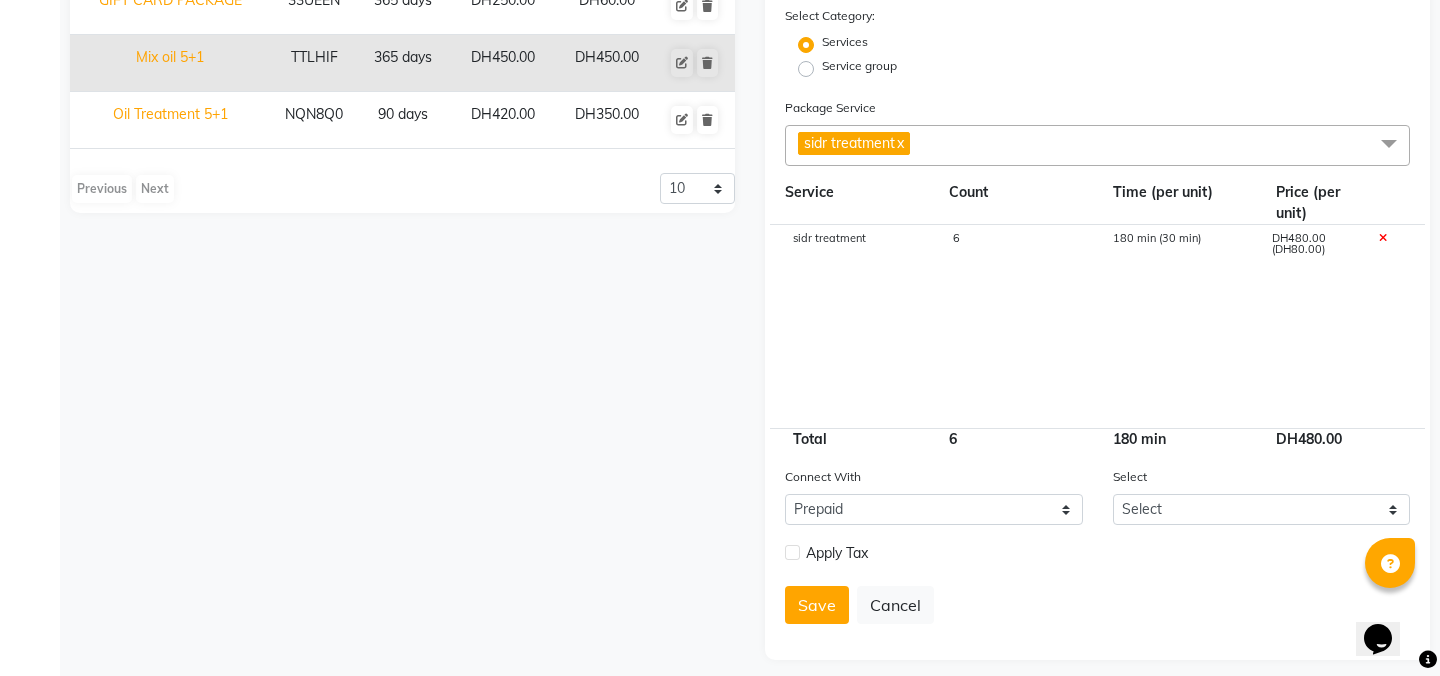 scroll, scrollTop: 456, scrollLeft: 0, axis: vertical 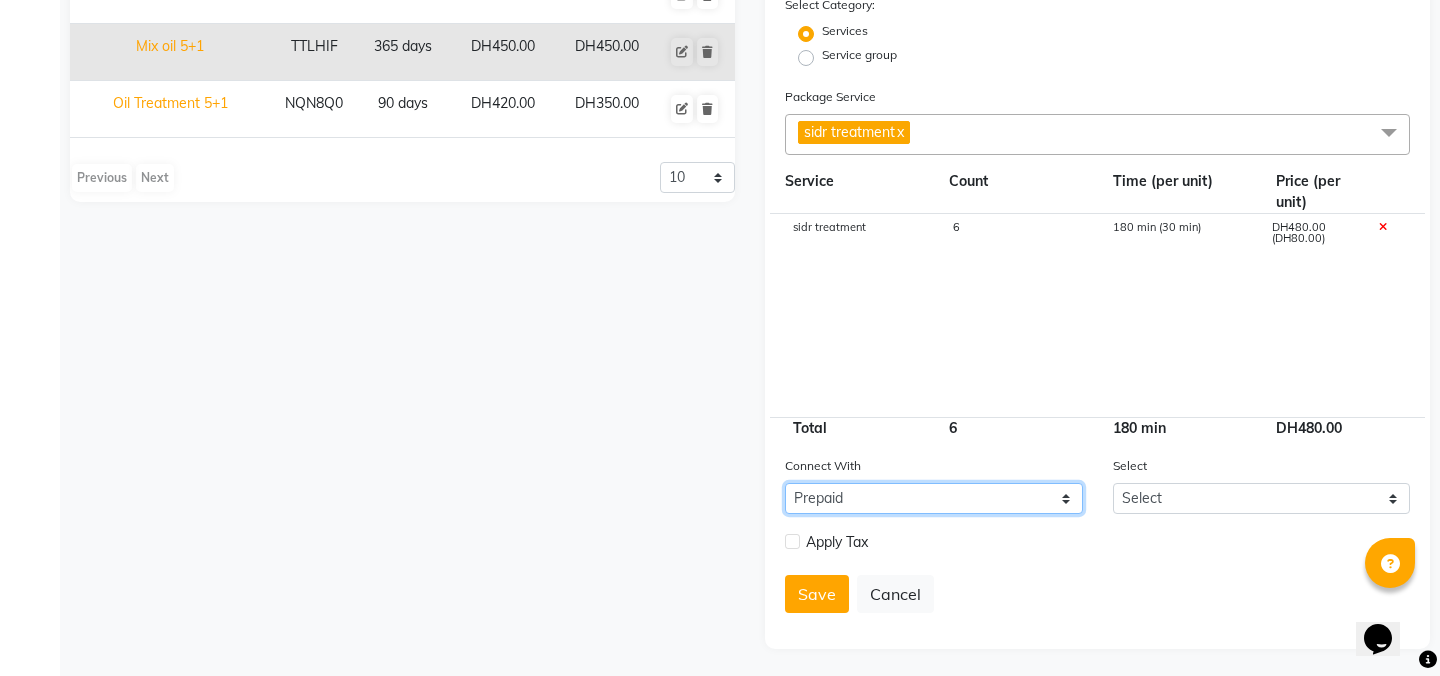 click on "Select Membership Prepaid Voucher" 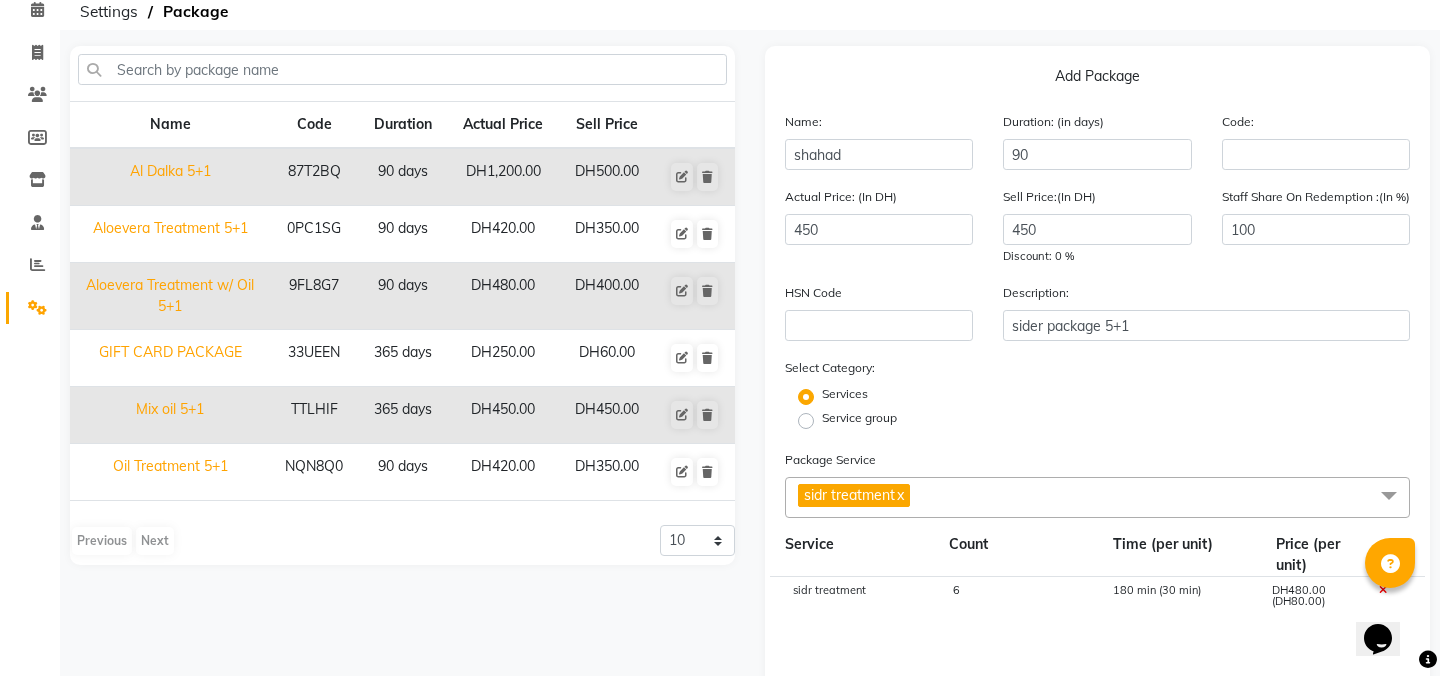 scroll, scrollTop: 0, scrollLeft: 0, axis: both 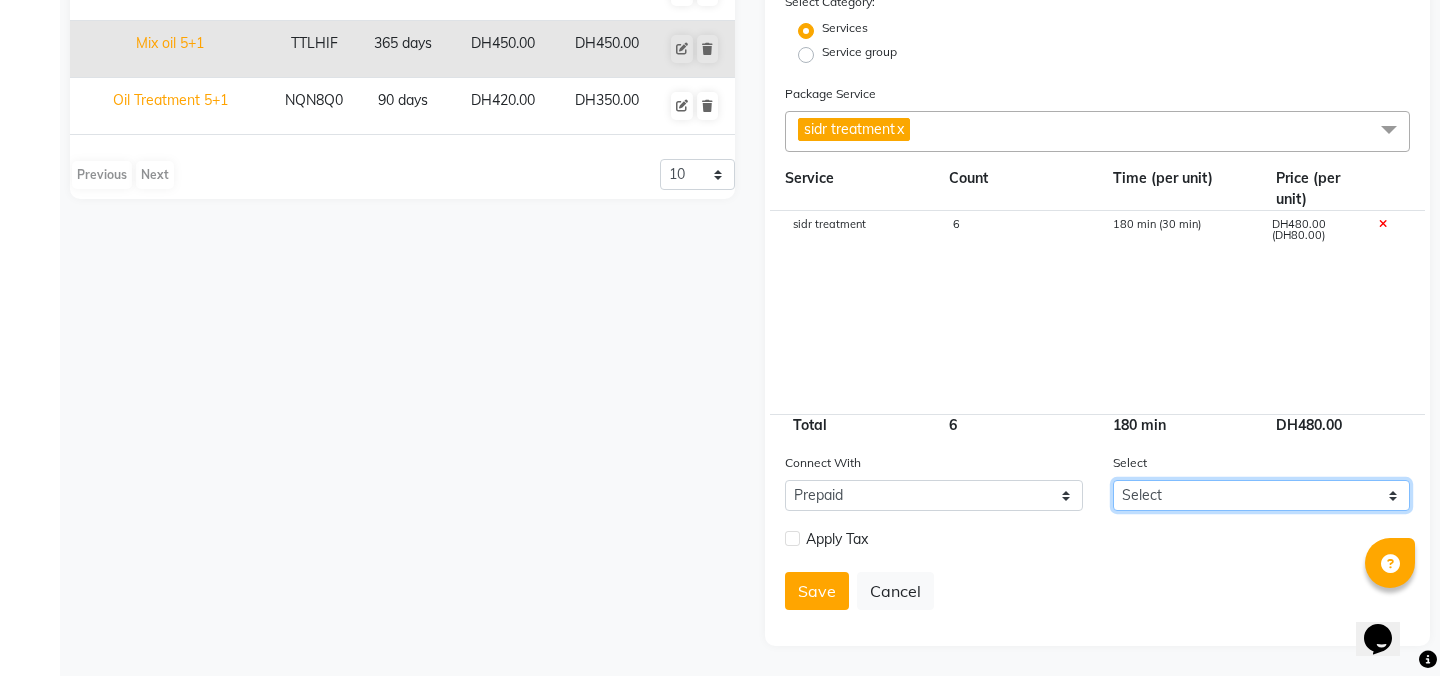 click on "Select Dummy prepaid" 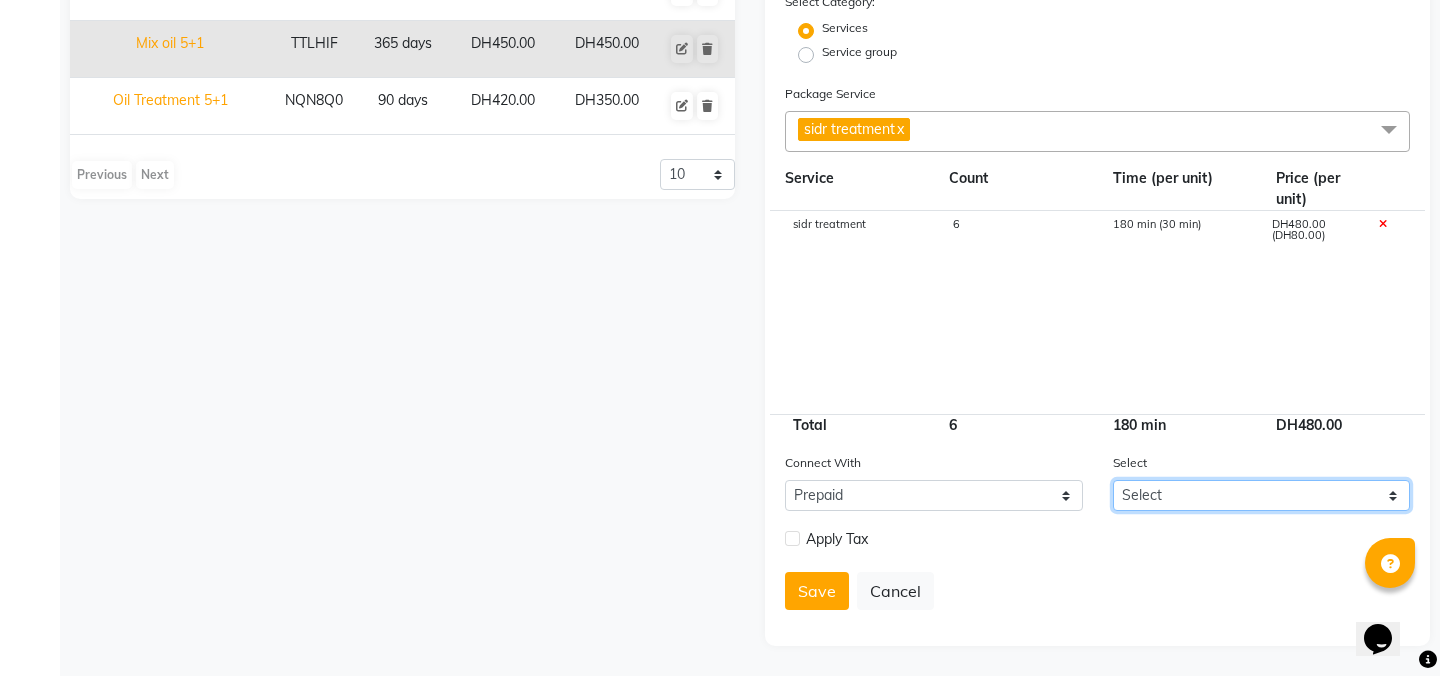 click on "Select Dummy prepaid" 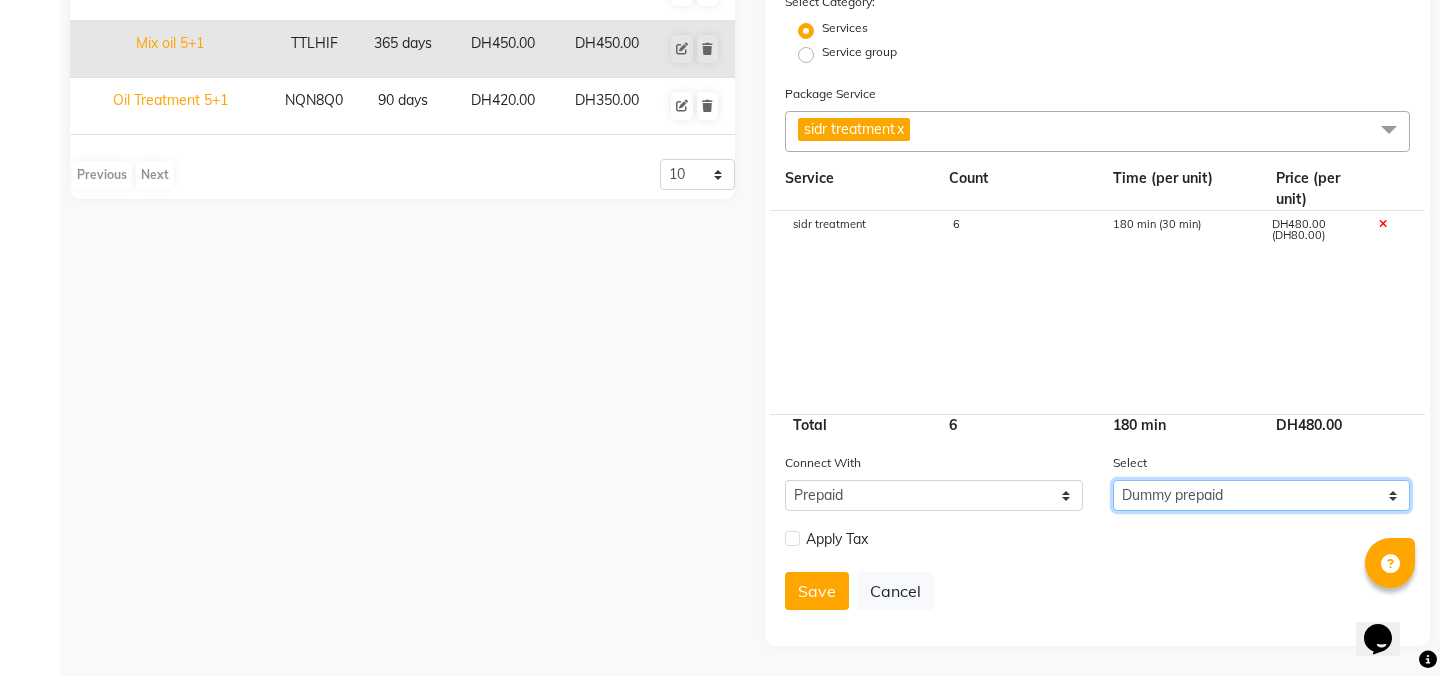 click on "Select Dummy prepaid" 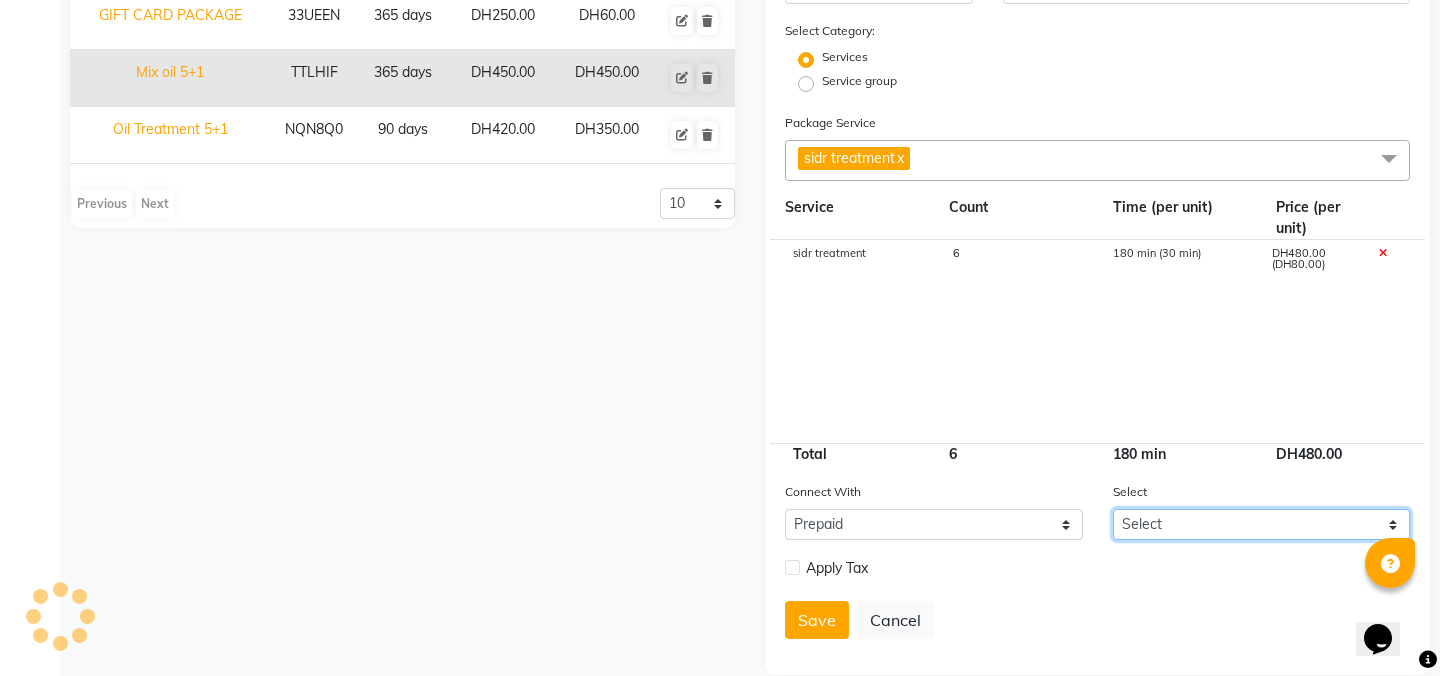 scroll, scrollTop: 409, scrollLeft: 0, axis: vertical 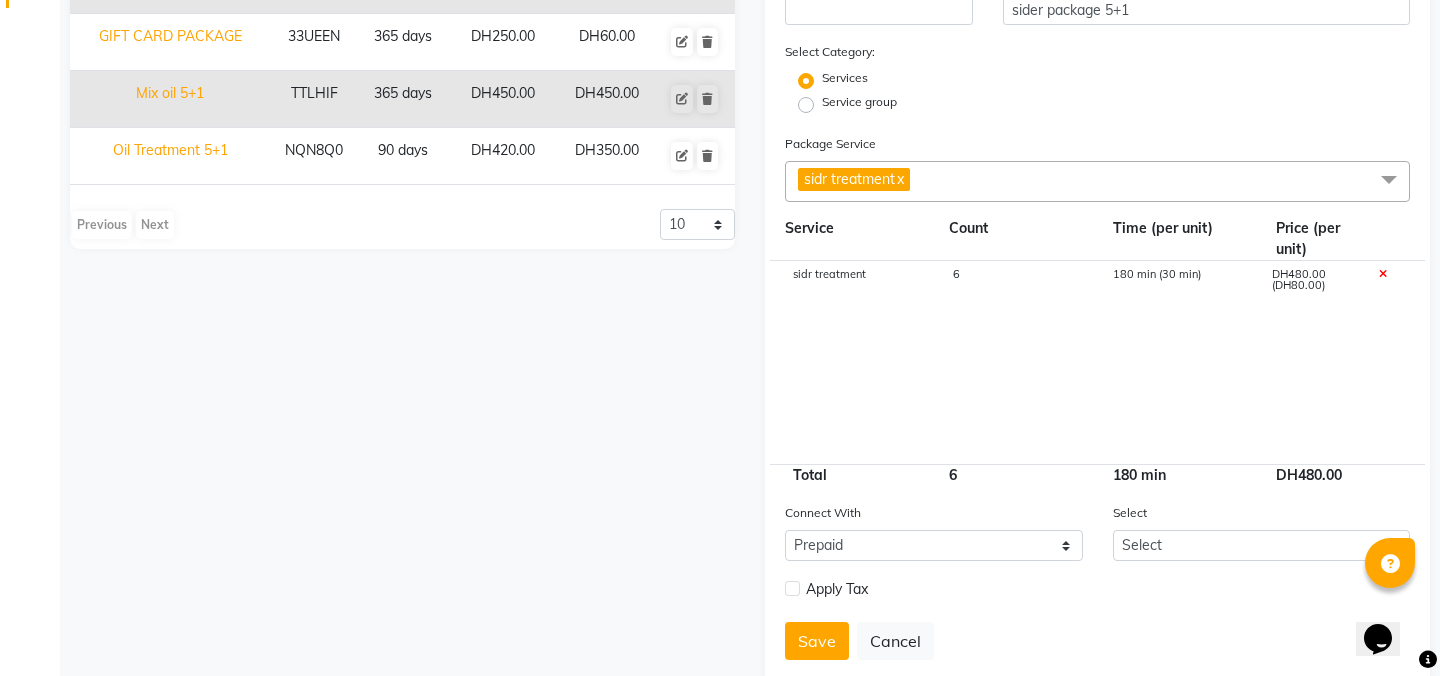 click 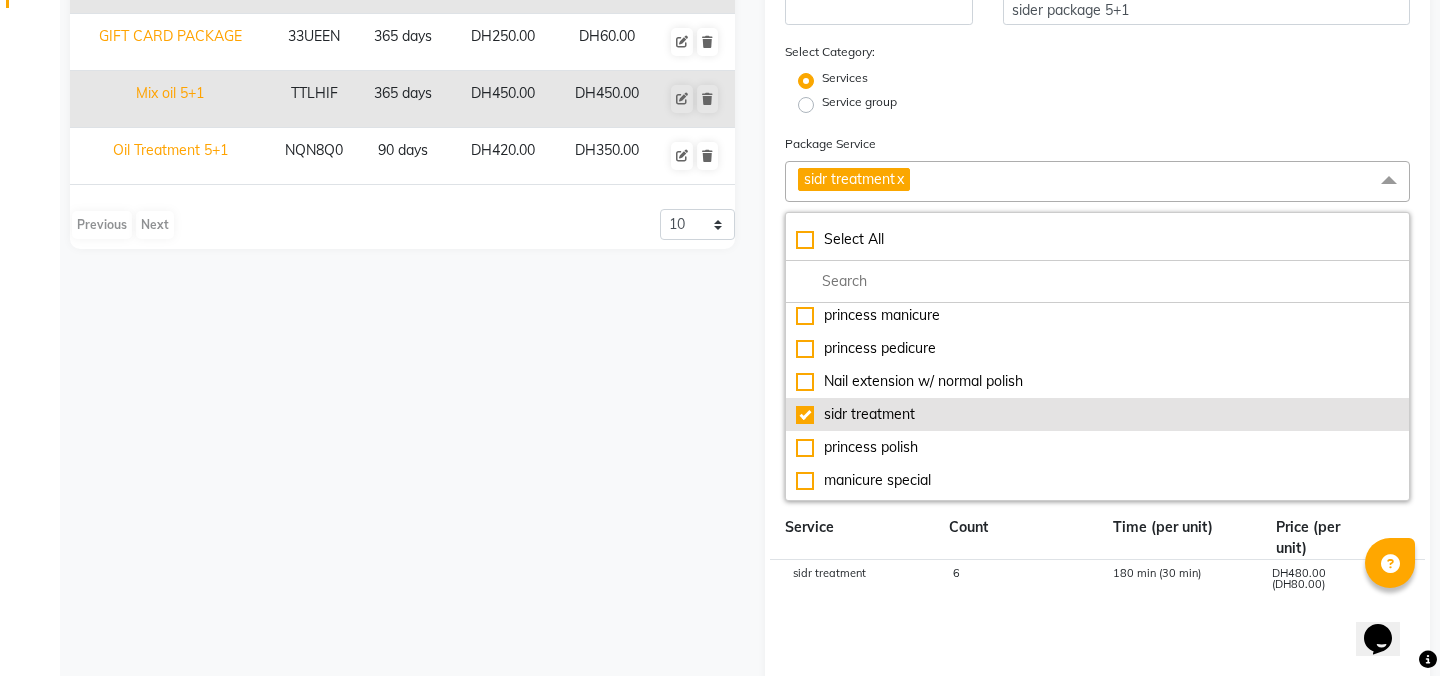 click on "sidr treatment" 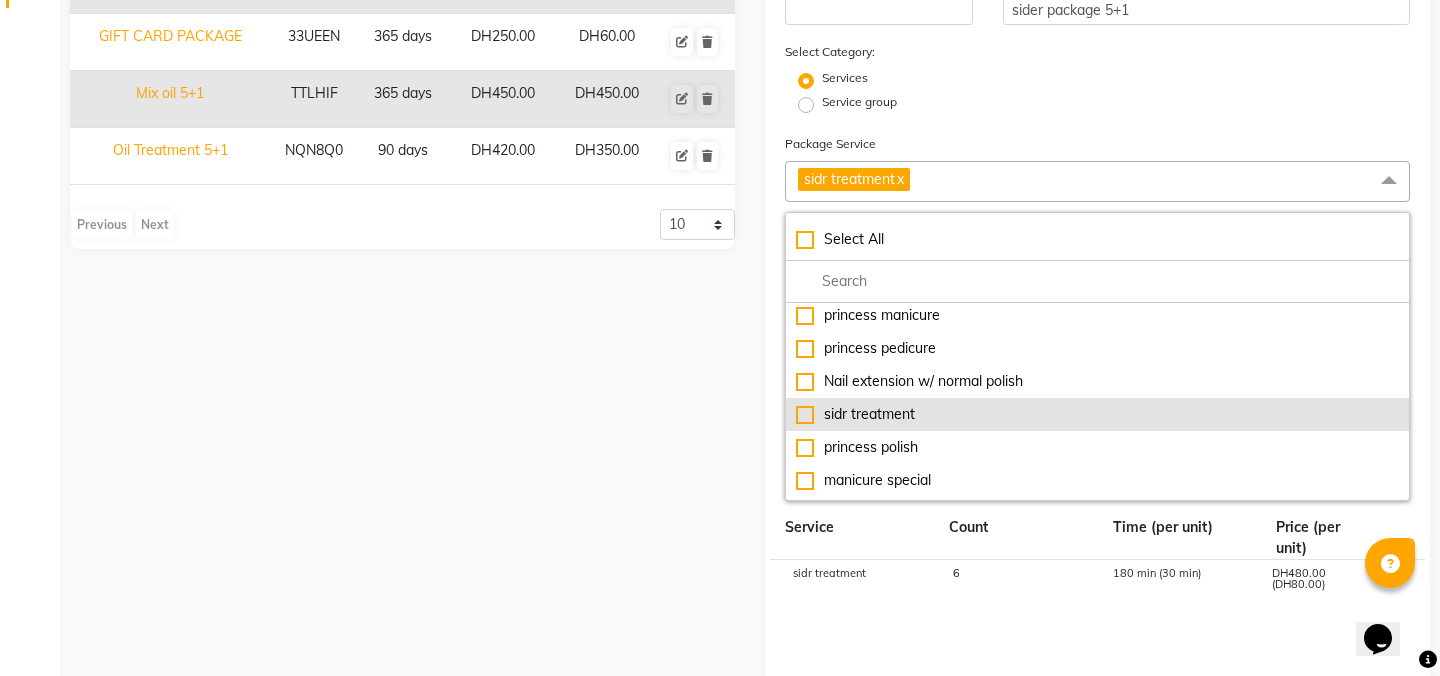 checkbox on "false" 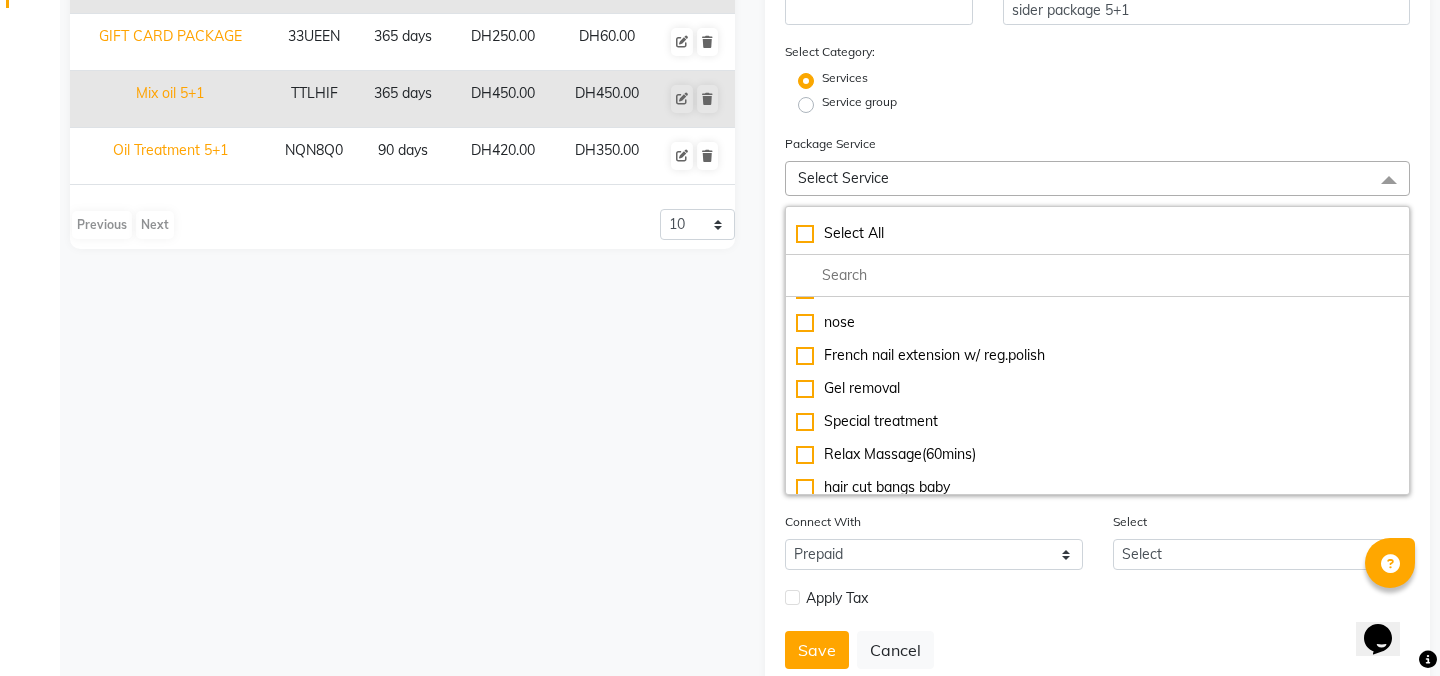 scroll, scrollTop: 1392, scrollLeft: 0, axis: vertical 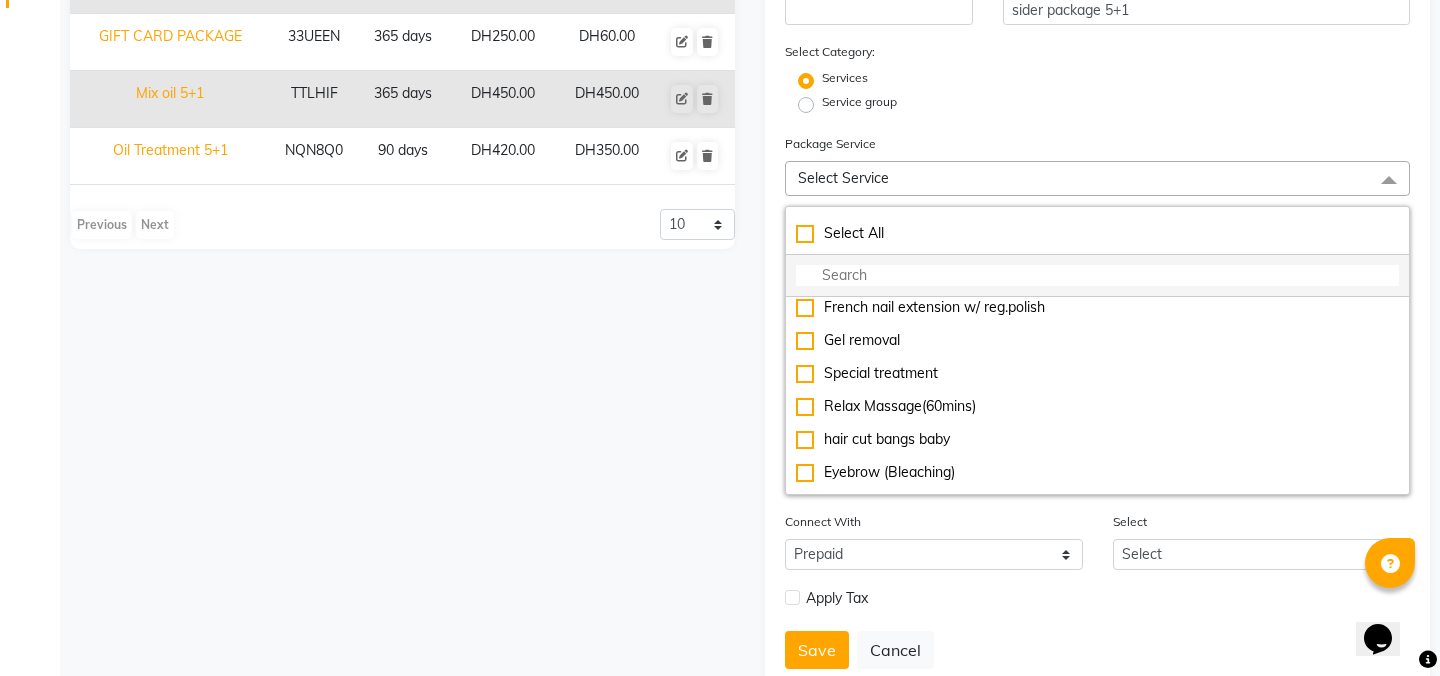 click 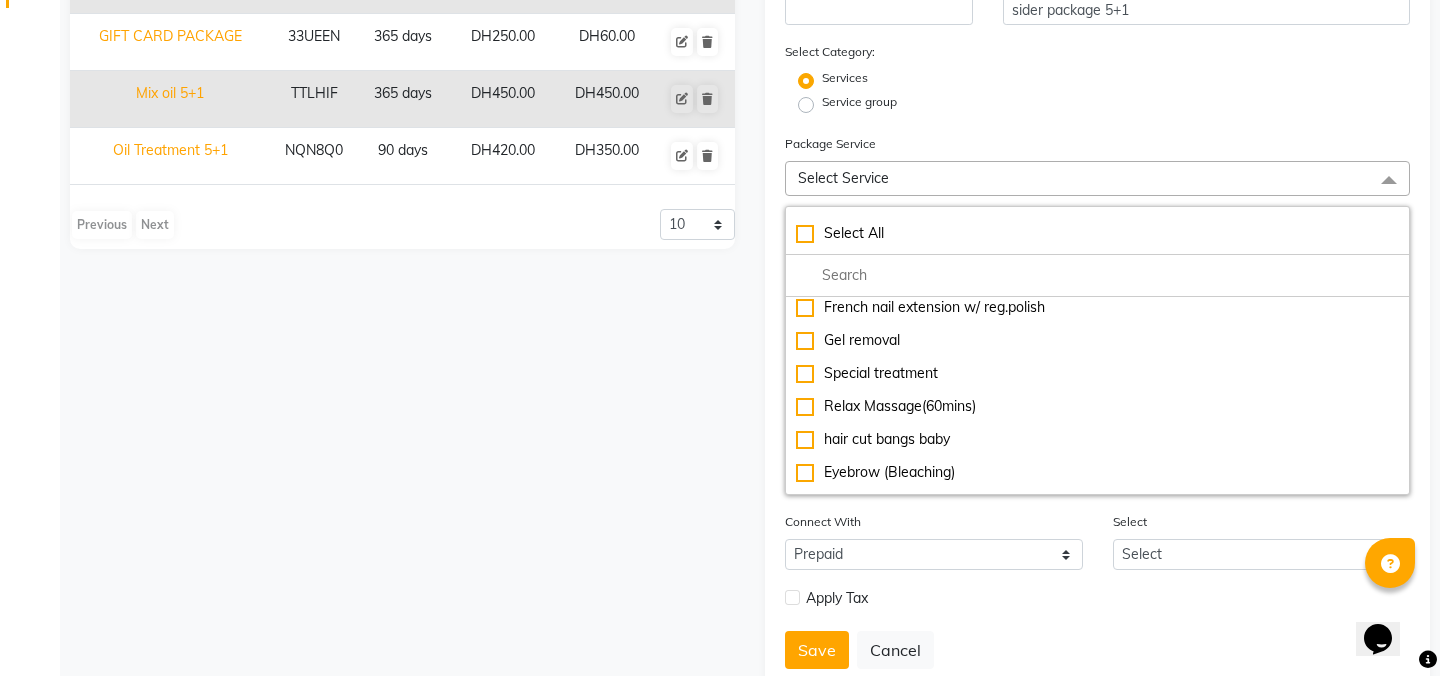 click on "Select Service" 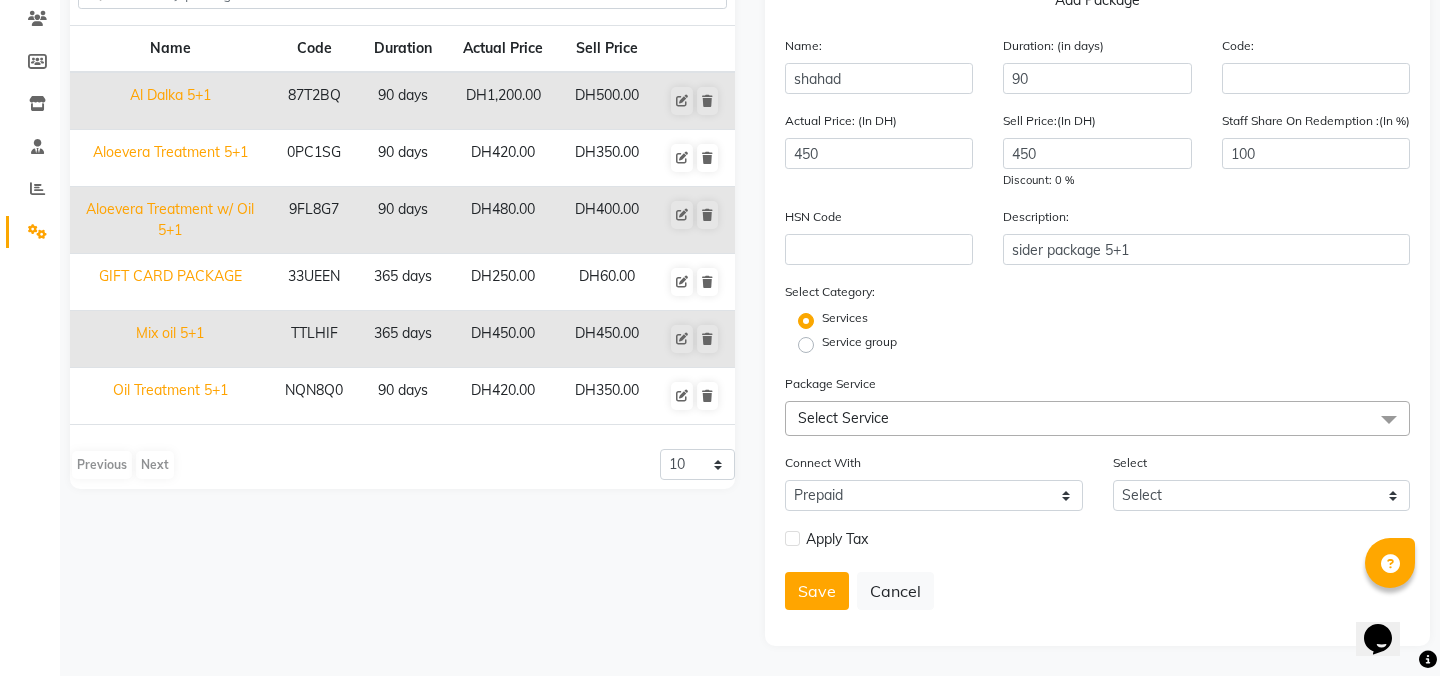 click on "Select Service" 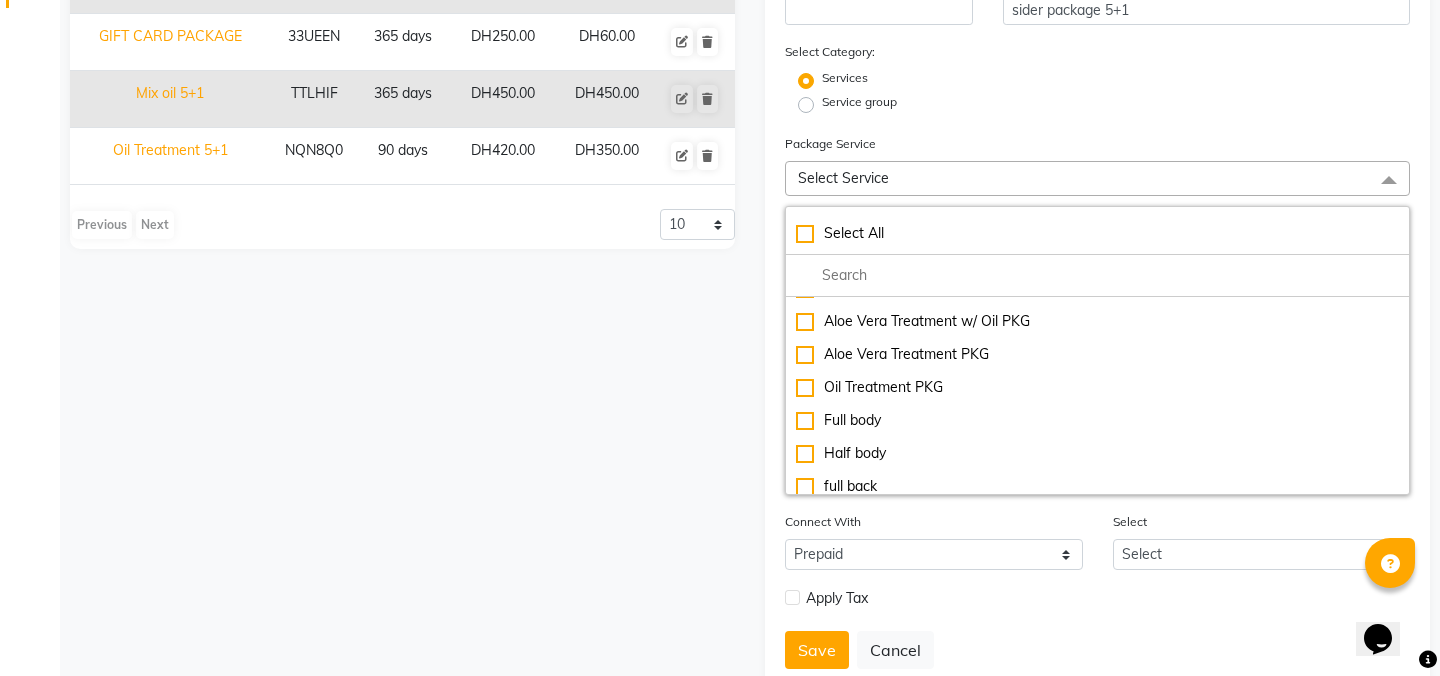 scroll, scrollTop: 4490, scrollLeft: 0, axis: vertical 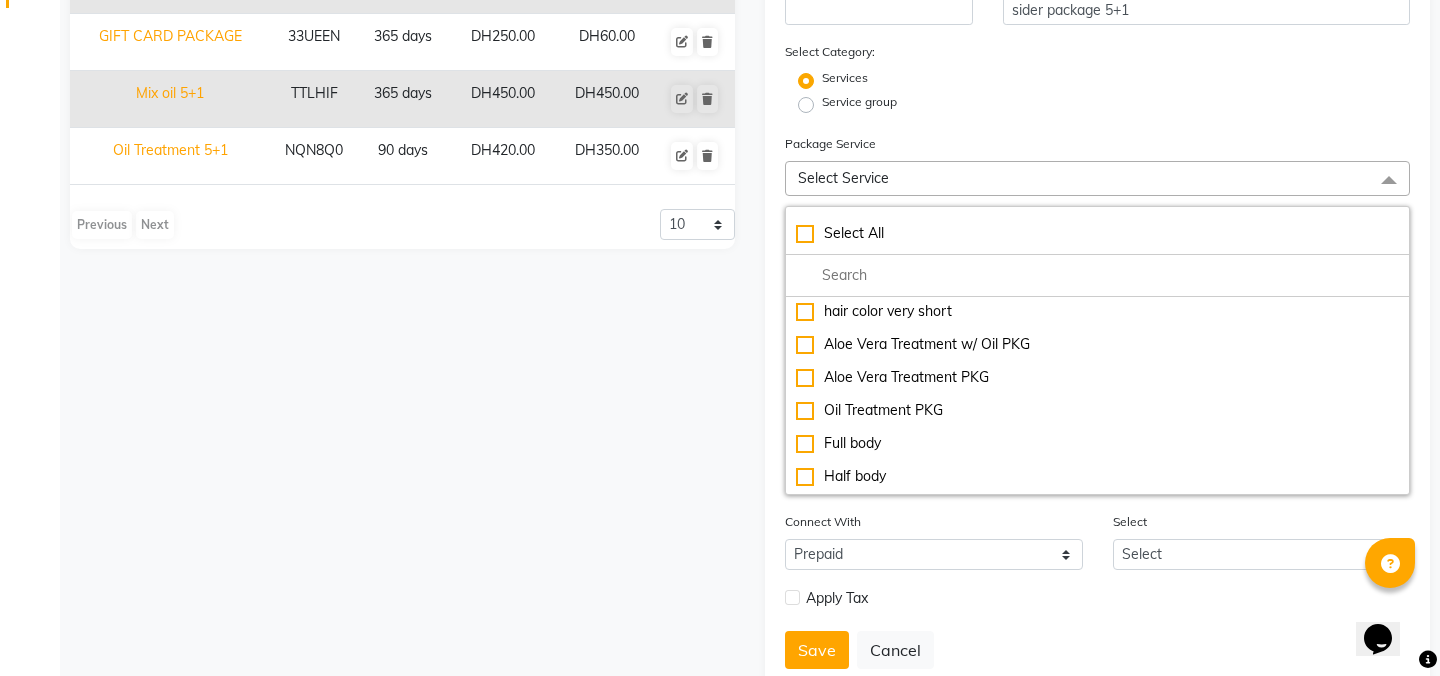 click on "Oil Treatment PKG" 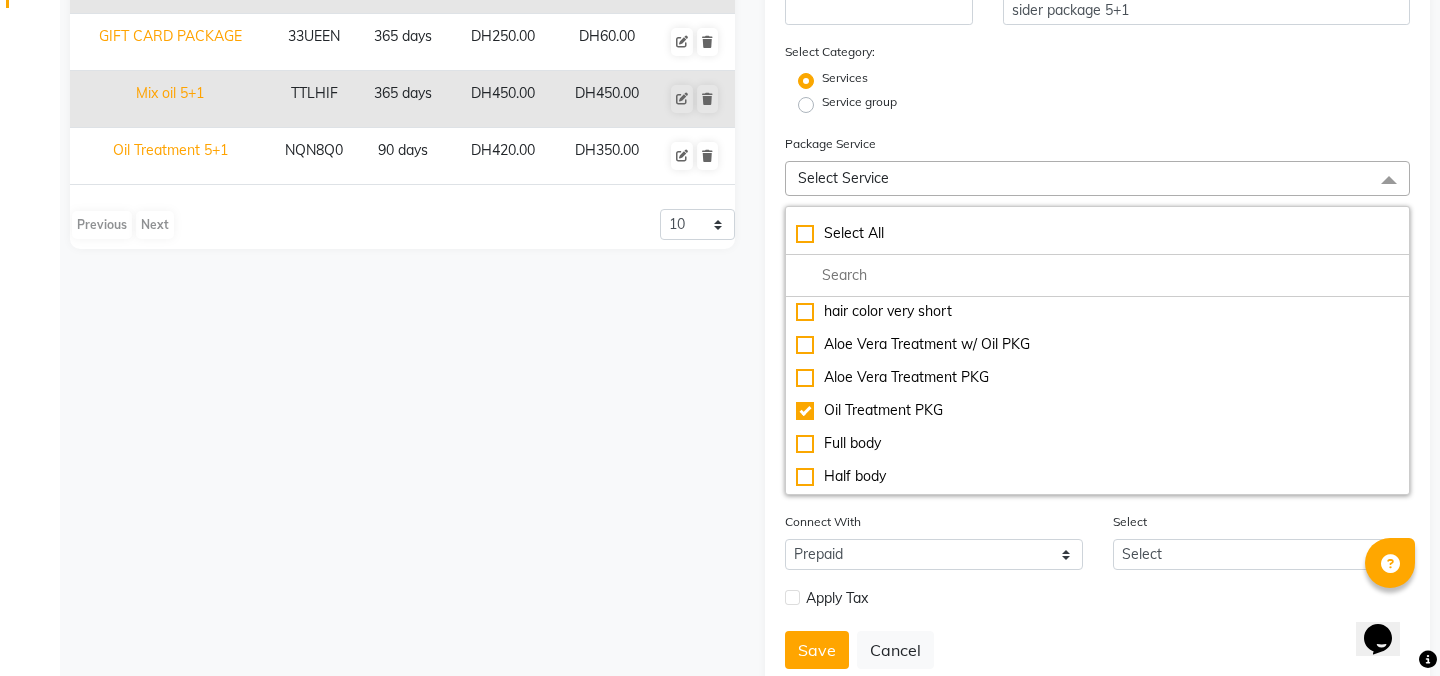 checkbox on "true" 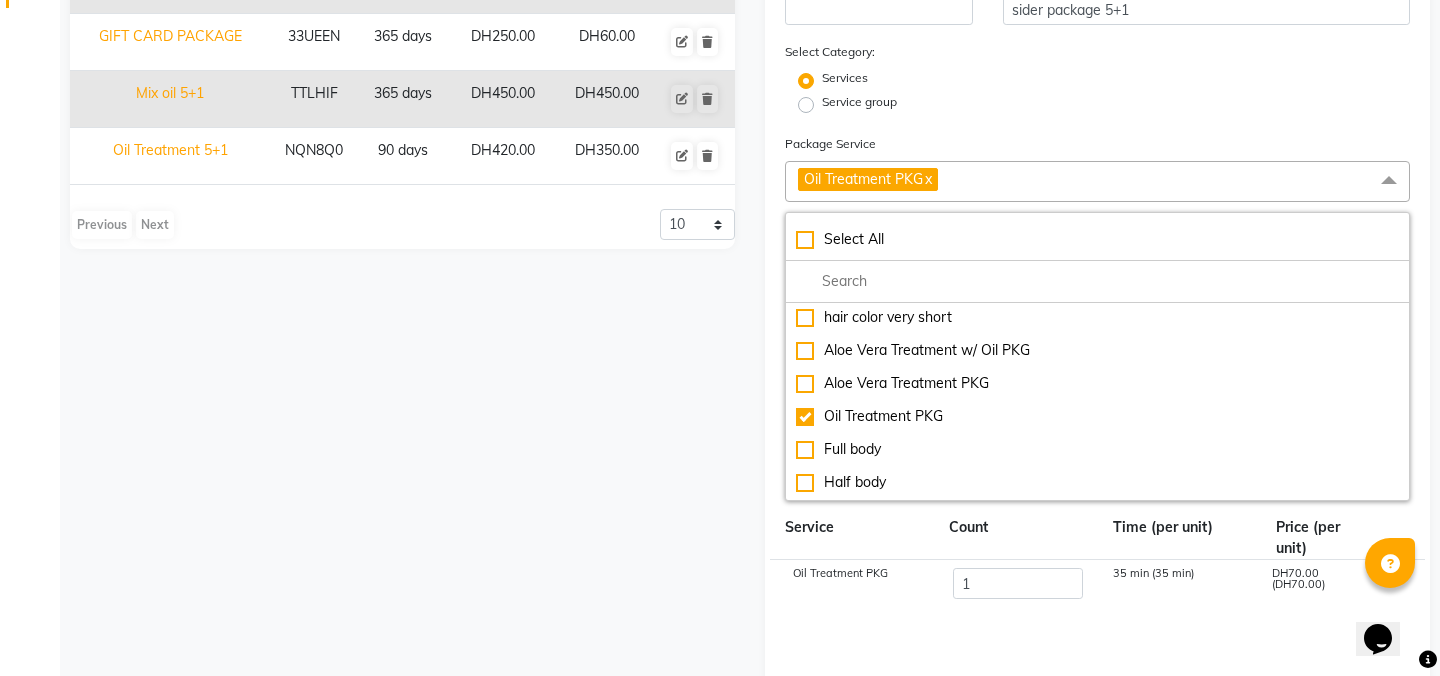 click on "Name Code Duration Actual Price Sell Price Al Dalka 5+1 87T2BQ 90 days  DH1,200.00   DH500.00  Aloevera Treatment 5+1 0PC1SG 90 days  DH420.00   DH350.00  Aloevera Treatment w/ Oil 5+1 9FL8G7 90 days  DH480.00   DH400.00  GIFT CARD PACKAGE  33UEEN 365 days  DH250.00   DH60.00  Mix oil 5+1  TTLHIF 365 days  DH450.00   DH450.00  Oil Treatment 5+1 NQN8Q0 90 days  DH420.00   DH350.00   Previous   Next  10 20 50 100" 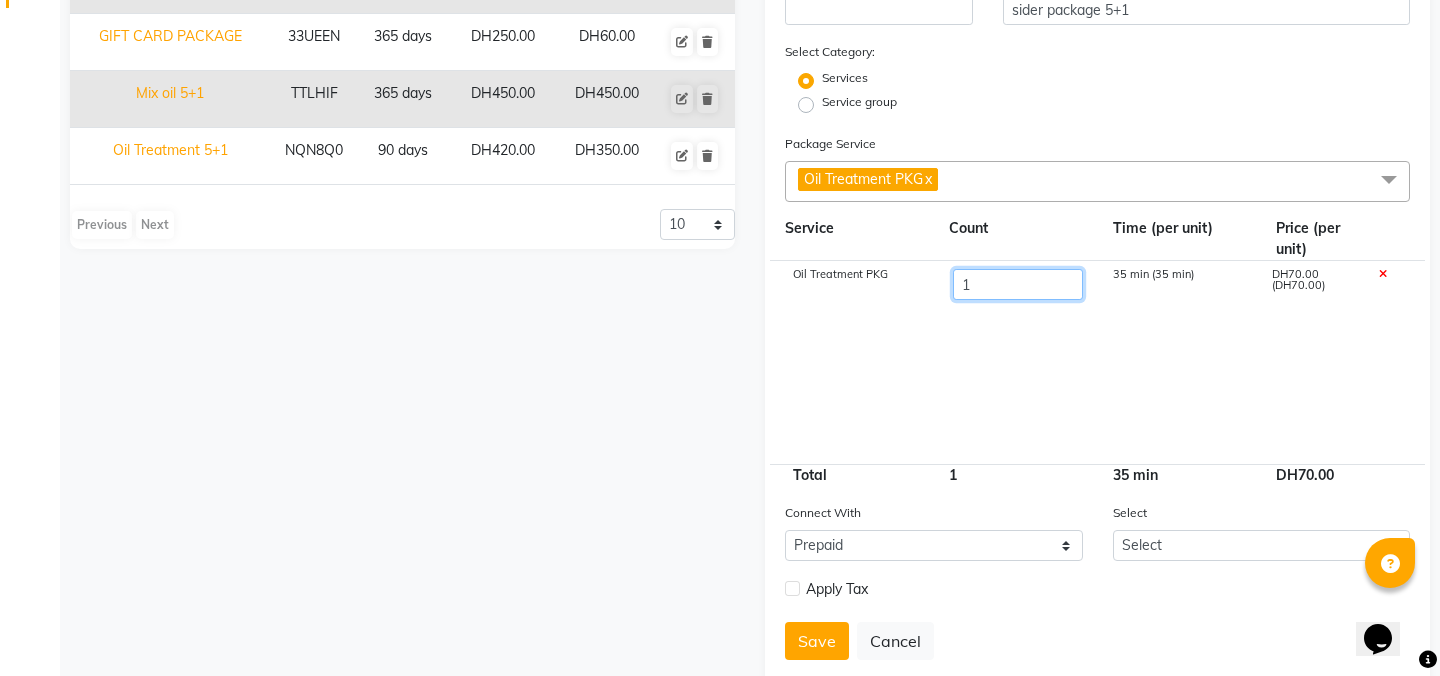click on "1" 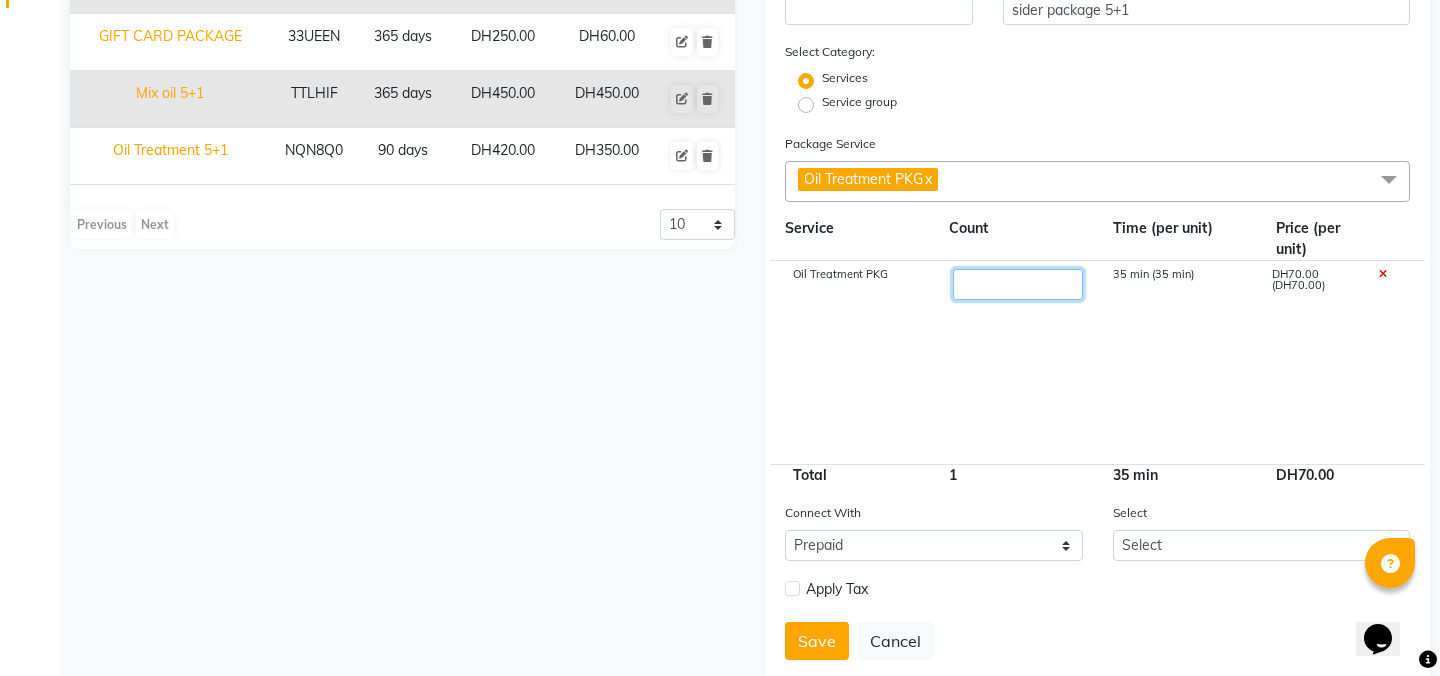 type on "6" 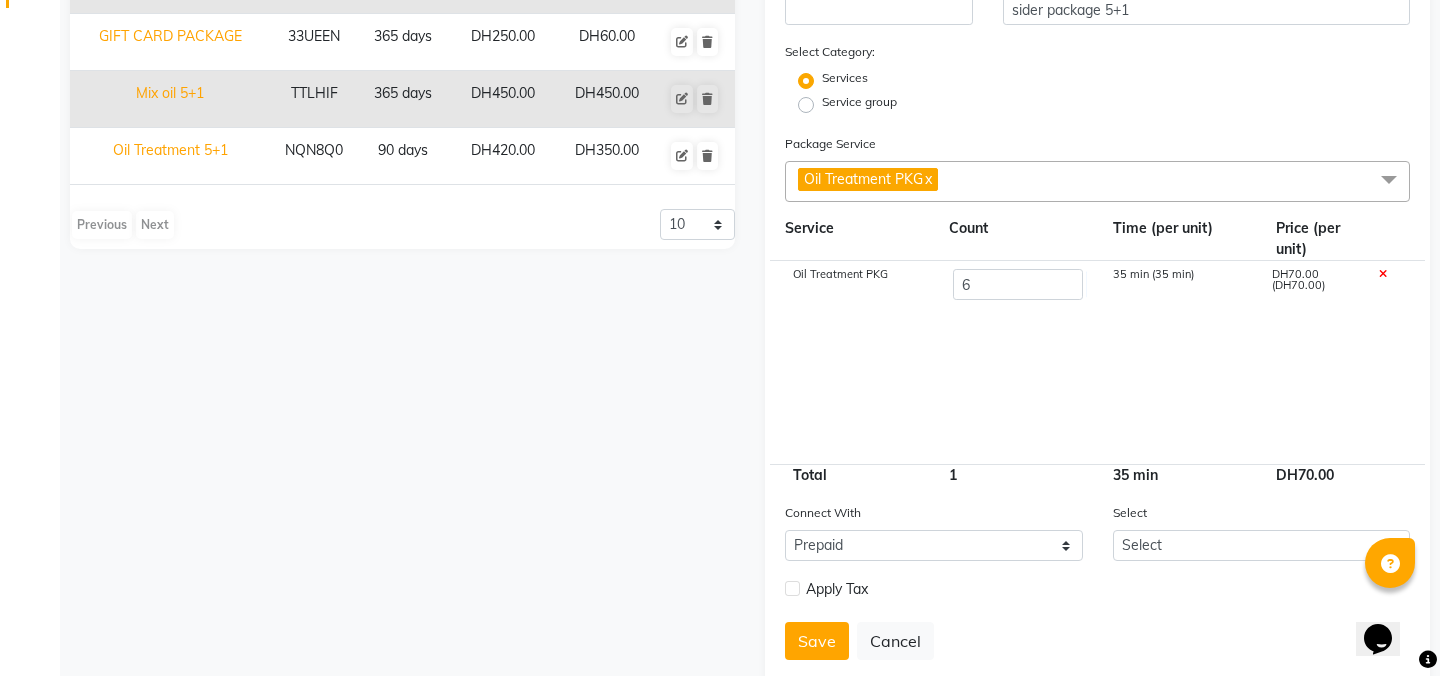 click on "Oil Treatment PKG 6 35 min (35 min) DH70.00 (DH70.00)" 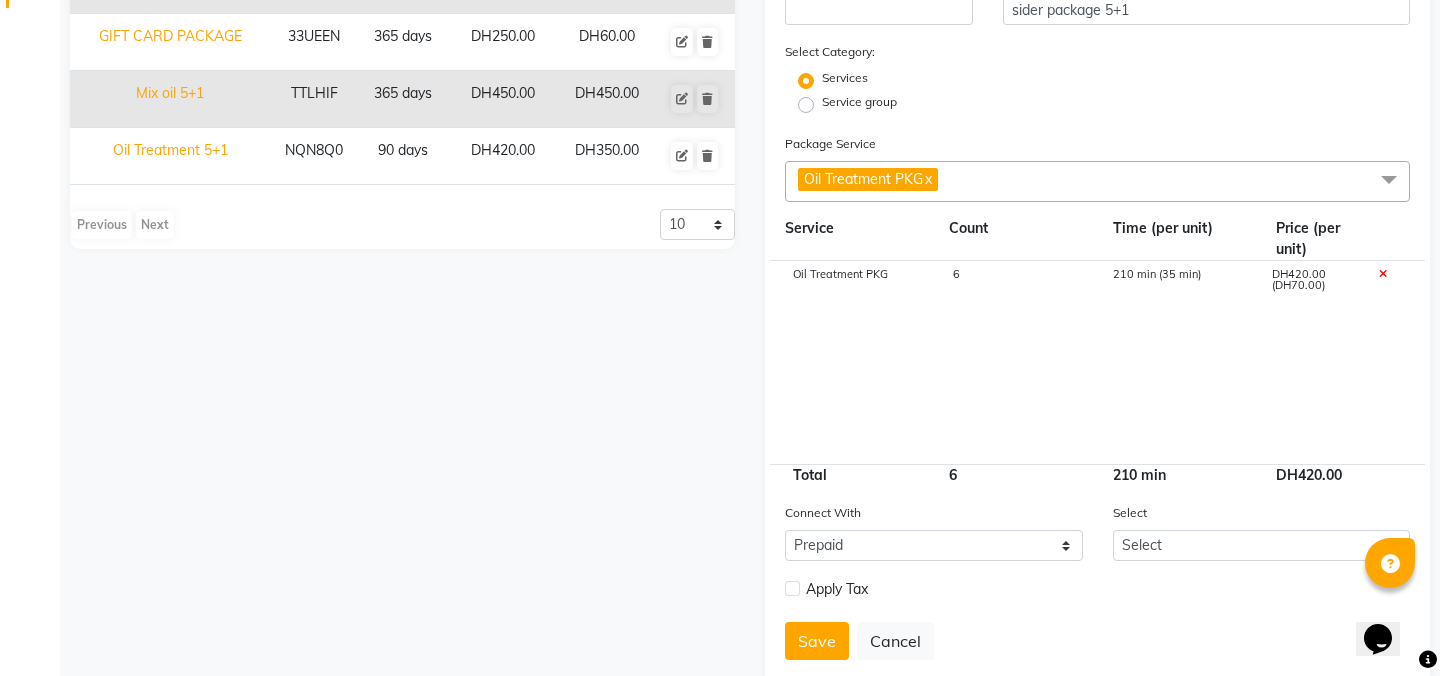 click on "x" 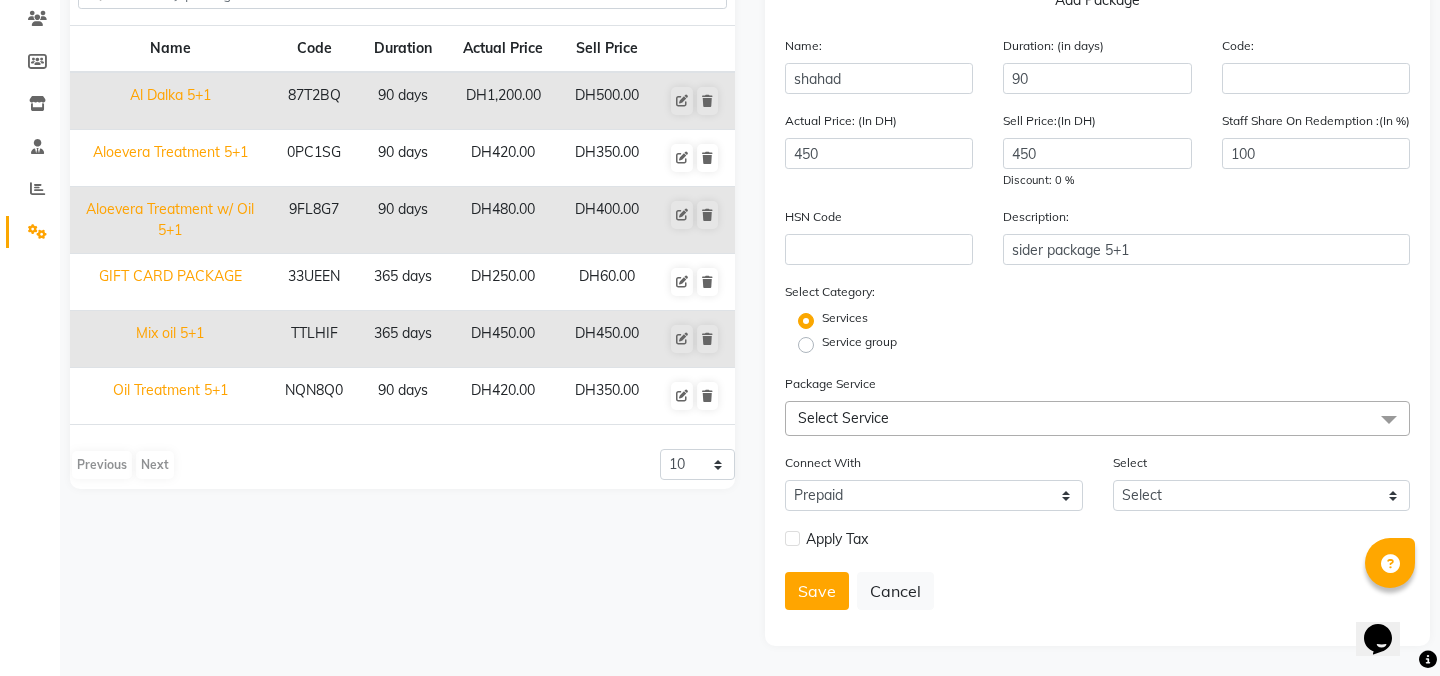 click on "Select Service" 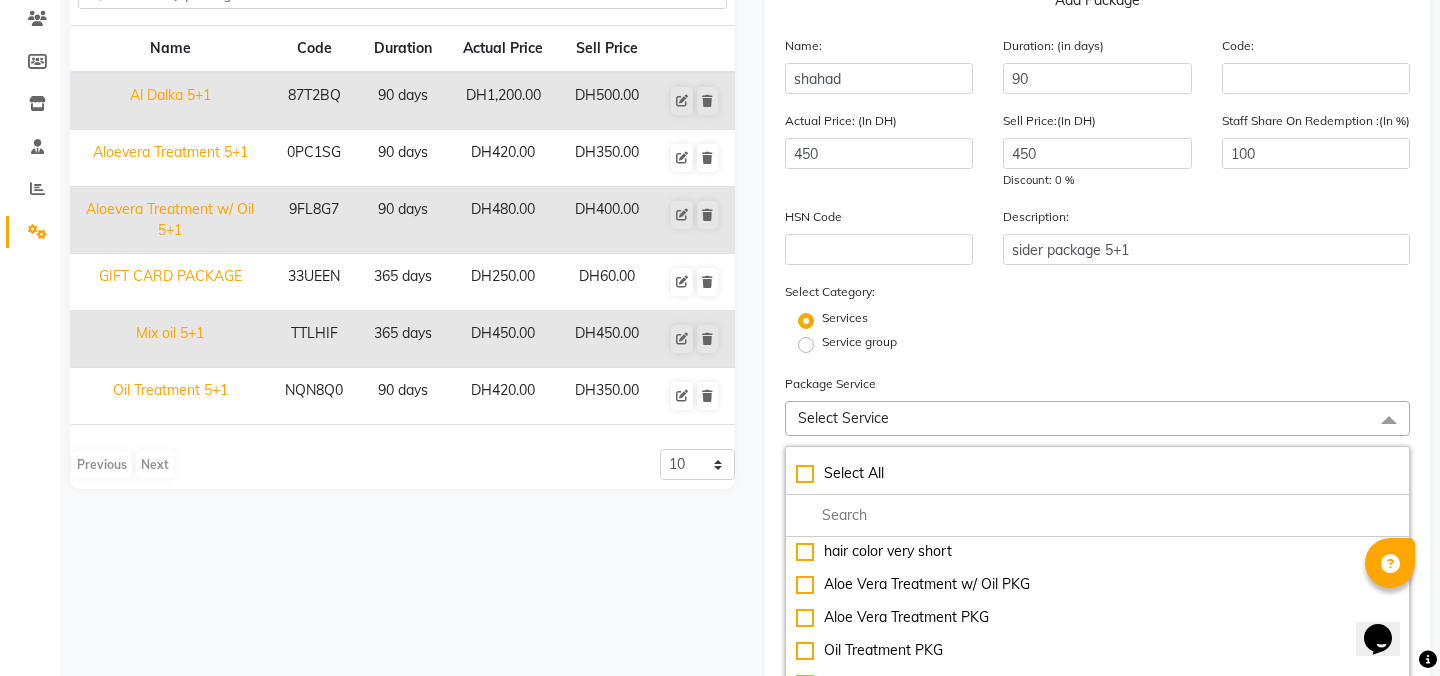 scroll, scrollTop: 409, scrollLeft: 0, axis: vertical 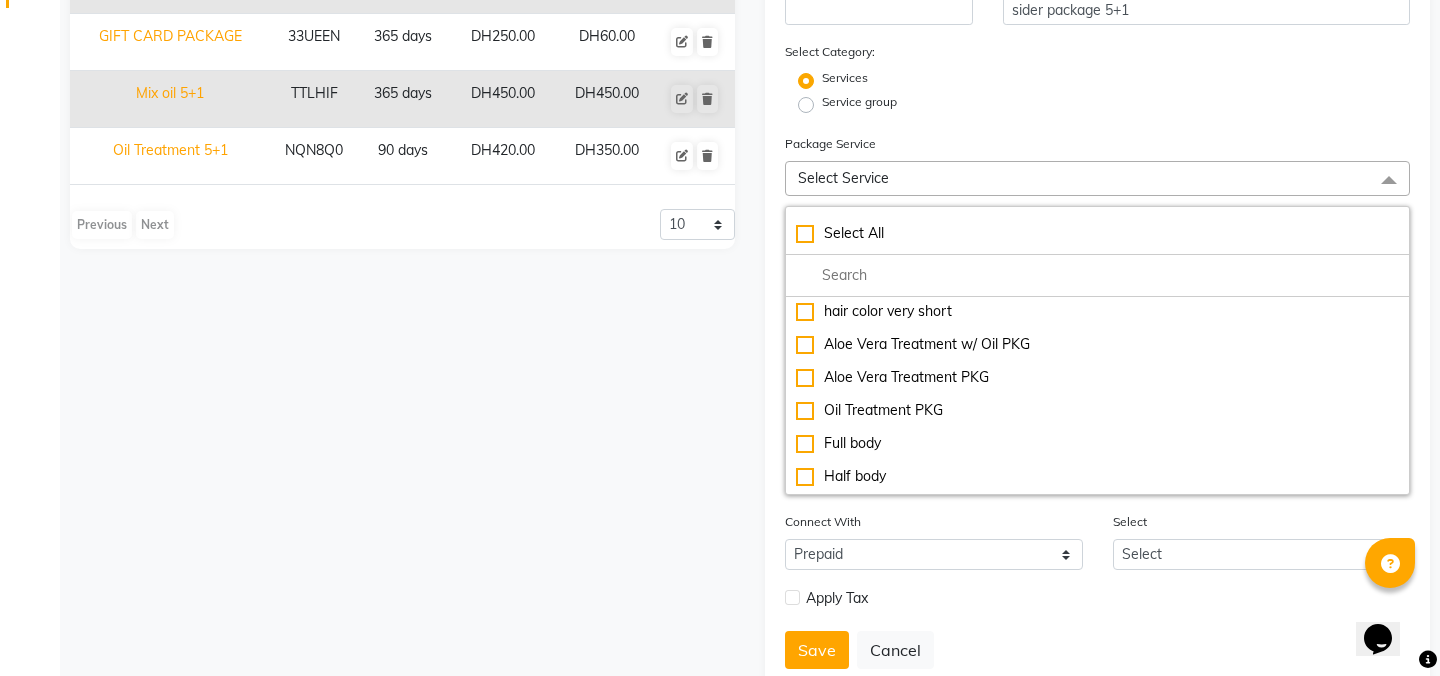 click on "Select Service" 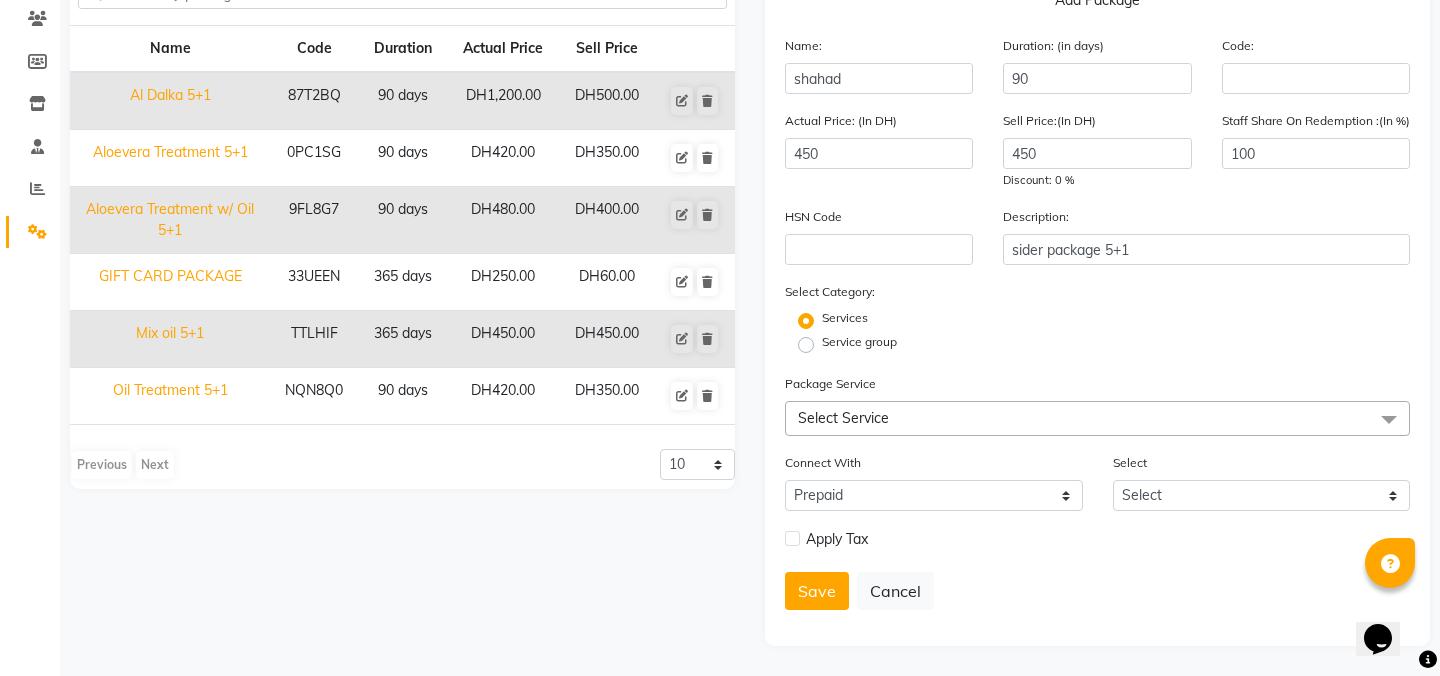 click on "Select Service" 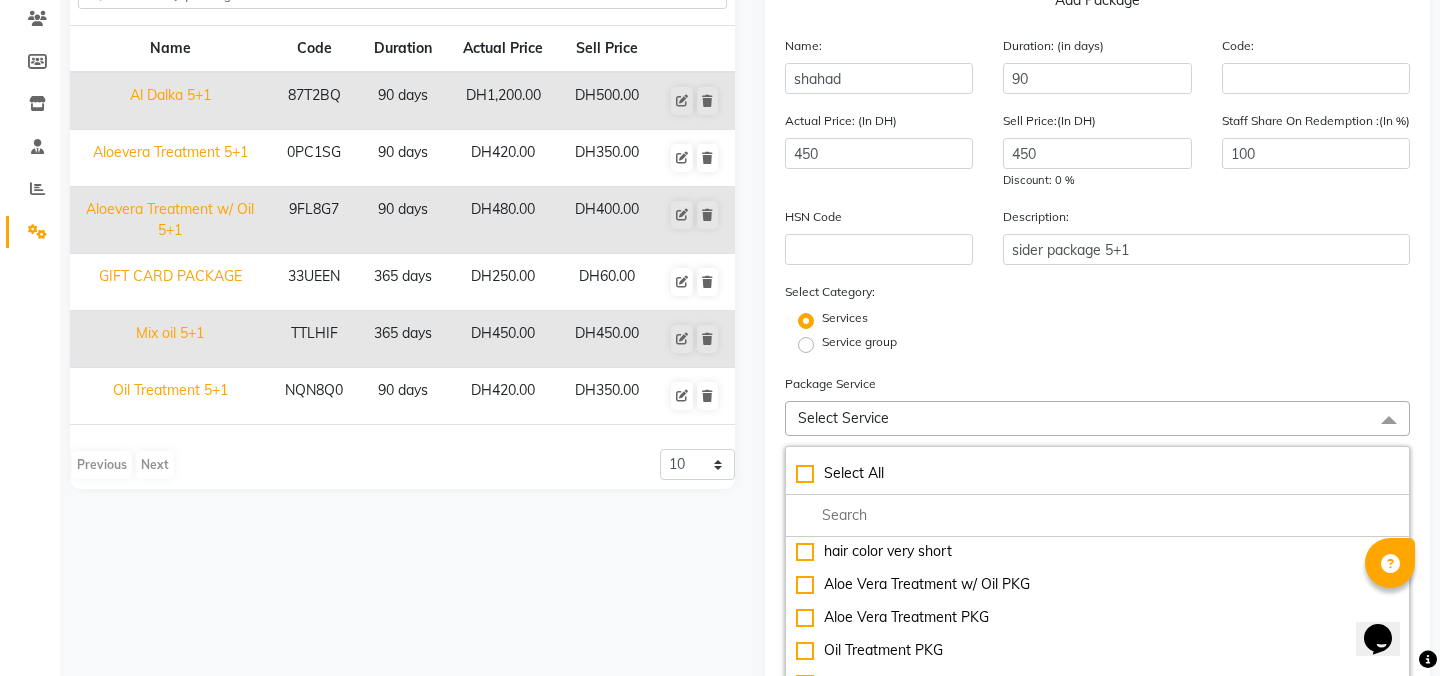 scroll, scrollTop: 409, scrollLeft: 0, axis: vertical 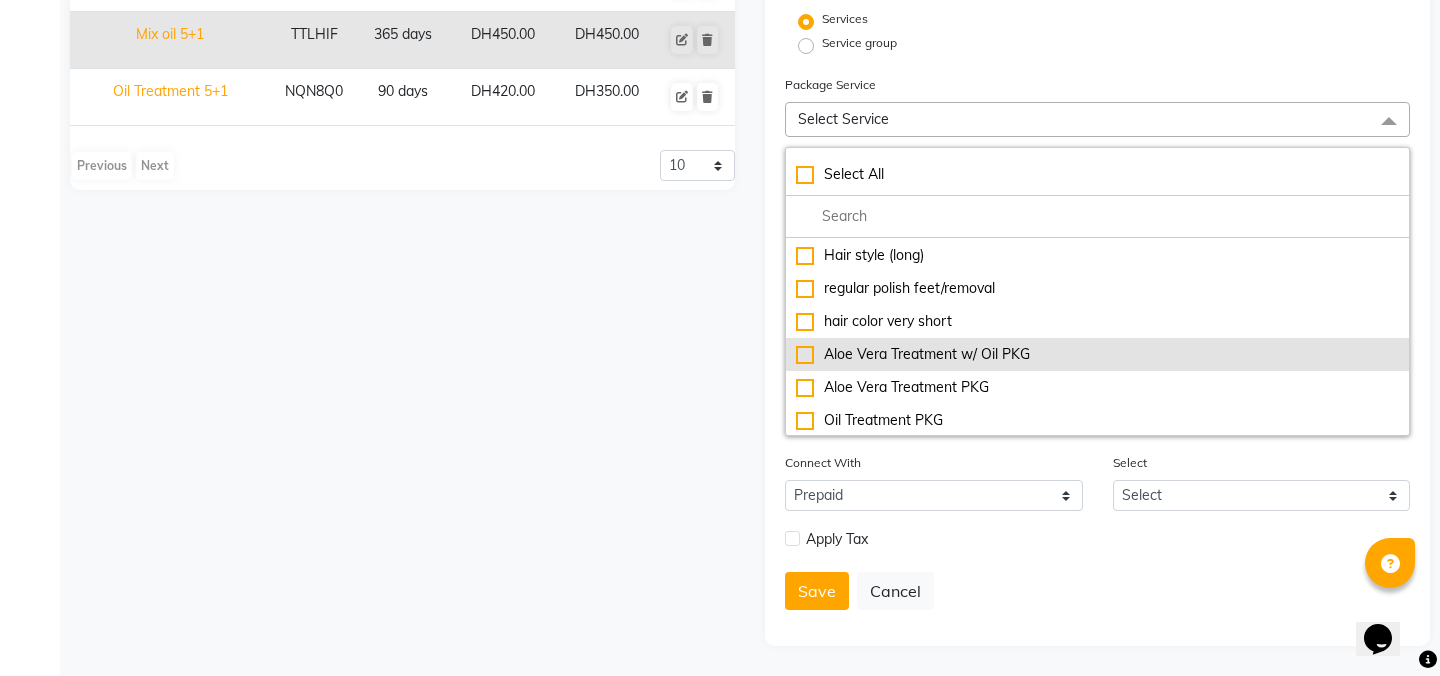 click on "Aloe Vera Treatment w/ Oil PKG" 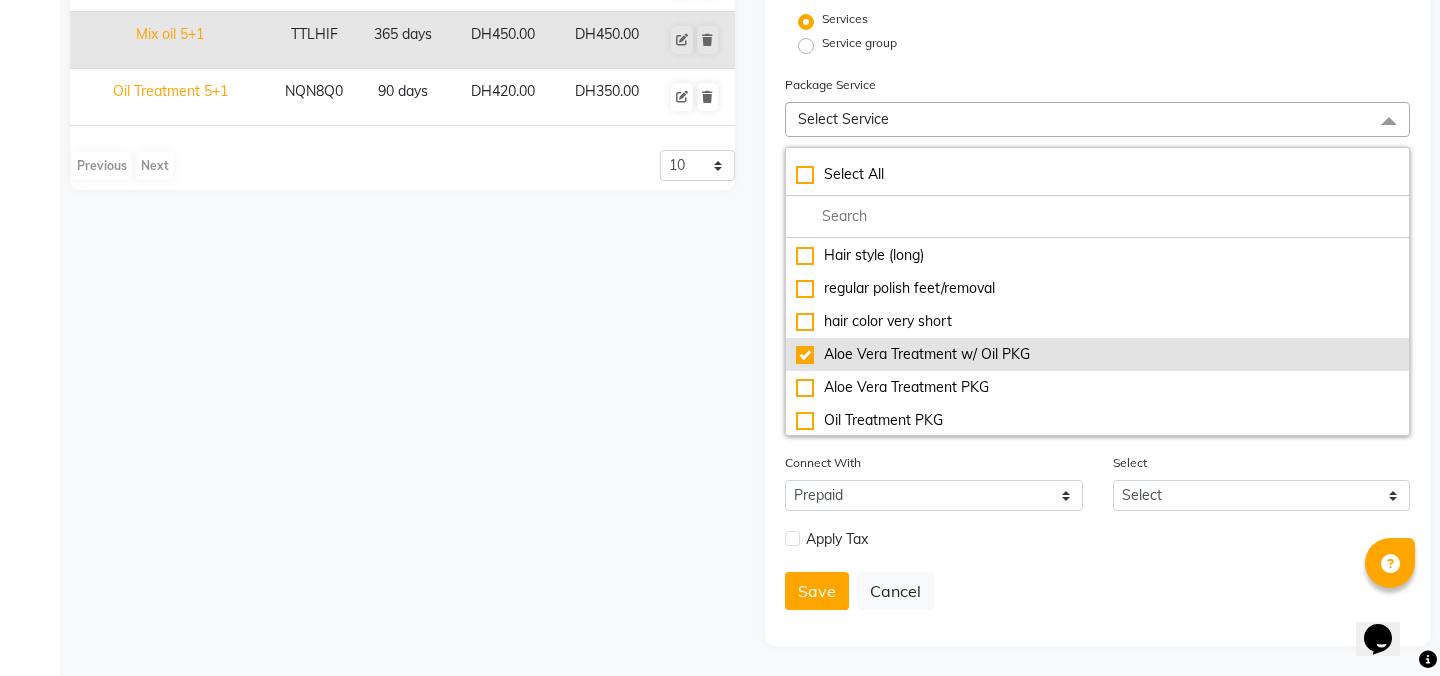 checkbox on "true" 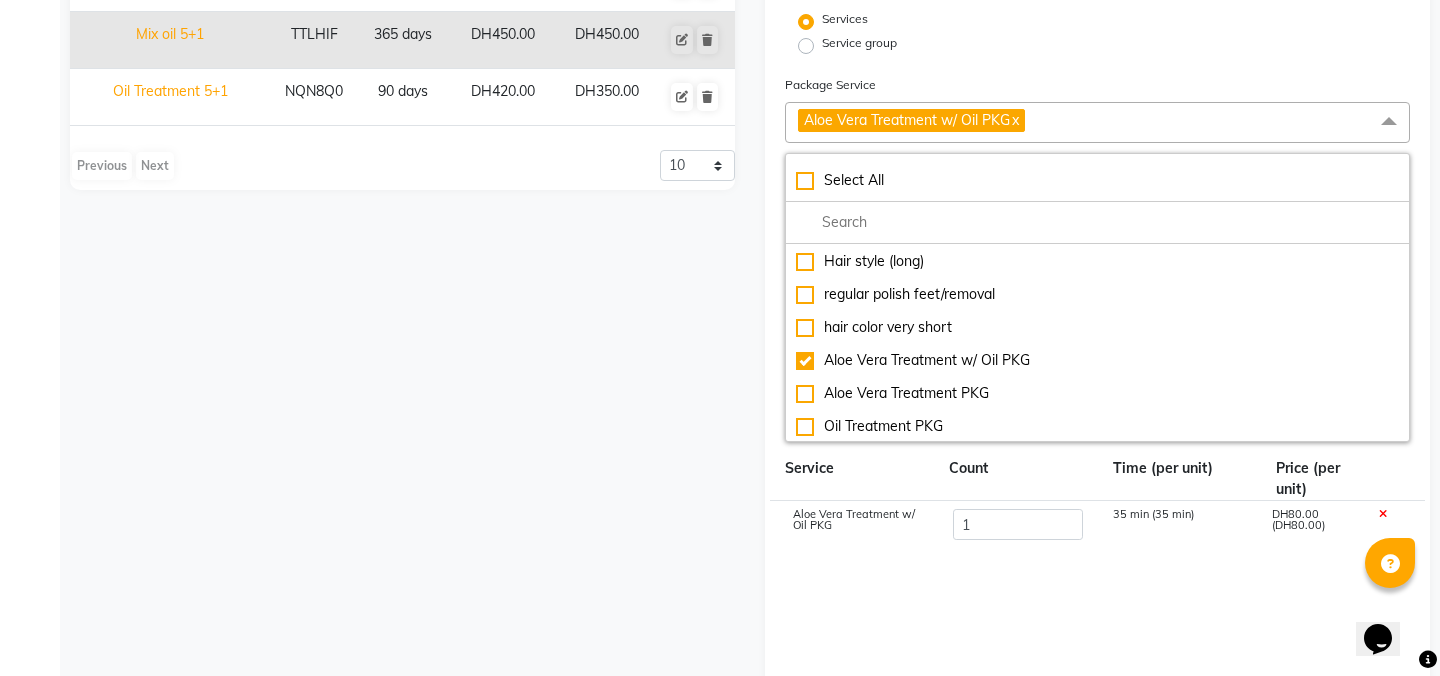 click on "x" 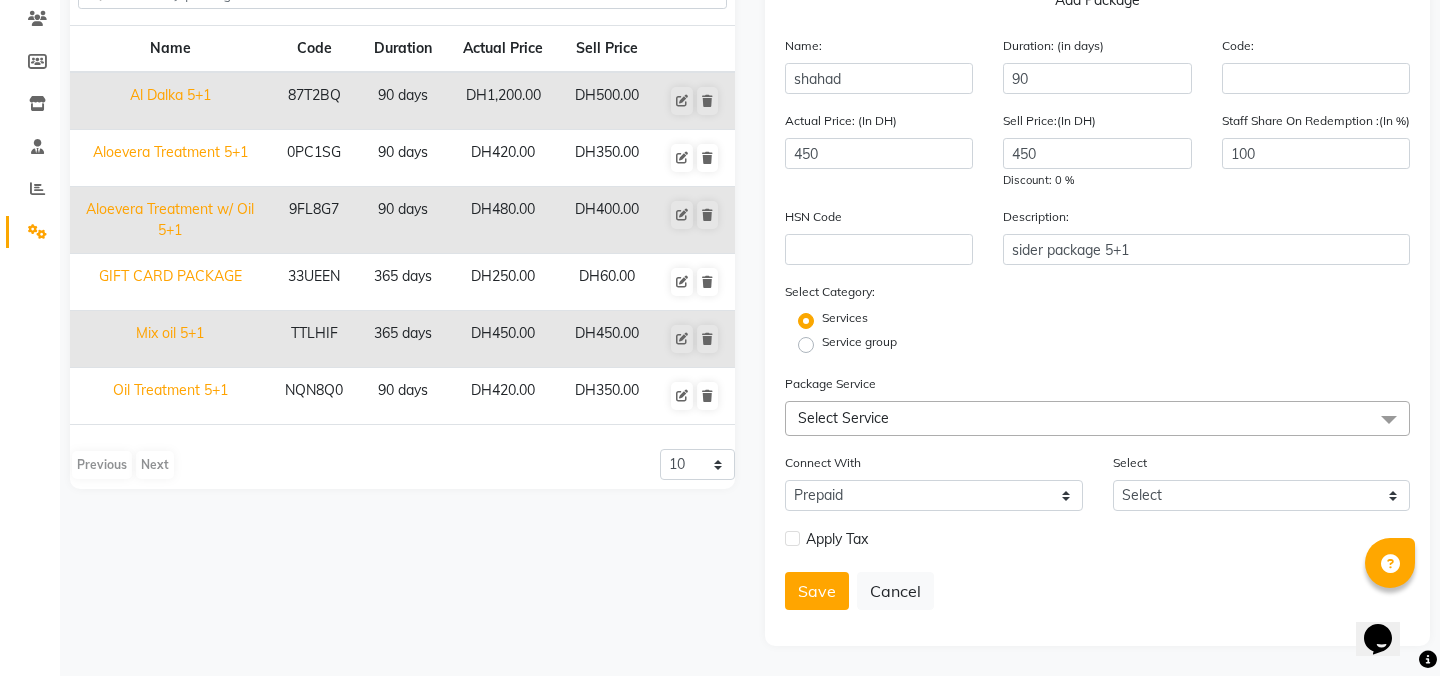 scroll, scrollTop: 0, scrollLeft: 0, axis: both 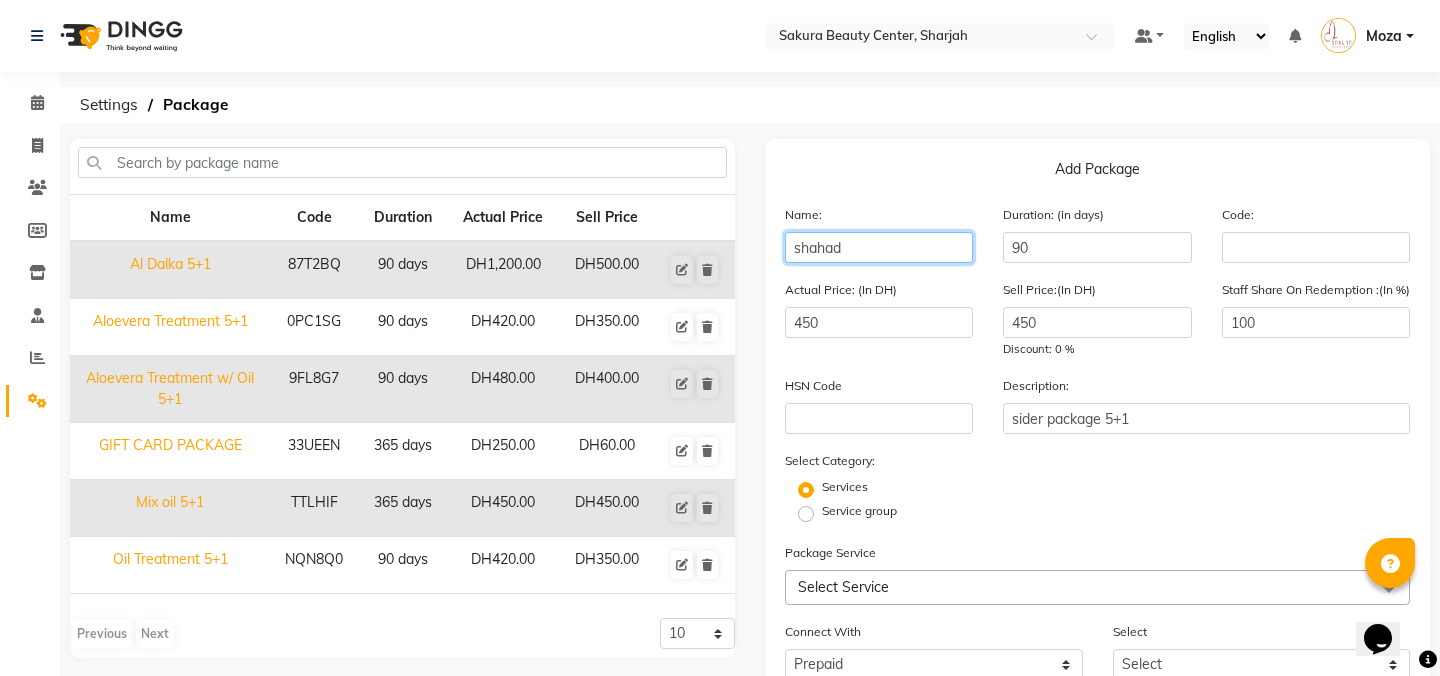 drag, startPoint x: 871, startPoint y: 253, endPoint x: 565, endPoint y: 253, distance: 306 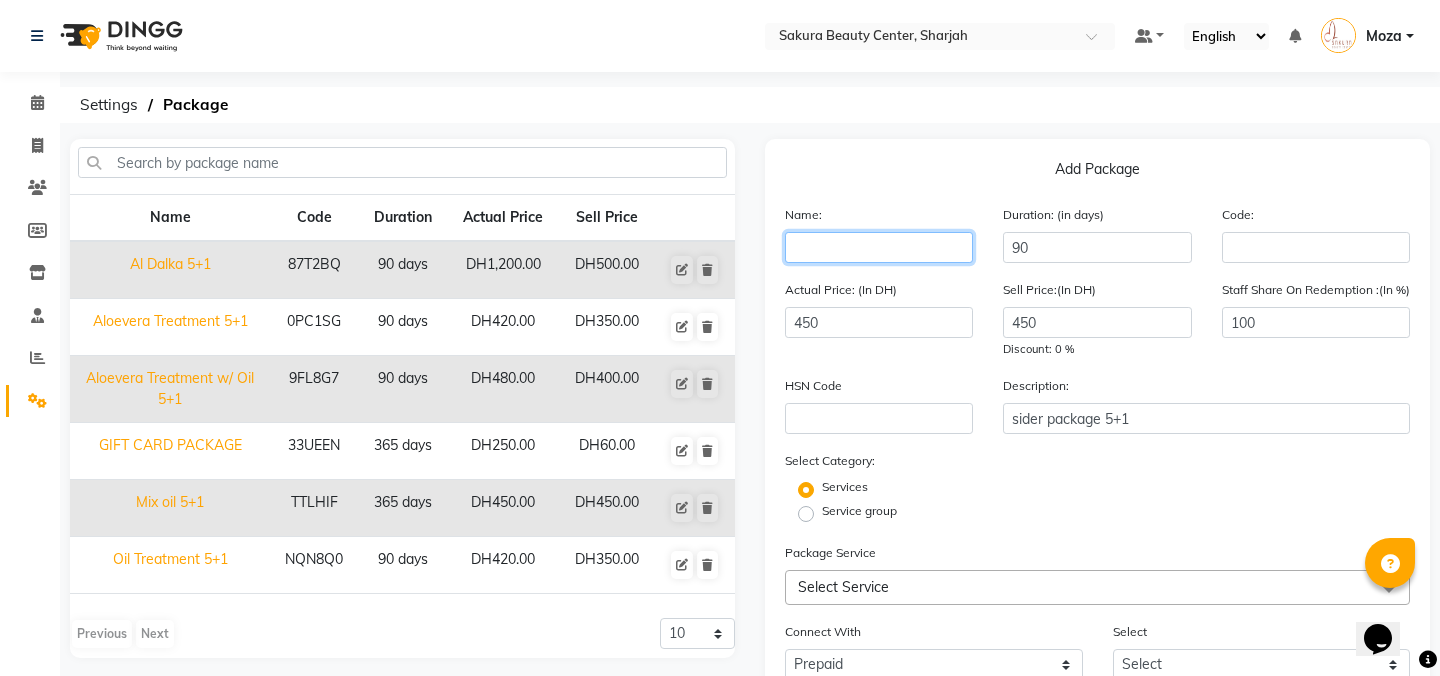type 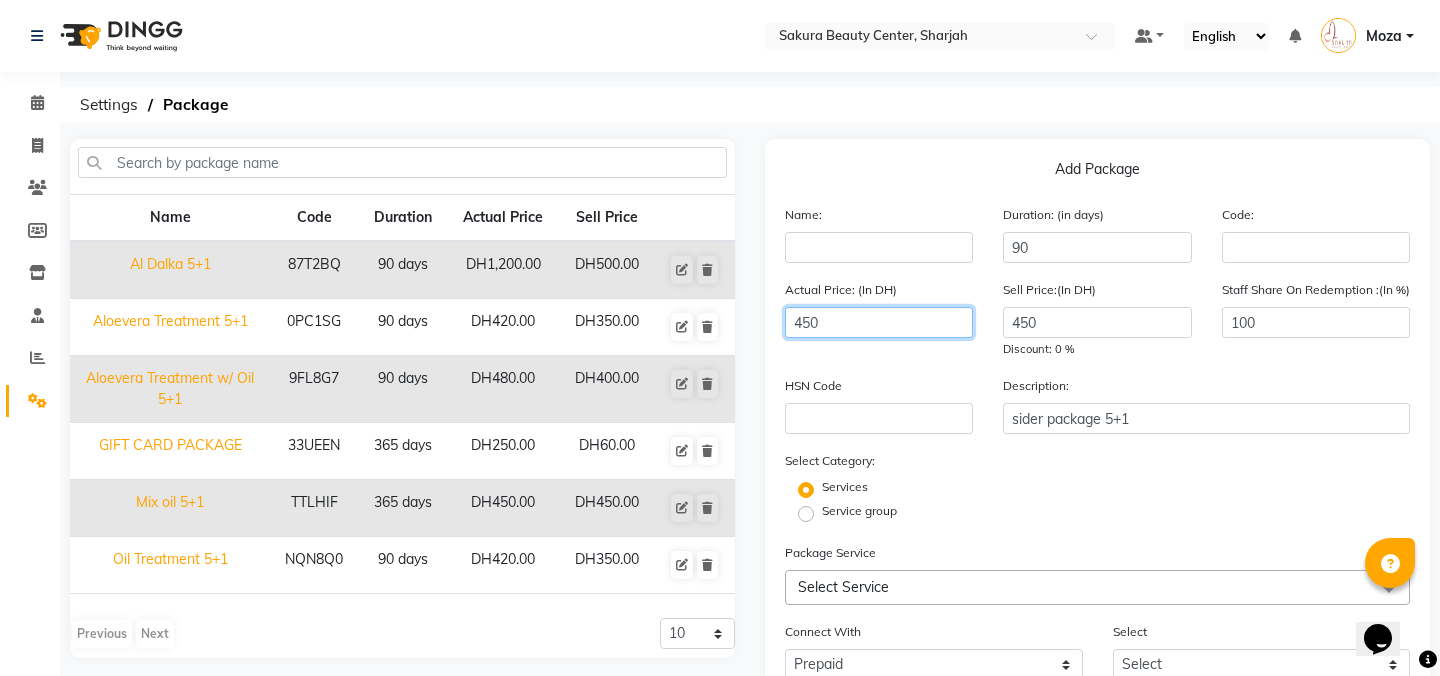 drag, startPoint x: 834, startPoint y: 317, endPoint x: 614, endPoint y: 300, distance: 220.65584 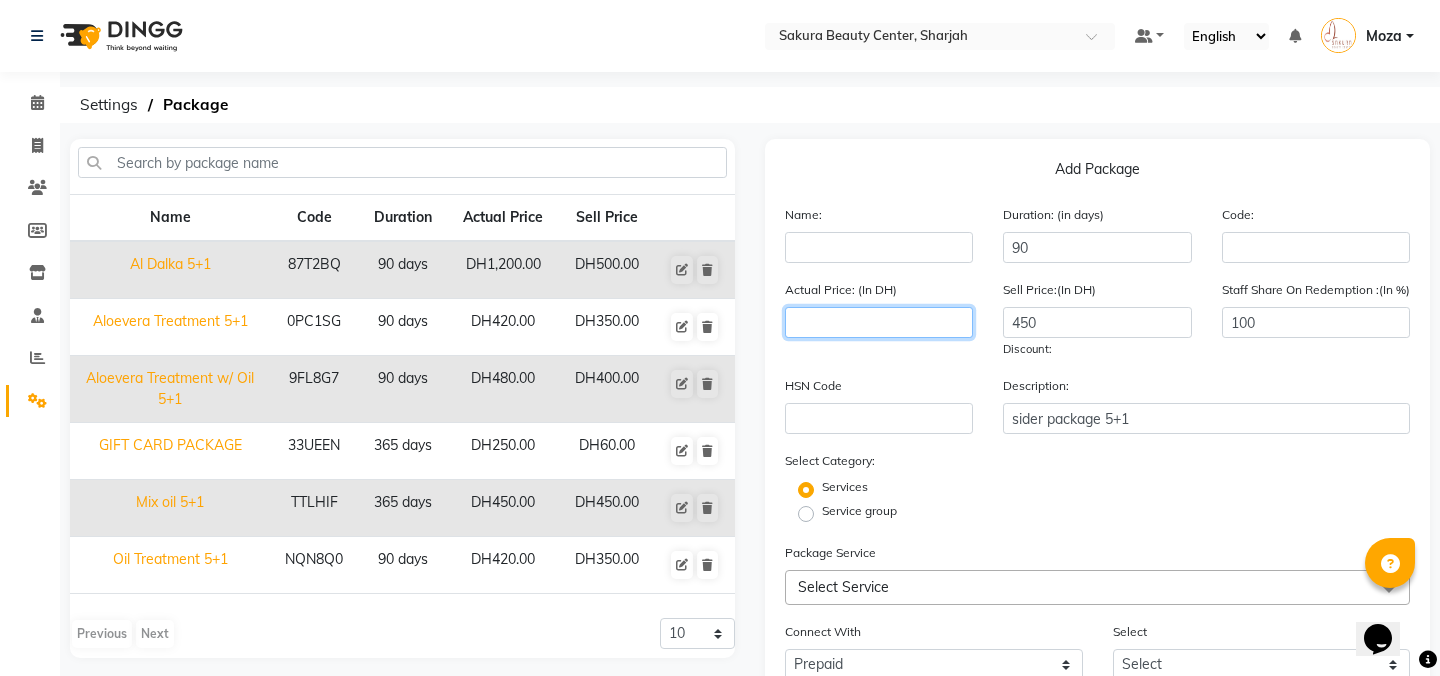type 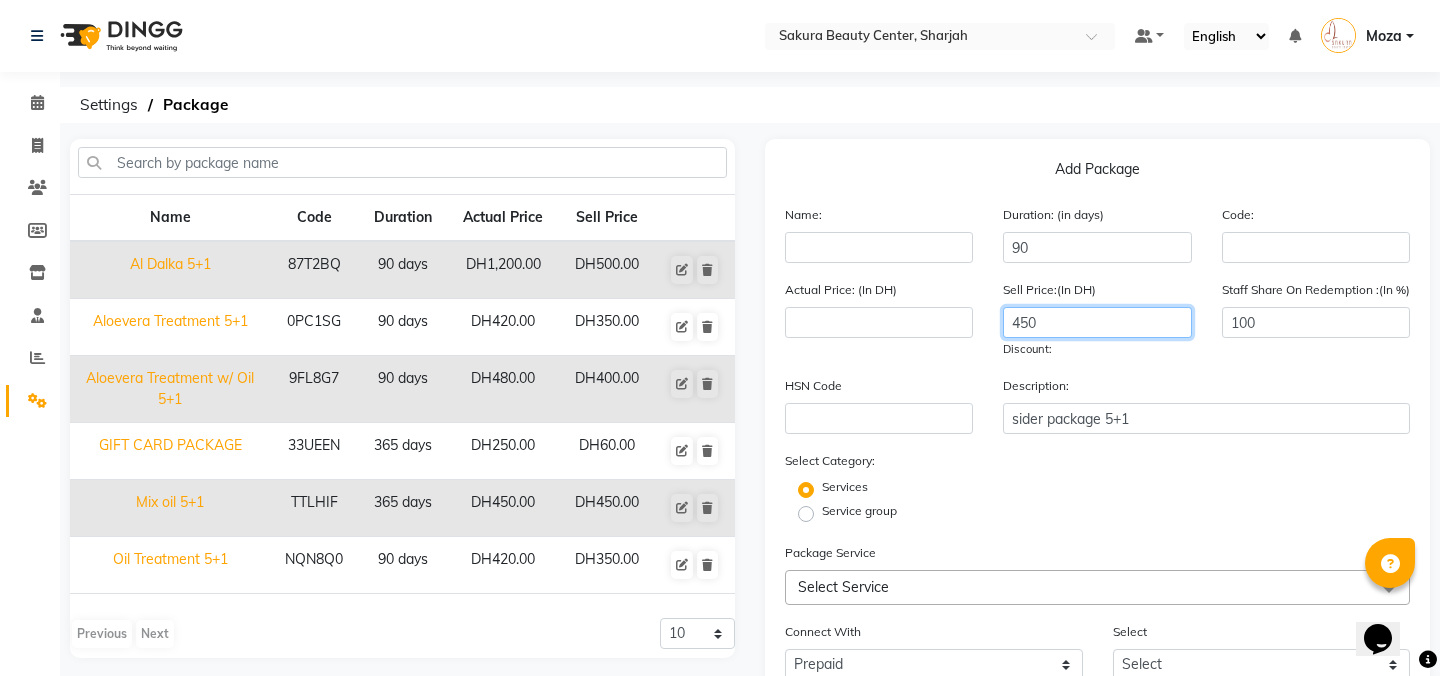 drag, startPoint x: 1046, startPoint y: 325, endPoint x: 901, endPoint y: 359, distance: 148.93288 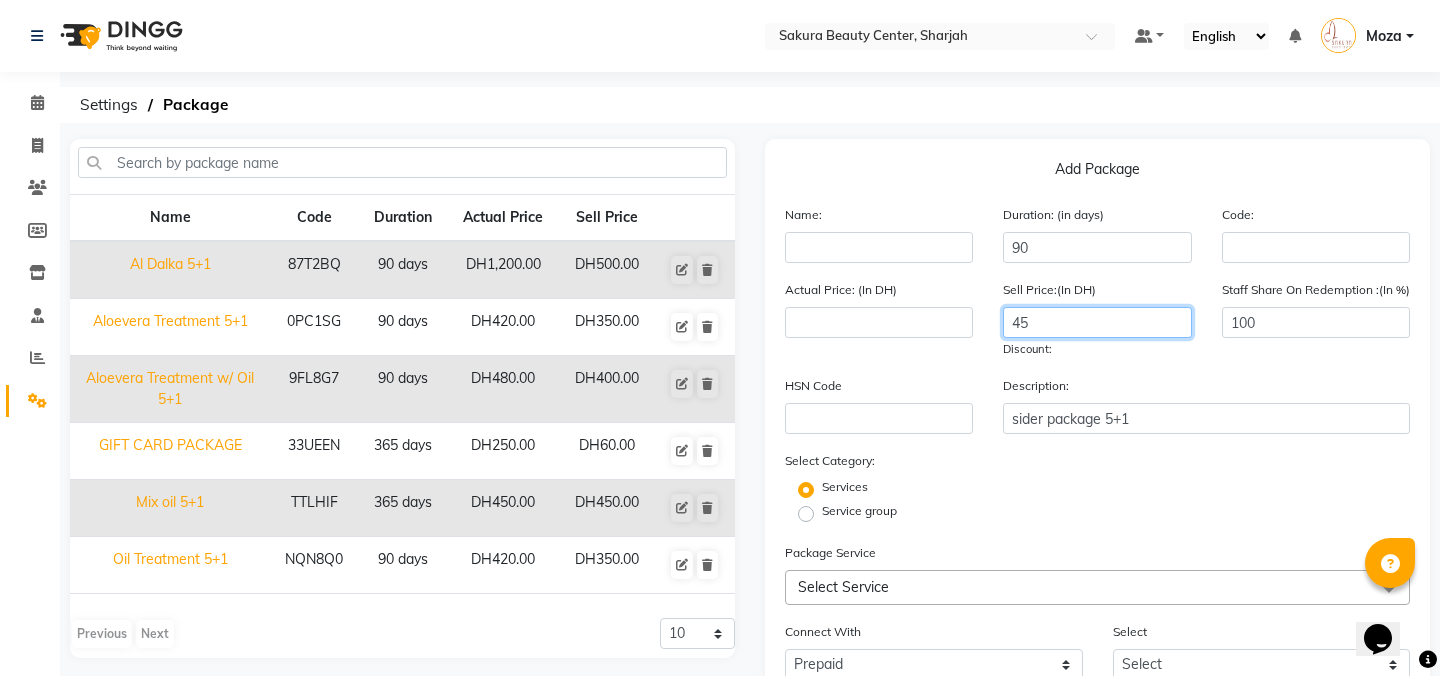 type on "4" 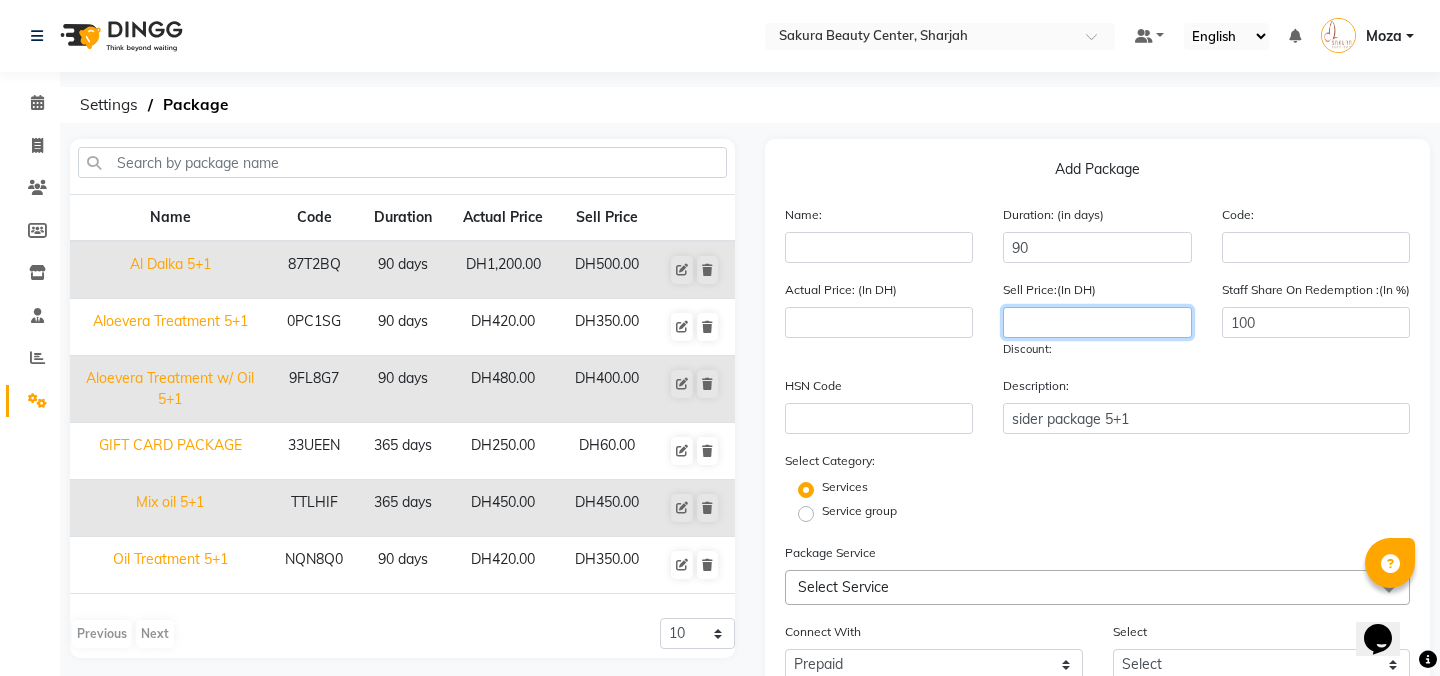 type 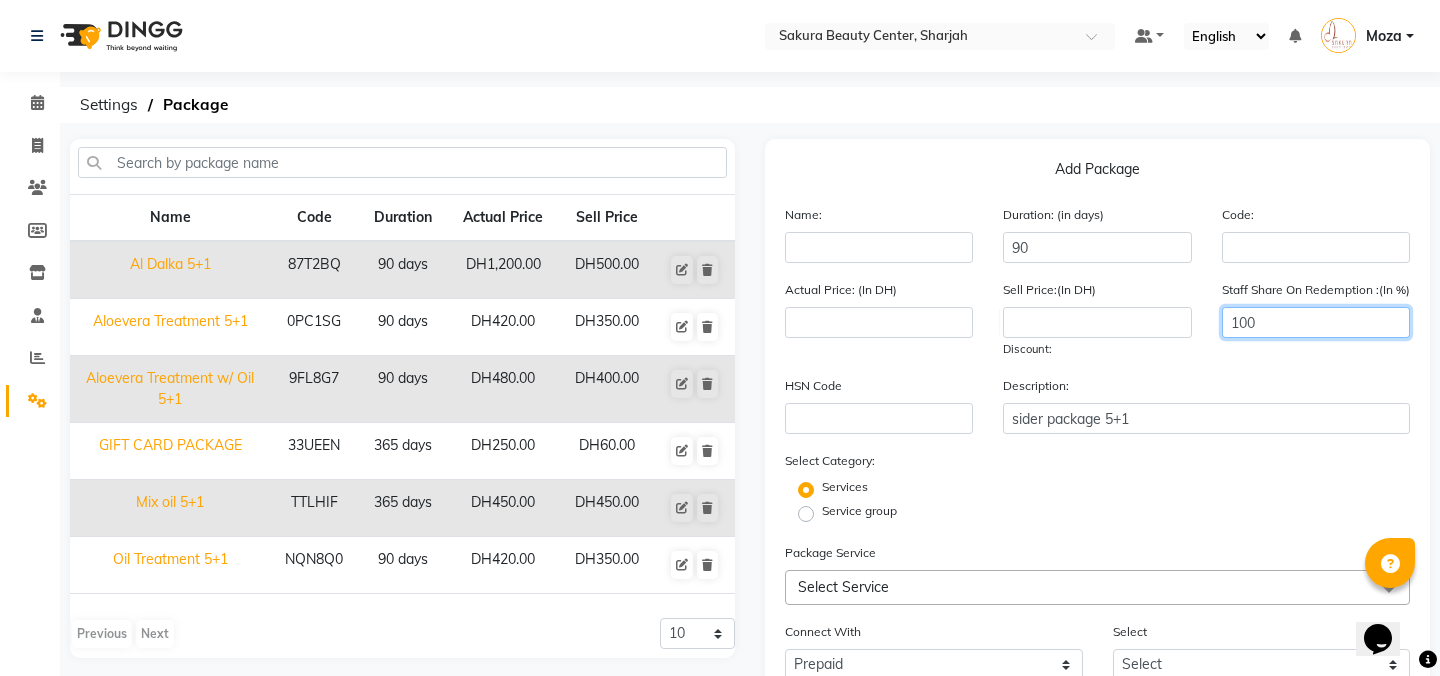 click on "100" 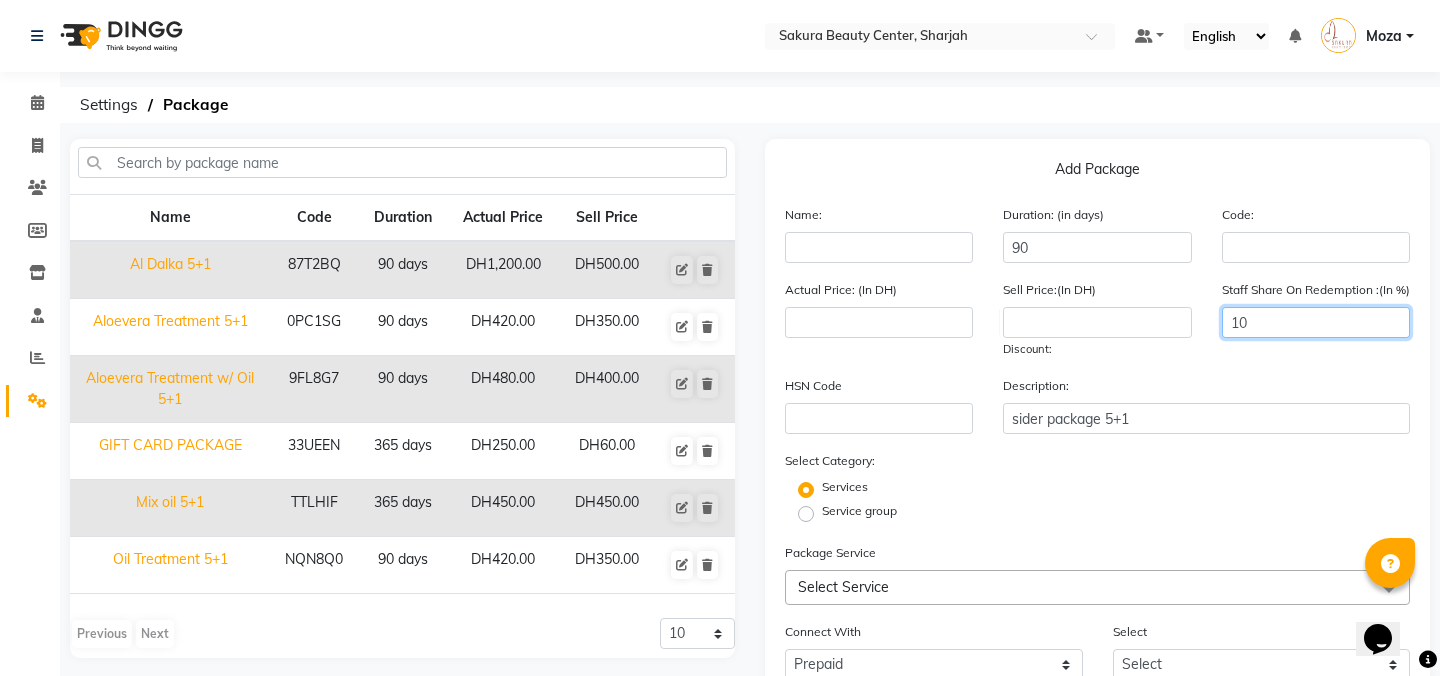 type on "1" 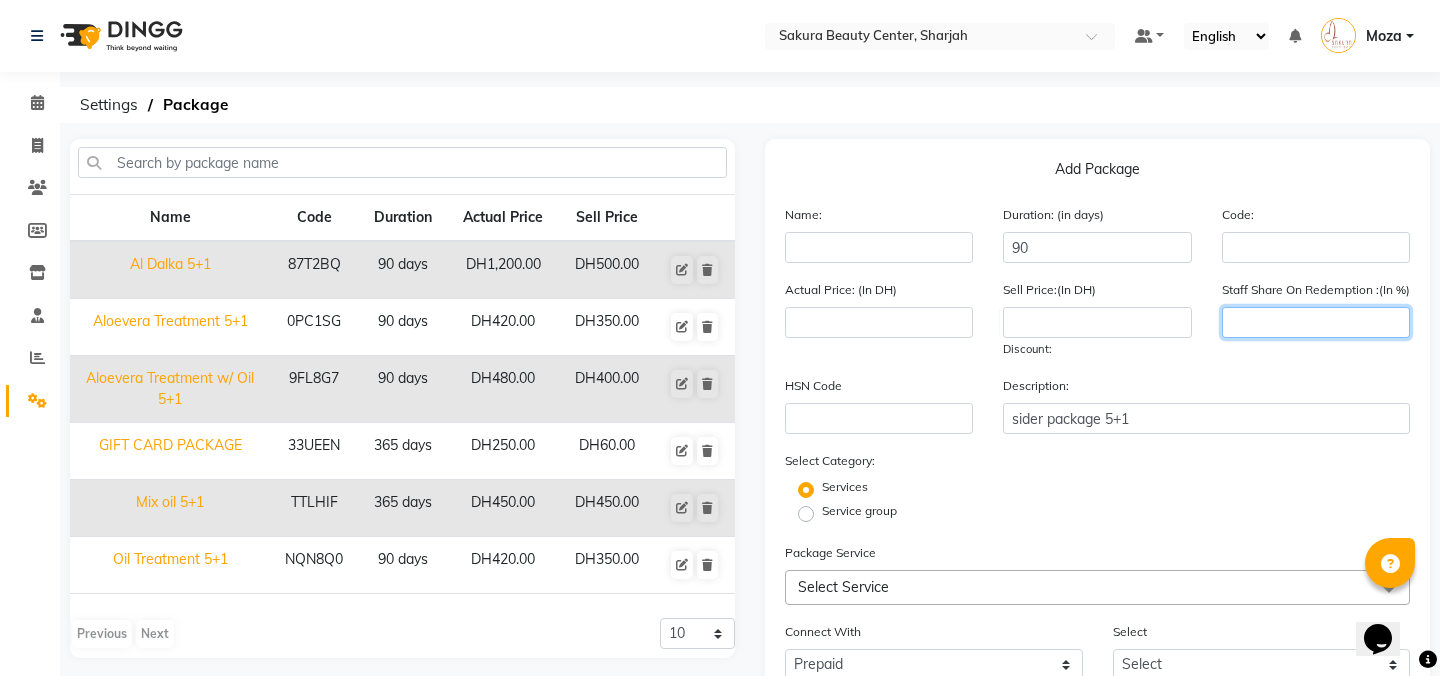 type 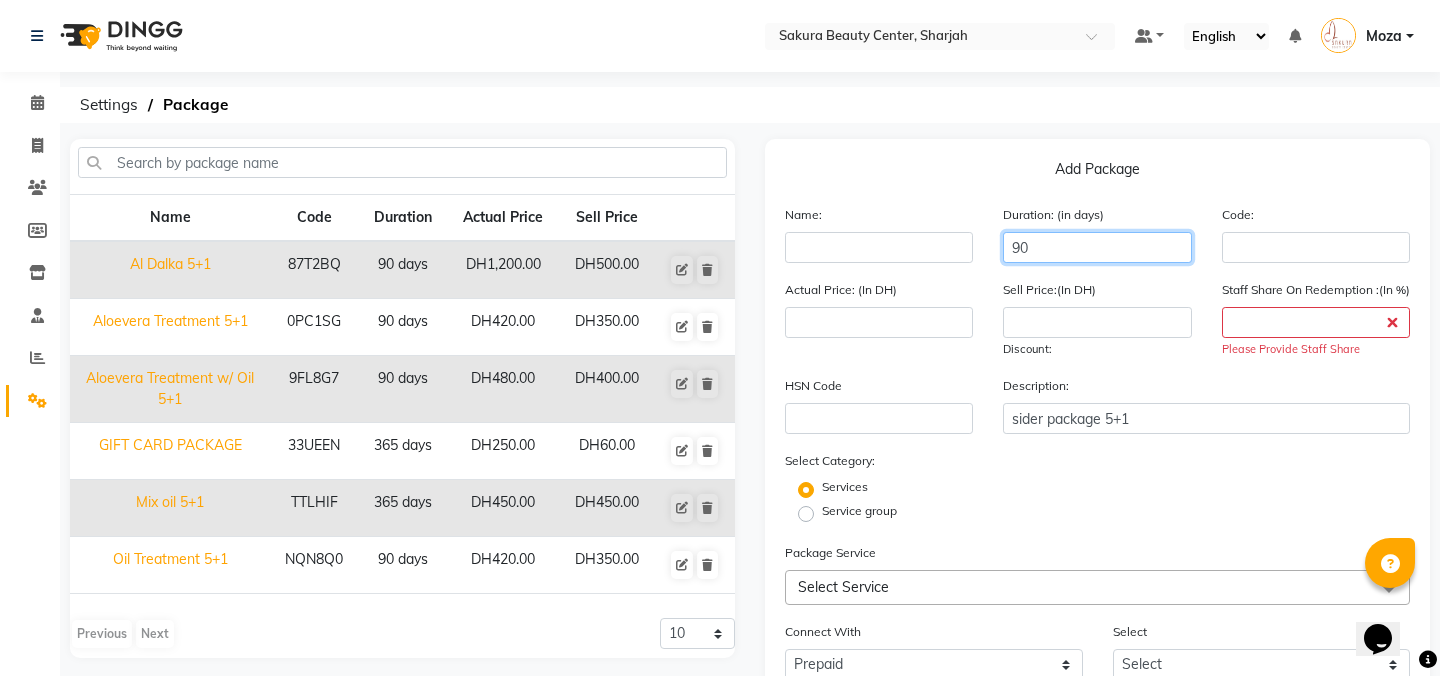click on "90" 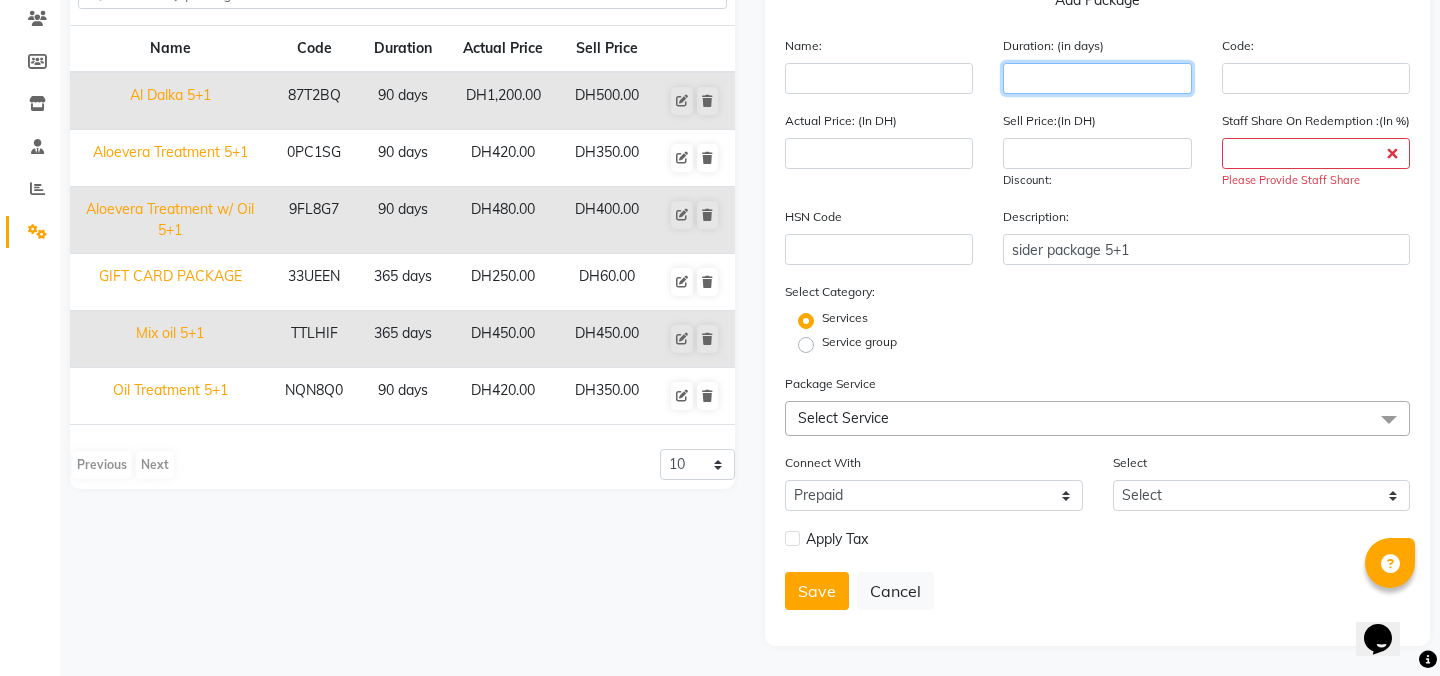 scroll, scrollTop: 185, scrollLeft: 0, axis: vertical 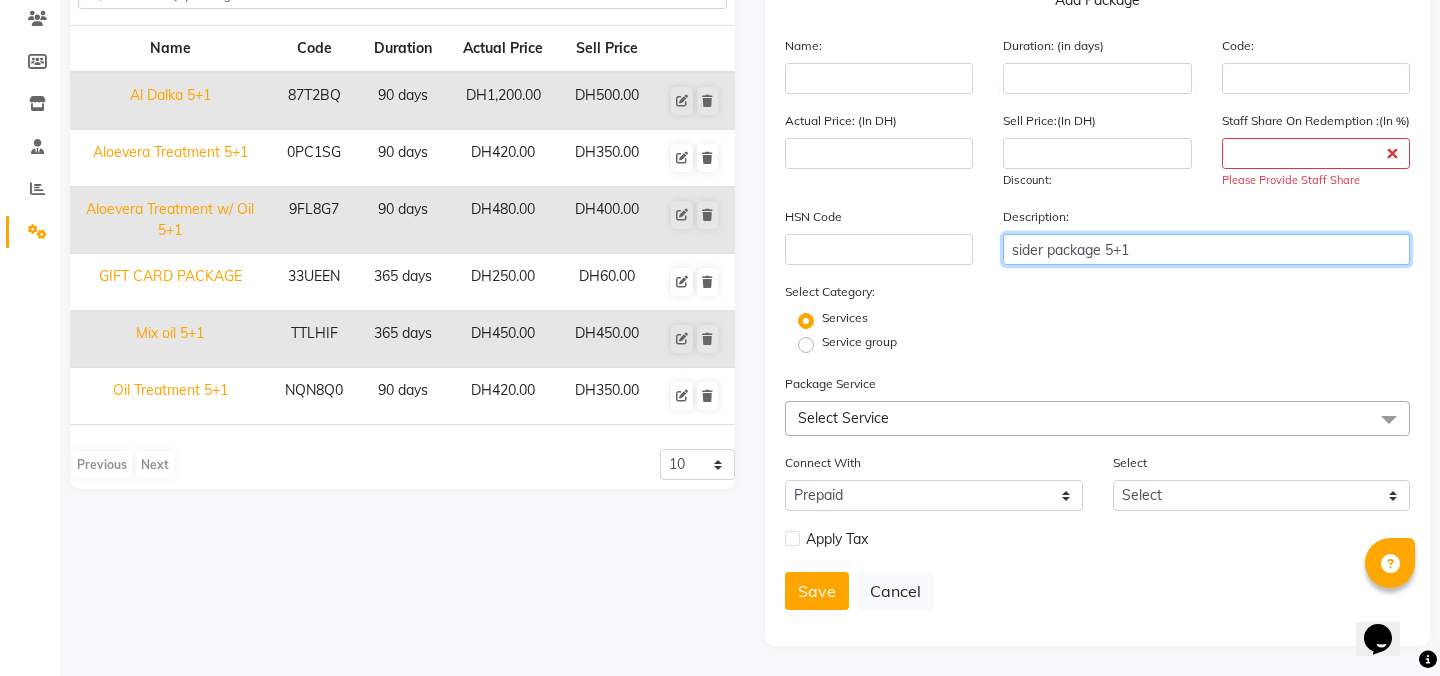 click on "sider package 5+1" 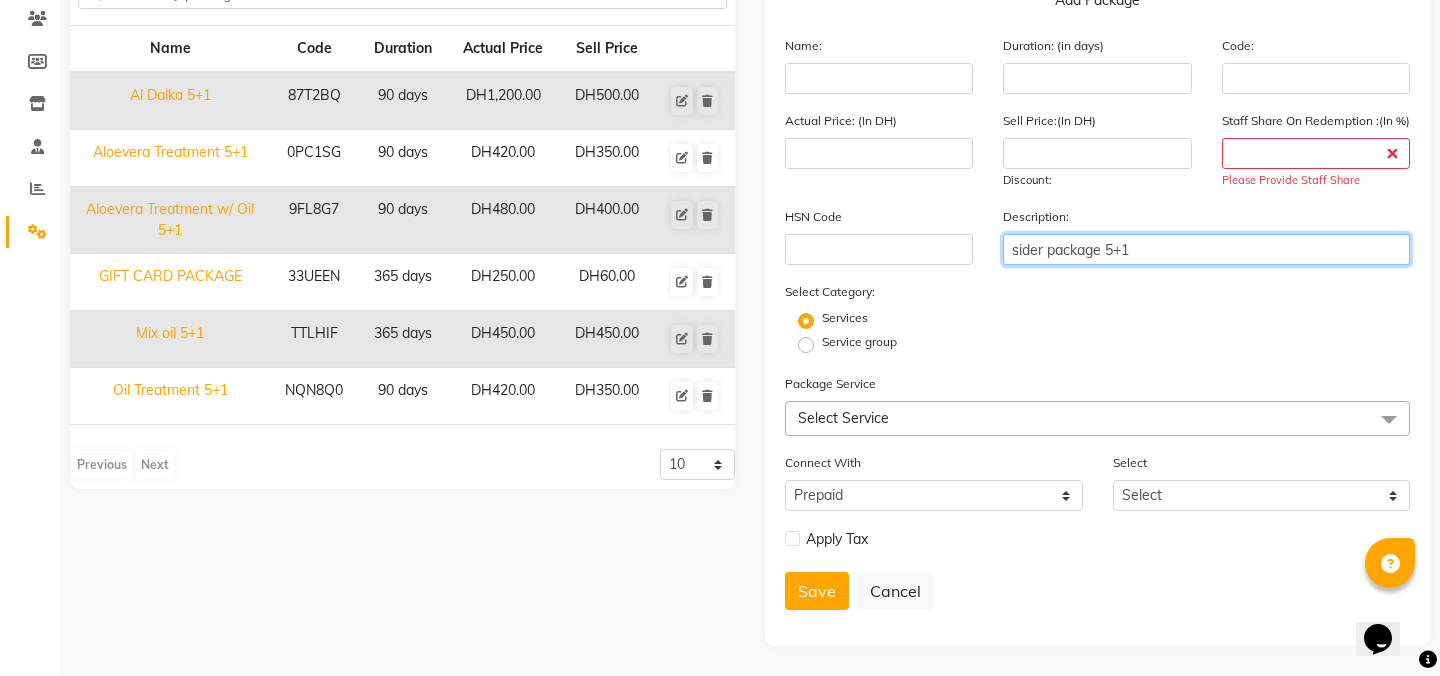 drag, startPoint x: 1149, startPoint y: 248, endPoint x: 569, endPoint y: 268, distance: 580.3447 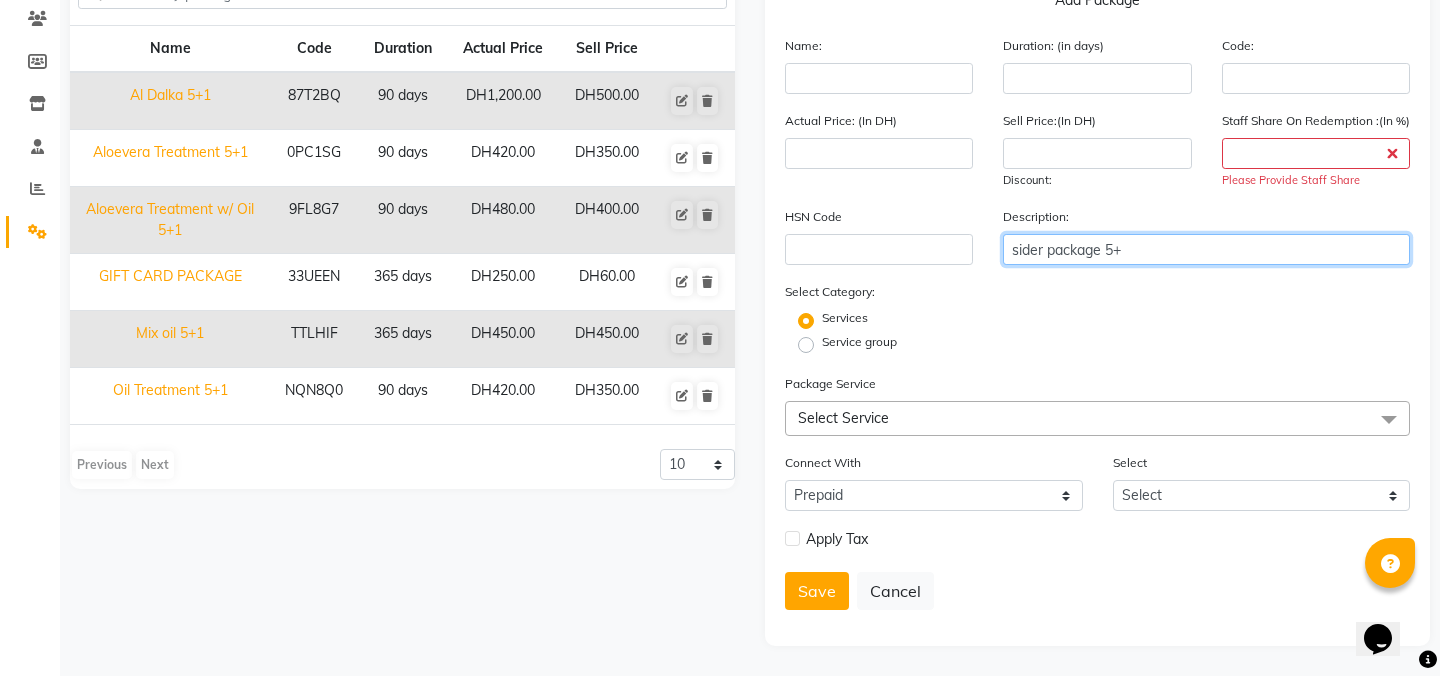 drag, startPoint x: 1124, startPoint y: 250, endPoint x: 1028, endPoint y: 257, distance: 96.25487 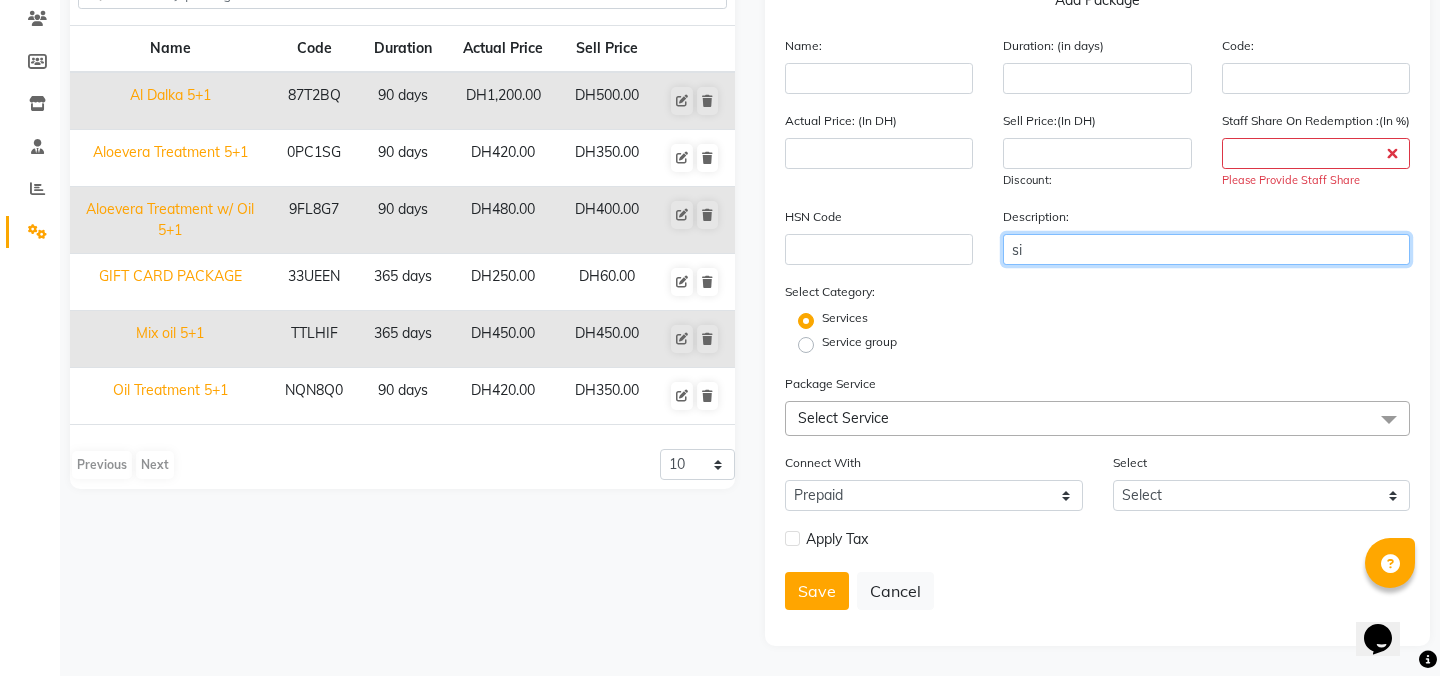 type on "s" 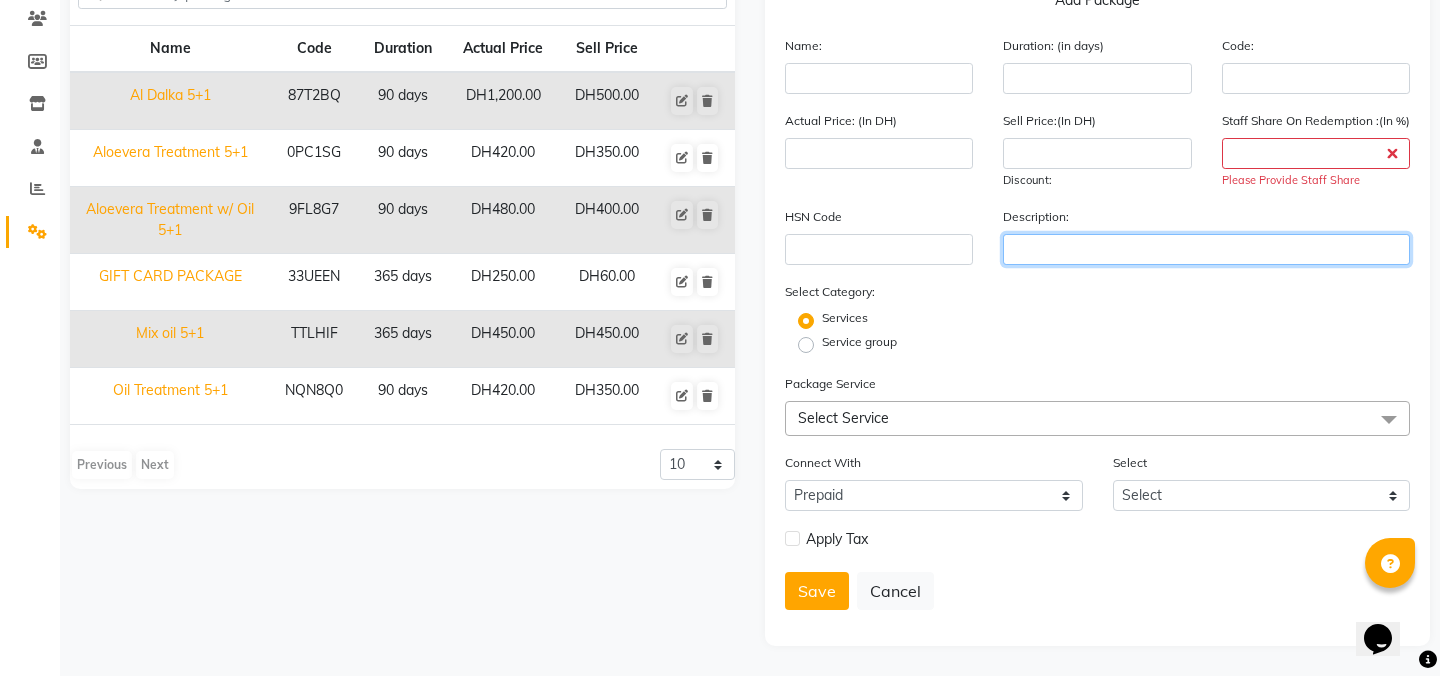 scroll, scrollTop: 185, scrollLeft: 0, axis: vertical 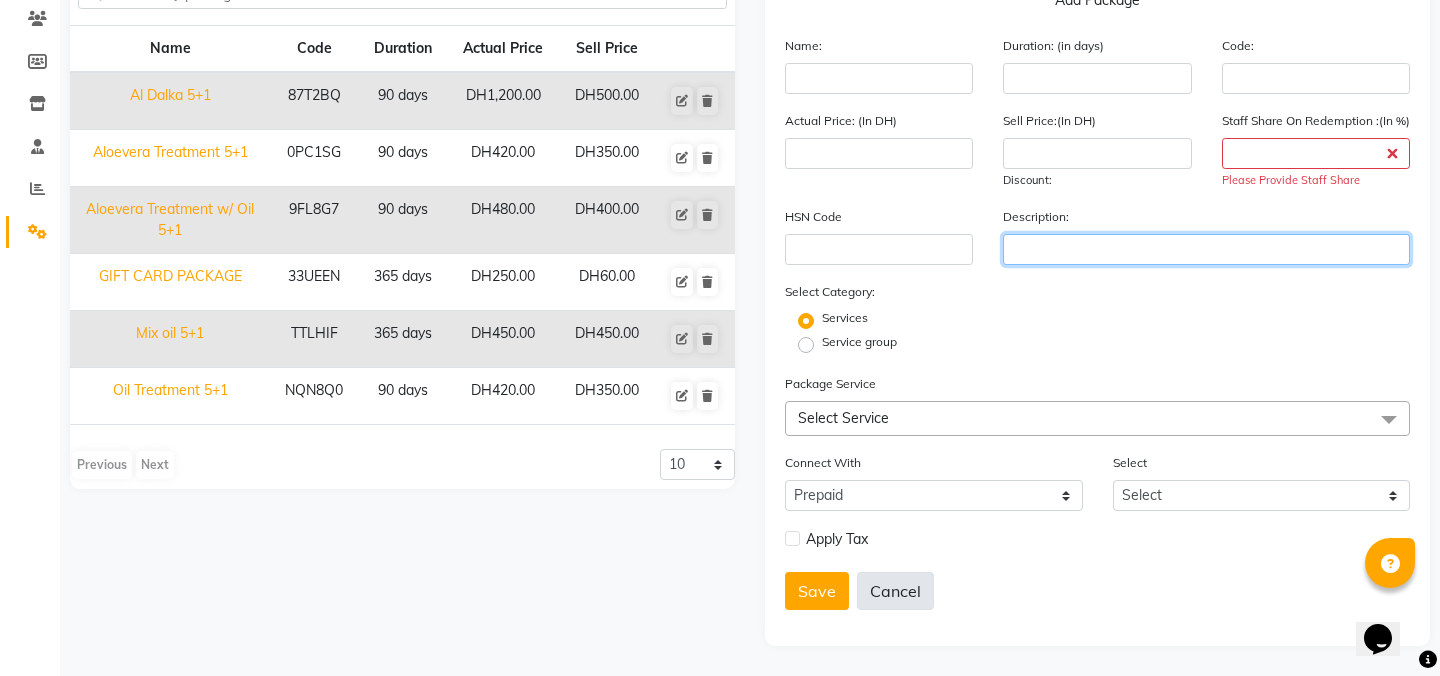 type 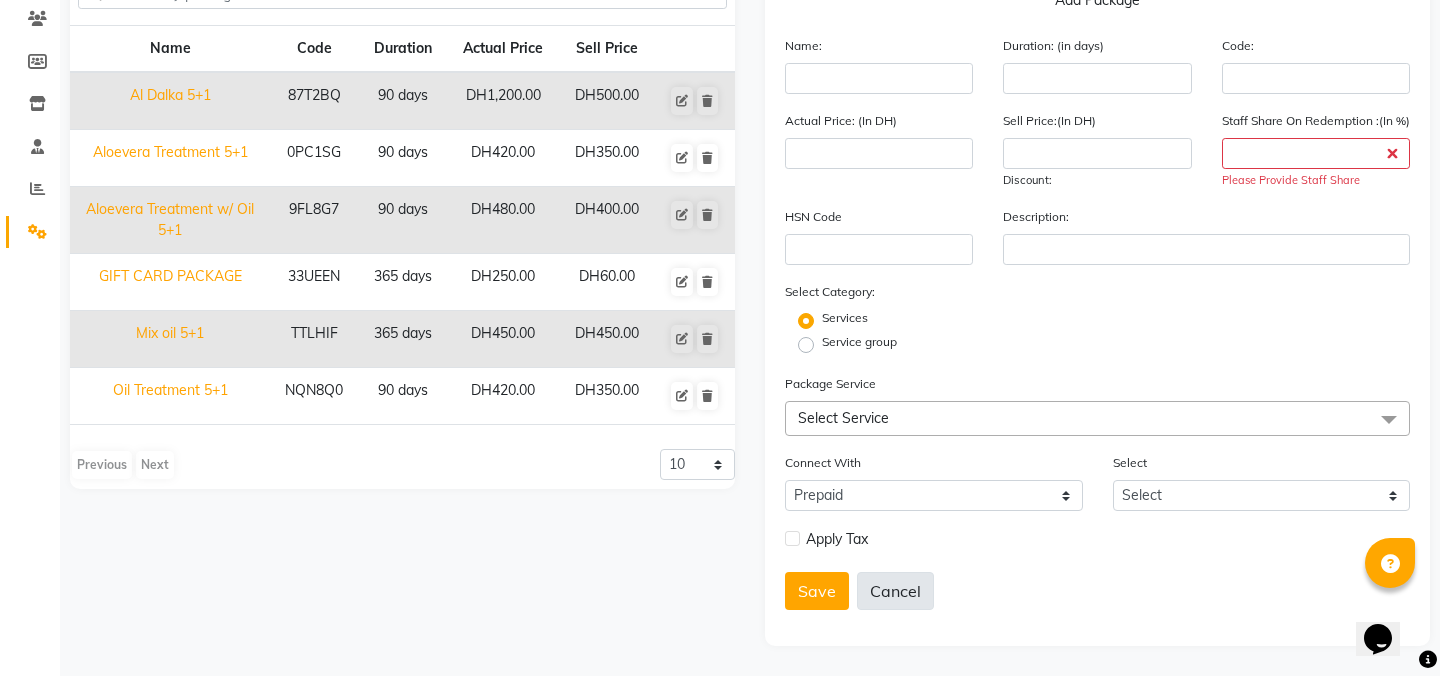 click on "Cancel" 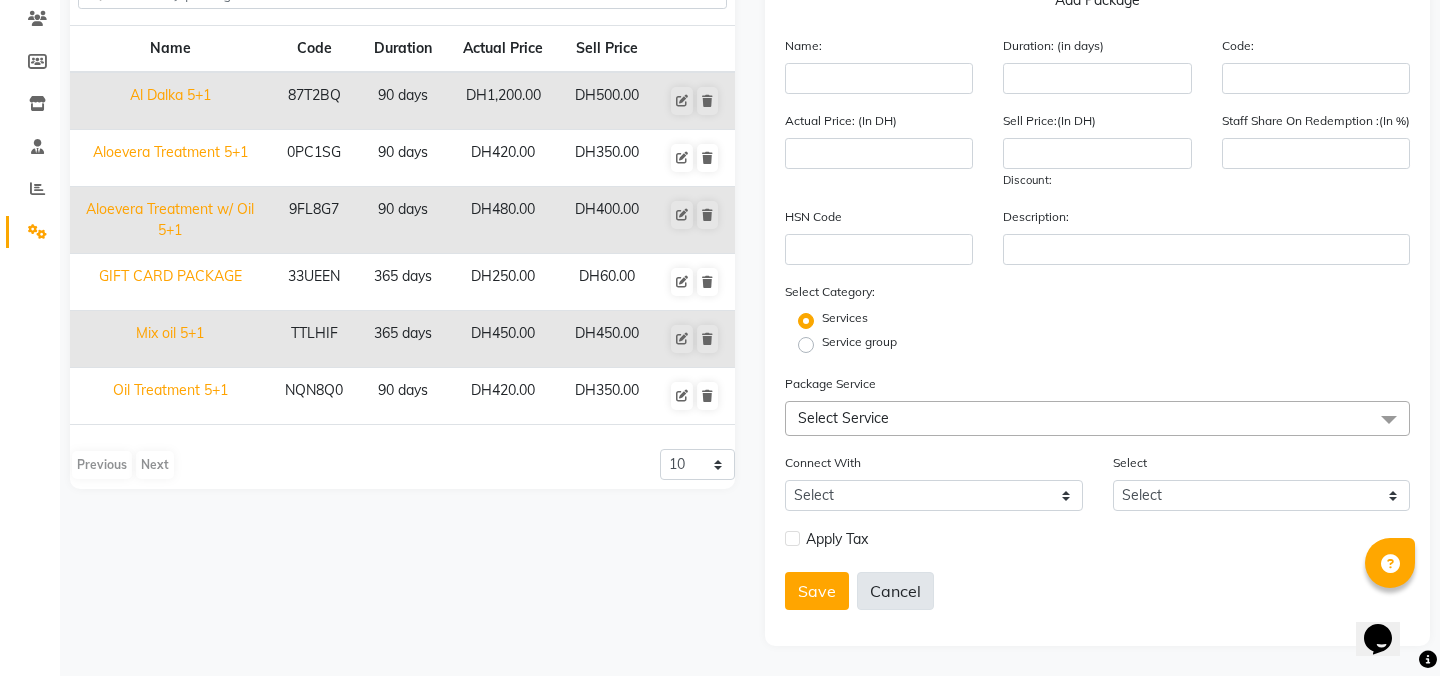 scroll, scrollTop: 169, scrollLeft: 0, axis: vertical 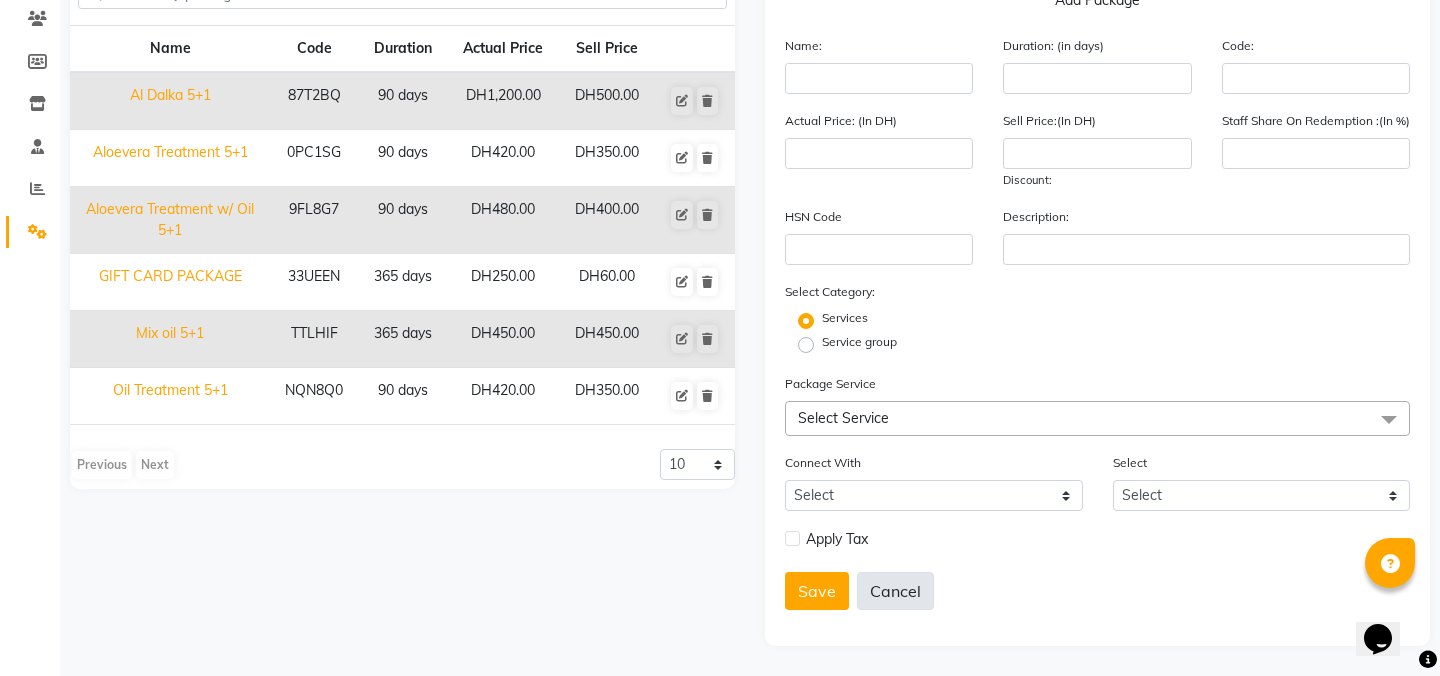 click on "Cancel" 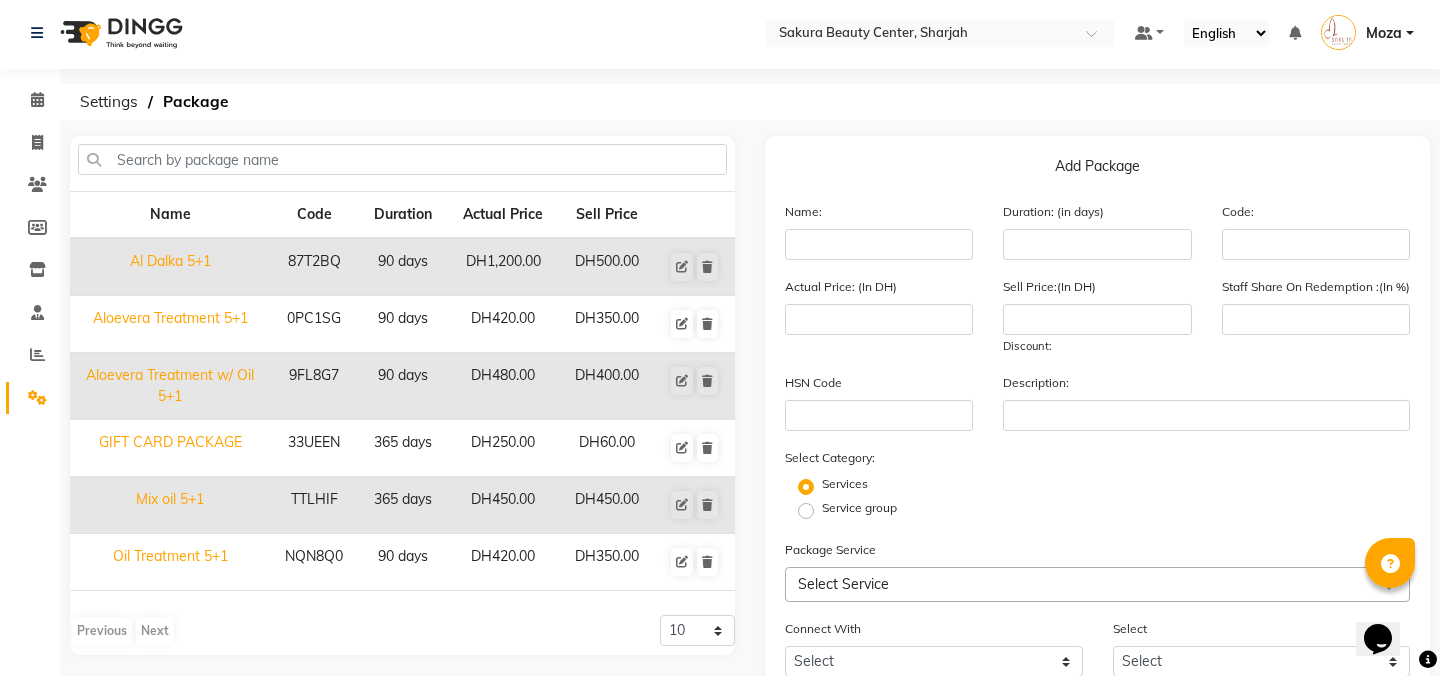 scroll, scrollTop: 0, scrollLeft: 0, axis: both 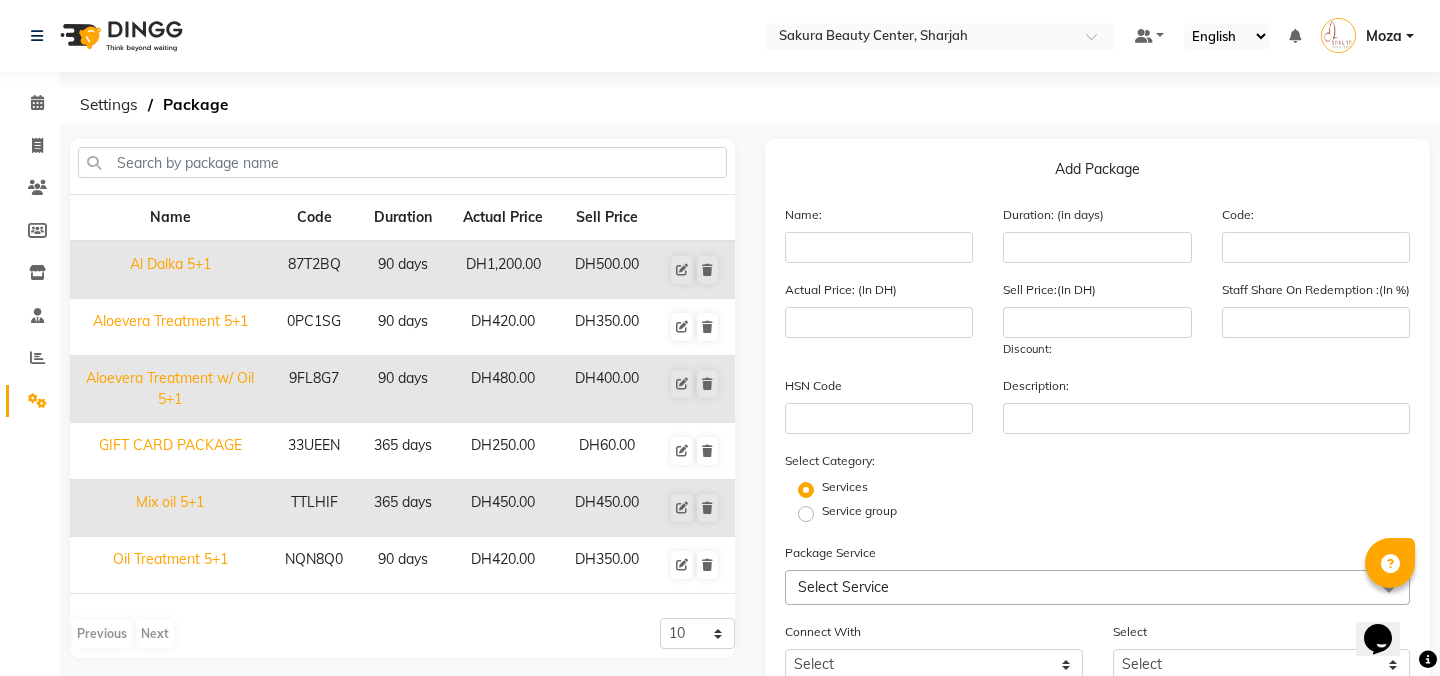 click on "Al Dalka 5+1" 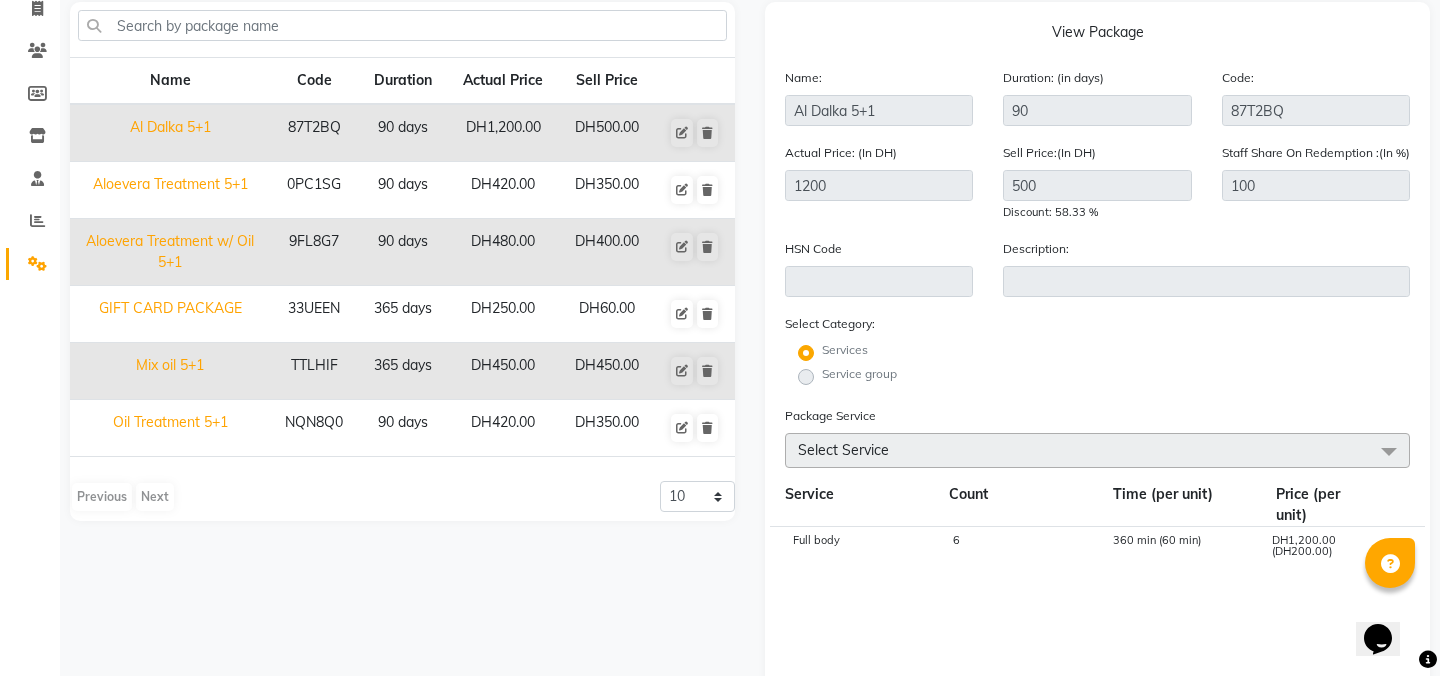 scroll, scrollTop: 0, scrollLeft: 0, axis: both 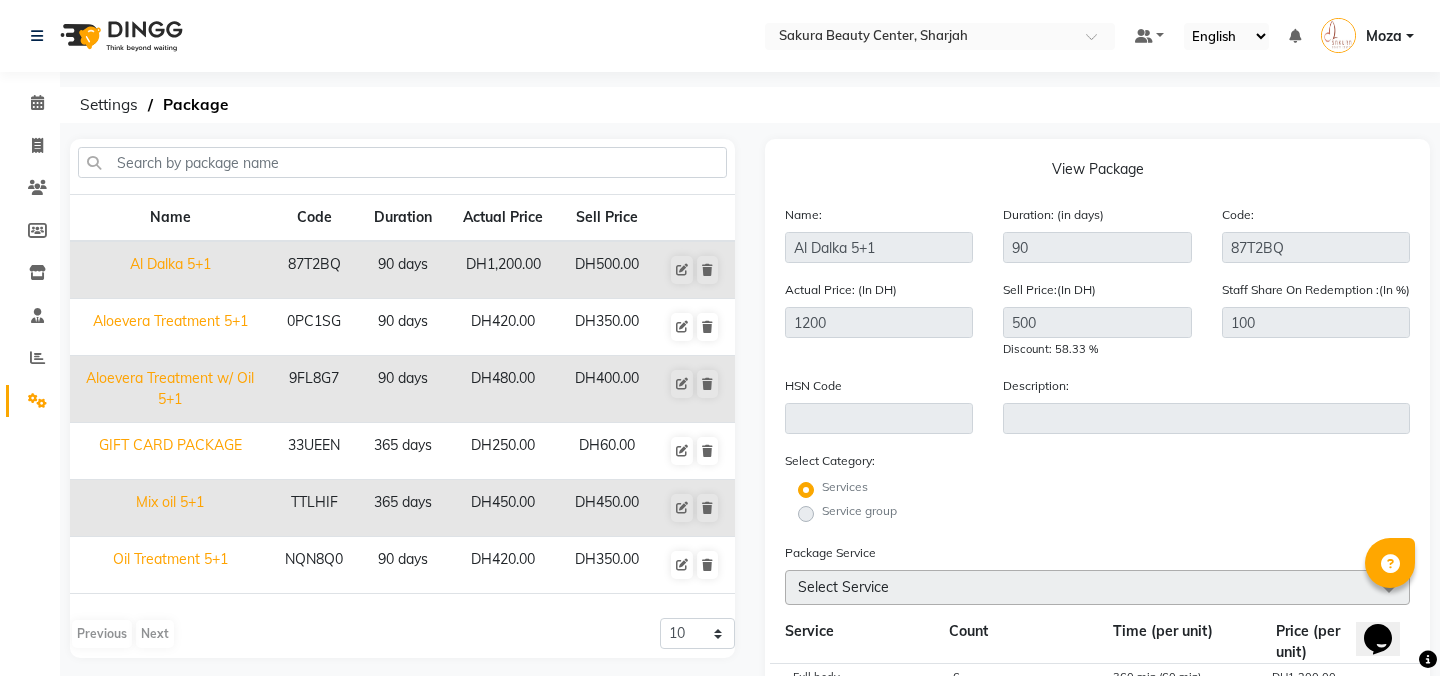 click on "Aloevera Treatment 5+1" 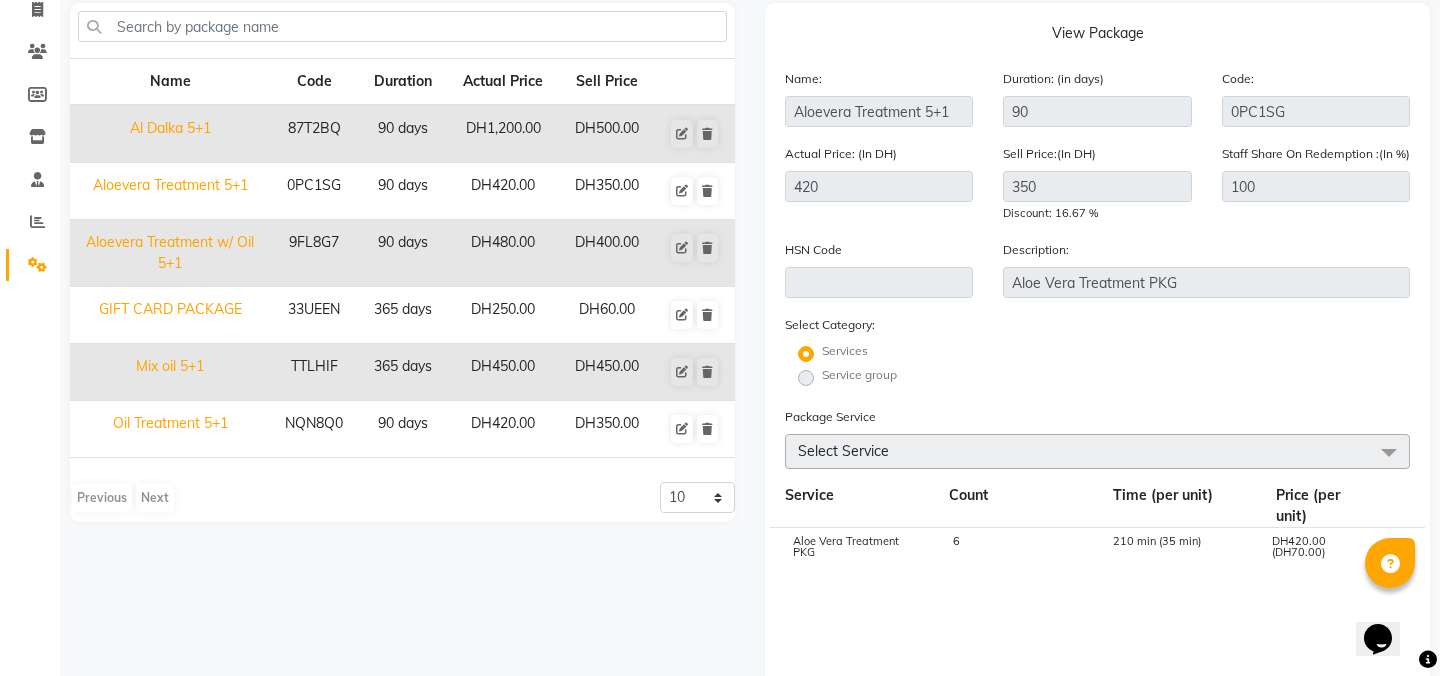 scroll, scrollTop: 136, scrollLeft: 0, axis: vertical 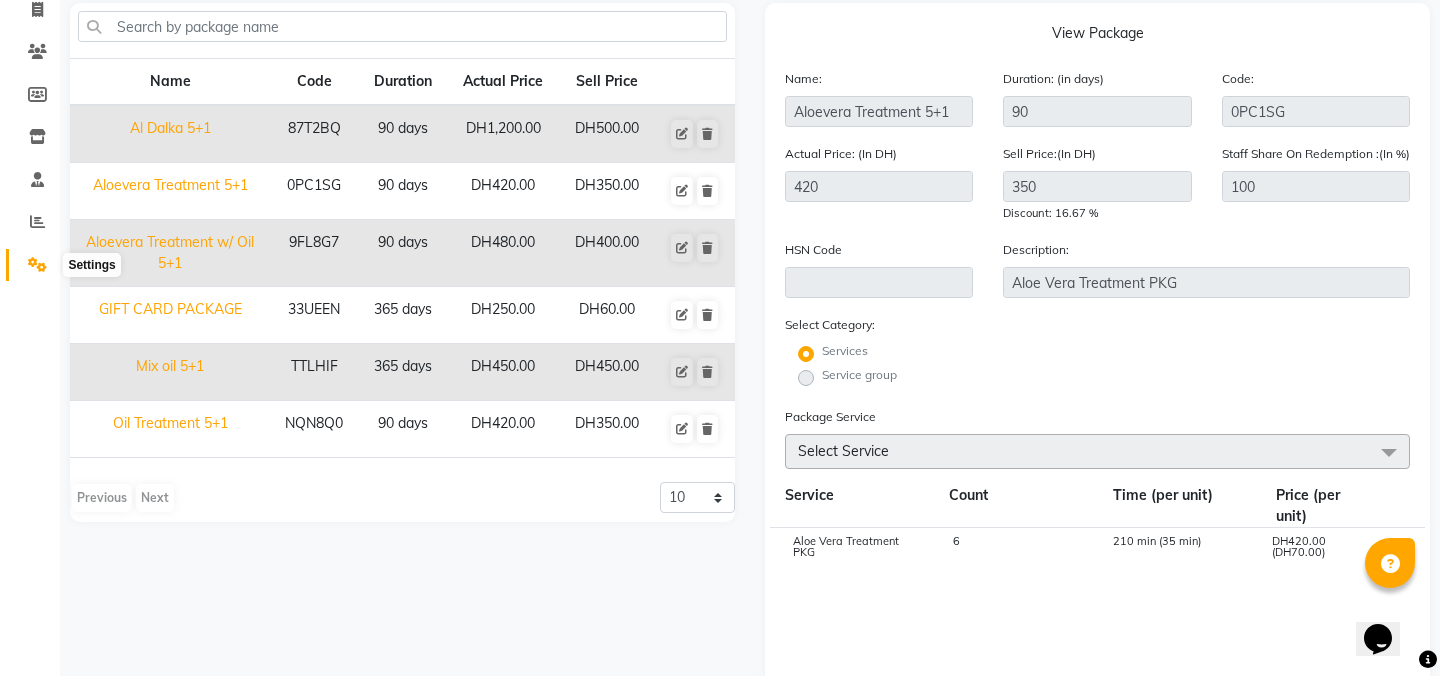click 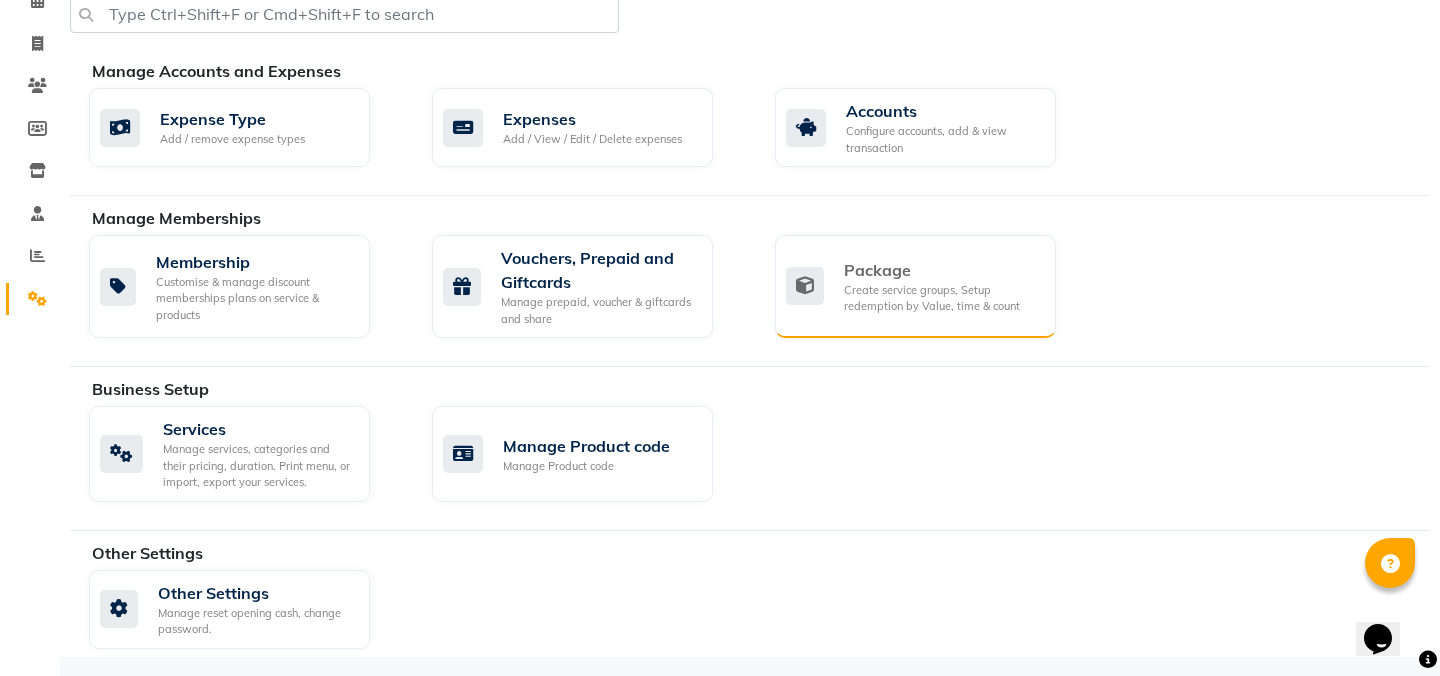 click on "Create service groups, Setup redemption by Value, time & count" 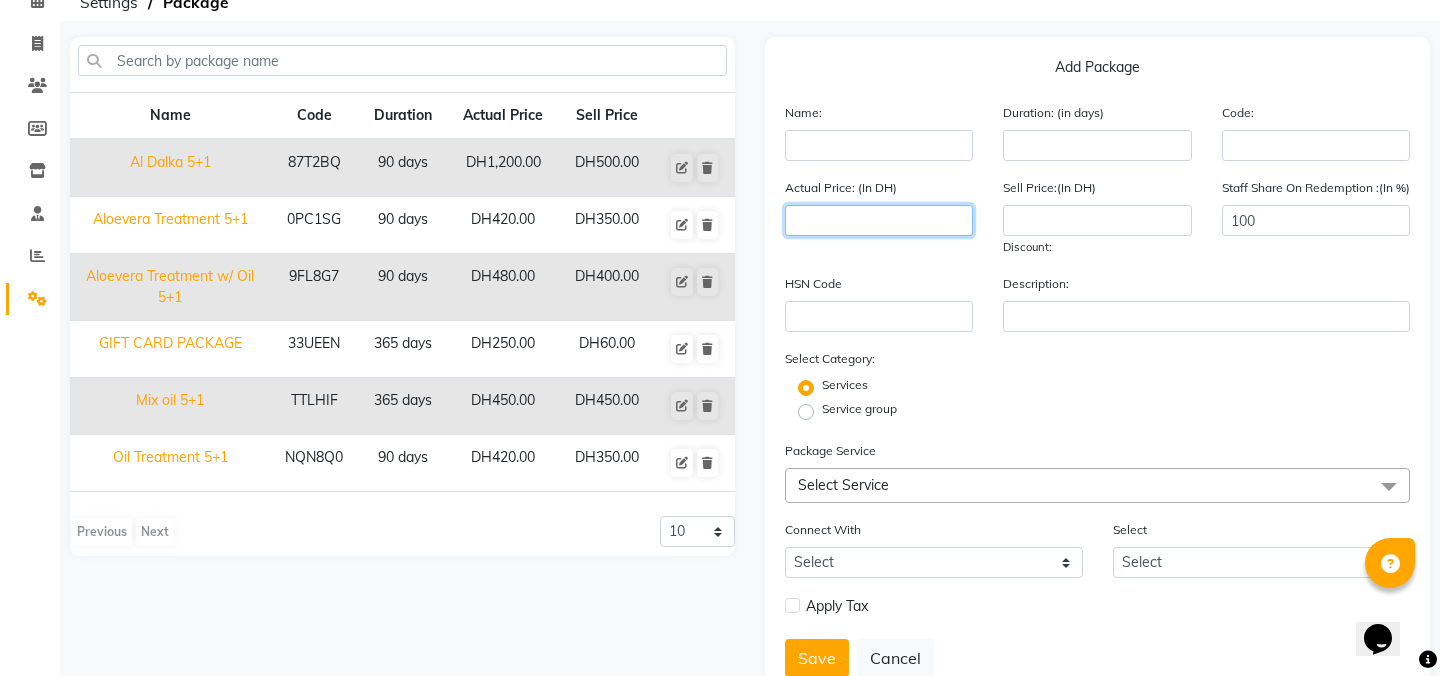 click 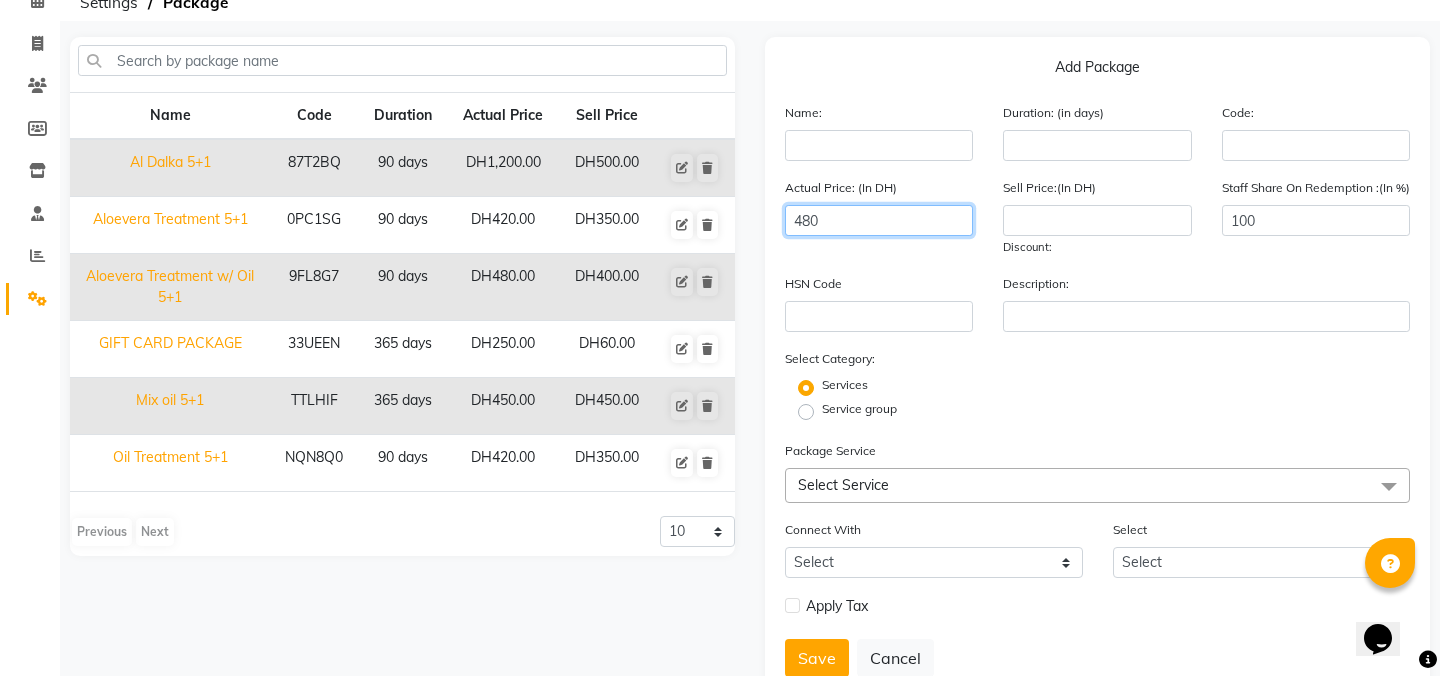 type on "480" 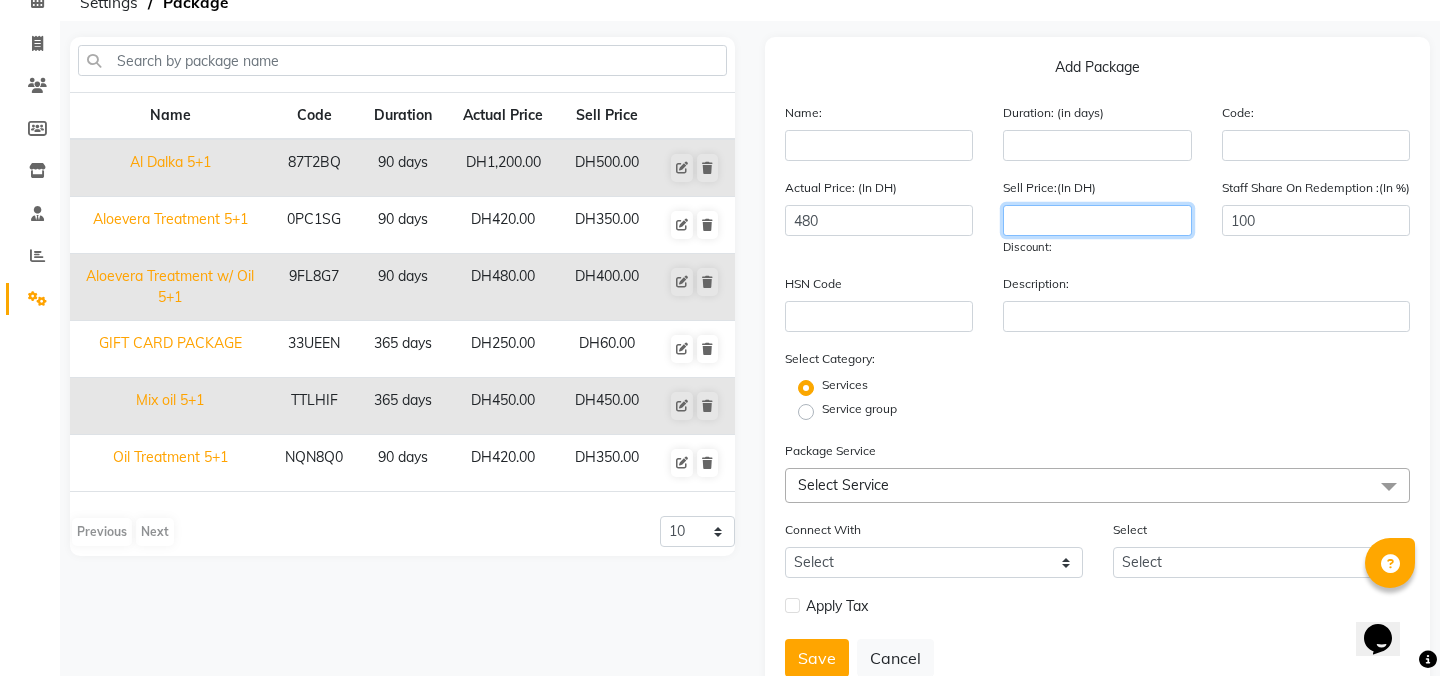 click 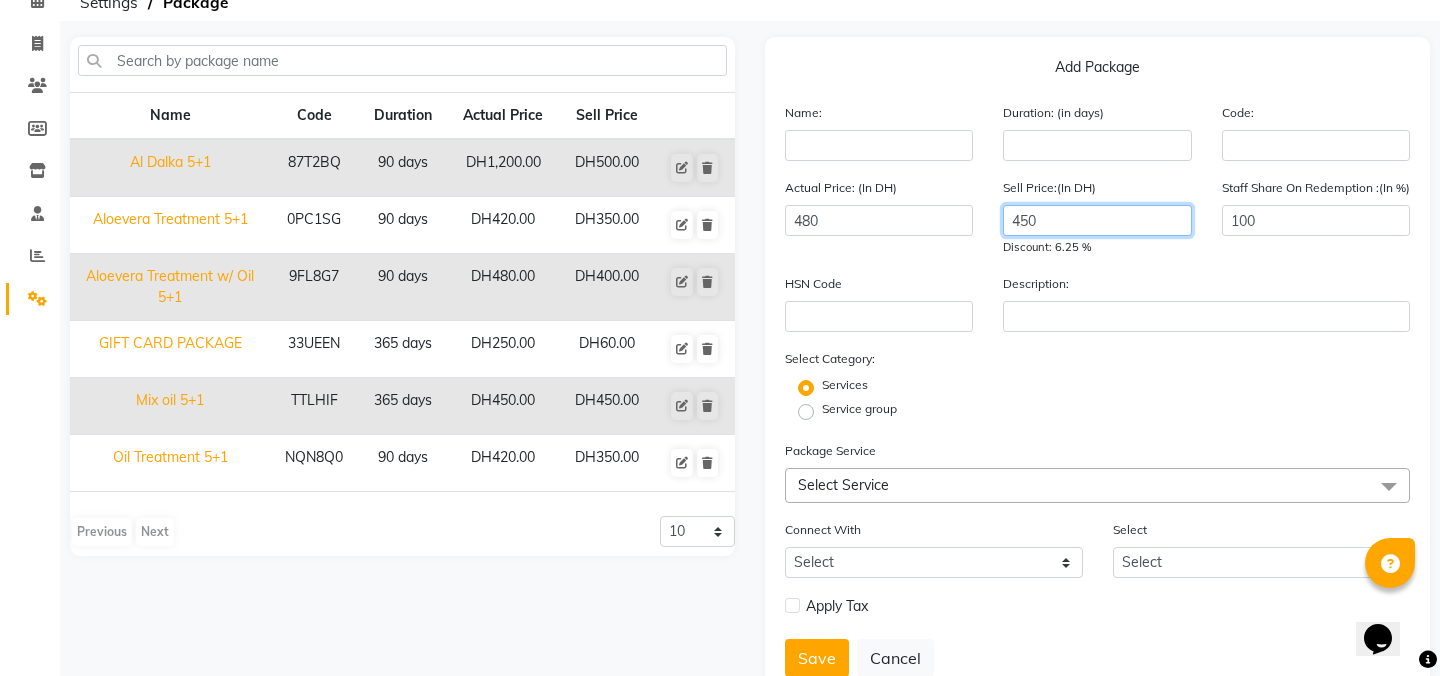 type on "450" 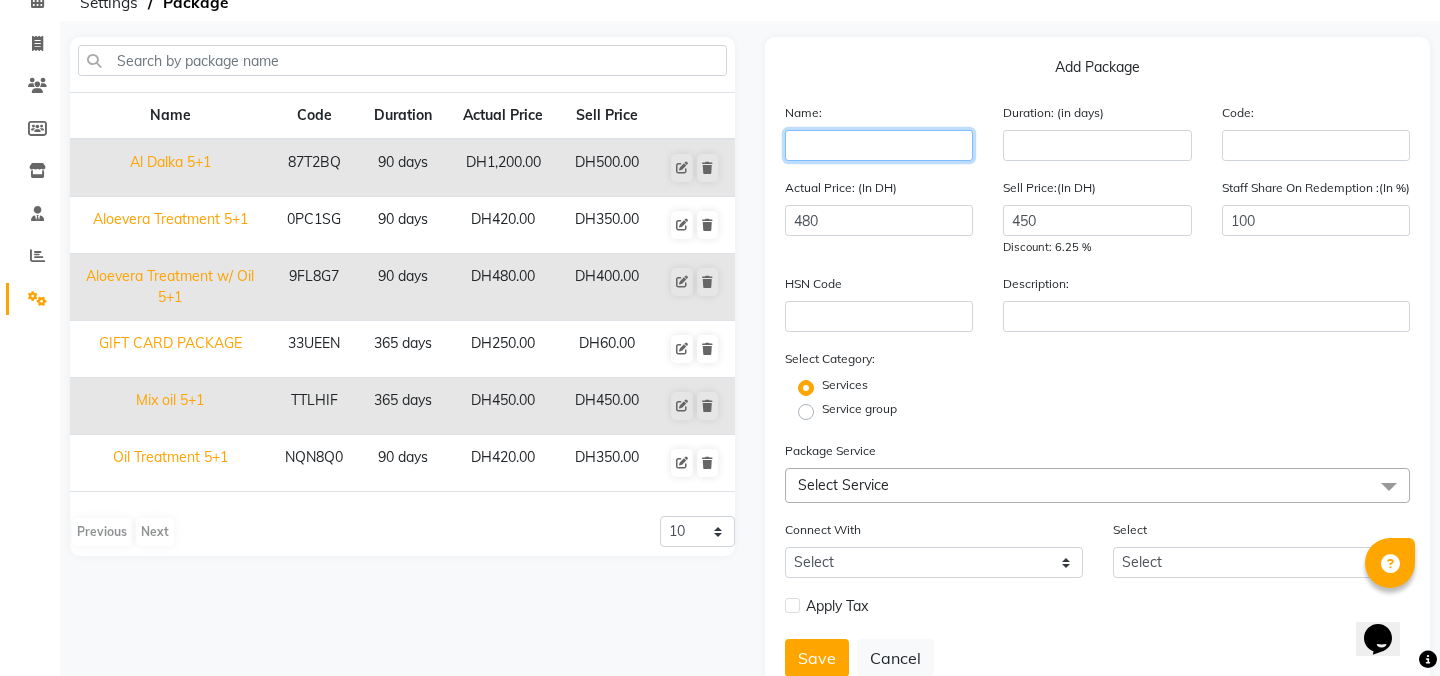 click 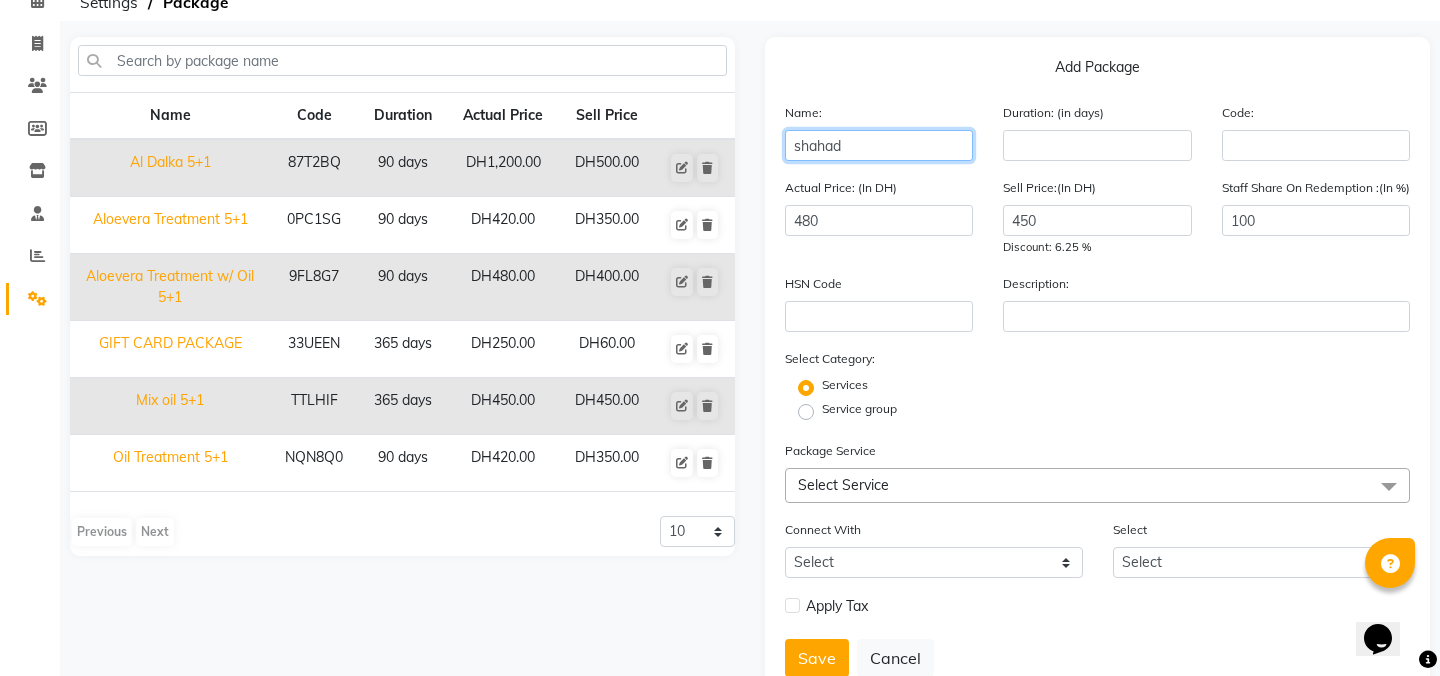 type on "shahad" 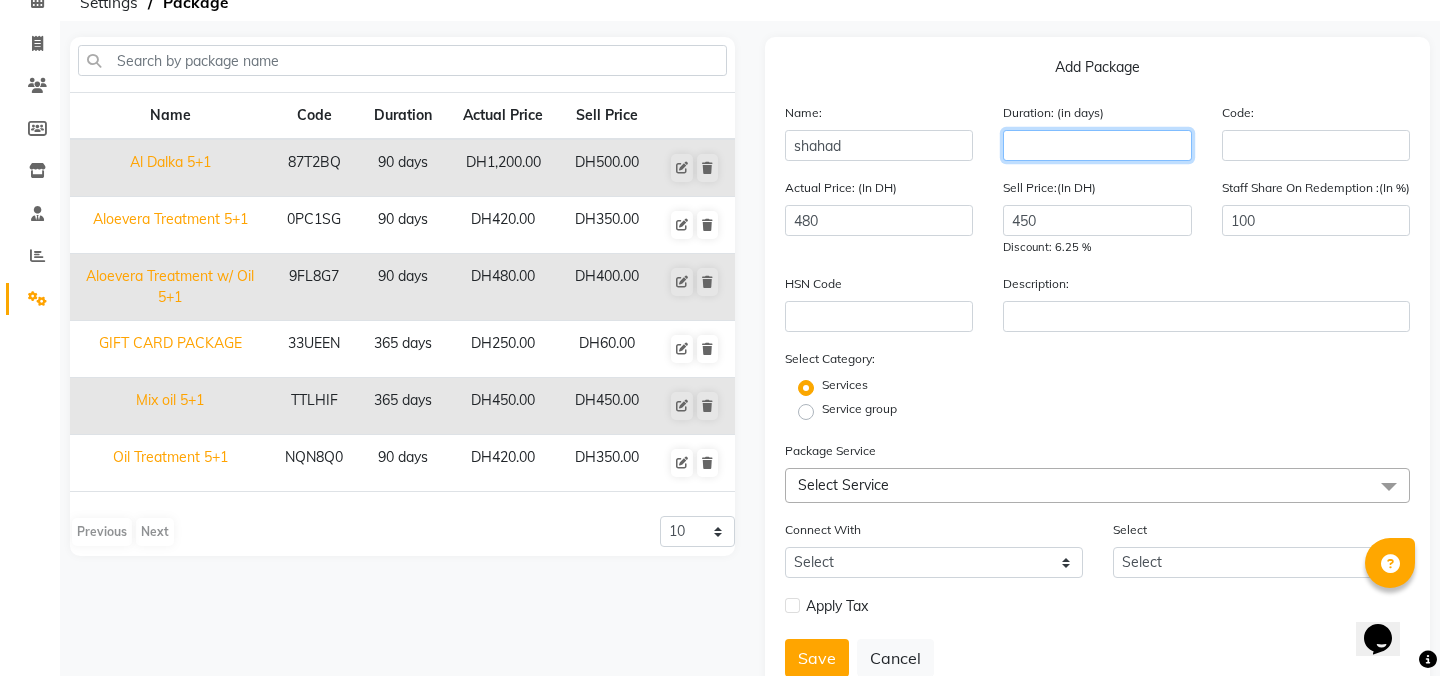 click 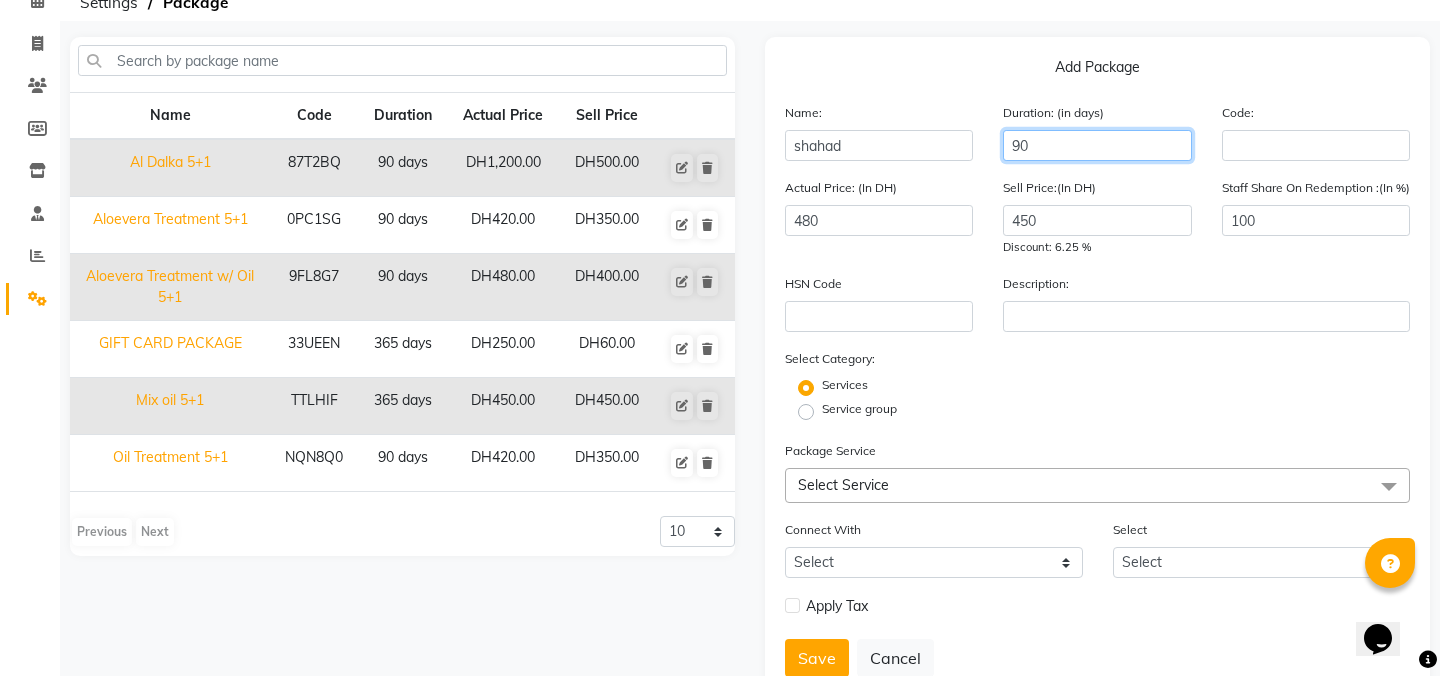 type on "90" 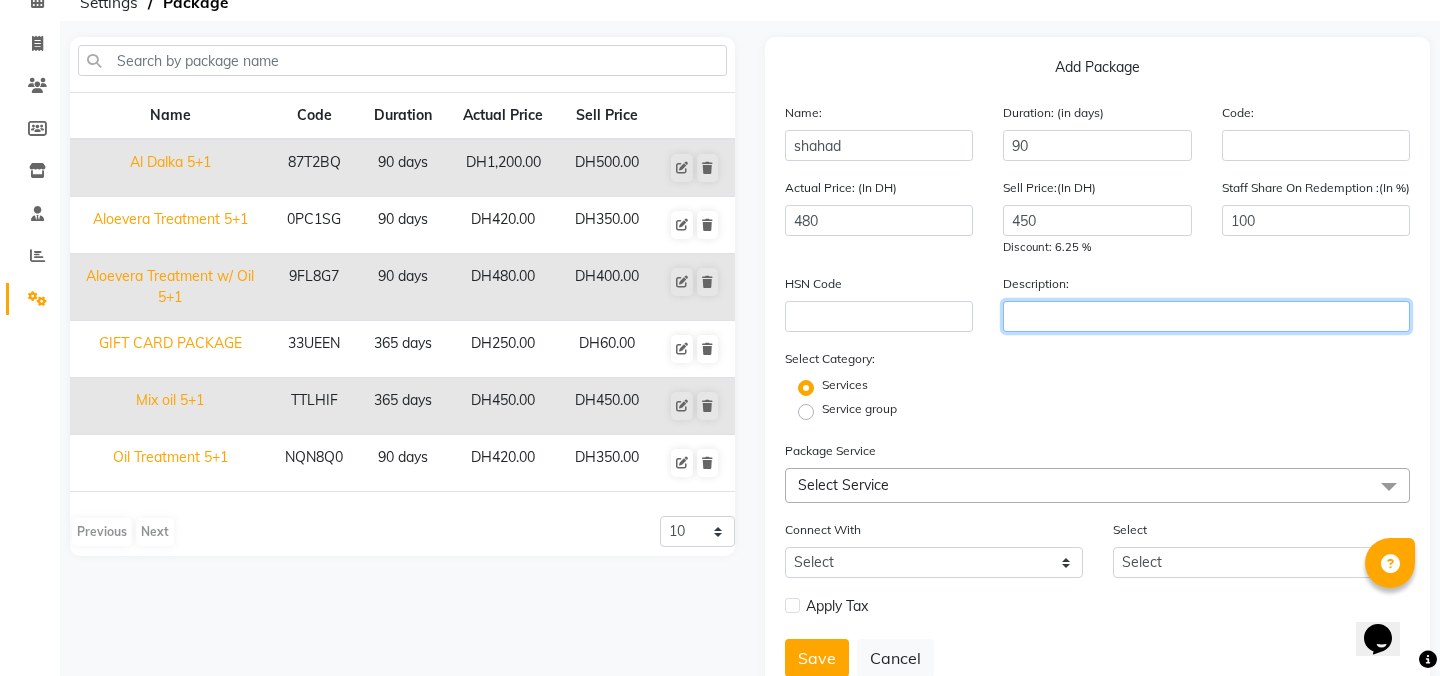click 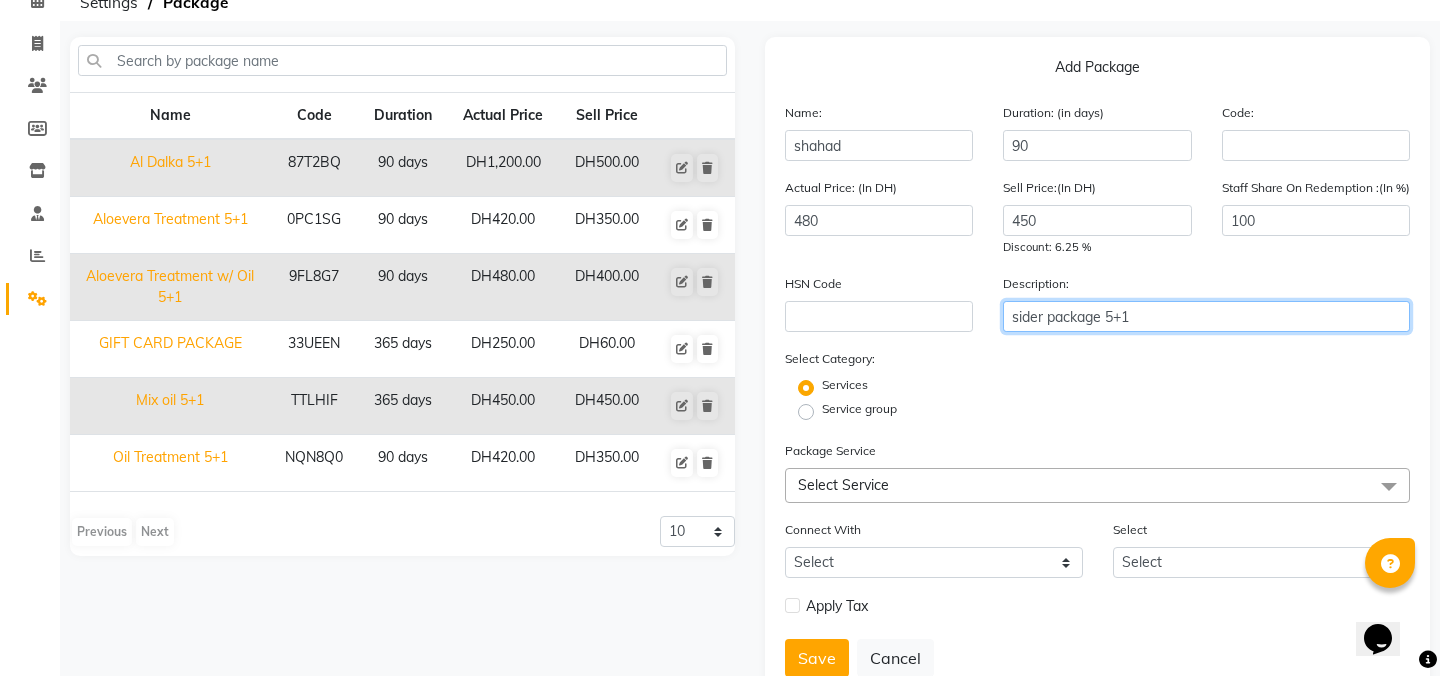 scroll, scrollTop: 169, scrollLeft: 0, axis: vertical 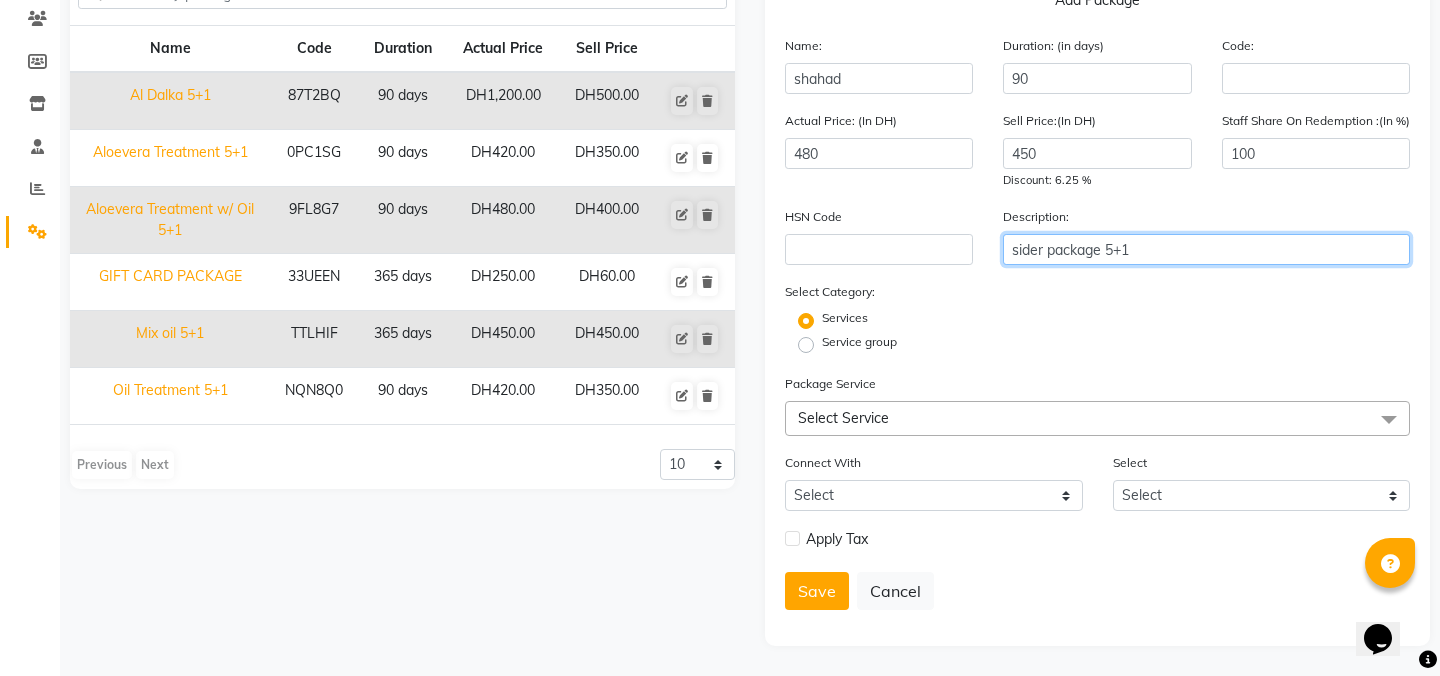 type on "sider package 5+1" 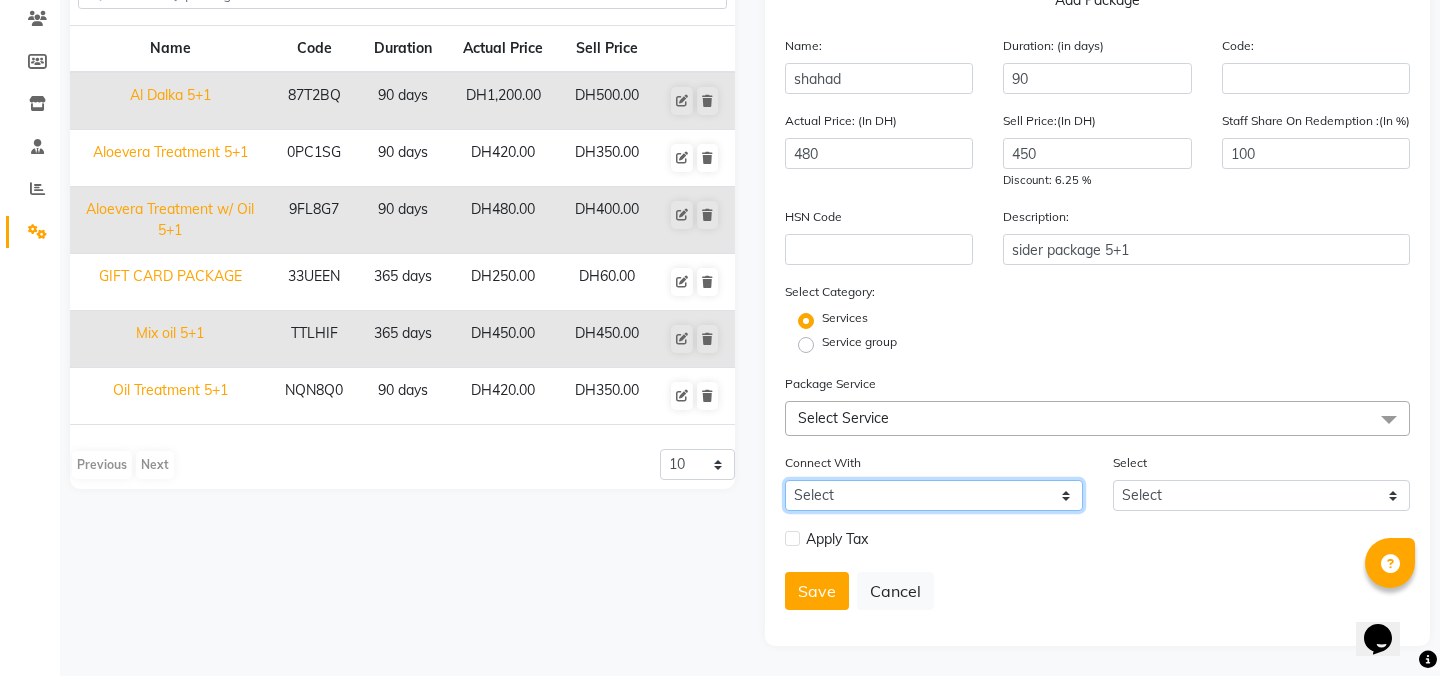 click on "Select Membership Prepaid Voucher" 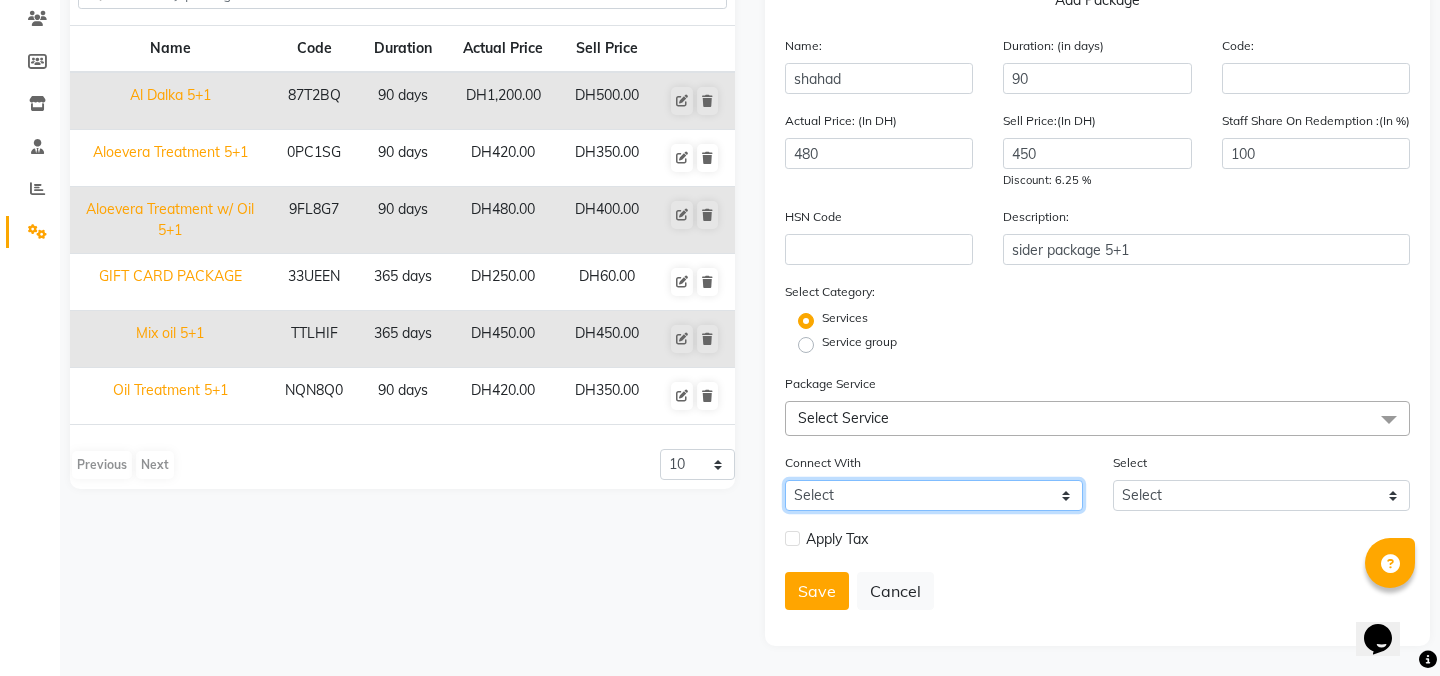 select on "2: PP" 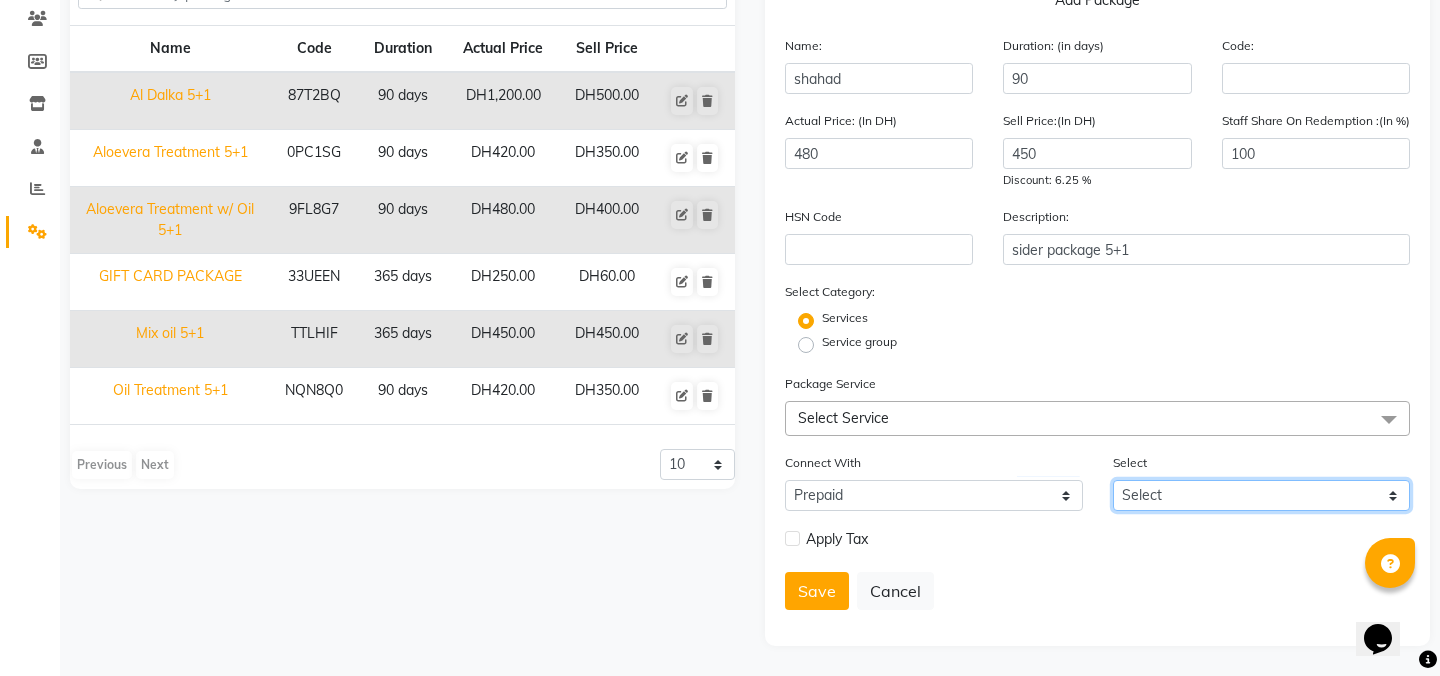 click on "Select Dummy prepaid" 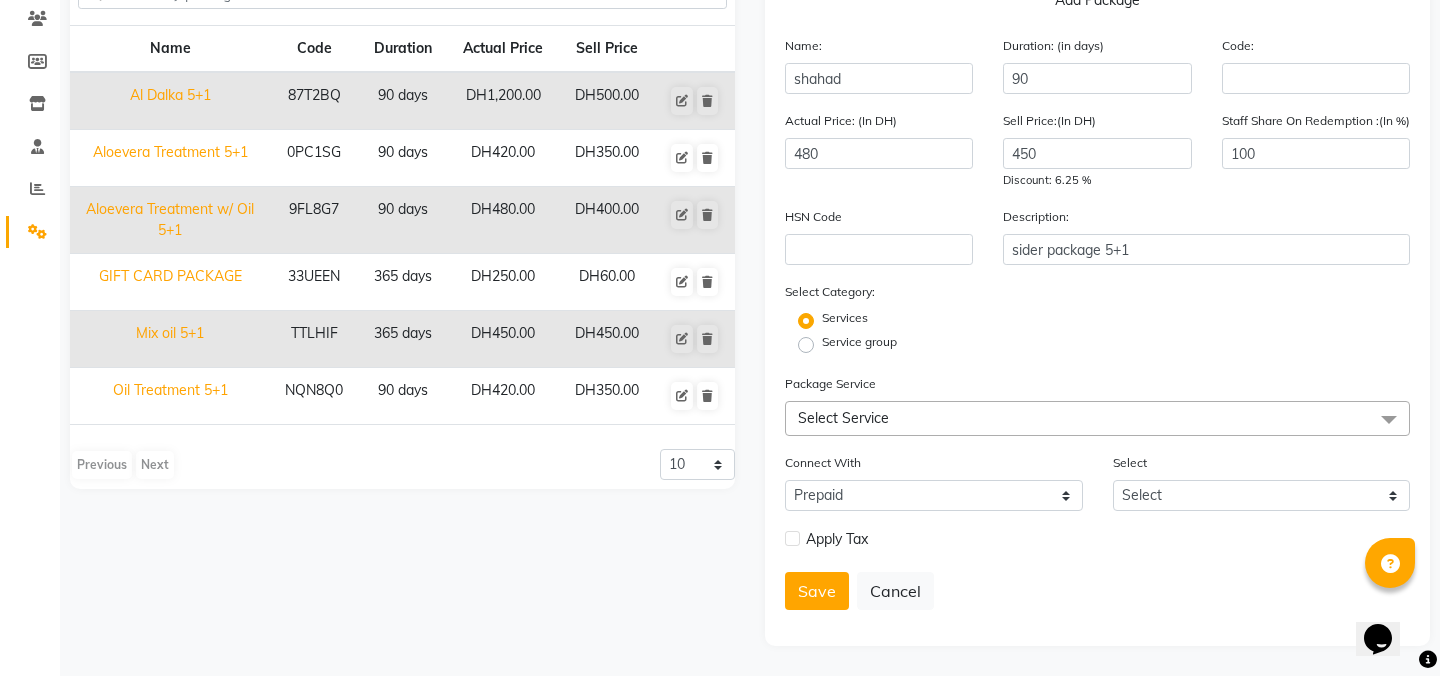 click 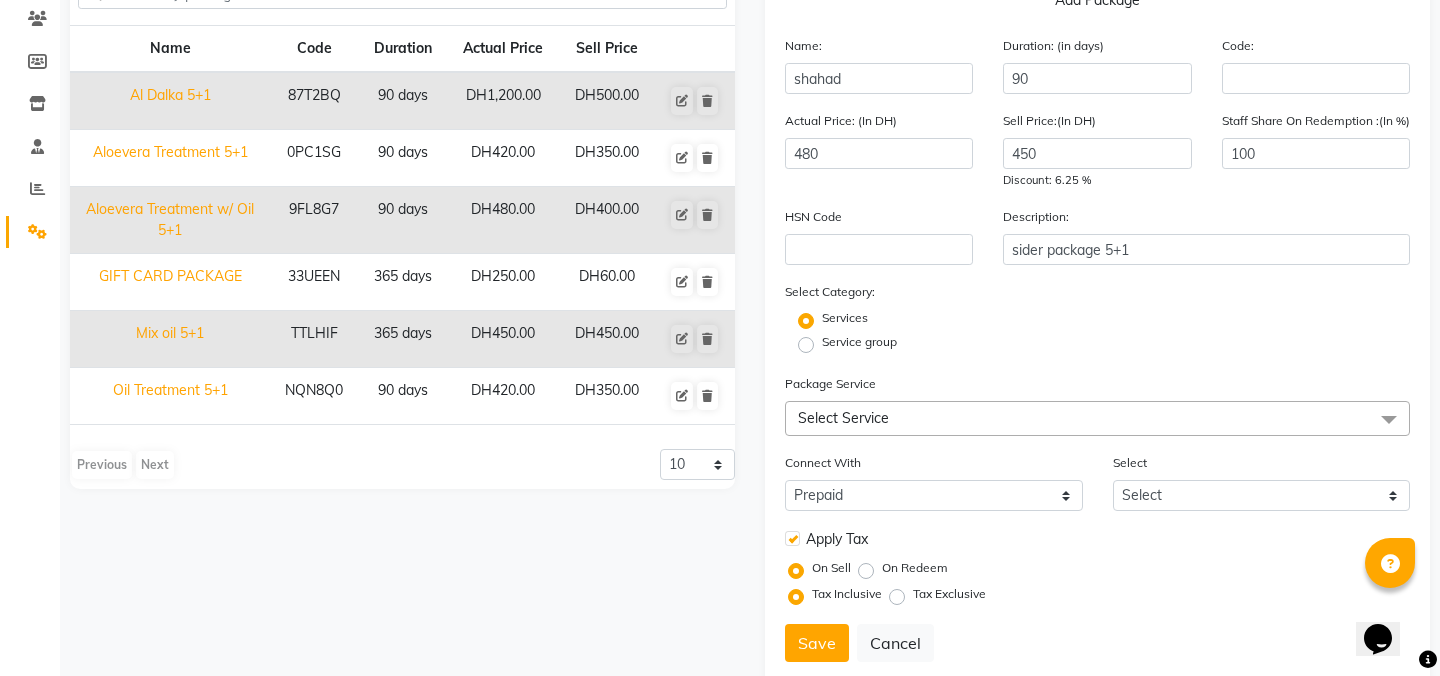 scroll, scrollTop: 221, scrollLeft: 0, axis: vertical 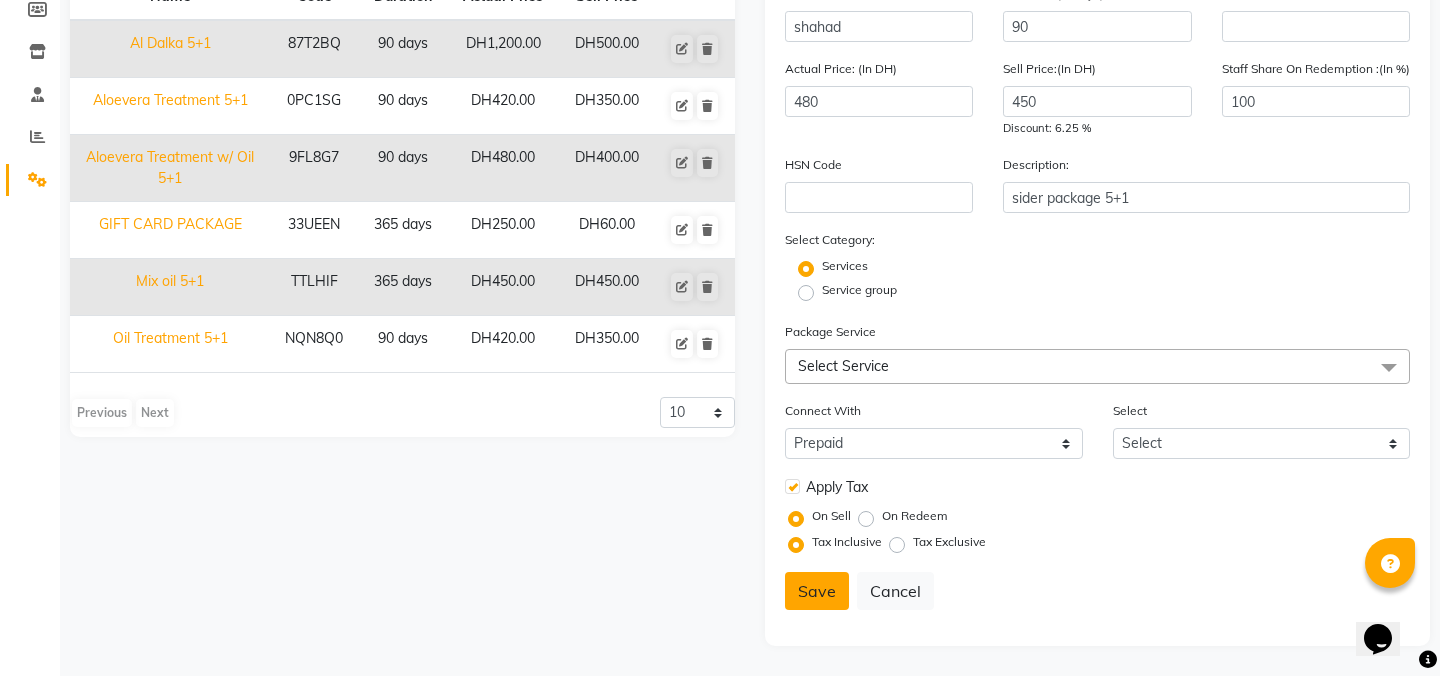 click on "Save" 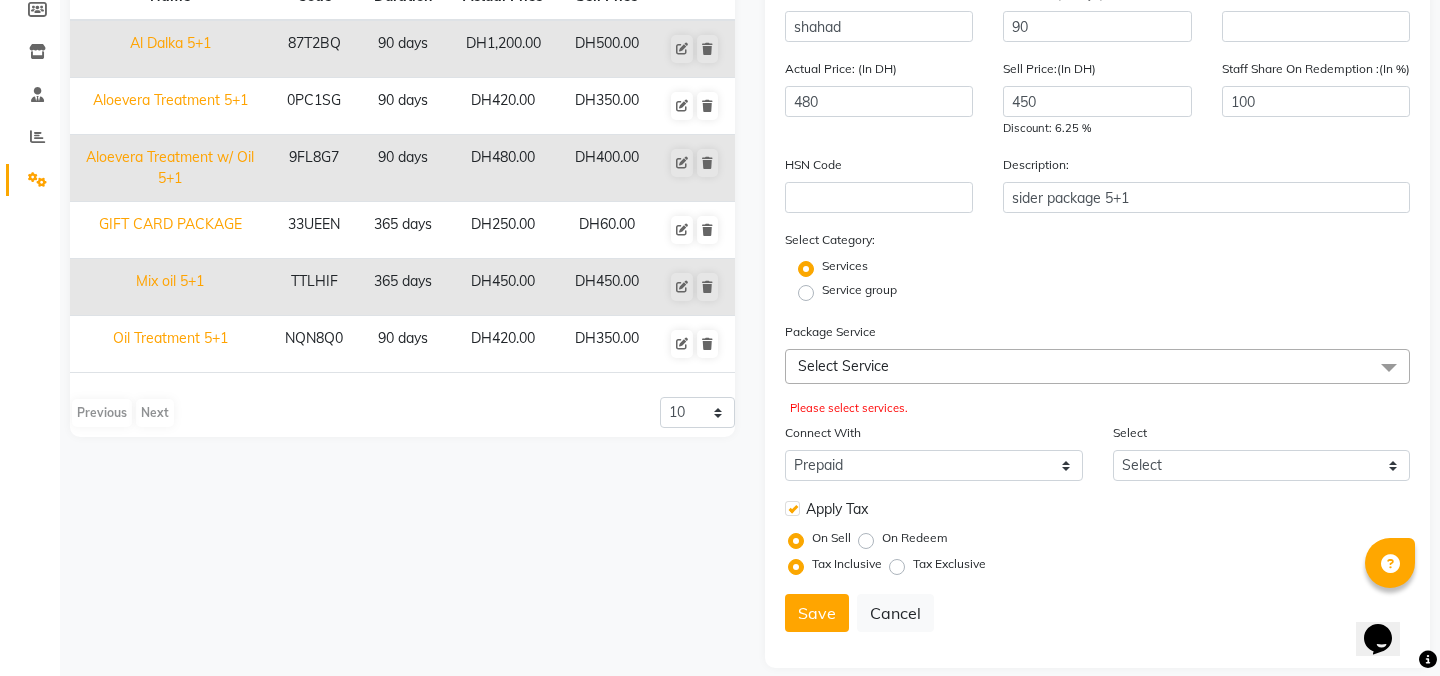 click on "Select Service" 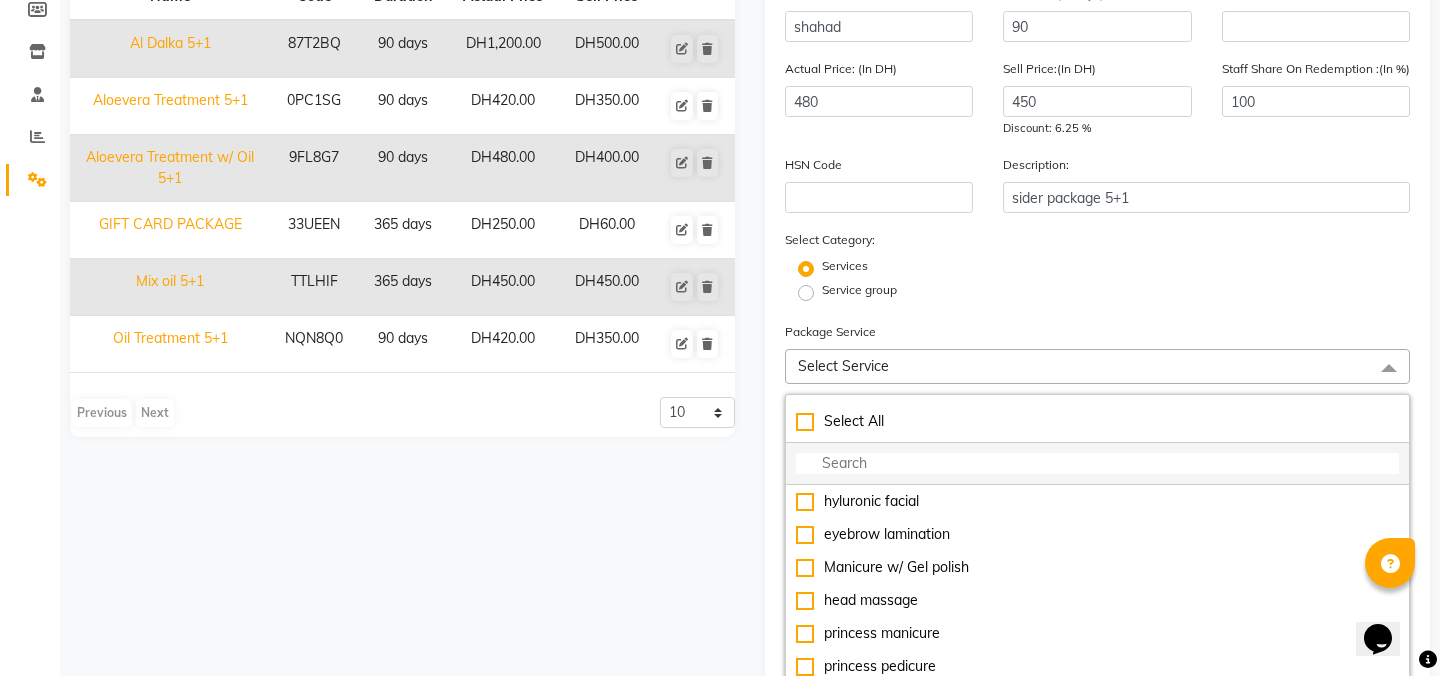 click 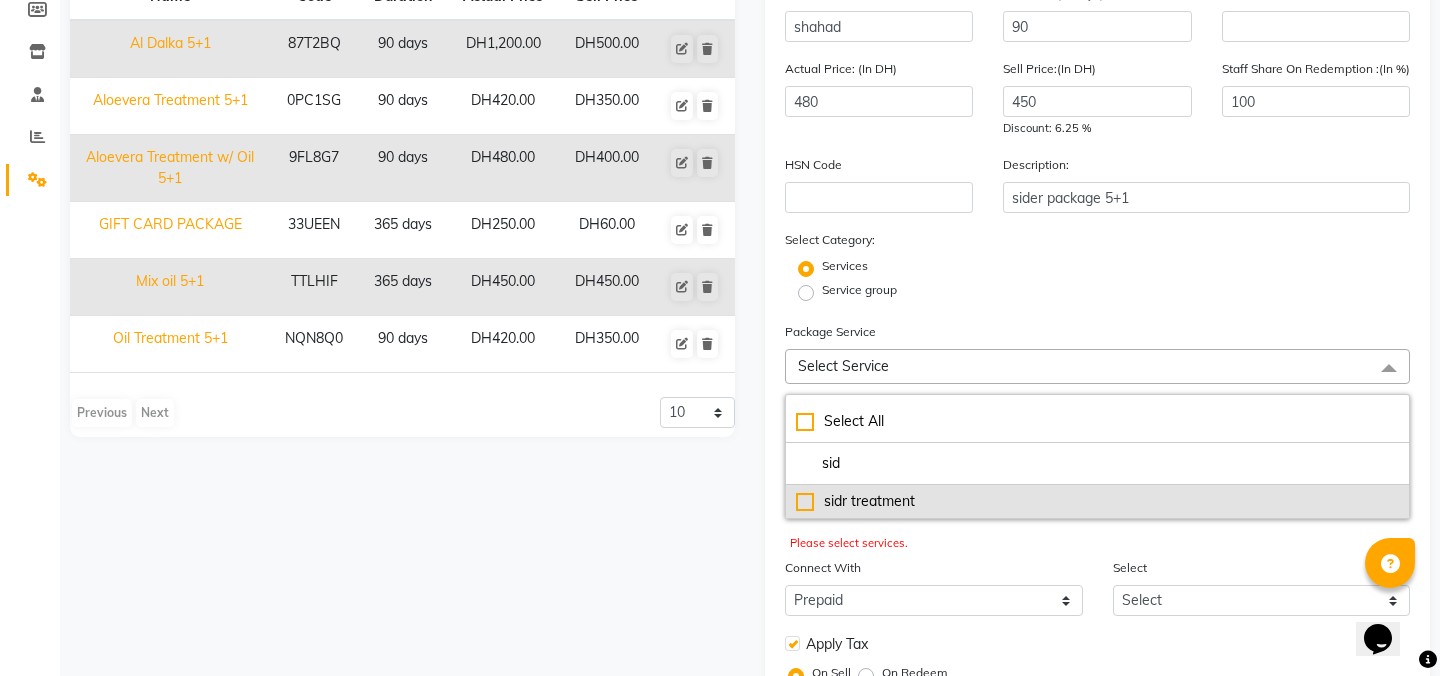 type on "sid" 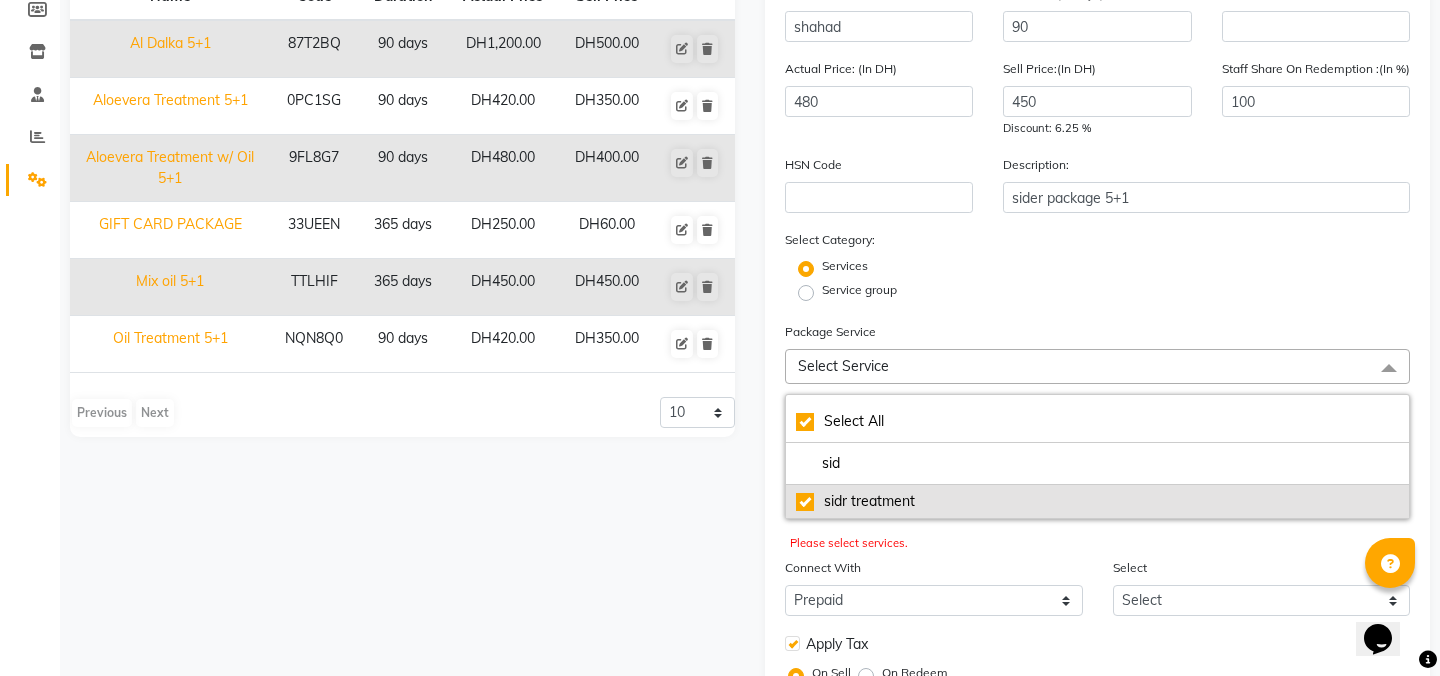 checkbox on "true" 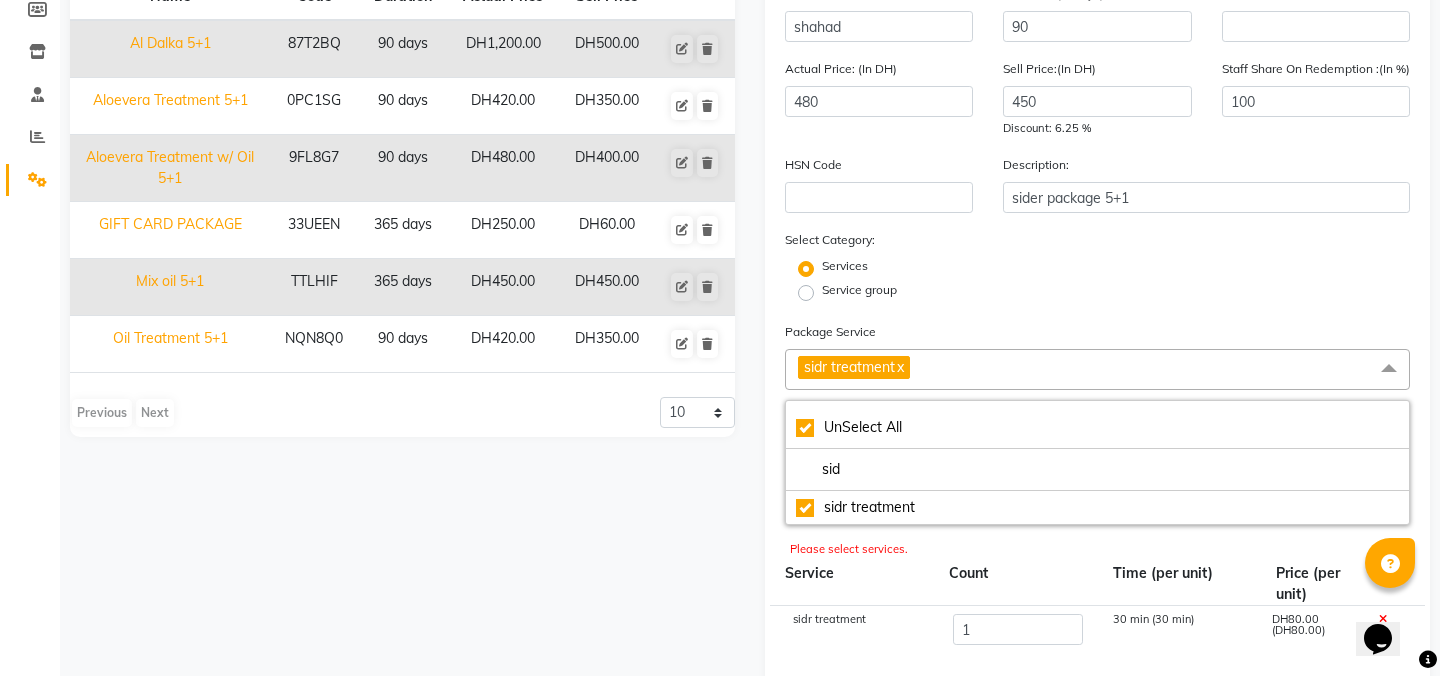 click on "Name Code Duration Actual Price Sell Price Al Dalka 5+1 87T2BQ 90 days  DH1,200.00   DH500.00  Aloevera Treatment 5+1 0PC1SG 90 days  DH420.00   DH350.00  Aloevera Treatment w/ Oil 5+1 9FL8G7 90 days  DH480.00   DH400.00  GIFT CARD PACKAGE  33UEEN 365 days  DH250.00   DH60.00  Mix oil 5+1  TTLHIF 365 days  DH450.00   DH450.00  Oil Treatment 5+1 NQN8Q0 90 days  DH420.00   DH350.00   Previous   Next  10 20 50 100" 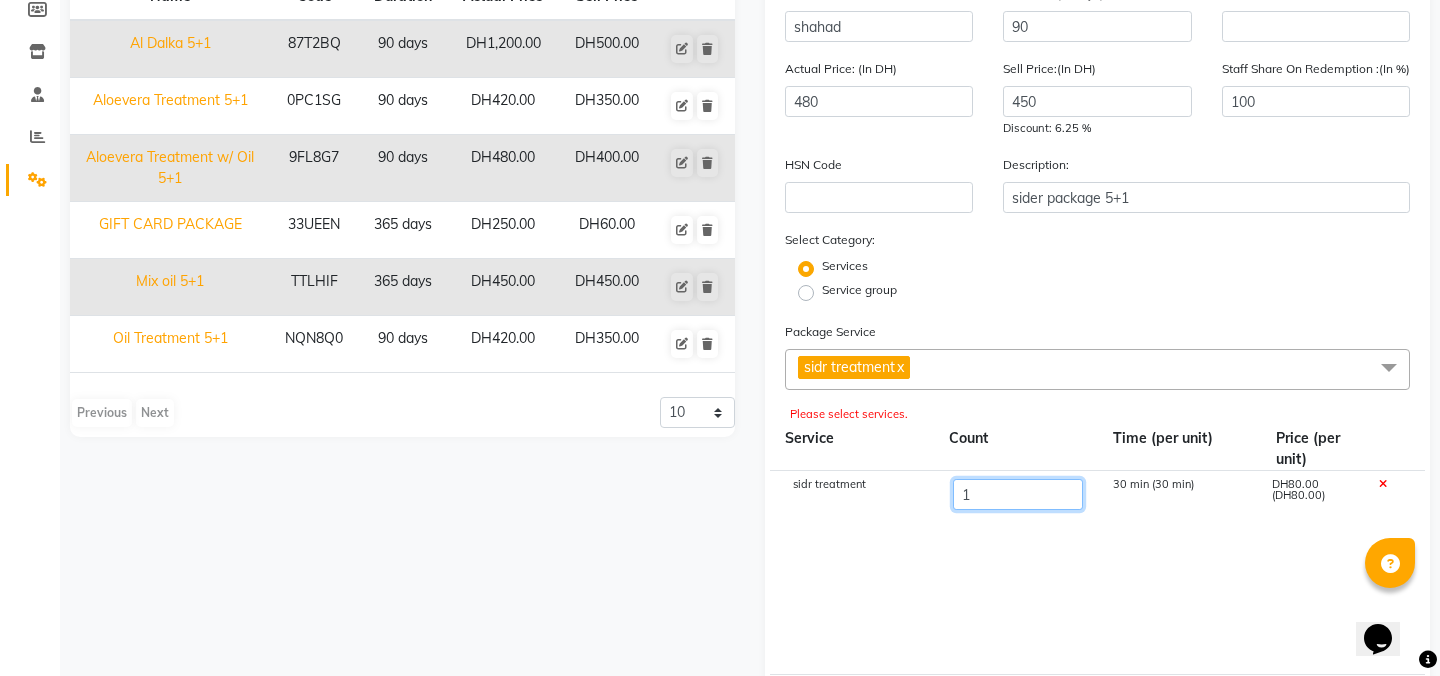 drag, startPoint x: 985, startPoint y: 489, endPoint x: 862, endPoint y: 487, distance: 123.01626 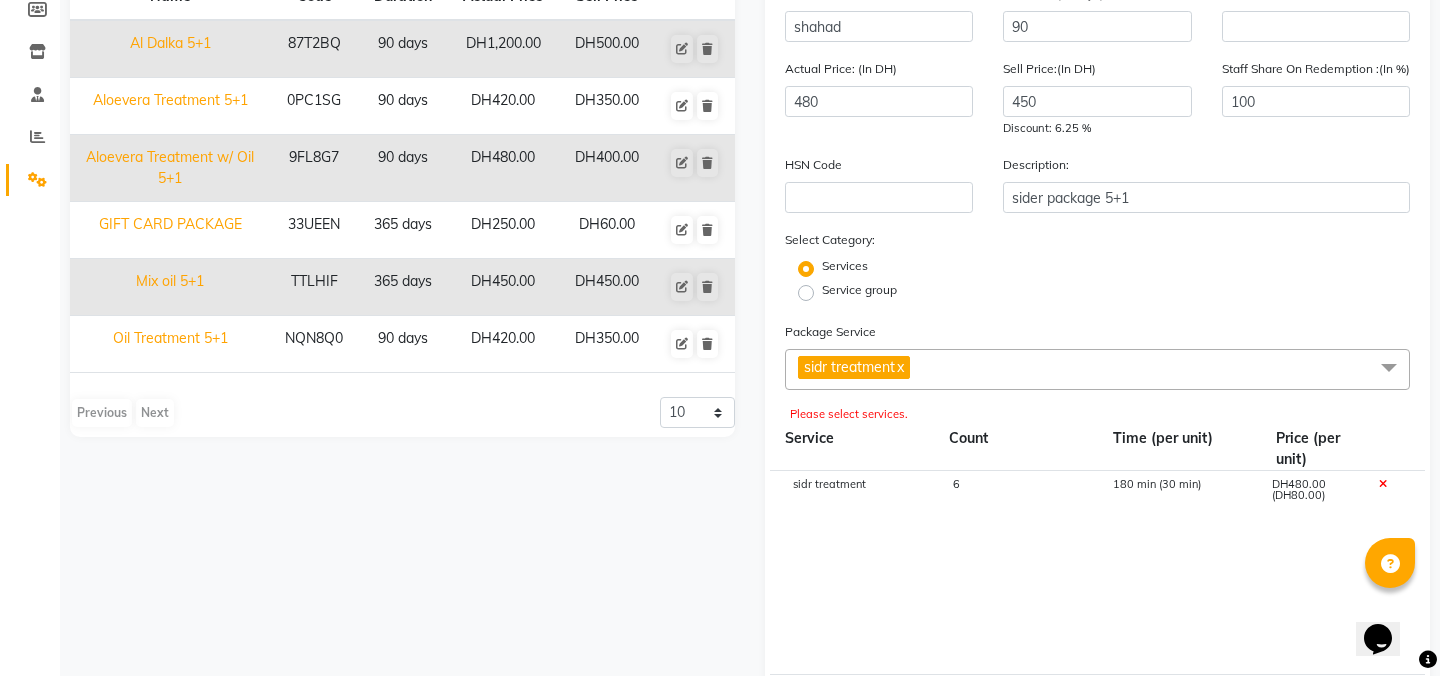 click on "sidr treatment 6 180 min (30 min) DH480.00 (DH80.00)" 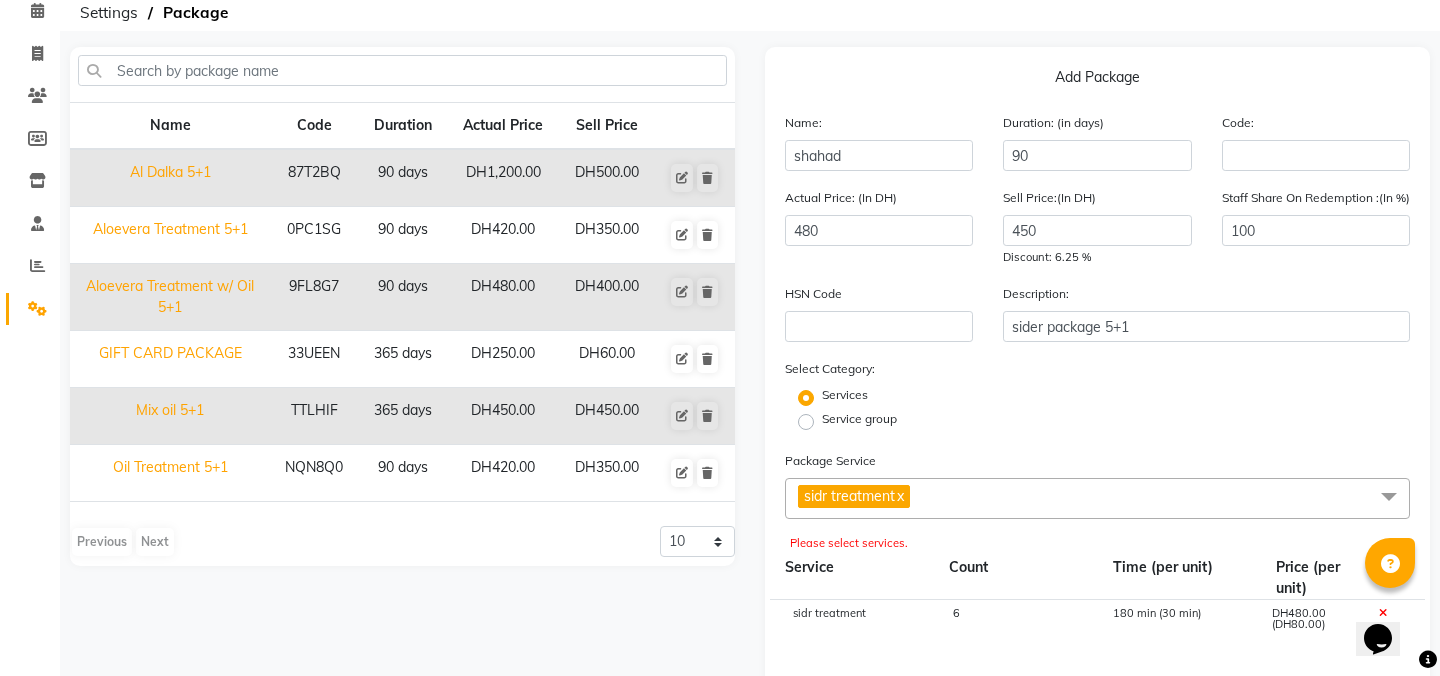 scroll, scrollTop: 86, scrollLeft: 0, axis: vertical 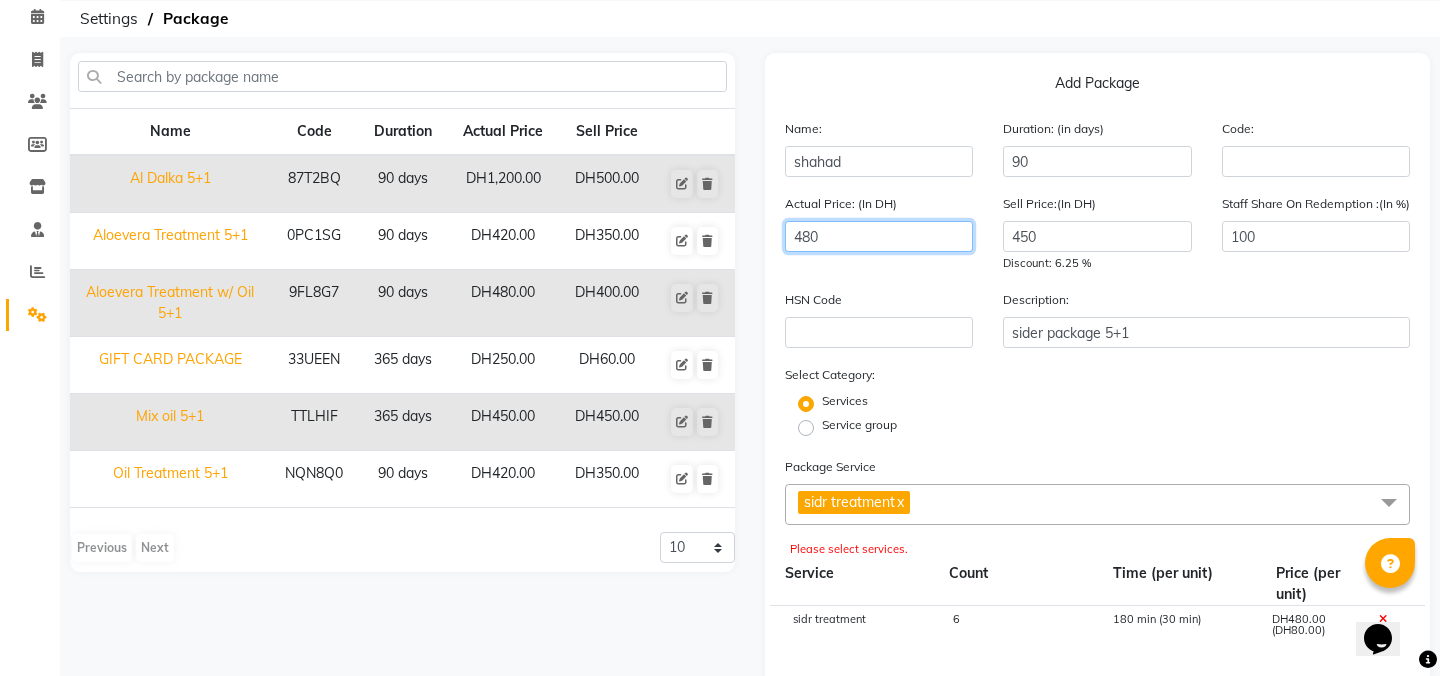 drag, startPoint x: 841, startPoint y: 234, endPoint x: 723, endPoint y: 230, distance: 118.06778 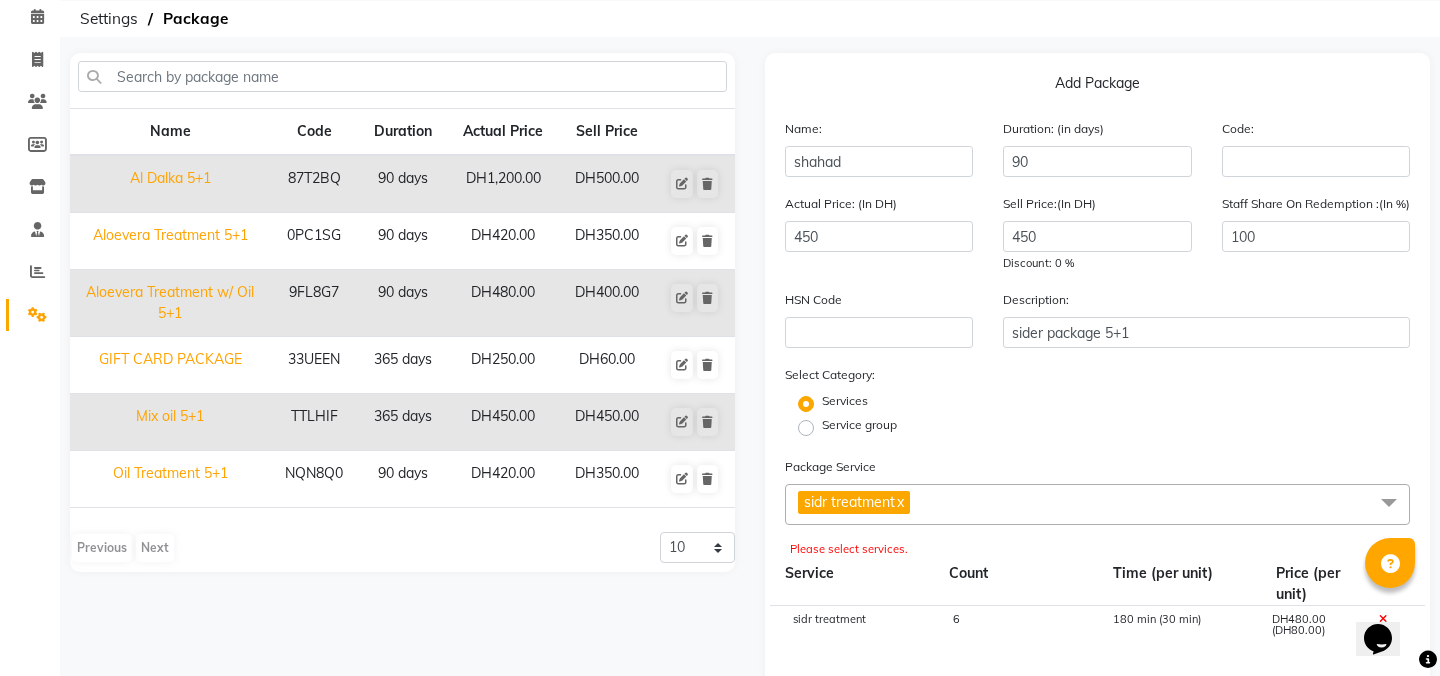 click on "Services" 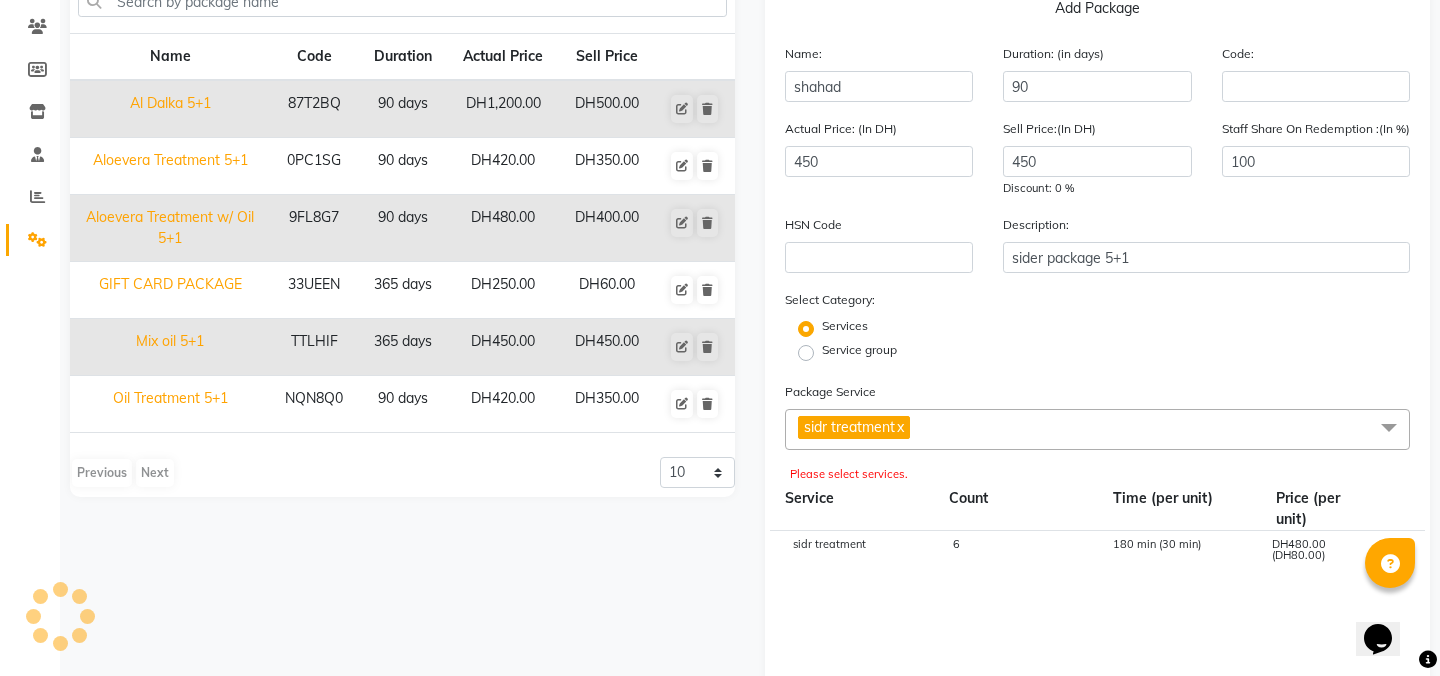 scroll, scrollTop: 0, scrollLeft: 0, axis: both 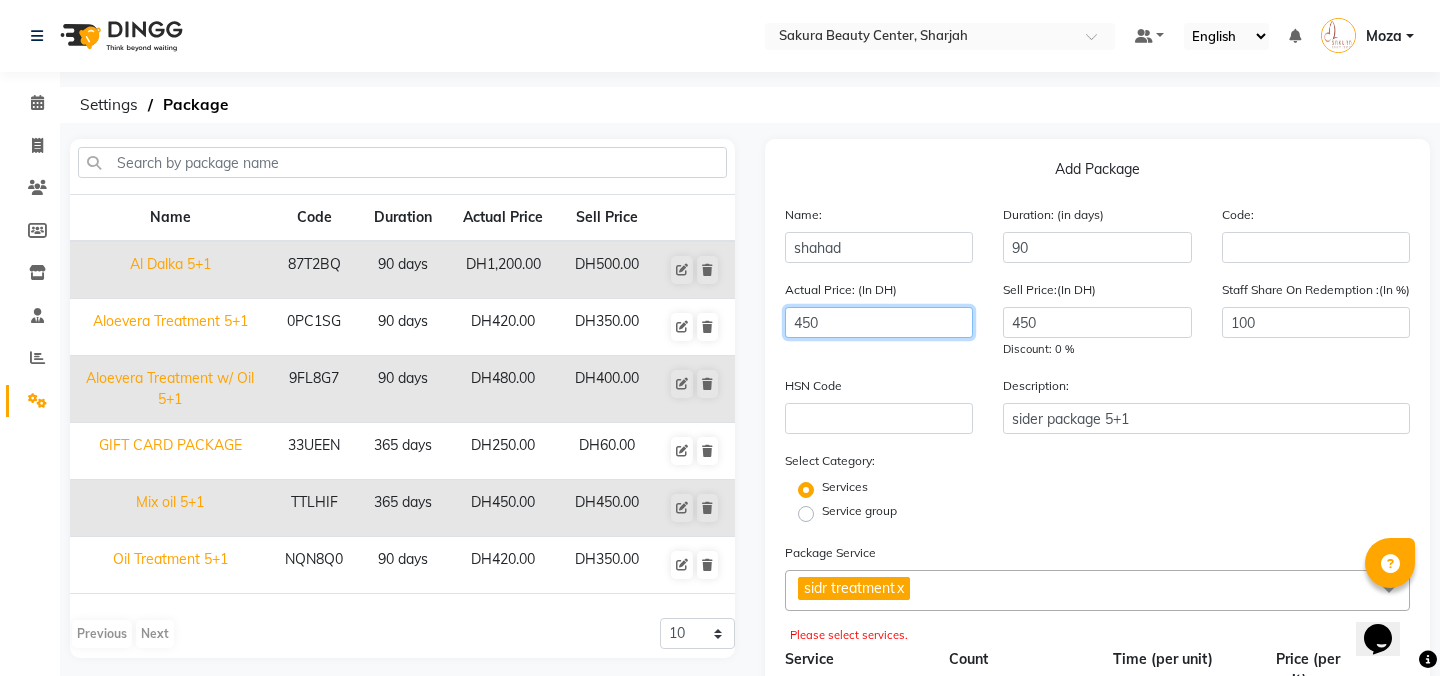 click on "450" 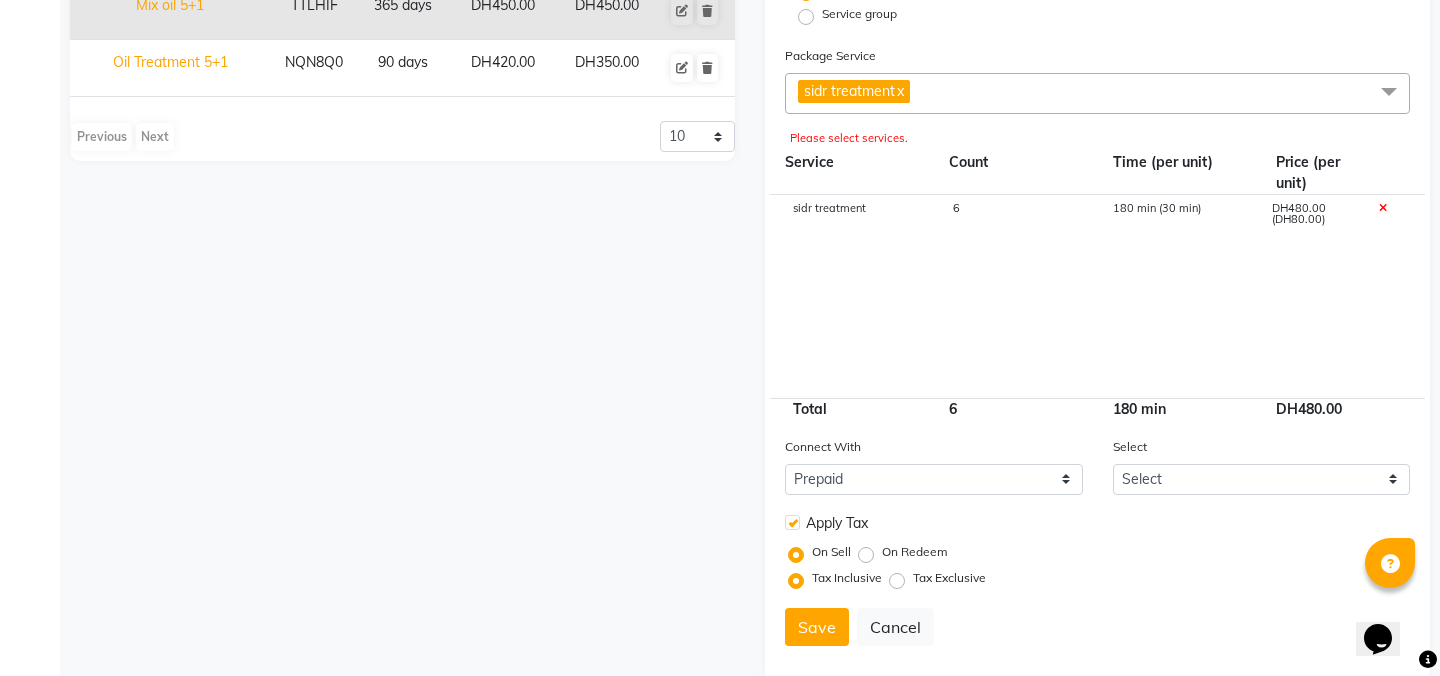 scroll, scrollTop: 533, scrollLeft: 0, axis: vertical 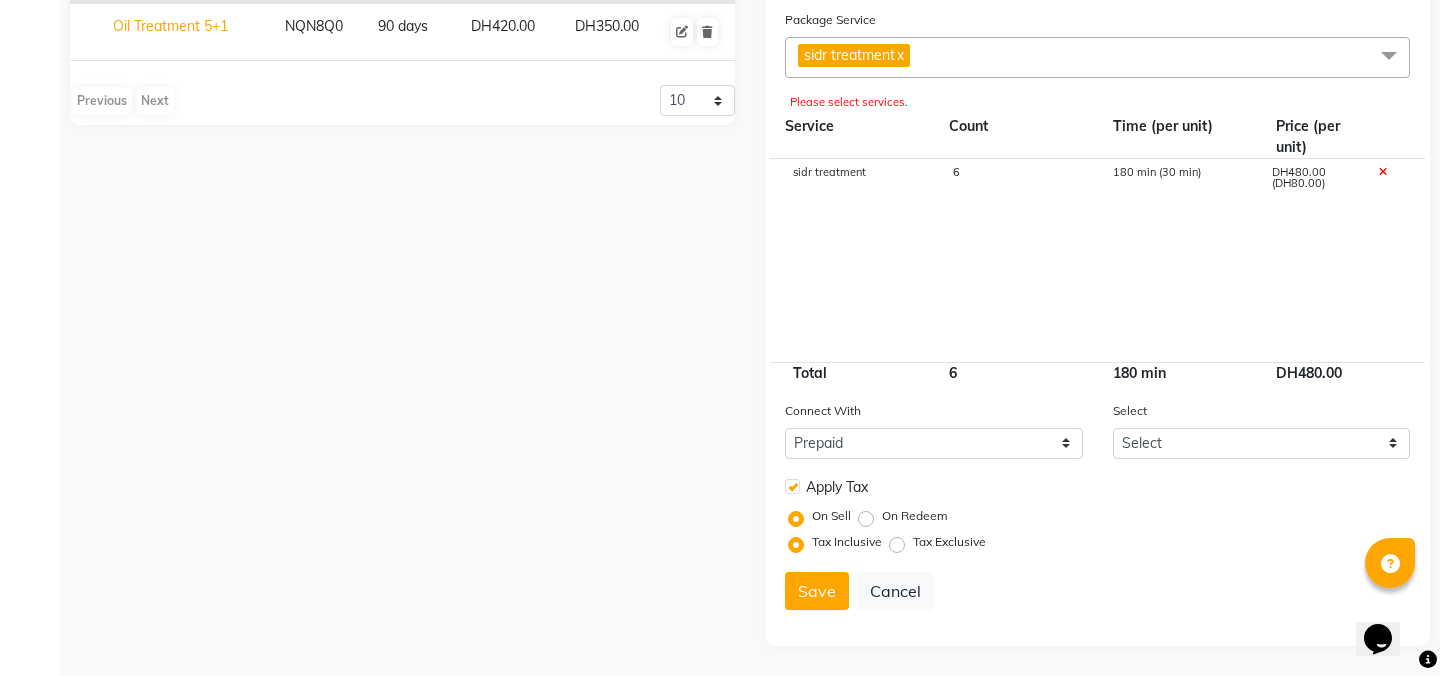 type on "480" 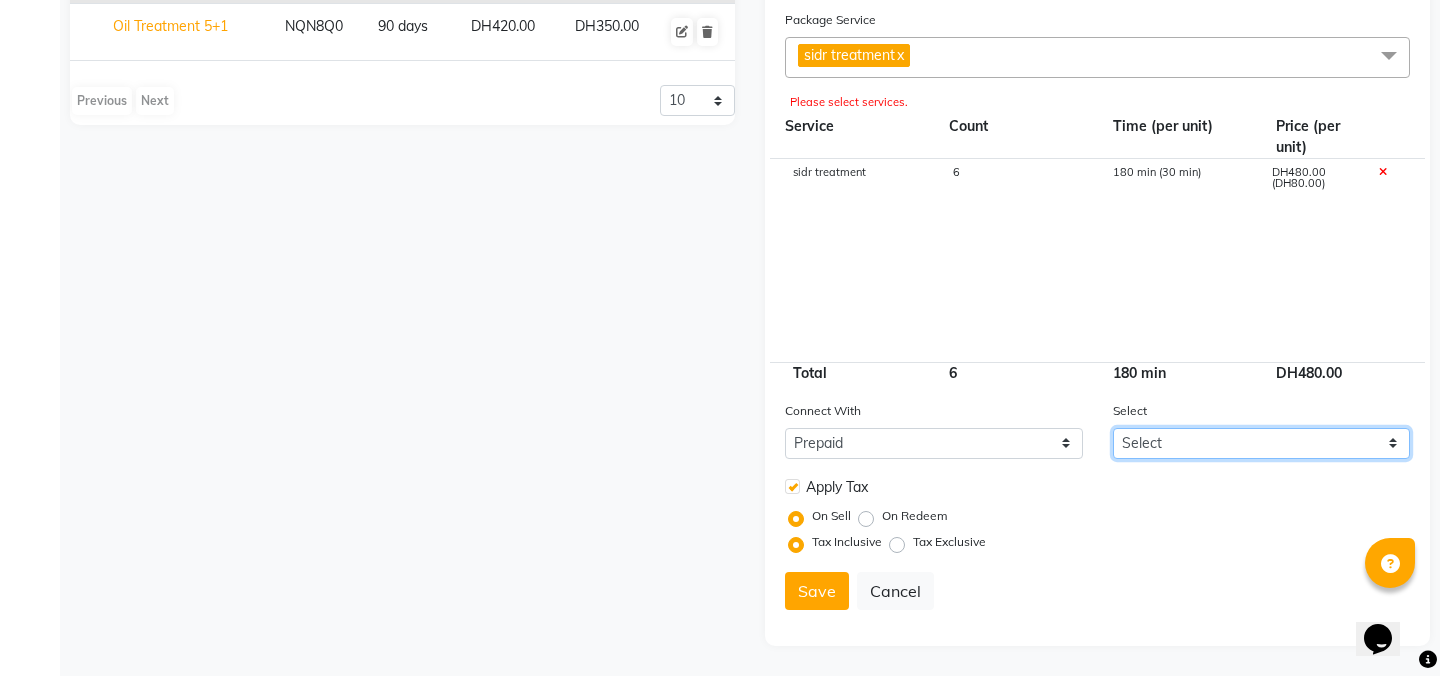 click on "Select Dummy prepaid" 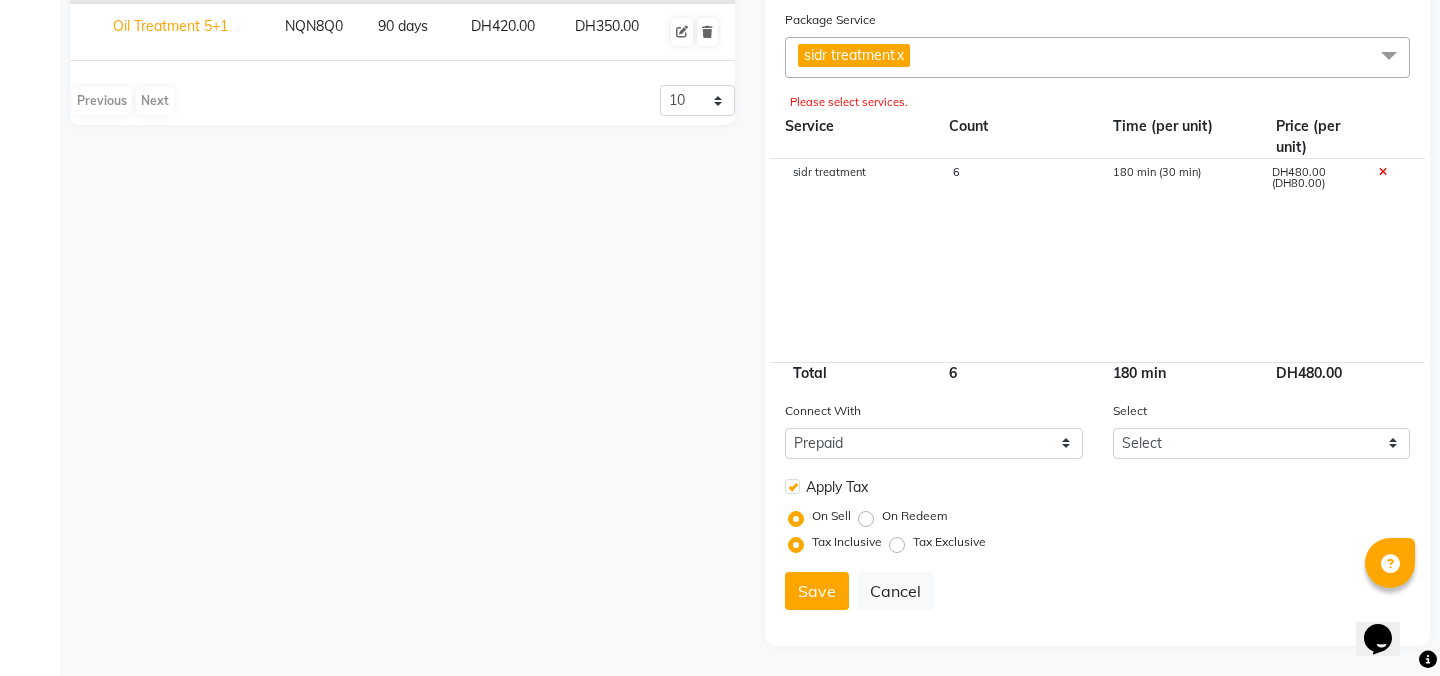 click on "sidr treatment 6 180 min (30 min) DH480.00 (DH80.00)" 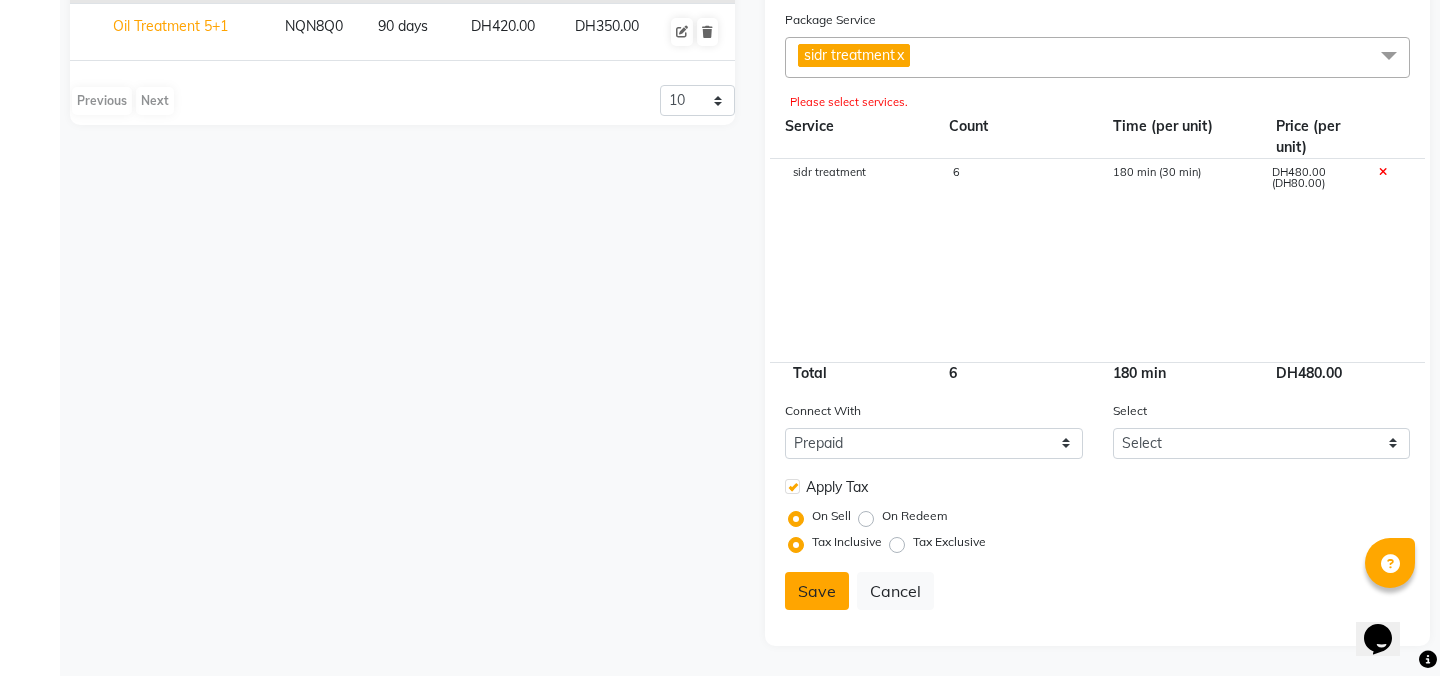 click on "Save" 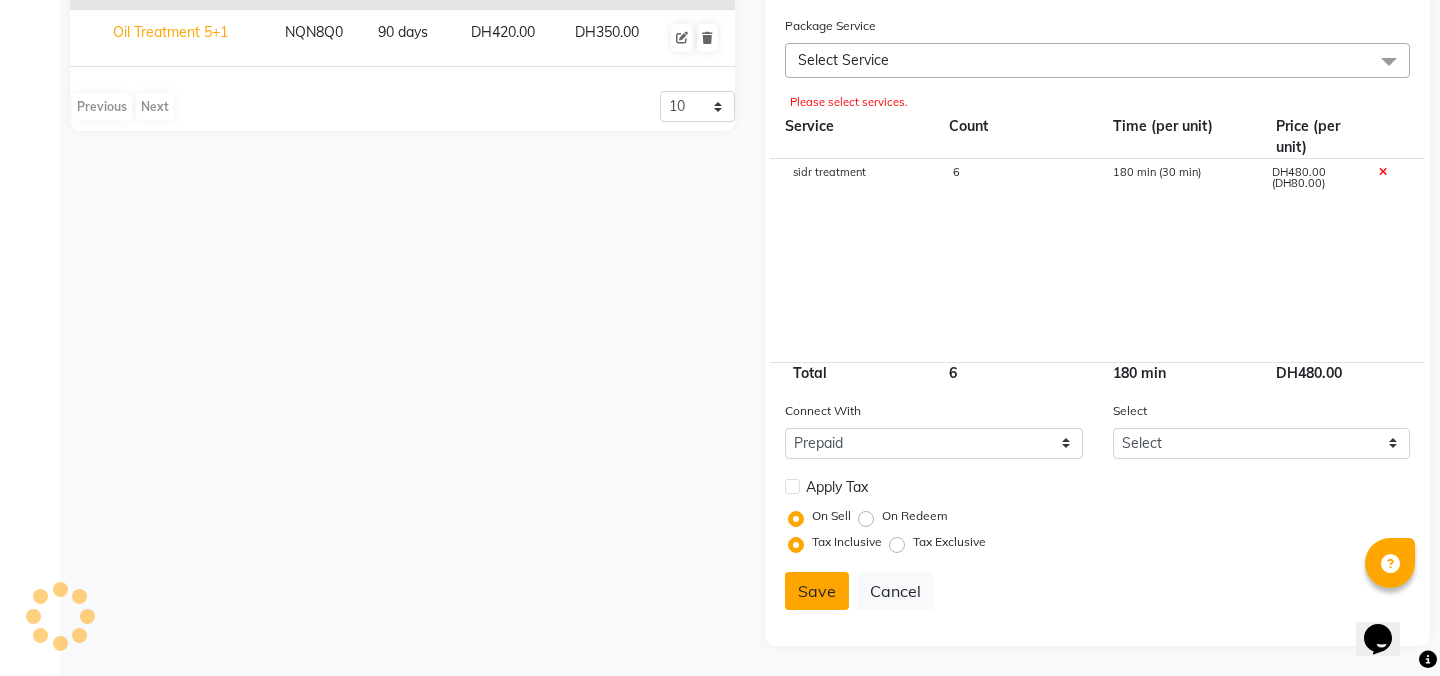 type 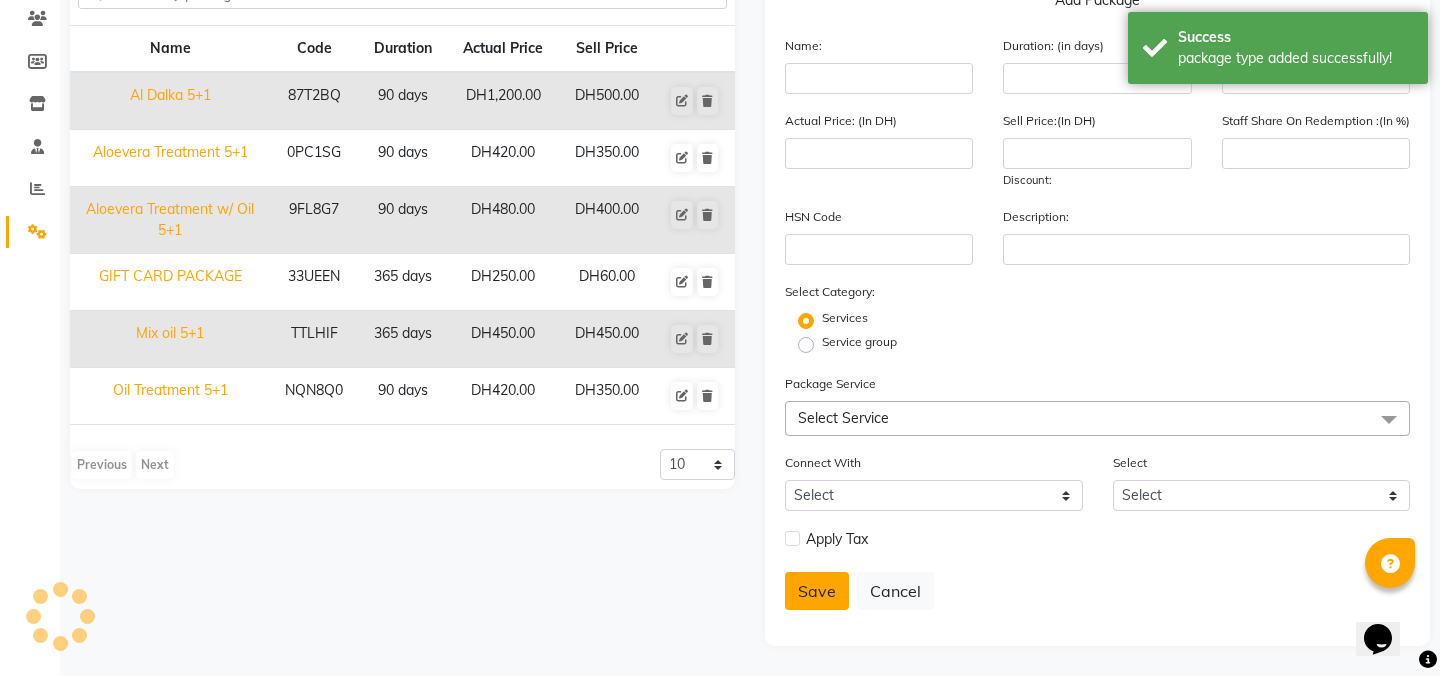 scroll, scrollTop: 169, scrollLeft: 0, axis: vertical 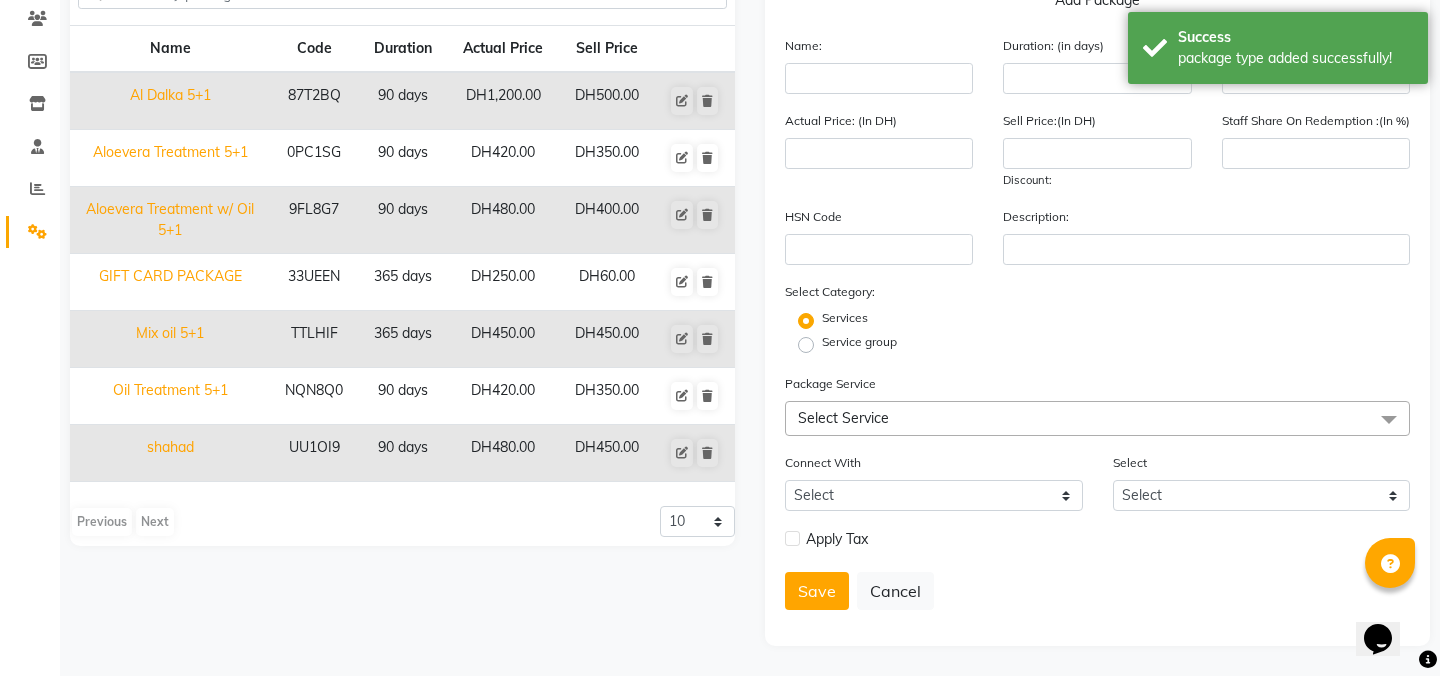 click on "shahad" 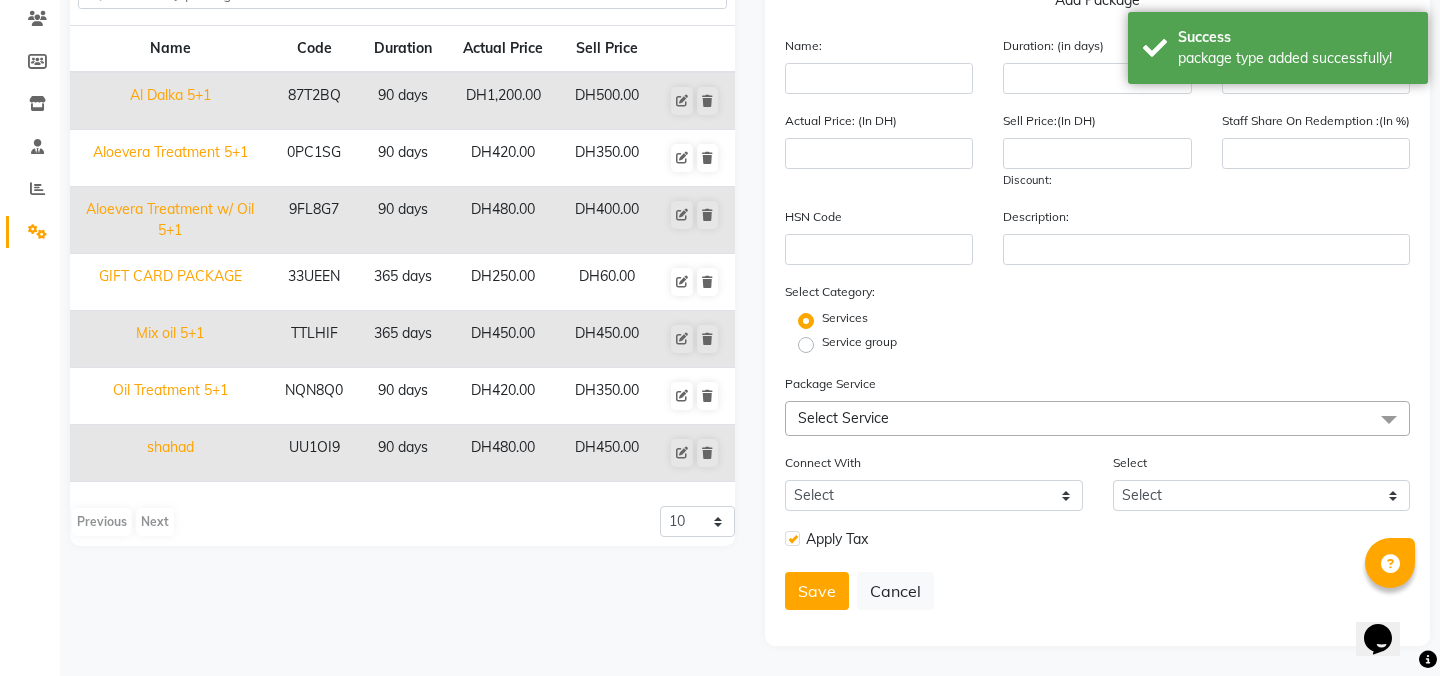 type on "shahad" 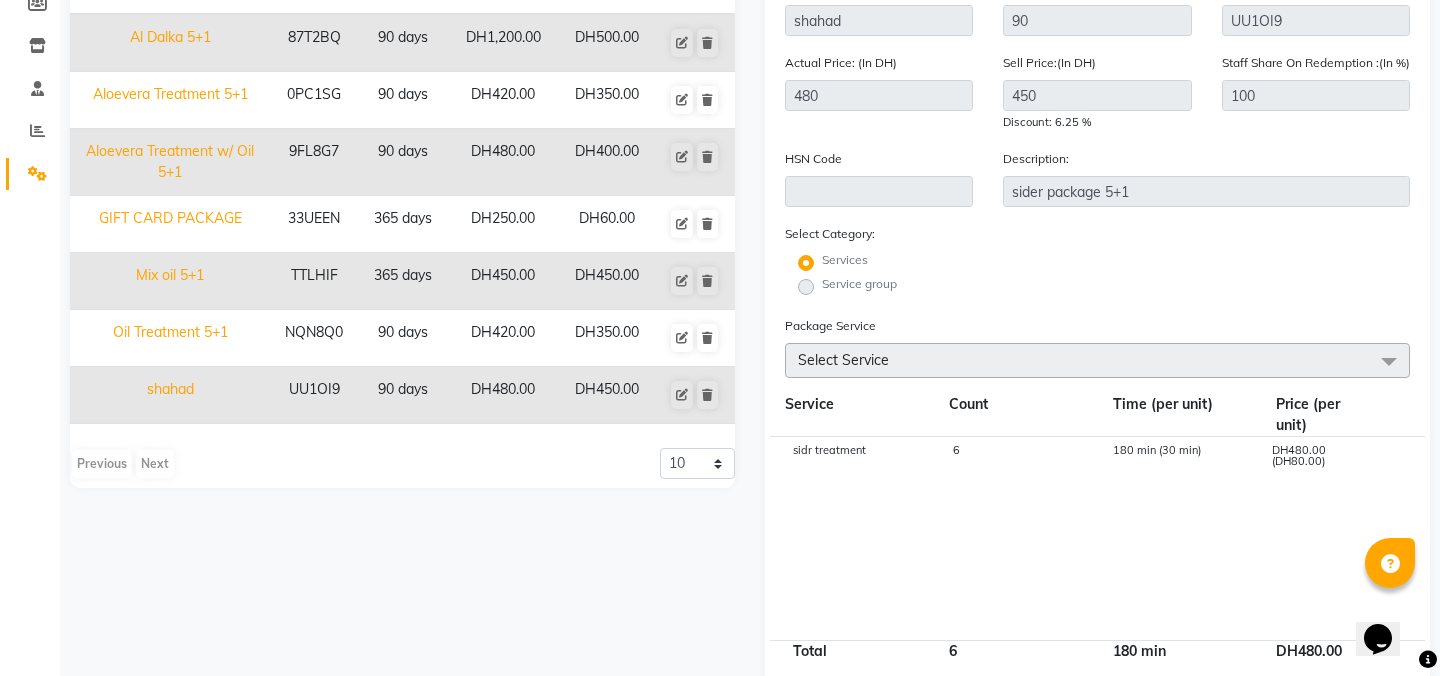 scroll, scrollTop: 395, scrollLeft: 0, axis: vertical 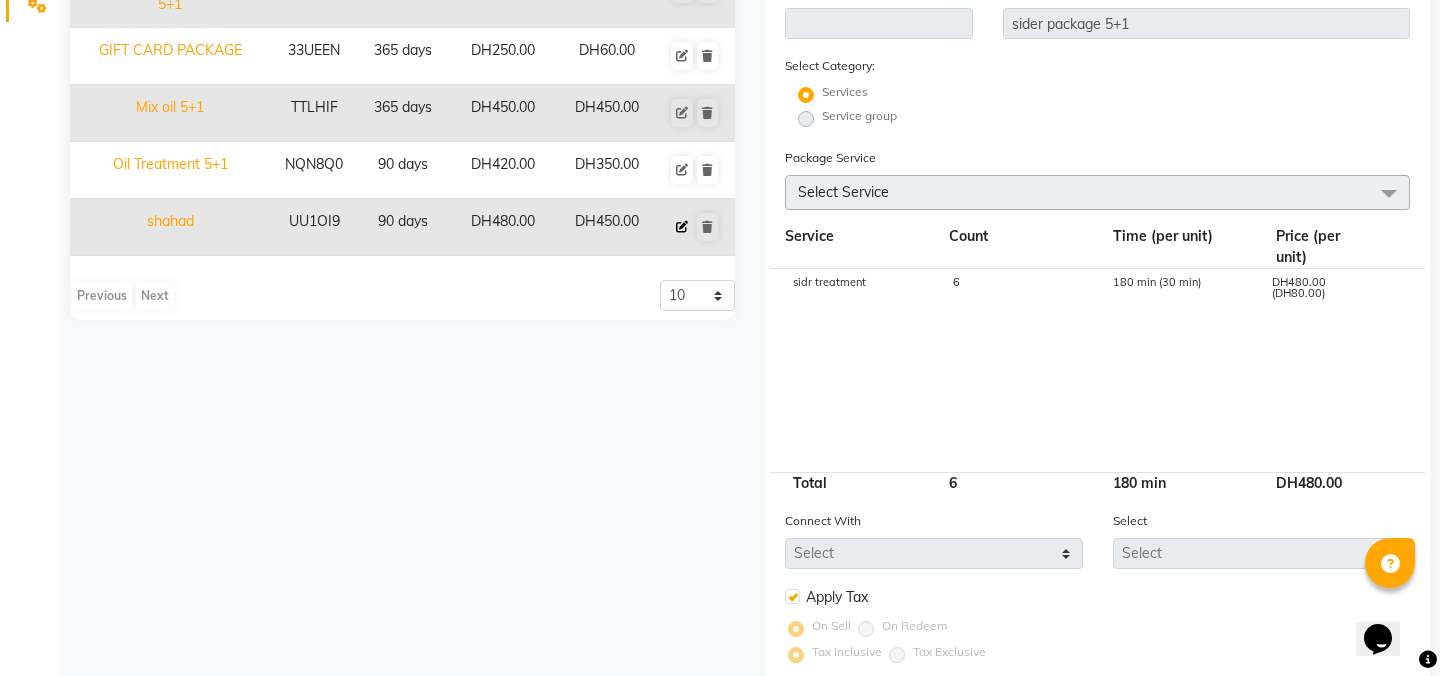 click 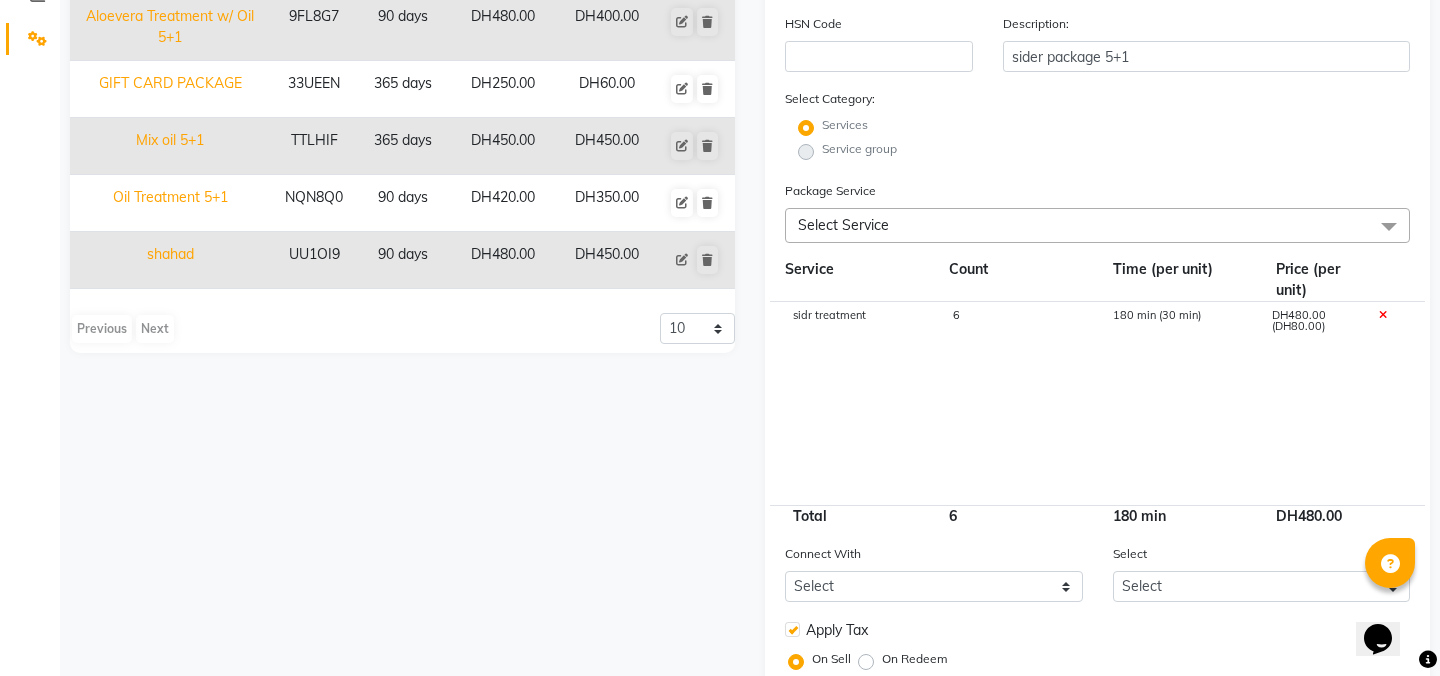 scroll, scrollTop: 505, scrollLeft: 0, axis: vertical 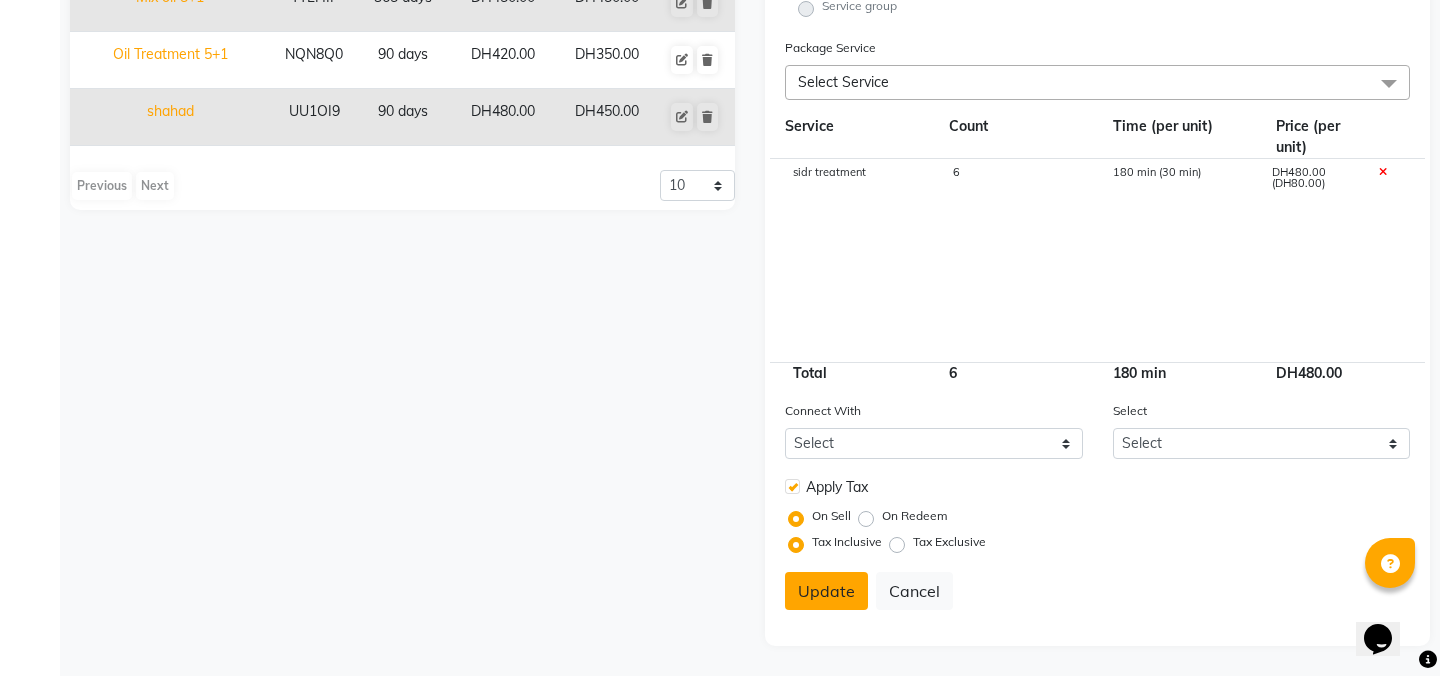 click on "Update" 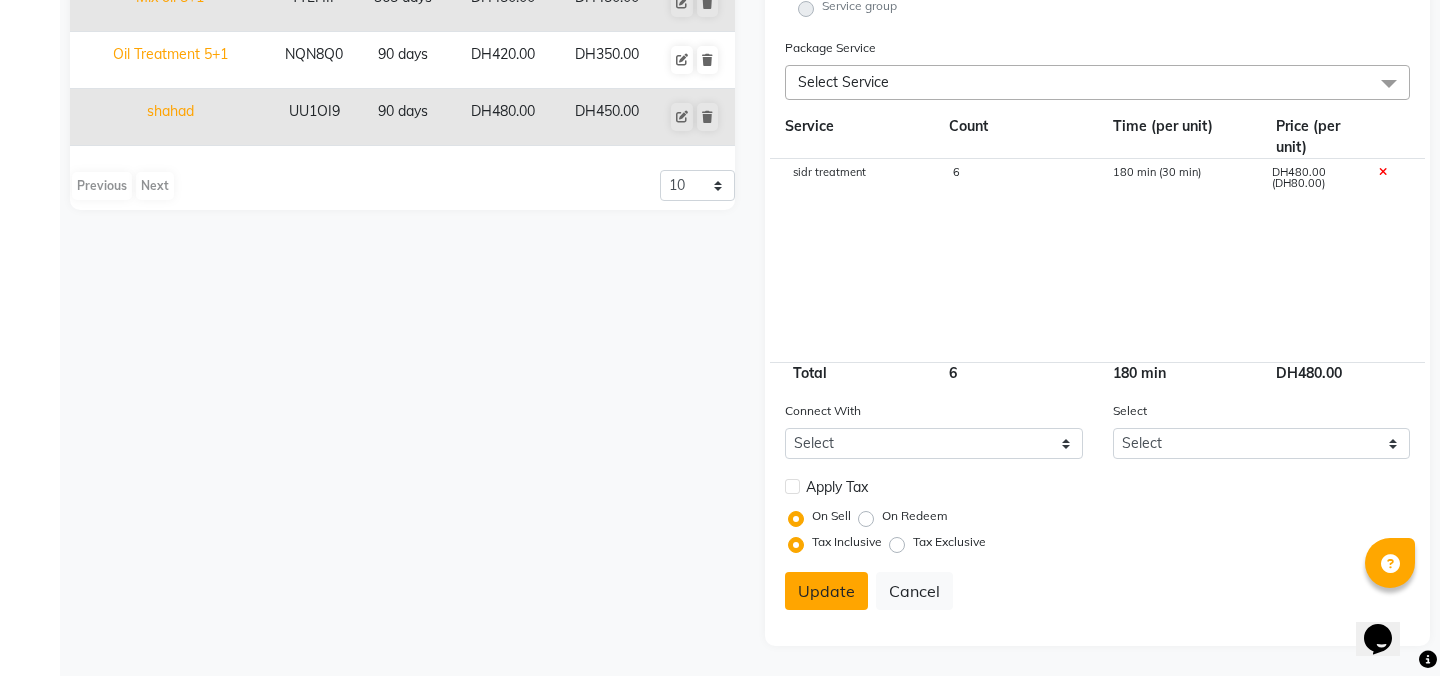 type 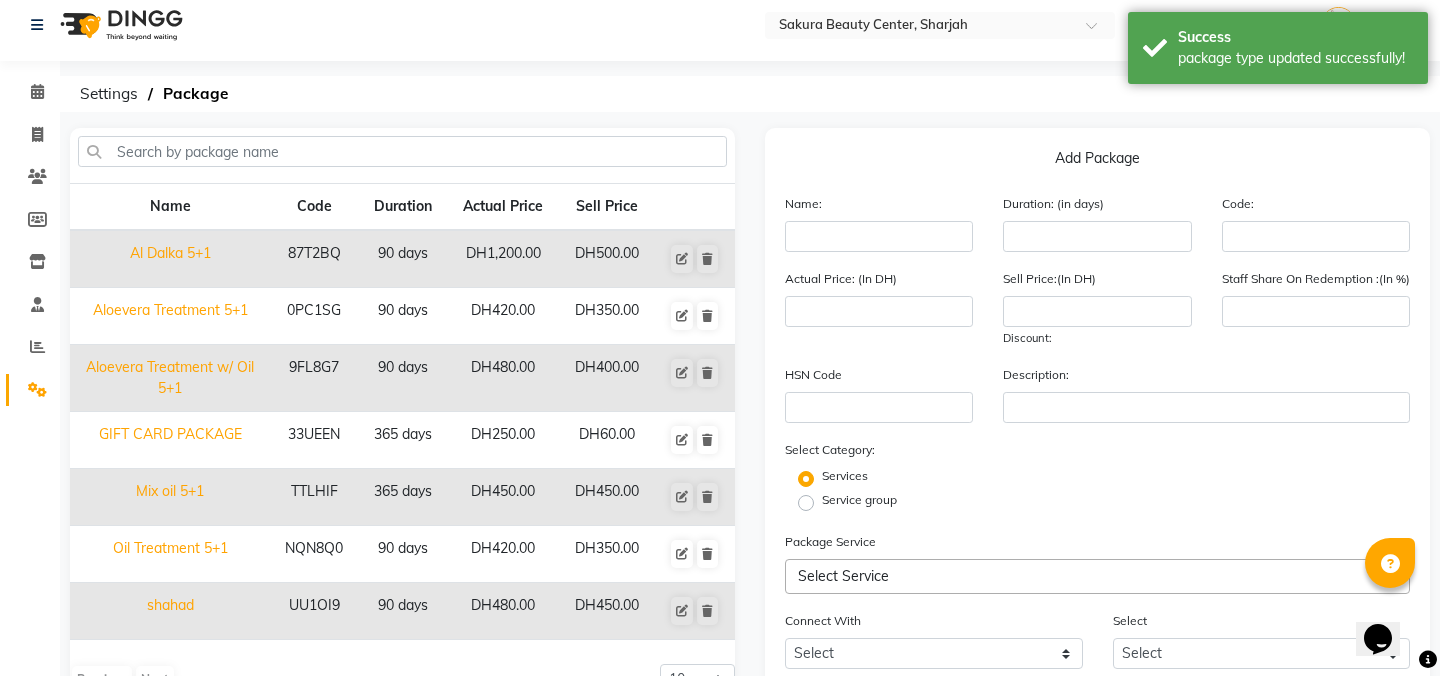 scroll, scrollTop: 0, scrollLeft: 0, axis: both 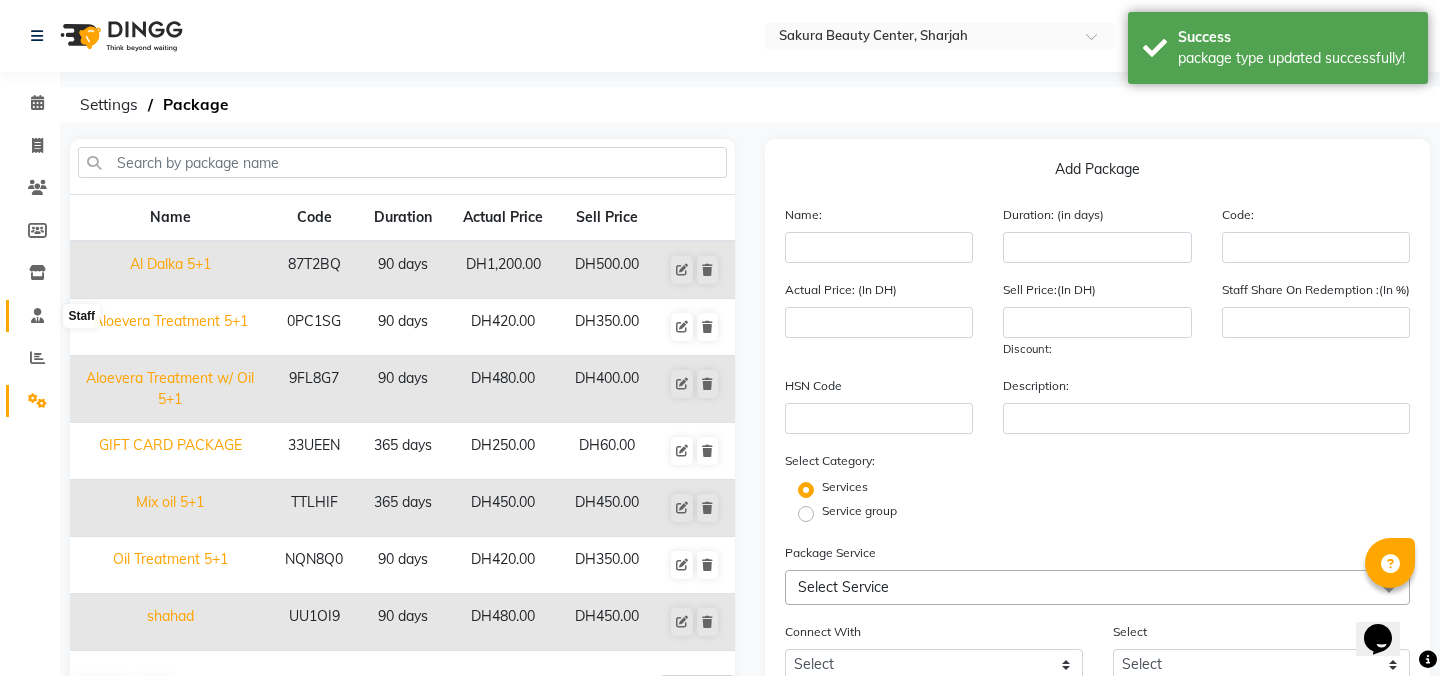 click 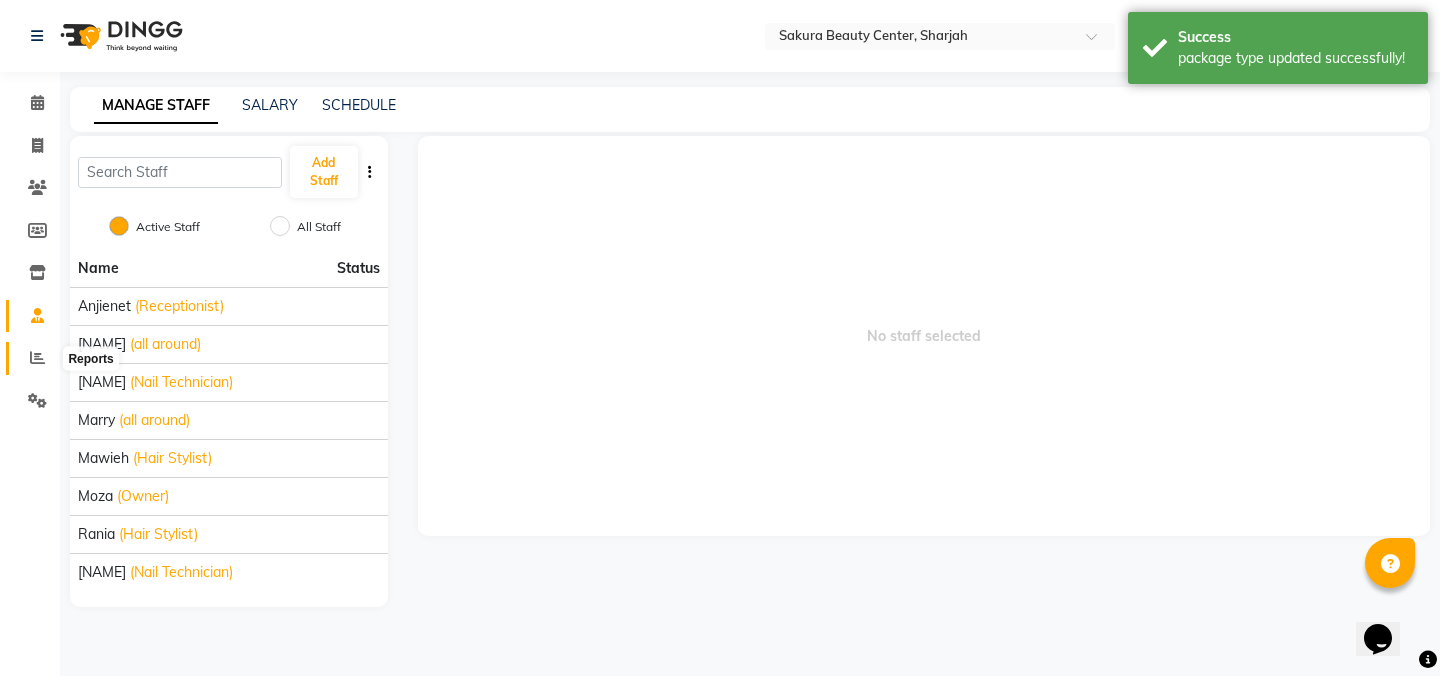 click 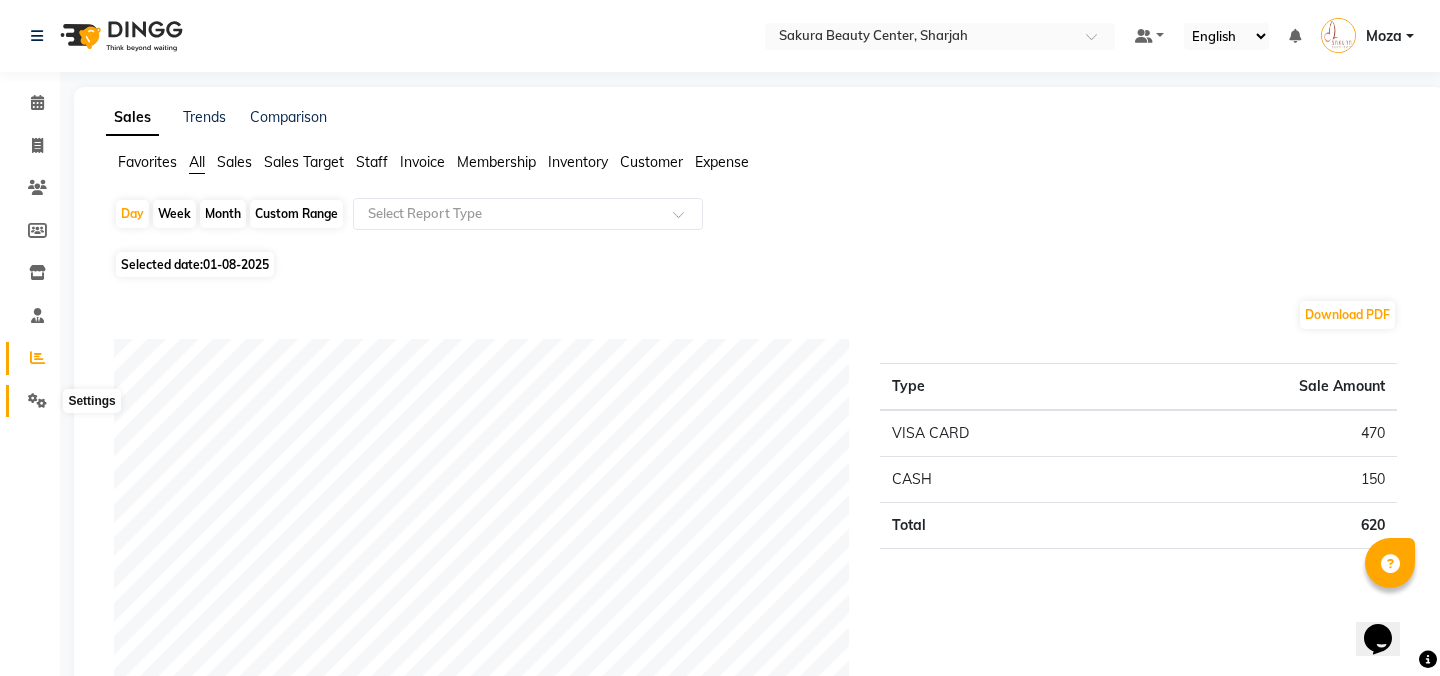 click 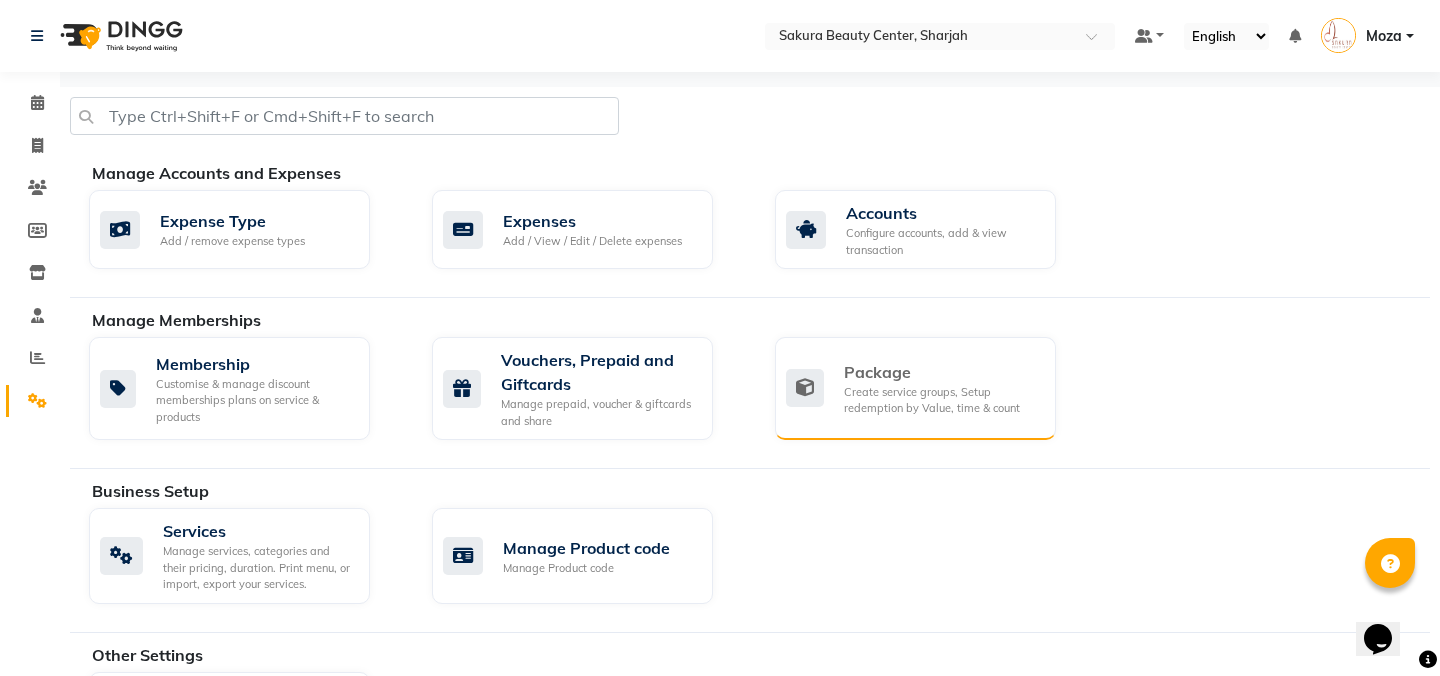 click on "Package" 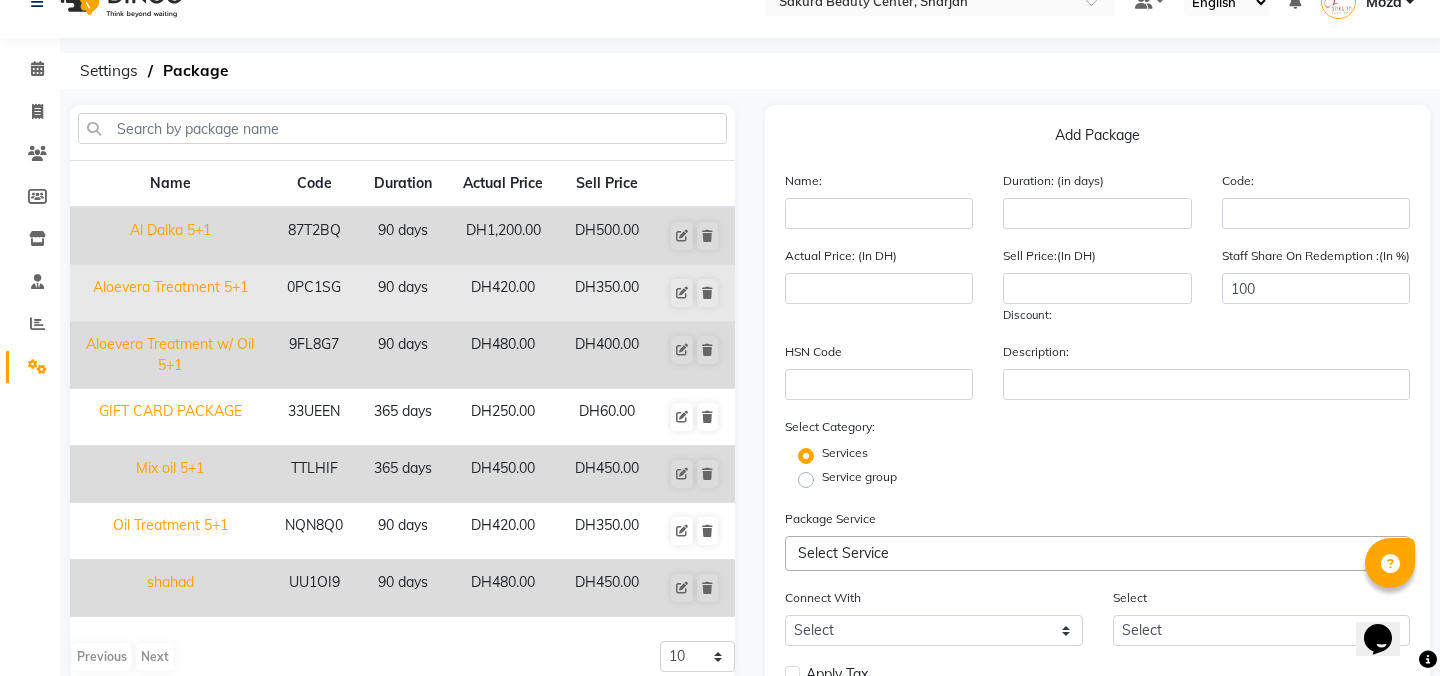 scroll, scrollTop: 32, scrollLeft: 0, axis: vertical 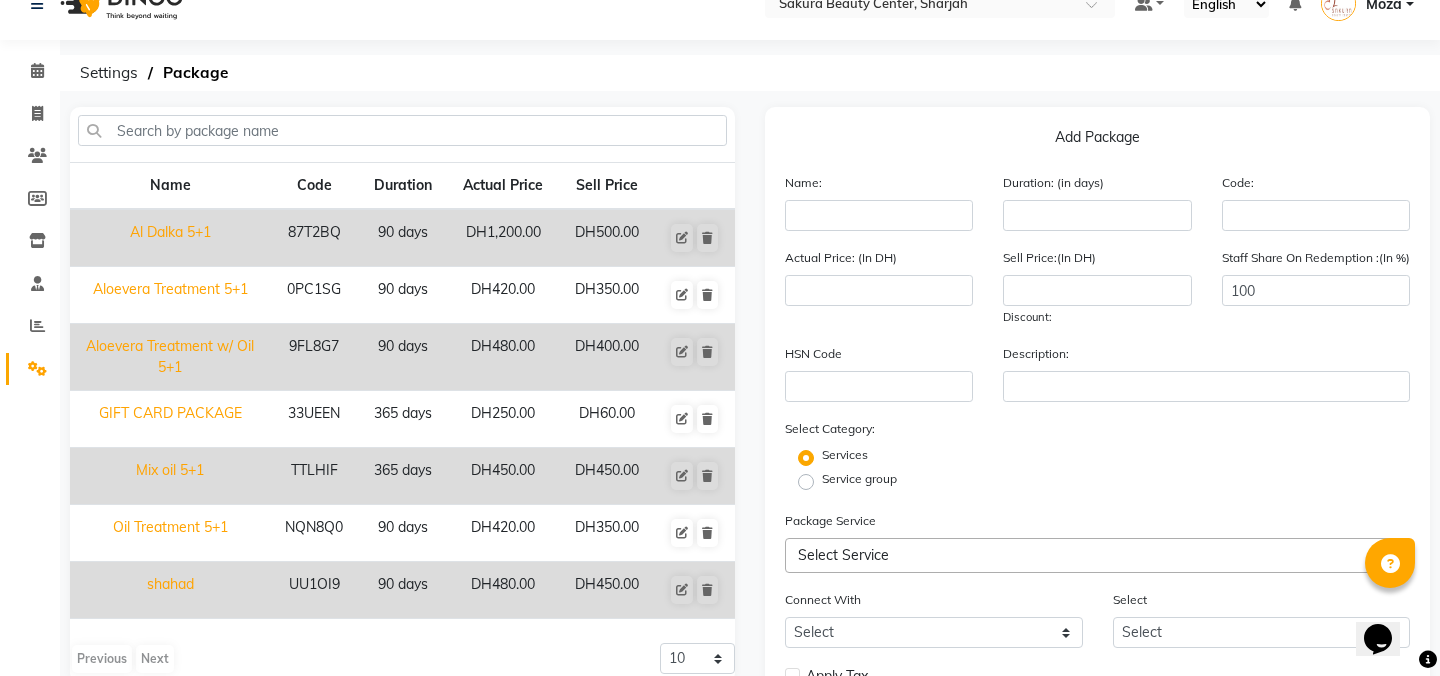 click on "shahad" 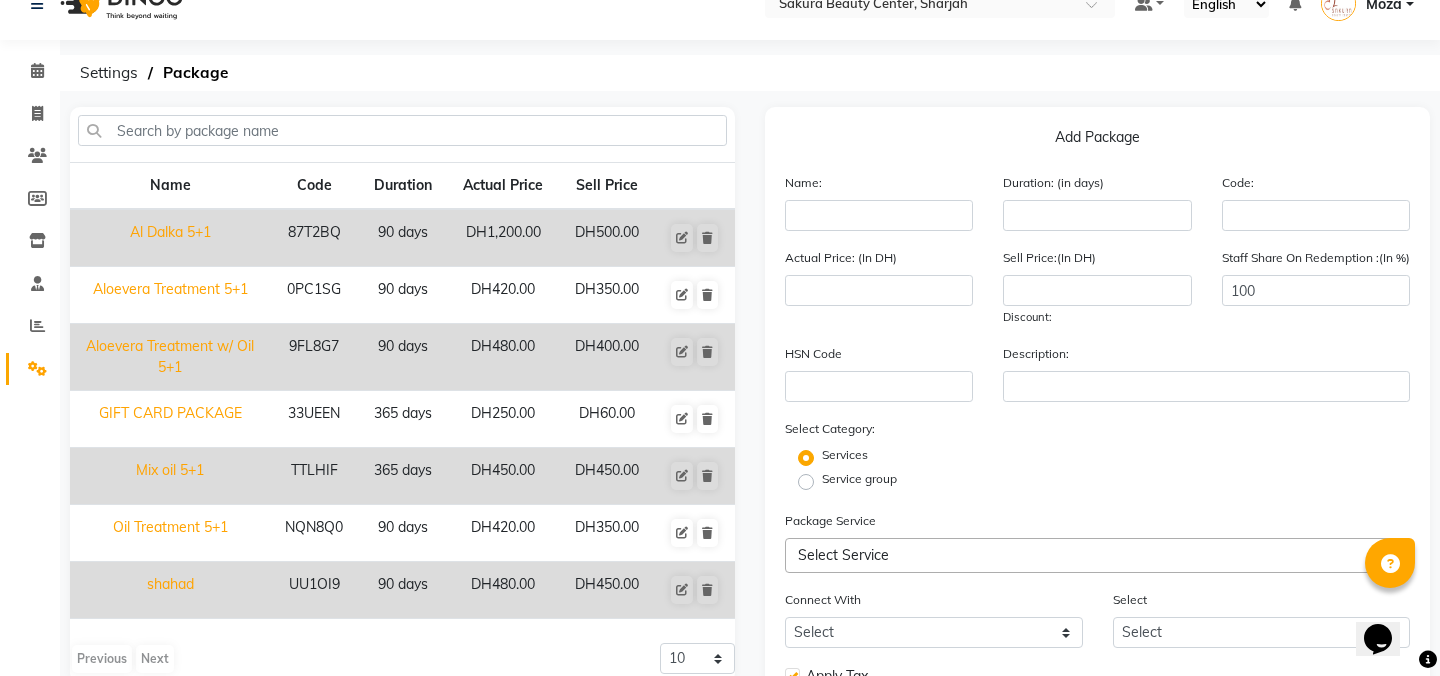 type on "shahad" 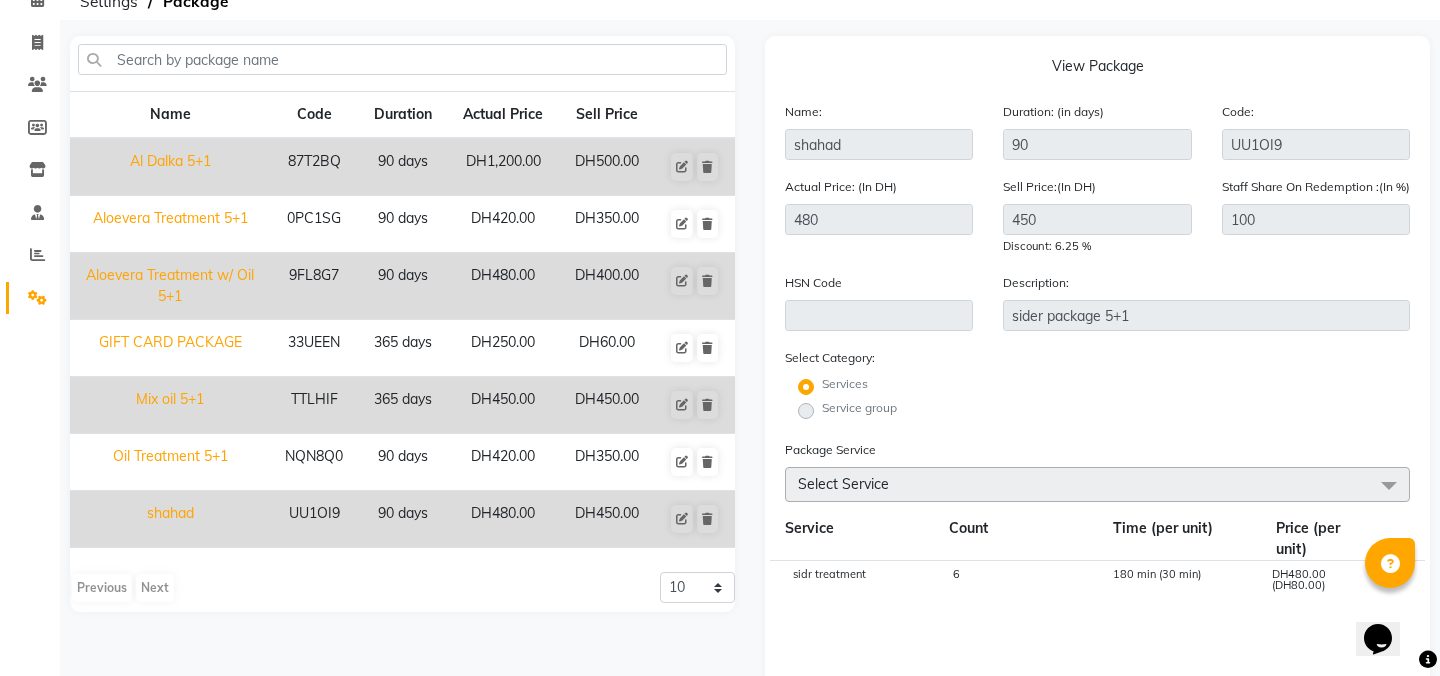 scroll, scrollTop: 0, scrollLeft: 0, axis: both 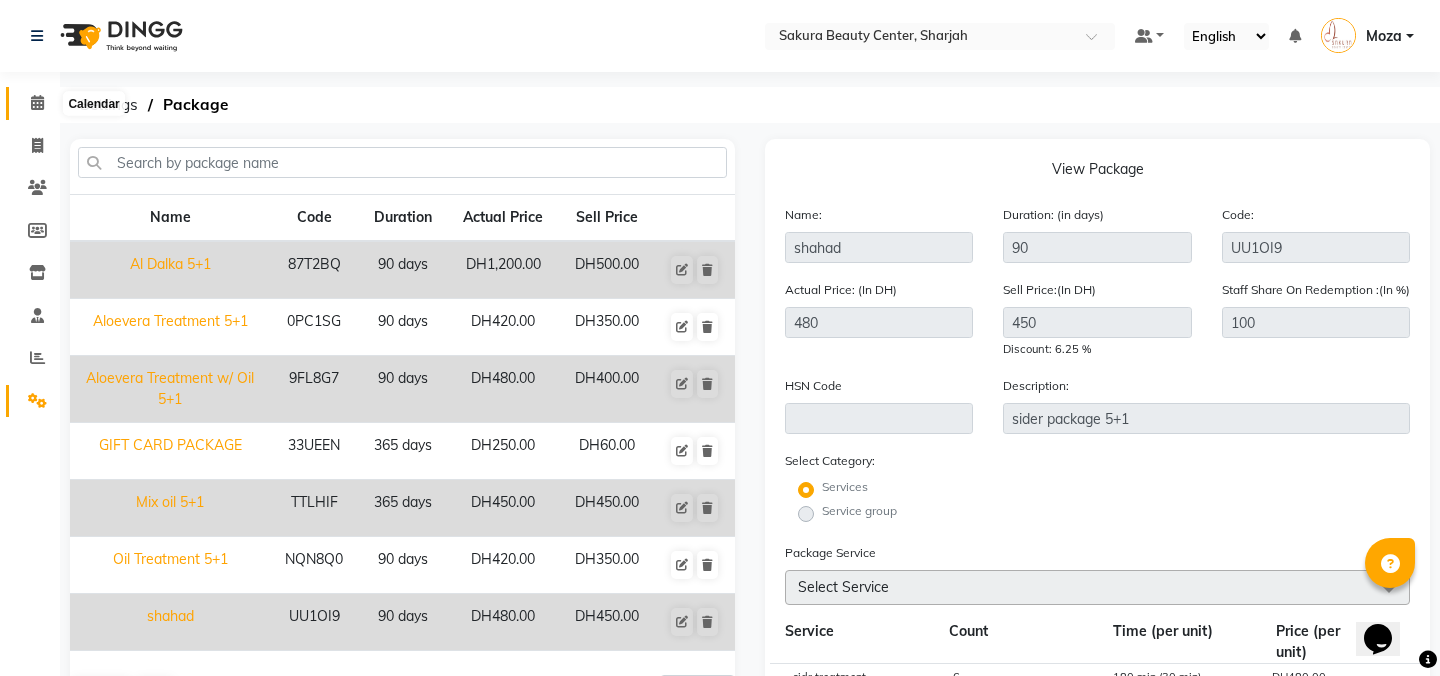 click 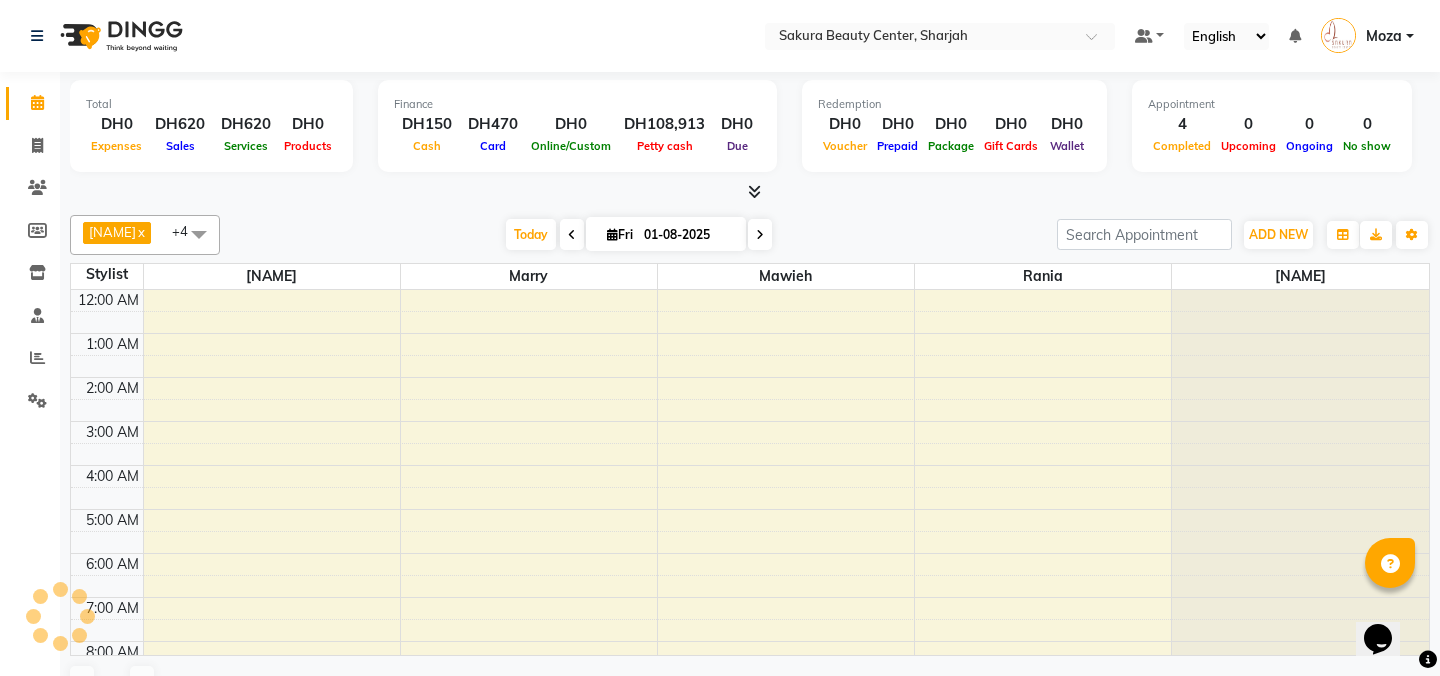 scroll, scrollTop: 265, scrollLeft: 0, axis: vertical 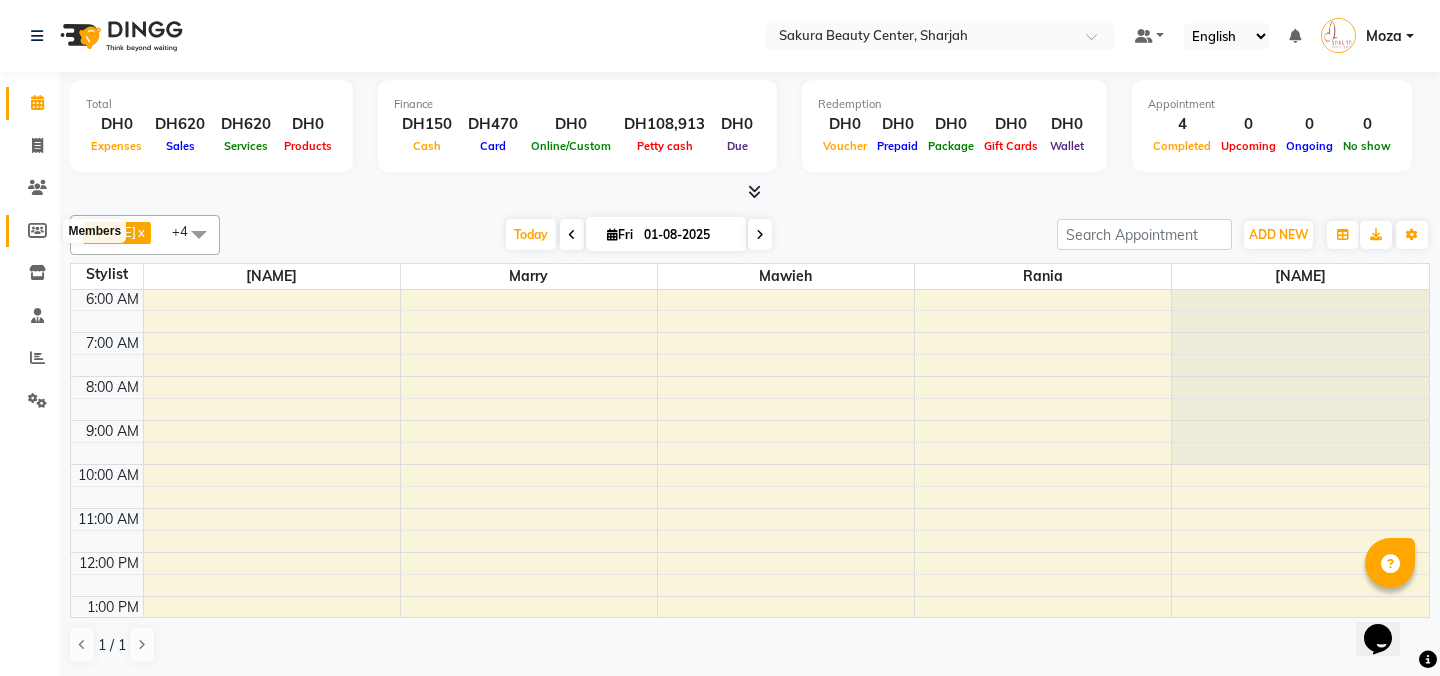 click 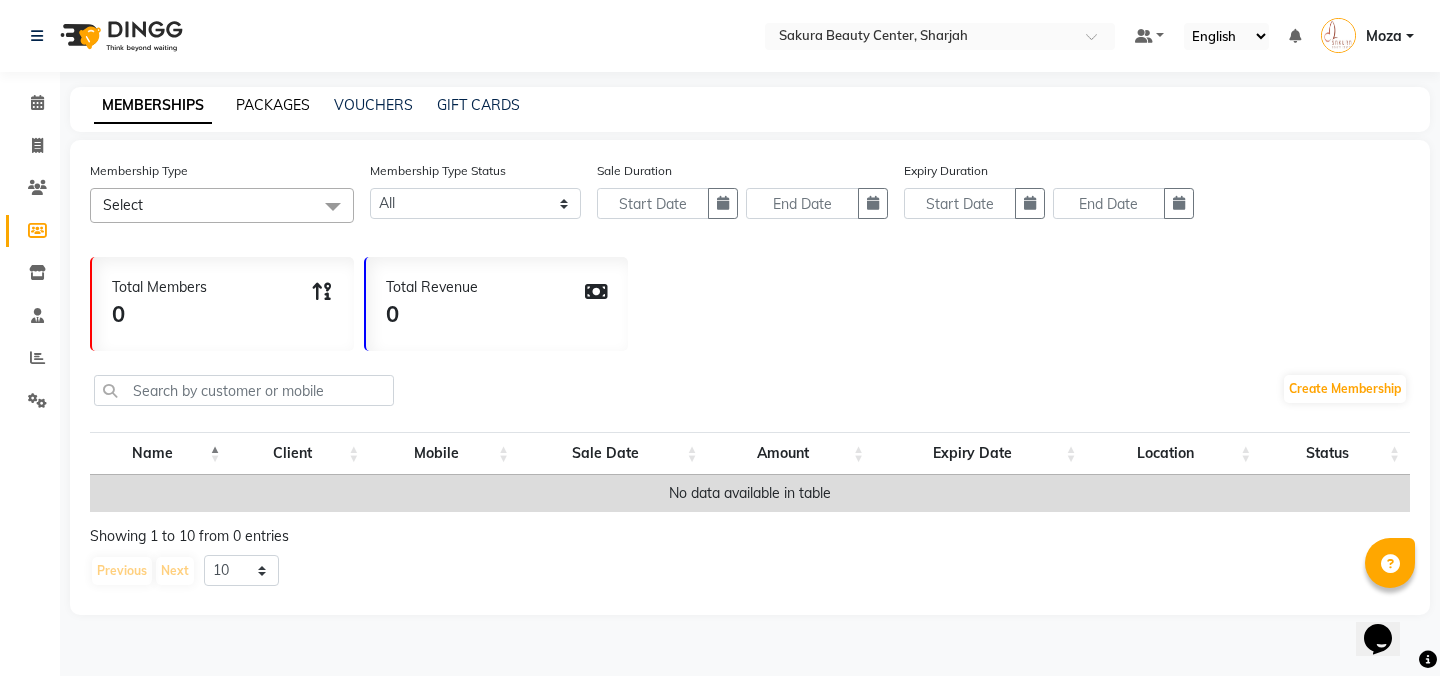 click on "PACKAGES" 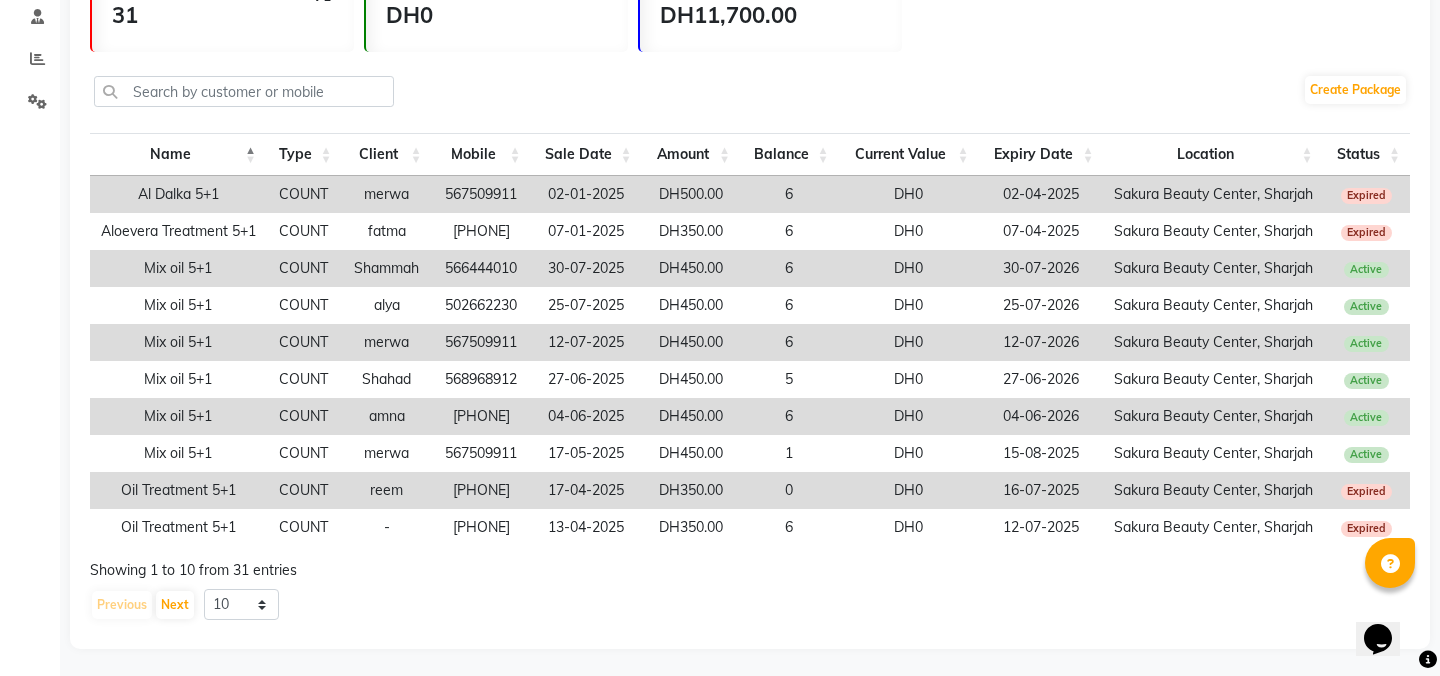 scroll, scrollTop: 301, scrollLeft: 0, axis: vertical 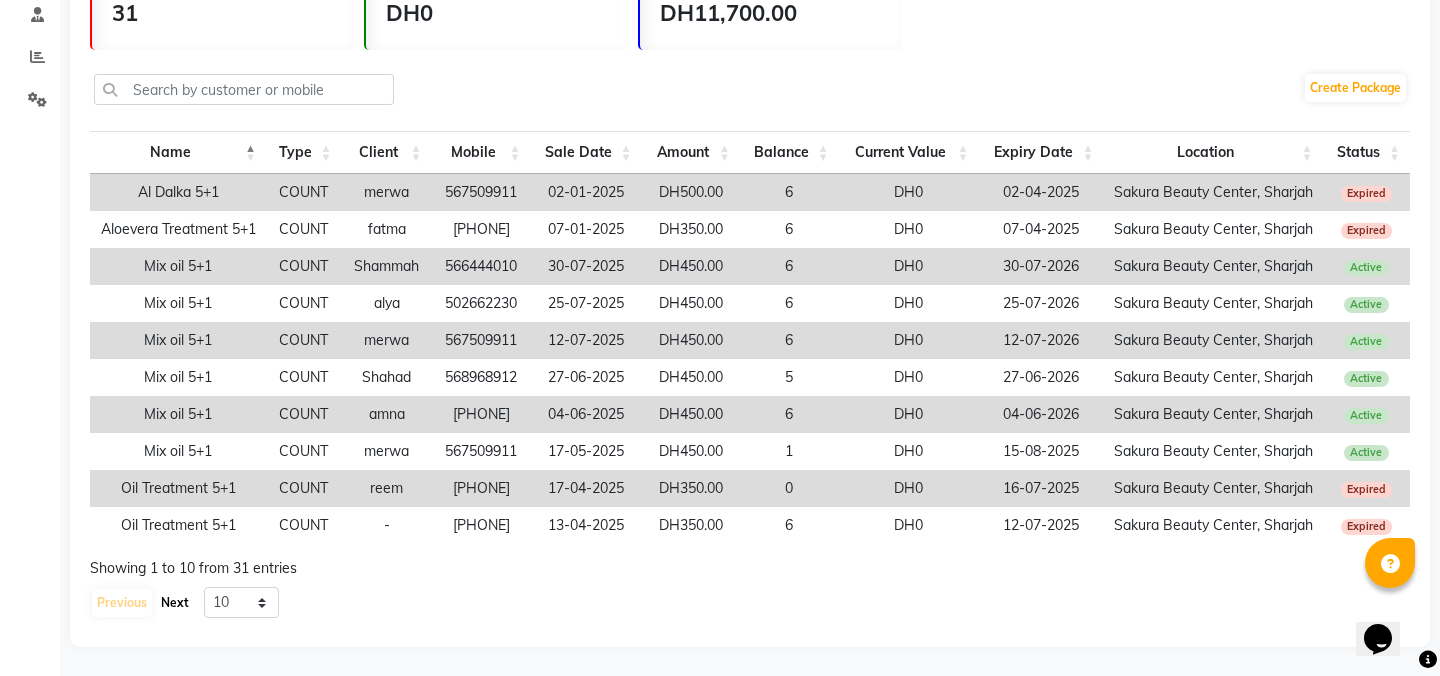 click on "Next" 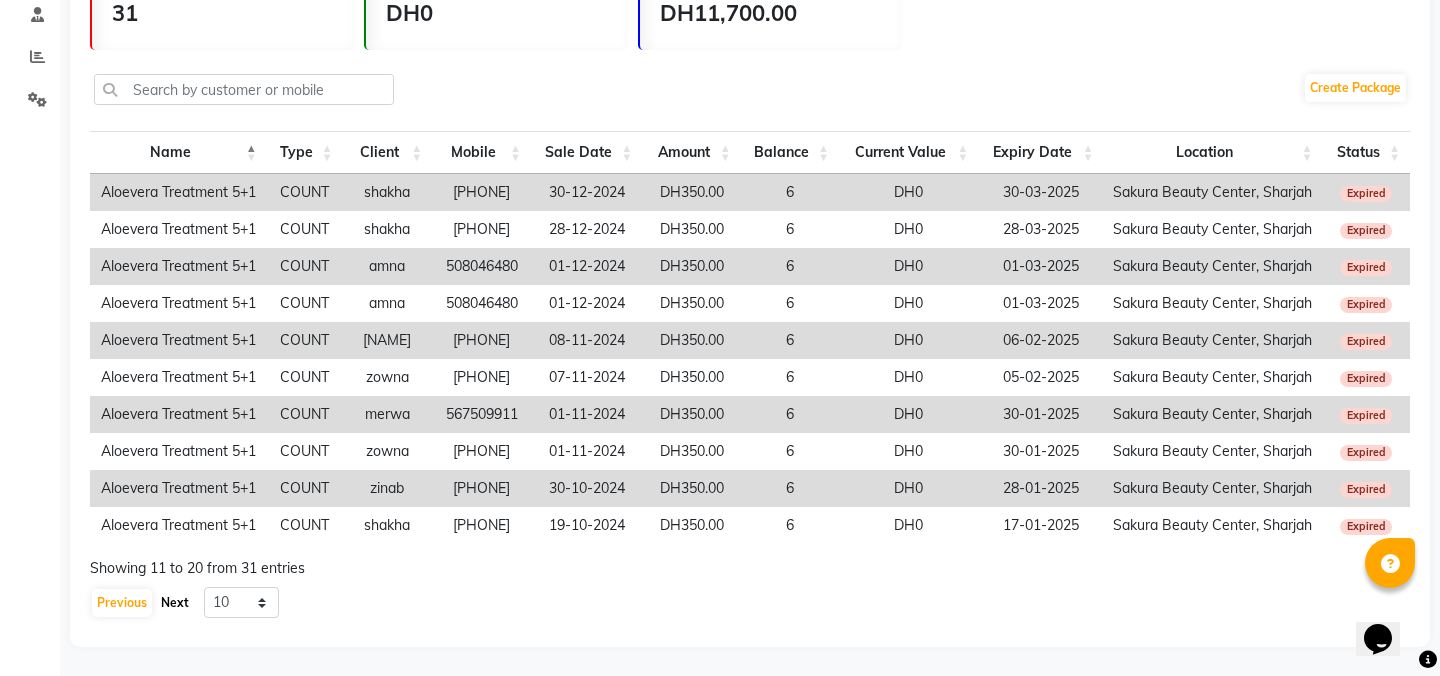 click on "Next" 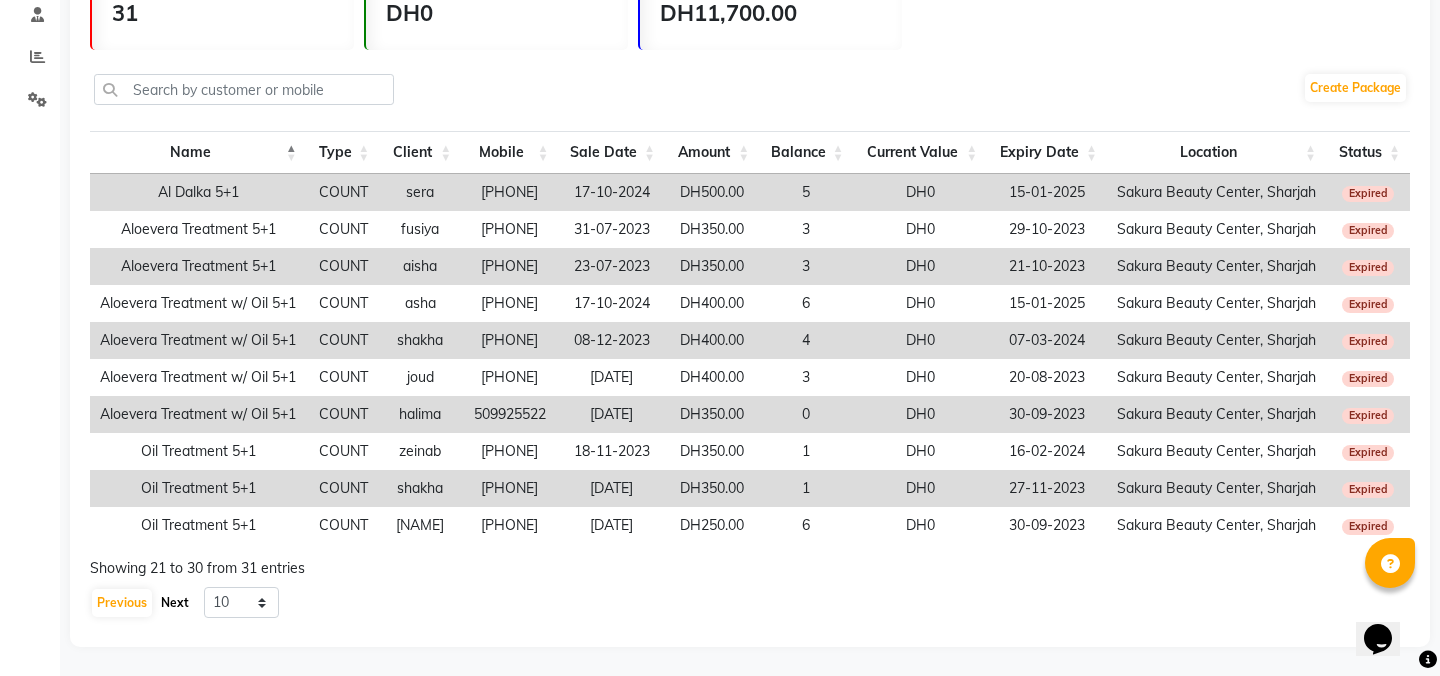 click on "Next" 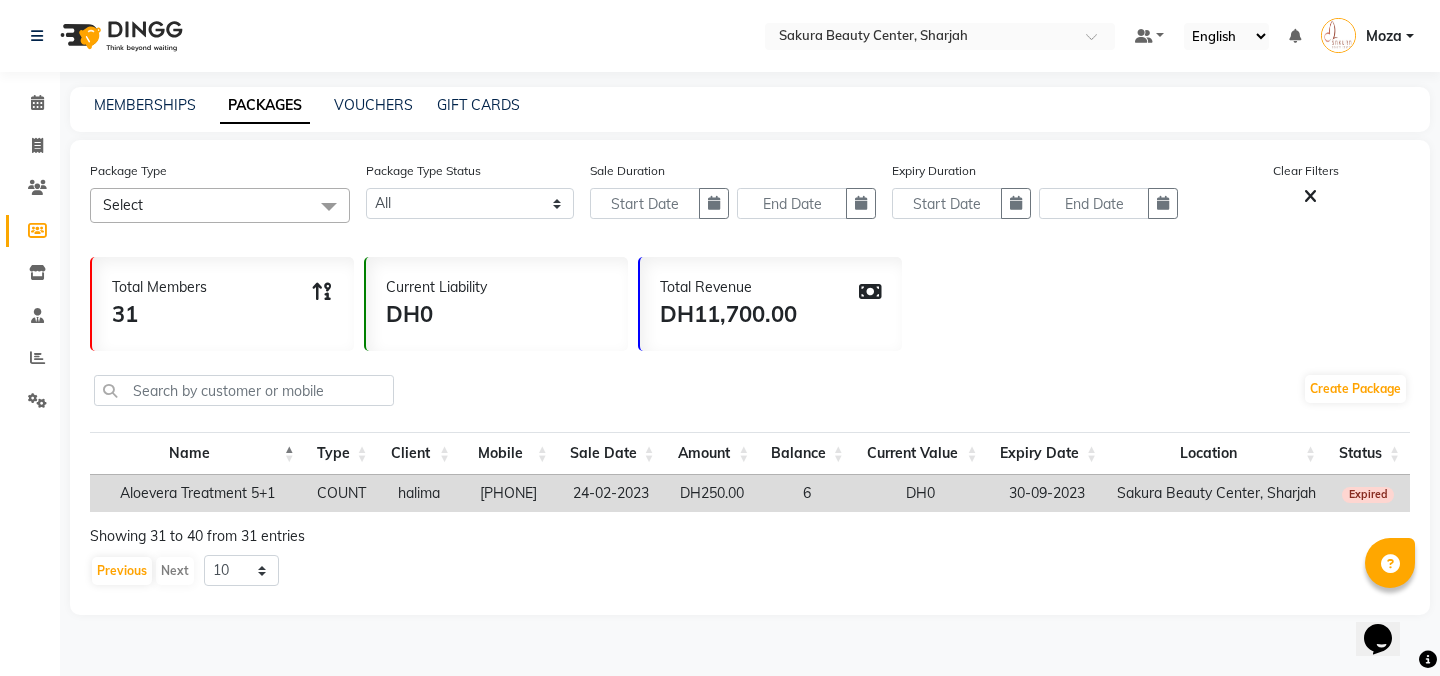 scroll, scrollTop: 0, scrollLeft: 0, axis: both 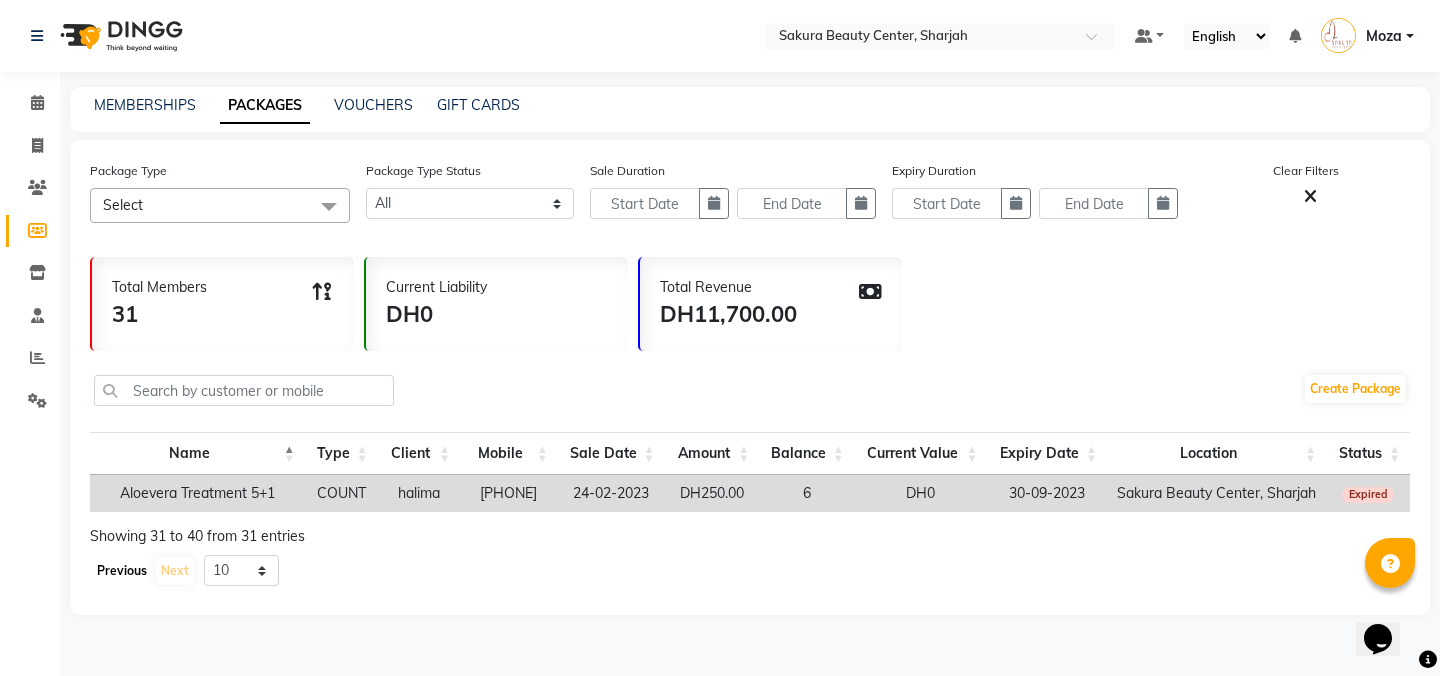 click on "Previous" 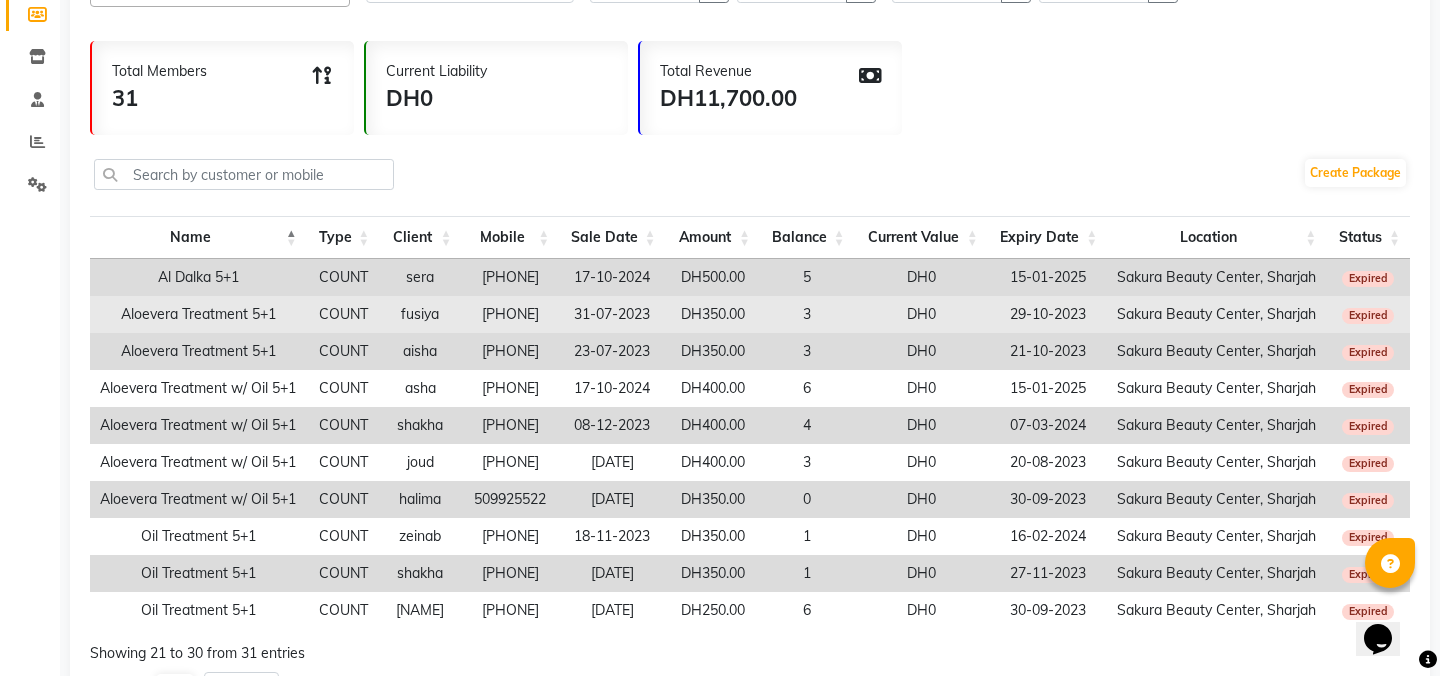 scroll, scrollTop: 302, scrollLeft: 0, axis: vertical 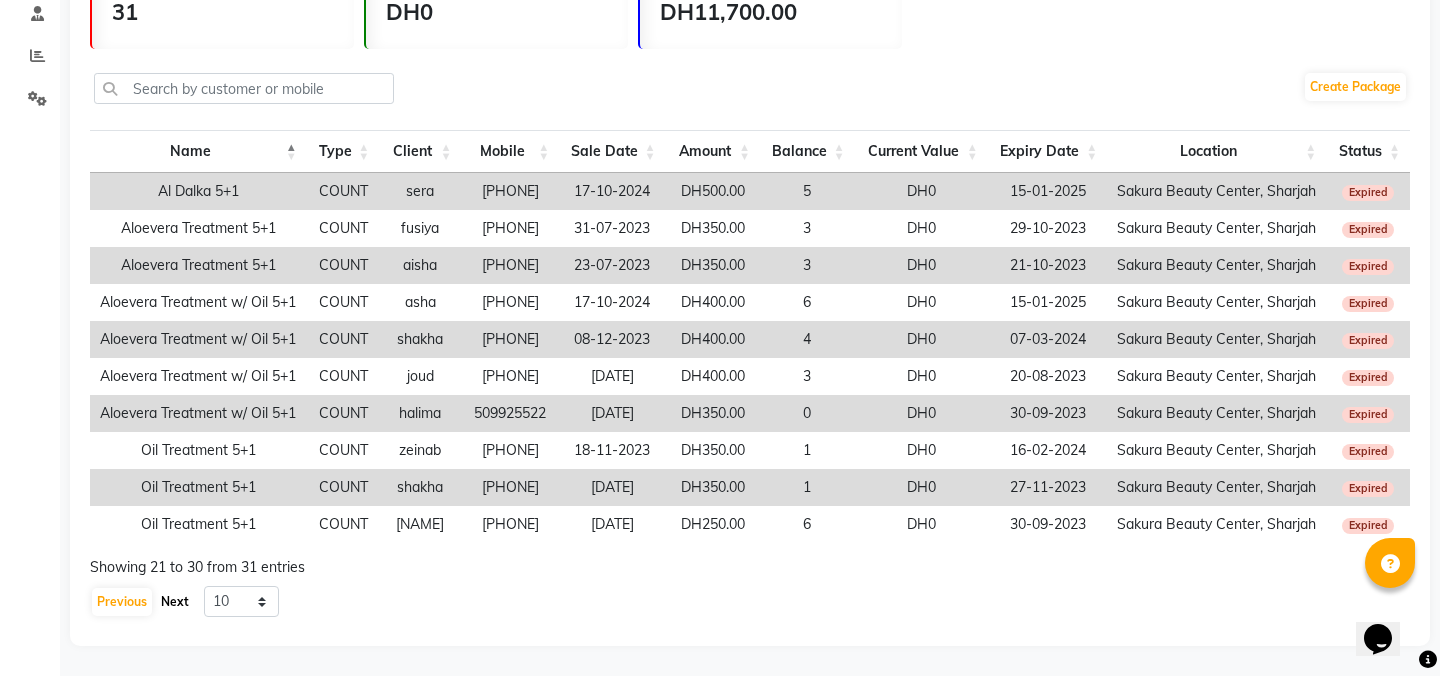 click on "Next" 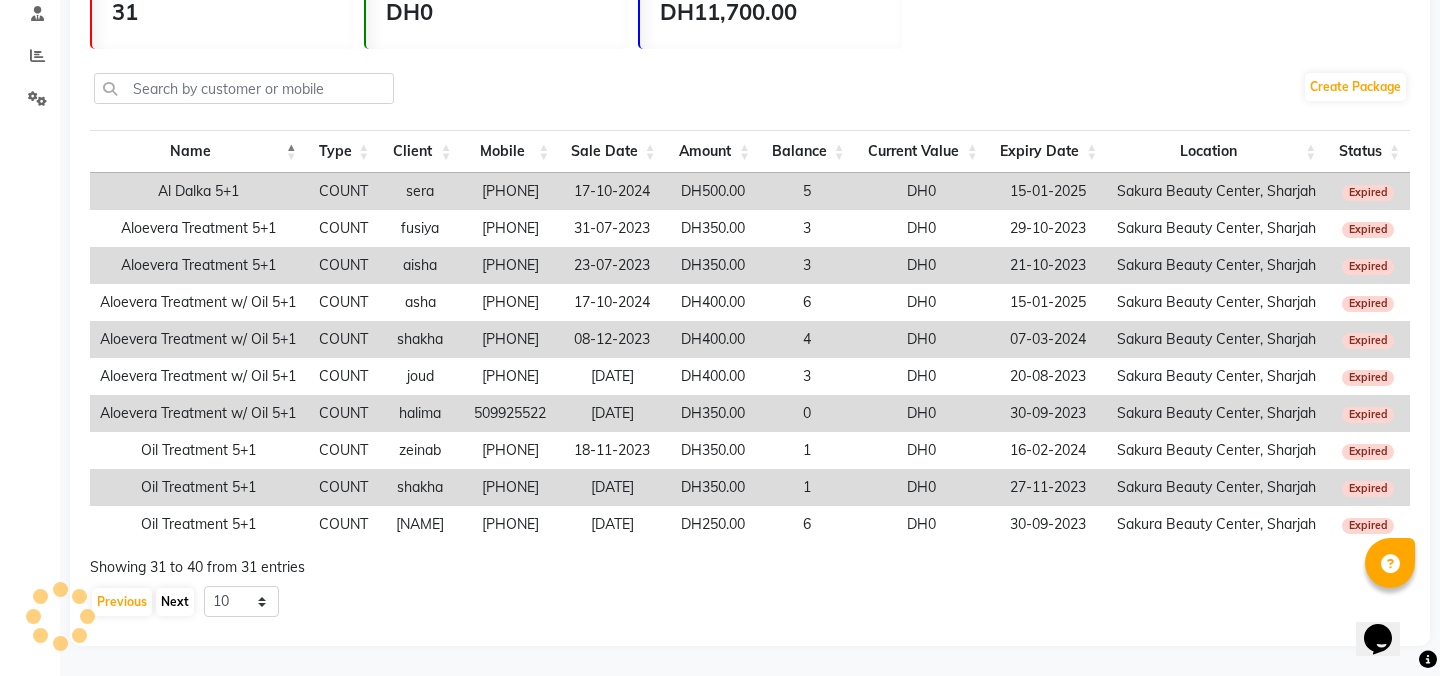 scroll, scrollTop: 0, scrollLeft: 0, axis: both 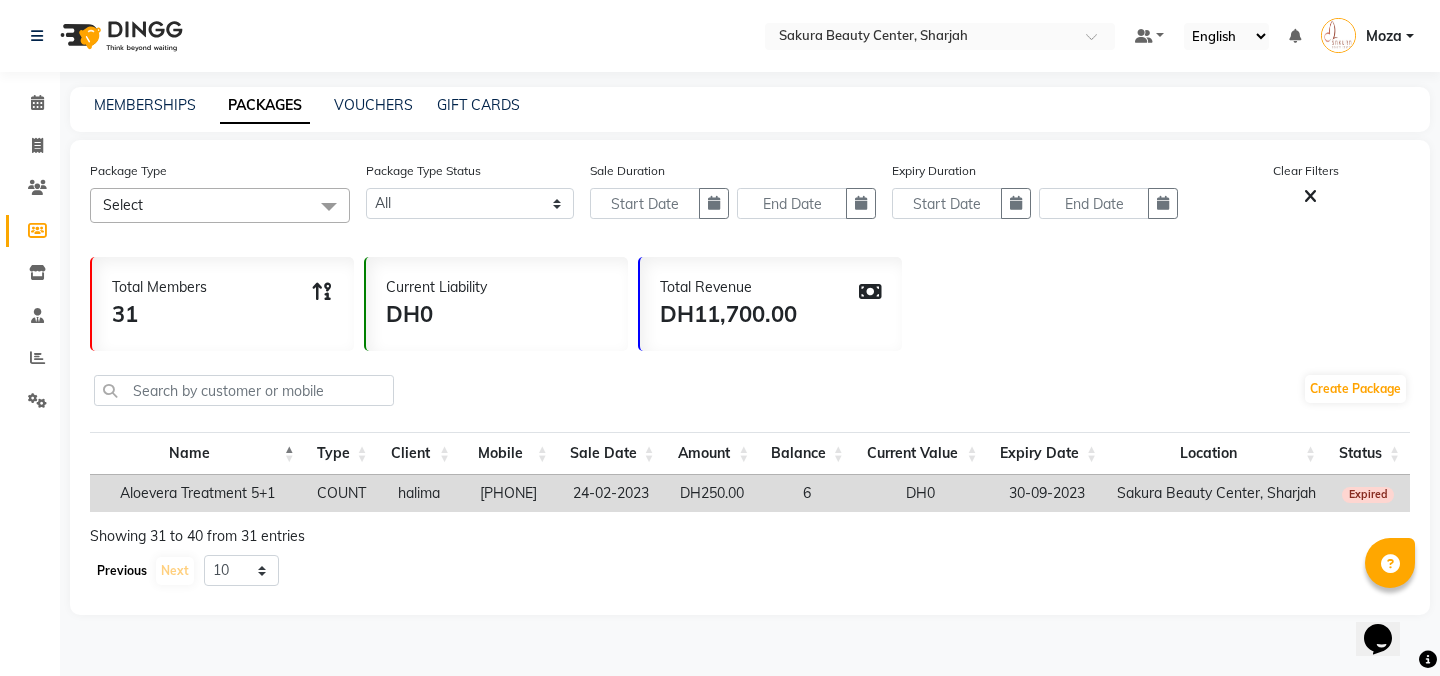 click on "Previous" 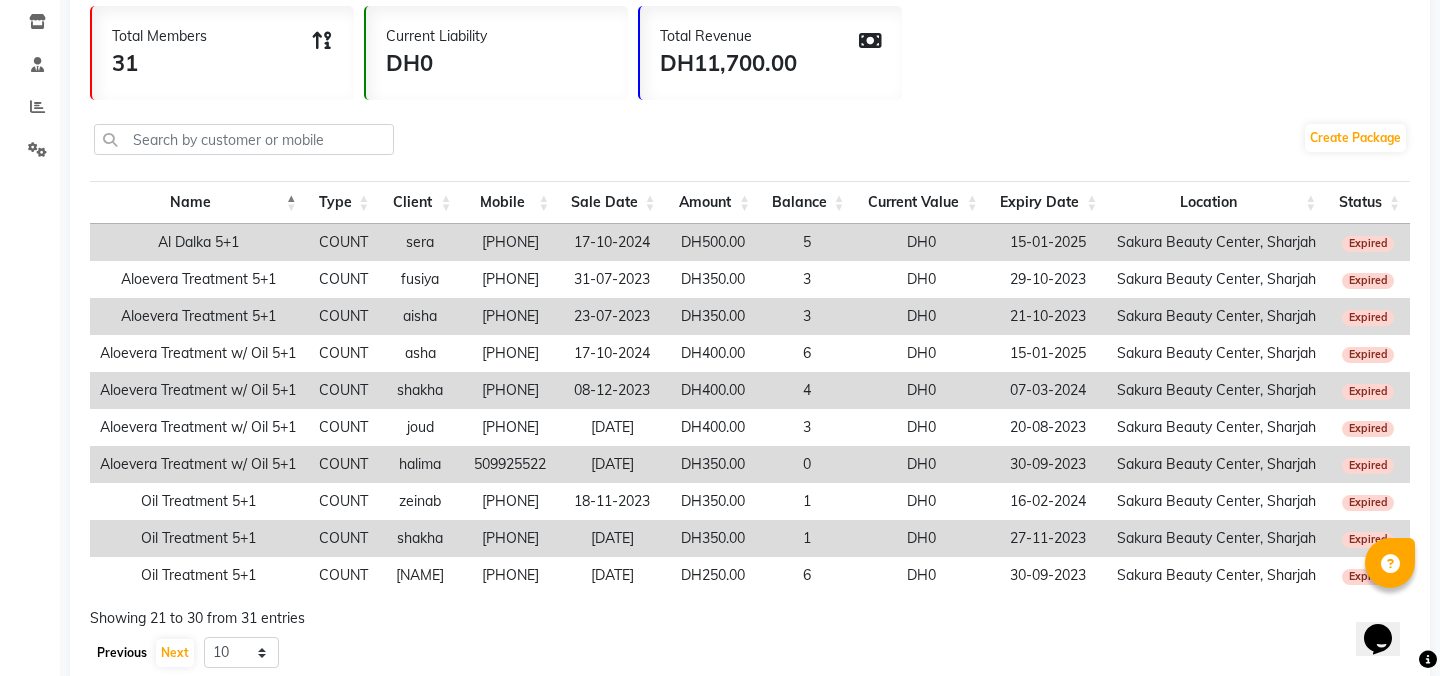 scroll, scrollTop: 302, scrollLeft: 0, axis: vertical 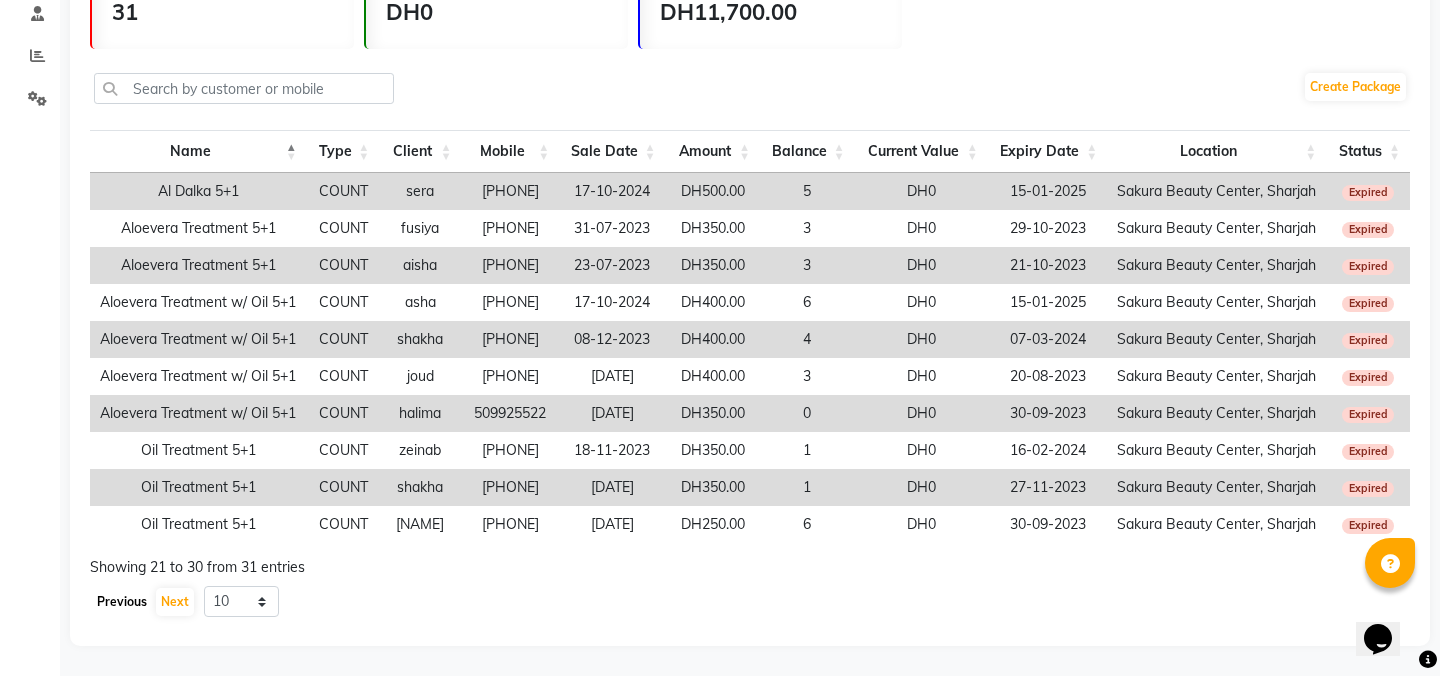 click on "Previous" 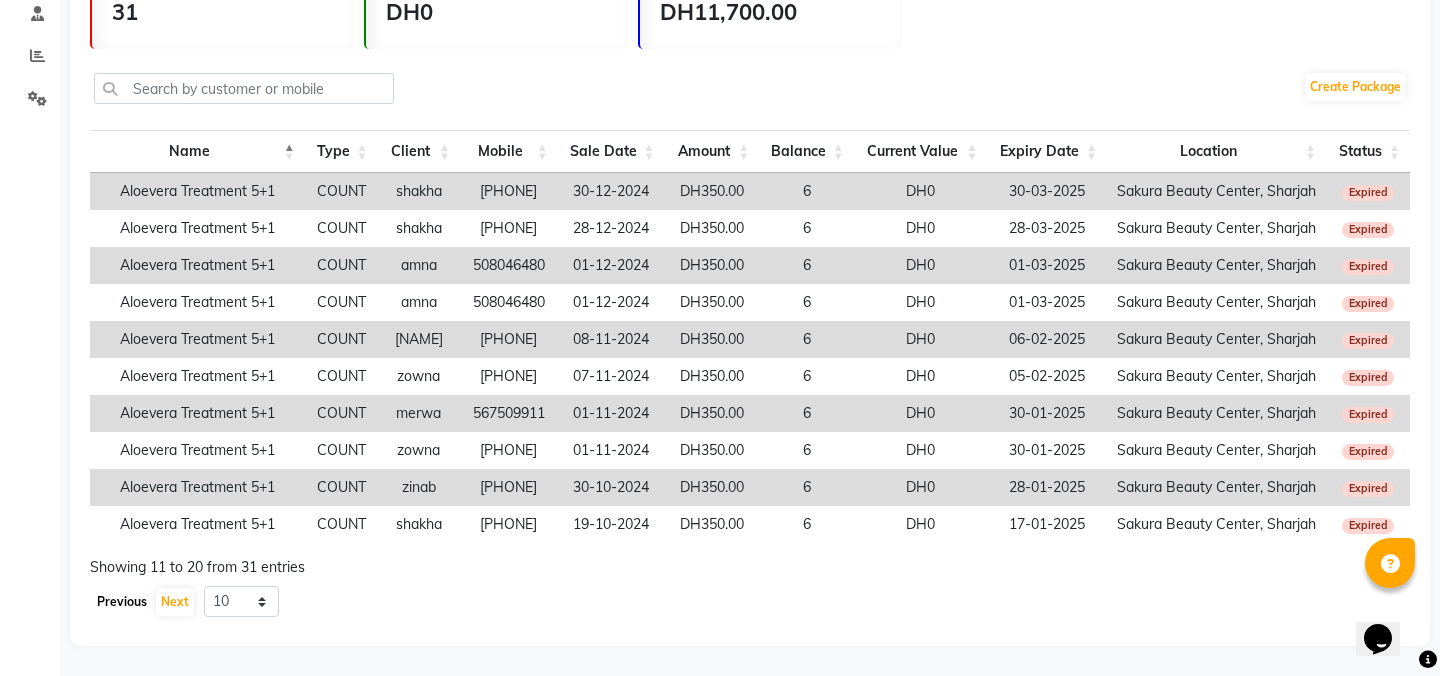 click on "Previous" 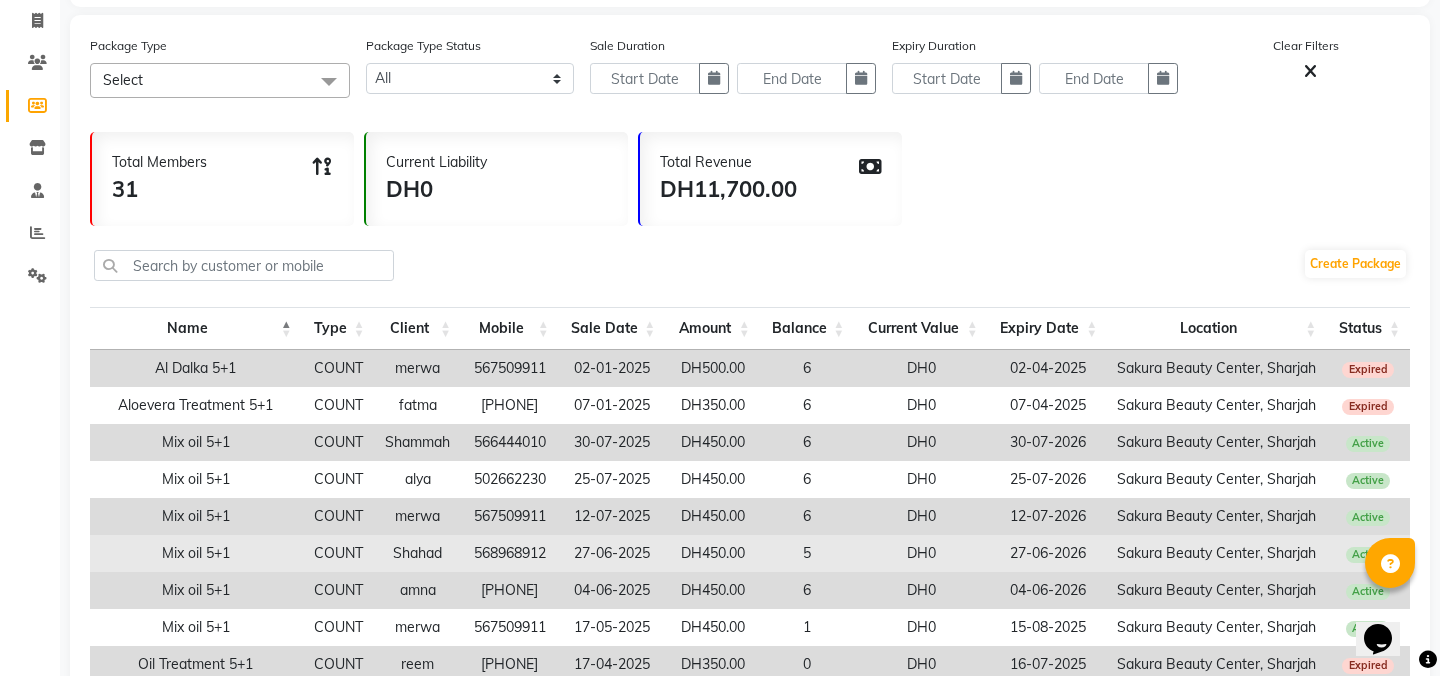 scroll, scrollTop: 123, scrollLeft: 0, axis: vertical 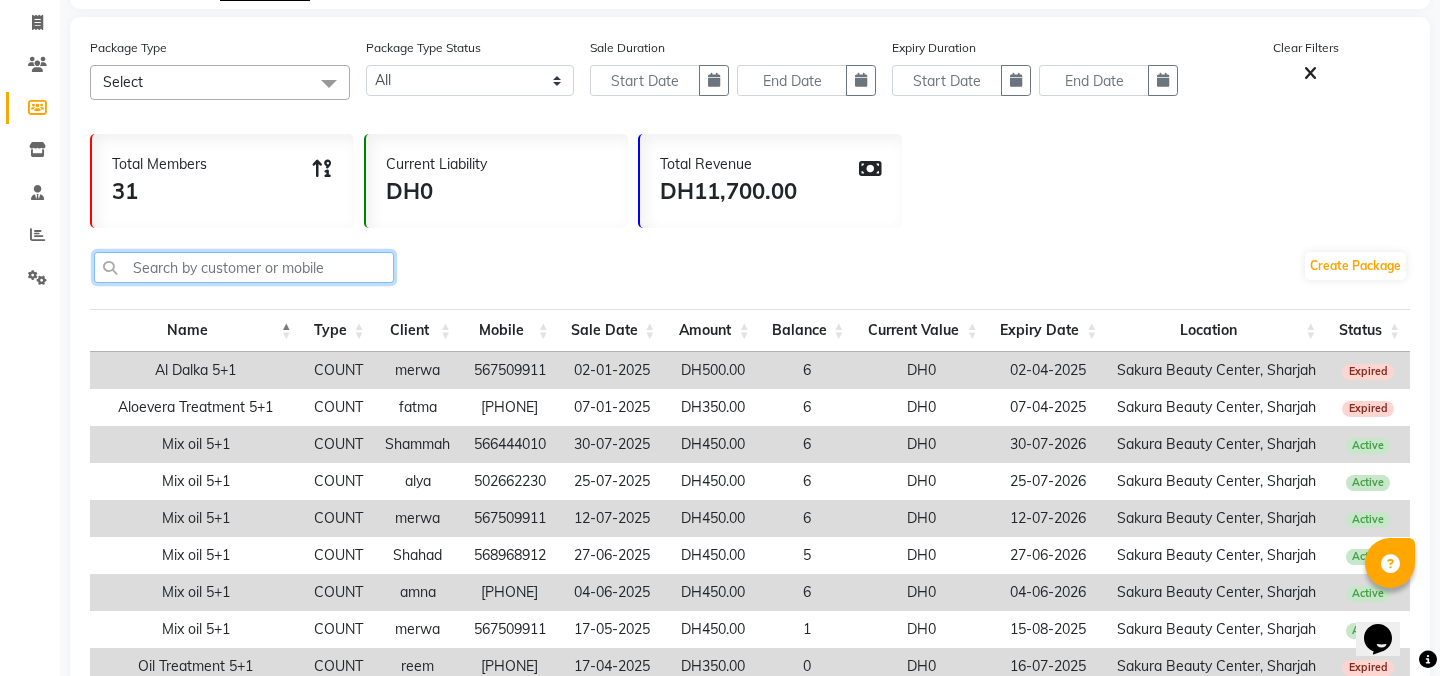 click 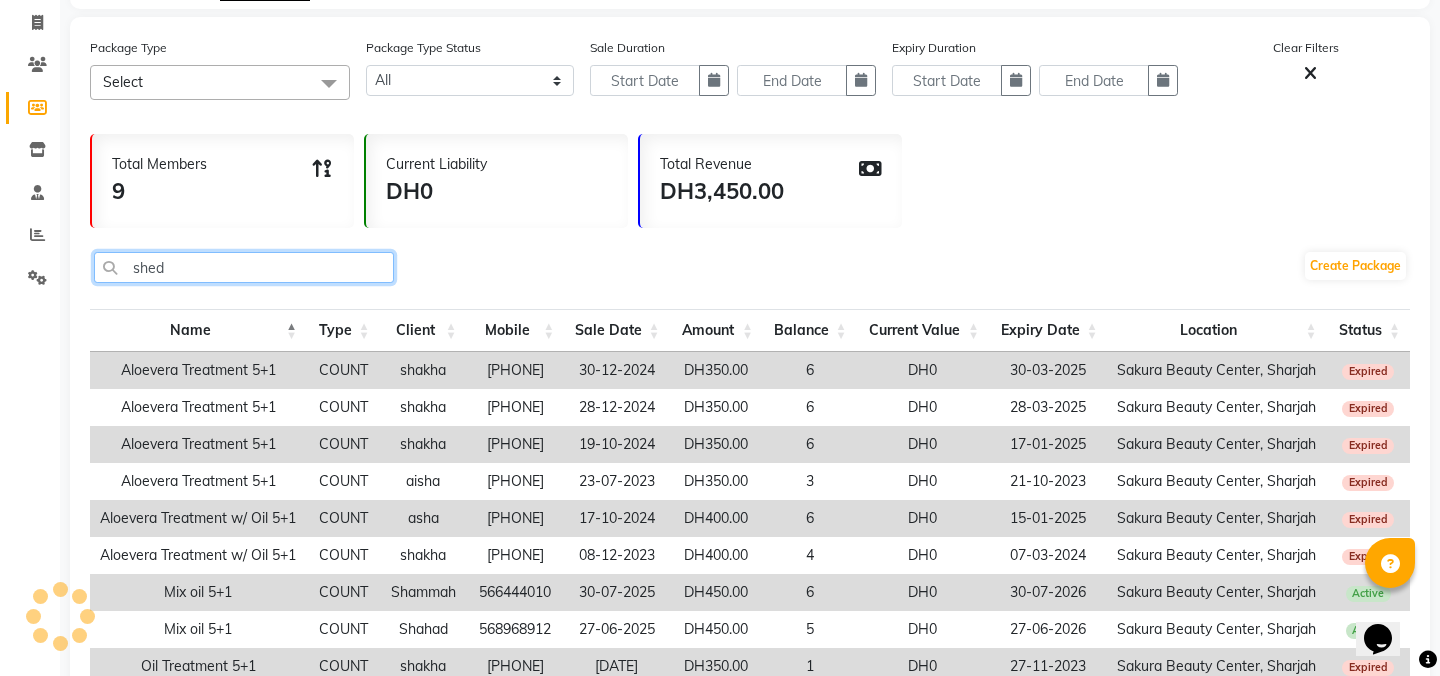 scroll, scrollTop: 0, scrollLeft: 0, axis: both 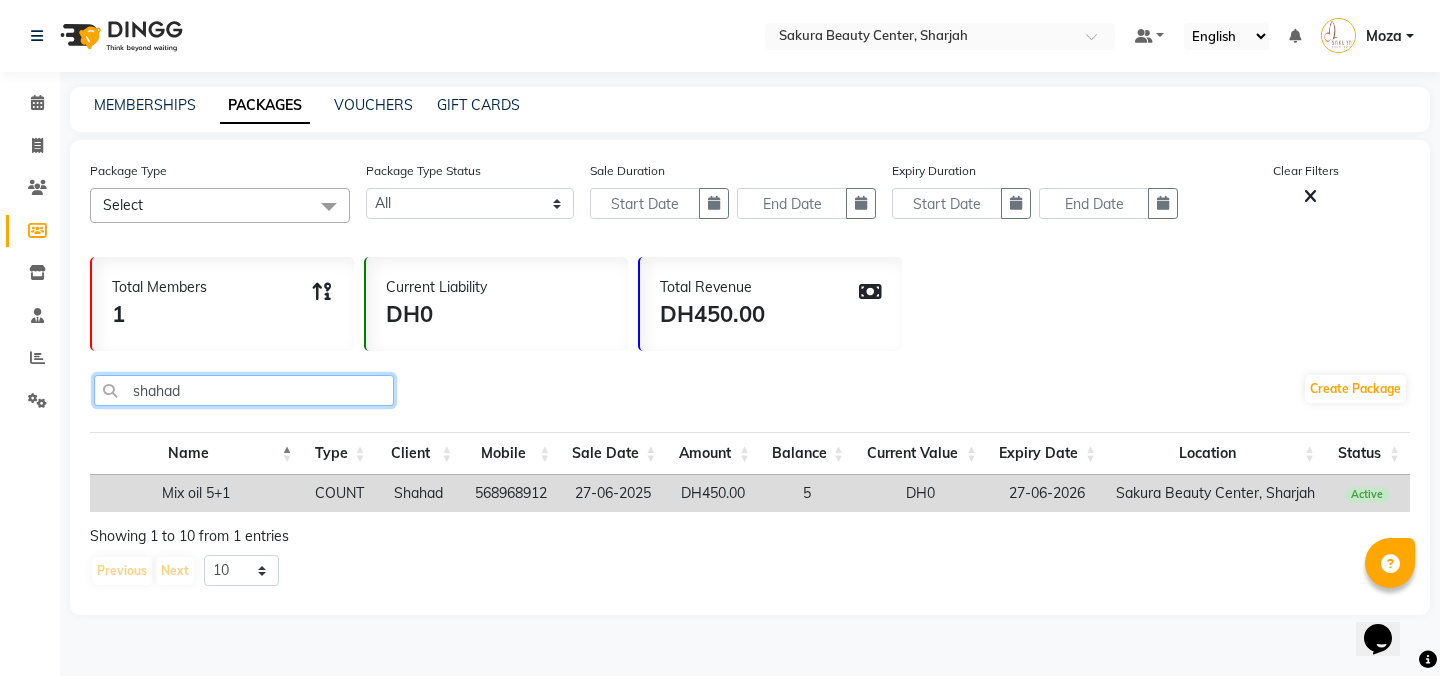 type on "shahad" 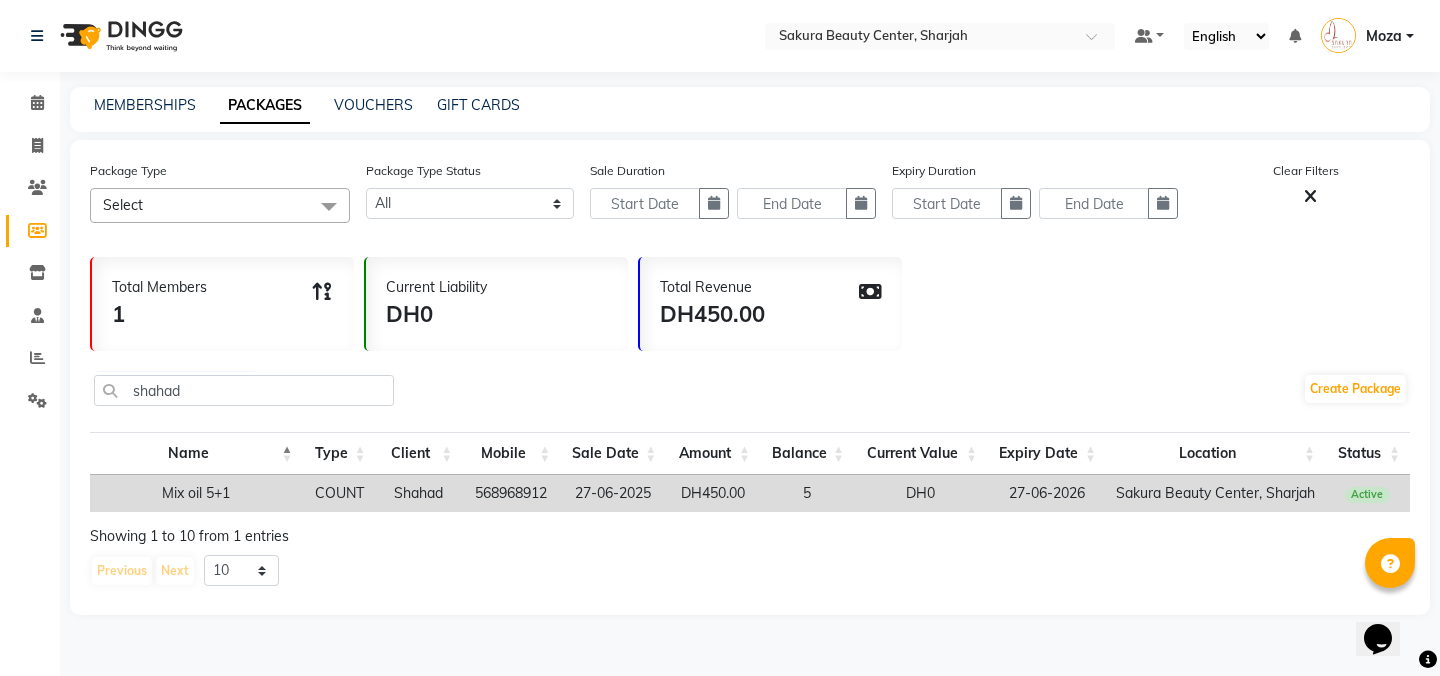 click on "COUNT" at bounding box center (339, 493) 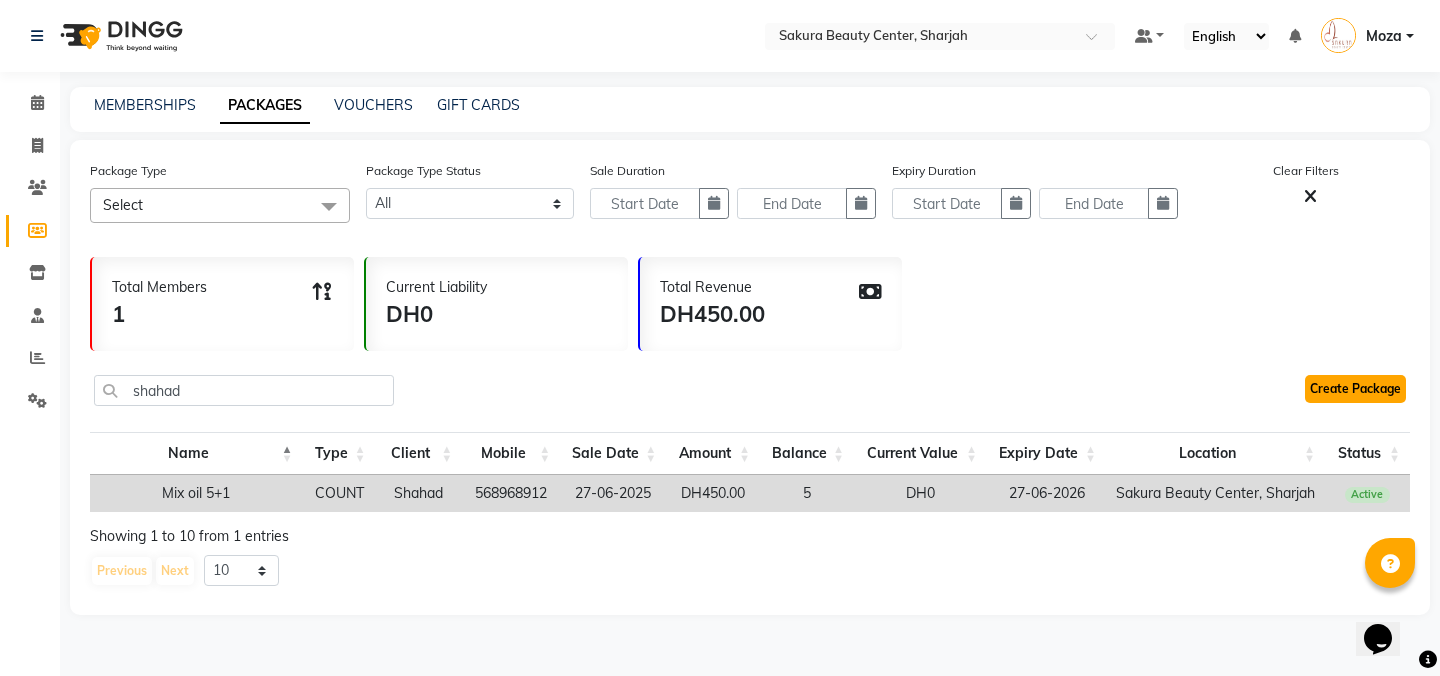 click on "Create Package" 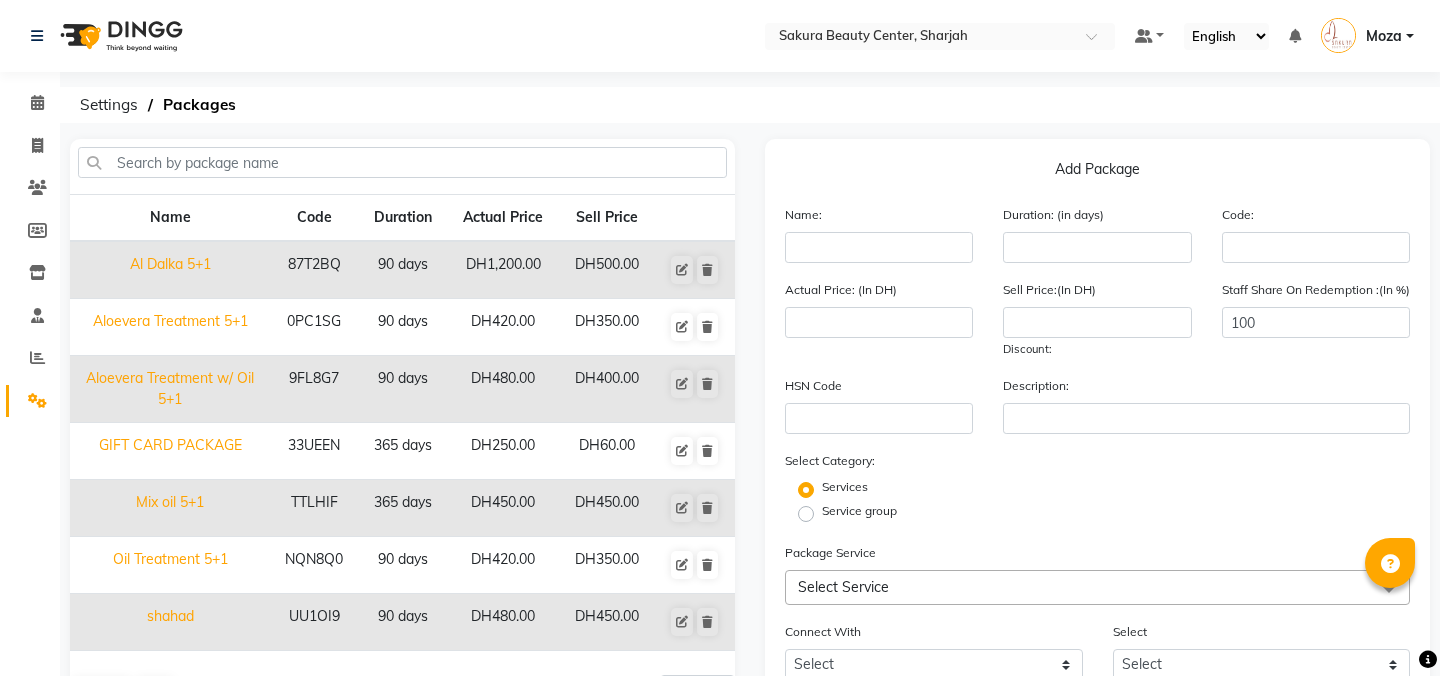 scroll, scrollTop: 0, scrollLeft: 0, axis: both 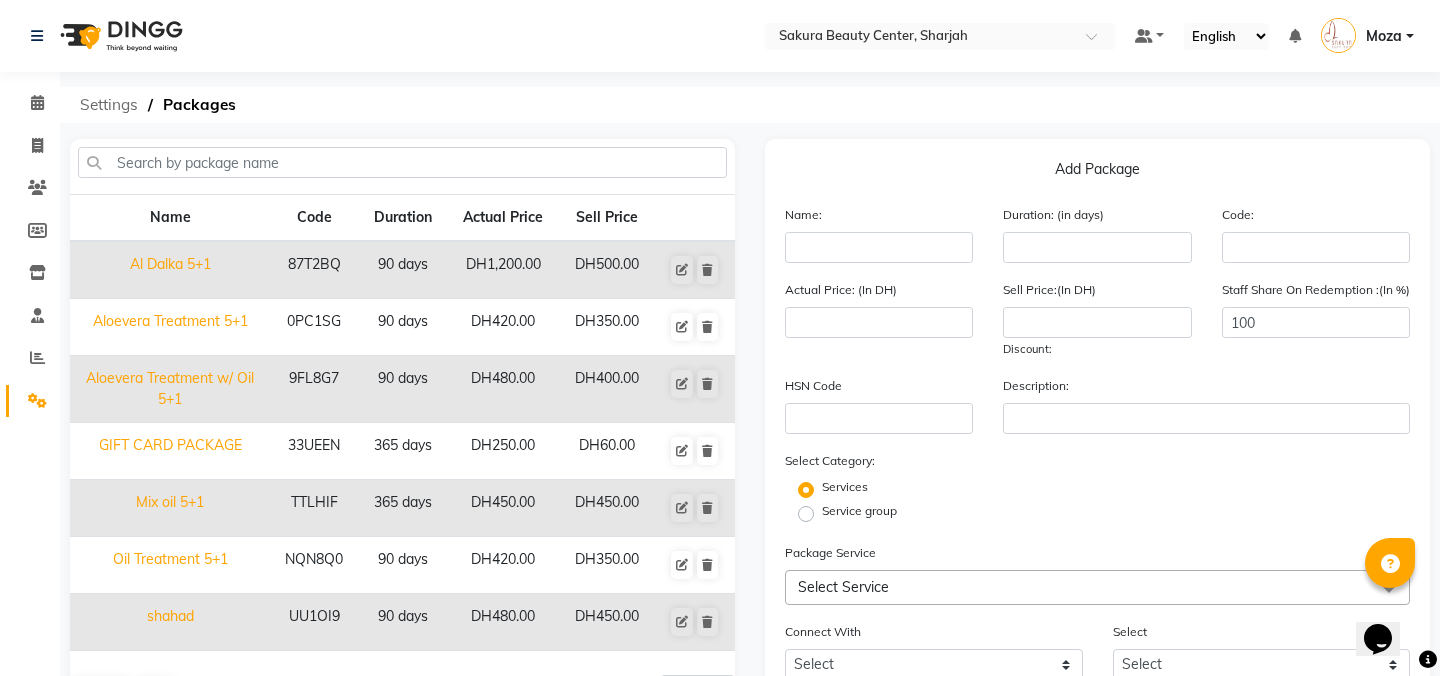 click on "Settings" 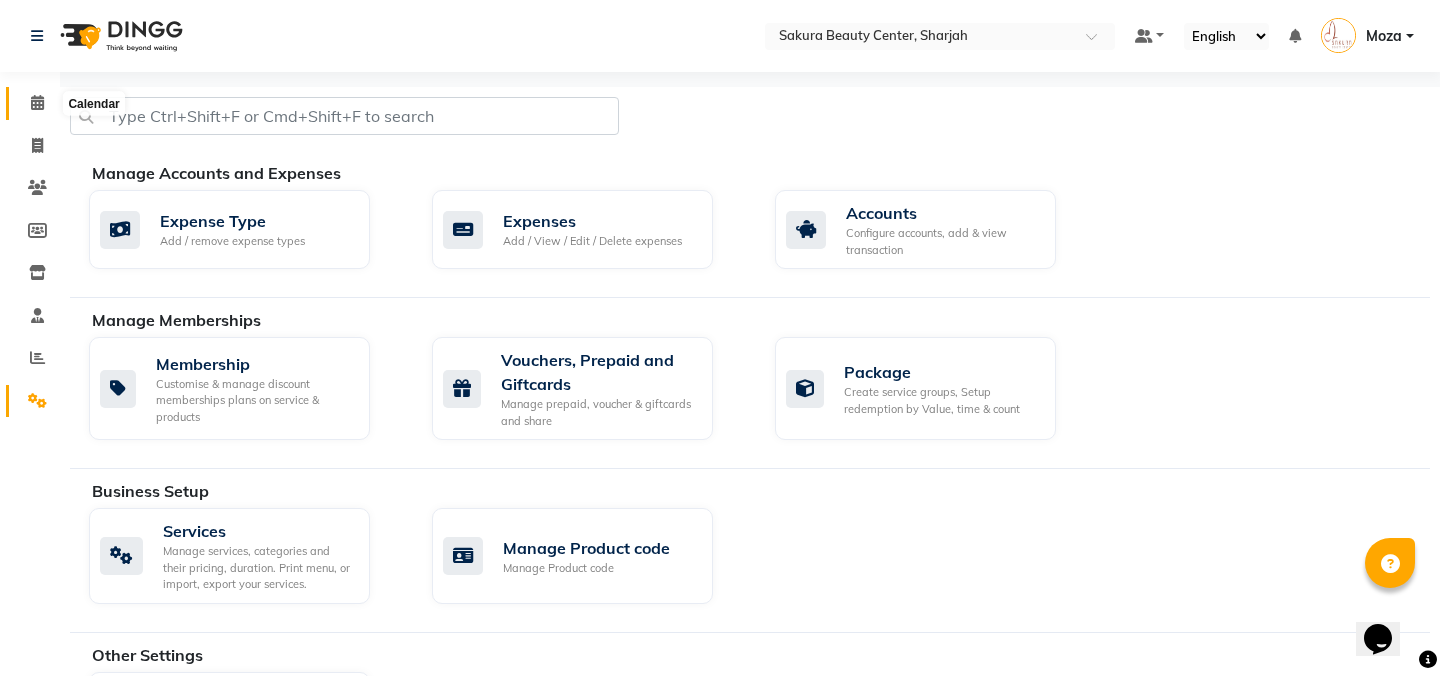 click 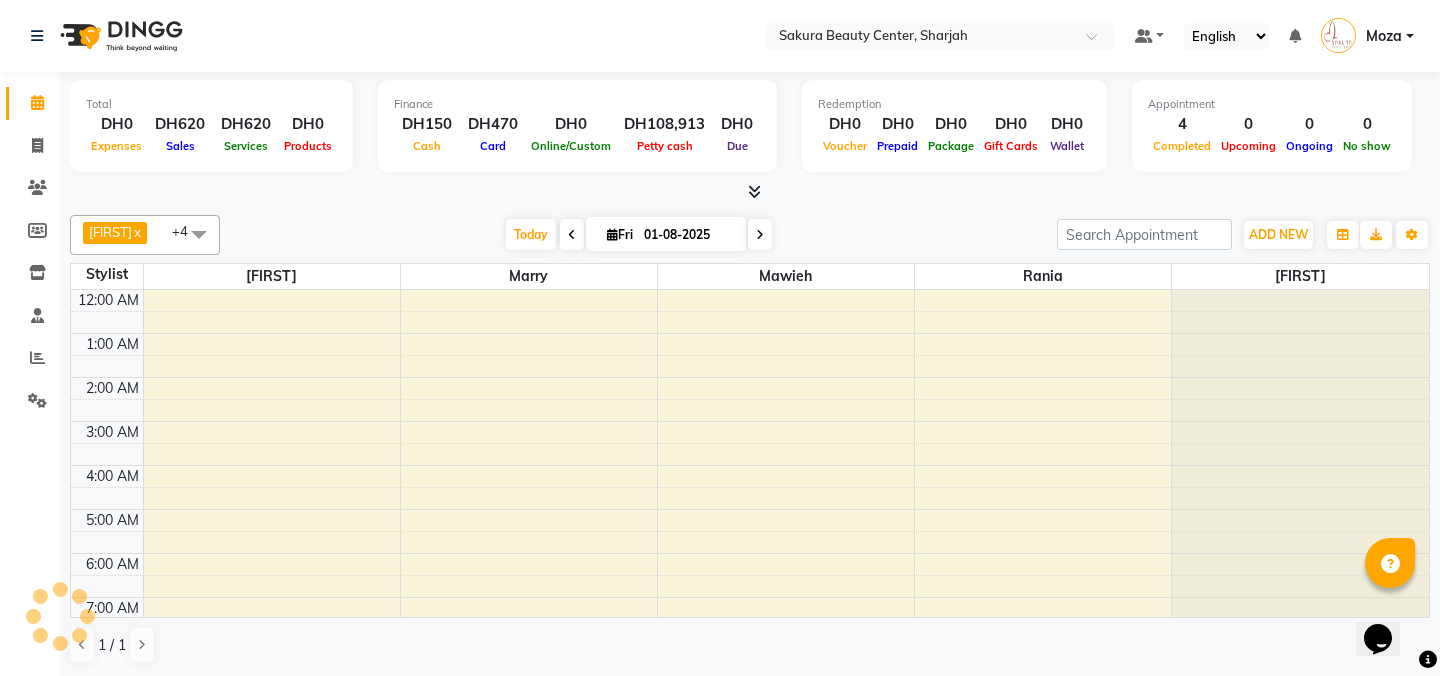scroll, scrollTop: 265, scrollLeft: 0, axis: vertical 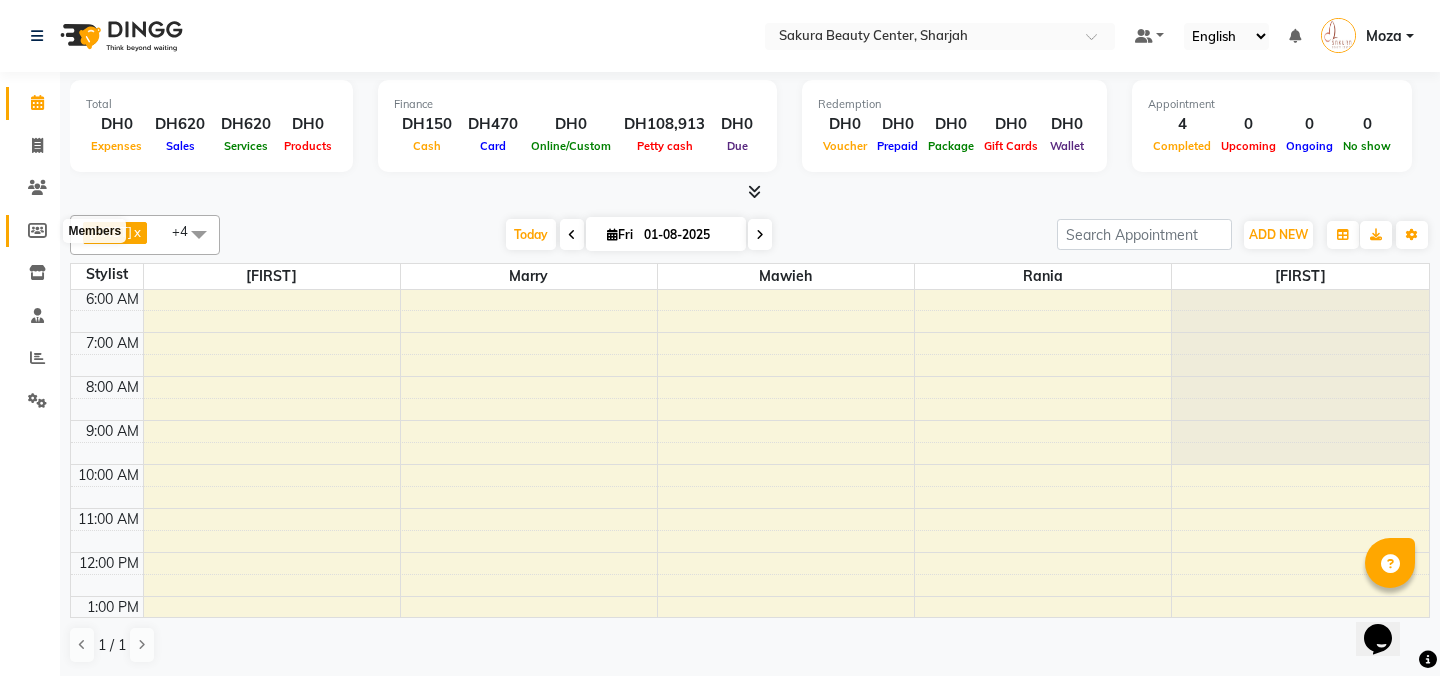 click 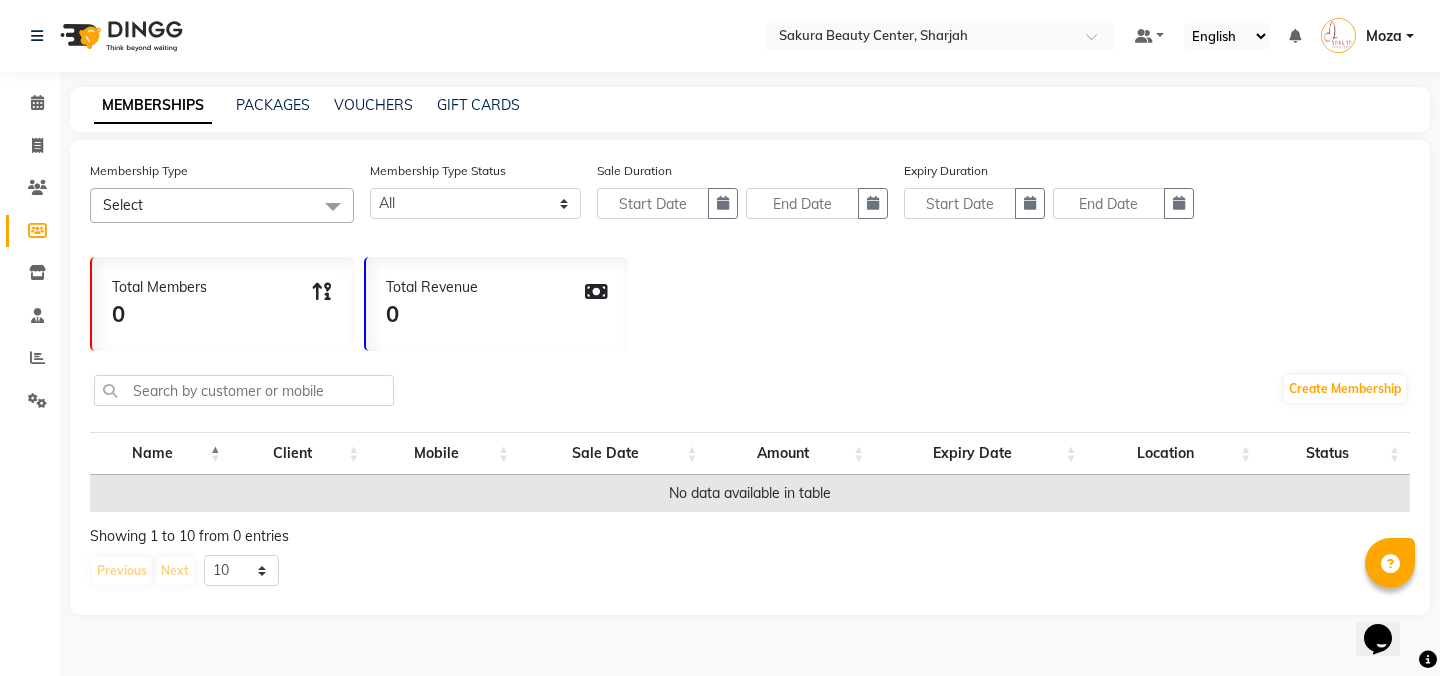 click 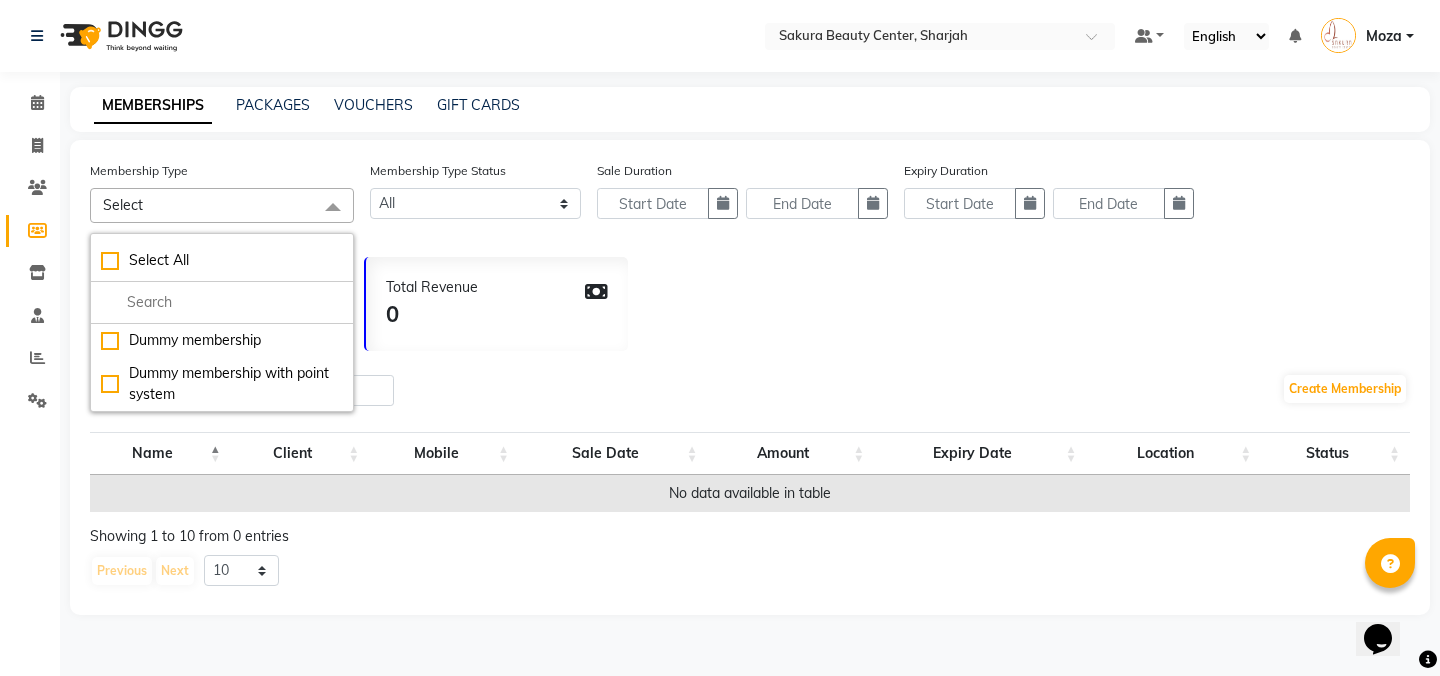 click 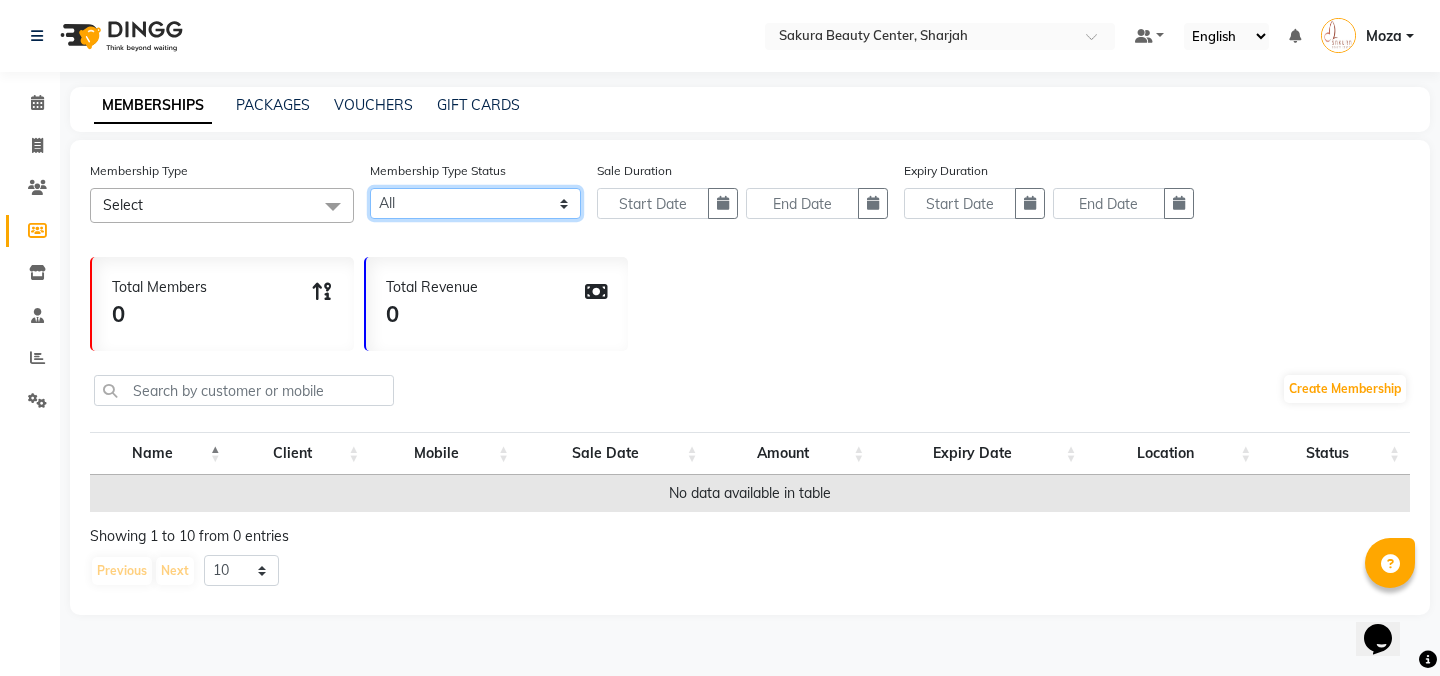 click on "Active Expired All" 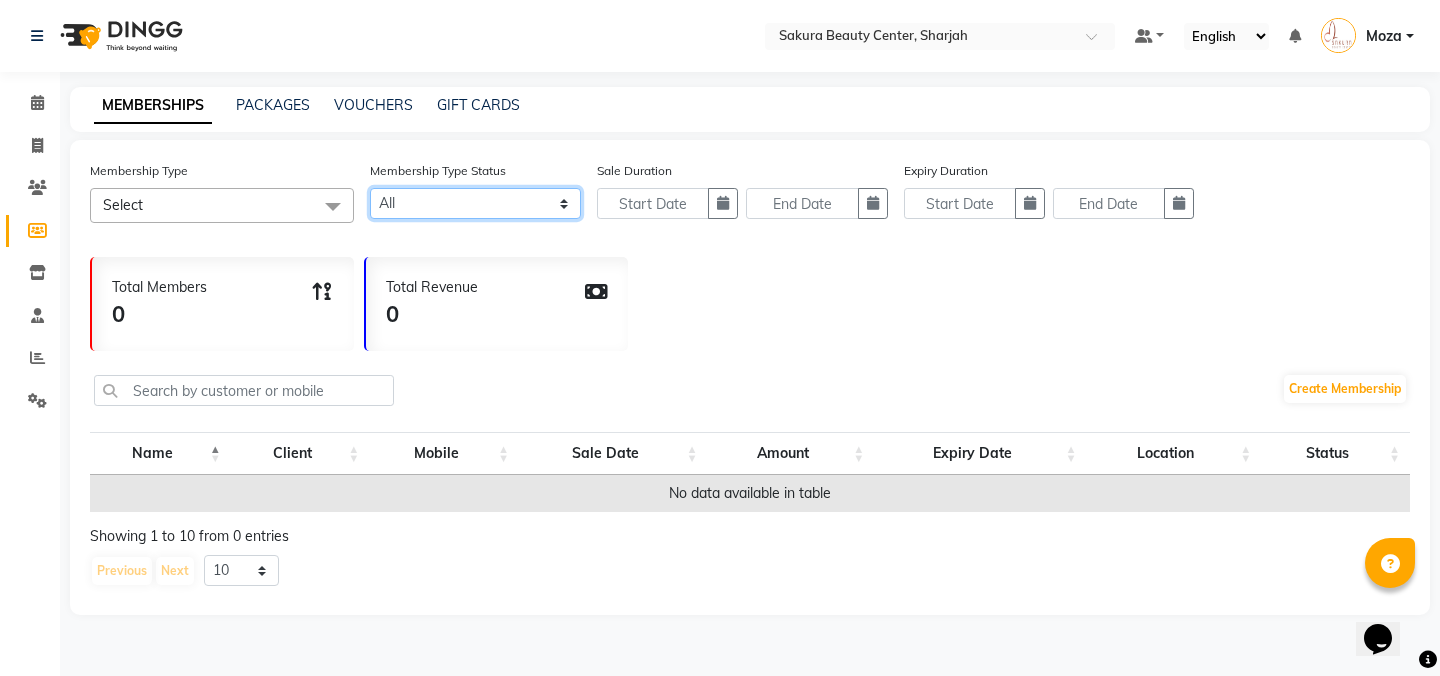 select on "true" 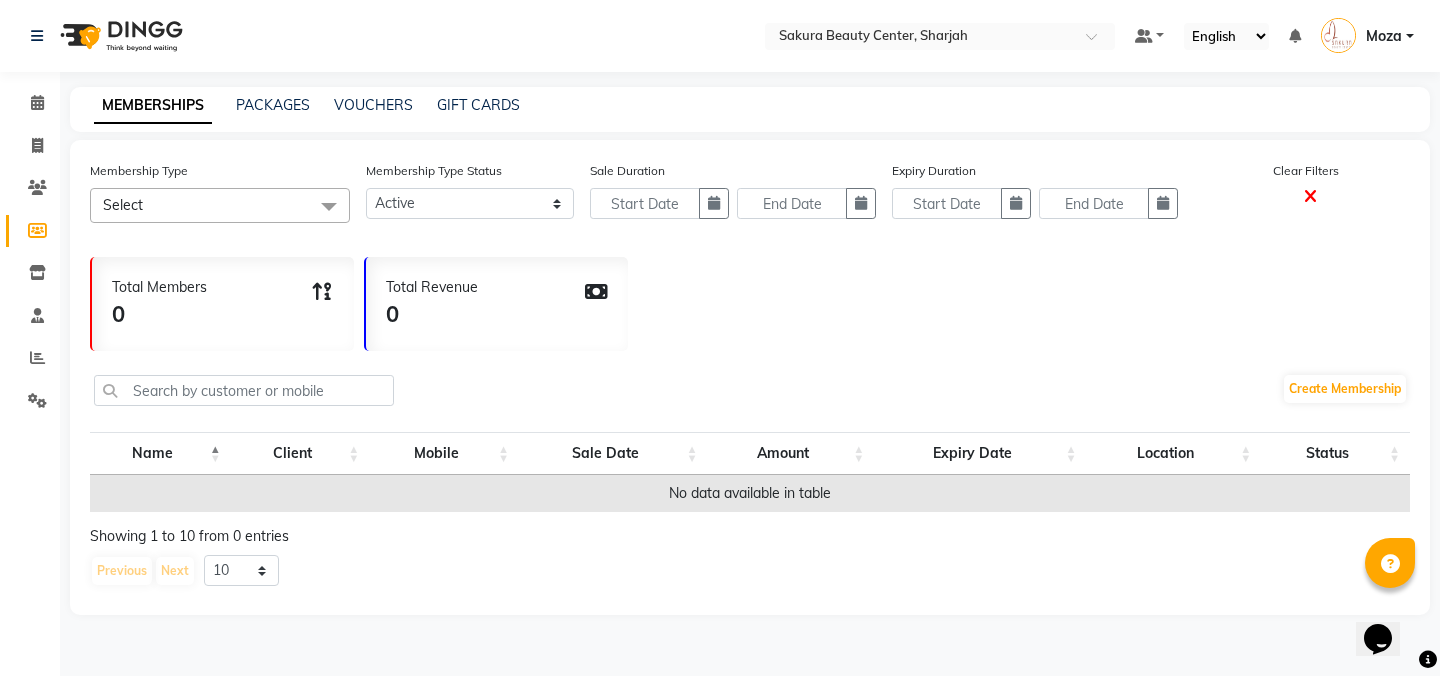 click 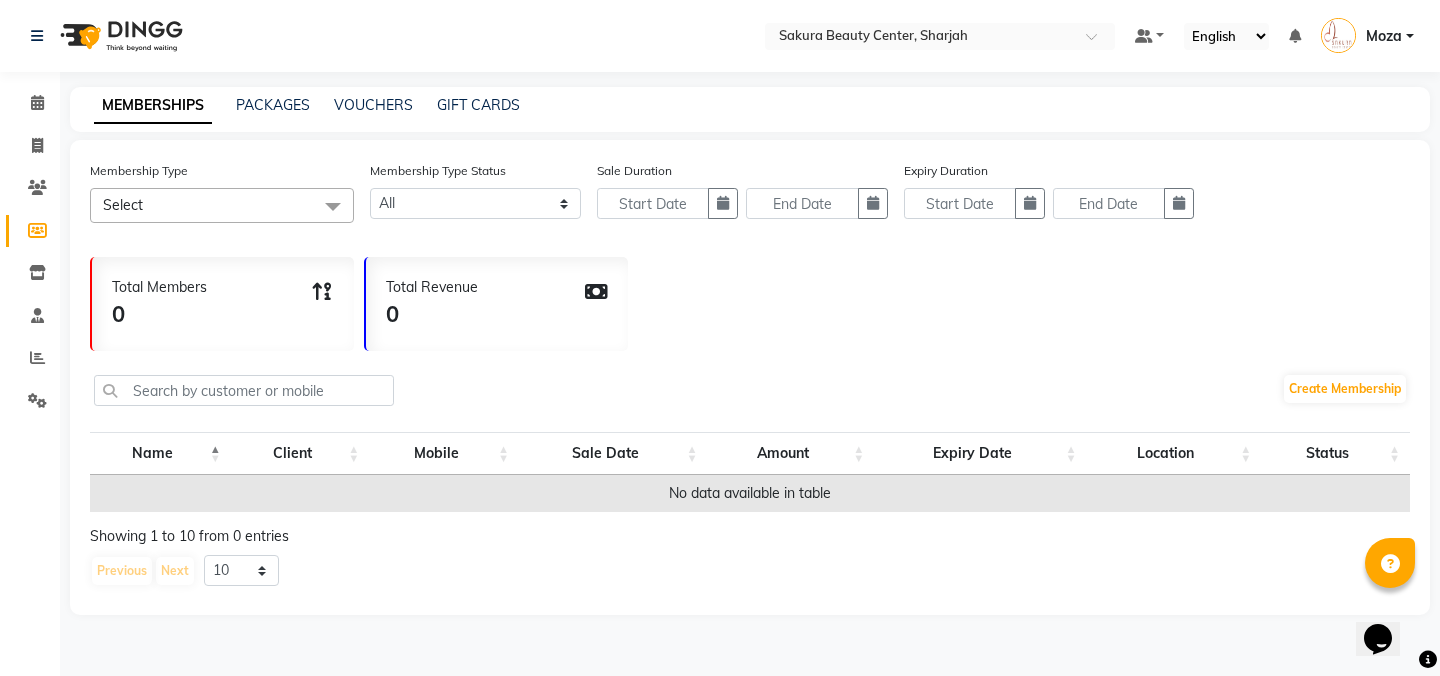 click on "PACKAGES" 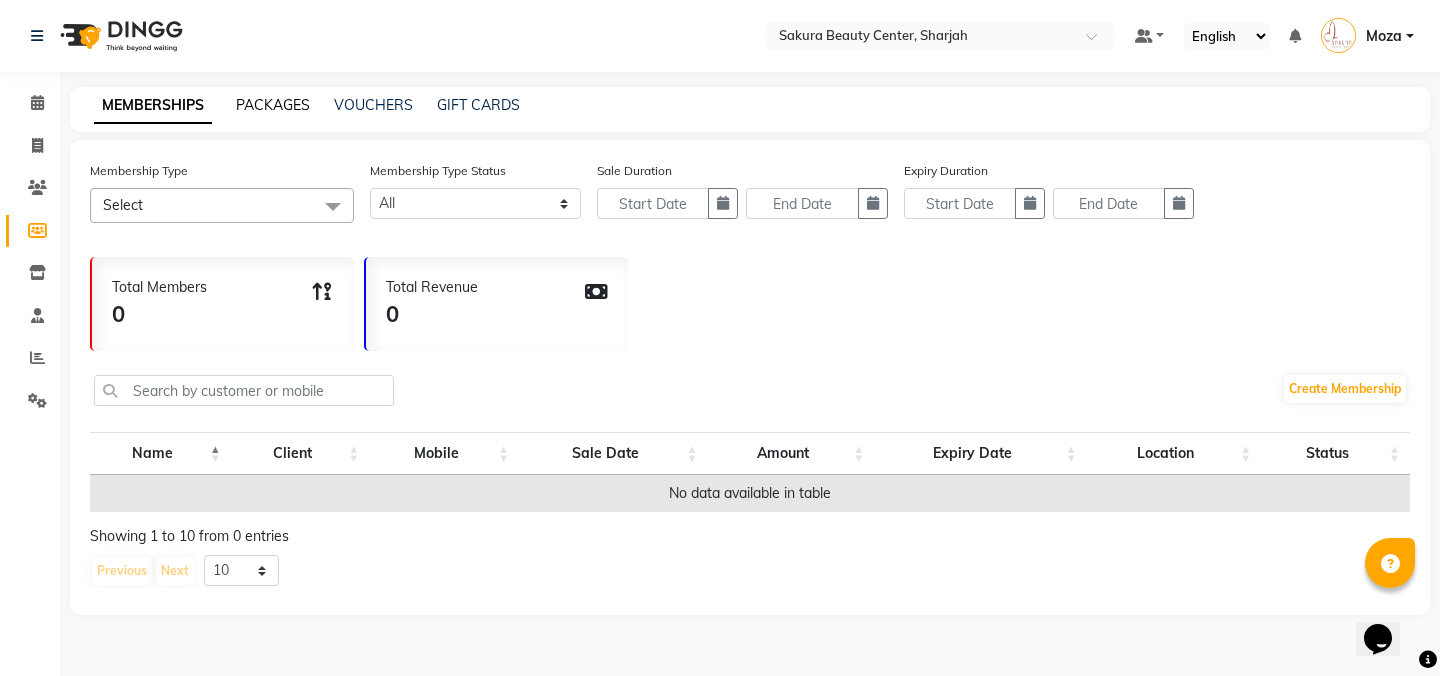 click on "PACKAGES" 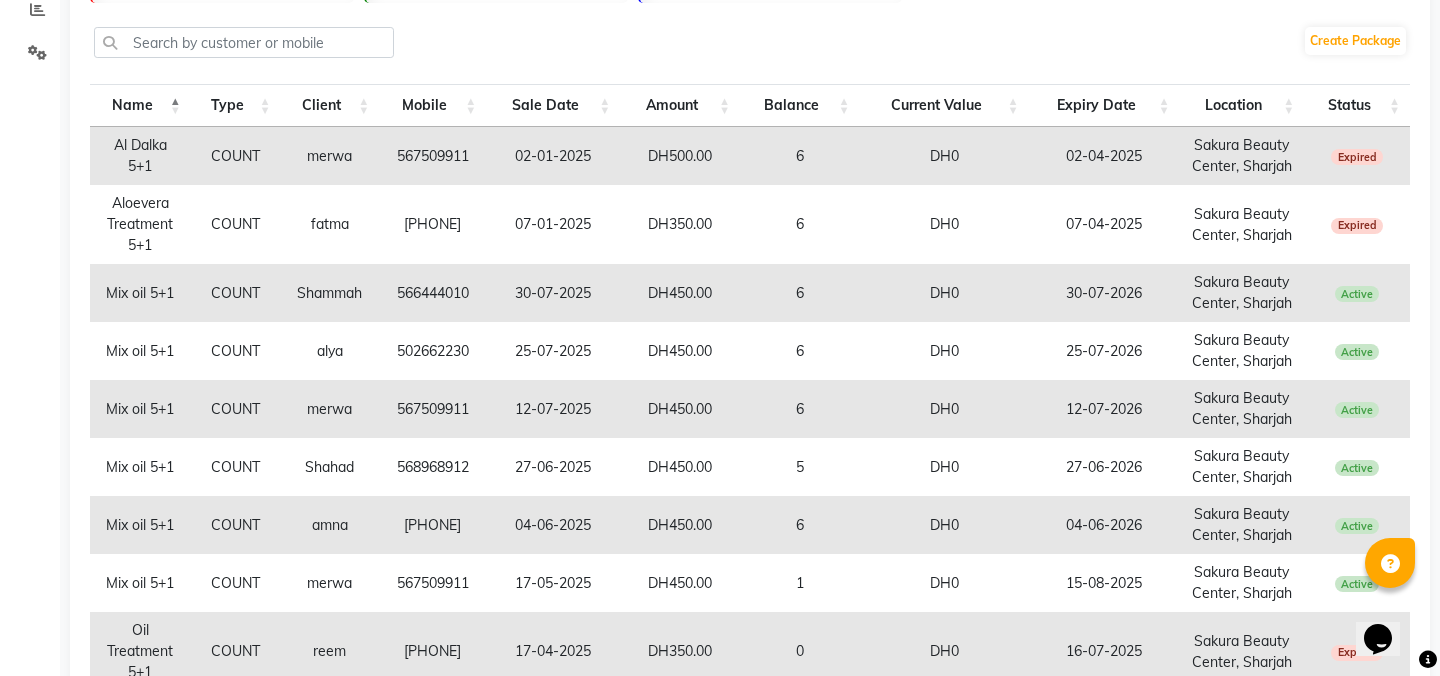 scroll, scrollTop: 260, scrollLeft: 0, axis: vertical 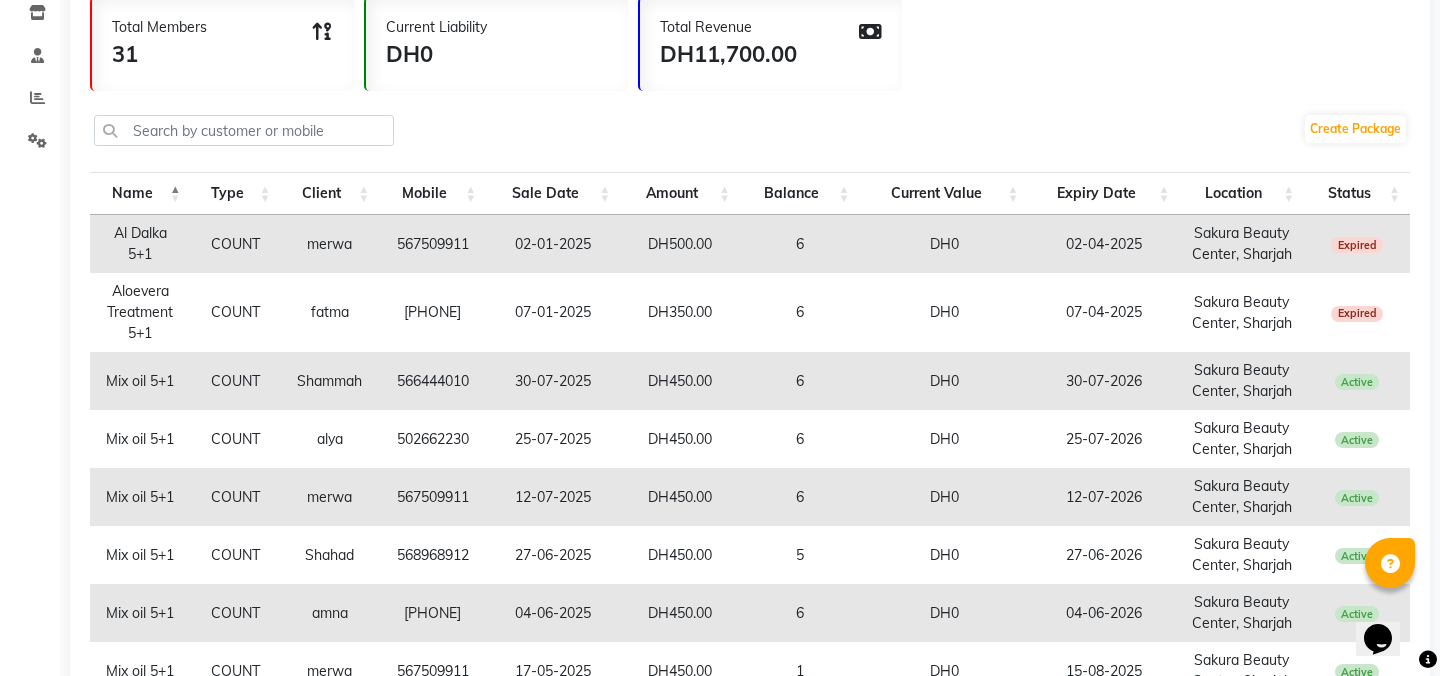 click on "Shahad" at bounding box center [330, 555] 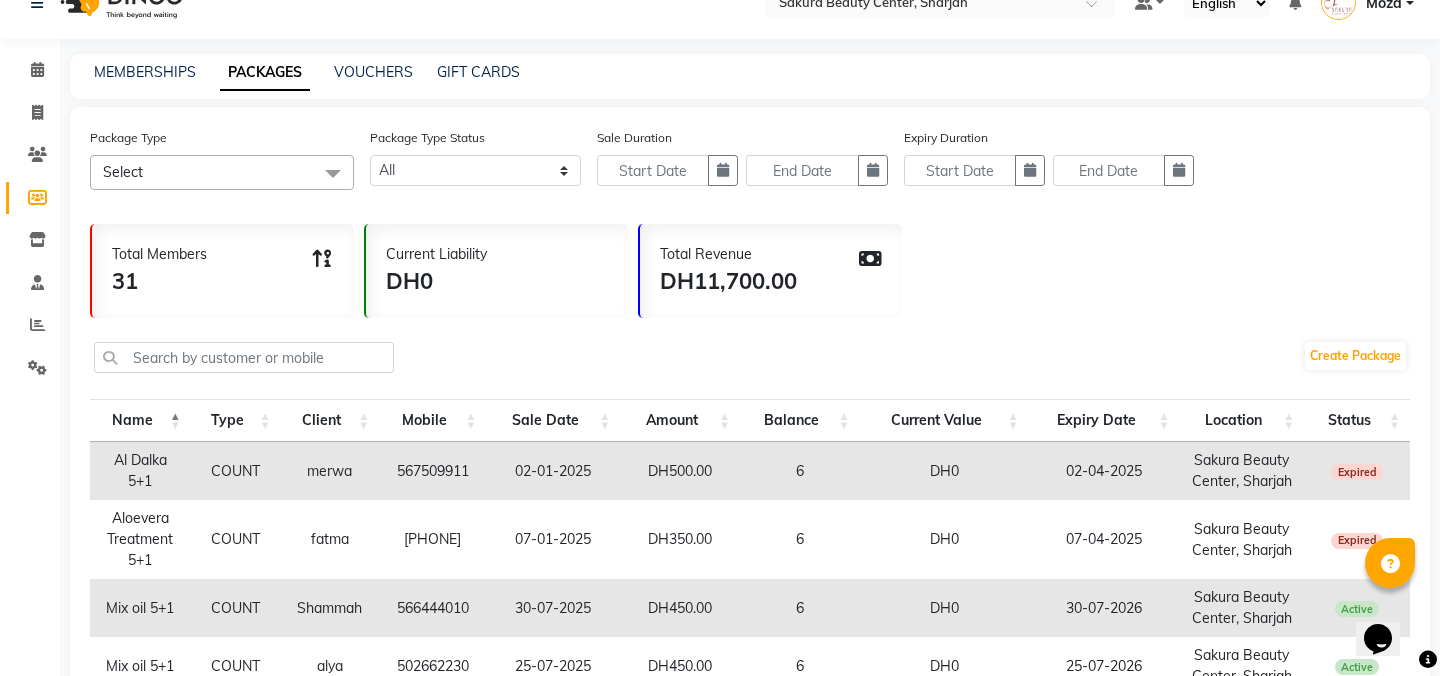scroll, scrollTop: 0, scrollLeft: 0, axis: both 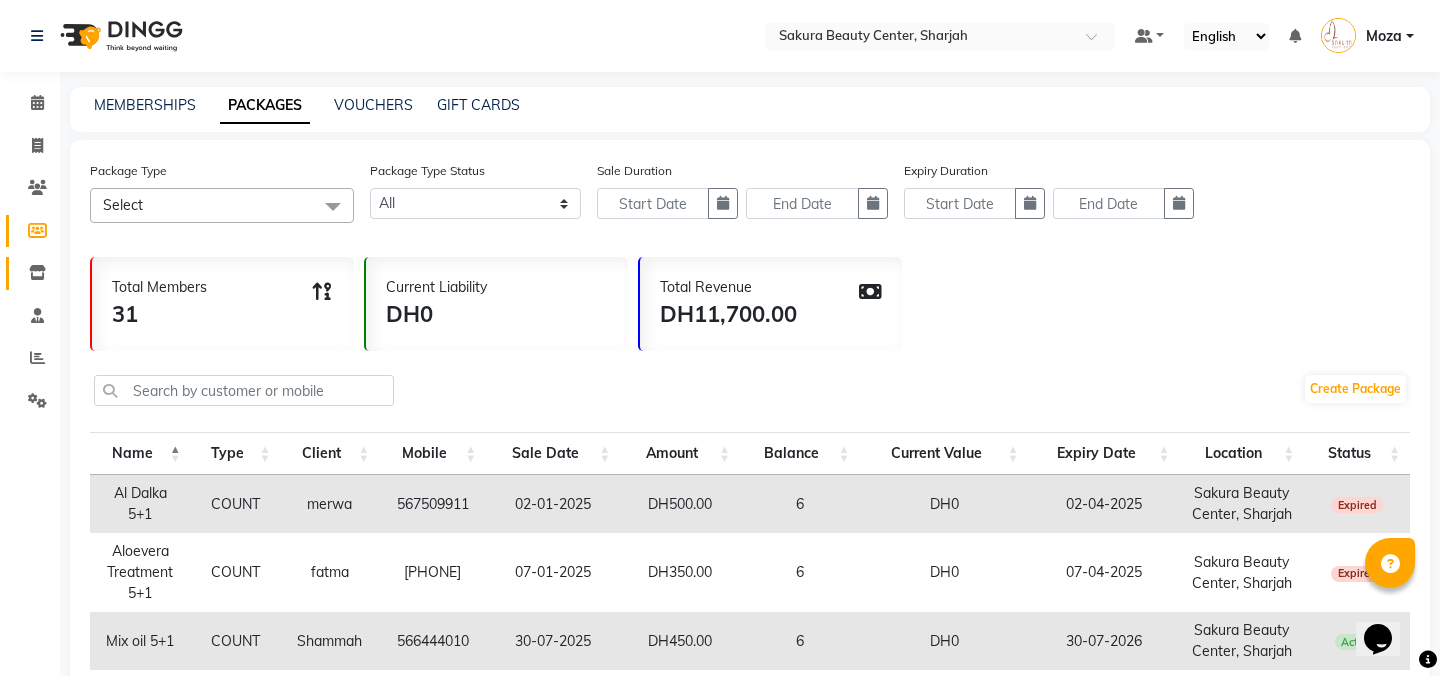 click 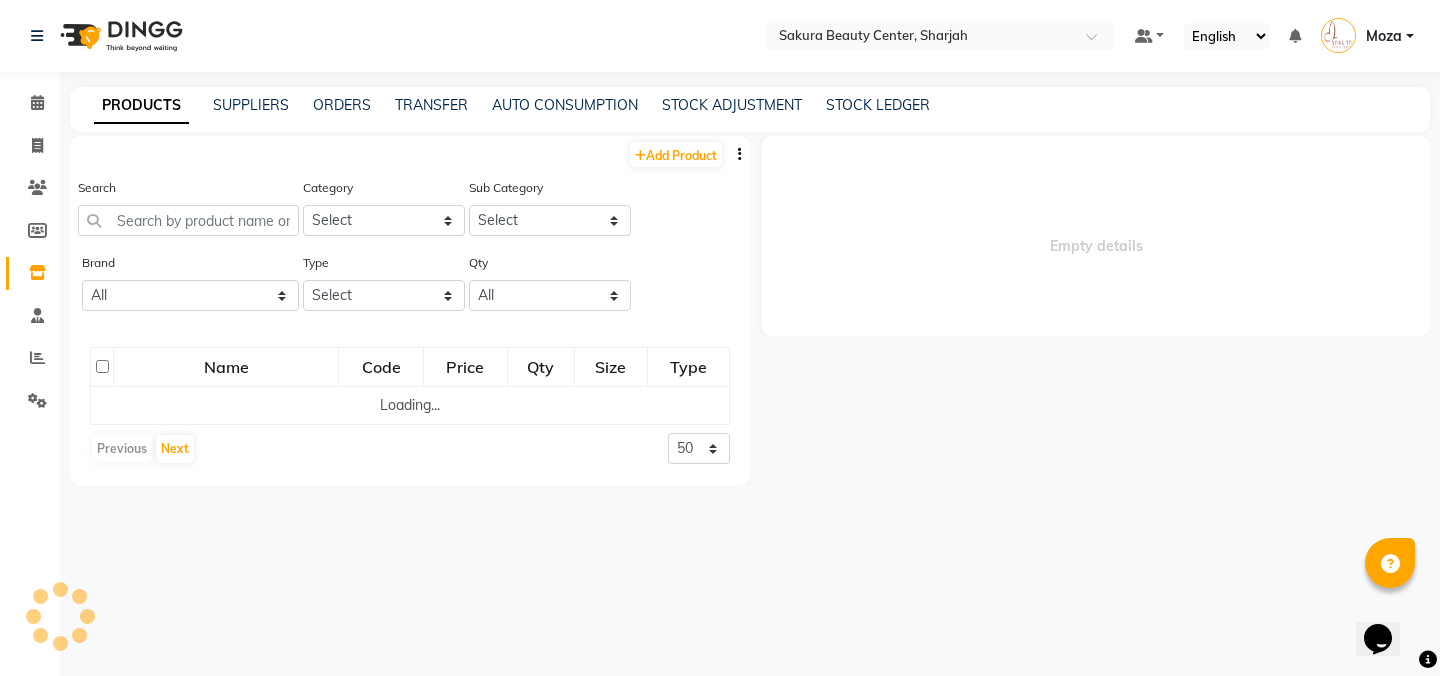 select 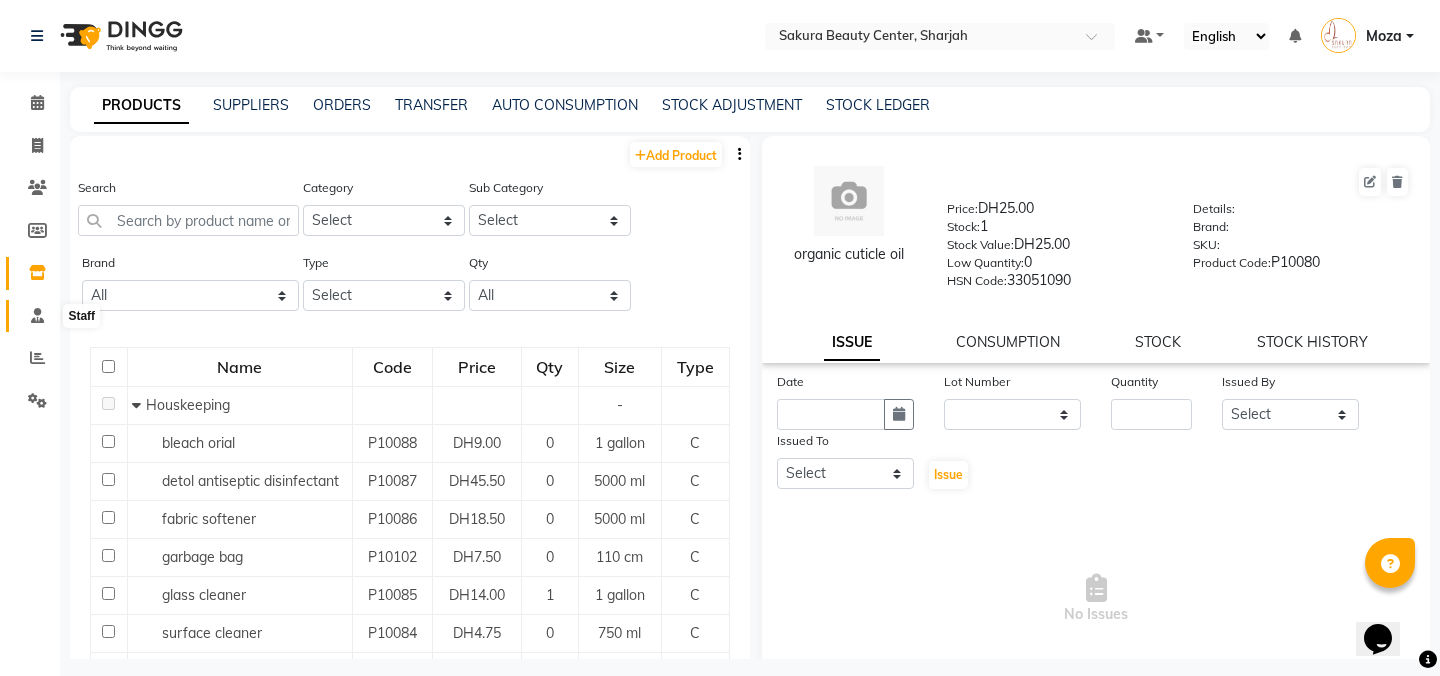 click 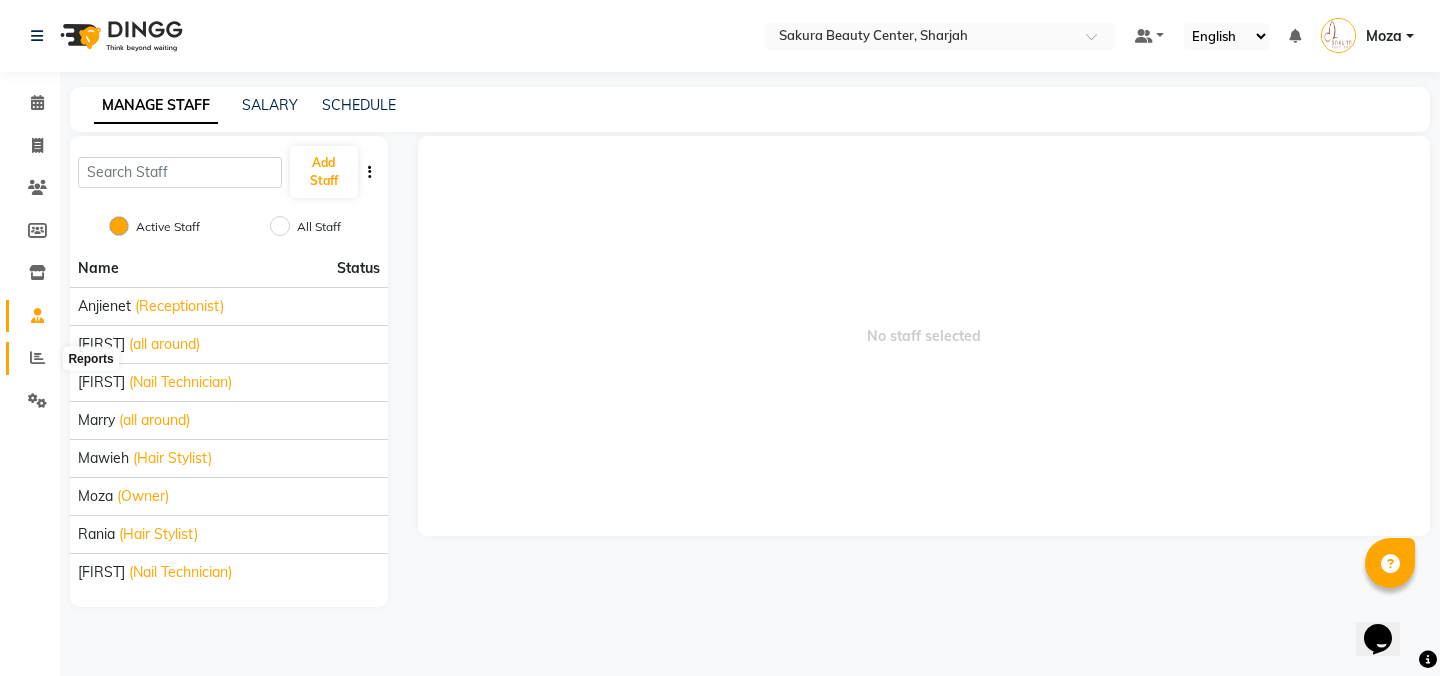 click 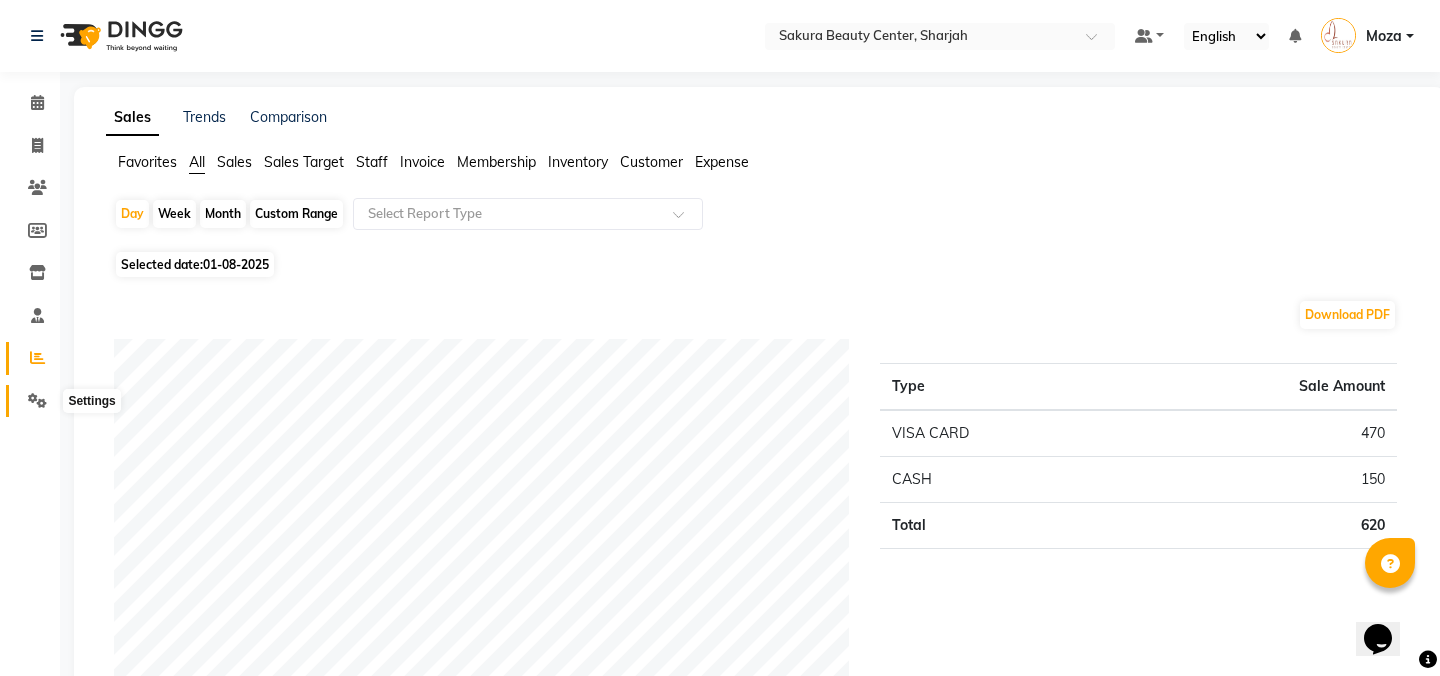 click 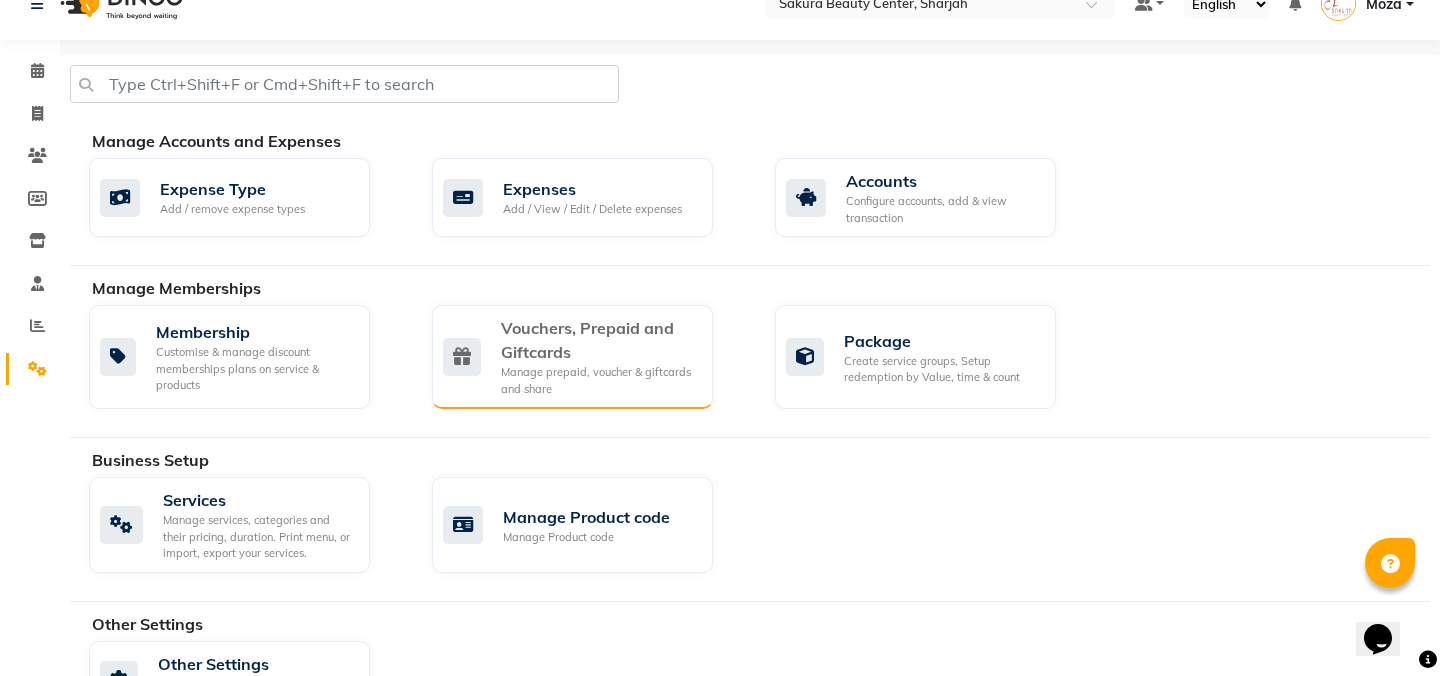 scroll, scrollTop: 30, scrollLeft: 0, axis: vertical 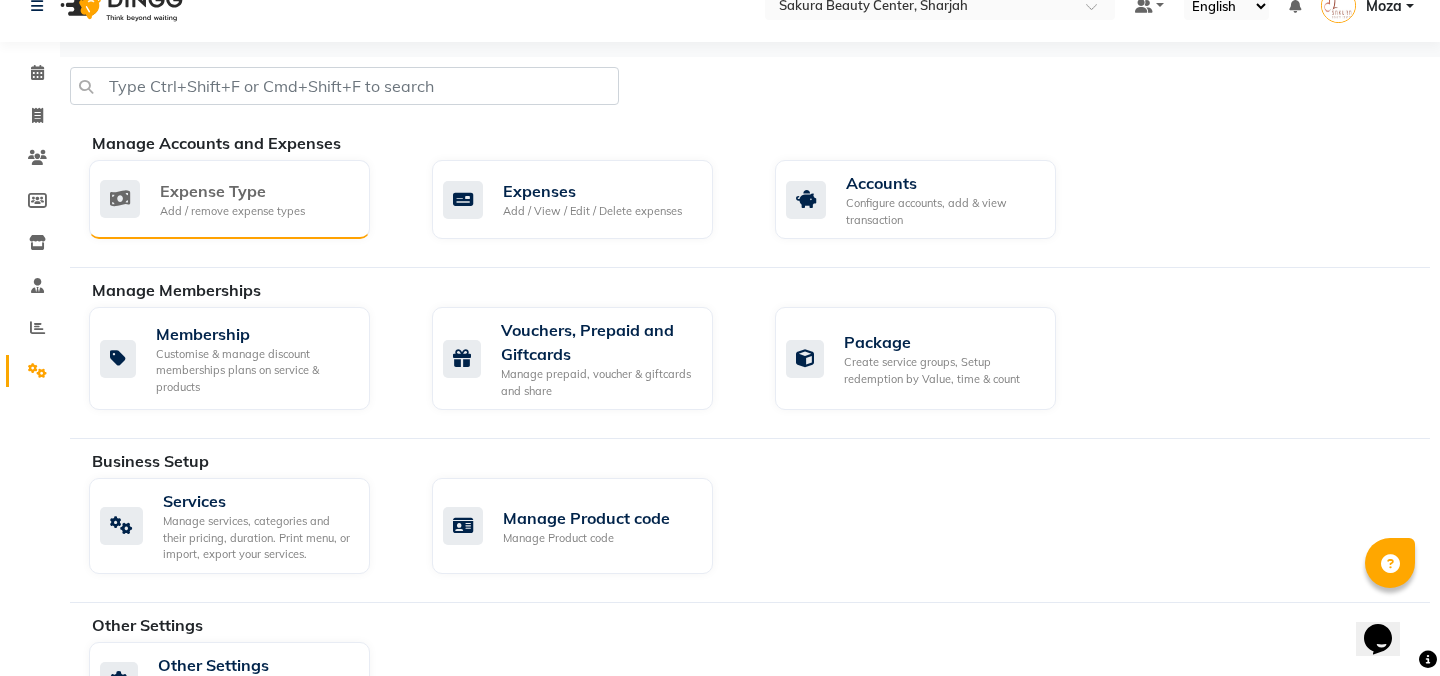 click on "Expense Type Add / remove expense types" 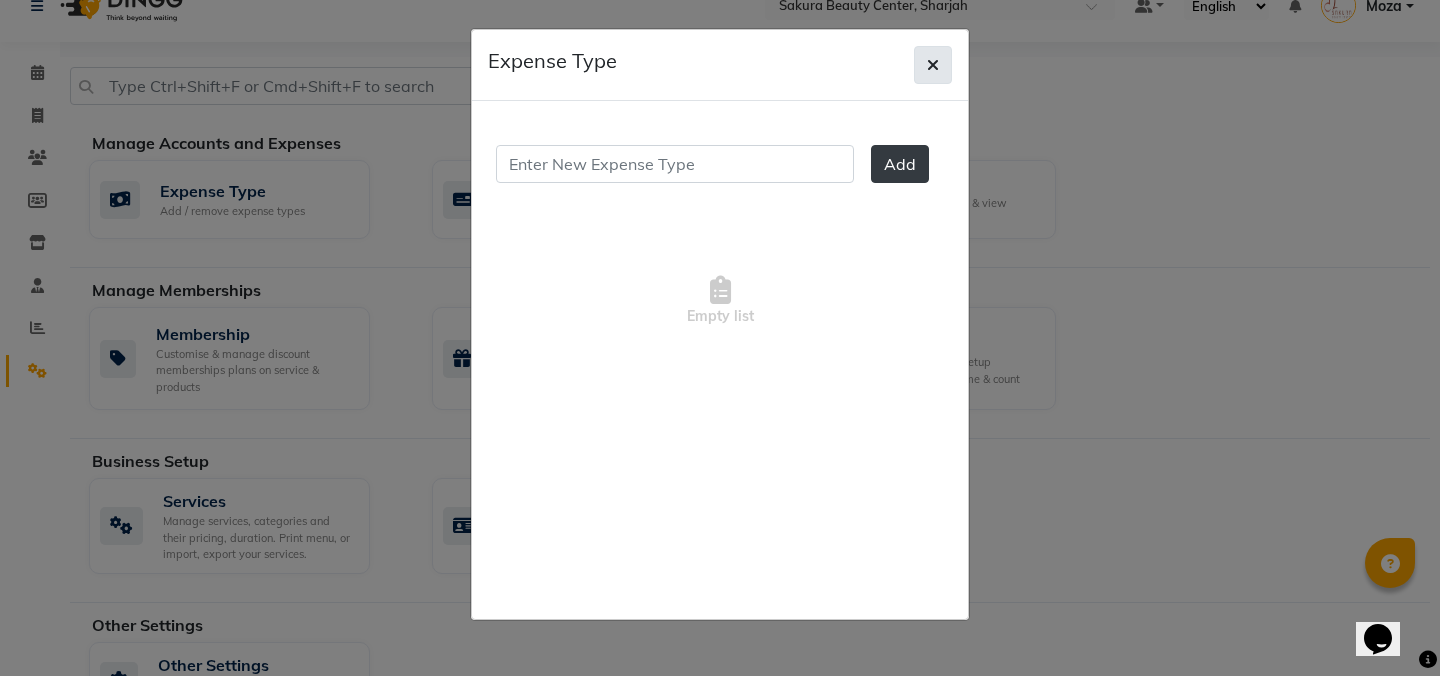 click 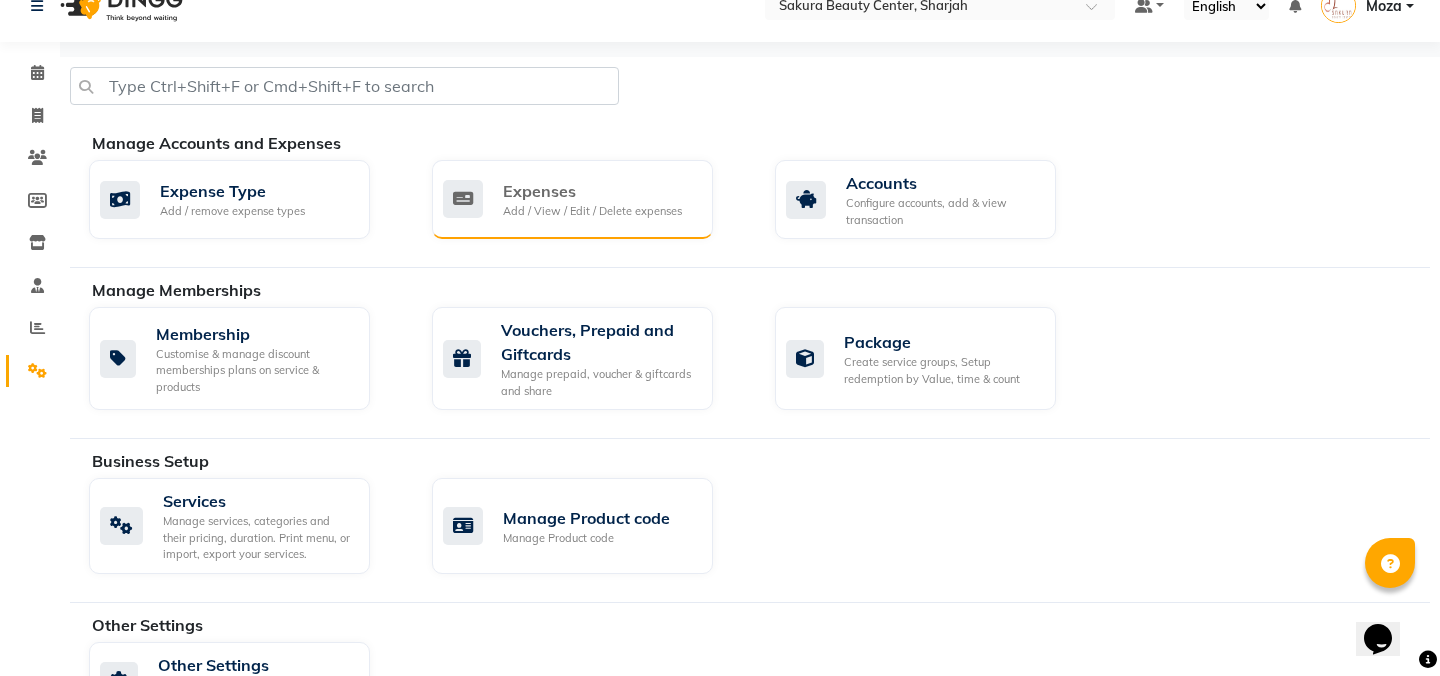 click on "Add / View / Edit / Delete expenses" 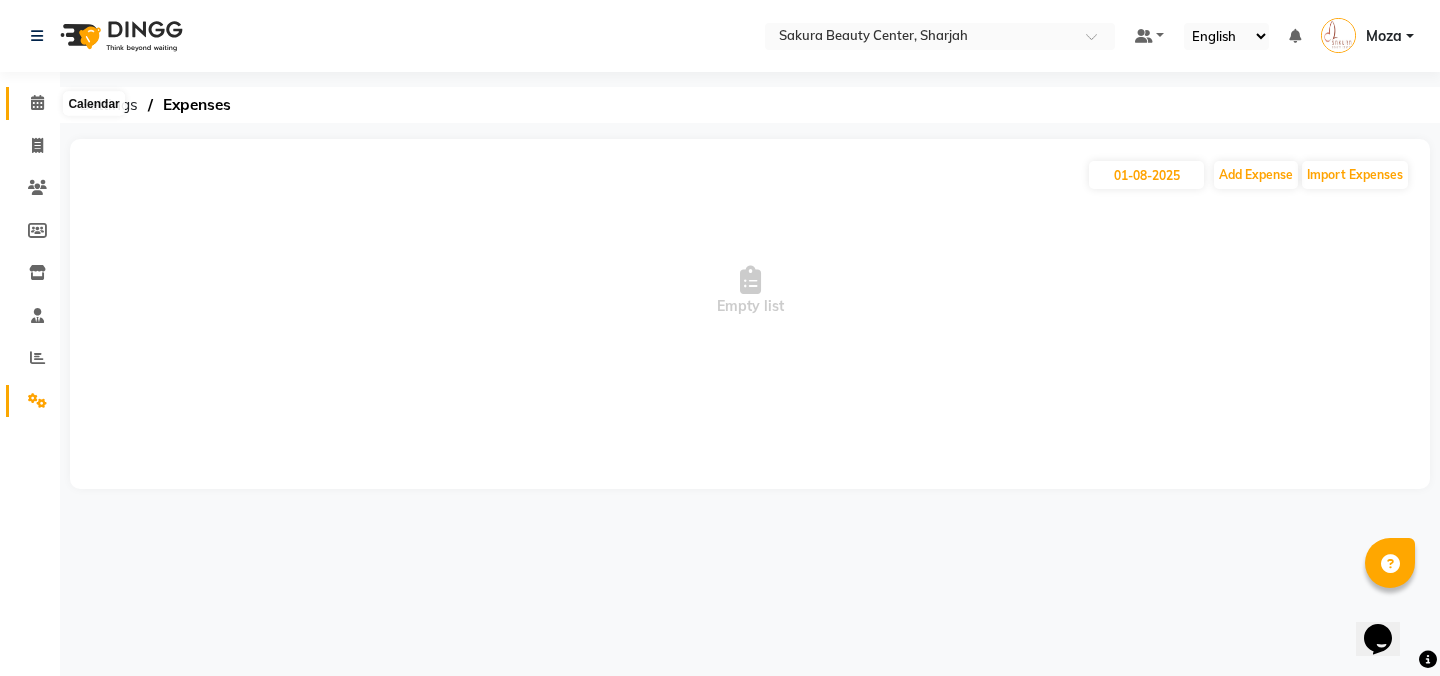 click 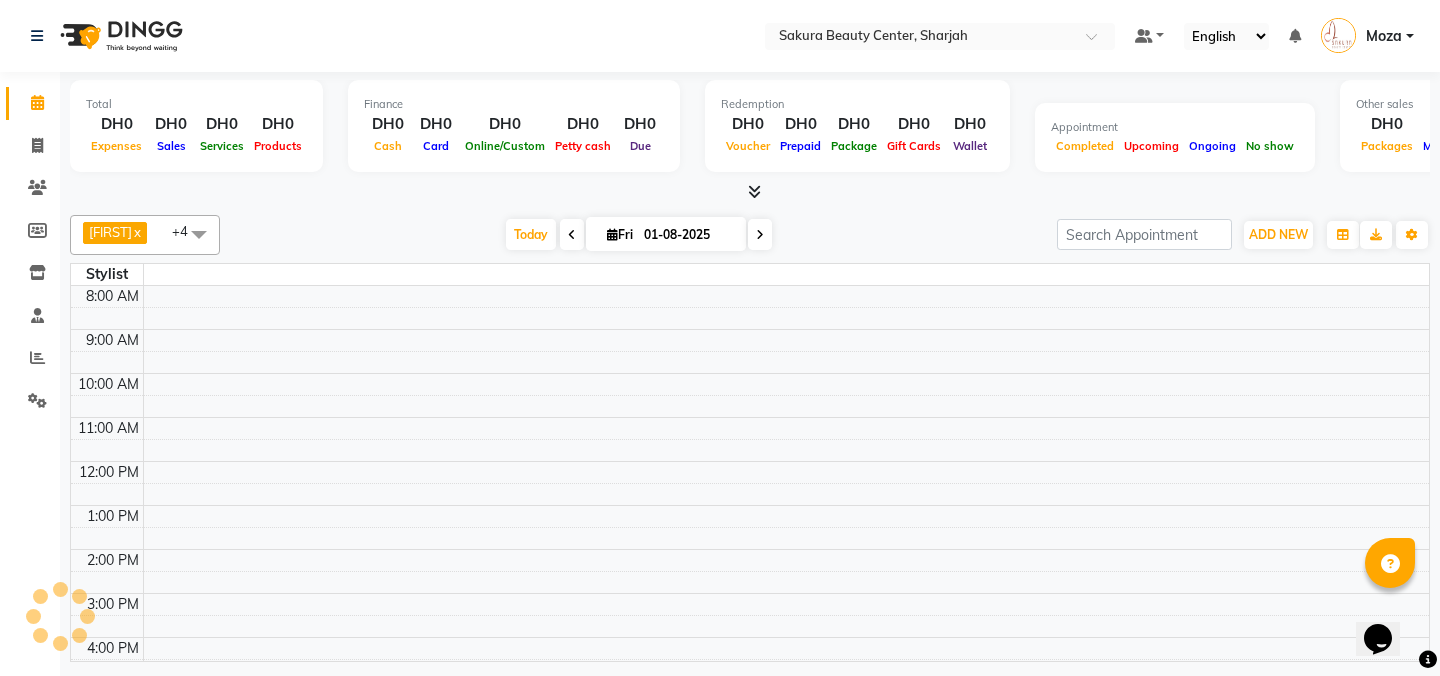 scroll, scrollTop: 265, scrollLeft: 0, axis: vertical 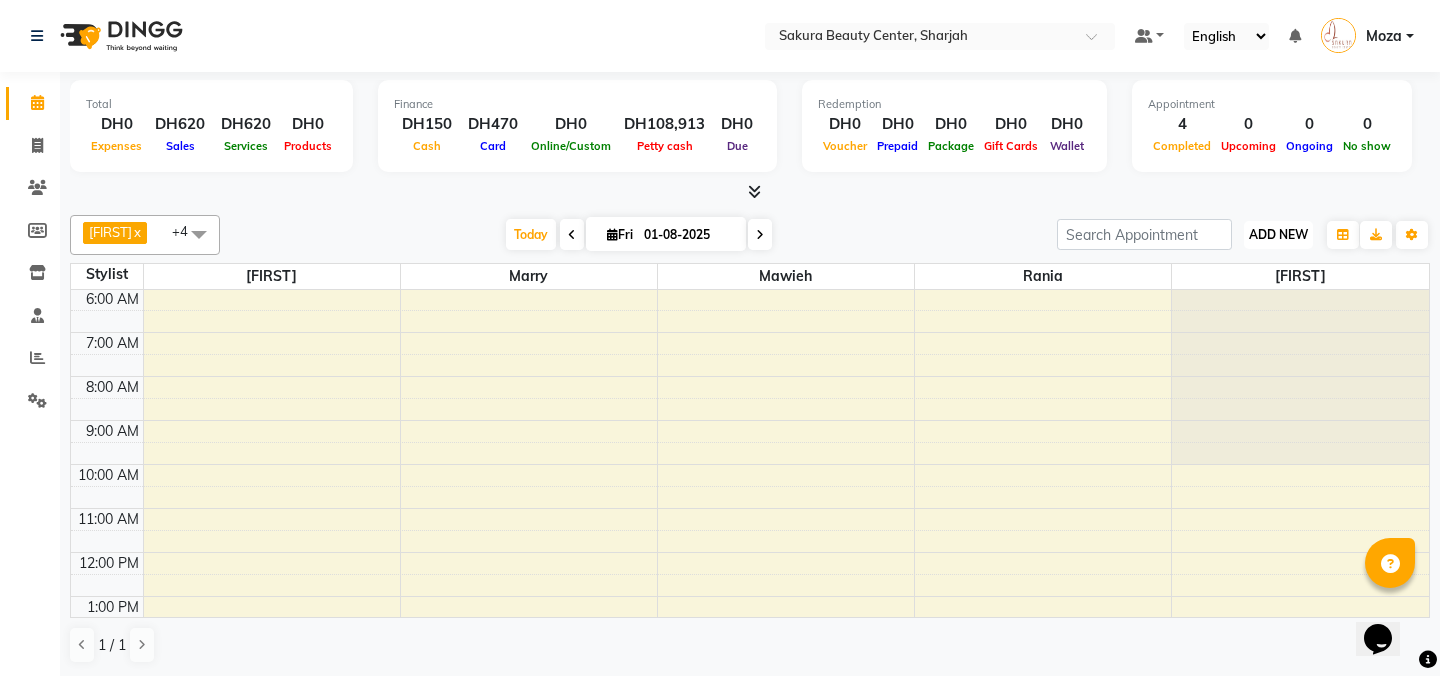 click on "ADD NEW" at bounding box center (1278, 234) 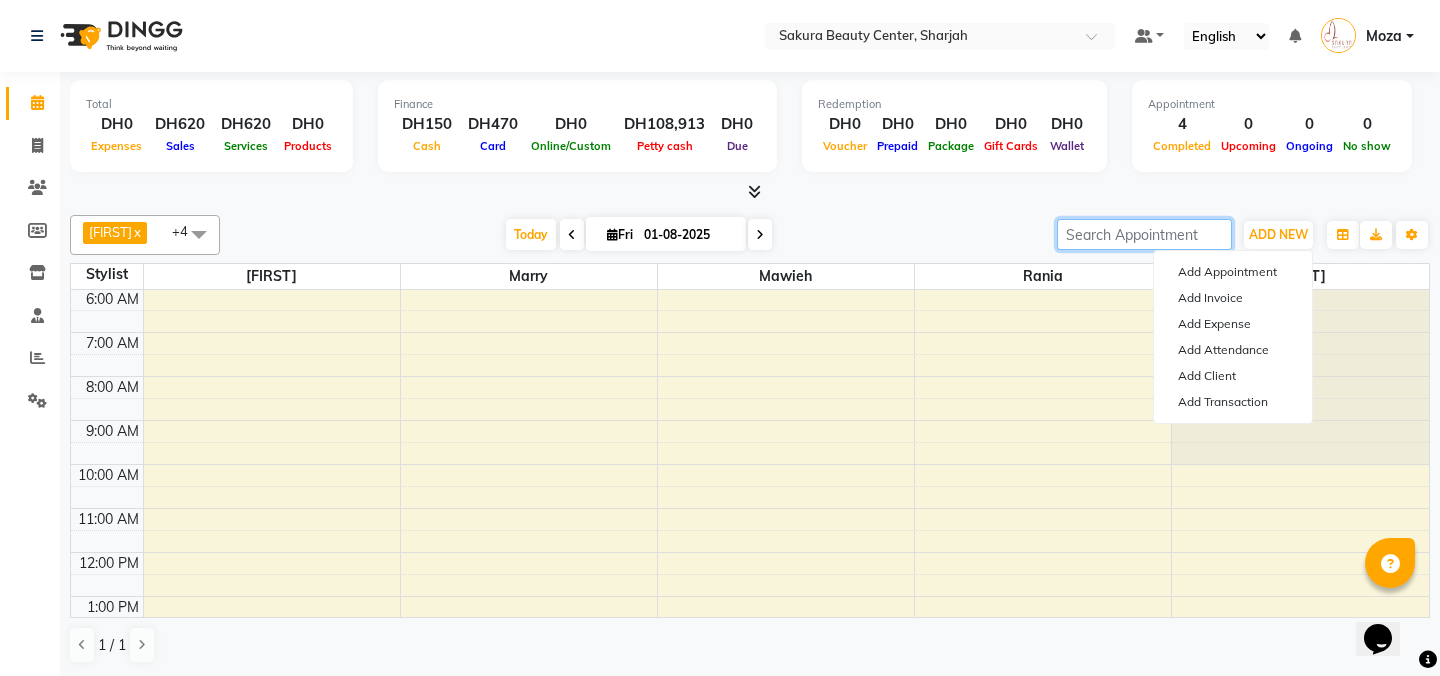 click at bounding box center [1144, 234] 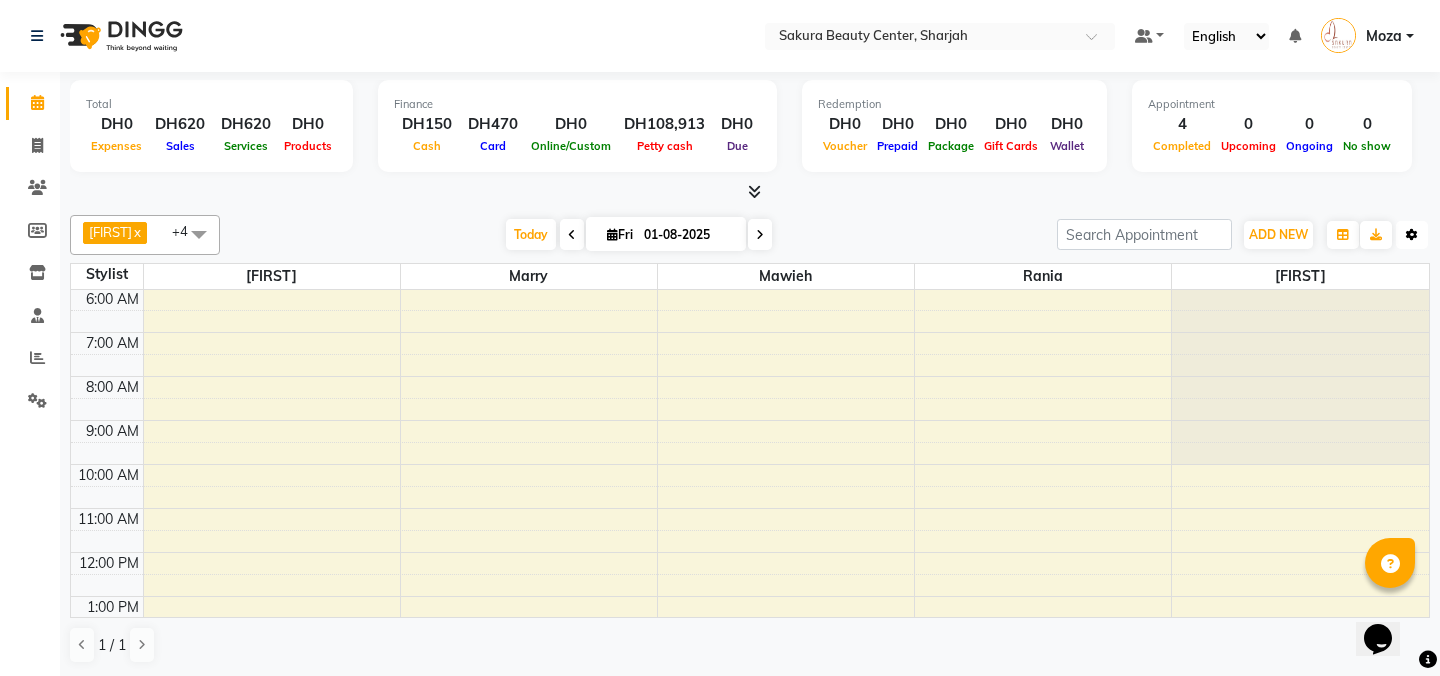 click on "Toggle Dropdown" at bounding box center [1412, 235] 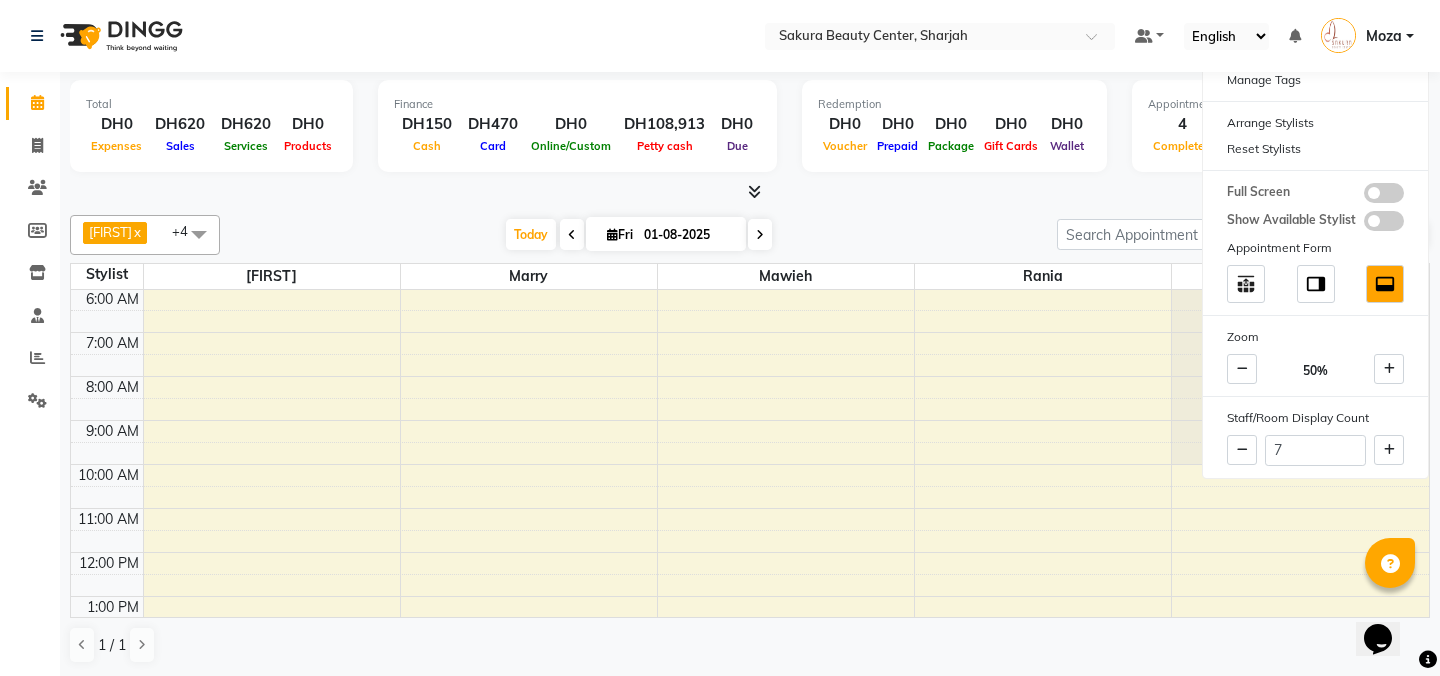 click on "Today  Fri 01-08-2025" at bounding box center [638, 235] 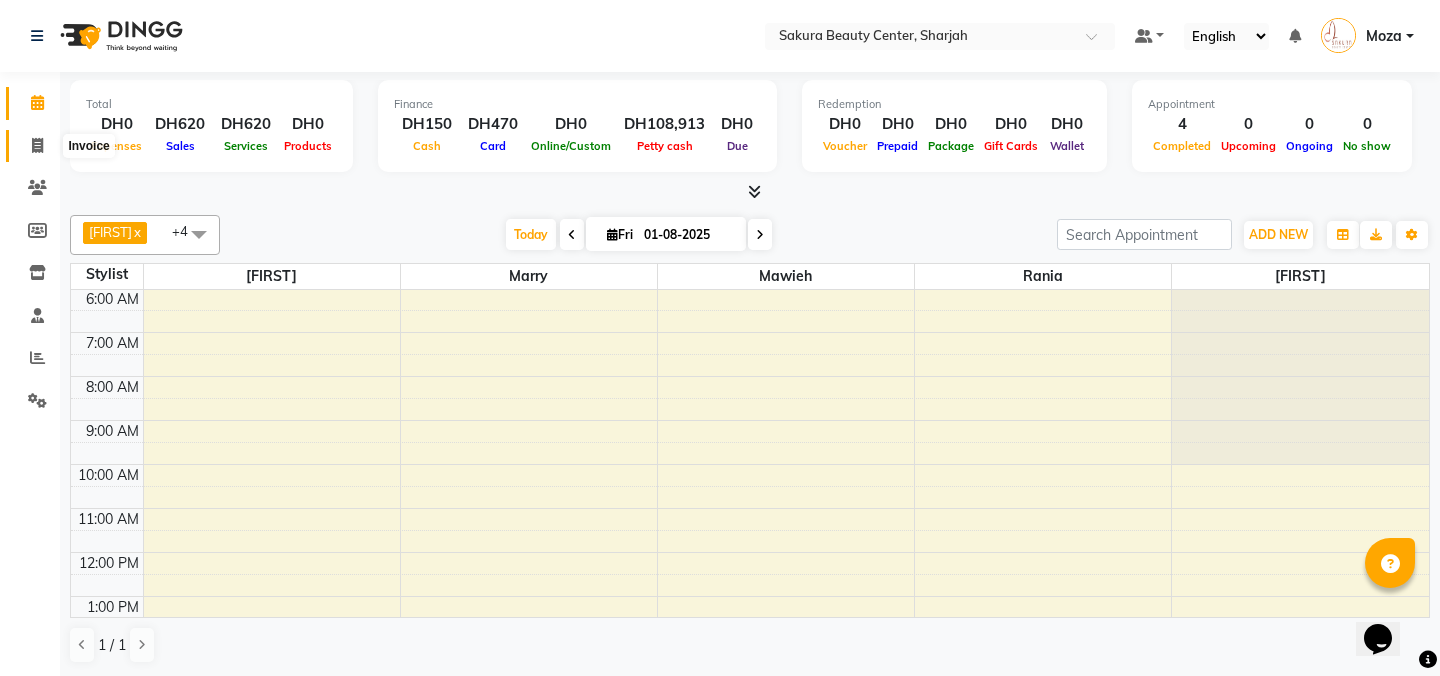 click 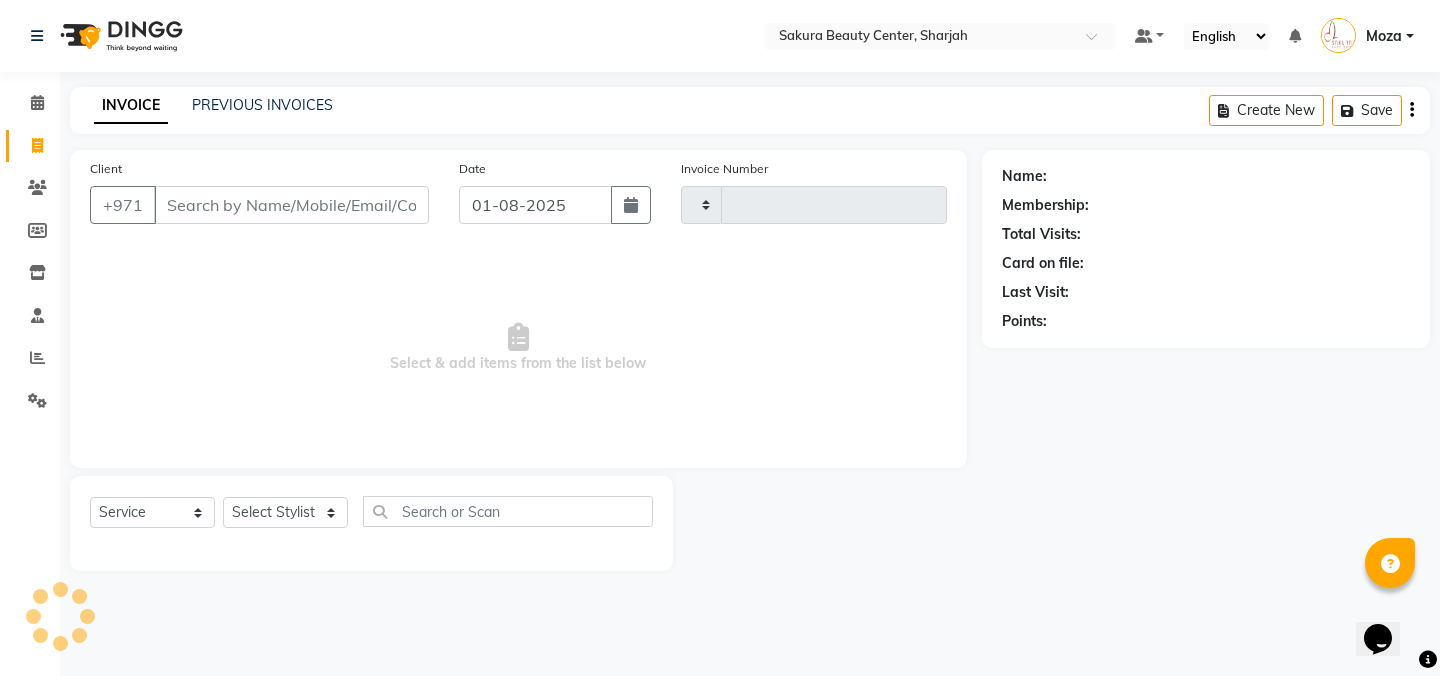 type on "000601" 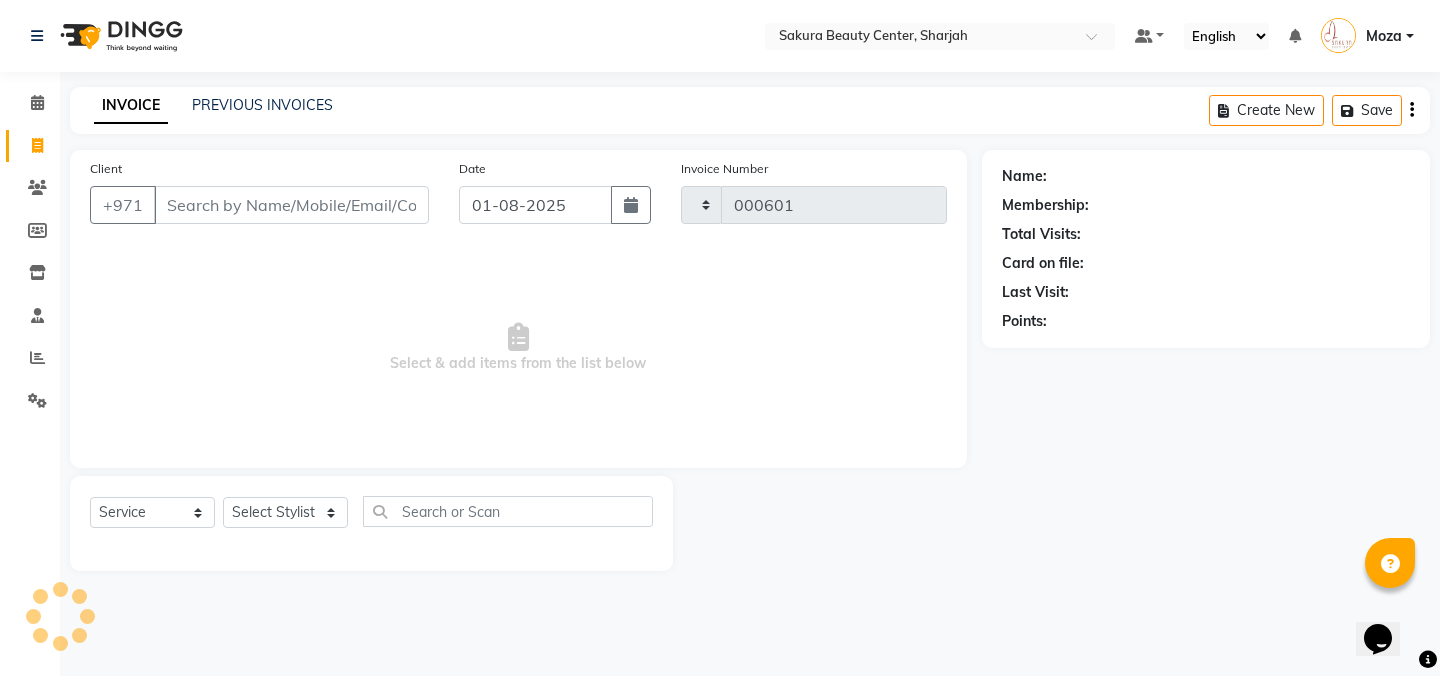 select on "3691" 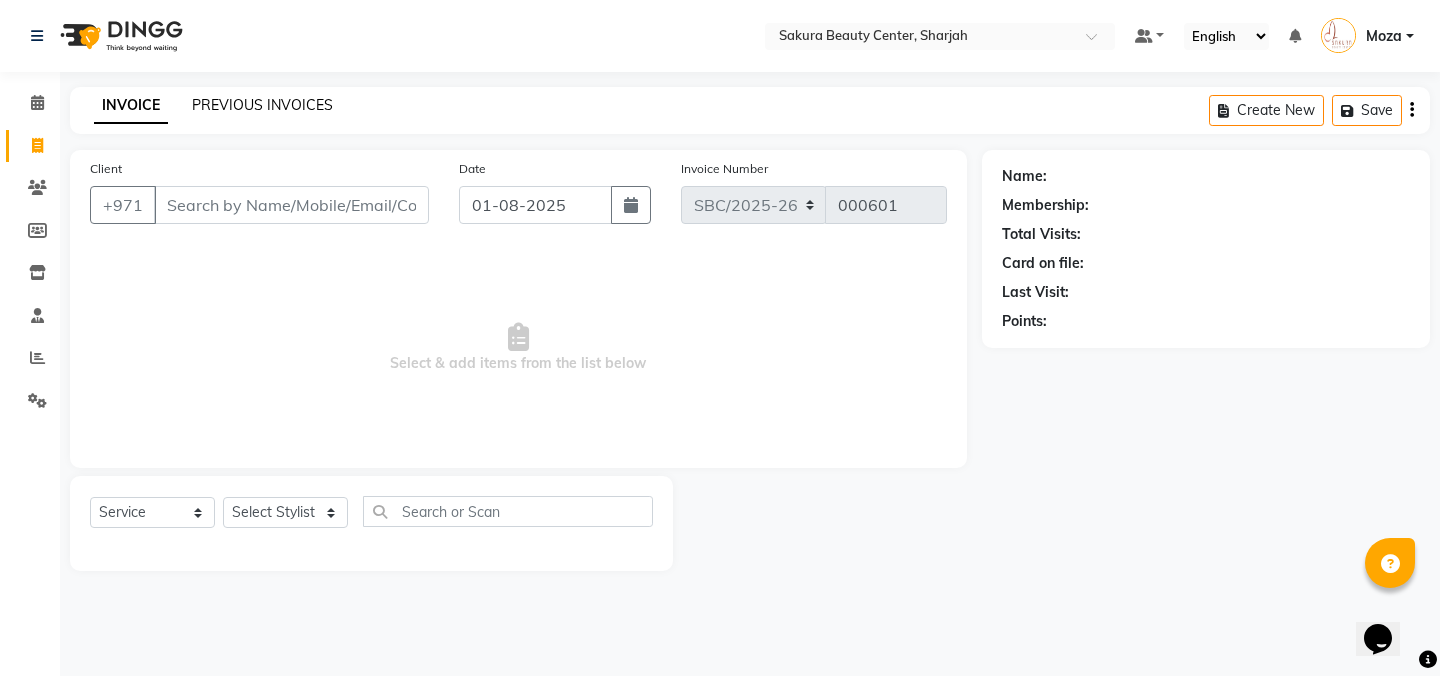click on "PREVIOUS INVOICES" 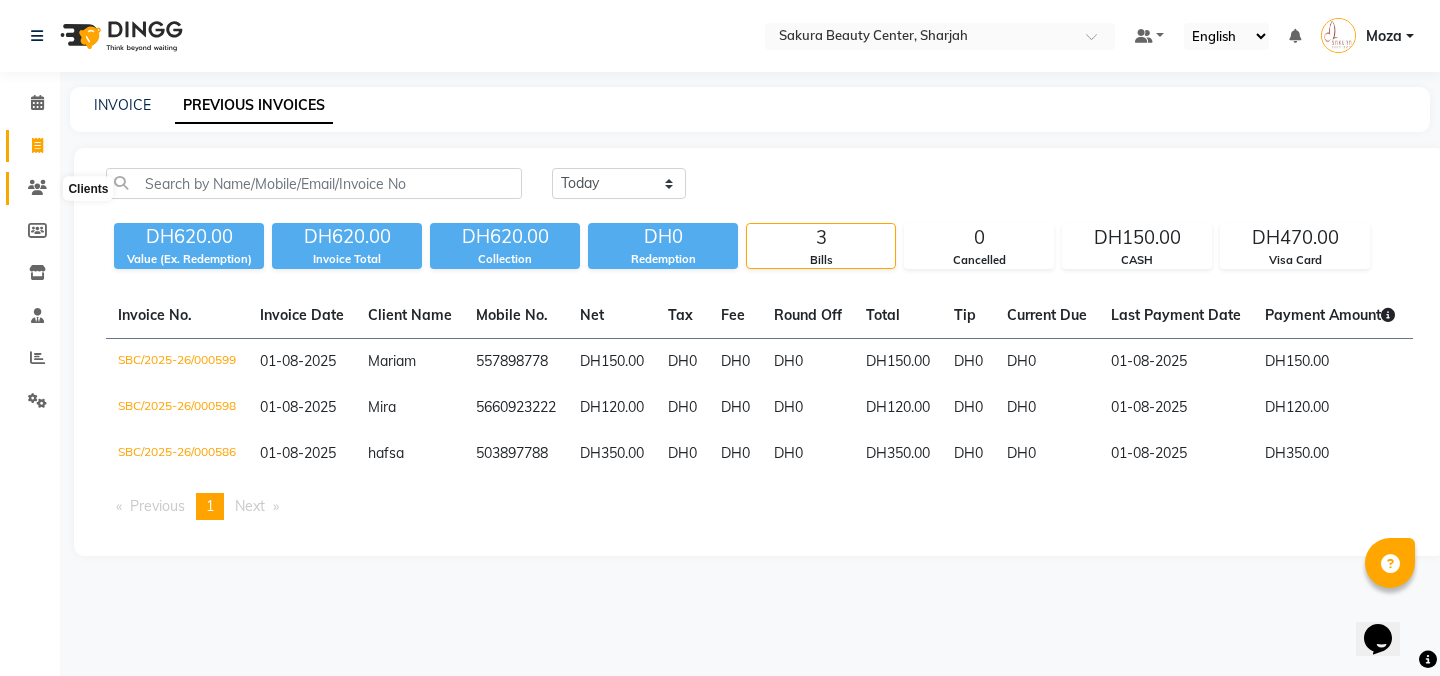 click 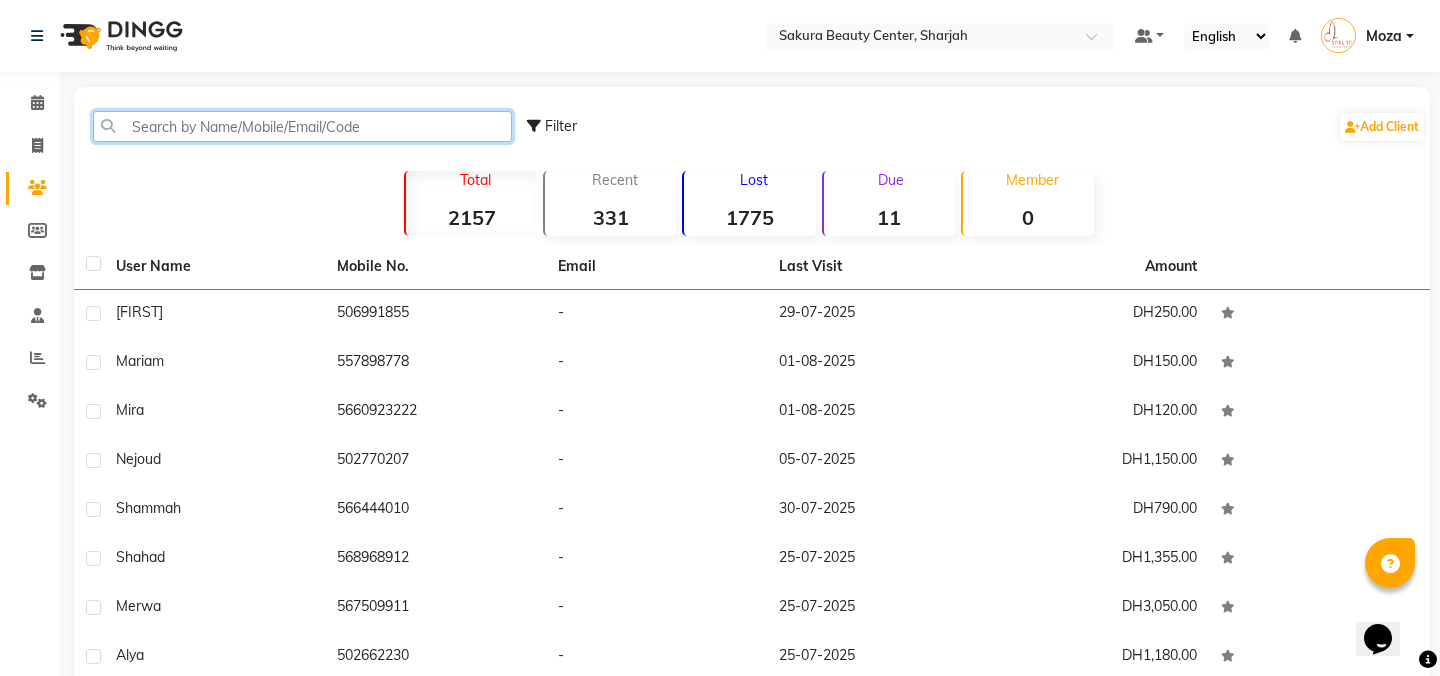 click 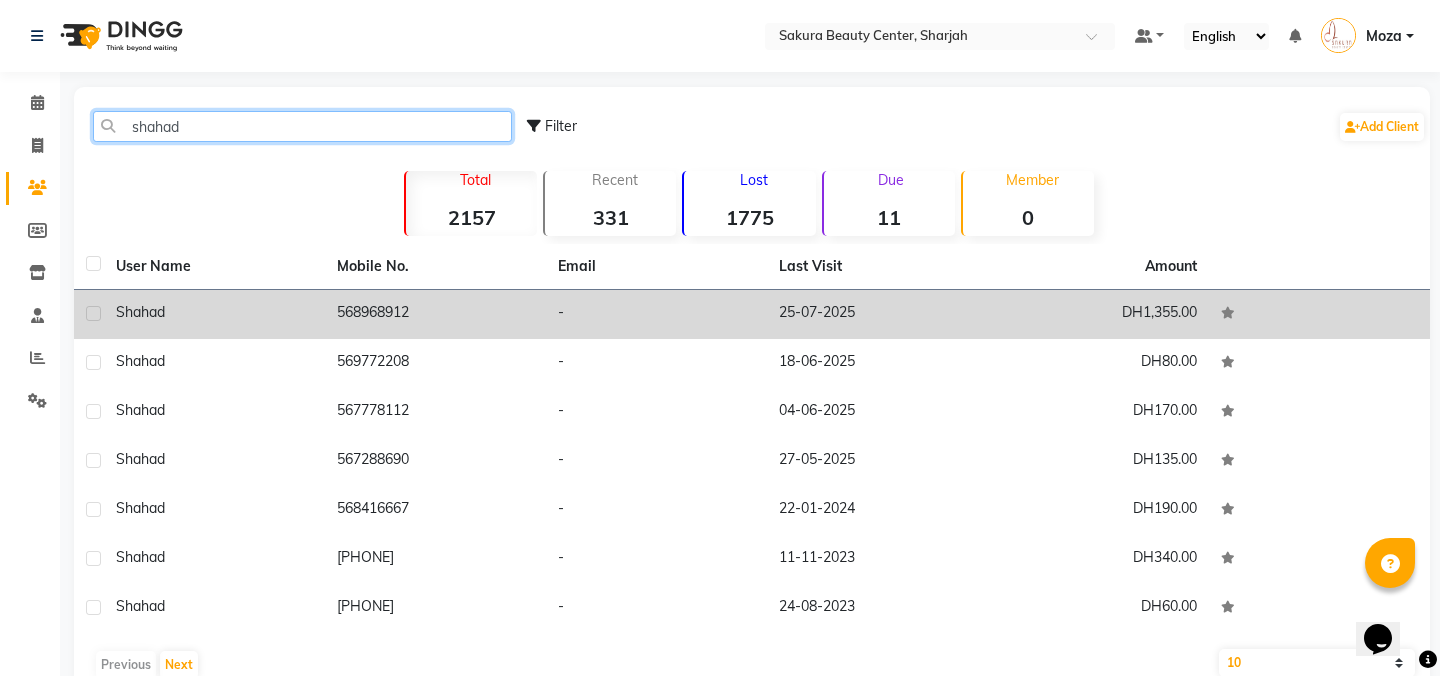 type on "shahad" 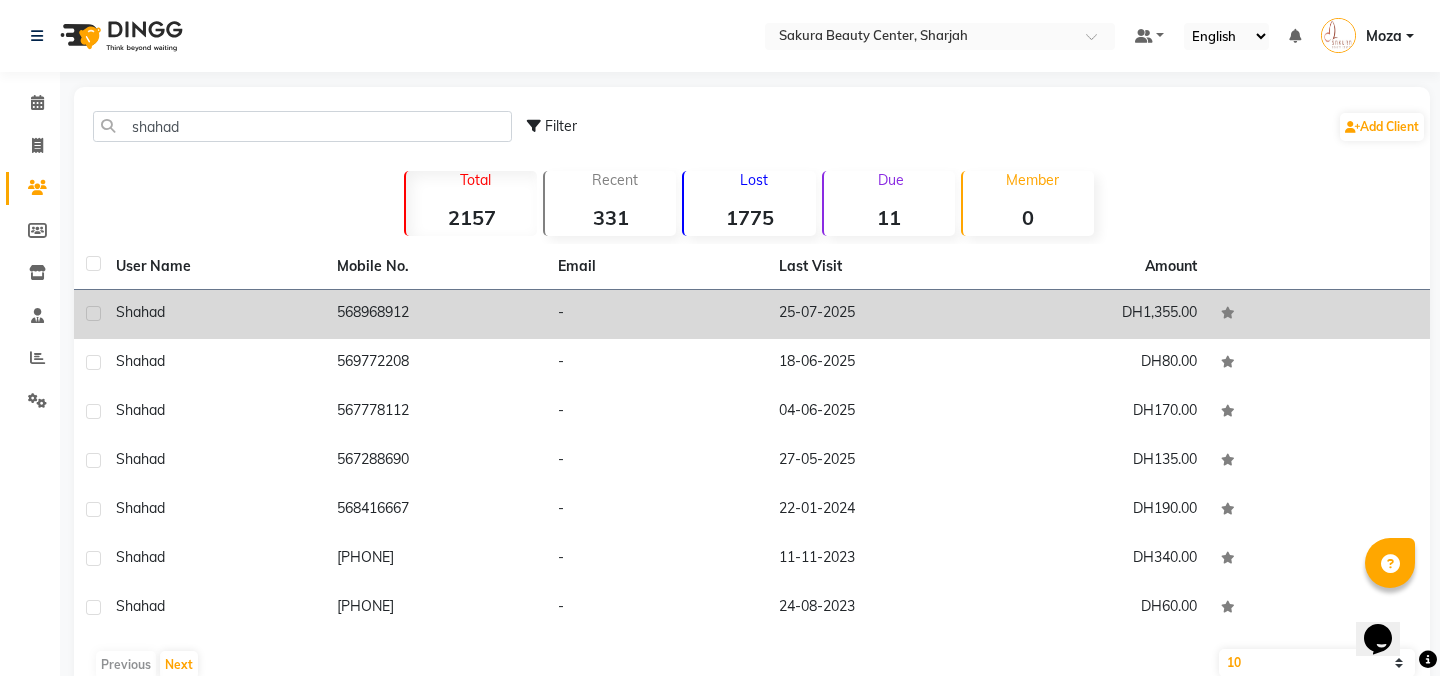 click 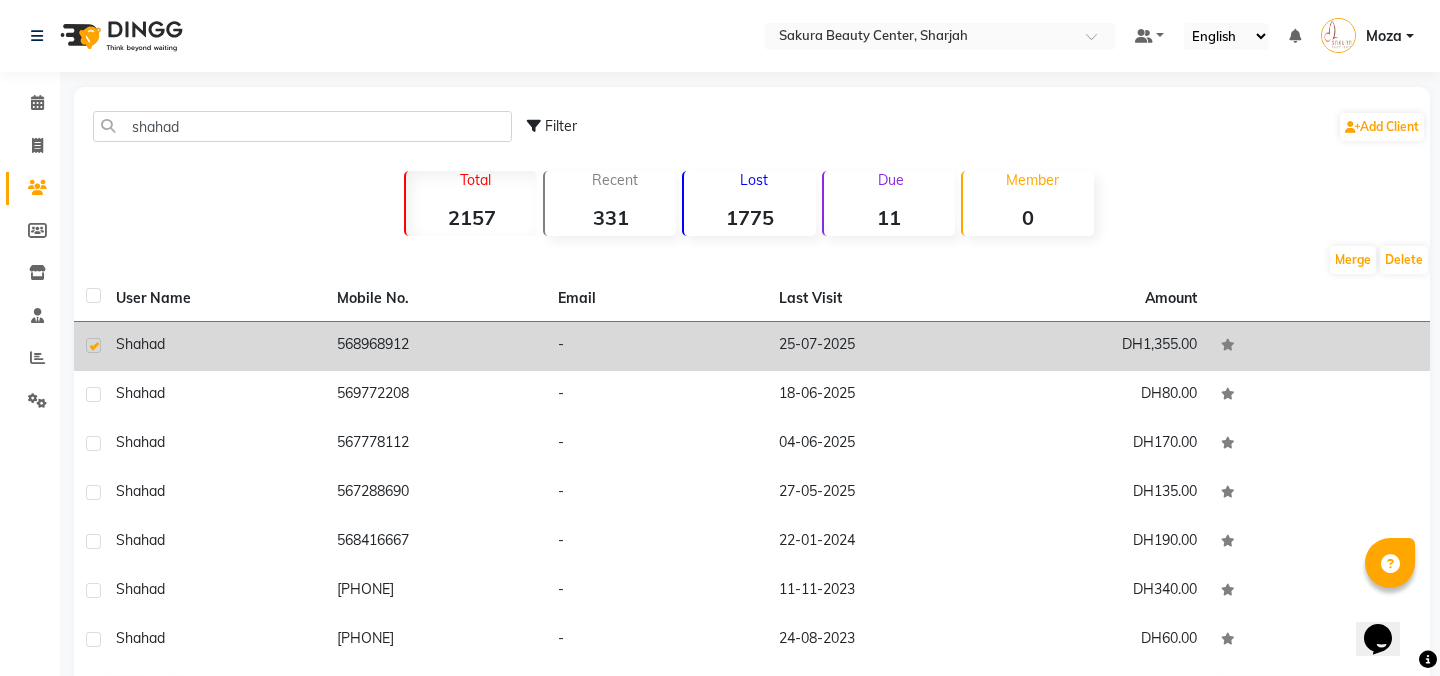 click on "Shahad" 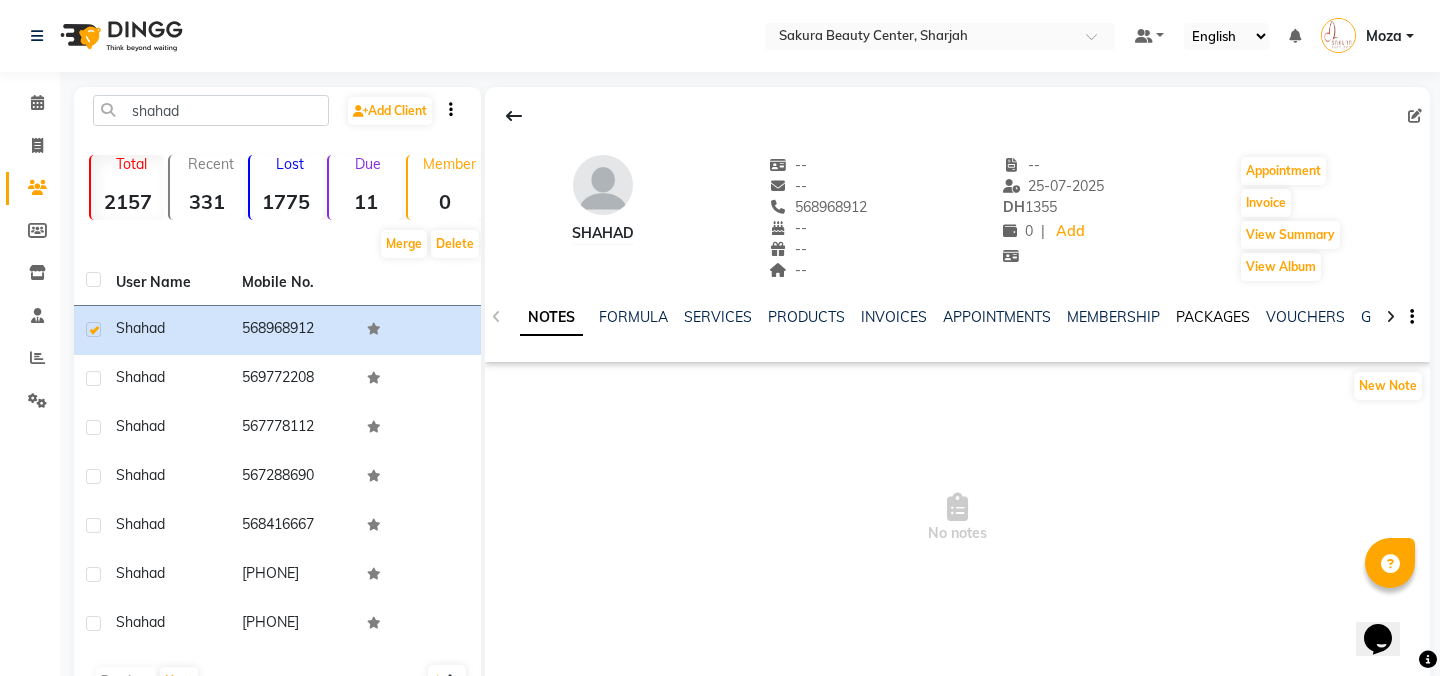 click on "PACKAGES" 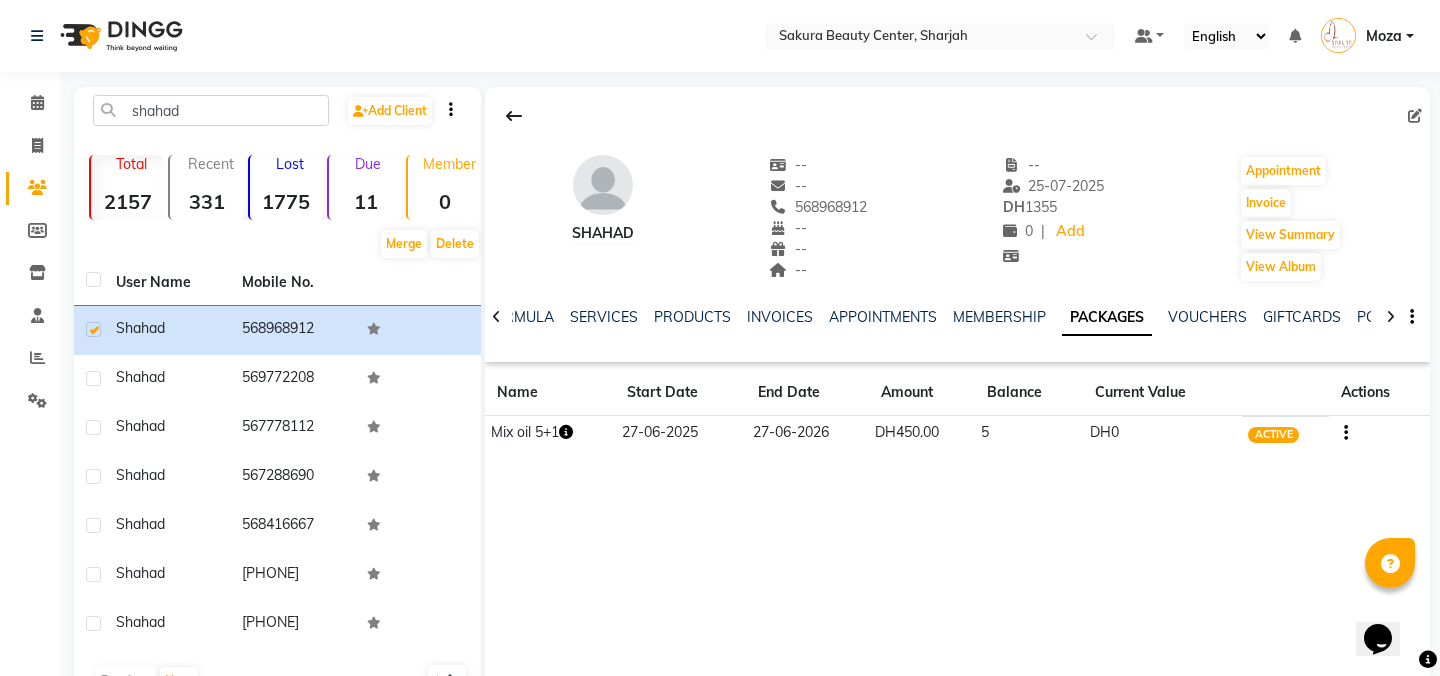 click 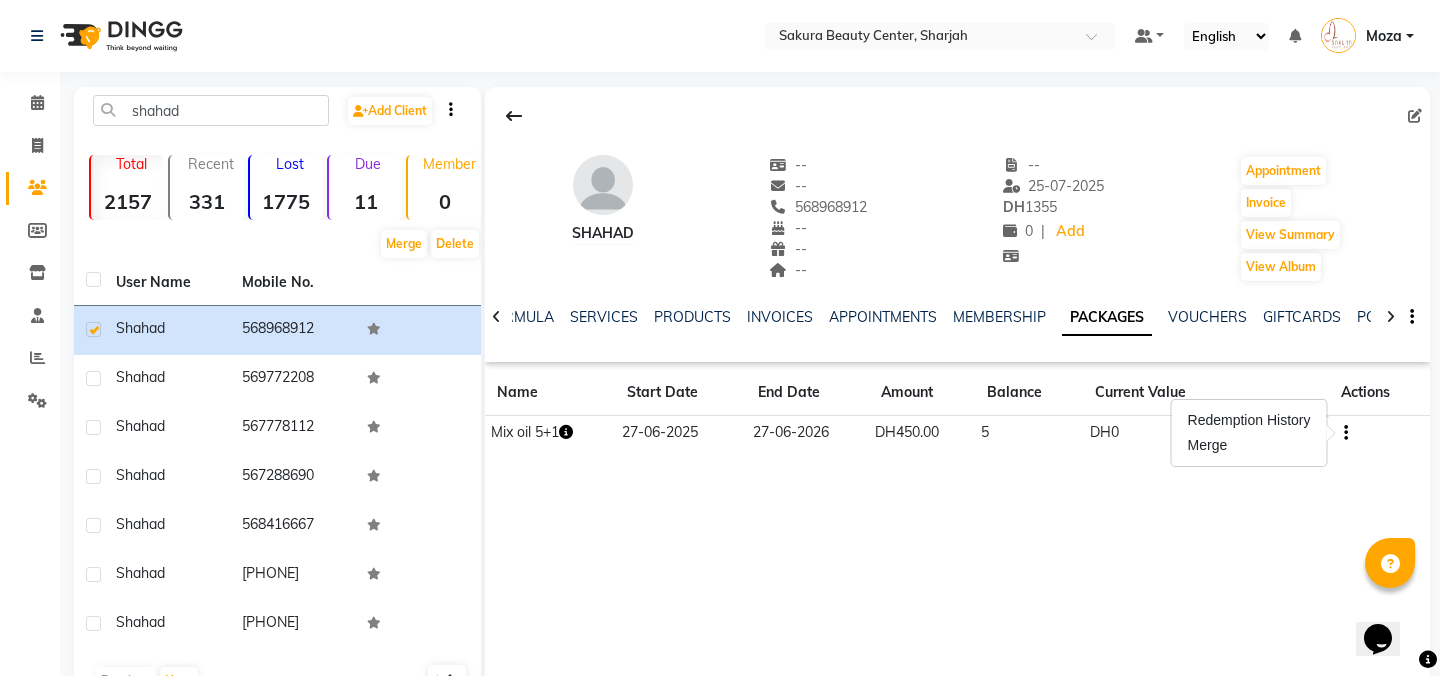click on "Shahad    --   --   568968912  --  --  --  -- 25-07-2025 DH    1355 0 |  Add   Appointment   Invoice  View Summary  View Album  NOTES FORMULA SERVICES PRODUCTS INVOICES APPOINTMENTS MEMBERSHIP PACKAGES VOUCHERS GIFTCARDS POINTS FORMS FAMILY CARDS WALLET Name Start Date End Date Amount Balance Current Value Actions  Mix oil 5+1   27-06-2025 27-06-2026  DH450.00   5  DH0 ACTIVE" 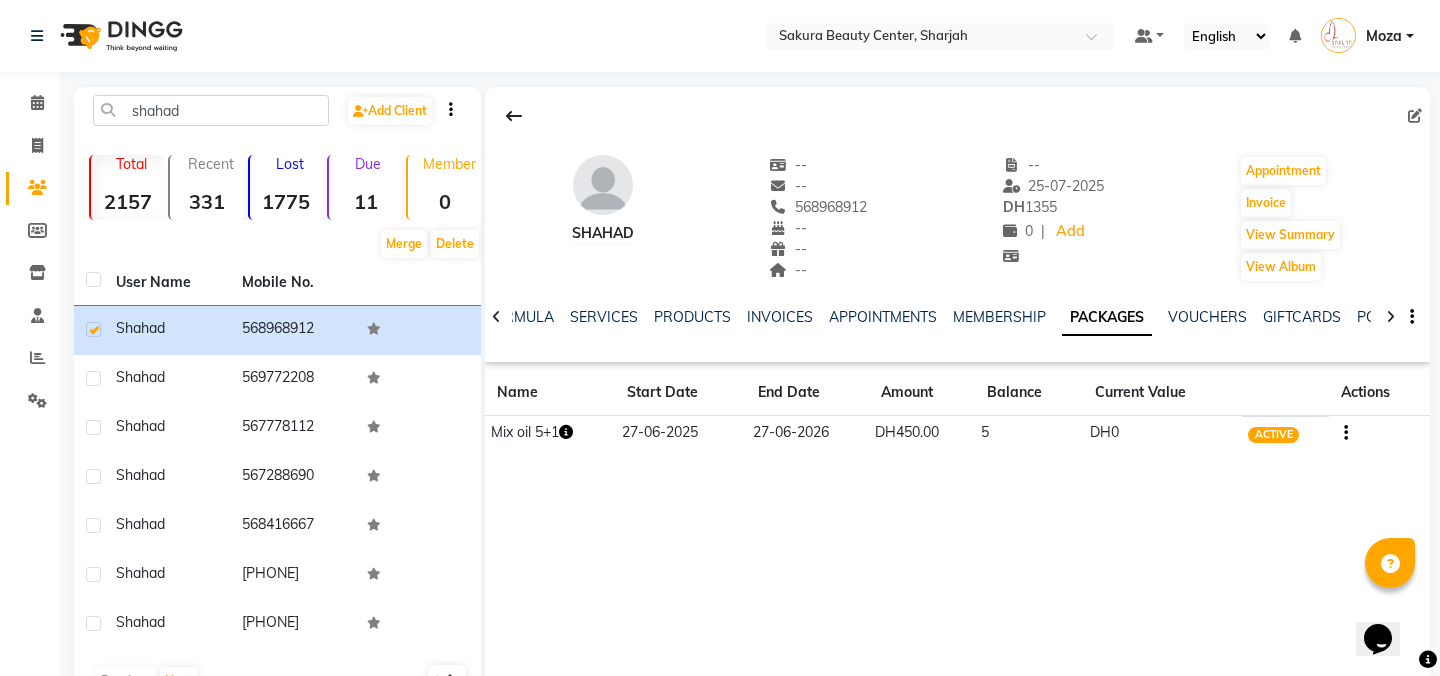 click 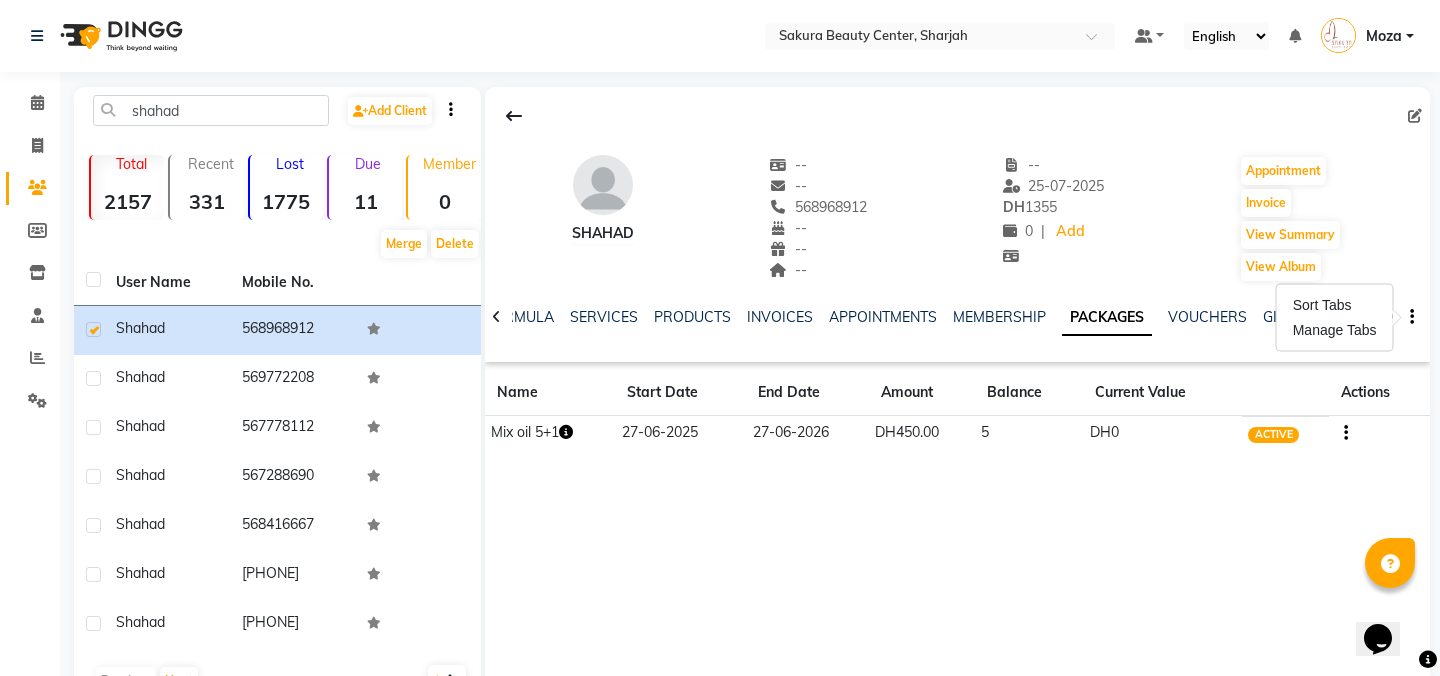 click 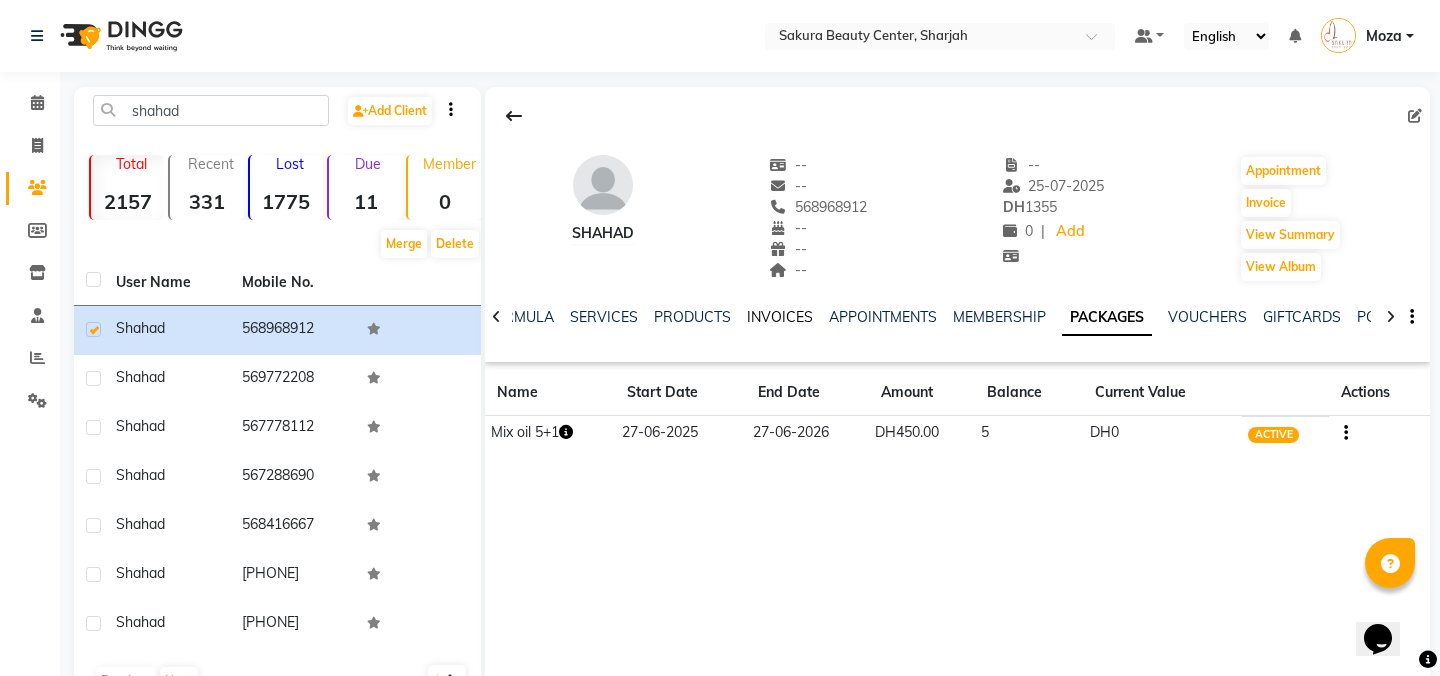 click on "INVOICES" 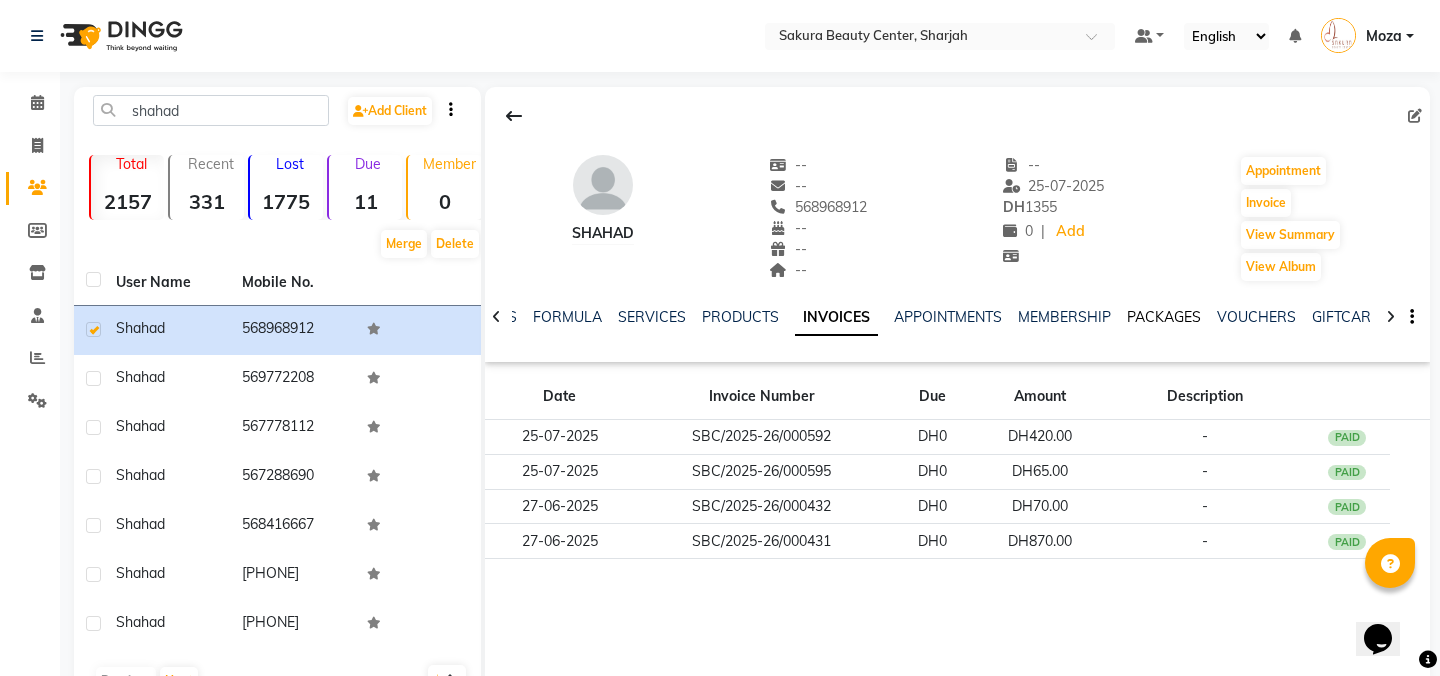 click on "PACKAGES" 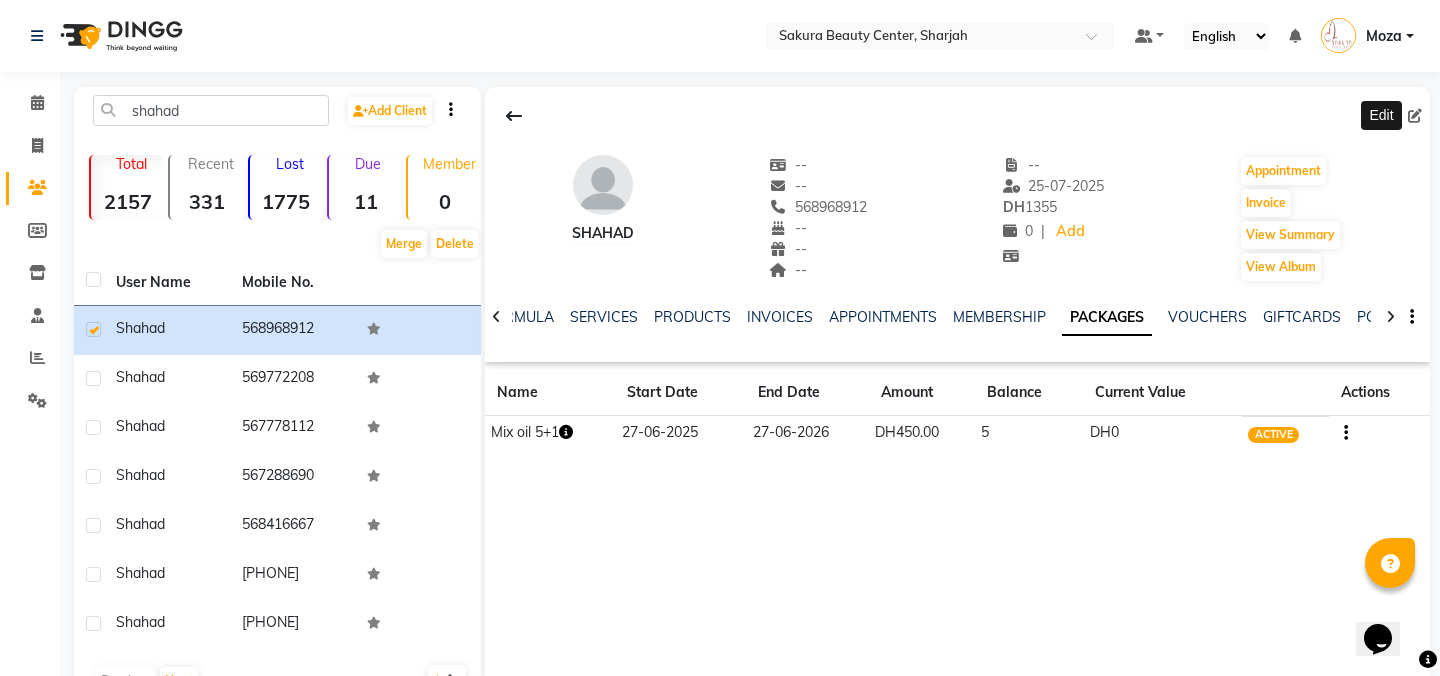 click 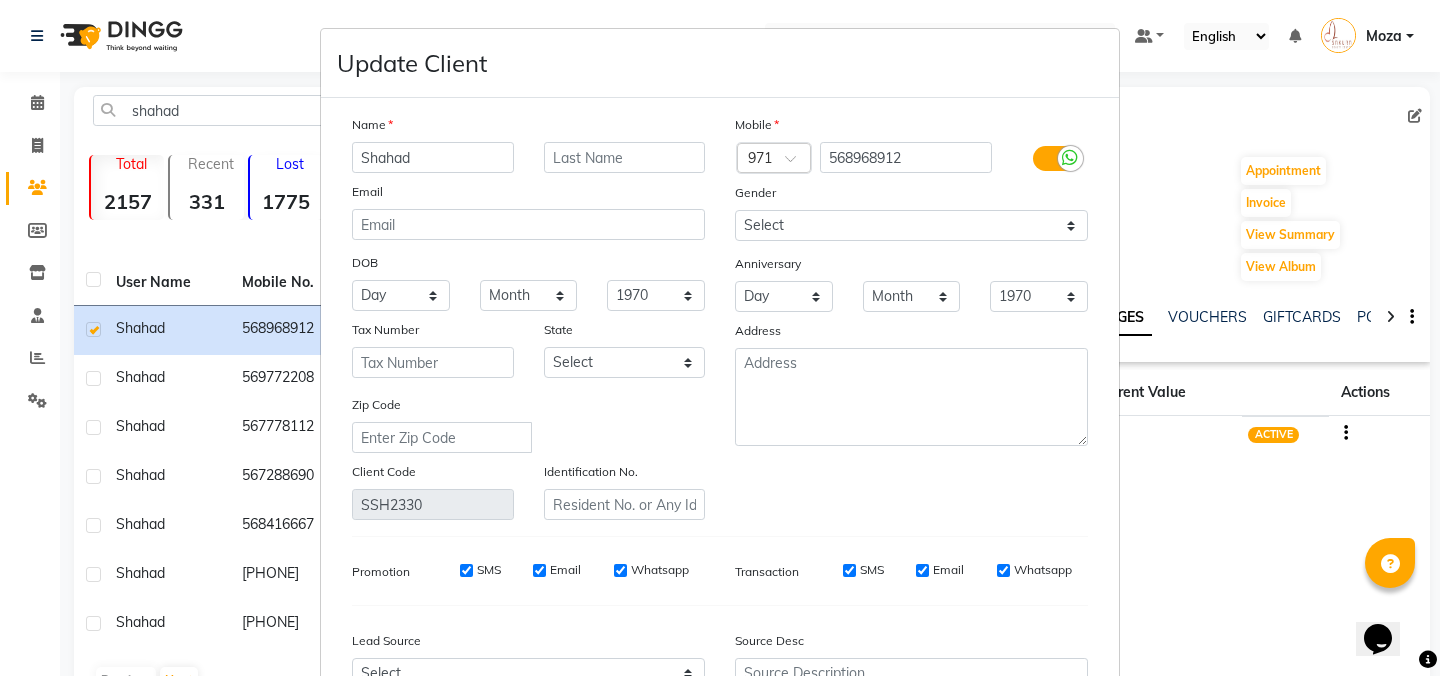 scroll, scrollTop: 211, scrollLeft: 0, axis: vertical 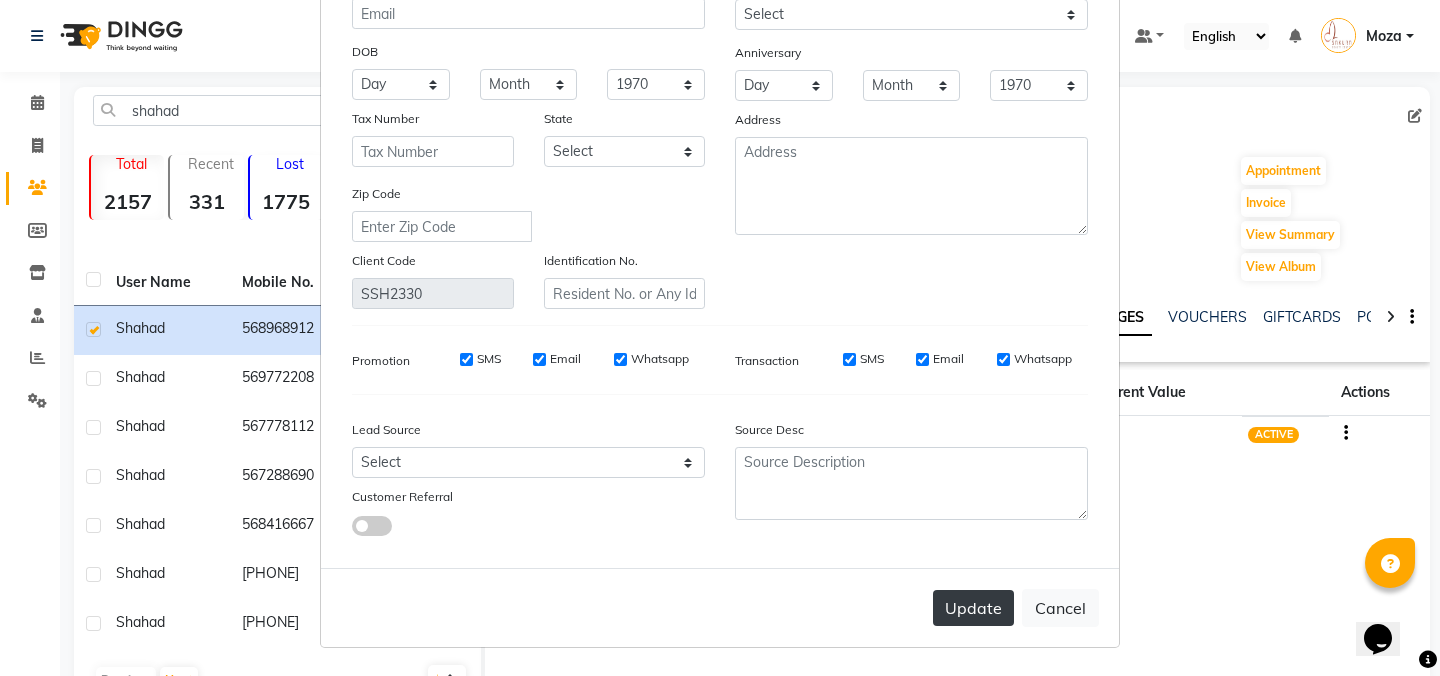click on "Update" at bounding box center (973, 608) 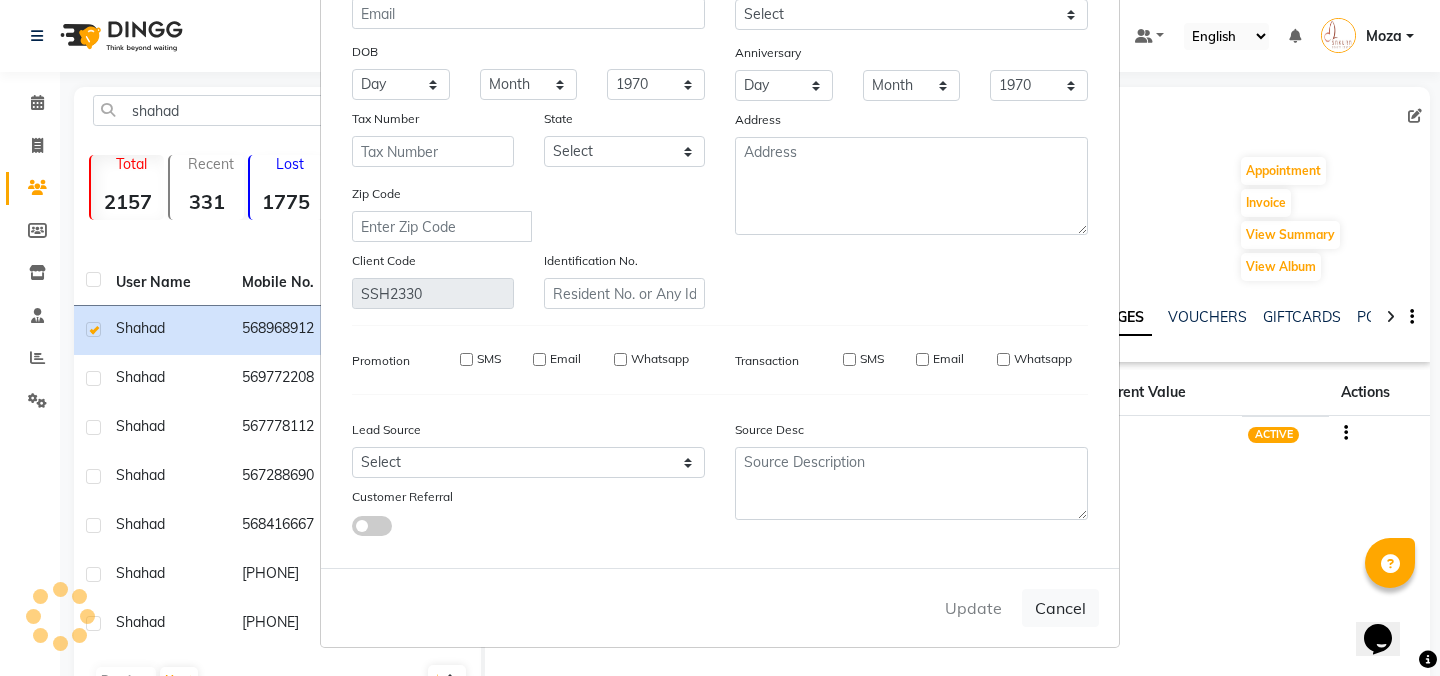 type 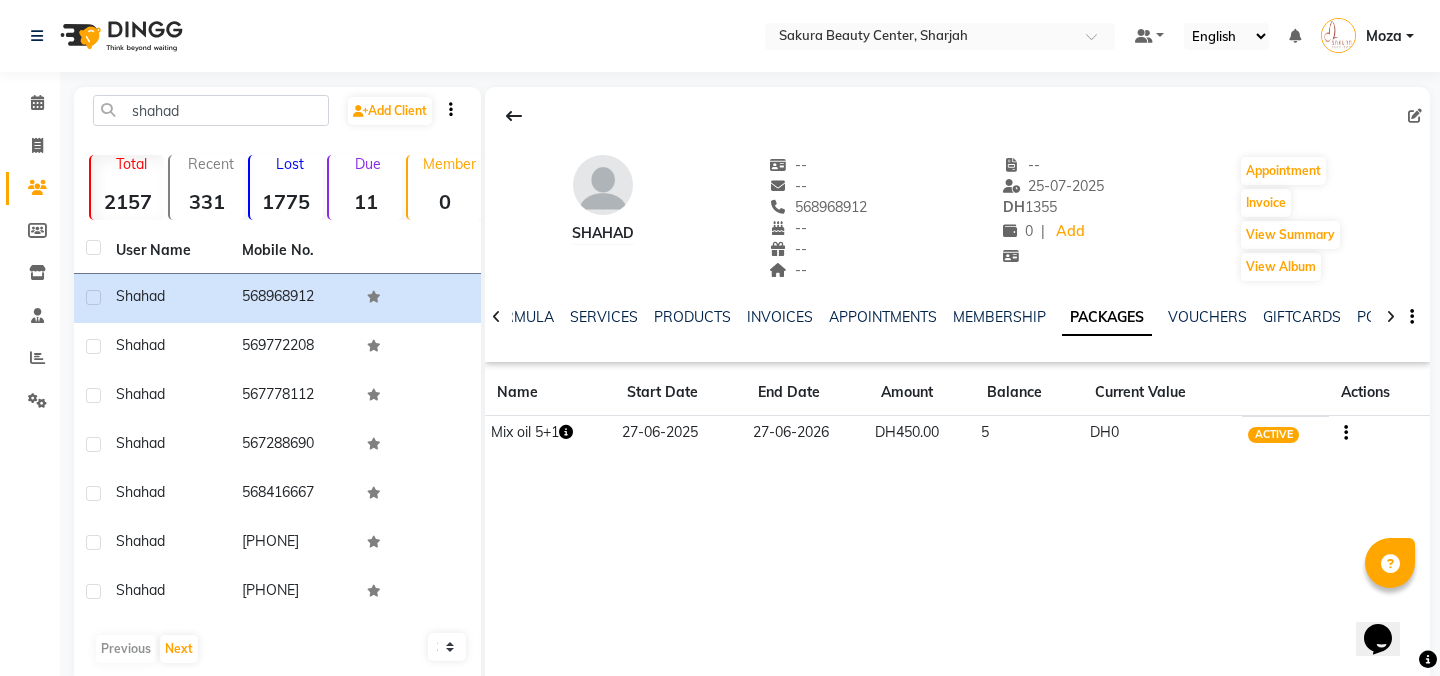 click 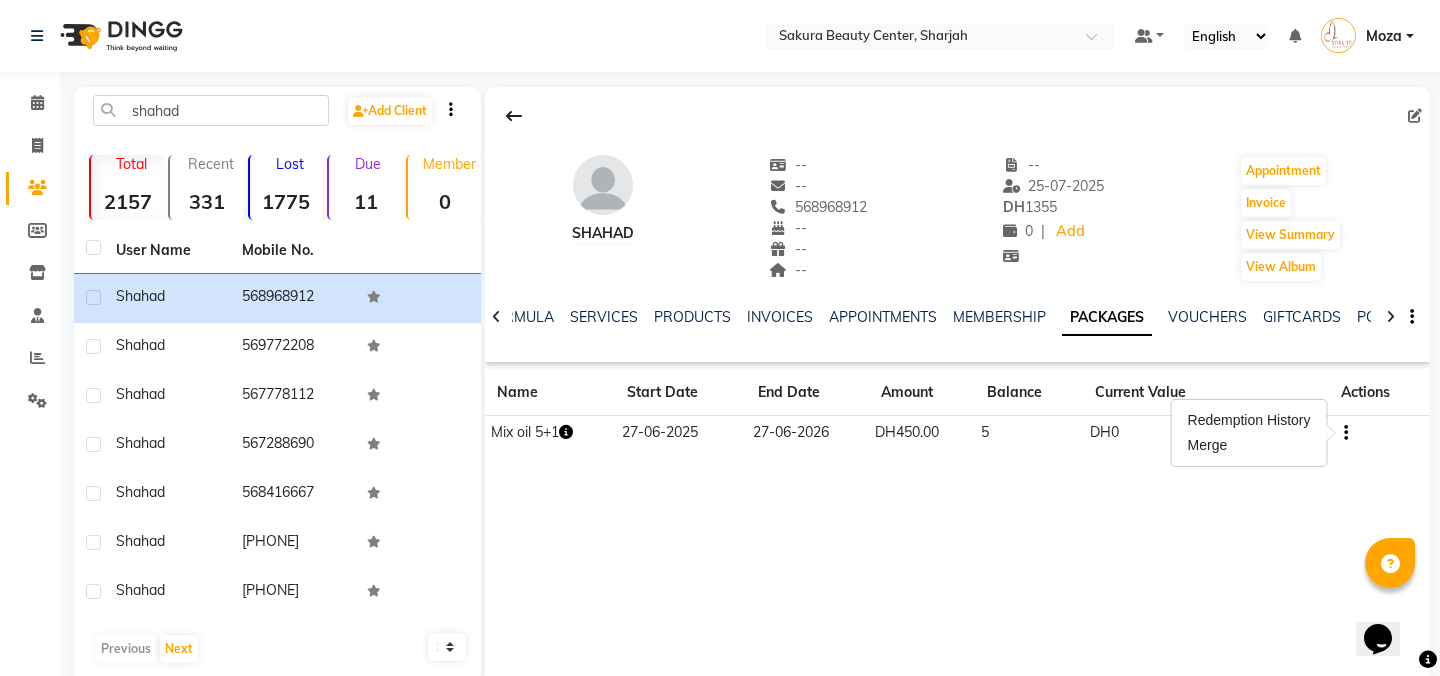 click on "Shahad    --   --   568968912  --  --  --  -- 25-07-2025 DH    1355 0 |  Add   Appointment   Invoice  View Summary  View Album  NOTES FORMULA SERVICES PRODUCTS INVOICES APPOINTMENTS MEMBERSHIP PACKAGES VOUCHERS GIFTCARDS POINTS FORMS FAMILY CARDS WALLET Name Start Date End Date Amount Balance Current Value Actions  Mix oil 5+1   27-06-2025 27-06-2026  DH450.00   5  DH0 ACTIVE" 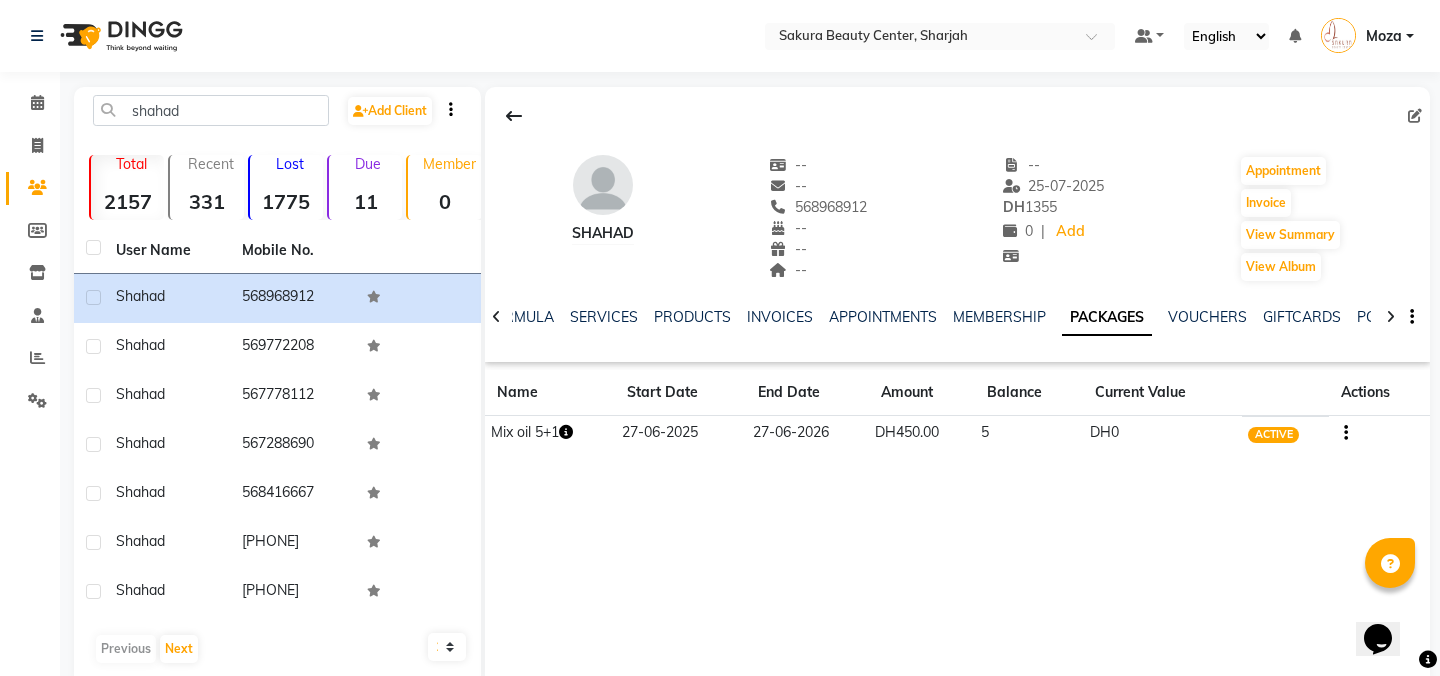 click 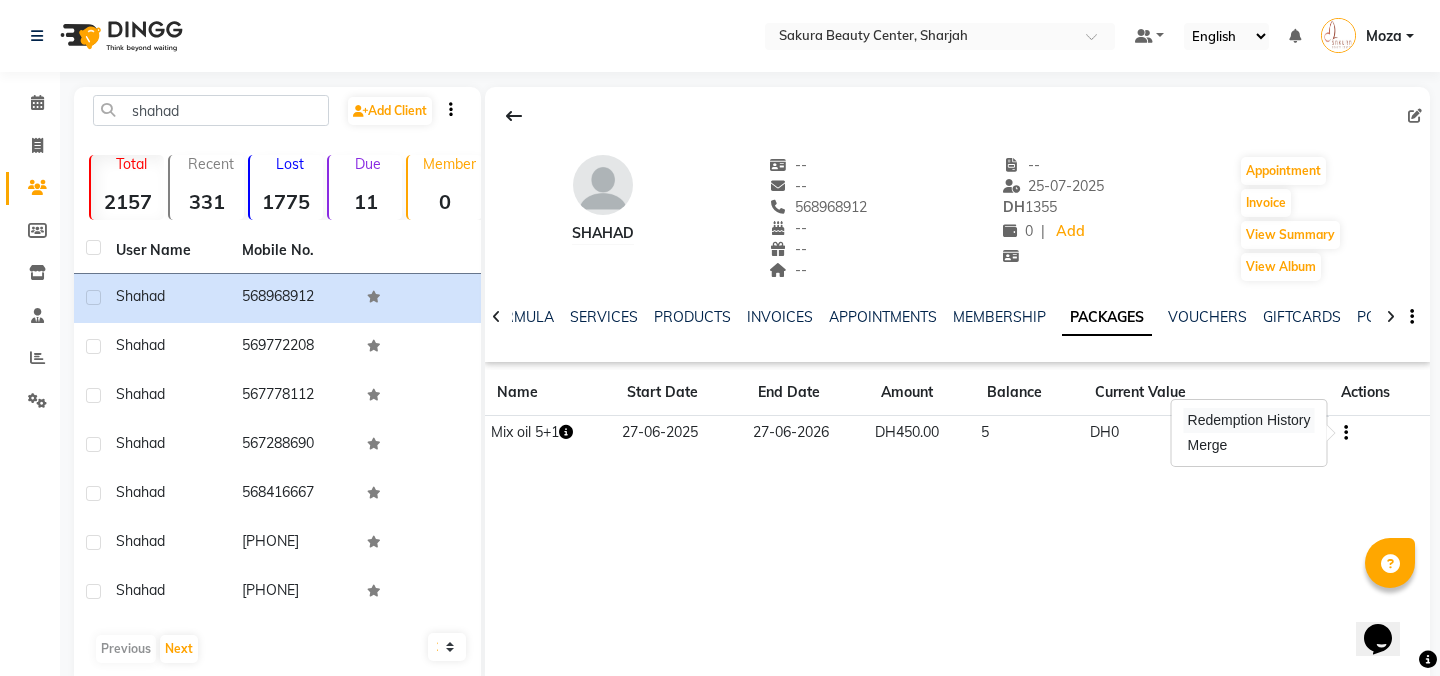 click on "Redemption History" at bounding box center [1249, 420] 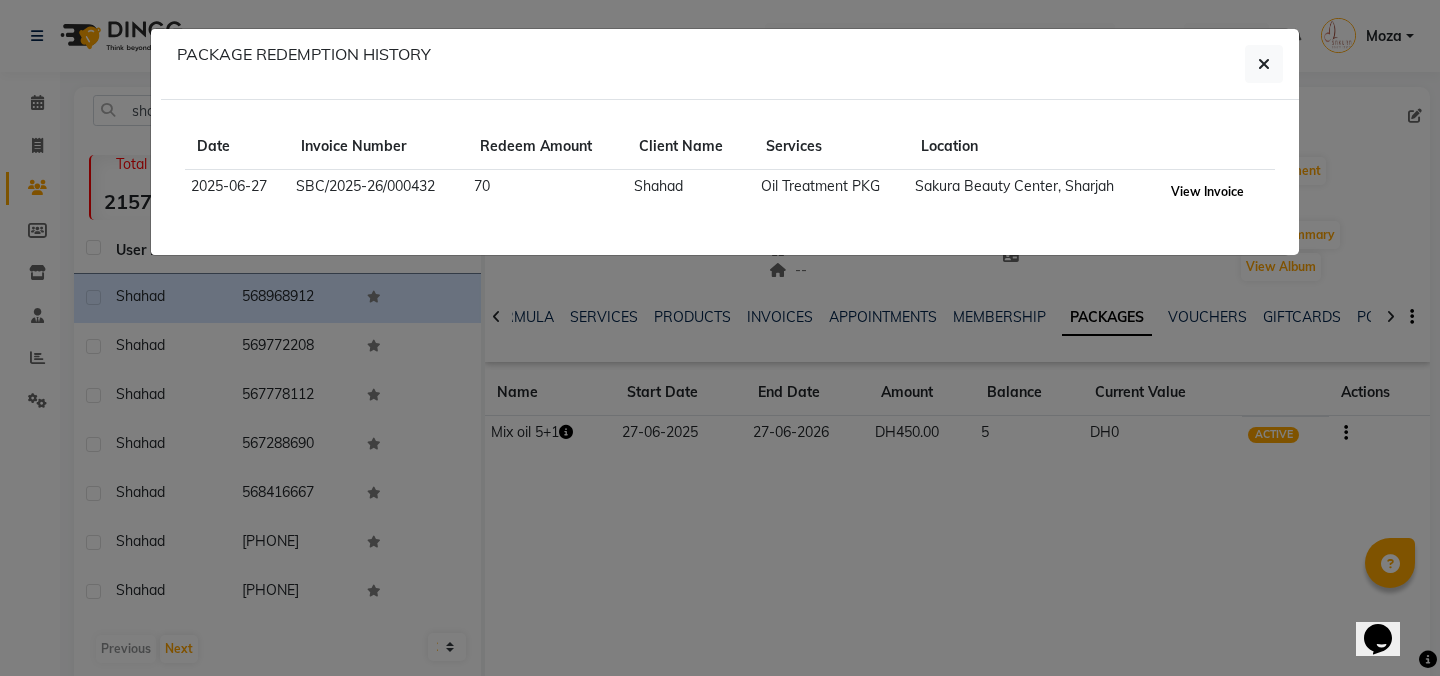 click on "View Invoice" at bounding box center [1207, 192] 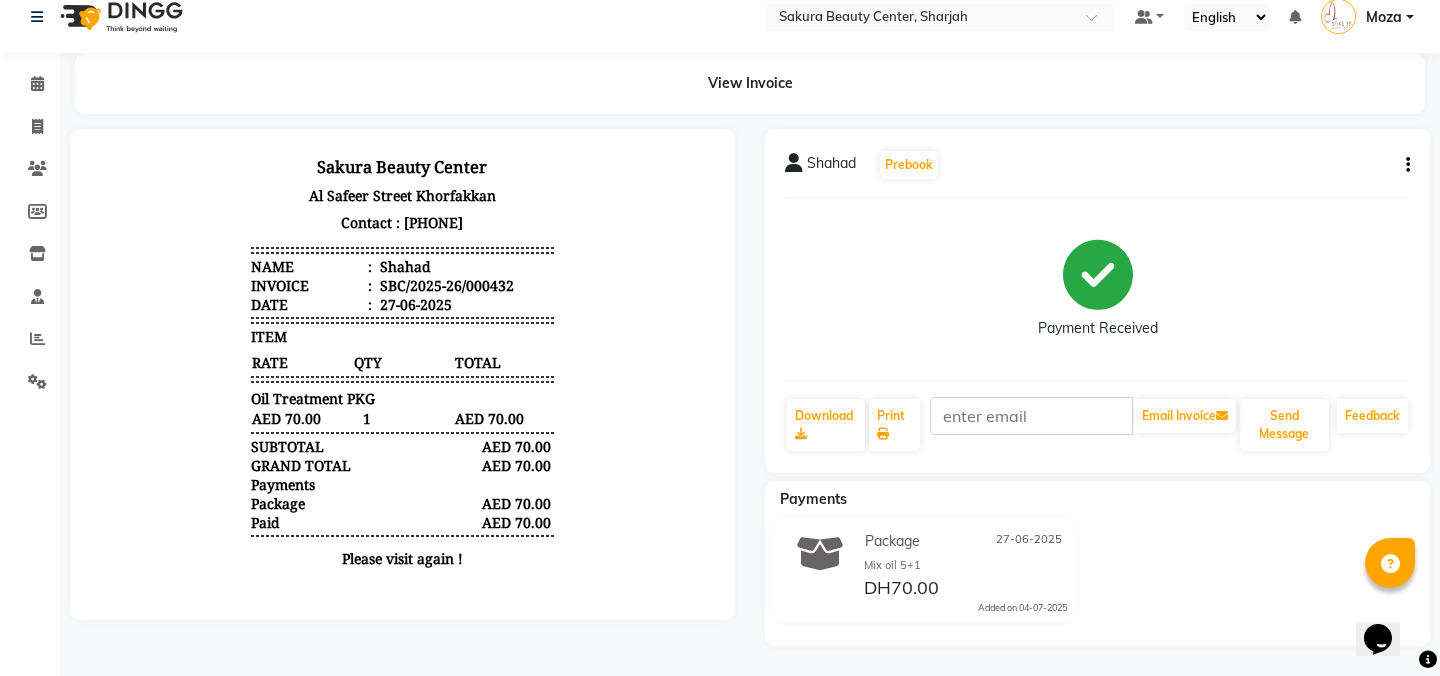 scroll, scrollTop: 0, scrollLeft: 0, axis: both 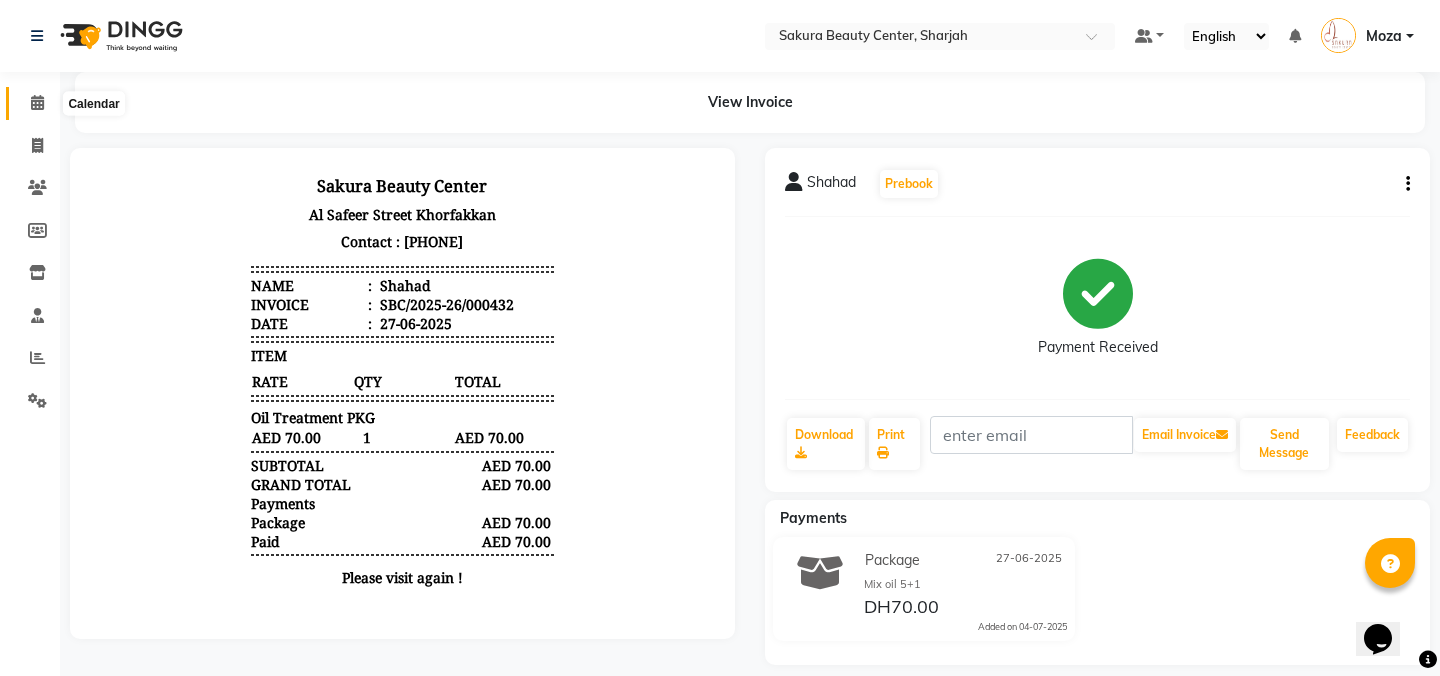 click 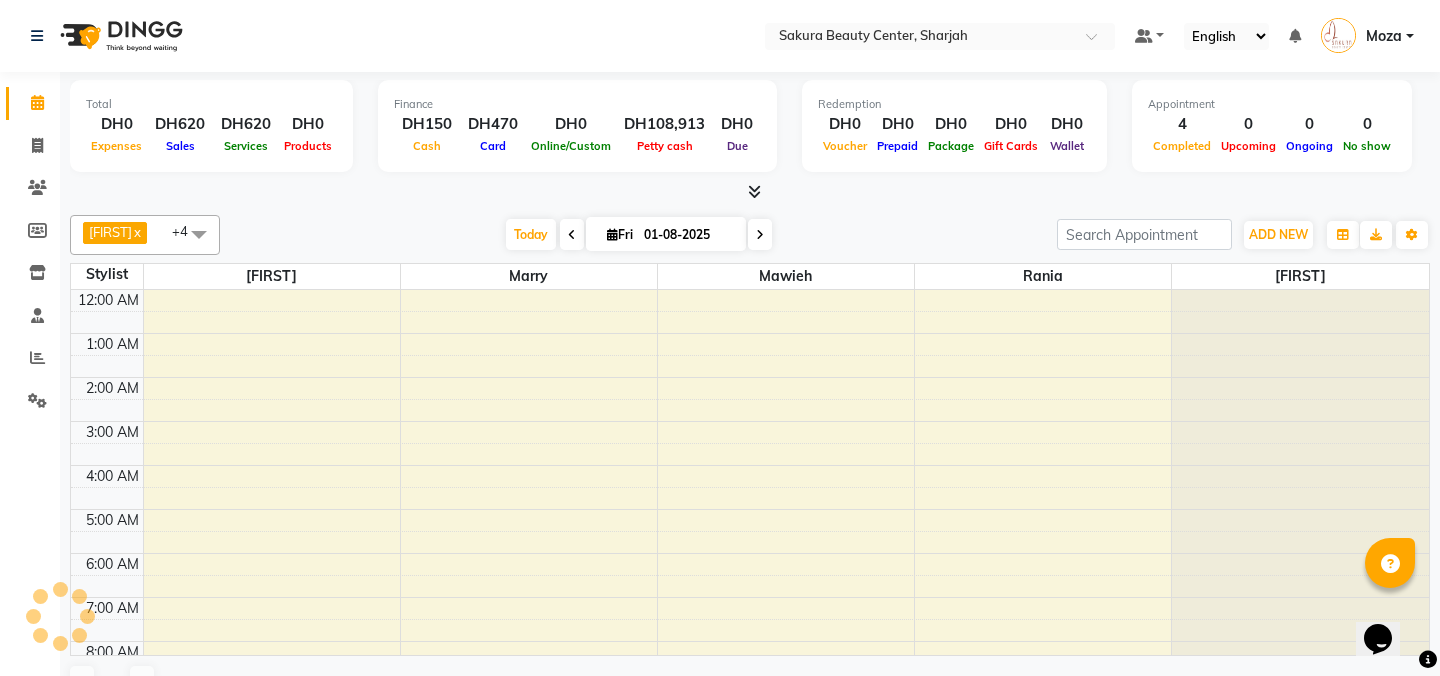 scroll, scrollTop: 265, scrollLeft: 0, axis: vertical 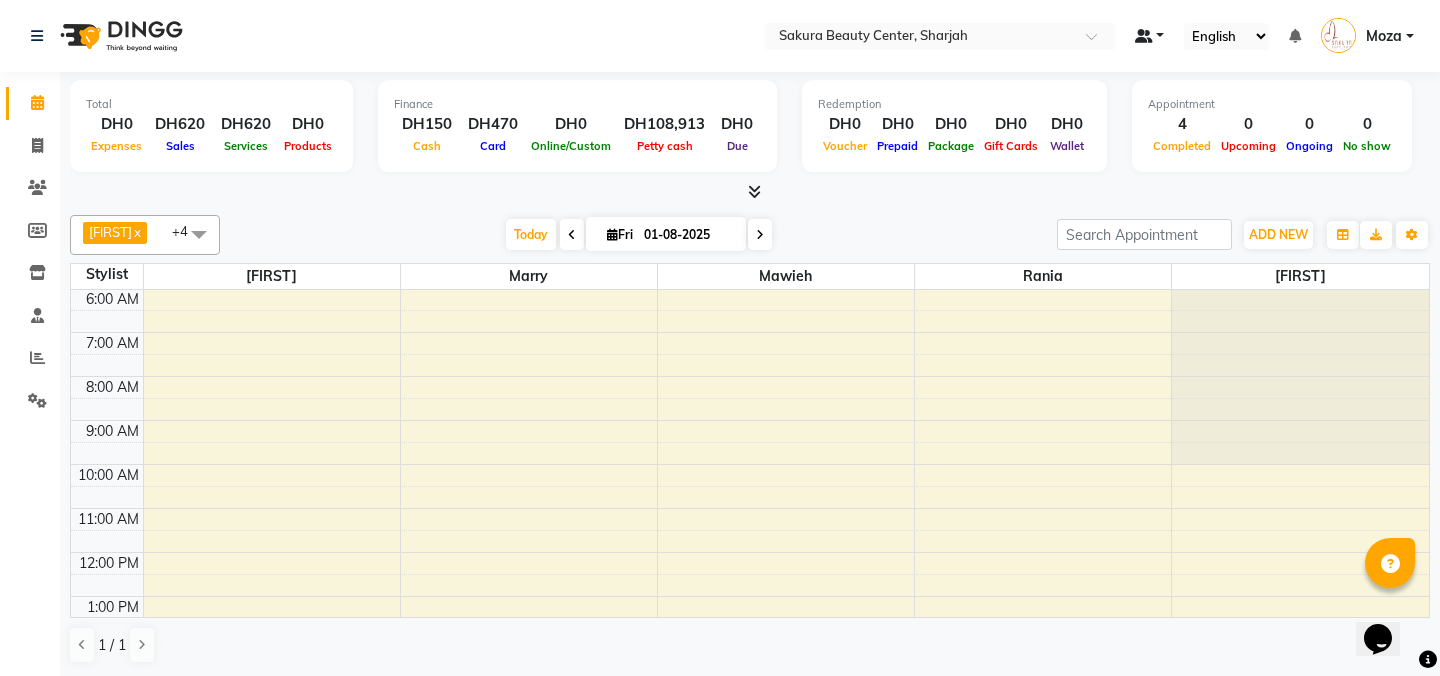 click at bounding box center (1150, 36) 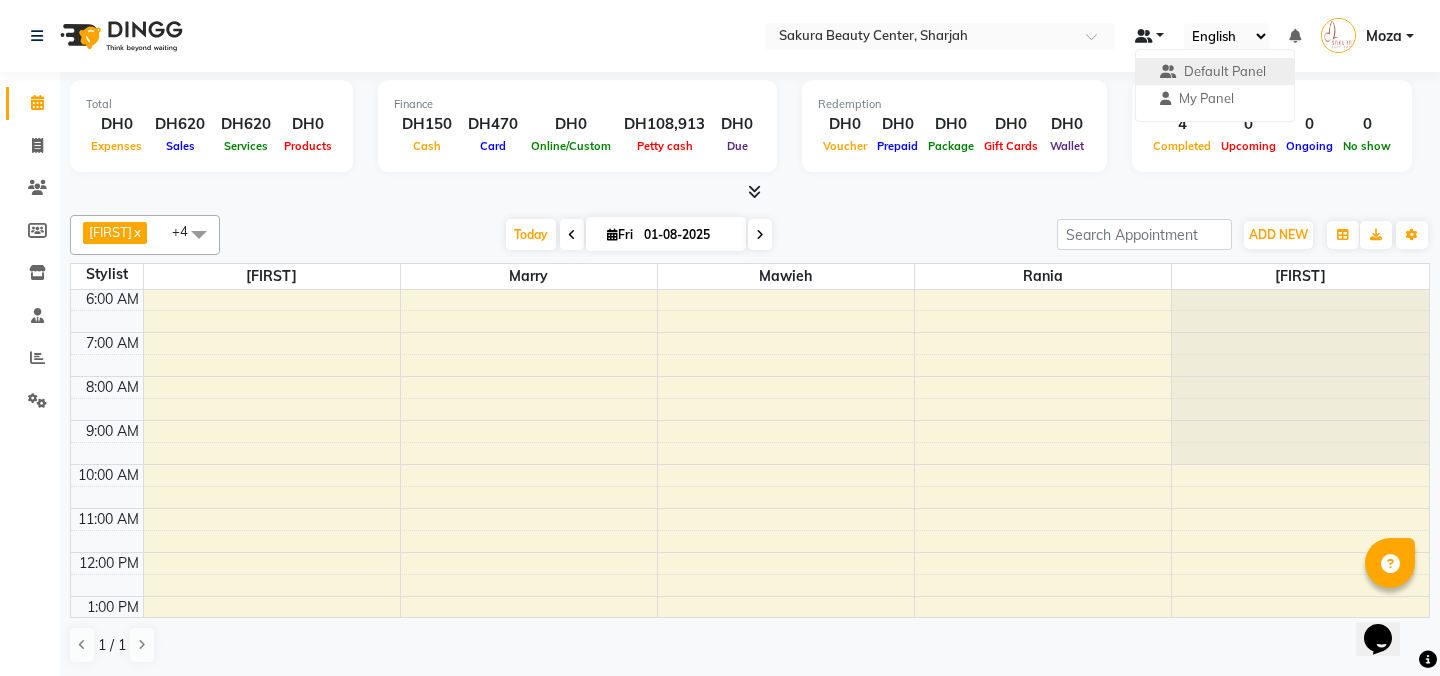 click at bounding box center (1150, 36) 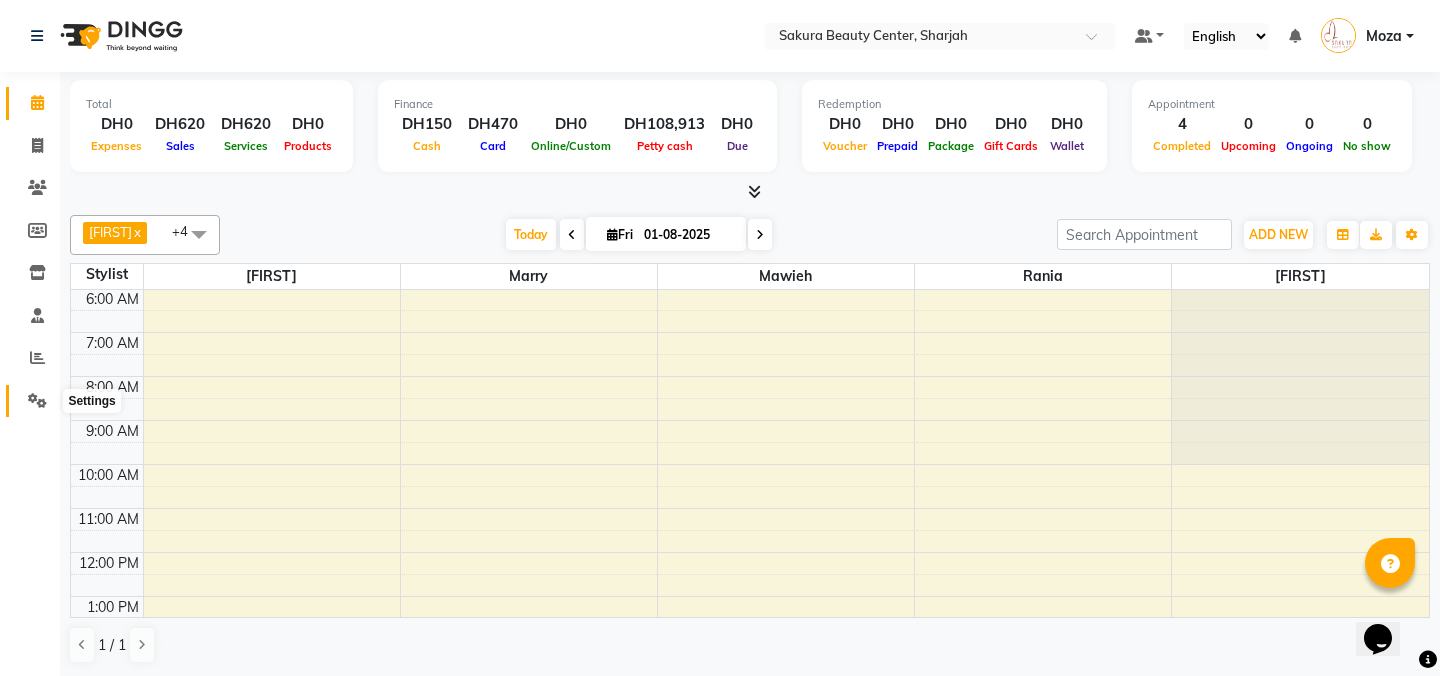 click 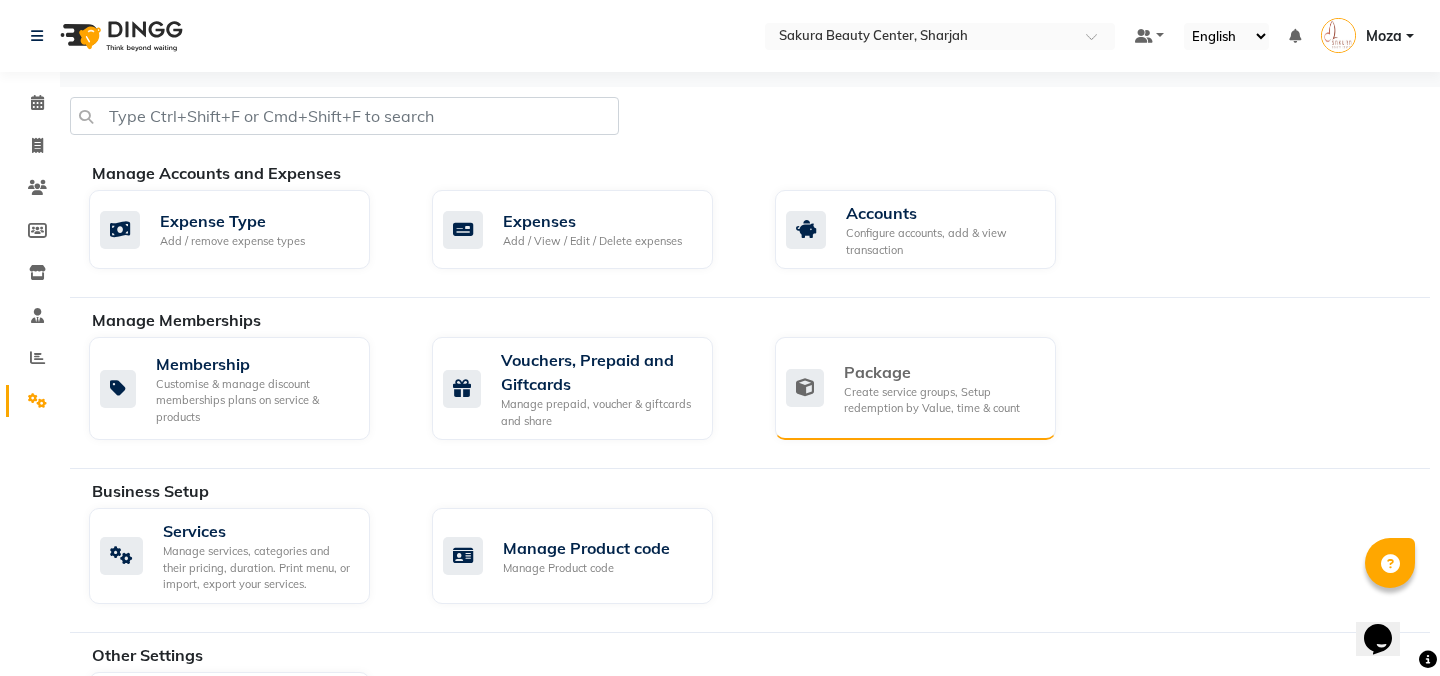click on "Create service groups, Setup redemption by Value, time & count" 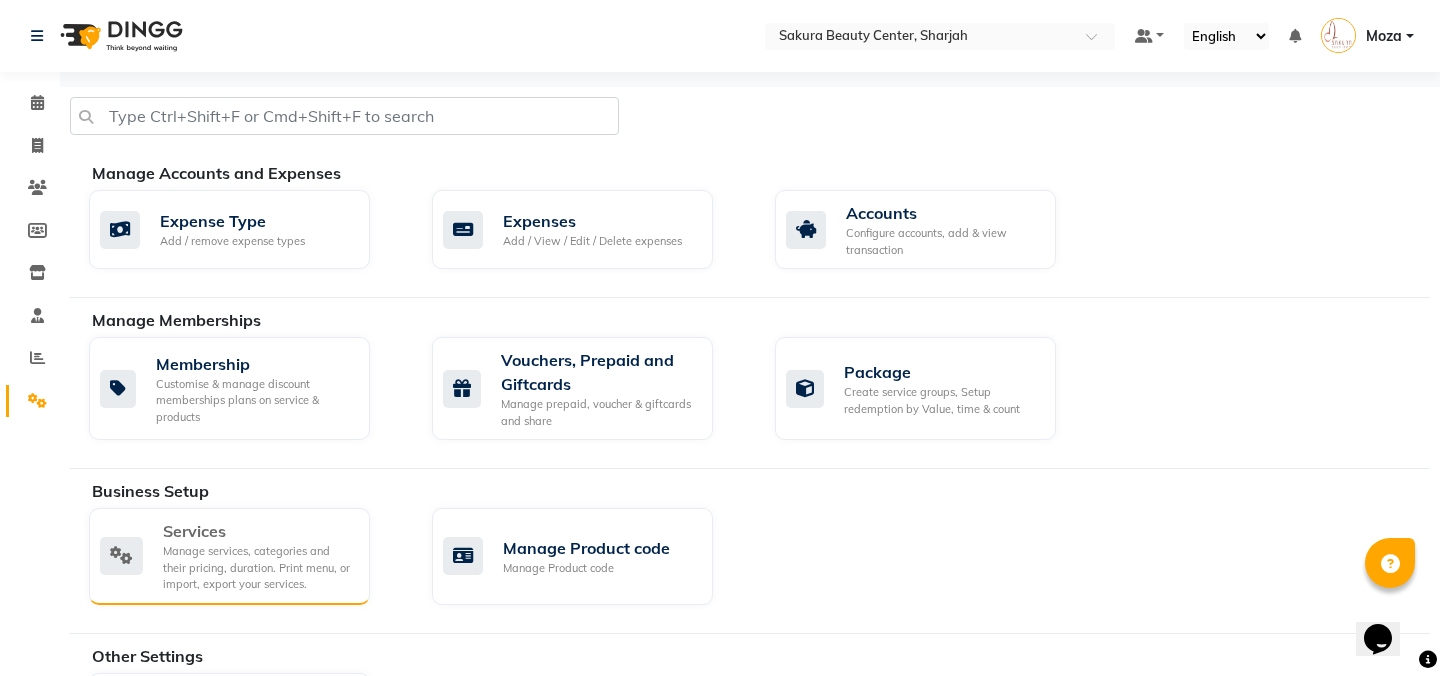click on "Services" 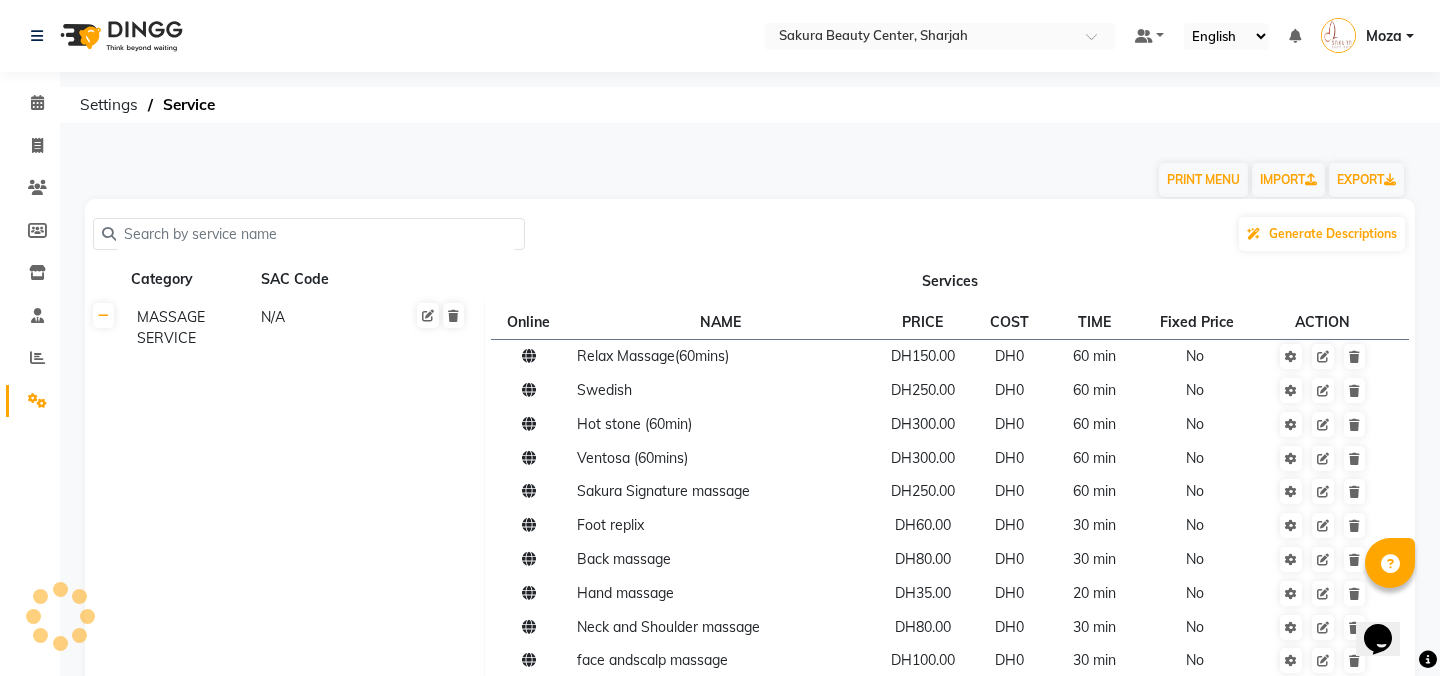 click 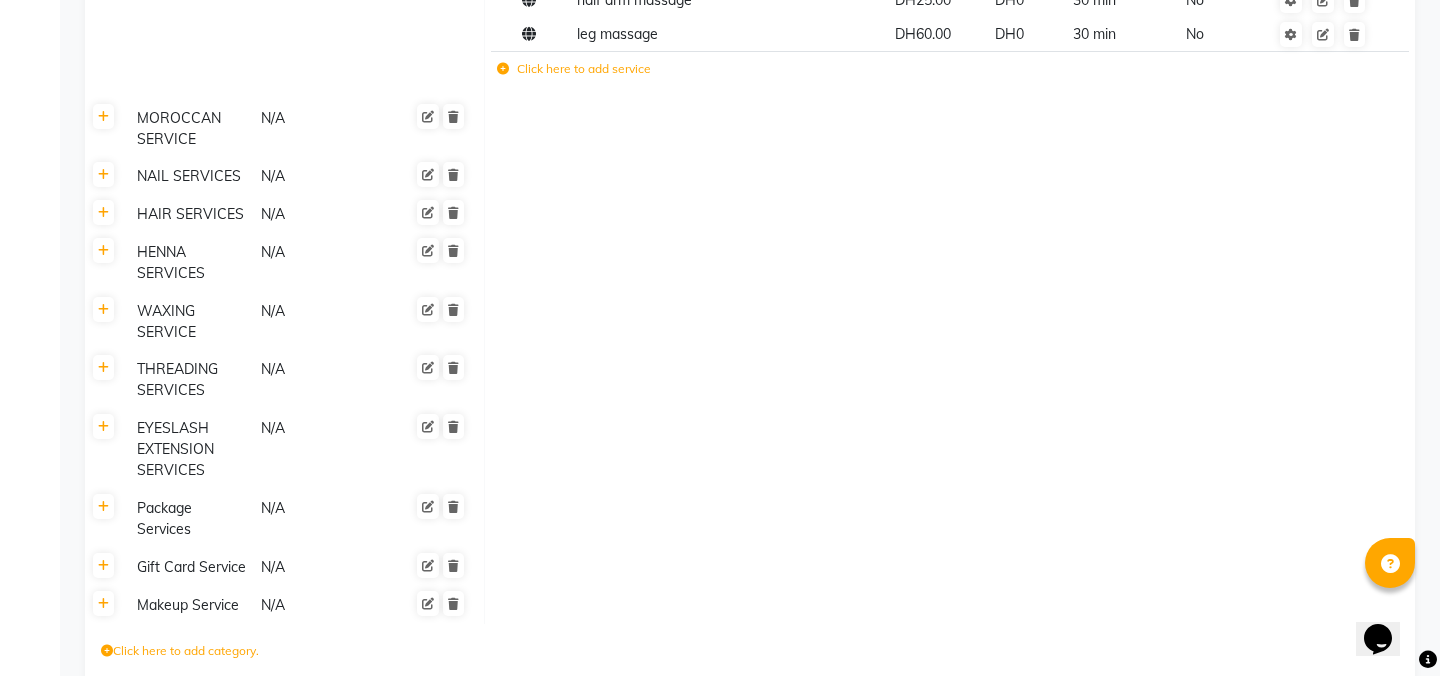 scroll, scrollTop: 891, scrollLeft: 0, axis: vertical 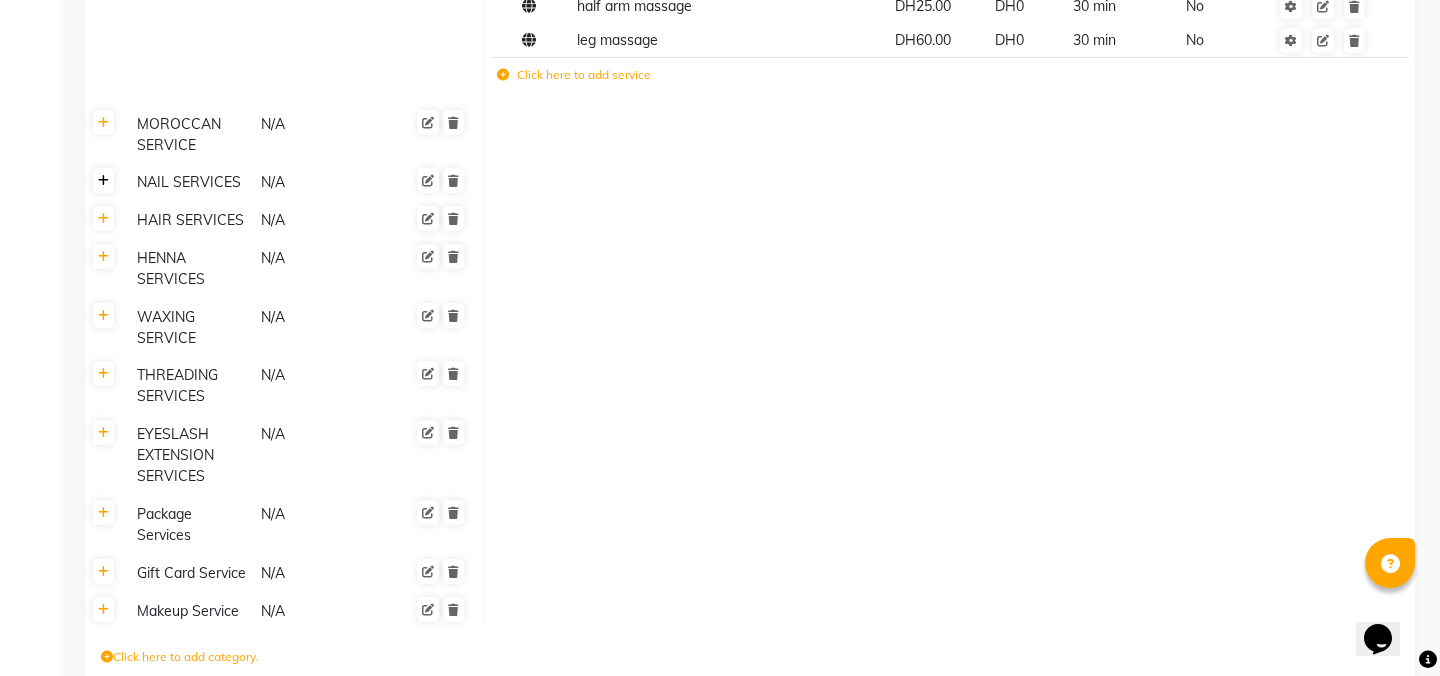 click 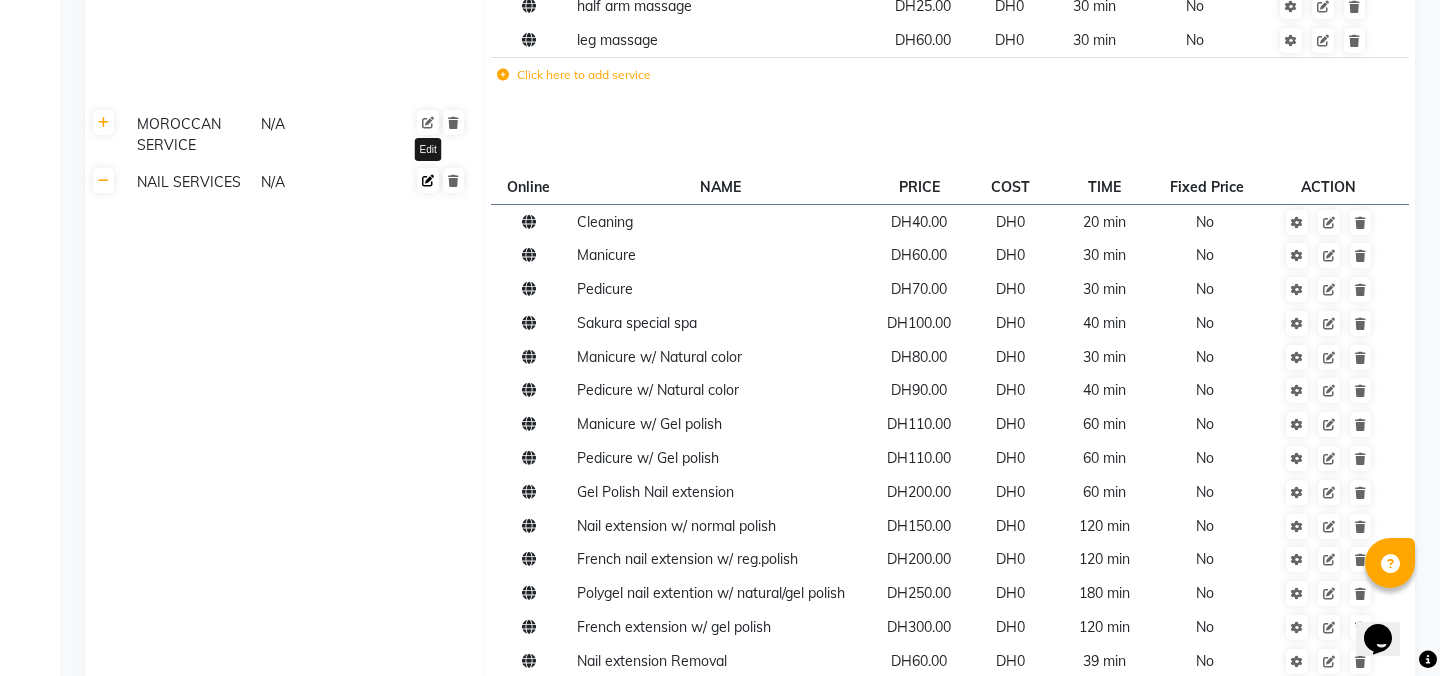 click 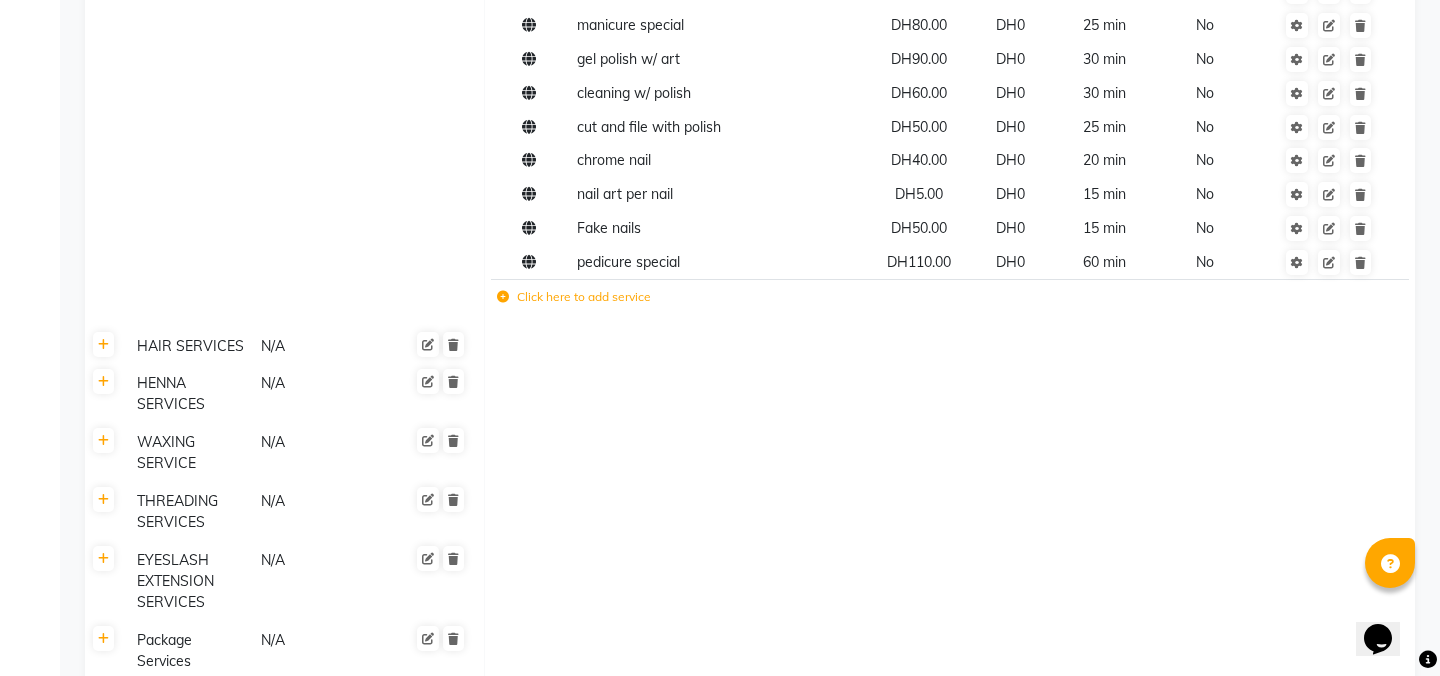 scroll, scrollTop: 2069, scrollLeft: 0, axis: vertical 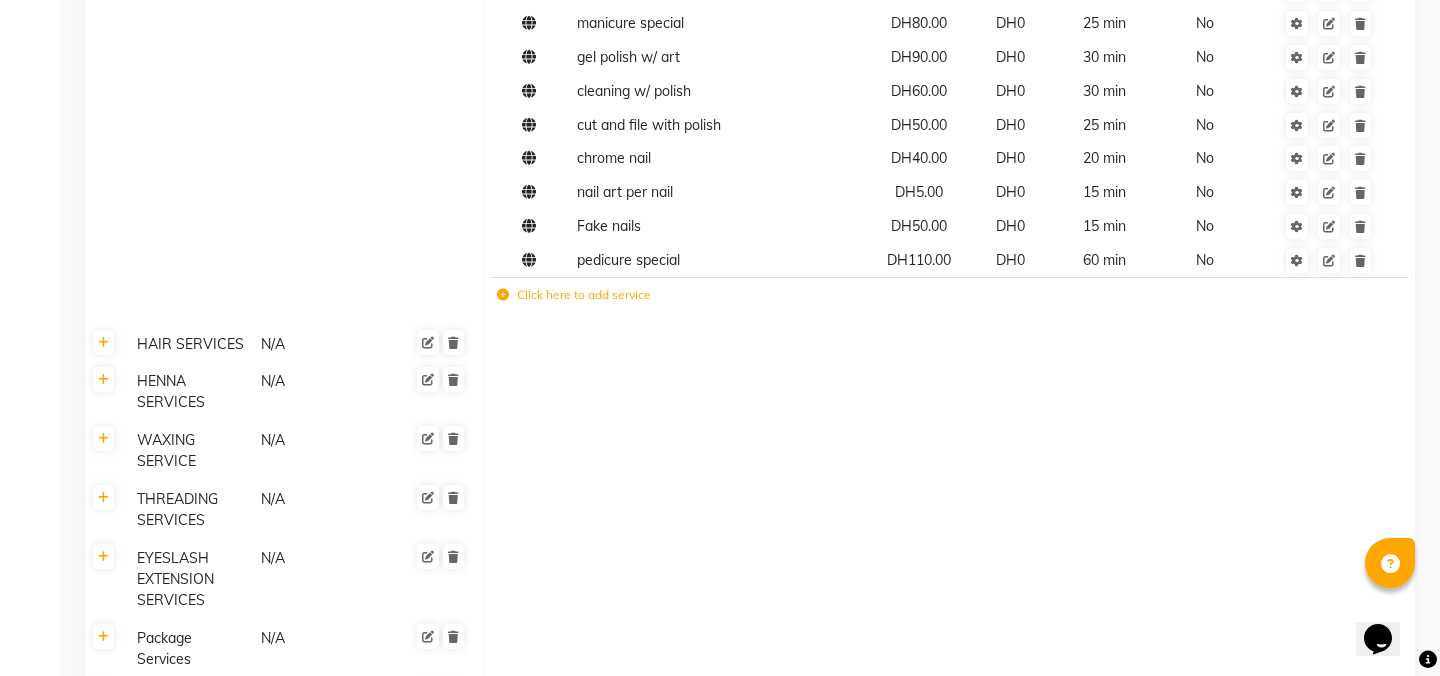 click on "Click here to add service" 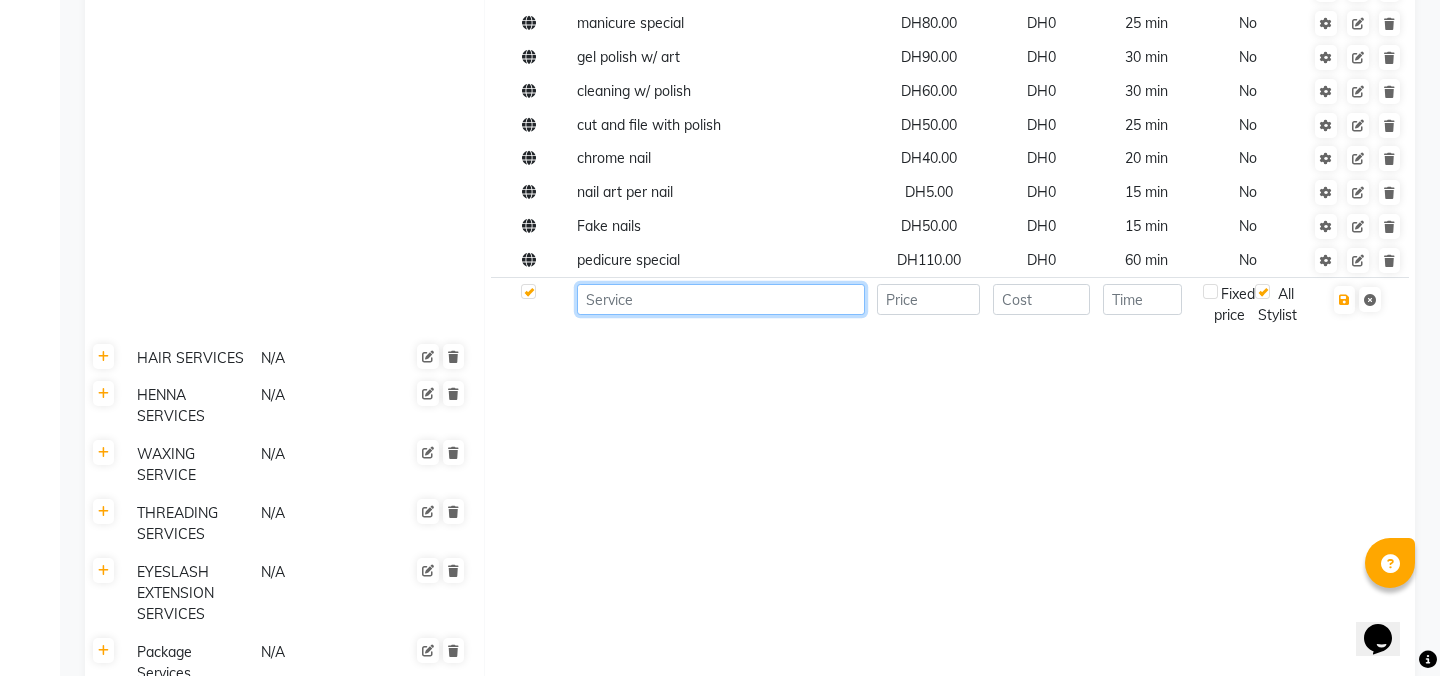 click 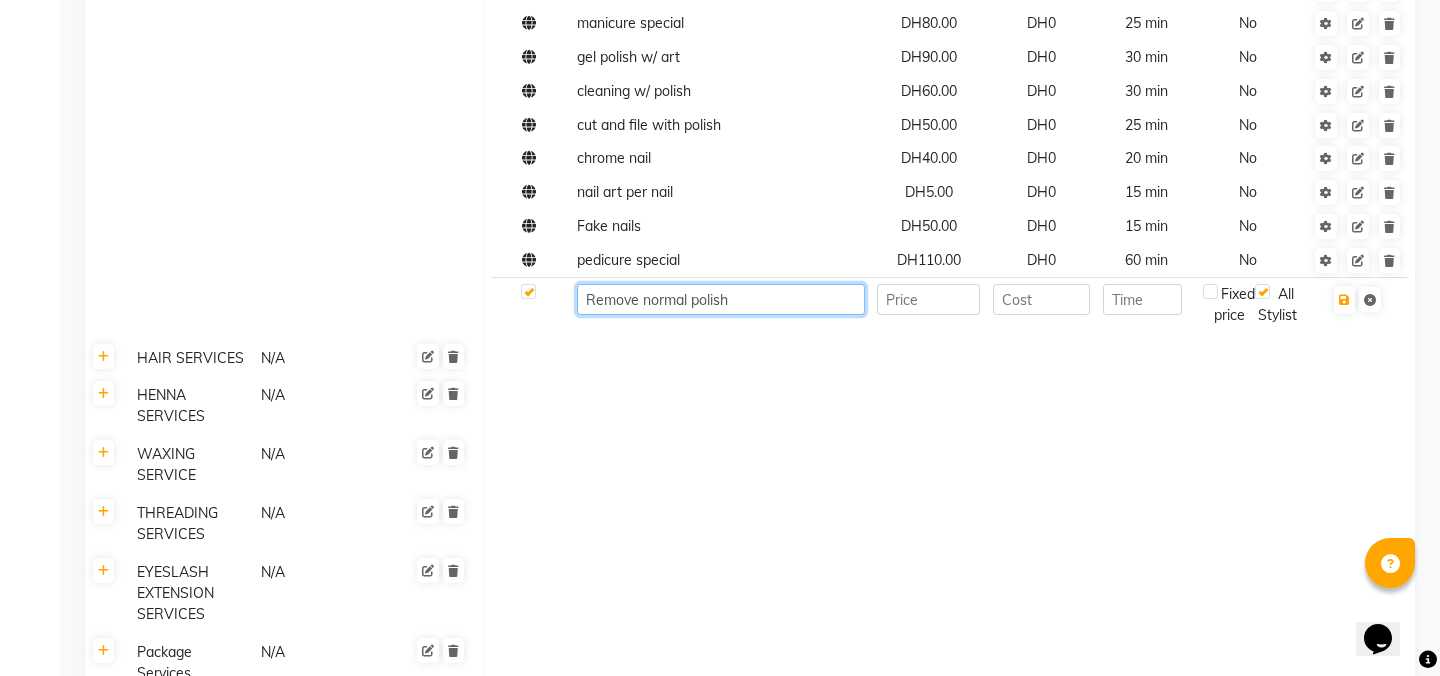 type on "Remove normal polish" 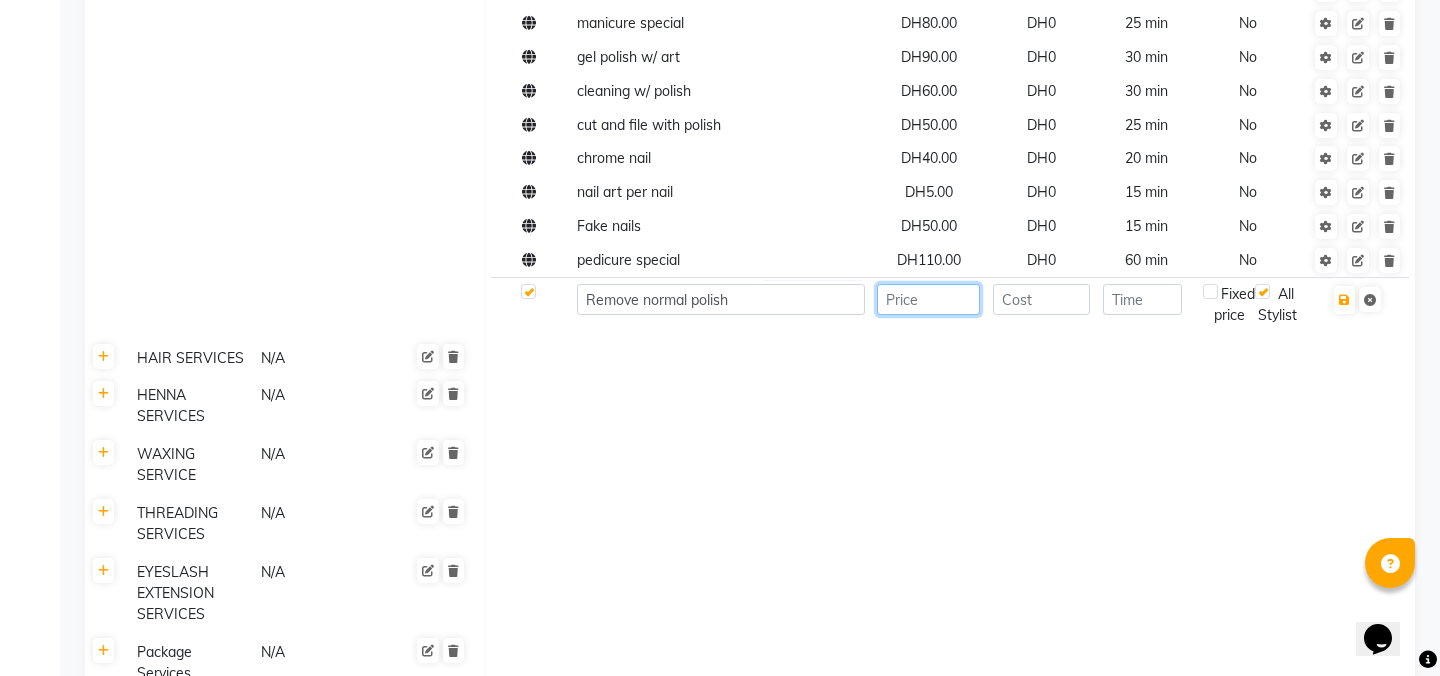 click 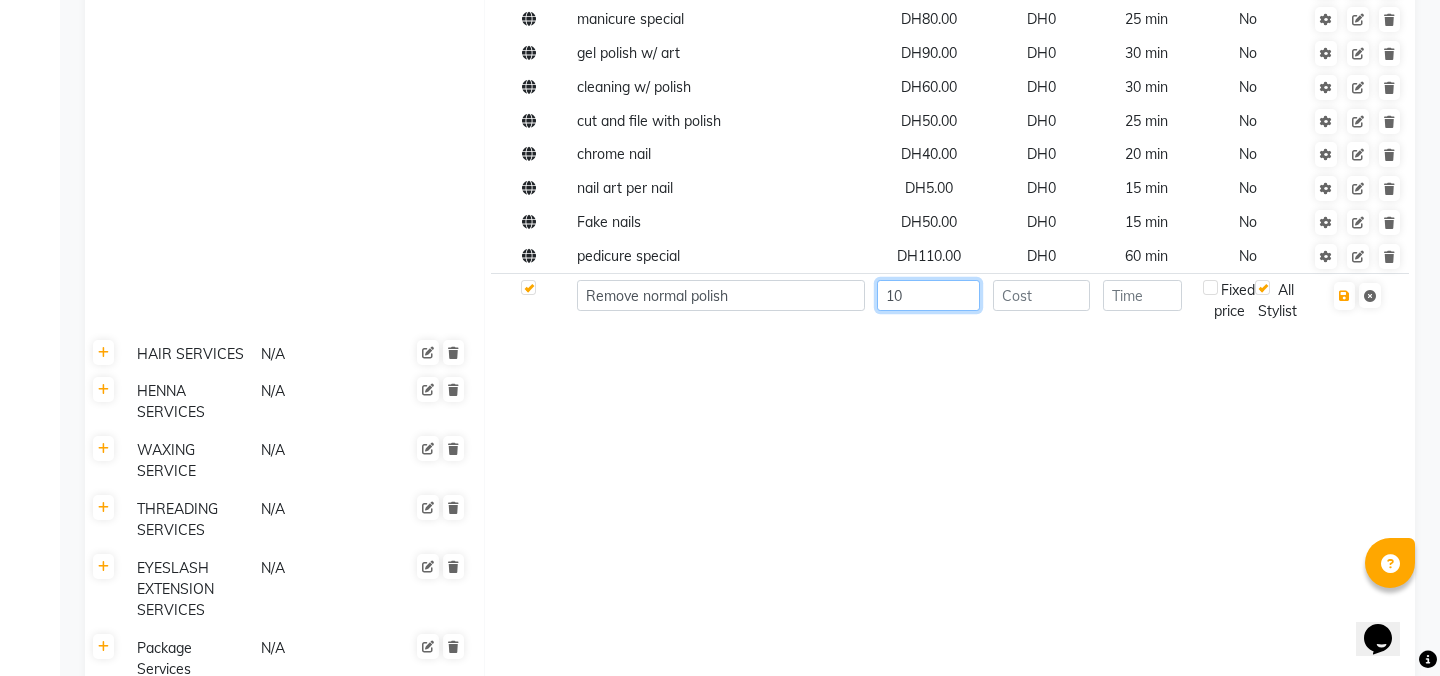 scroll, scrollTop: 2024, scrollLeft: 0, axis: vertical 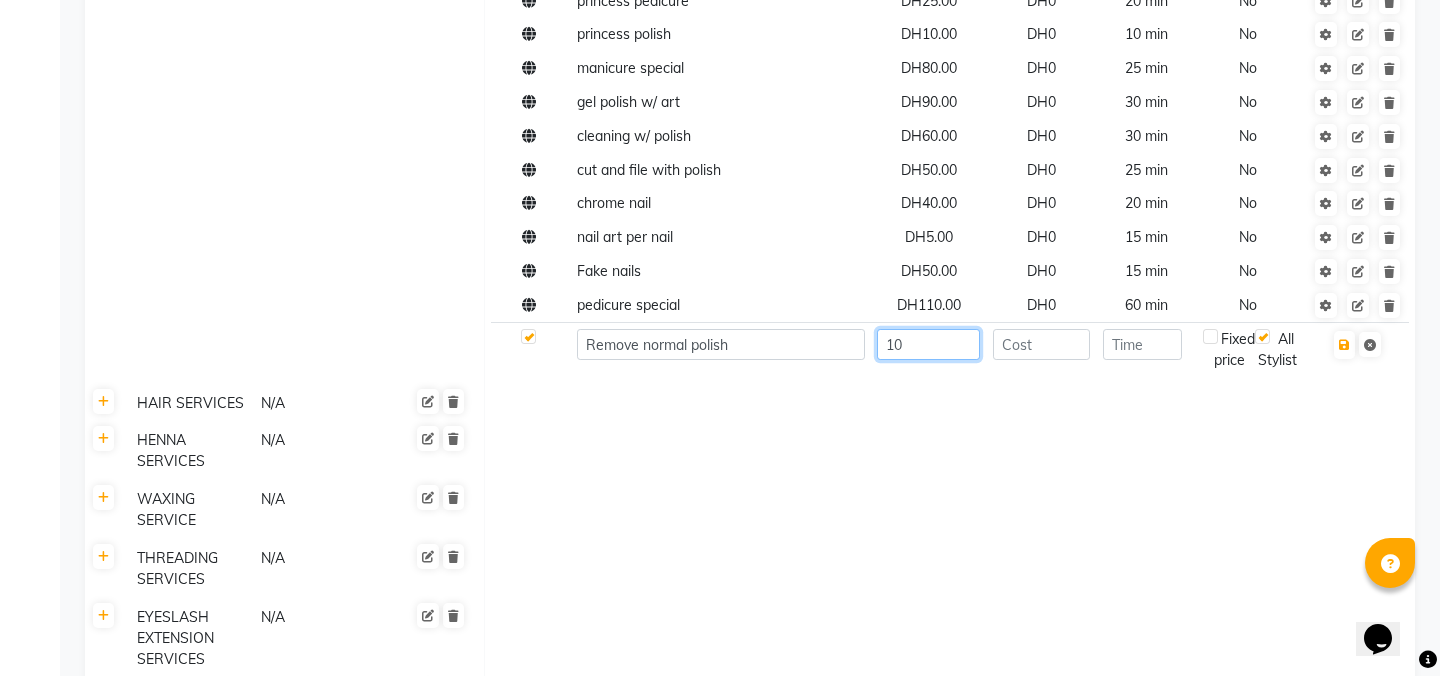 type on "10" 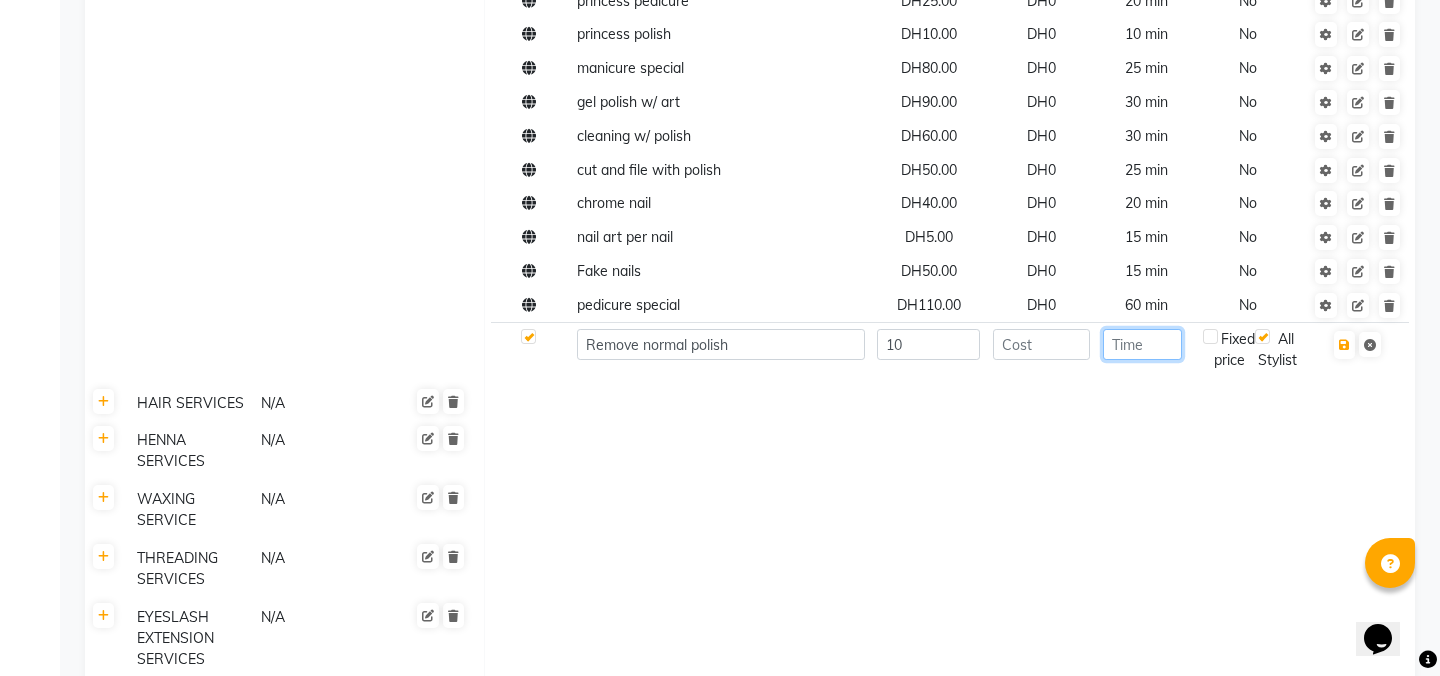 click 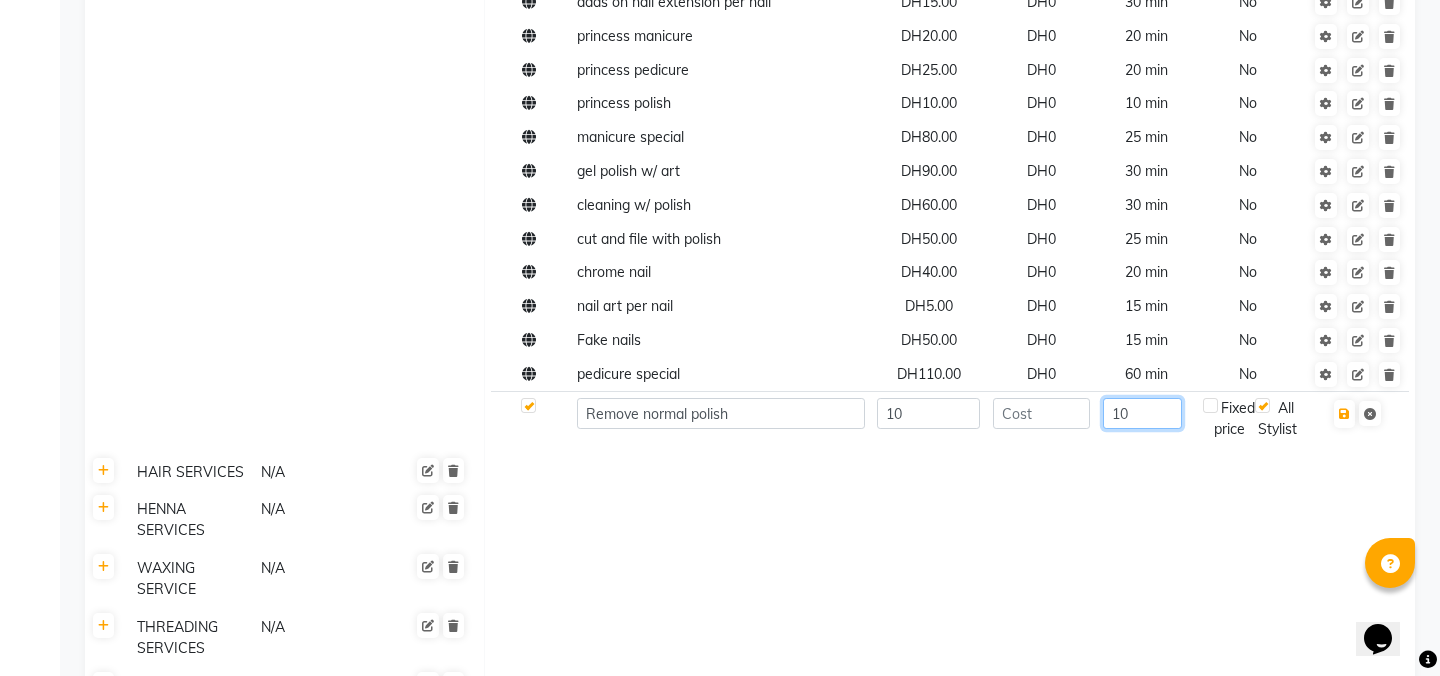 scroll, scrollTop: 2020, scrollLeft: 0, axis: vertical 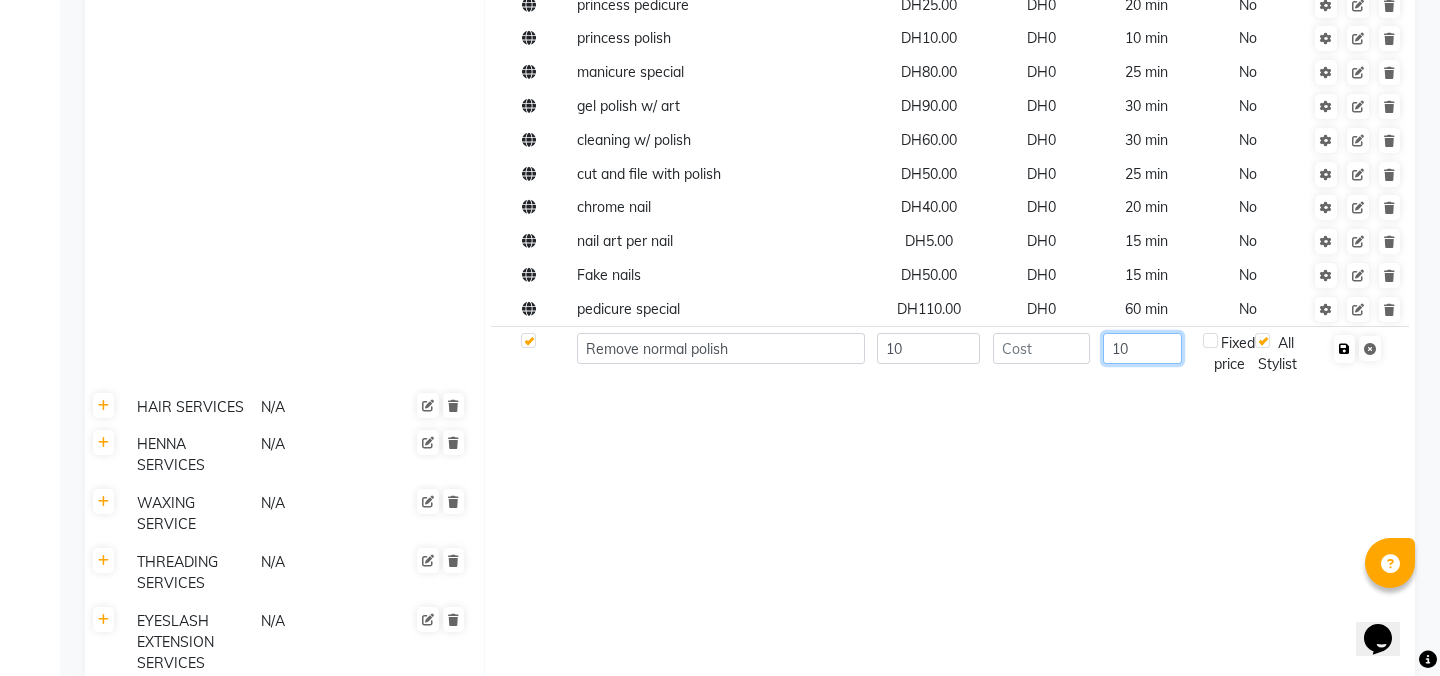 type on "10" 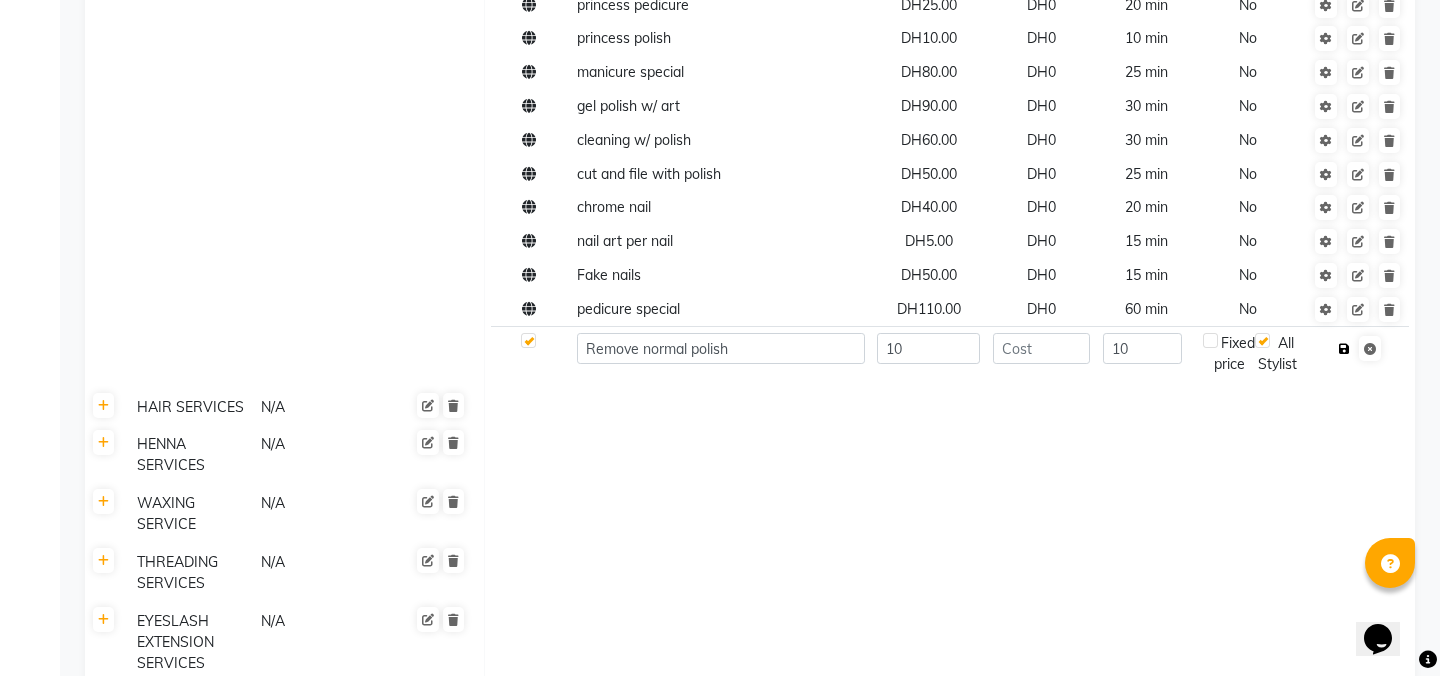 click at bounding box center [1344, 349] 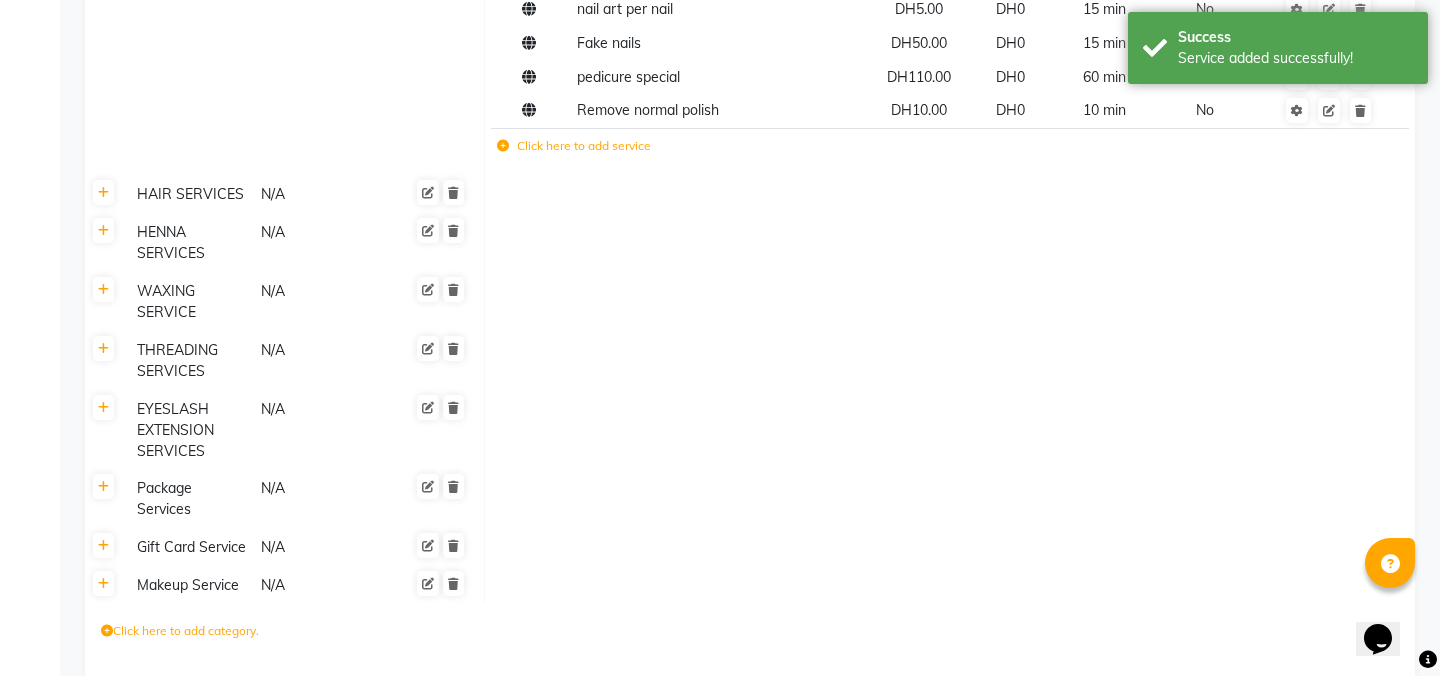 scroll, scrollTop: 2253, scrollLeft: 0, axis: vertical 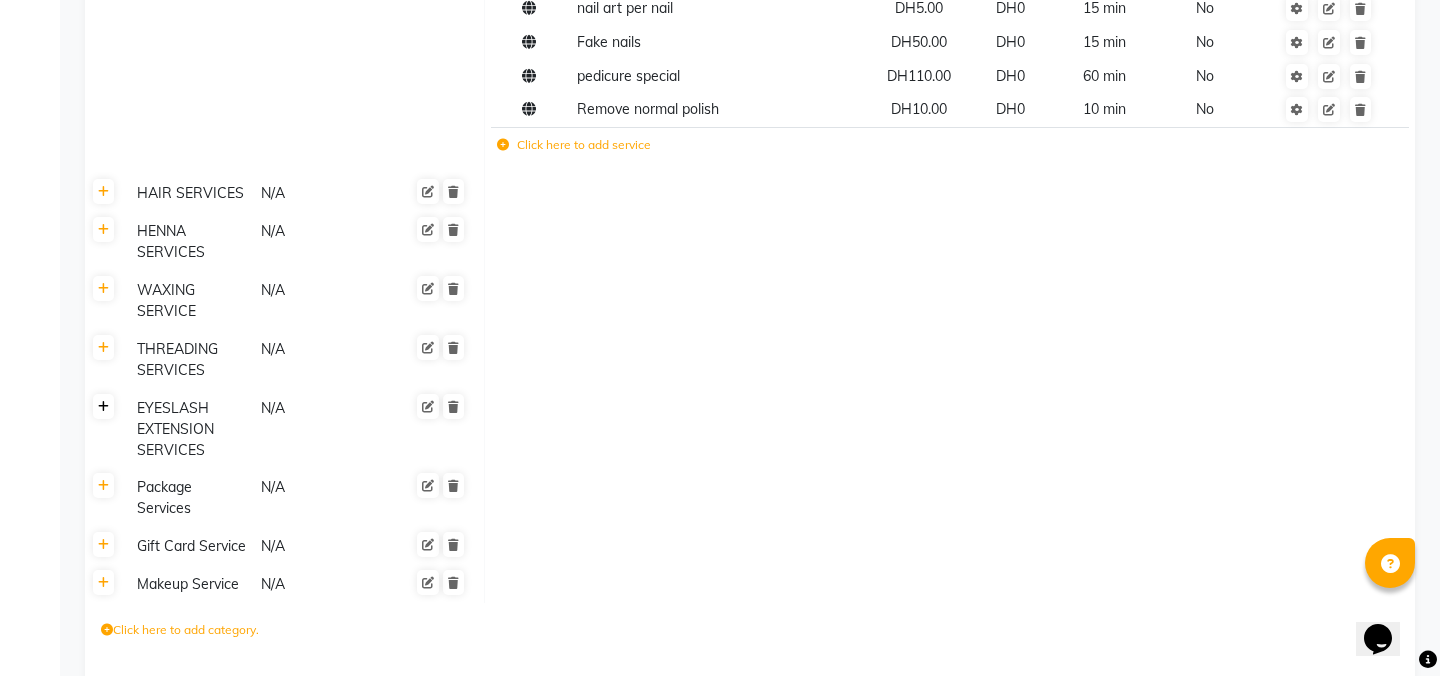 click 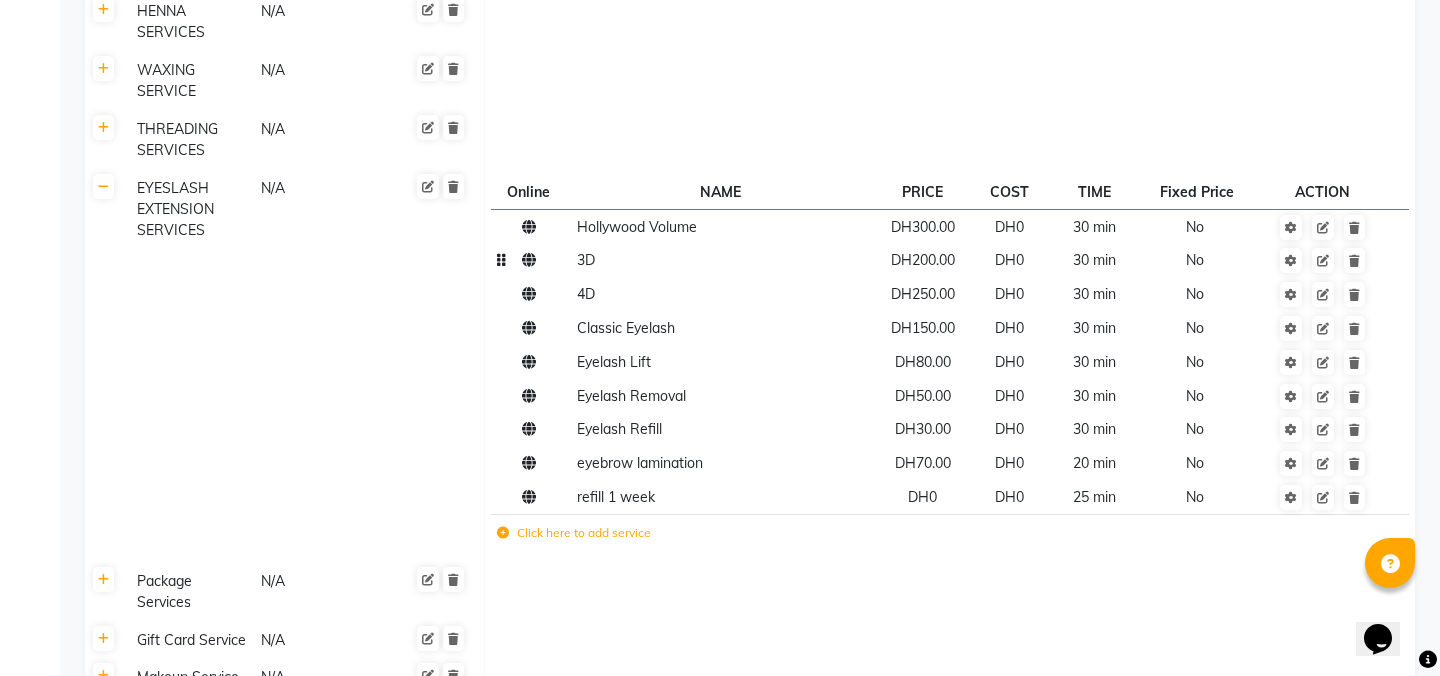 scroll, scrollTop: 2459, scrollLeft: 0, axis: vertical 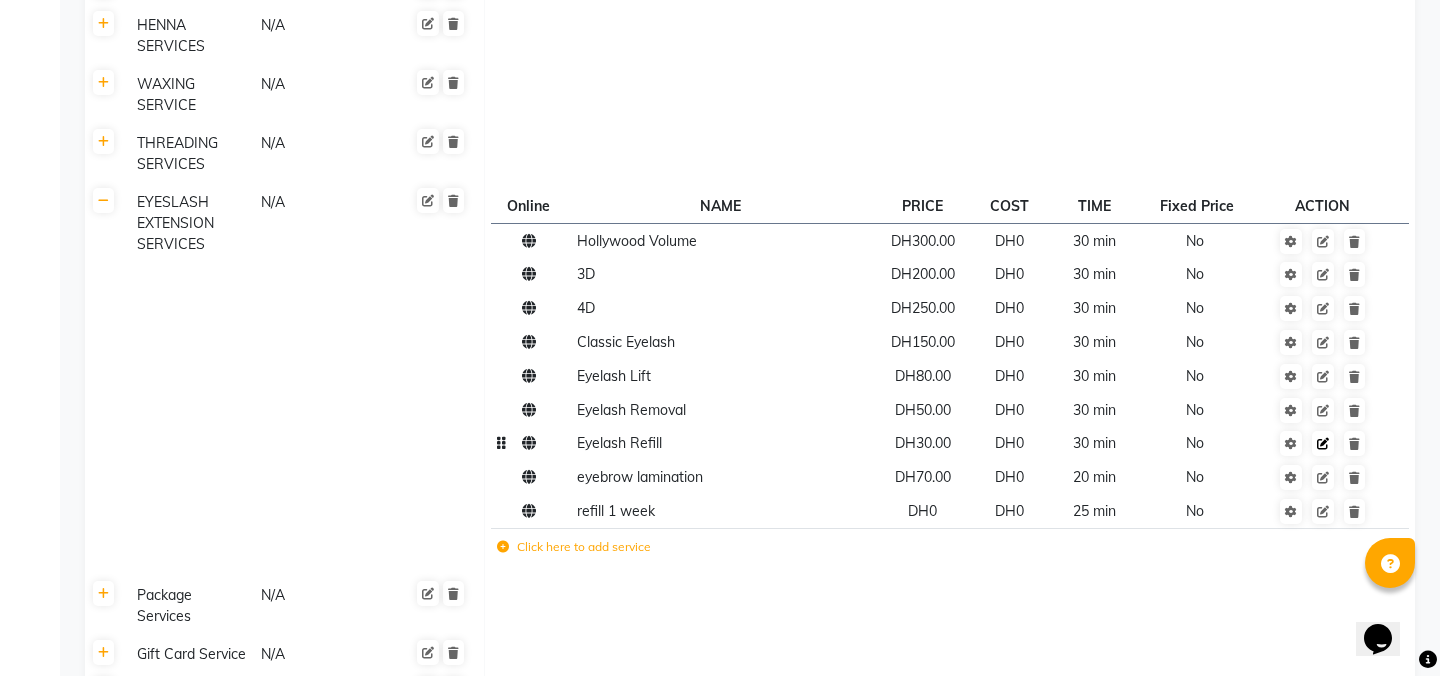 click 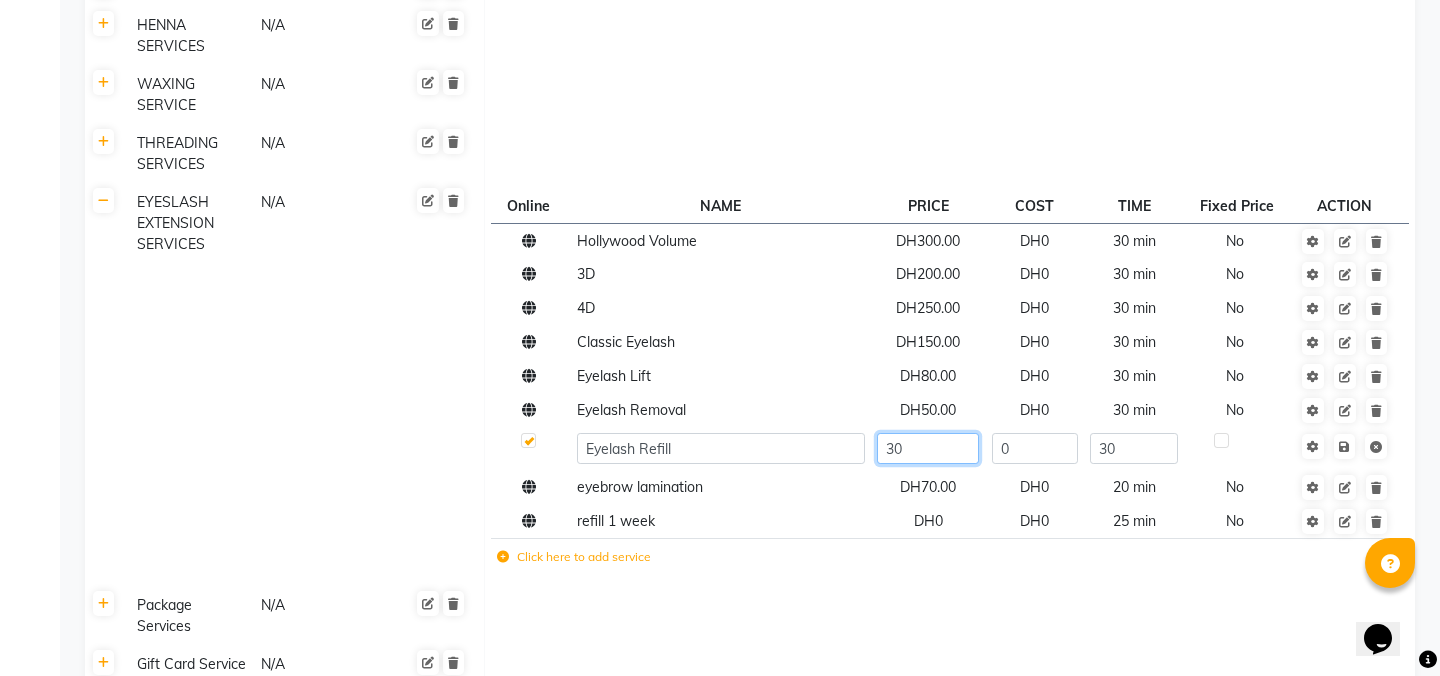 type on "3" 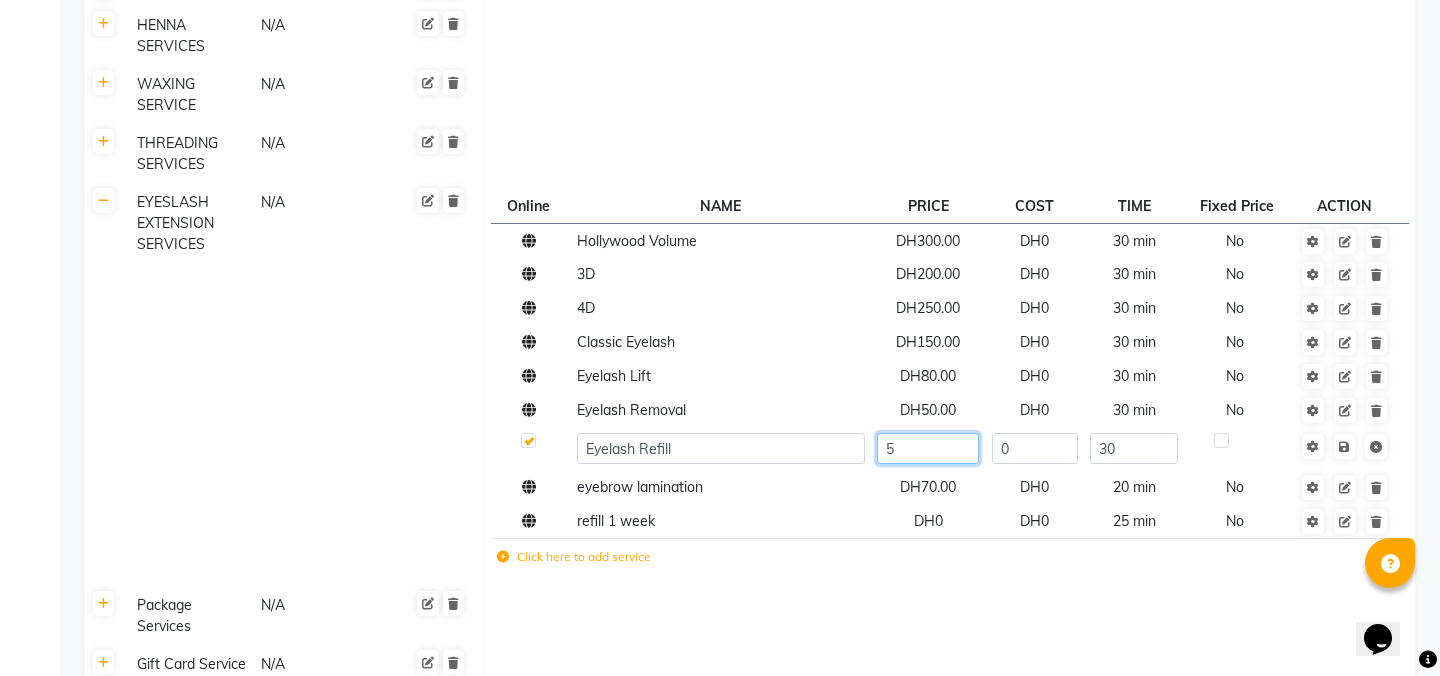 type on "50" 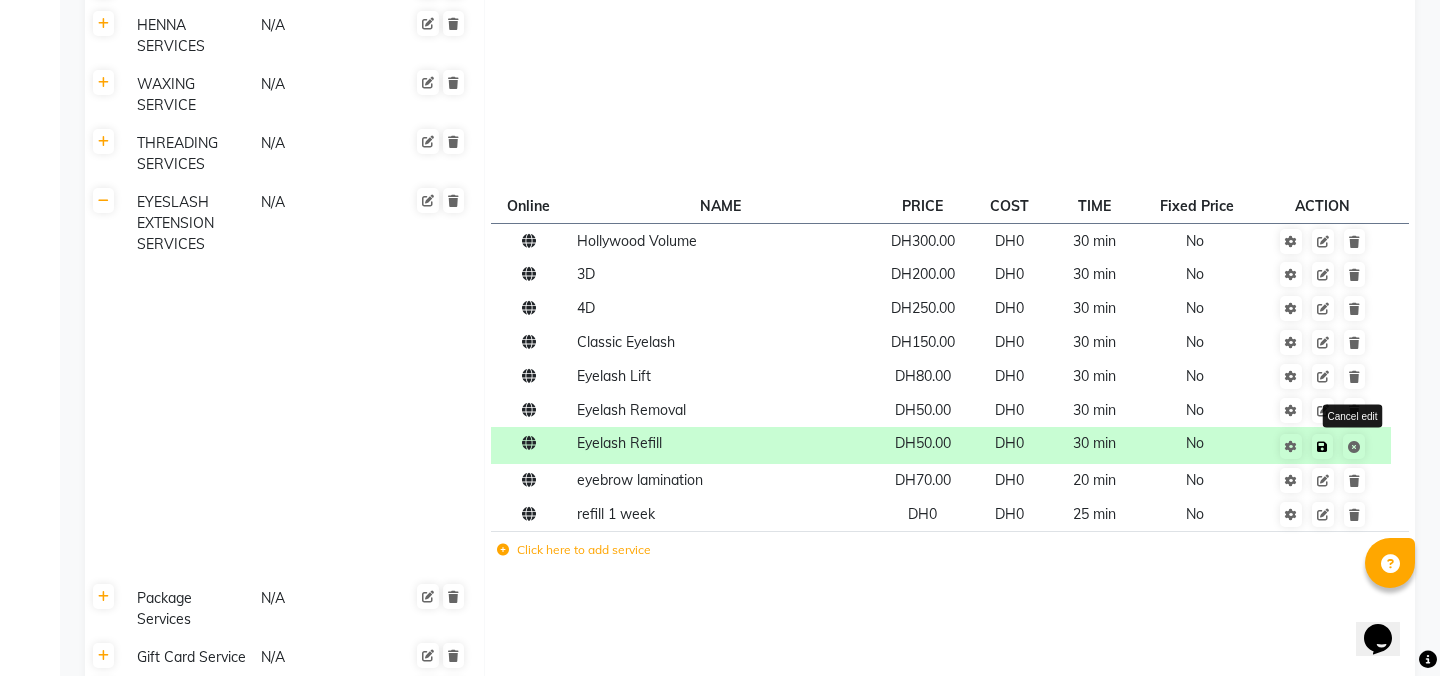click on "Save Cancel edit" 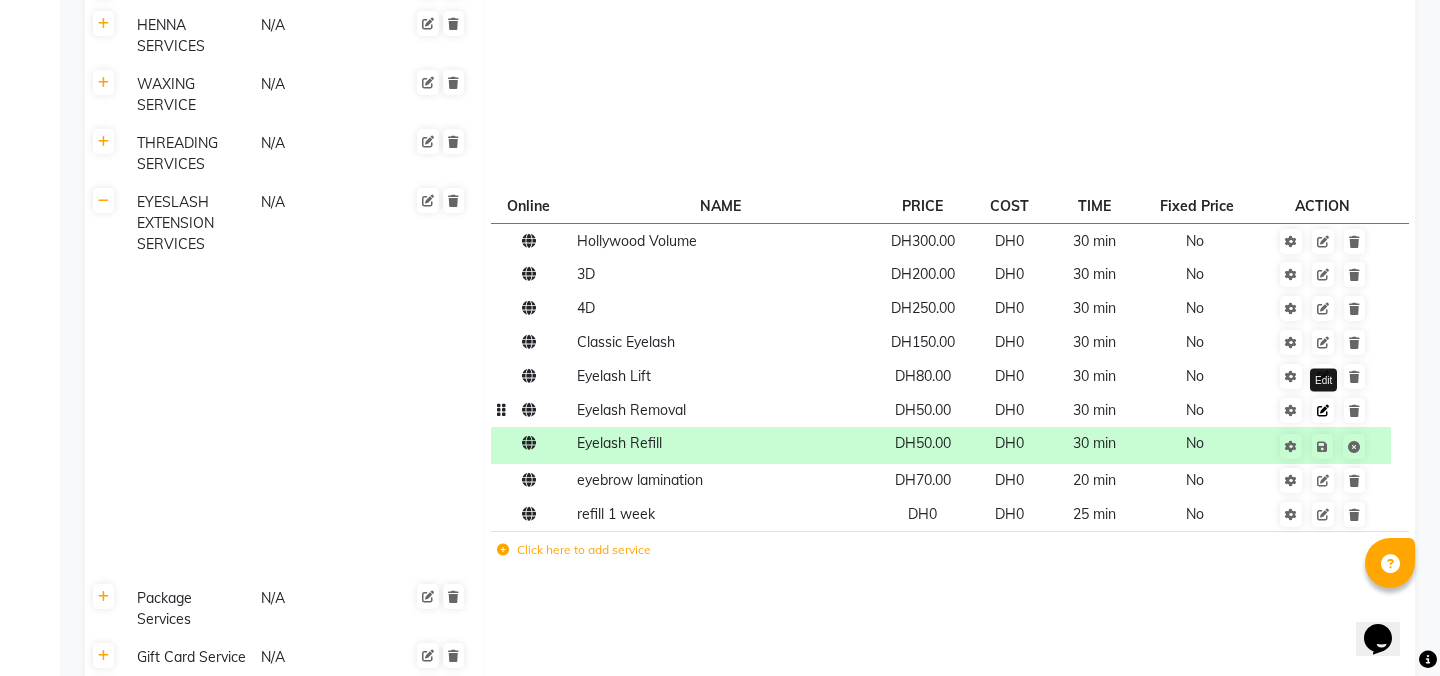 click 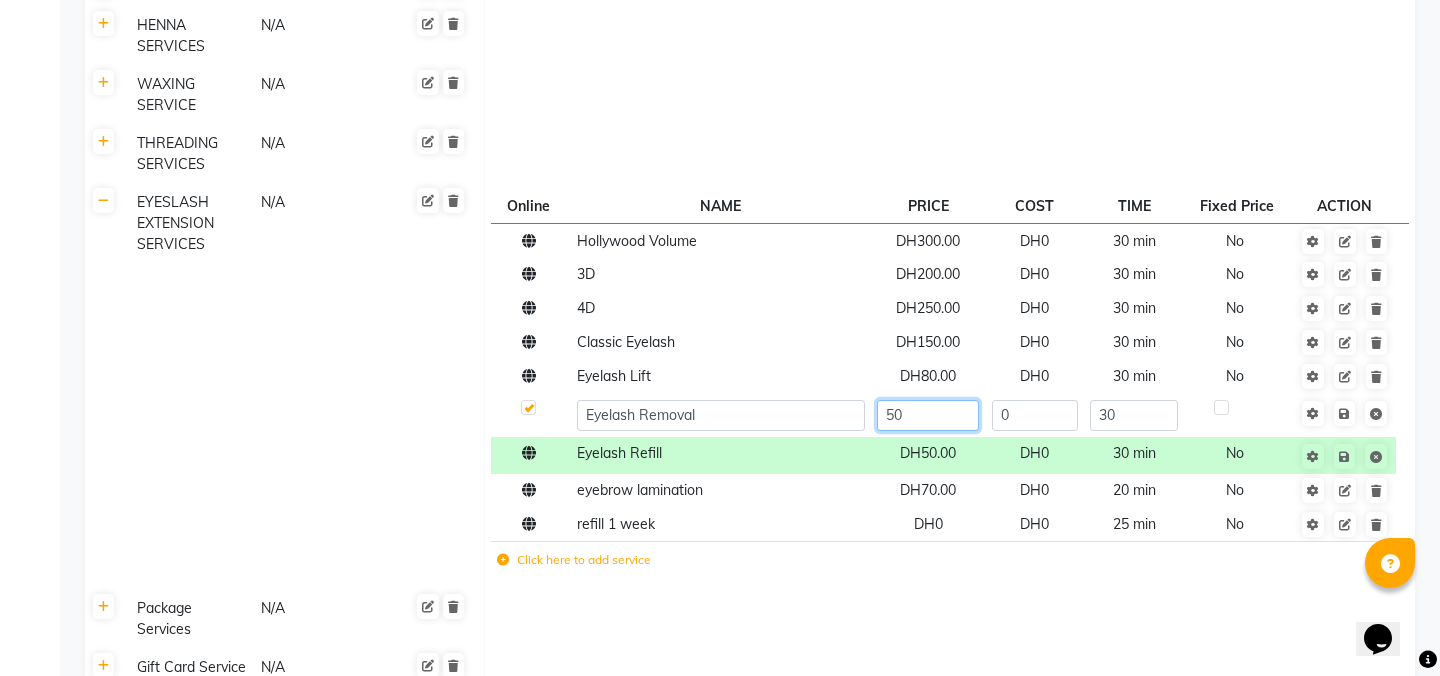 click on "50" 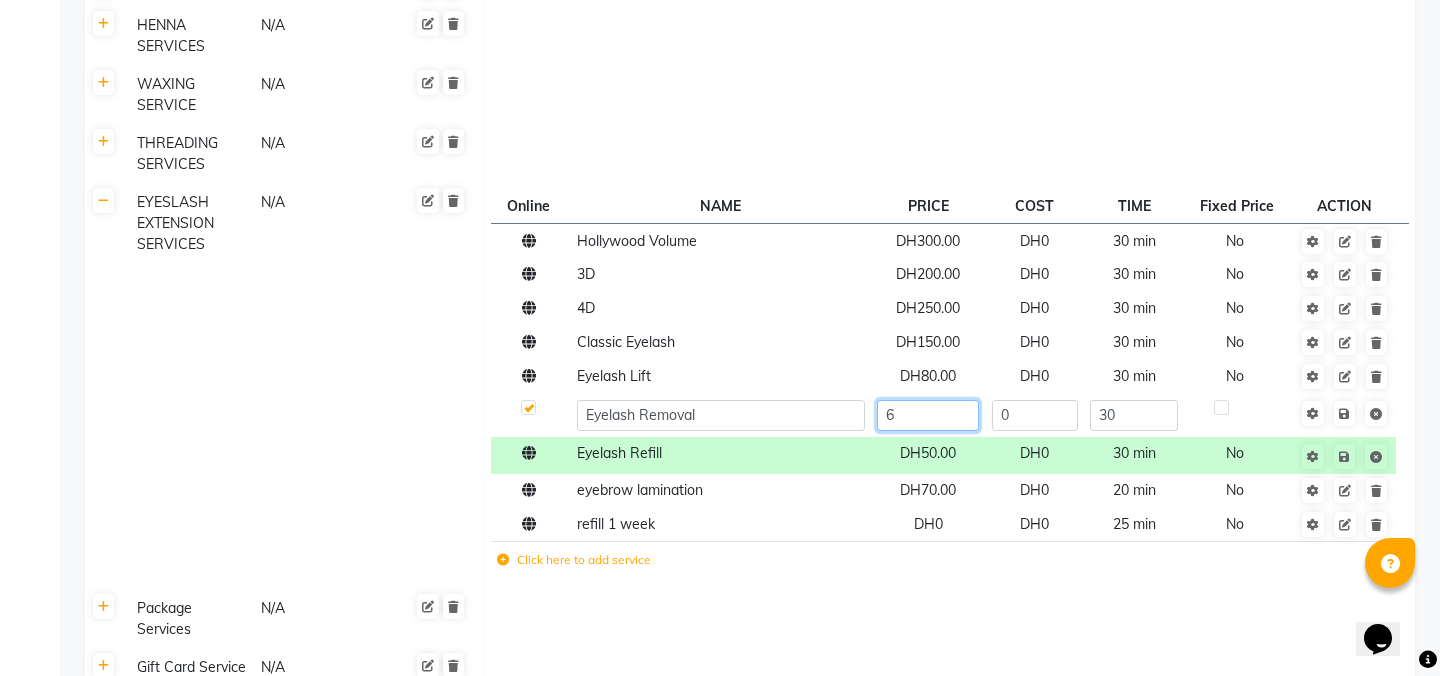 type on "60" 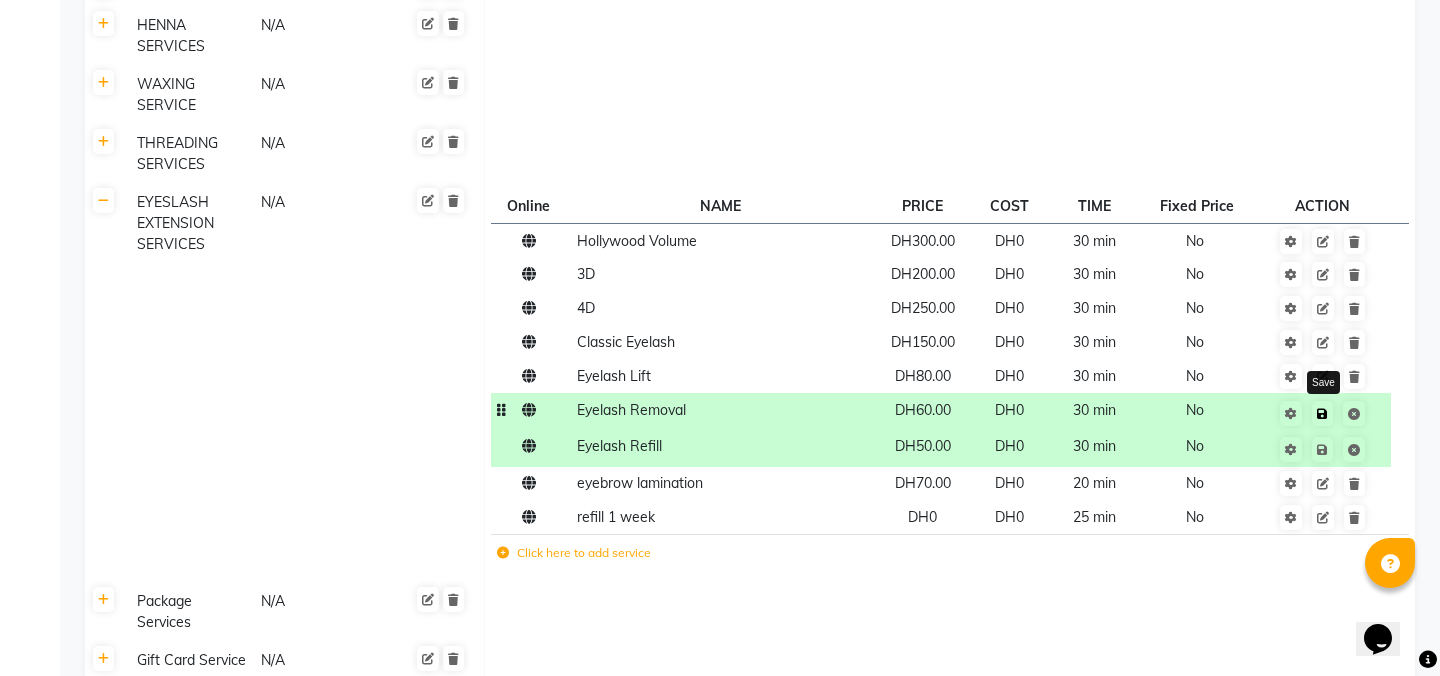 click 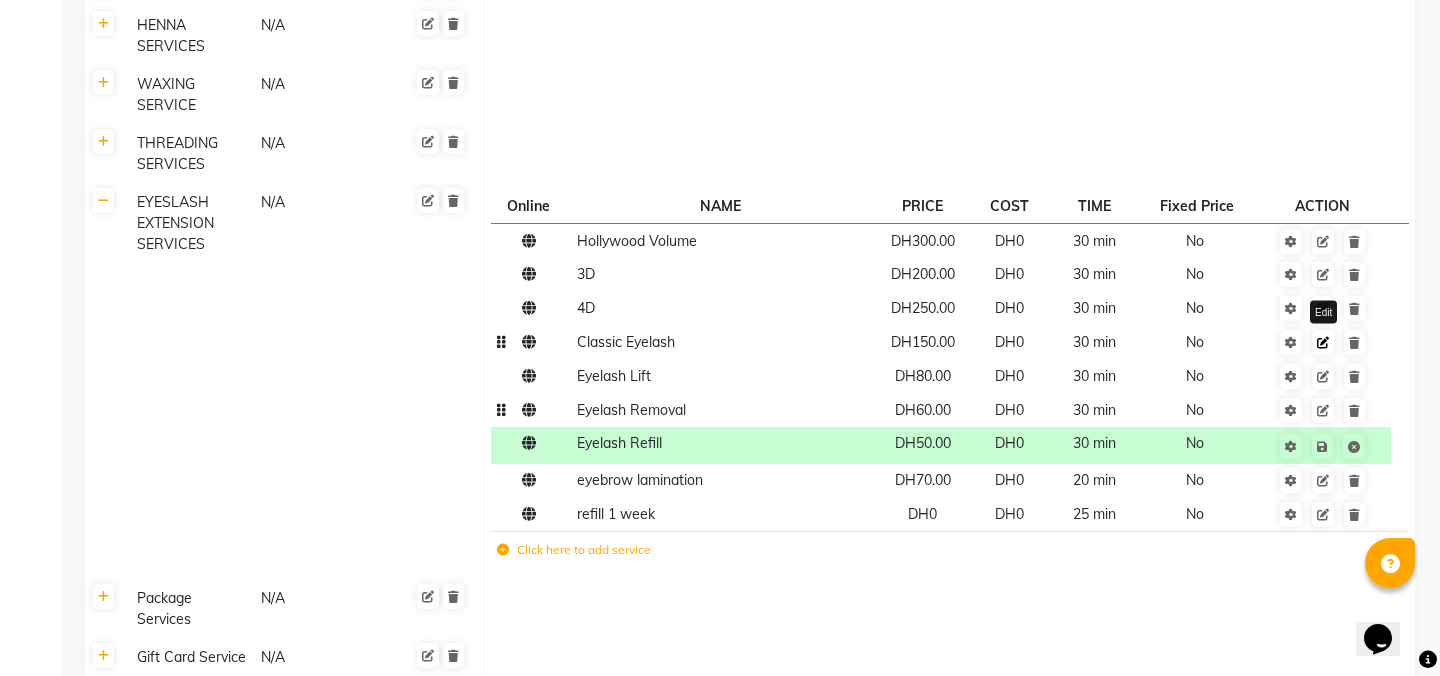 click 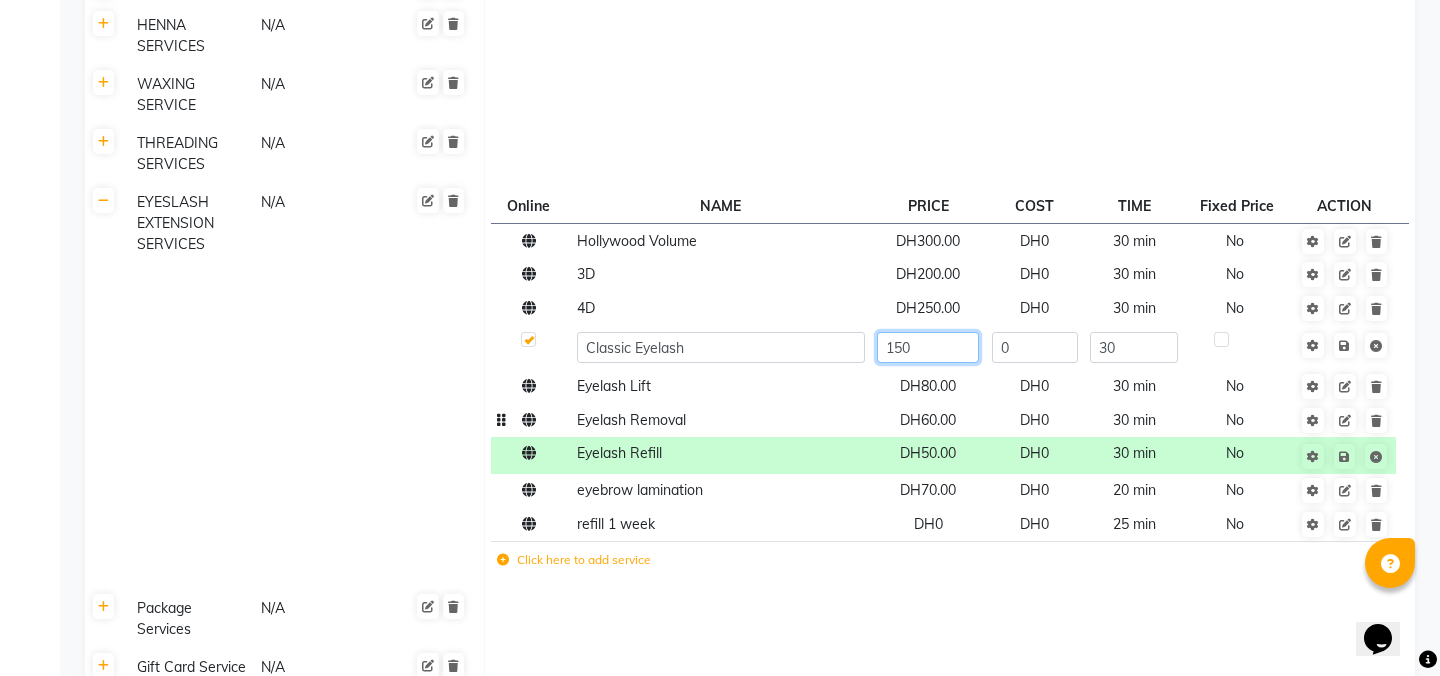 click on "150" 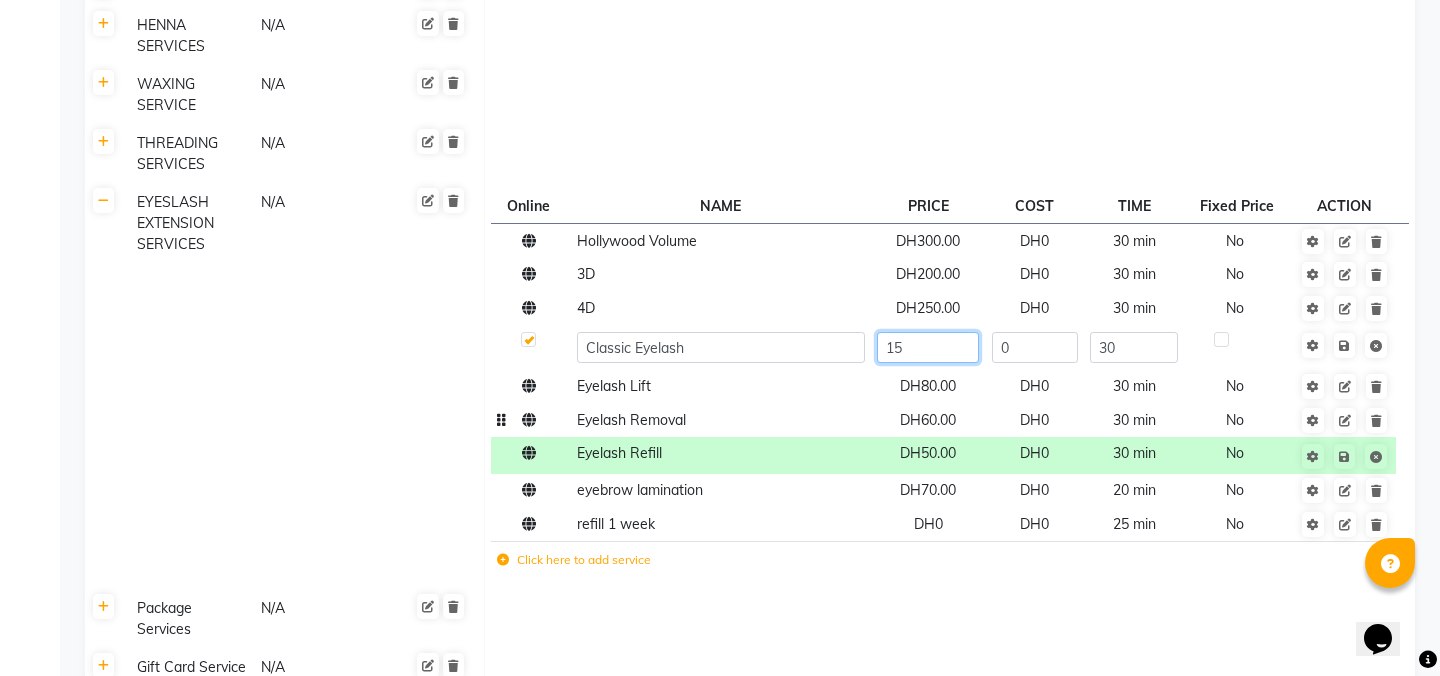 type on "1" 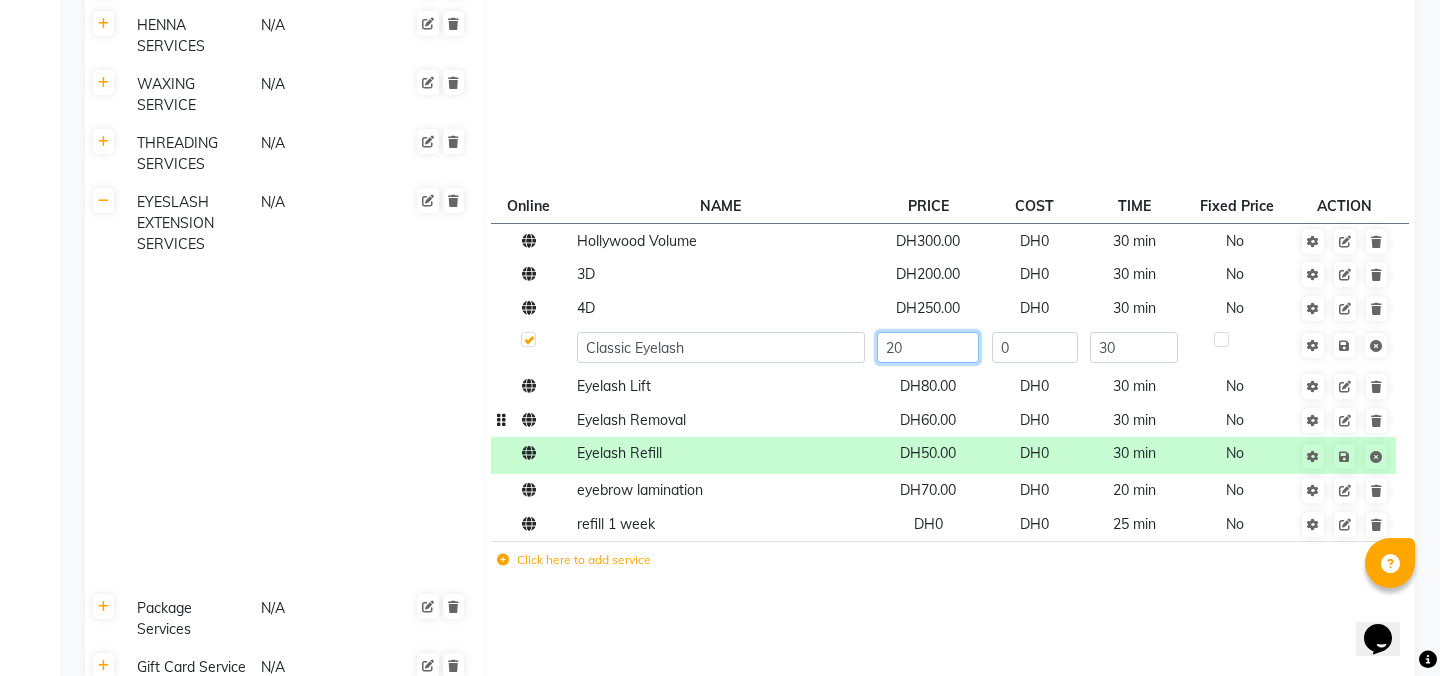 type on "200" 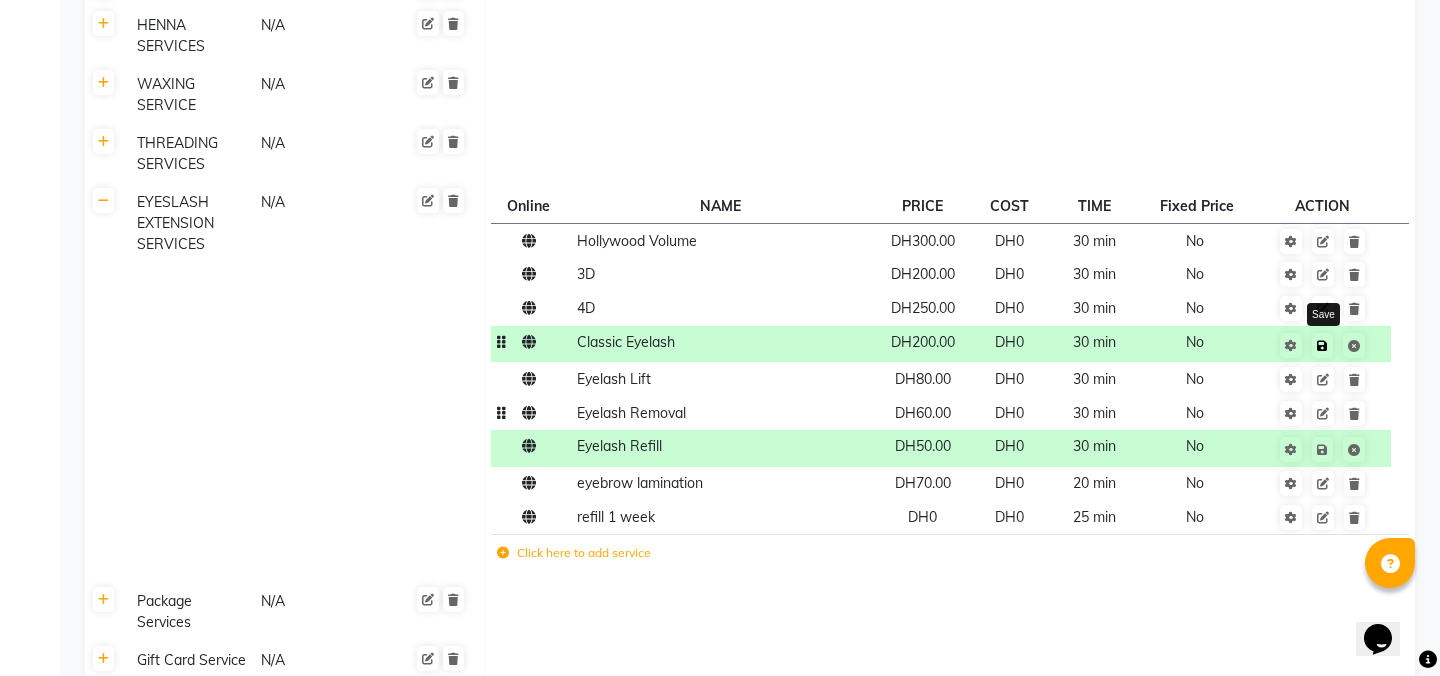 click 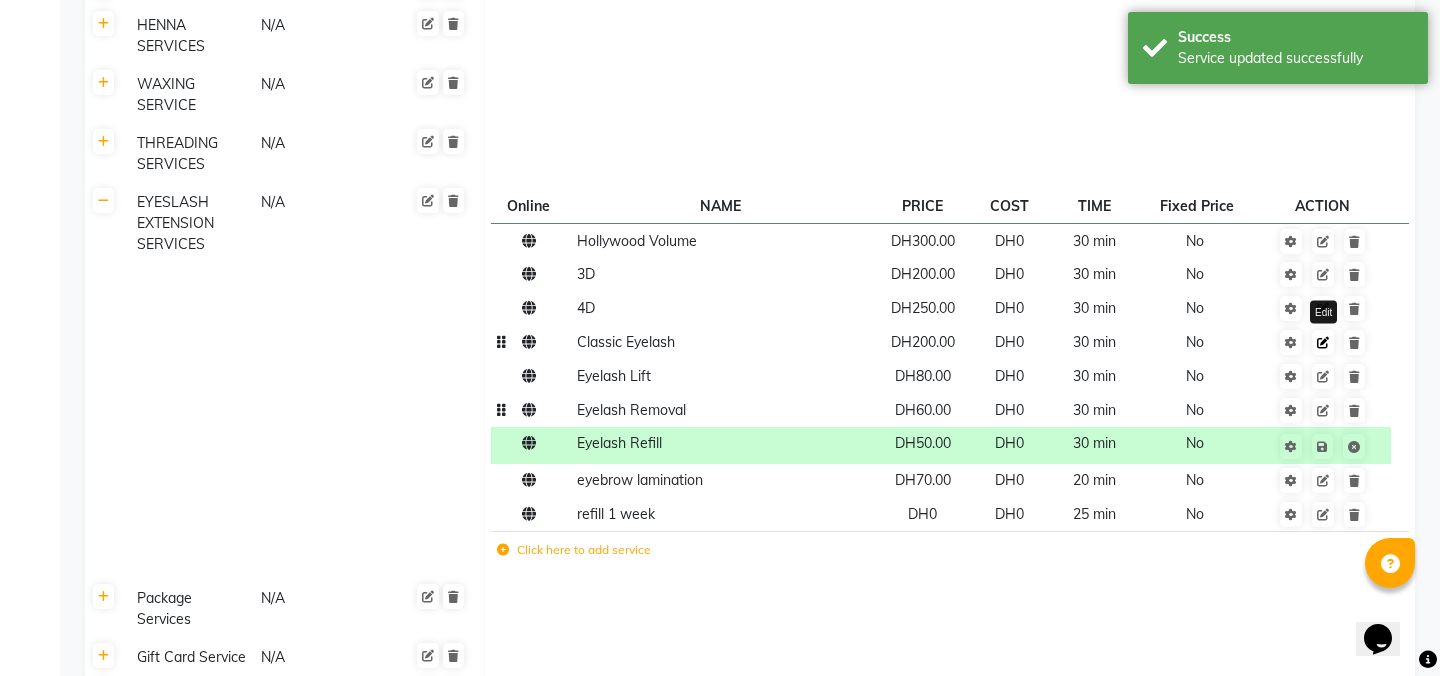 click 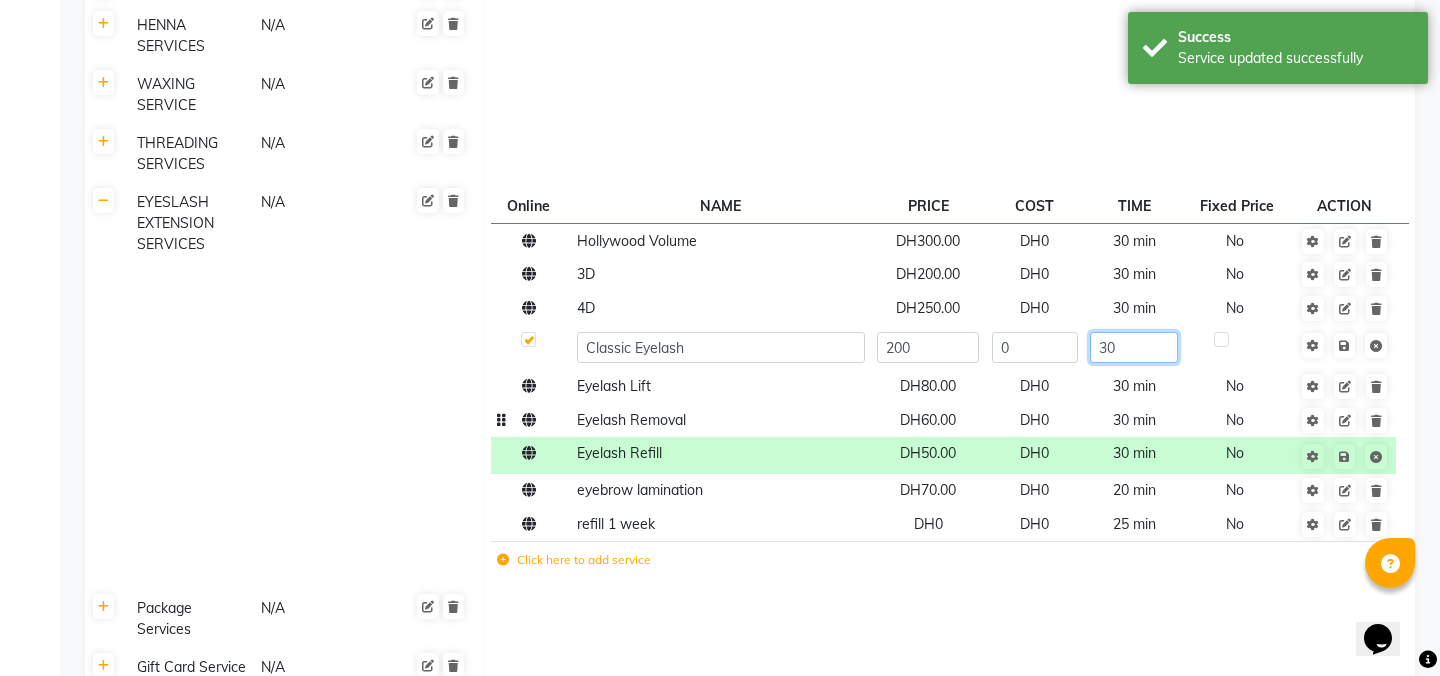 click on "30" 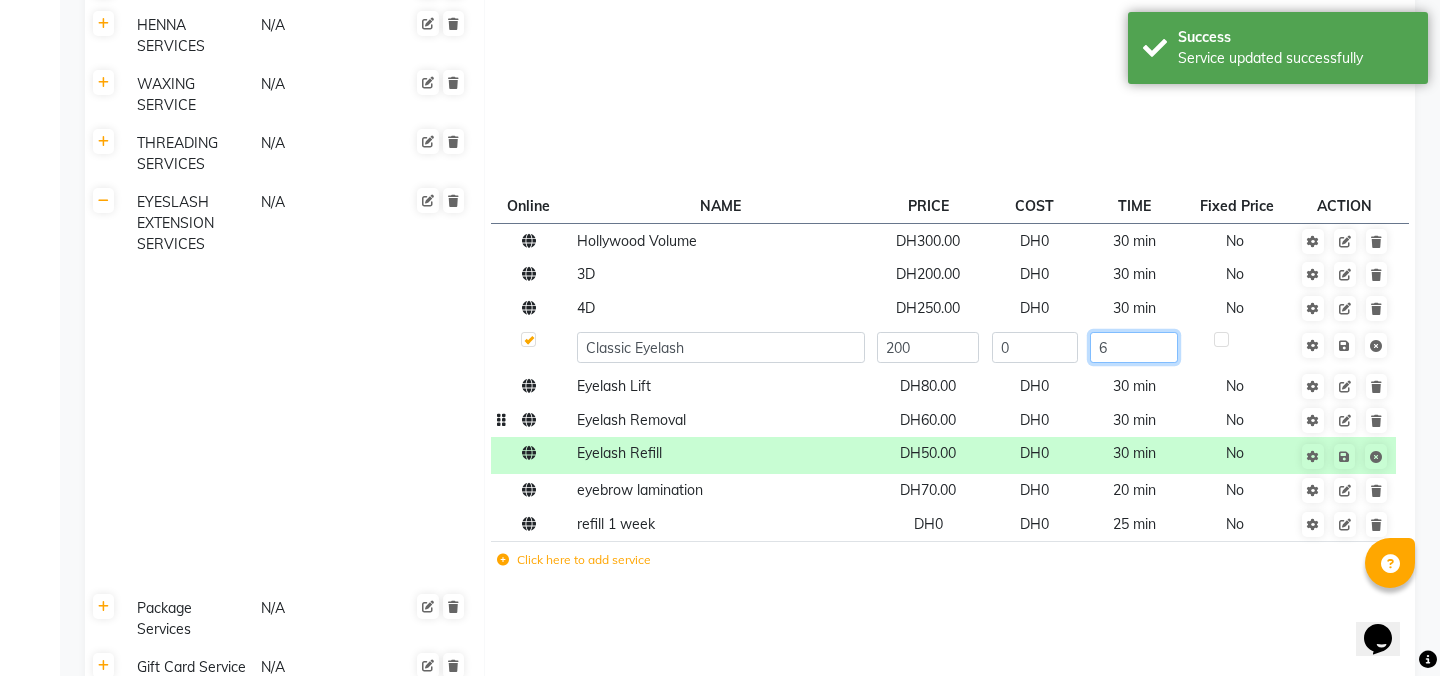 type on "60" 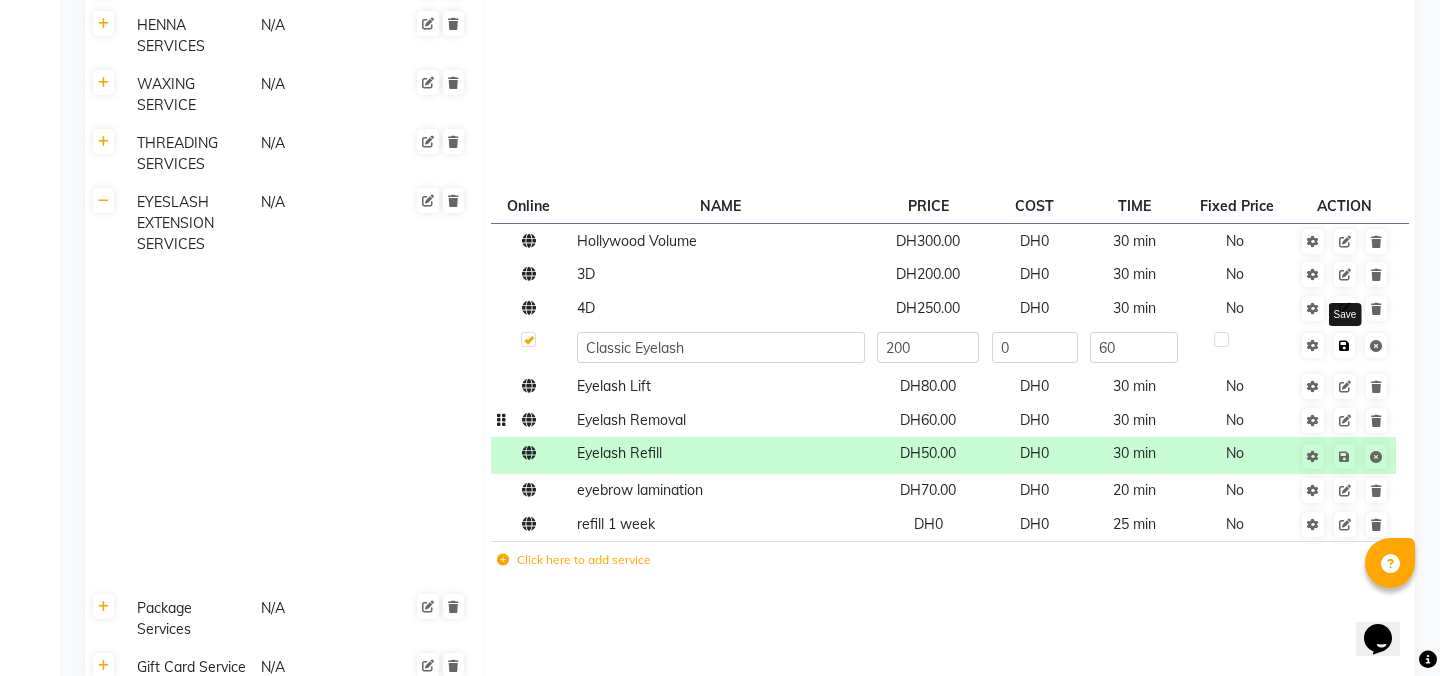 click on "Save" 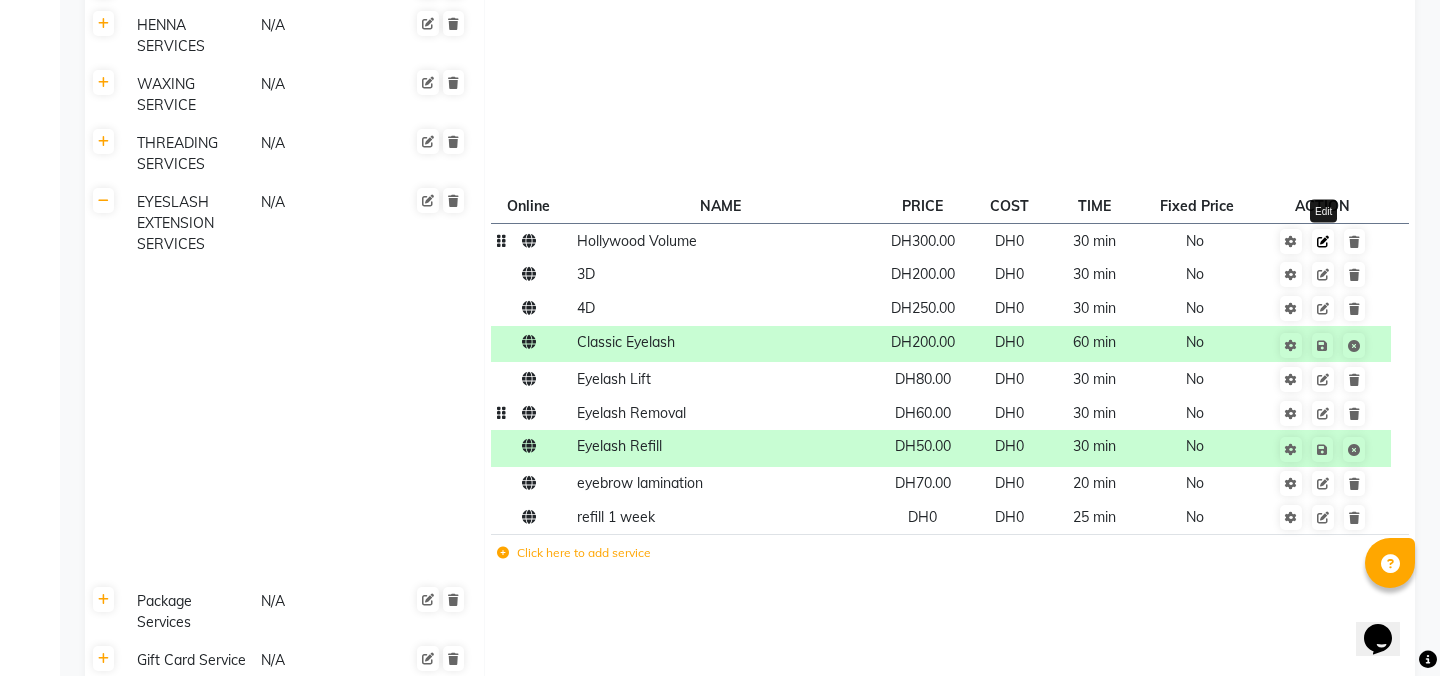 click 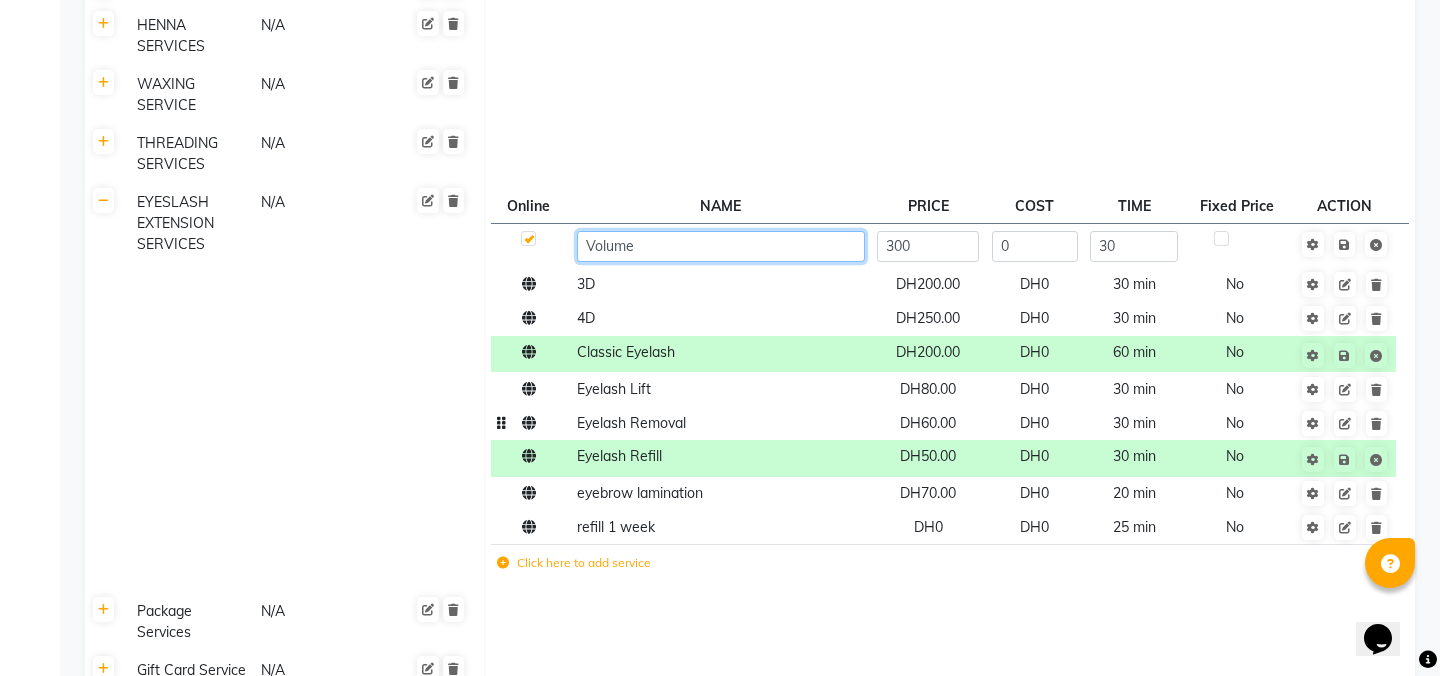 click on "Volume" 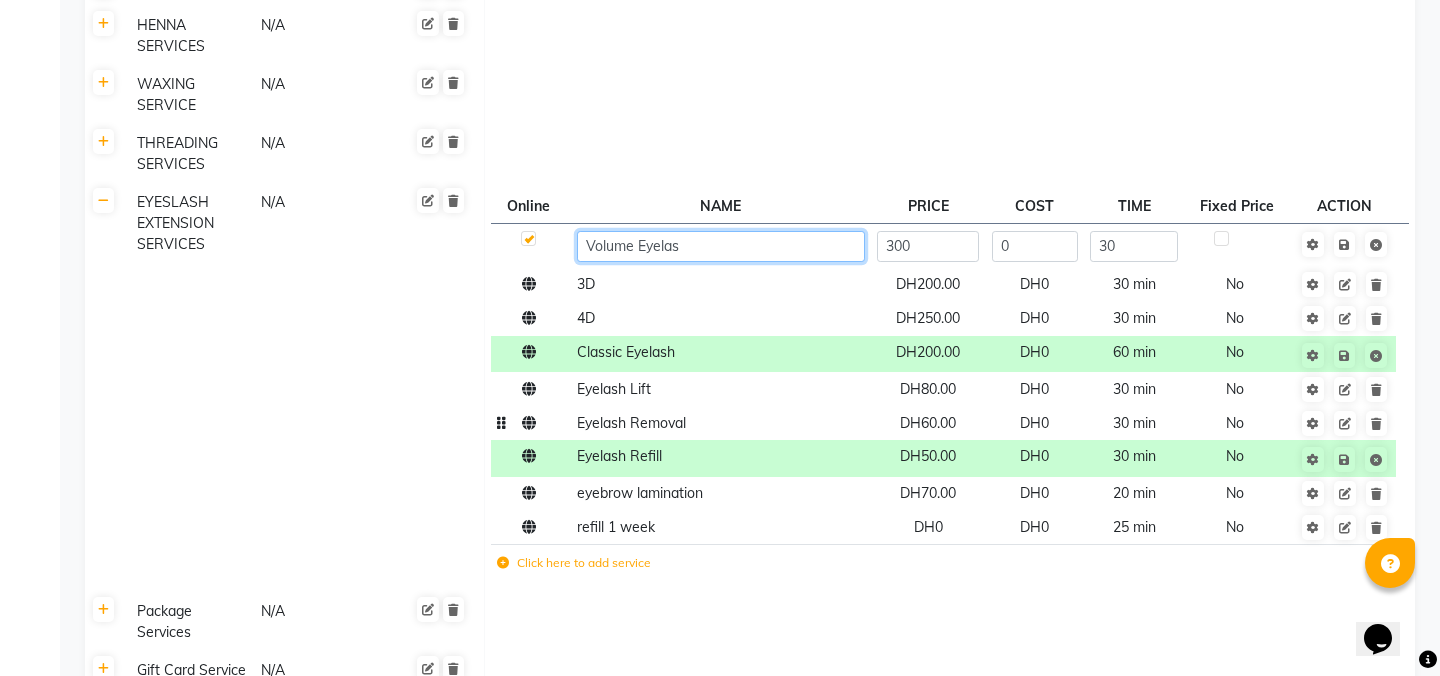 type on "Volume Eyelash" 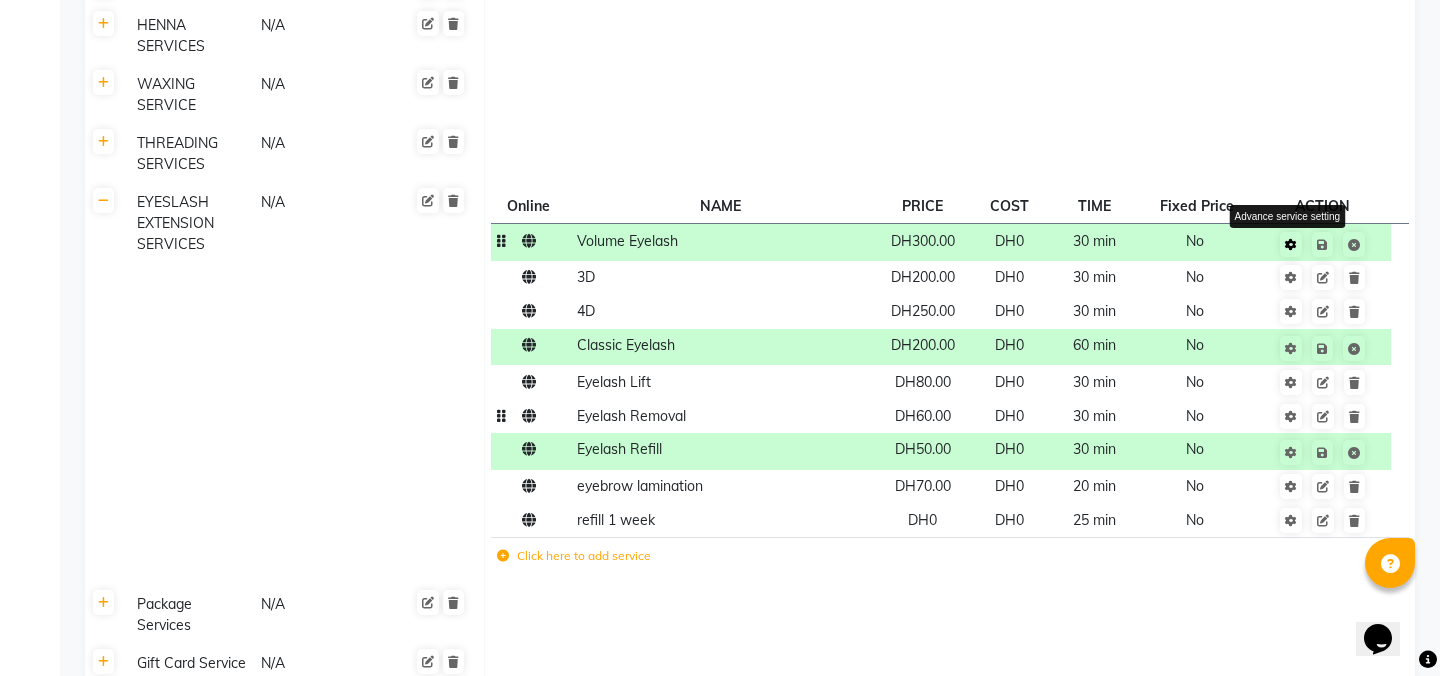 click 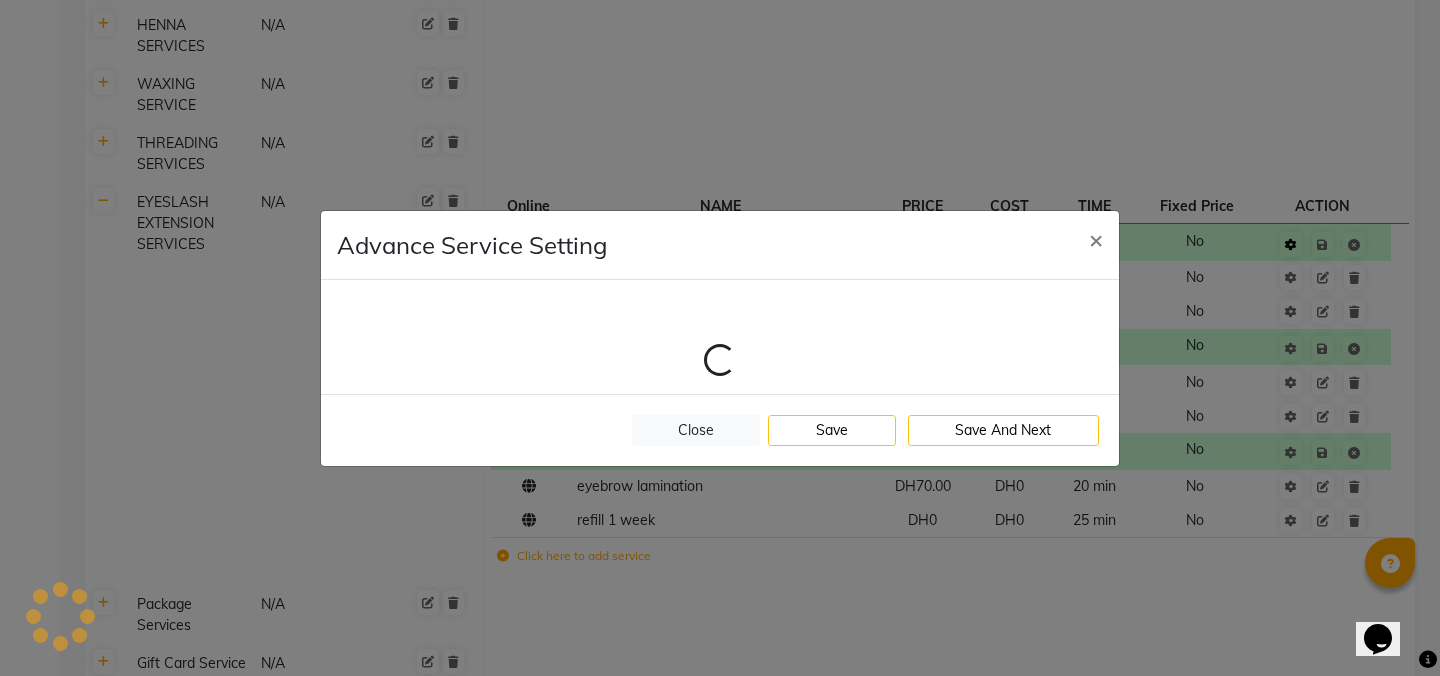 select on "8: 38418" 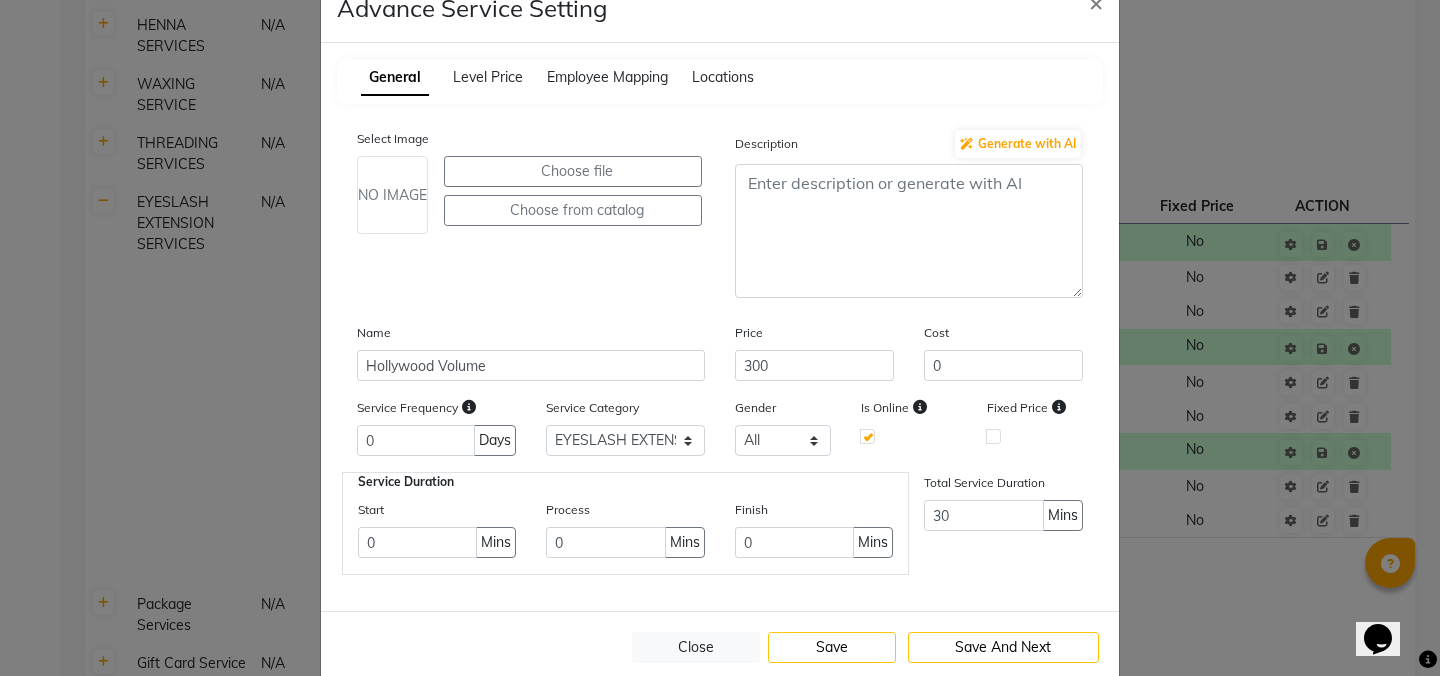 scroll, scrollTop: 91, scrollLeft: 0, axis: vertical 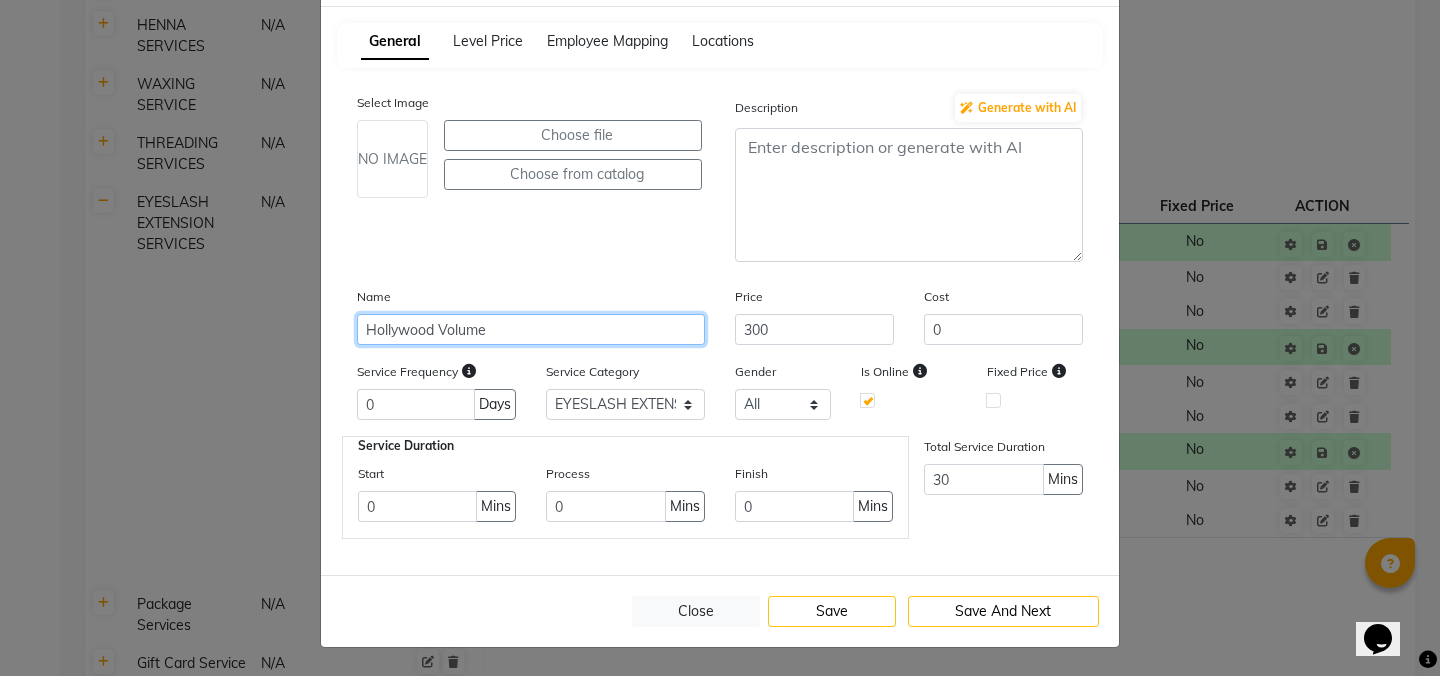 drag, startPoint x: 438, startPoint y: 332, endPoint x: 80, endPoint y: 342, distance: 358.13965 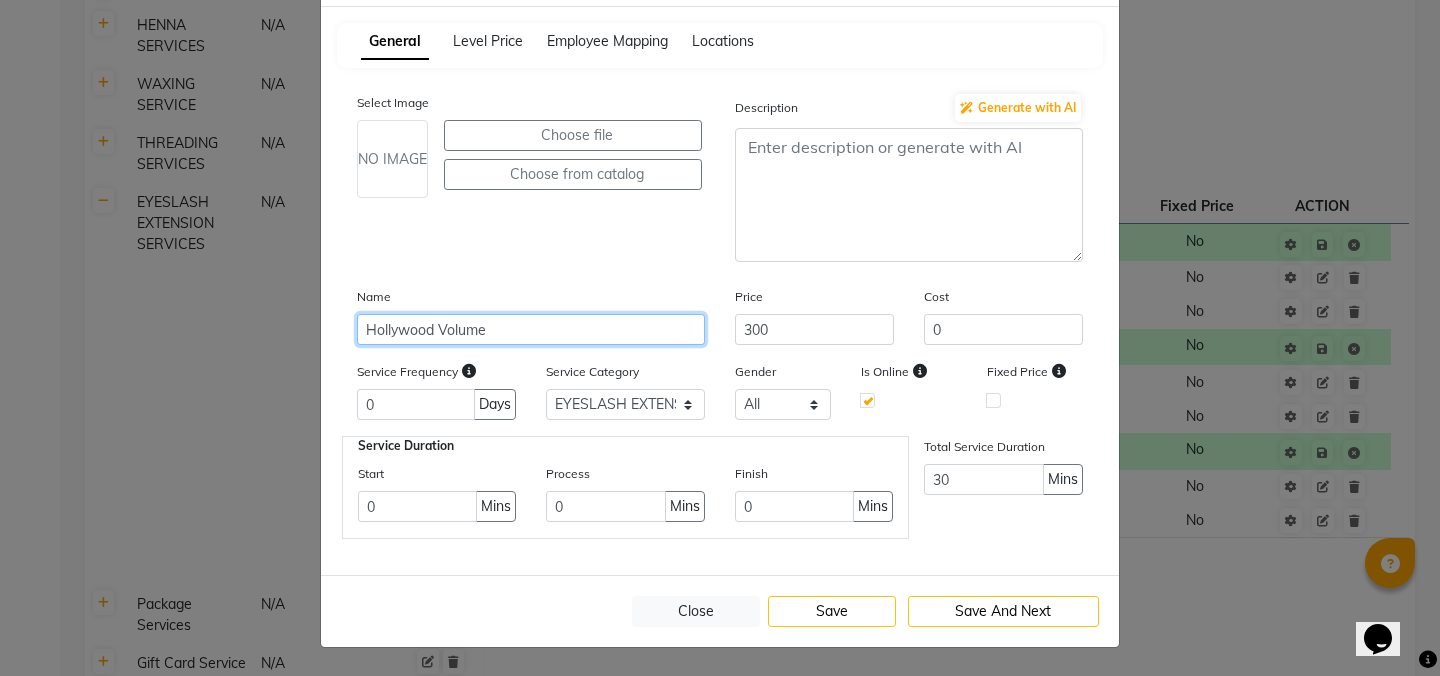 click on "Hollywood Volume" 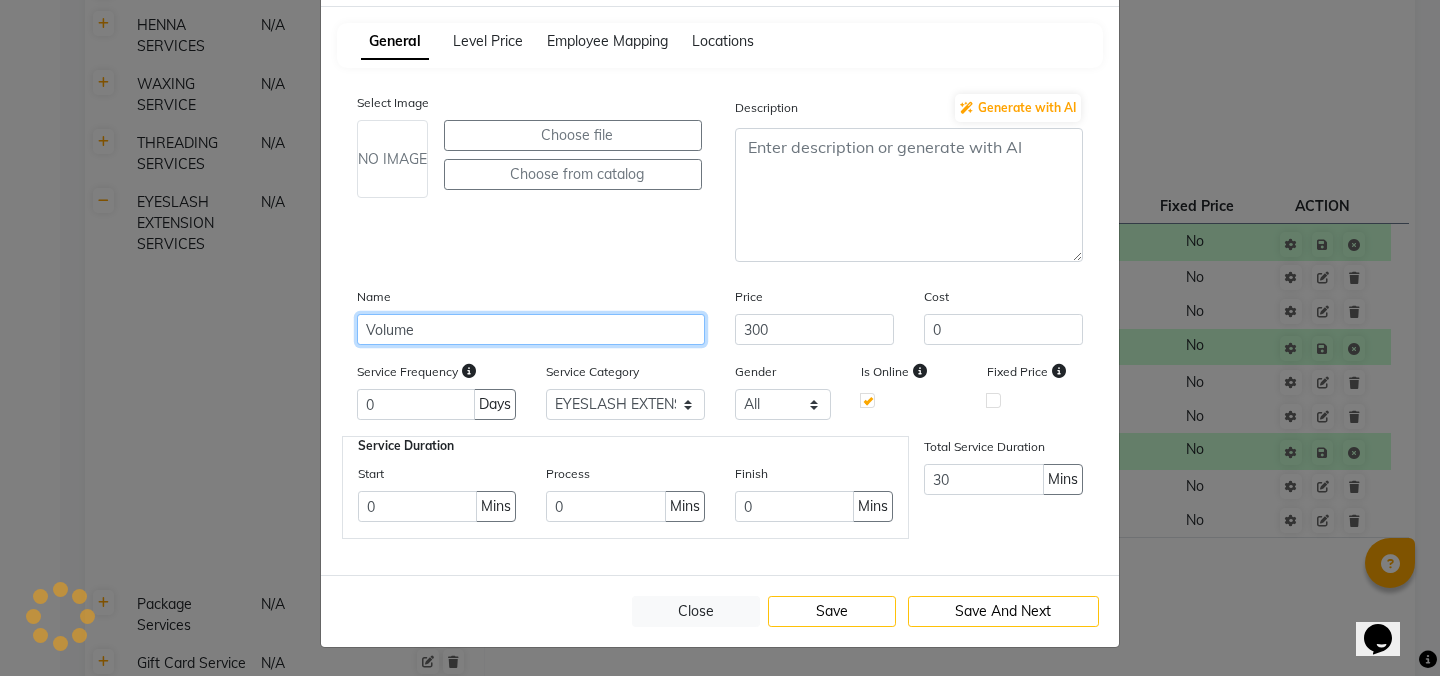 click on "Volume" 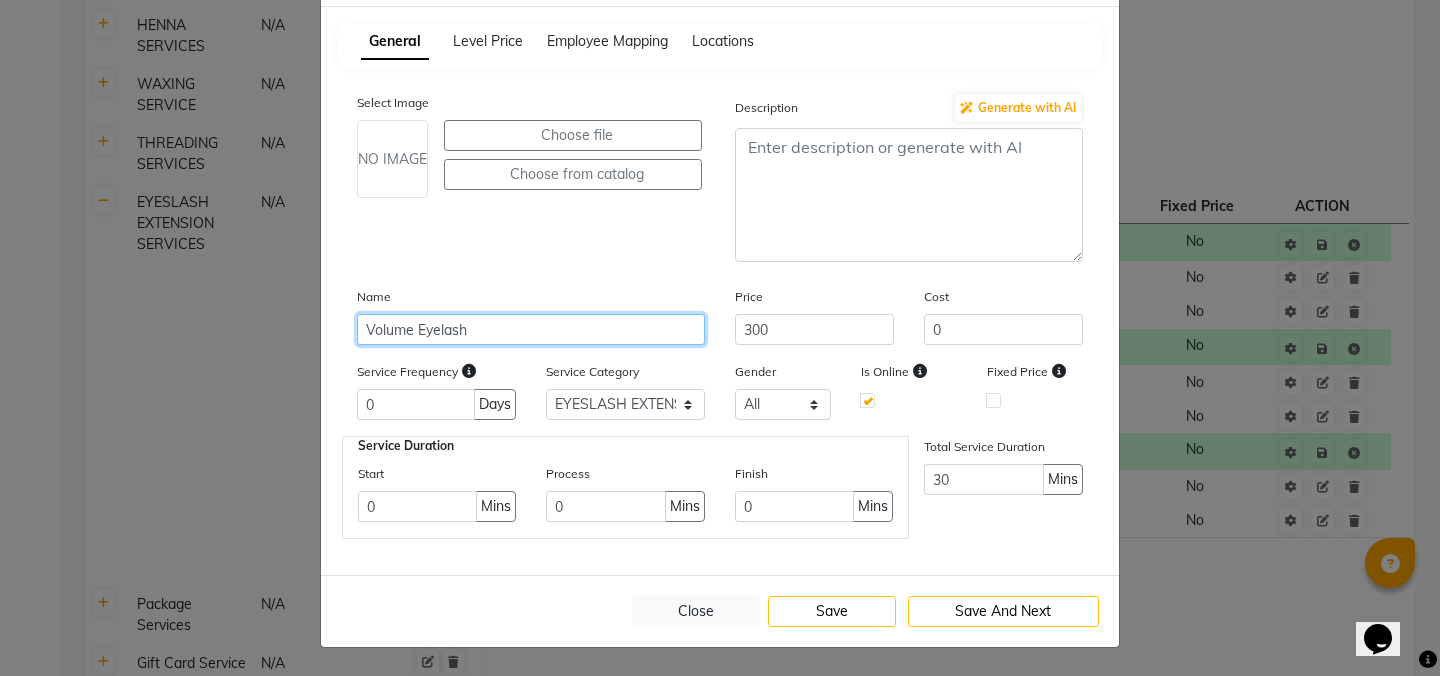 type on "Volume Eyelash" 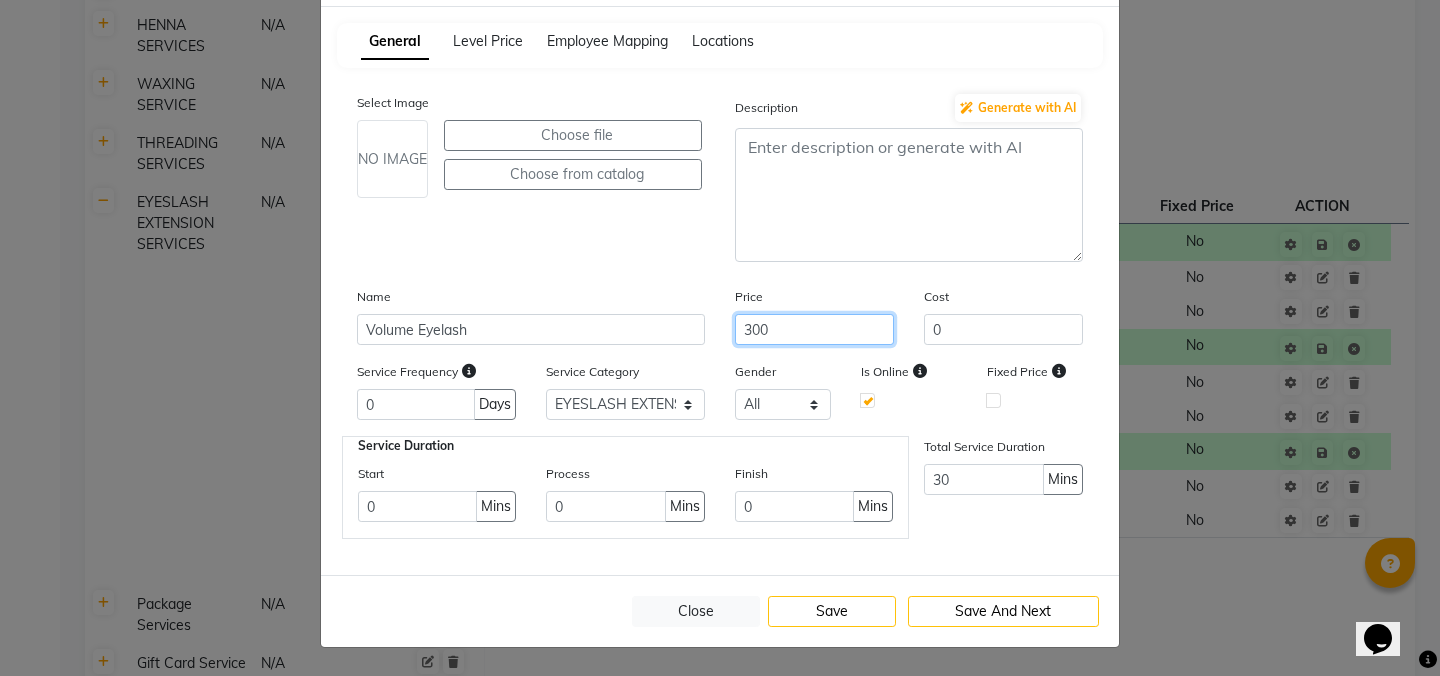click on "300" 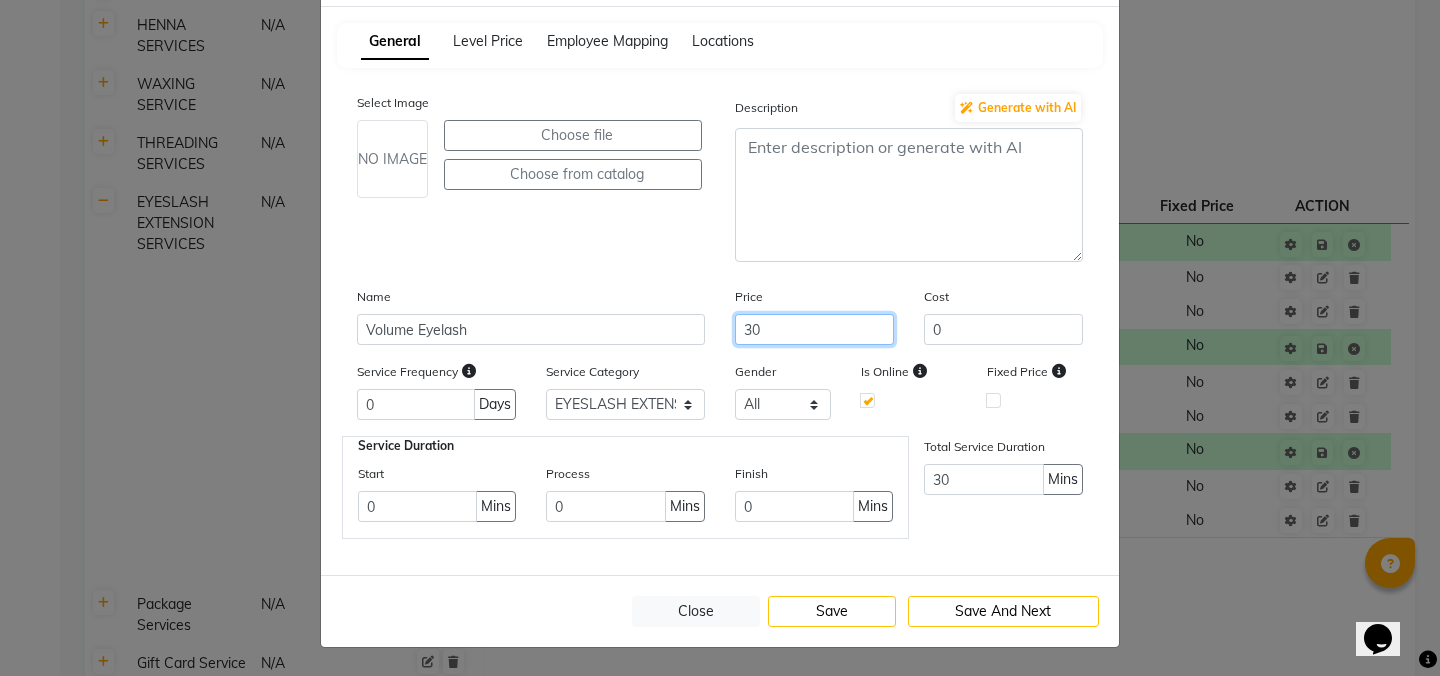 type on "3" 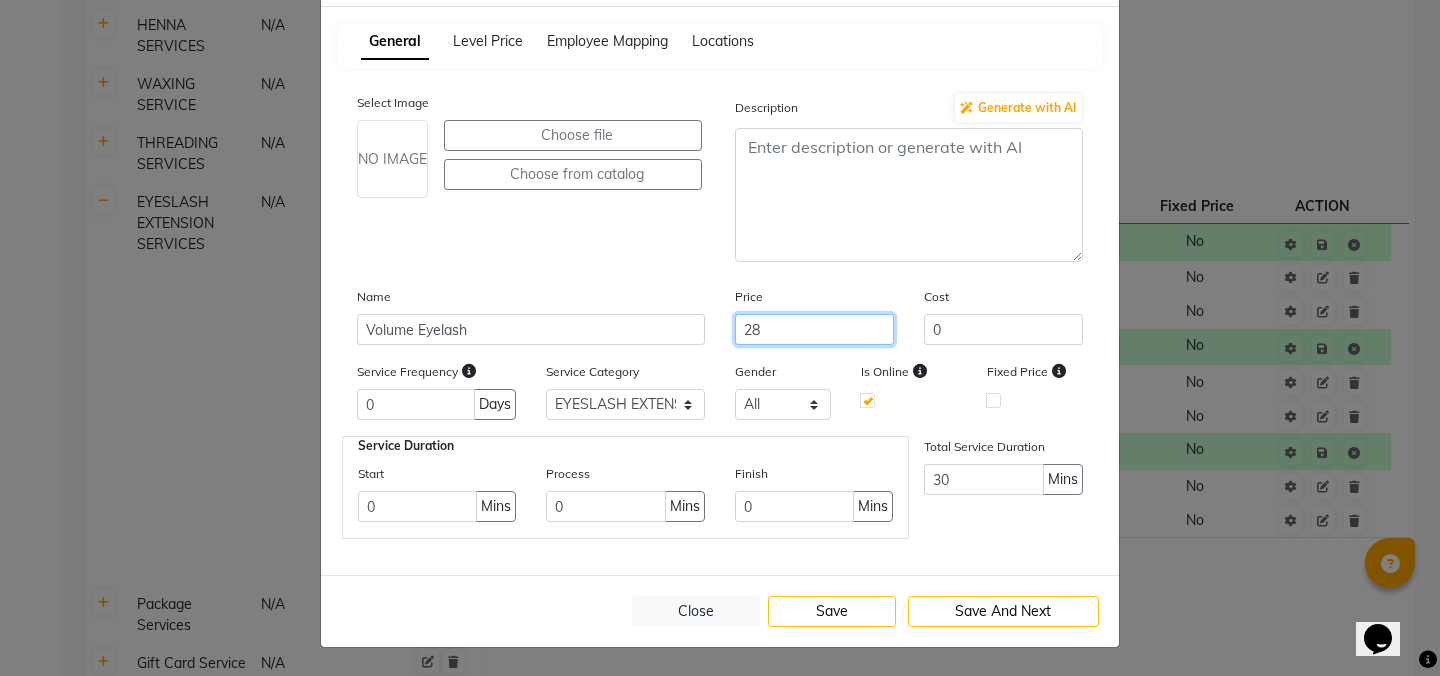 type on "2" 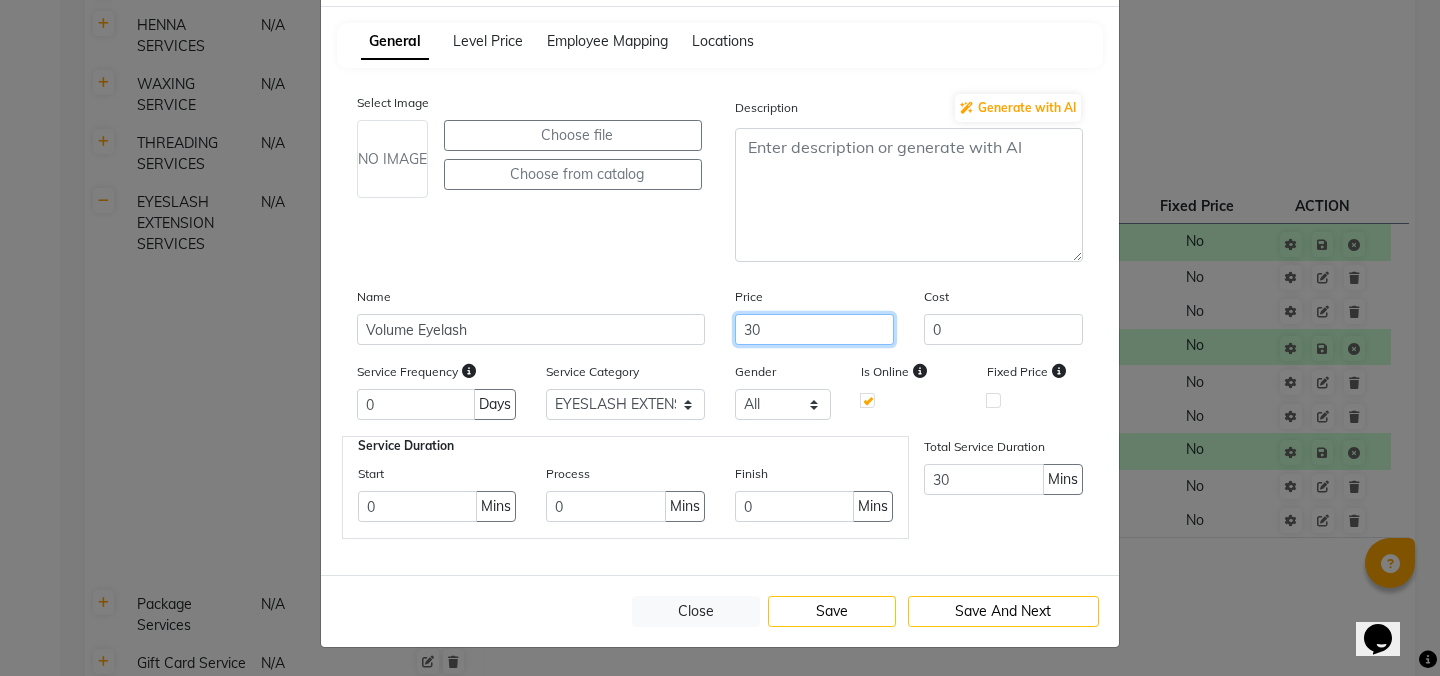 type on "300" 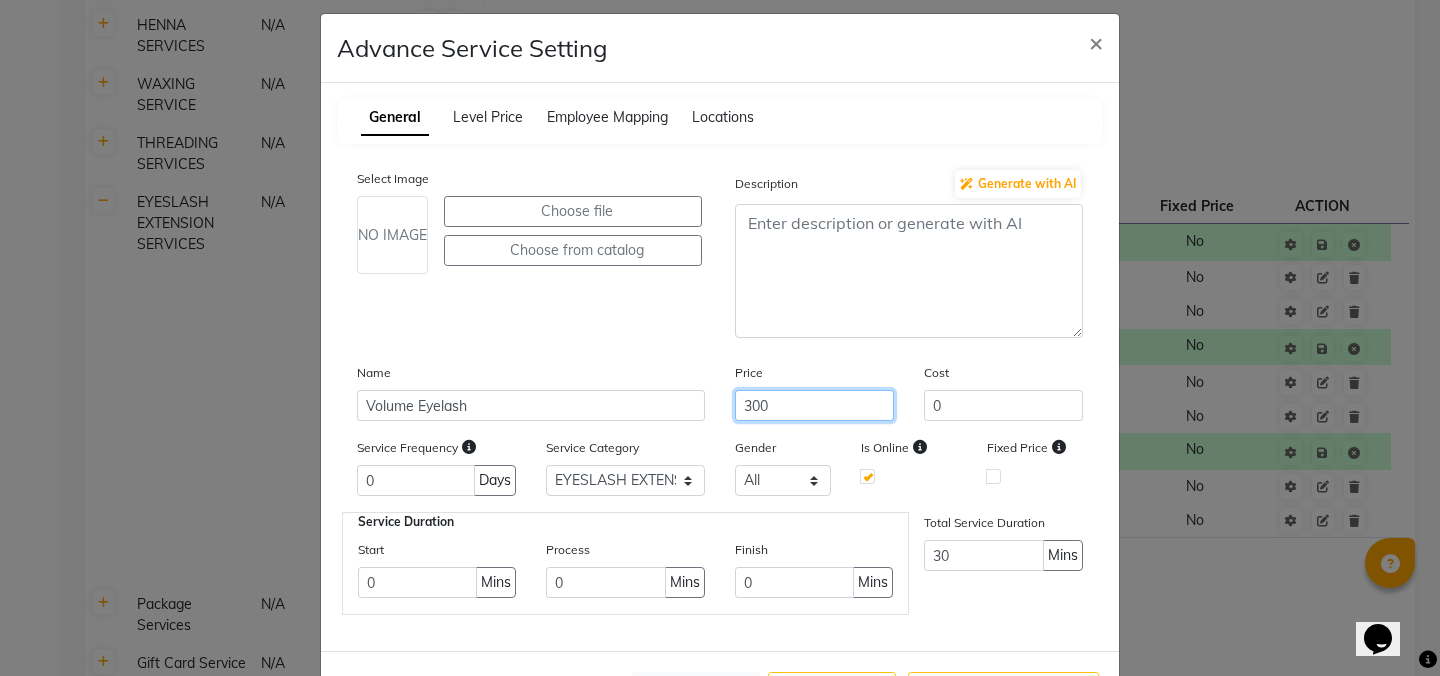 scroll, scrollTop: 0, scrollLeft: 0, axis: both 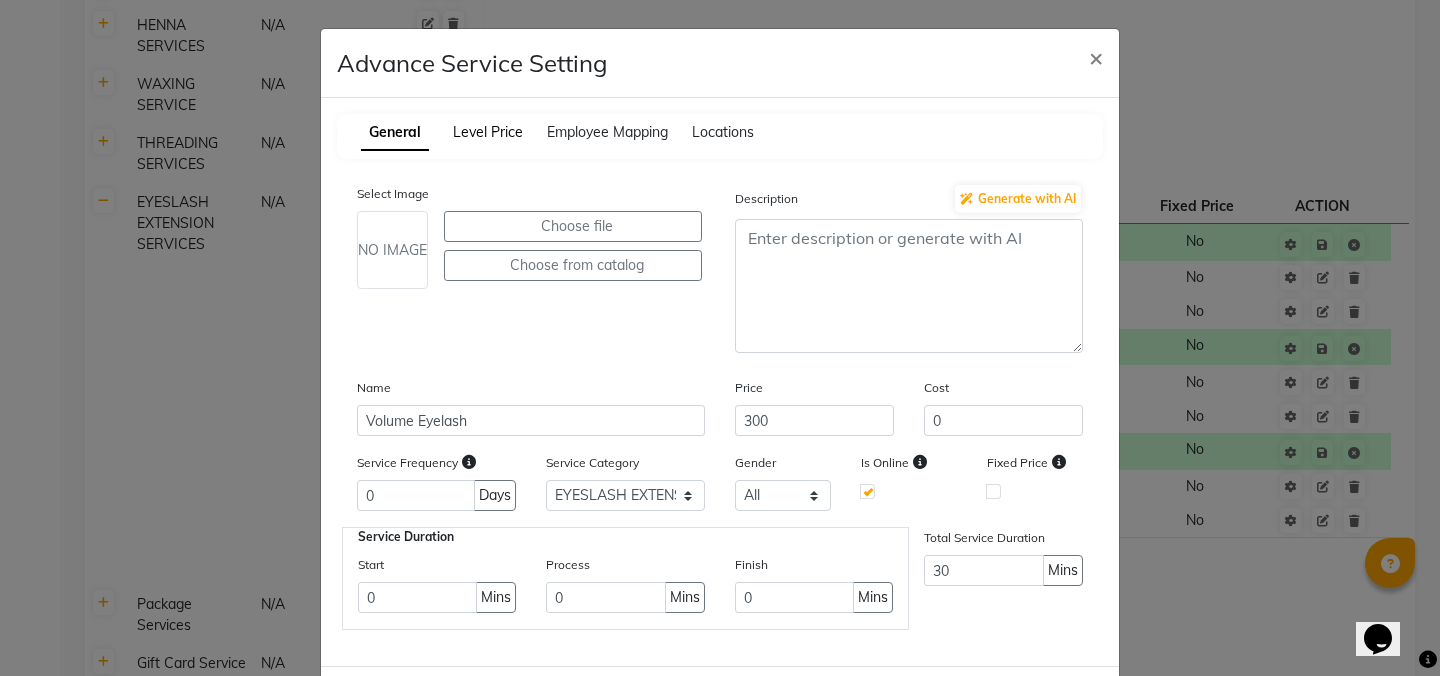 click on "Level Price" 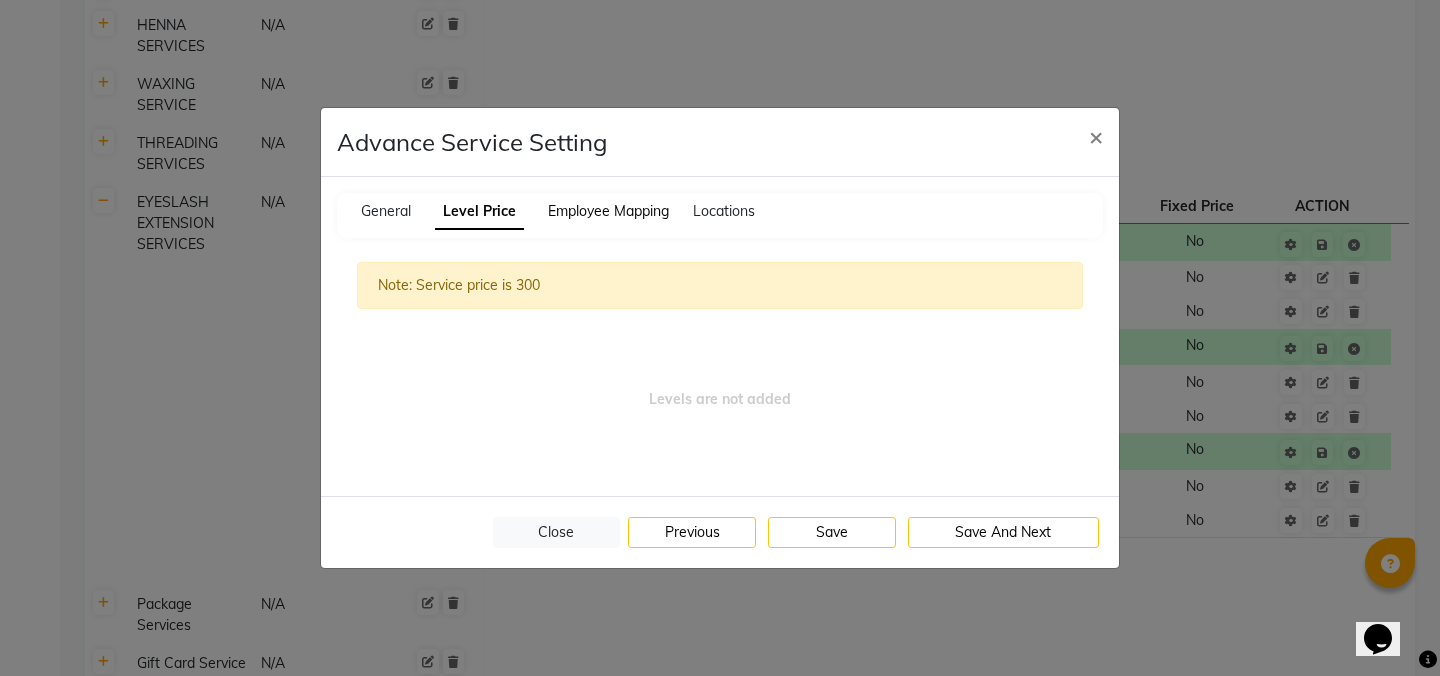 click on "Employee Mapping" 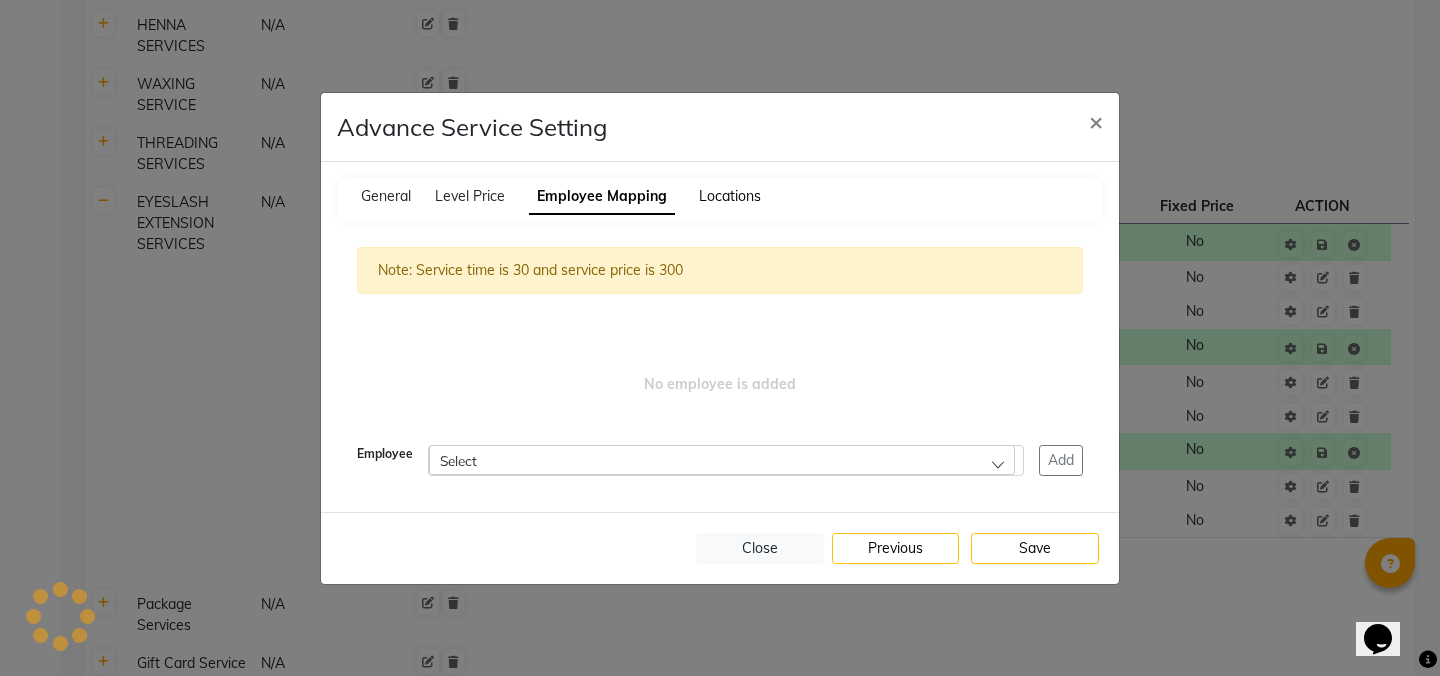 click on "Locations" 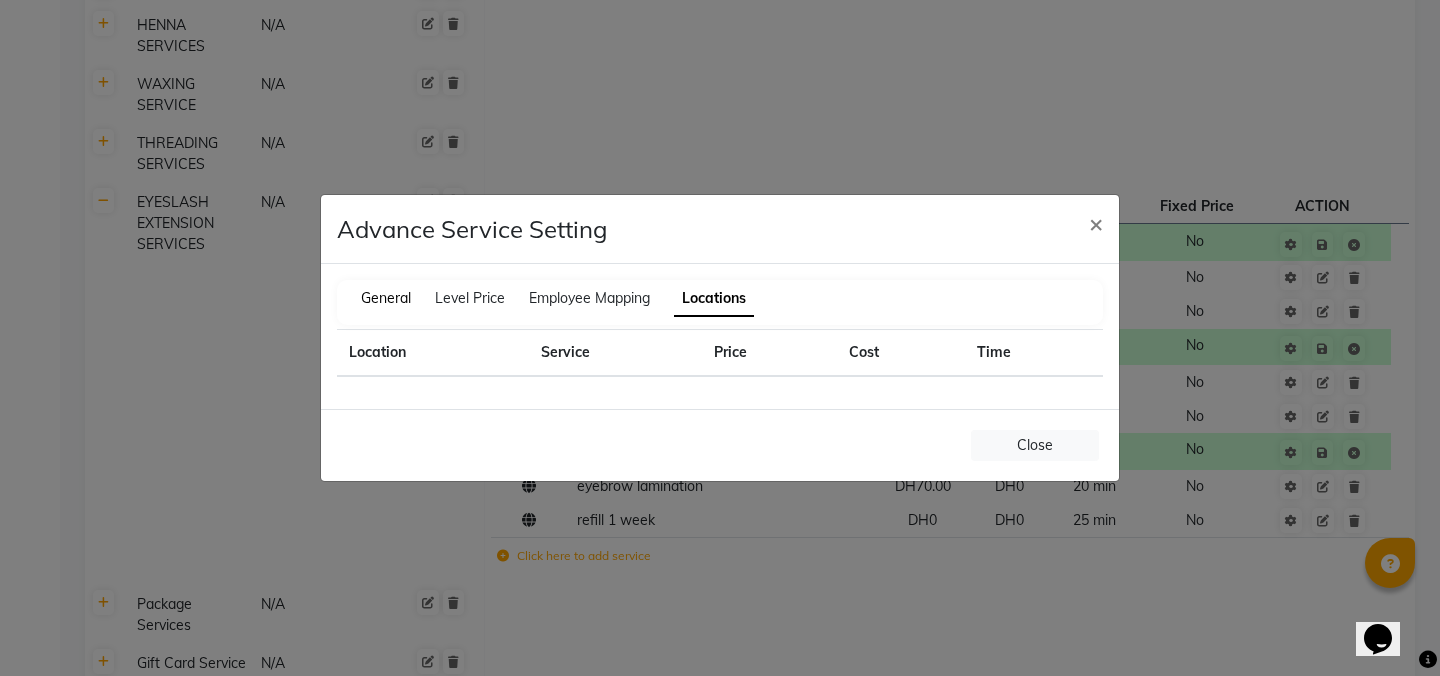 click on "General" 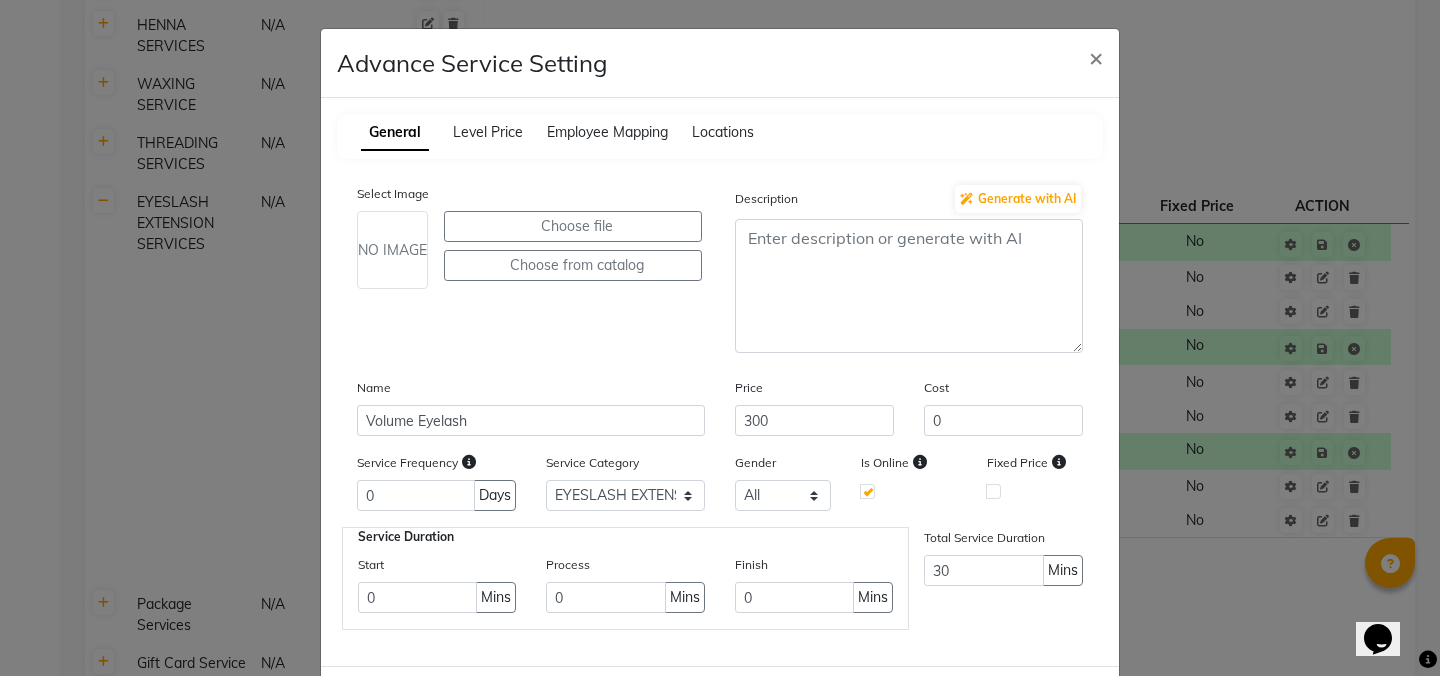scroll, scrollTop: 90, scrollLeft: 0, axis: vertical 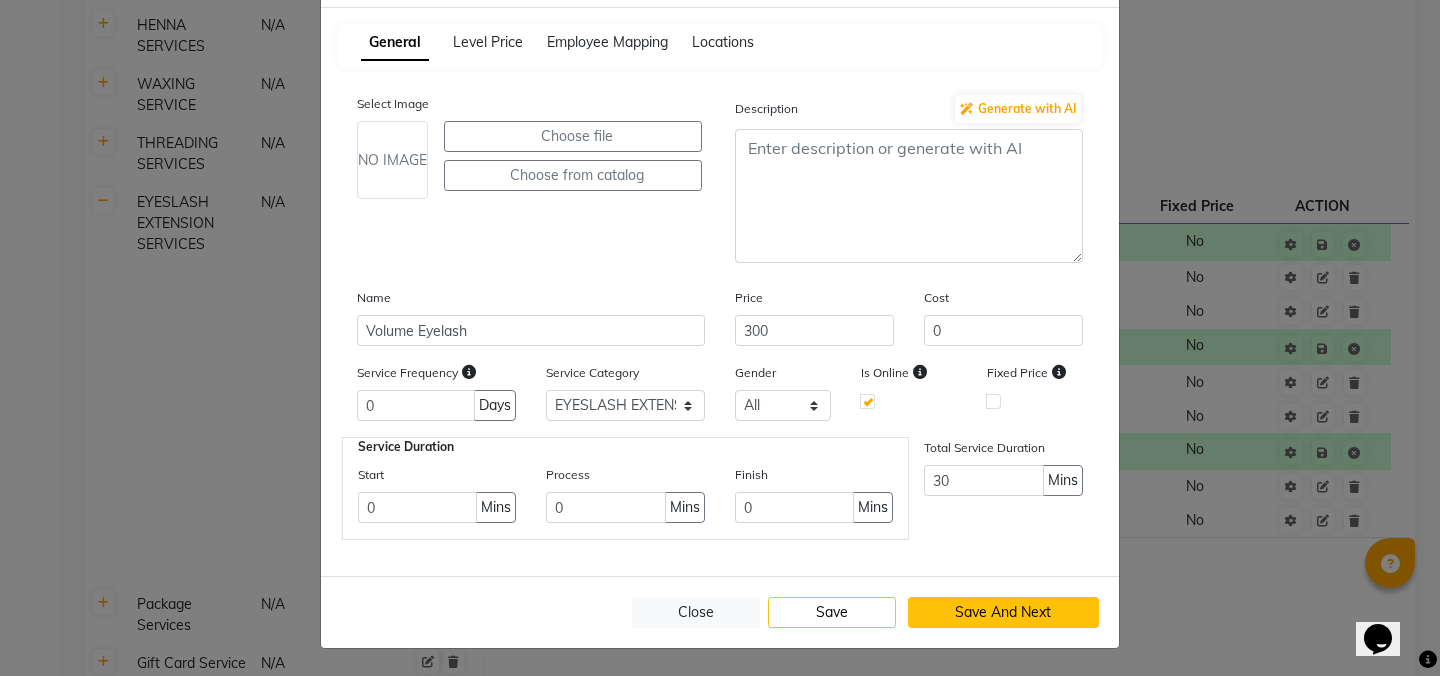 click on "Save And Next" 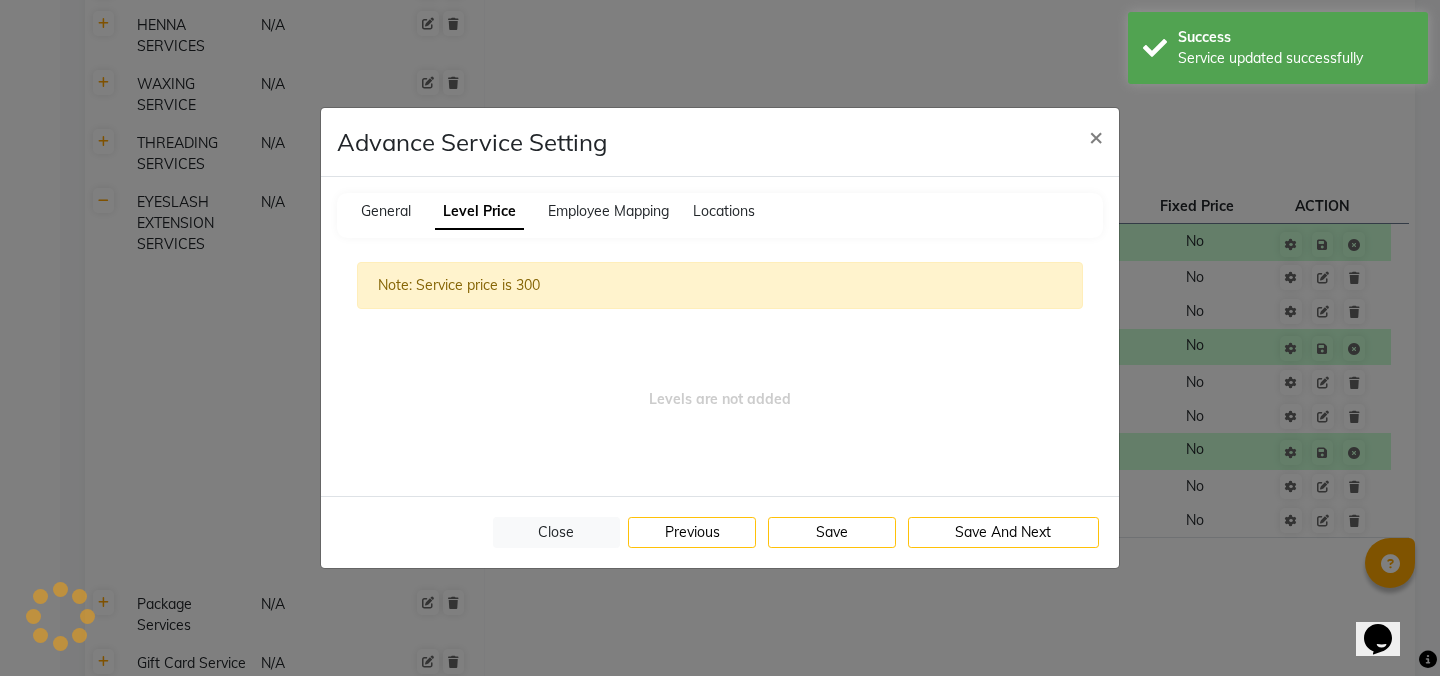 scroll, scrollTop: 0, scrollLeft: 0, axis: both 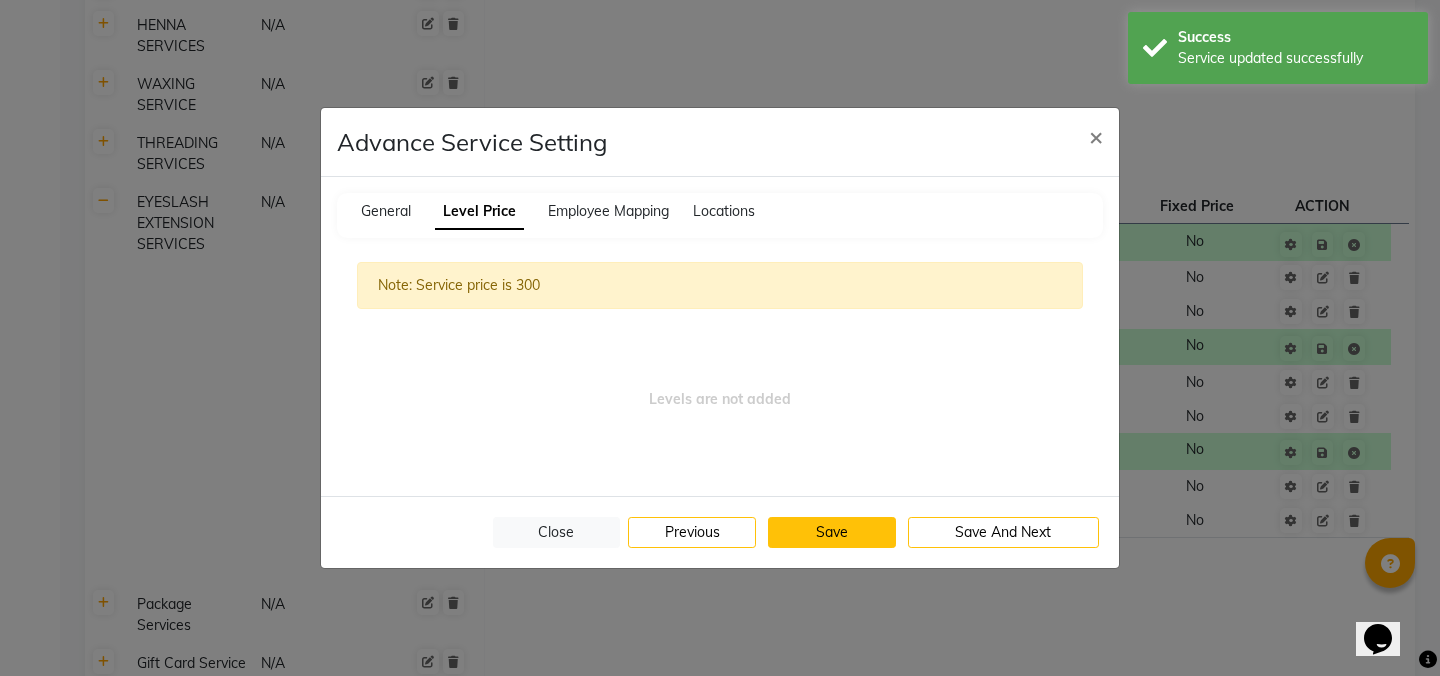click on "Save" 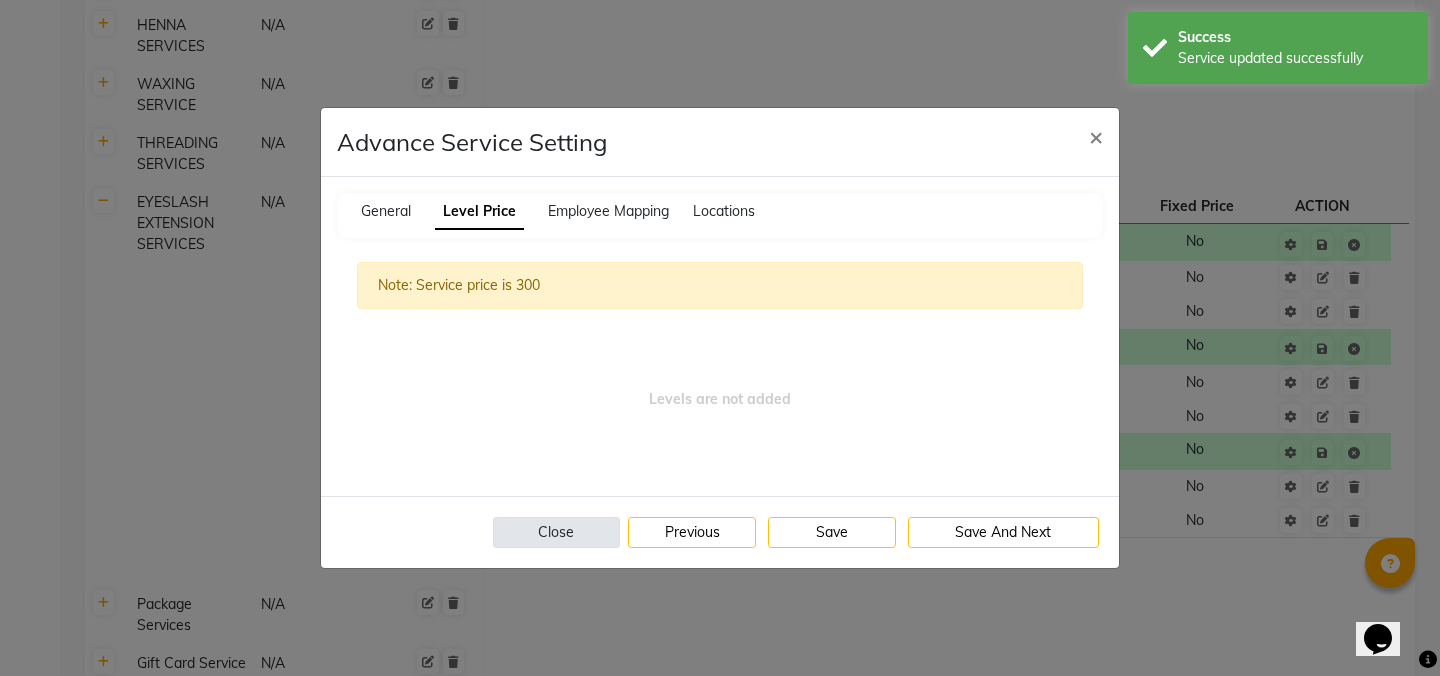 click on "Close" 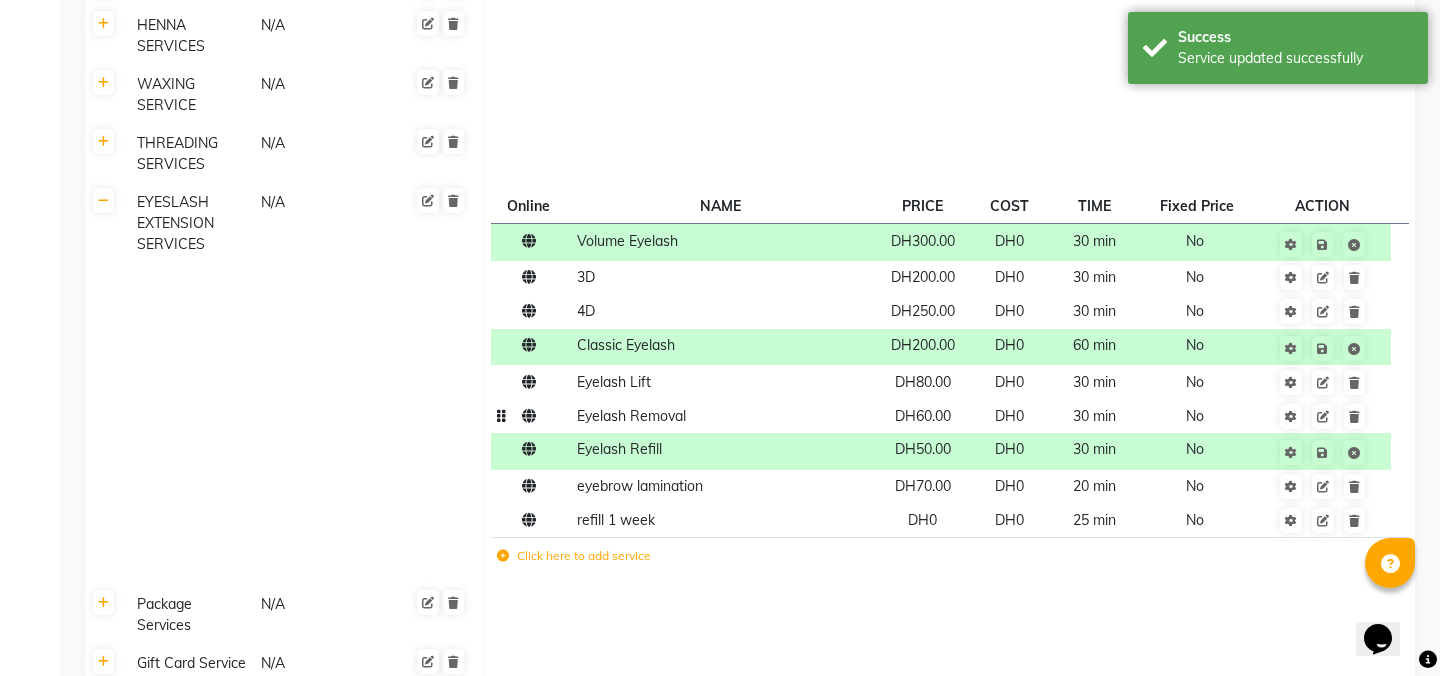 click on "EYESLASH EXTENSION SERVICES N/A" 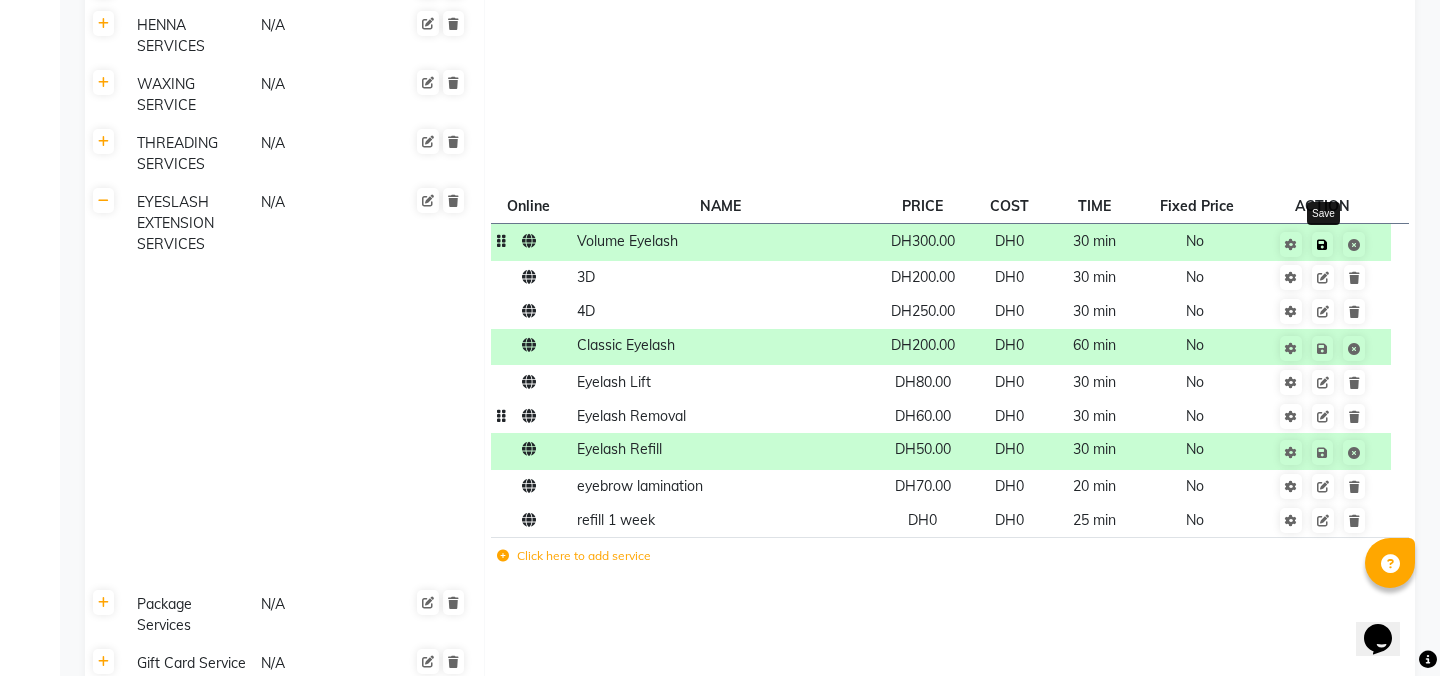 click 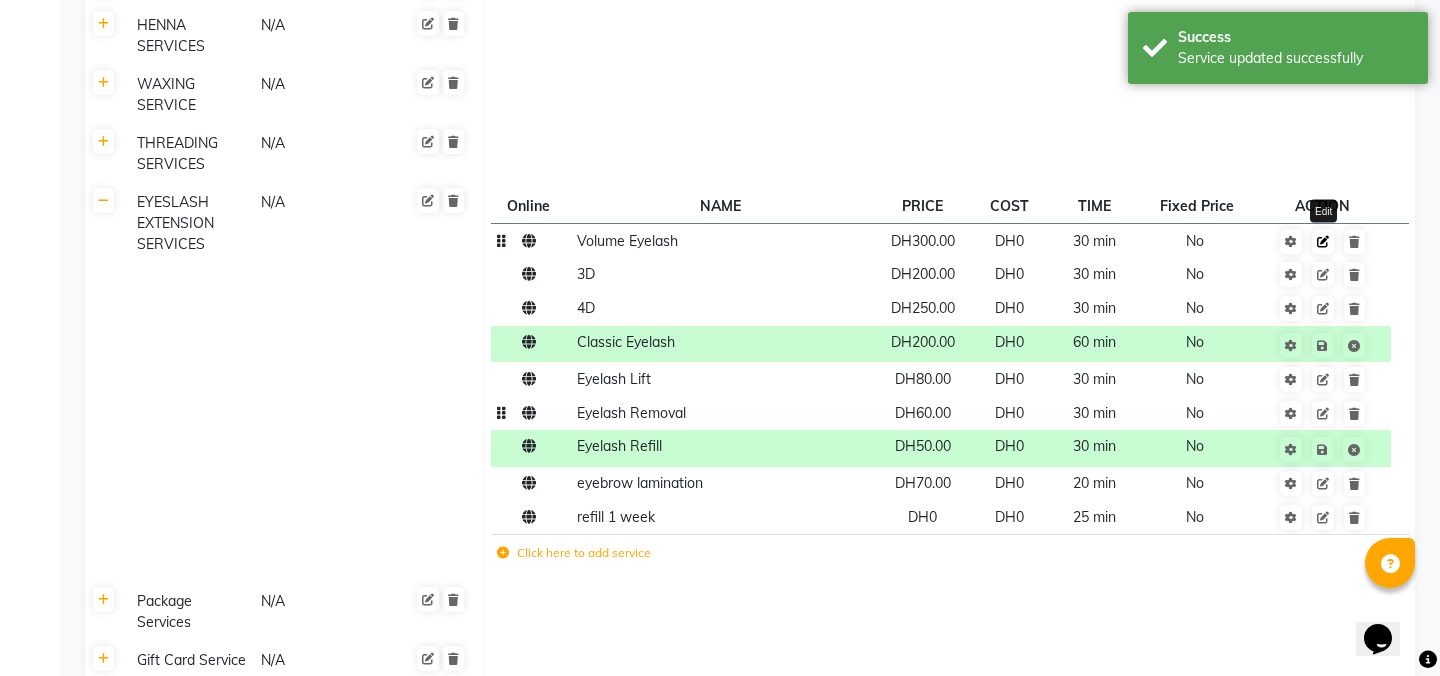 click 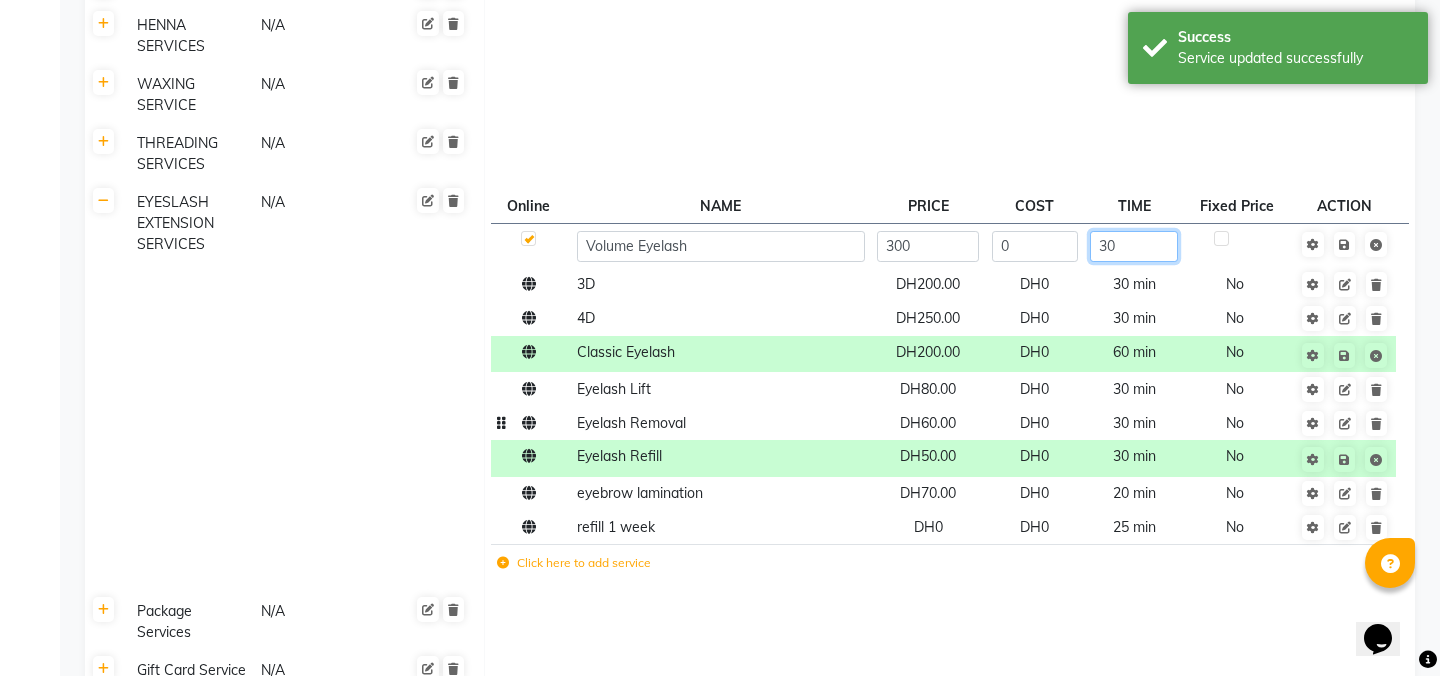 click on "30" 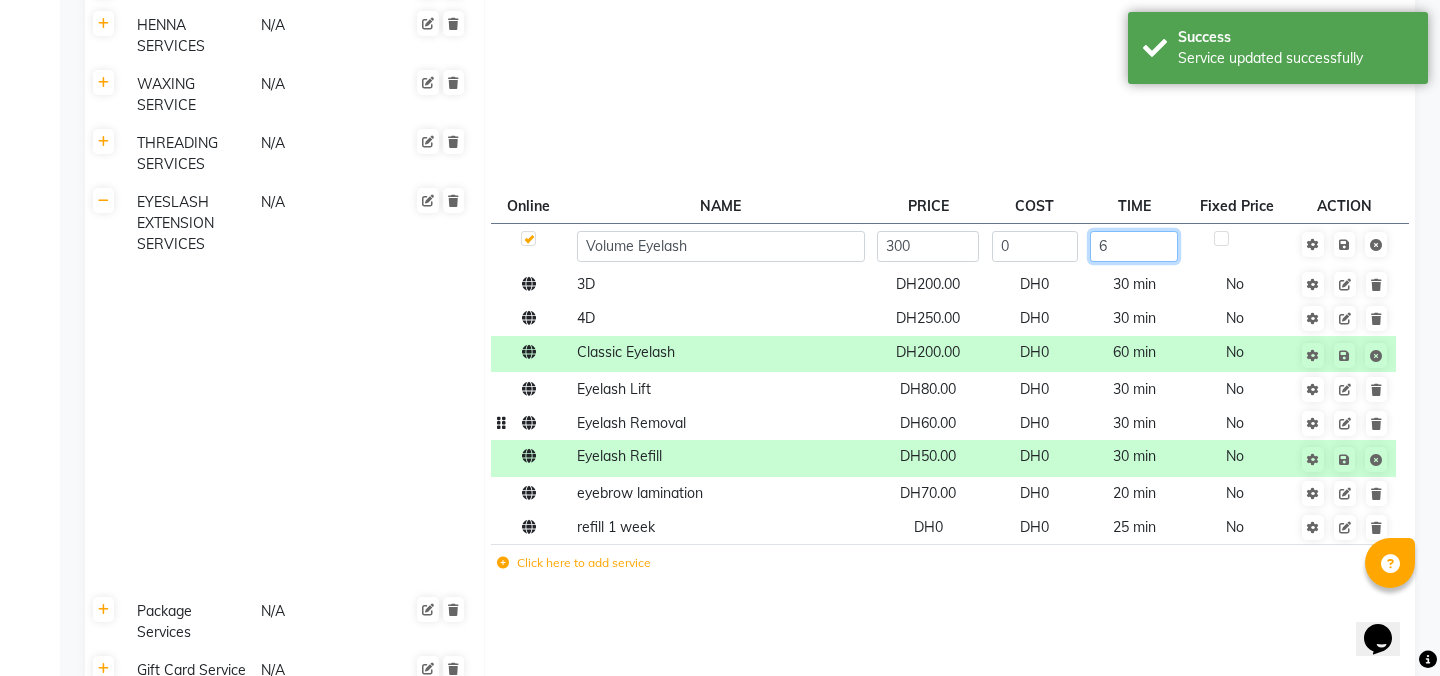 type on "60" 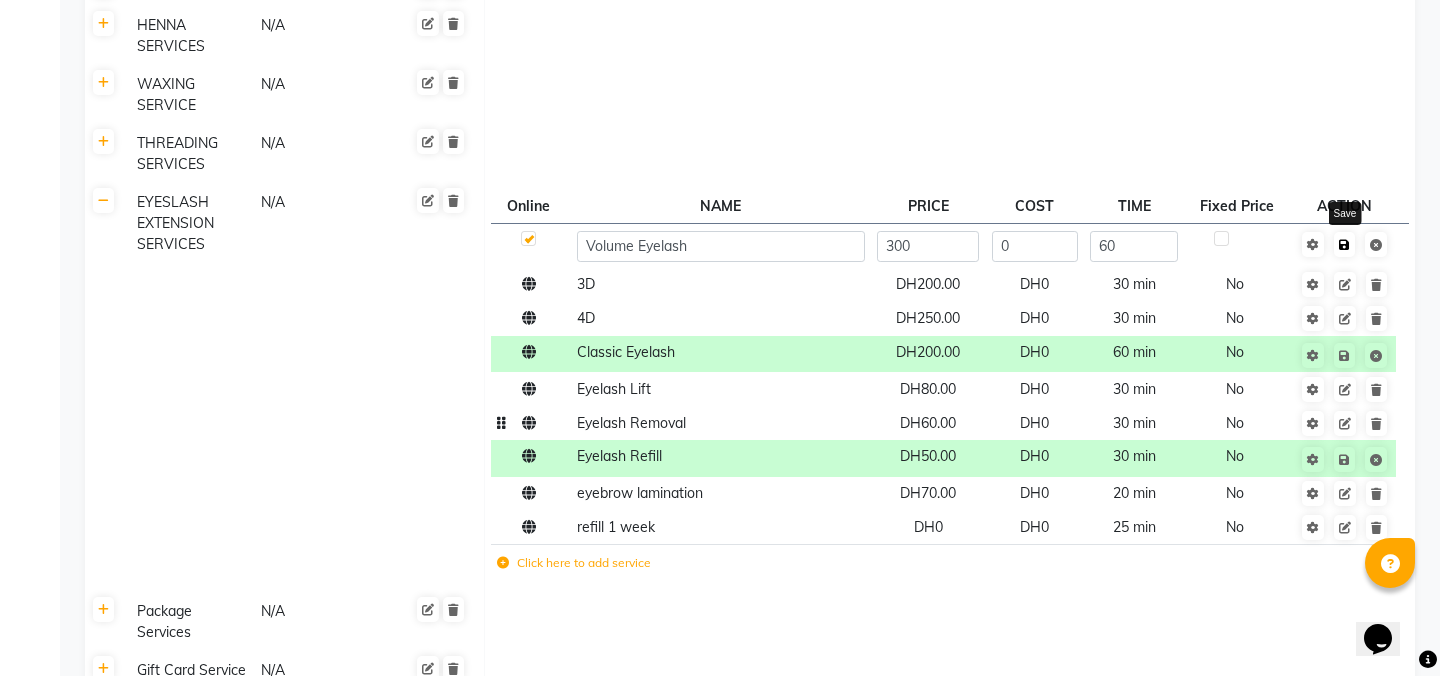 click on "Save" 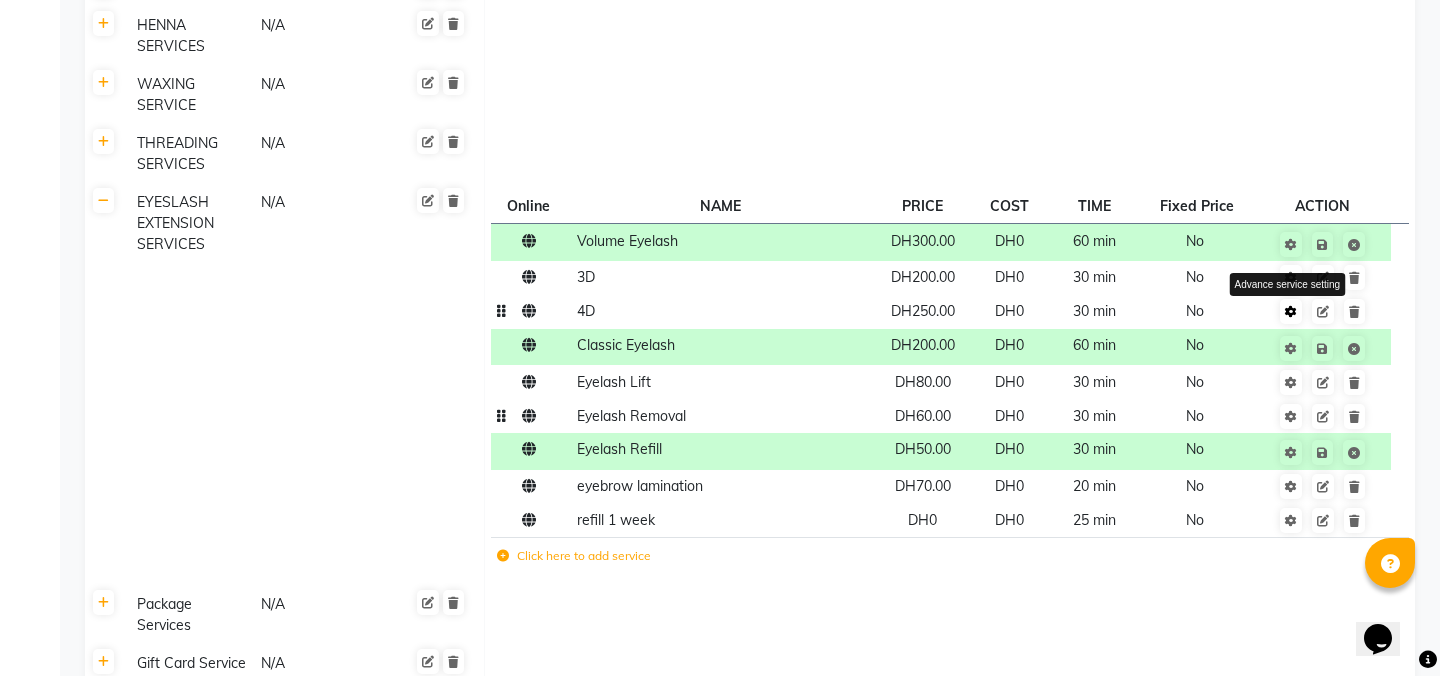 click 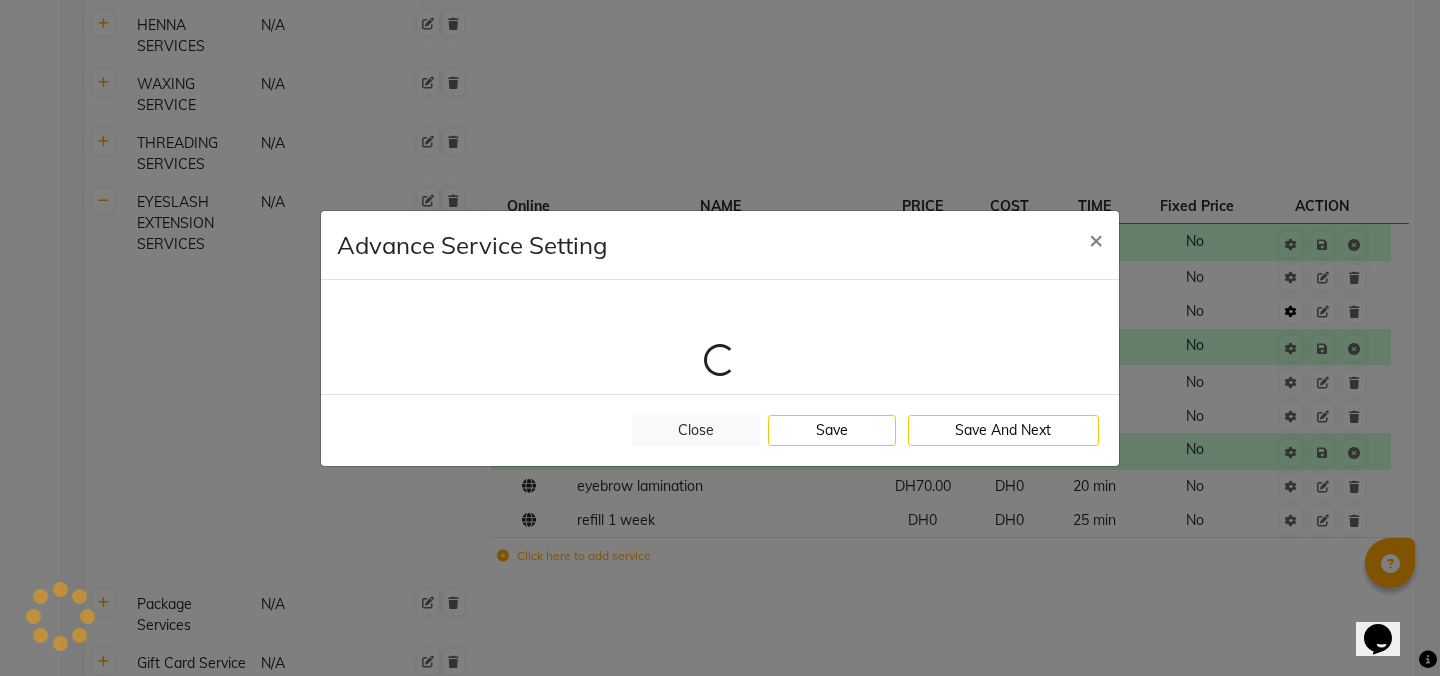 select on "8: 38418" 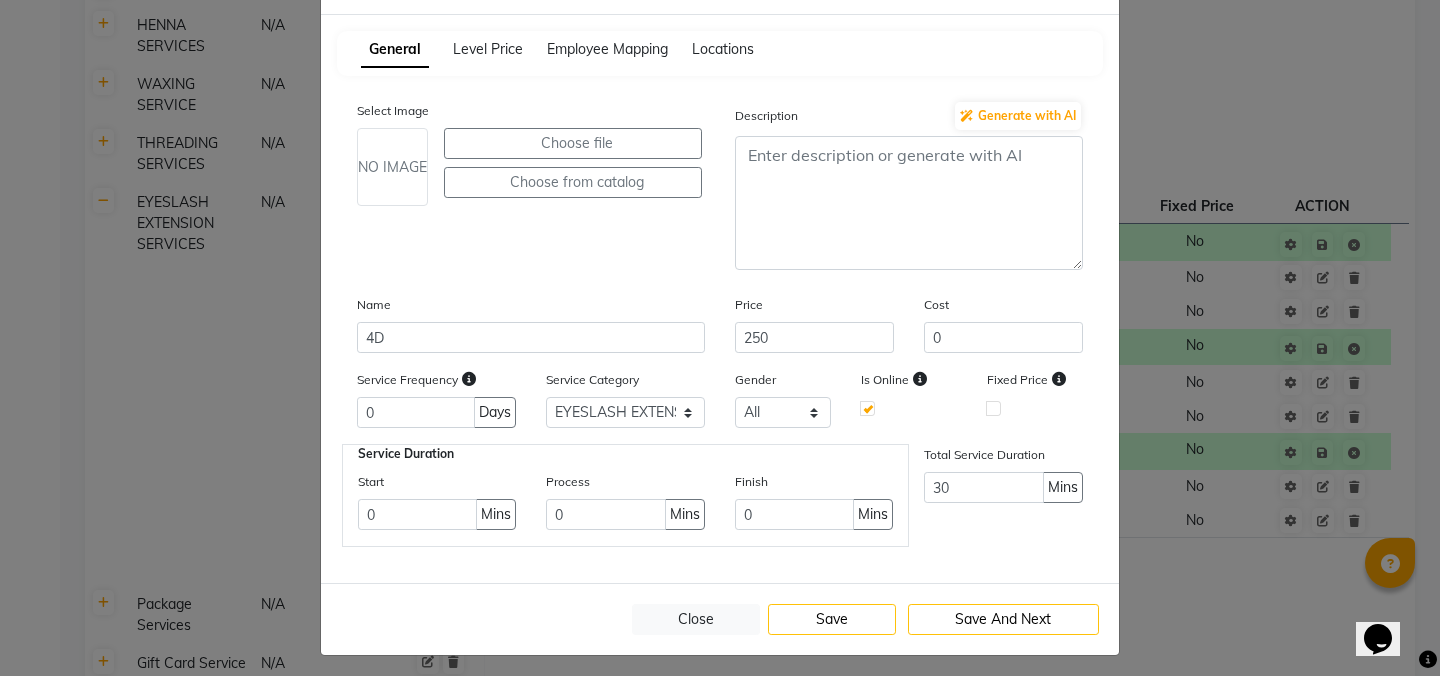 scroll, scrollTop: 91, scrollLeft: 0, axis: vertical 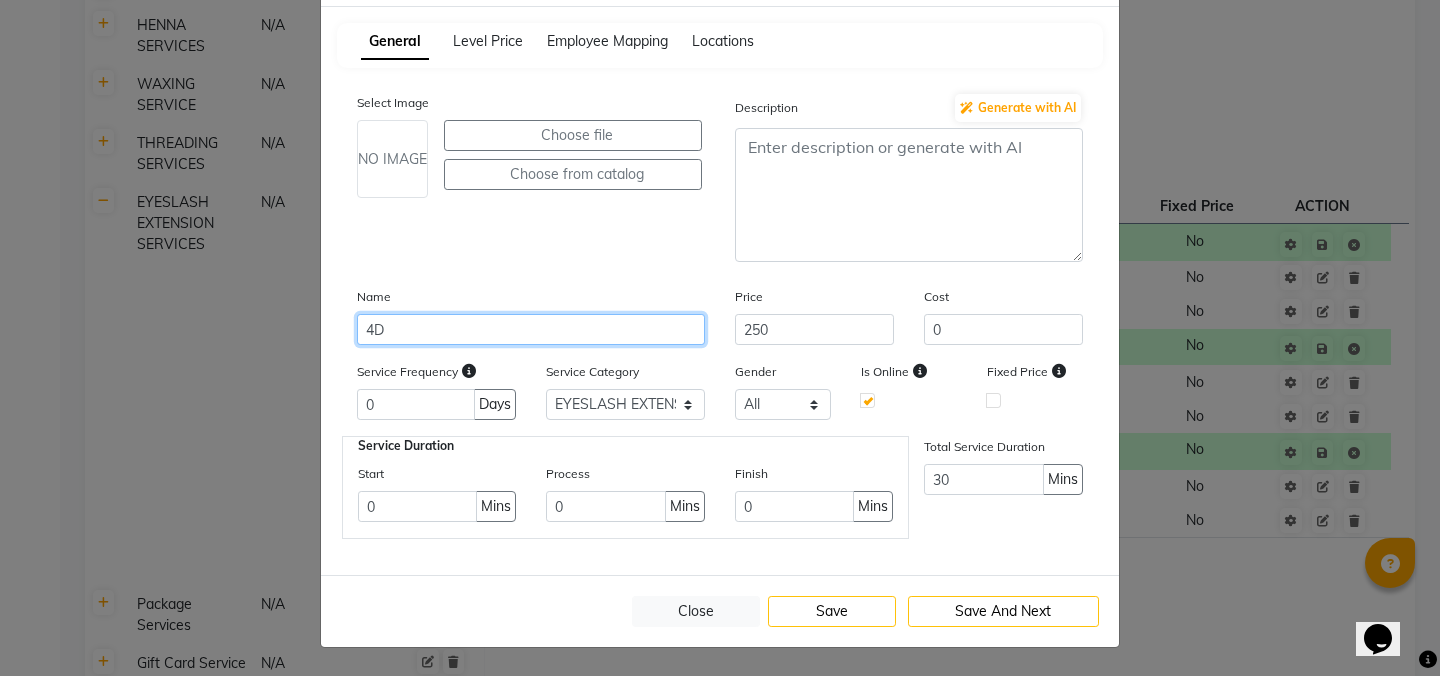 drag, startPoint x: 406, startPoint y: 329, endPoint x: 313, endPoint y: 324, distance: 93.13431 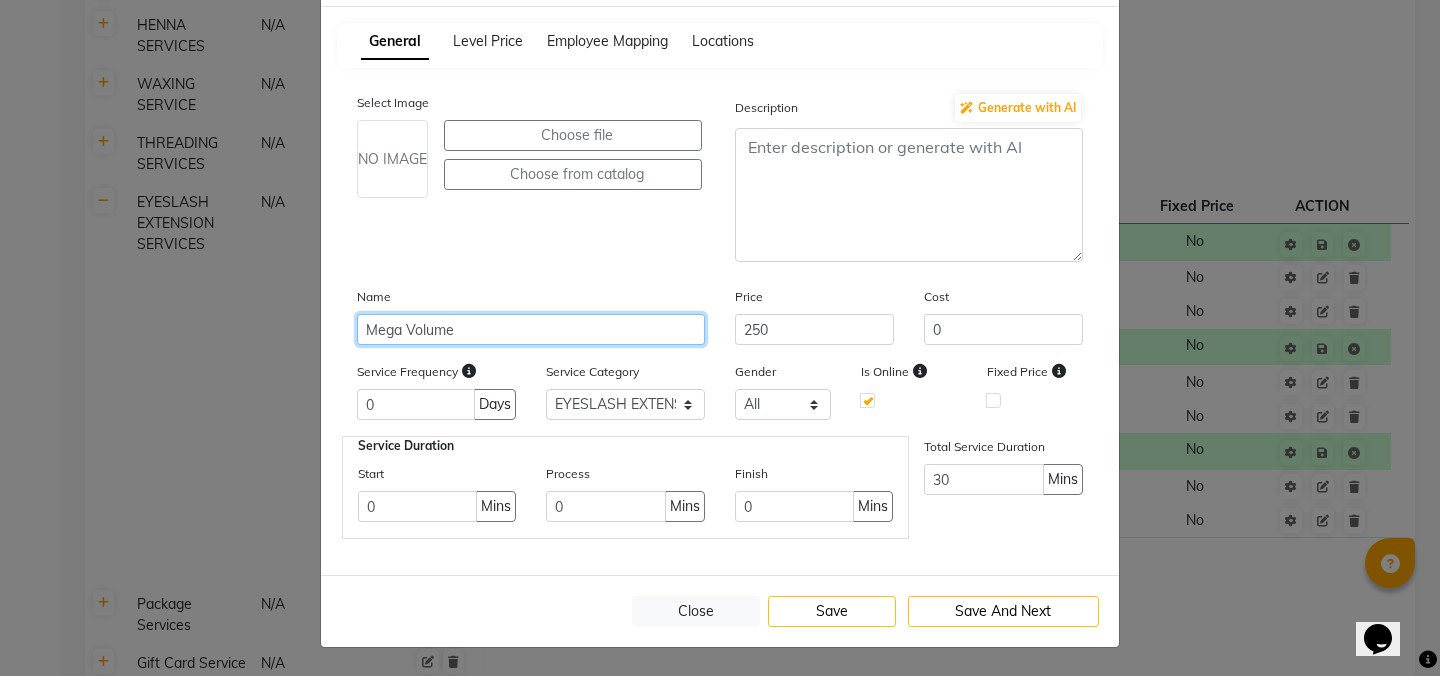 type on "Mega Volume" 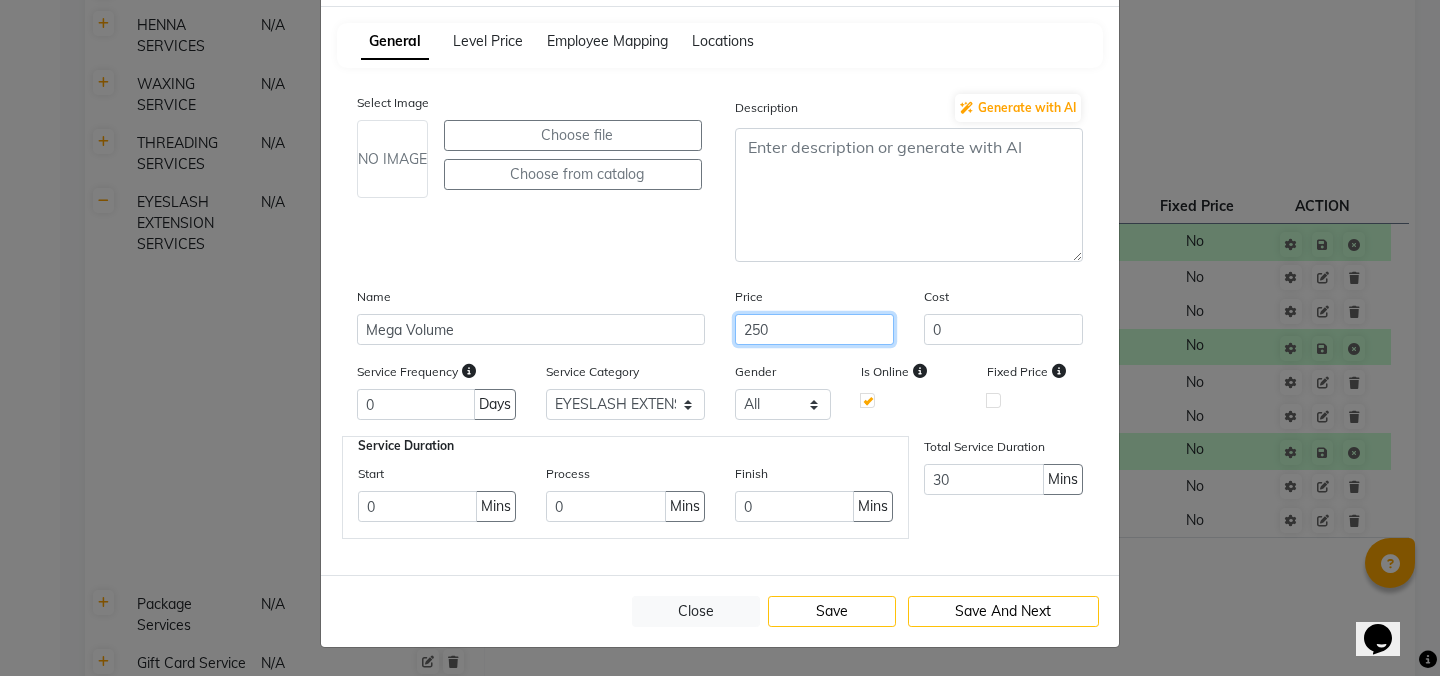 click on "250" 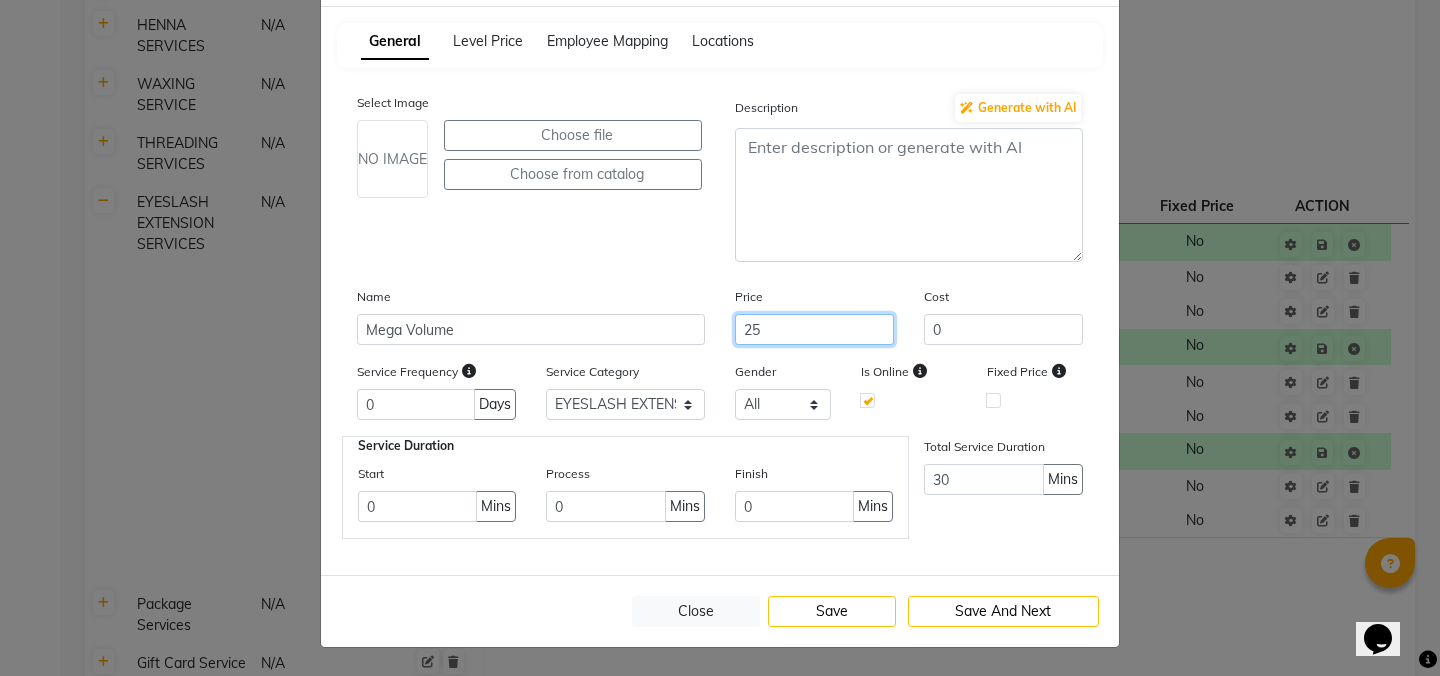 type on "2" 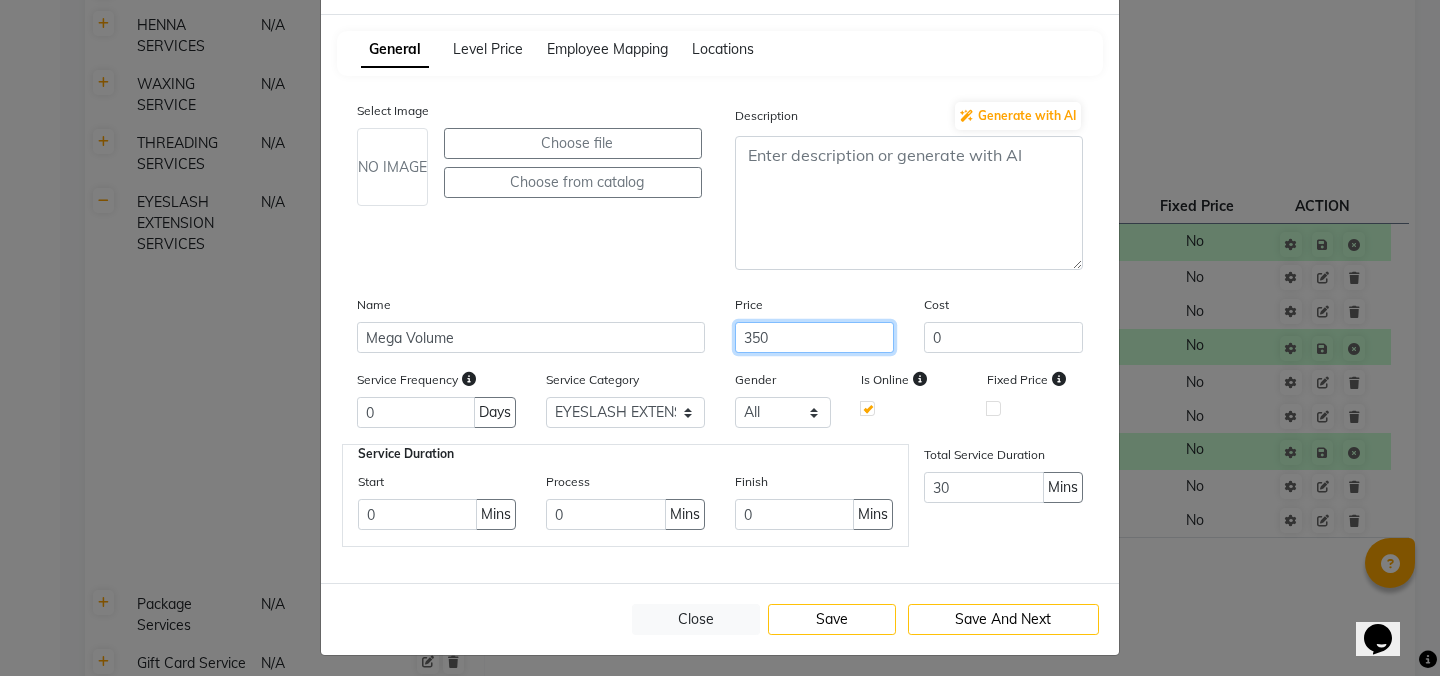 scroll, scrollTop: 91, scrollLeft: 0, axis: vertical 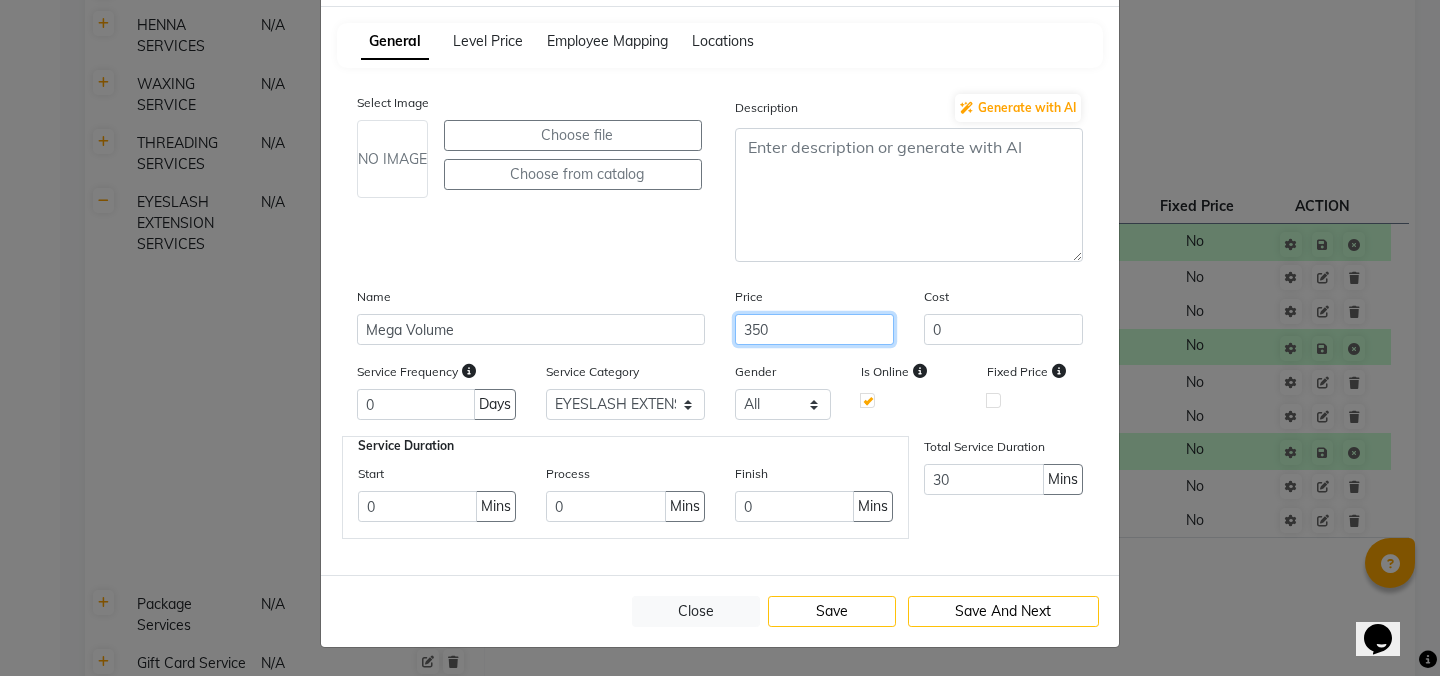 type on "350" 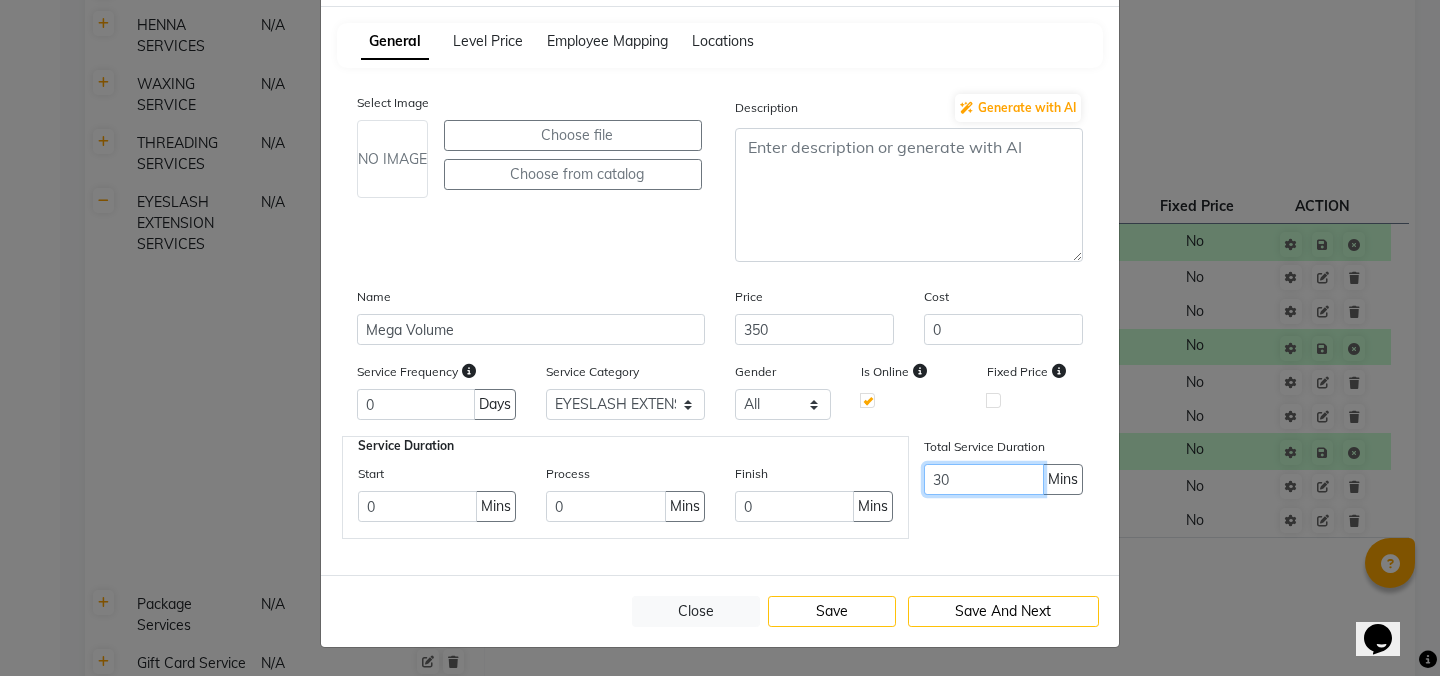 click on "30" 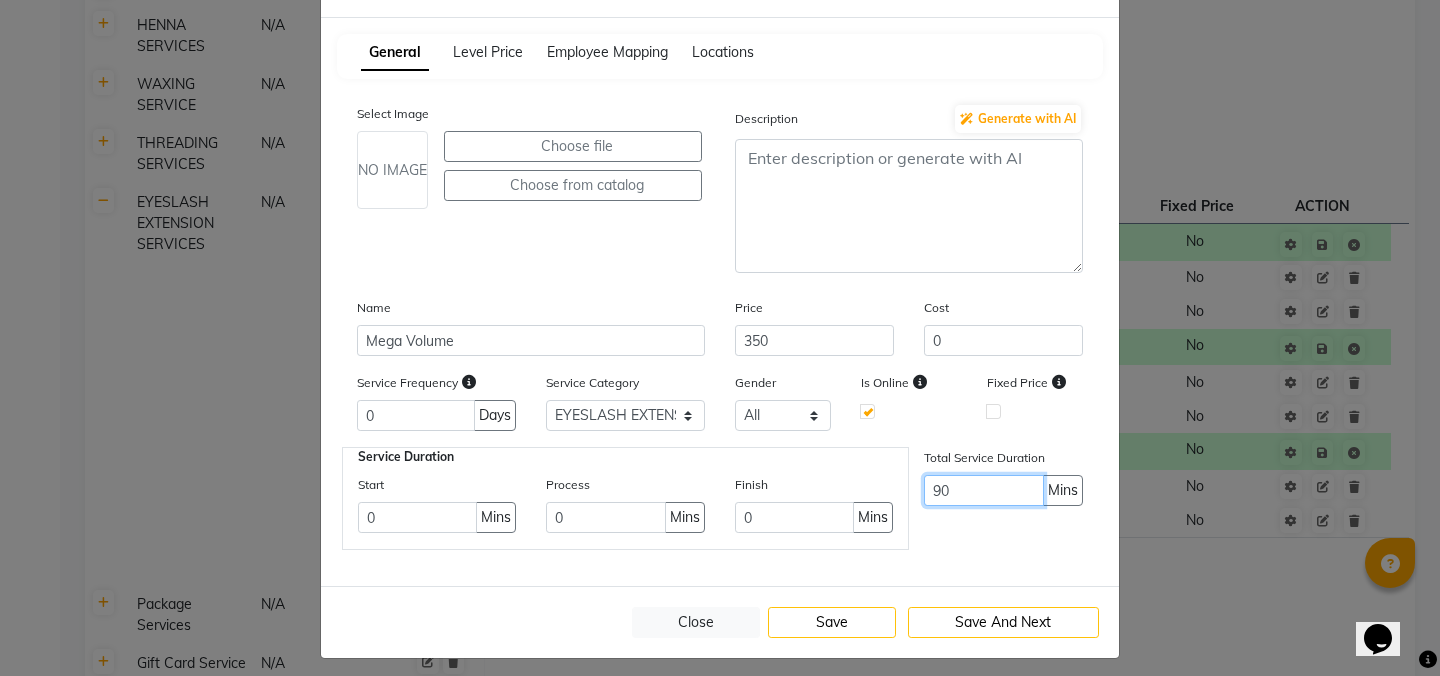 scroll, scrollTop: 91, scrollLeft: 0, axis: vertical 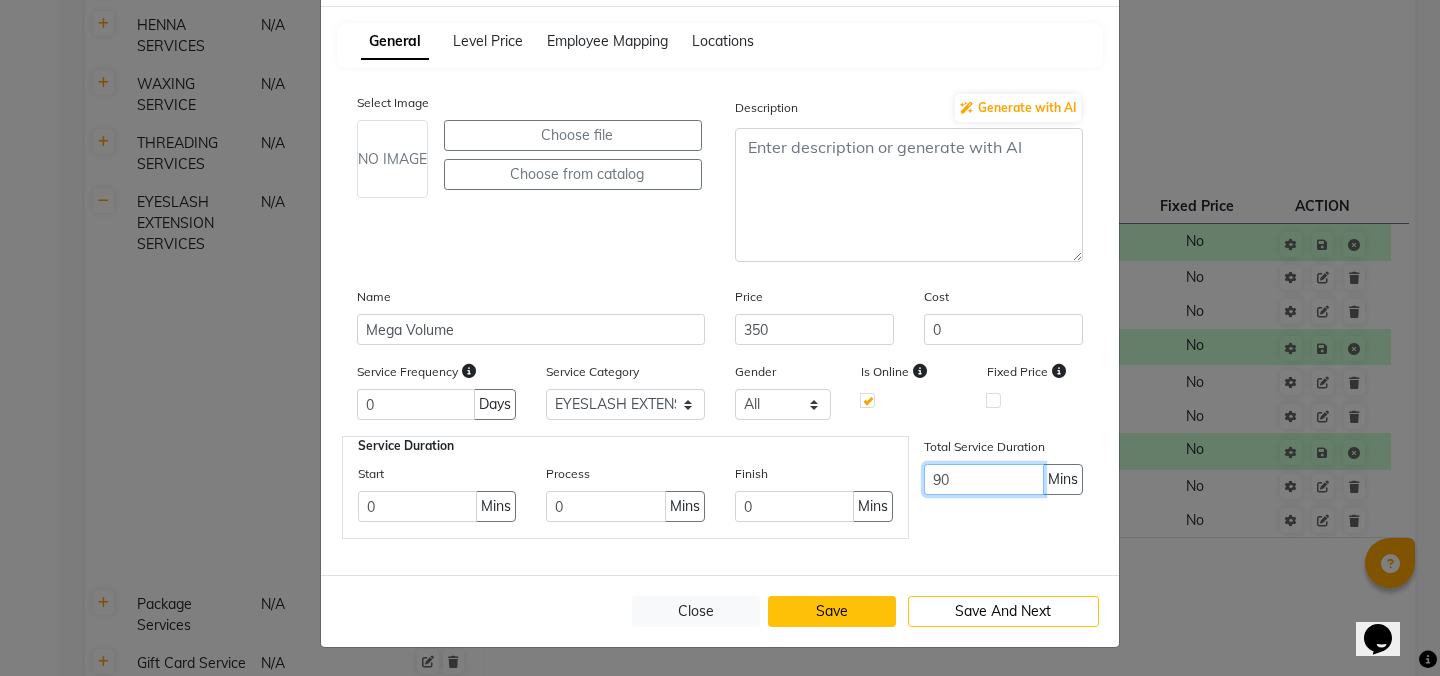 type on "90" 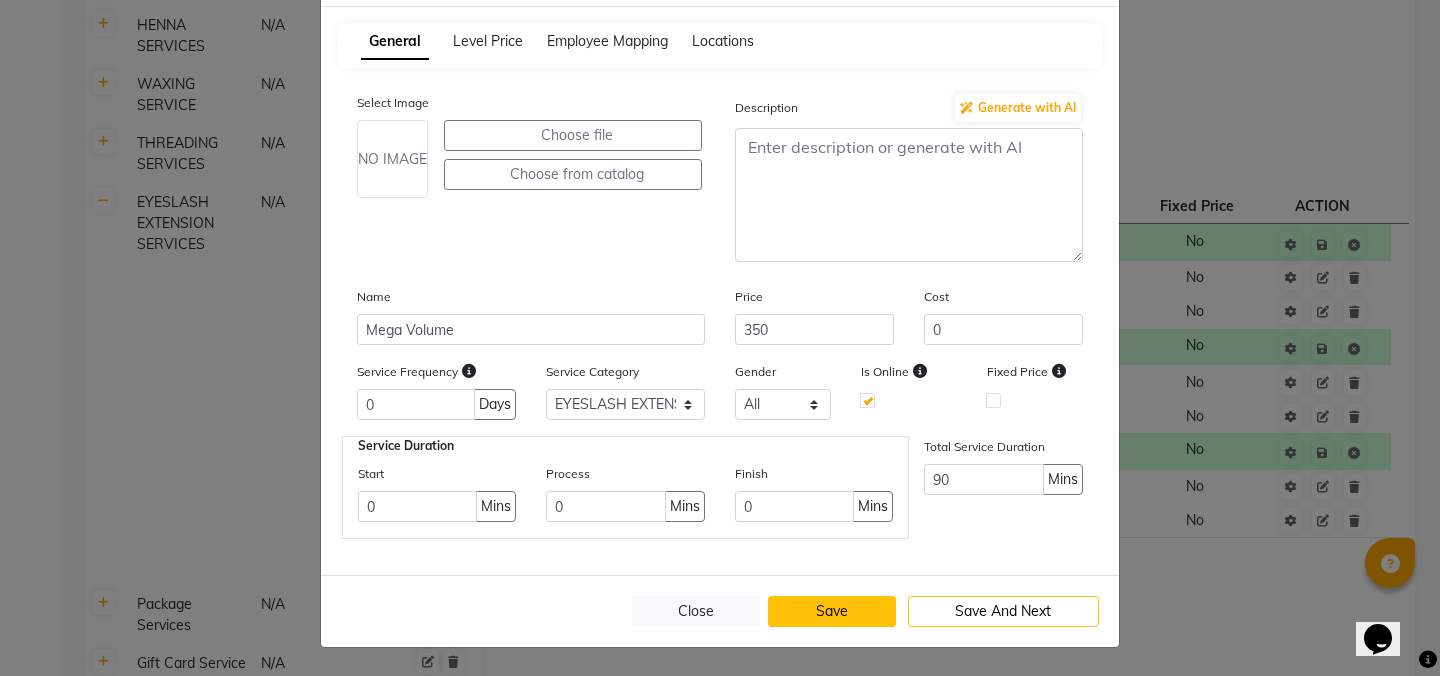 click on "Save" 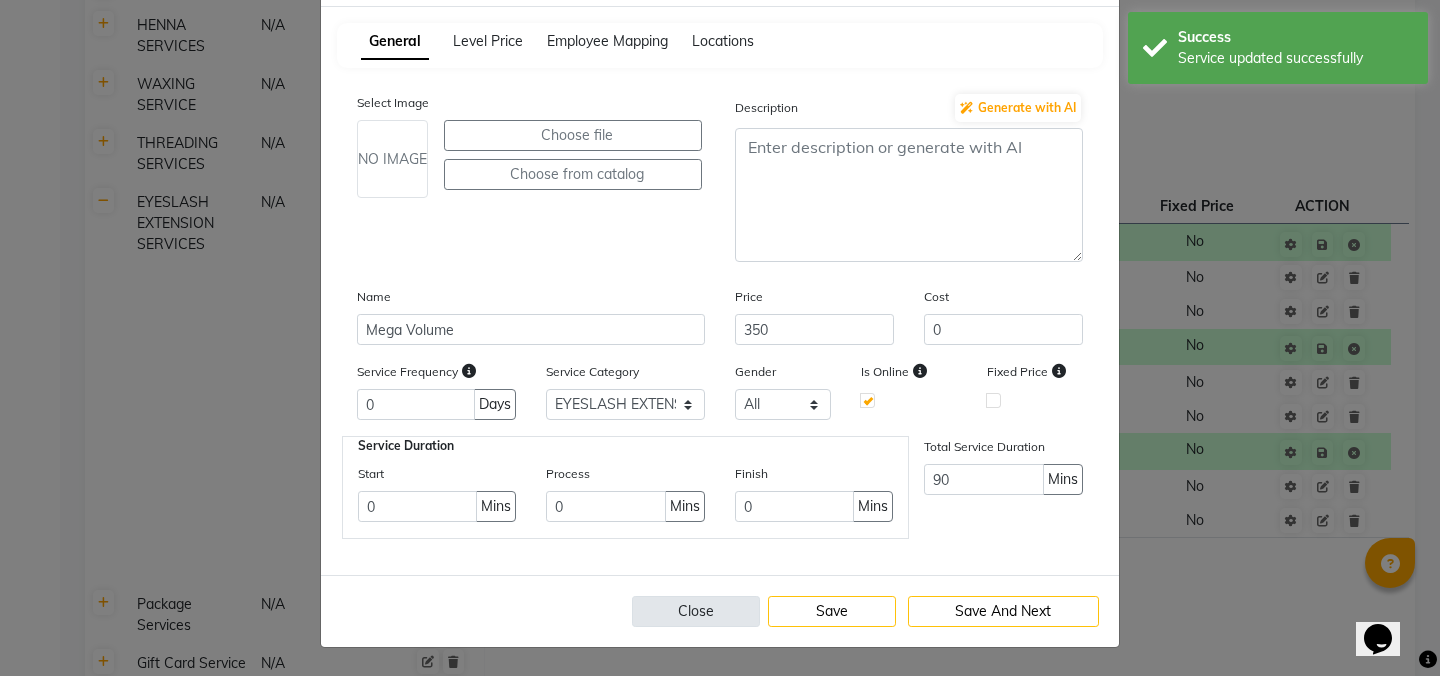 click on "Close" 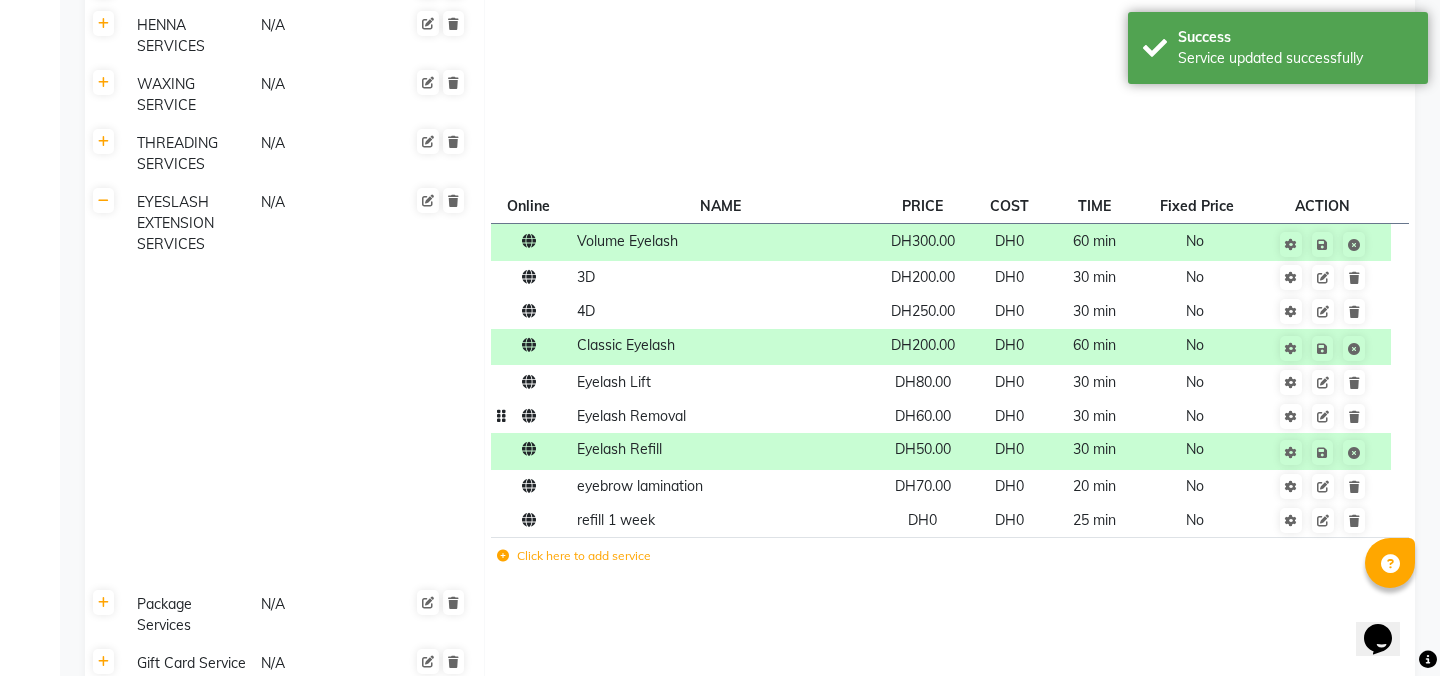 click on "EYESLASH EXTENSION SERVICES N/A" 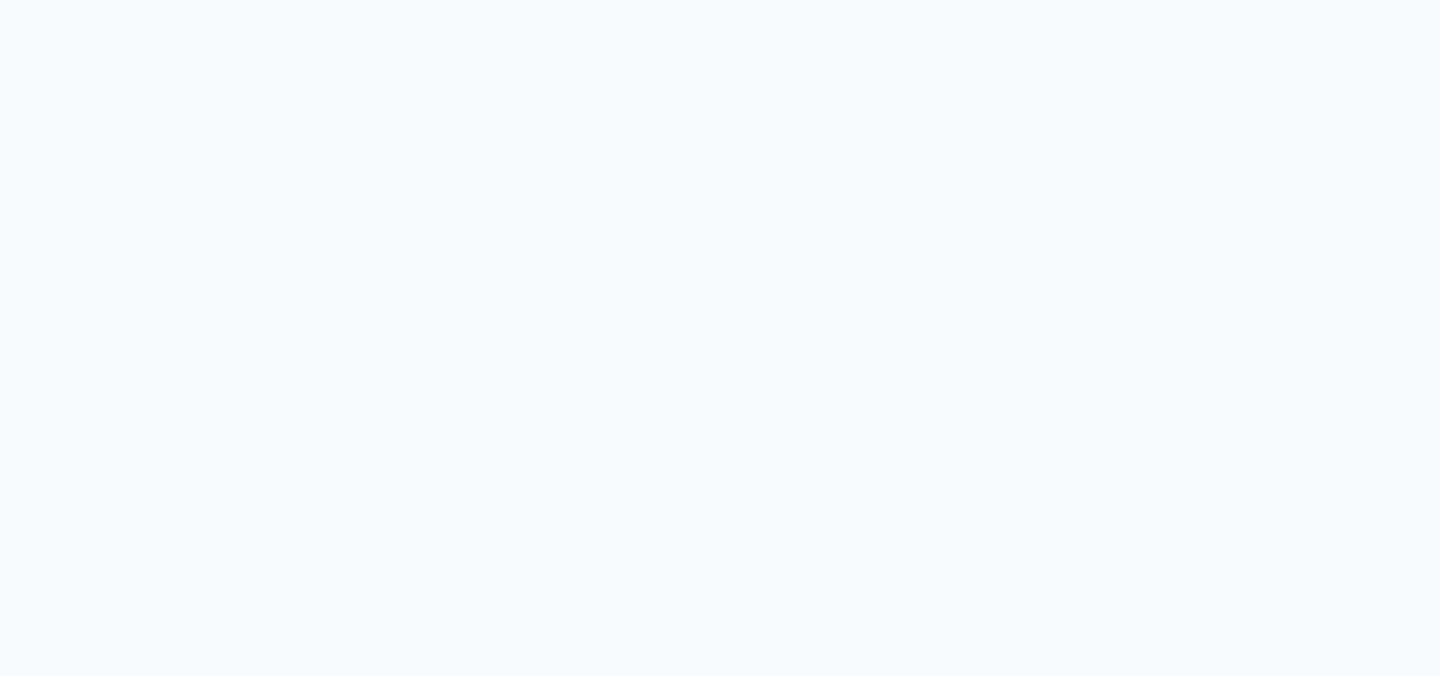 scroll, scrollTop: 0, scrollLeft: 0, axis: both 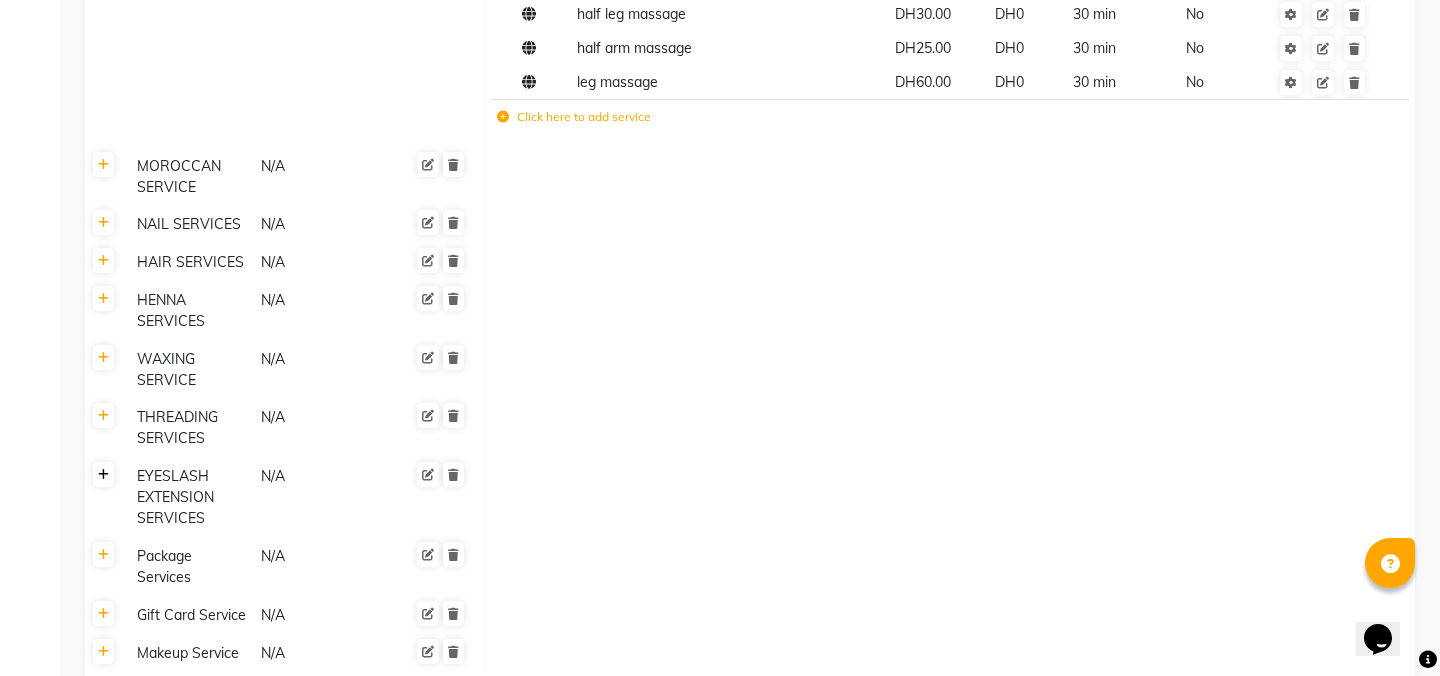 click 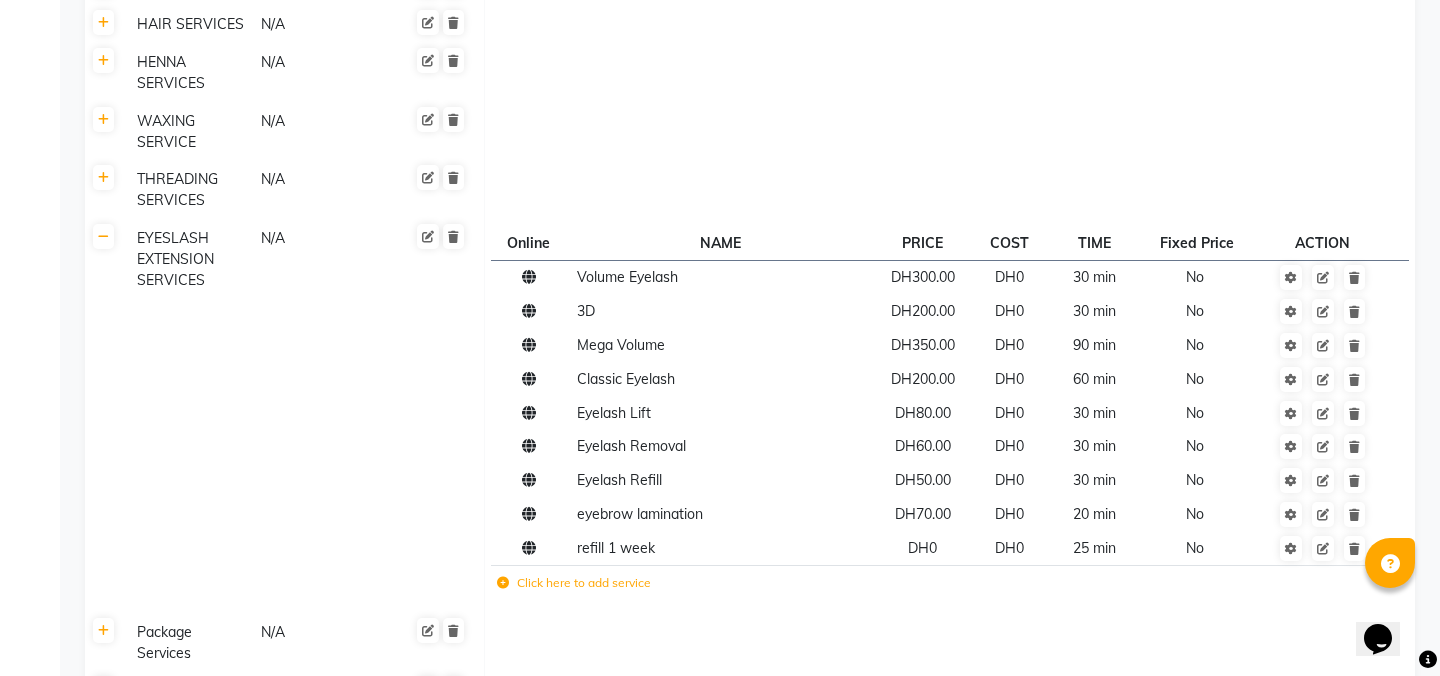 scroll, scrollTop: 1100, scrollLeft: 0, axis: vertical 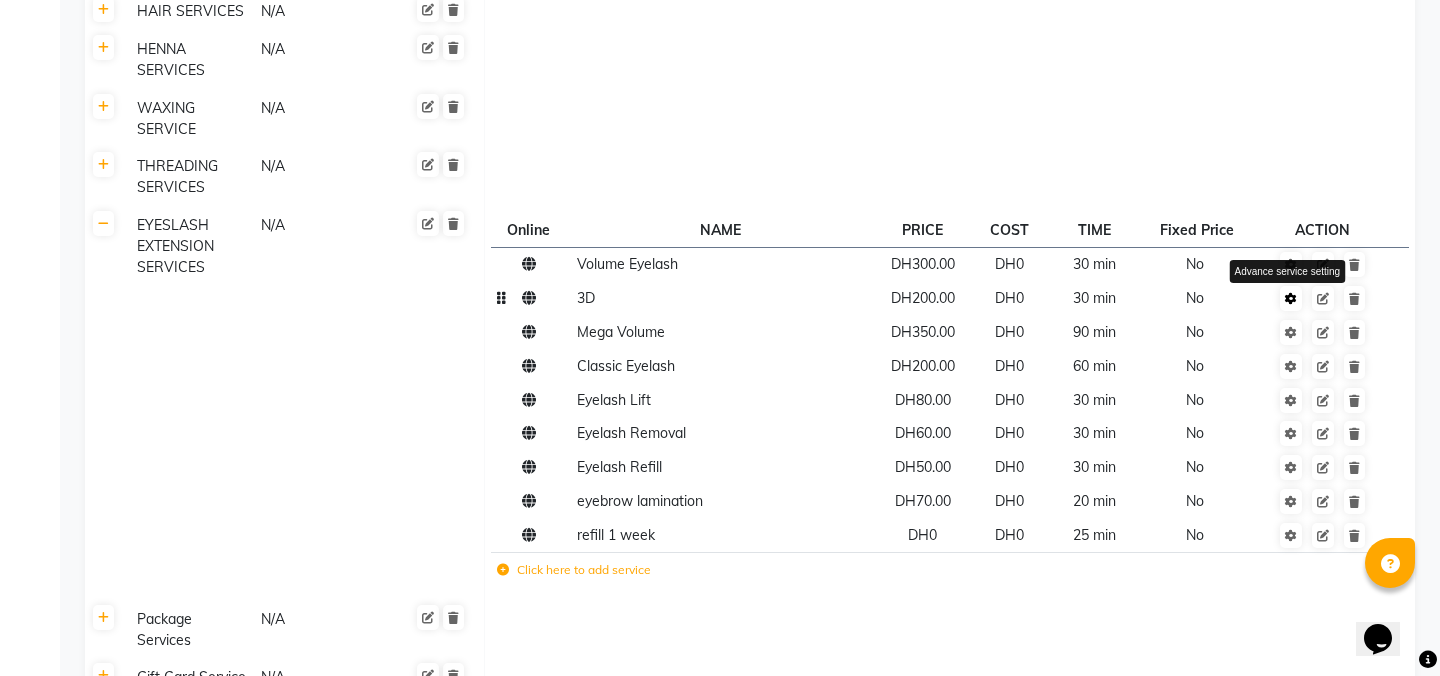 click 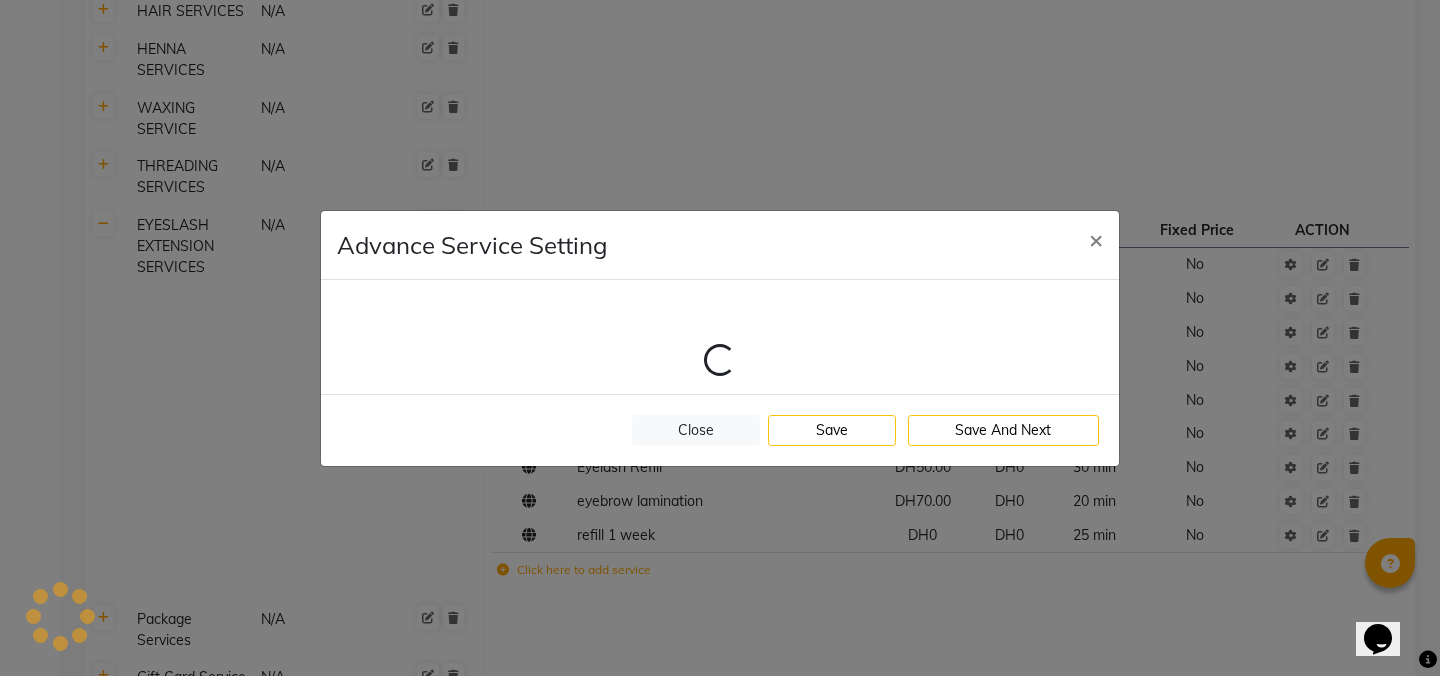 select on "8: 38418" 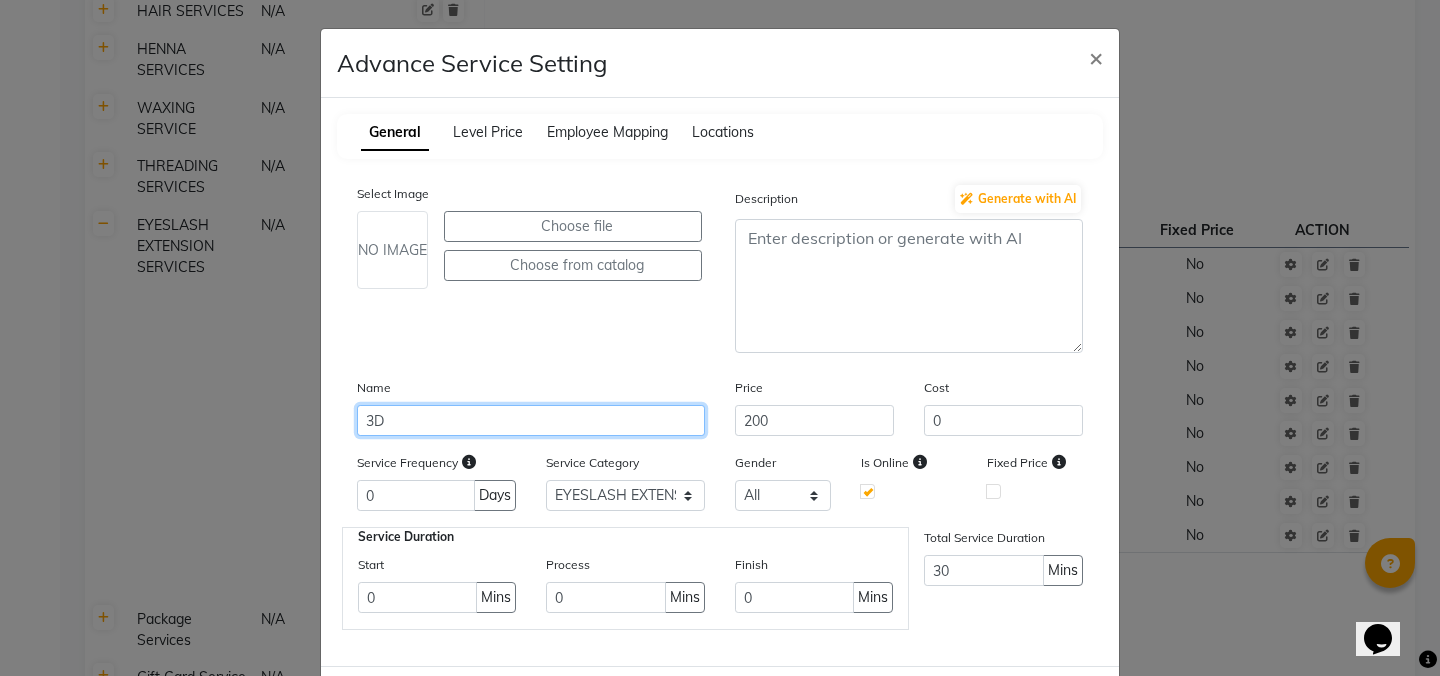 click on "3D" 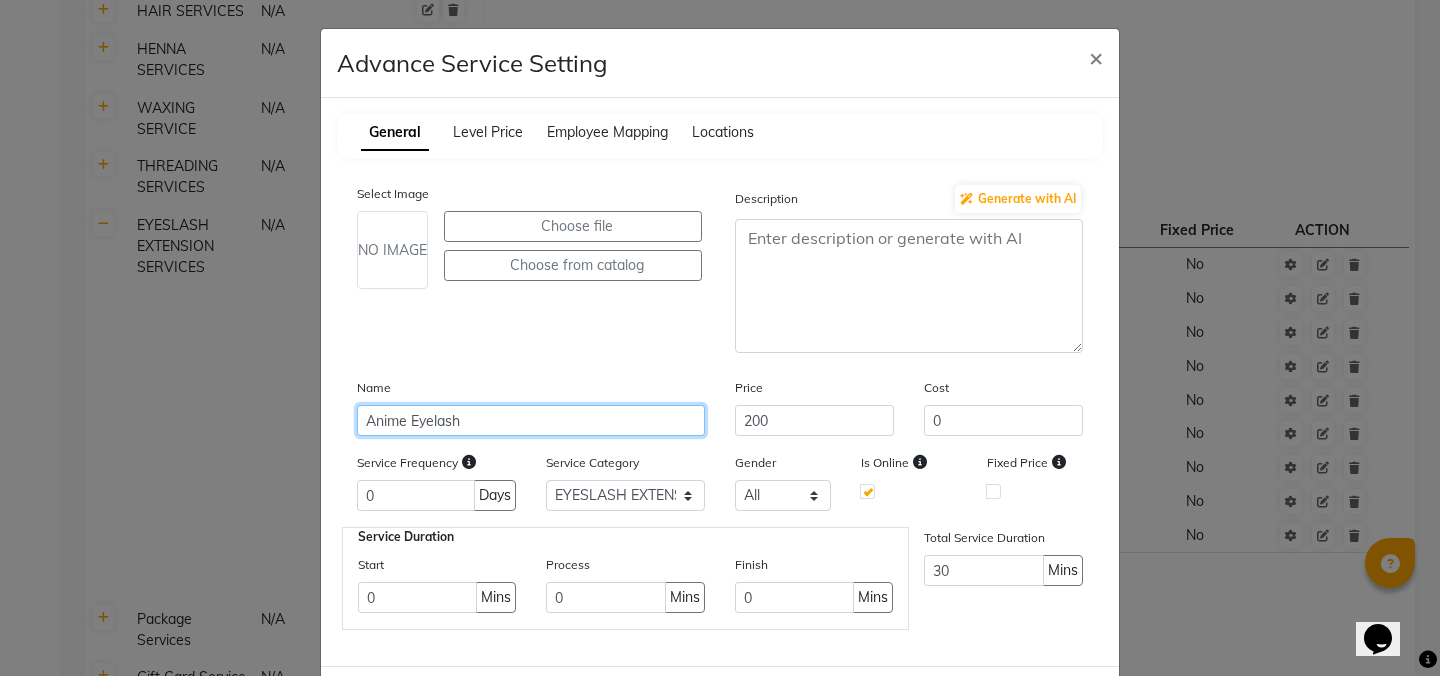 type on "Anime Eyelash" 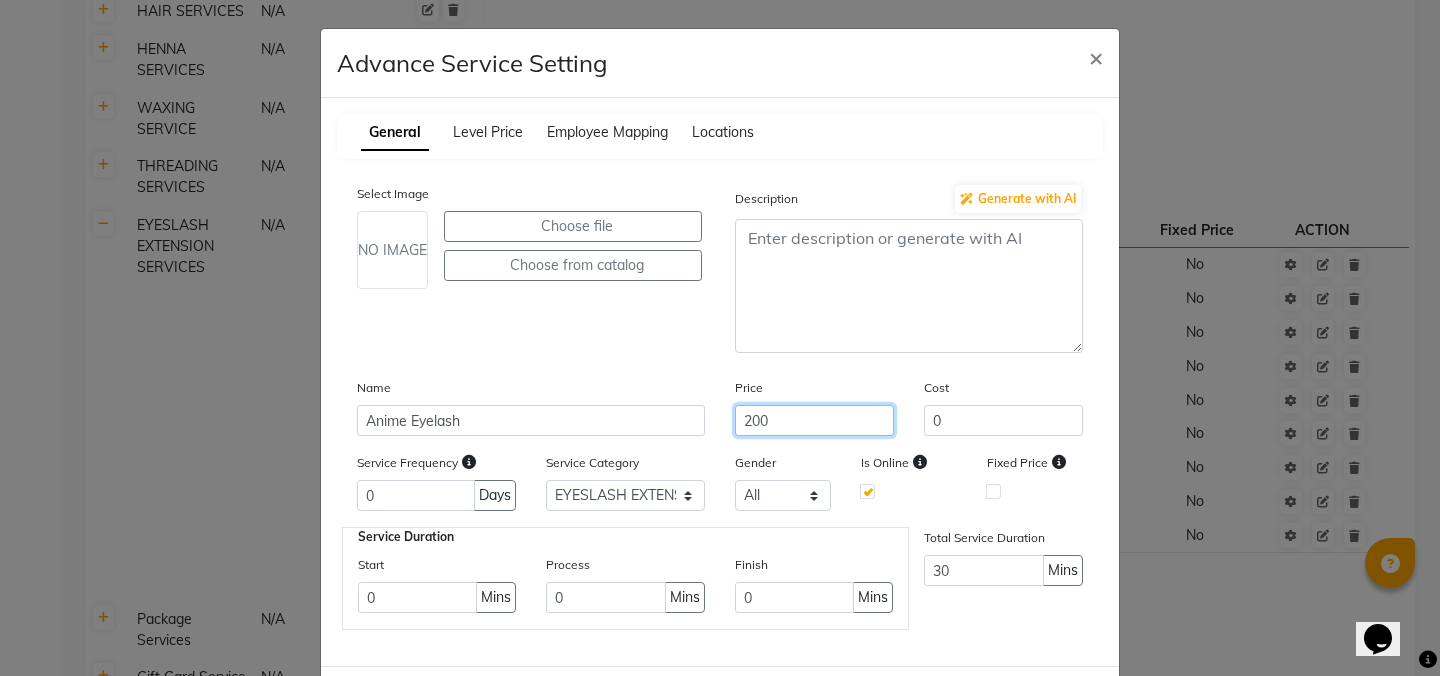 click on "200" 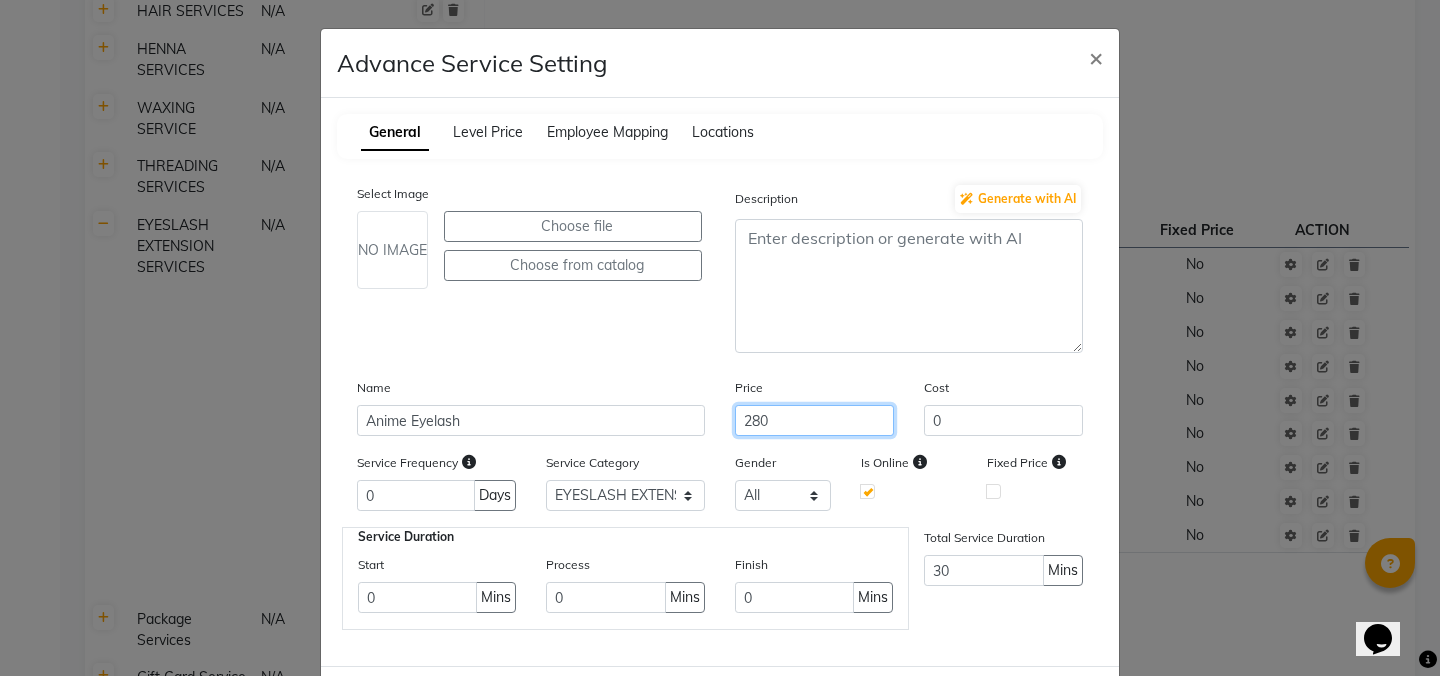 type on "280" 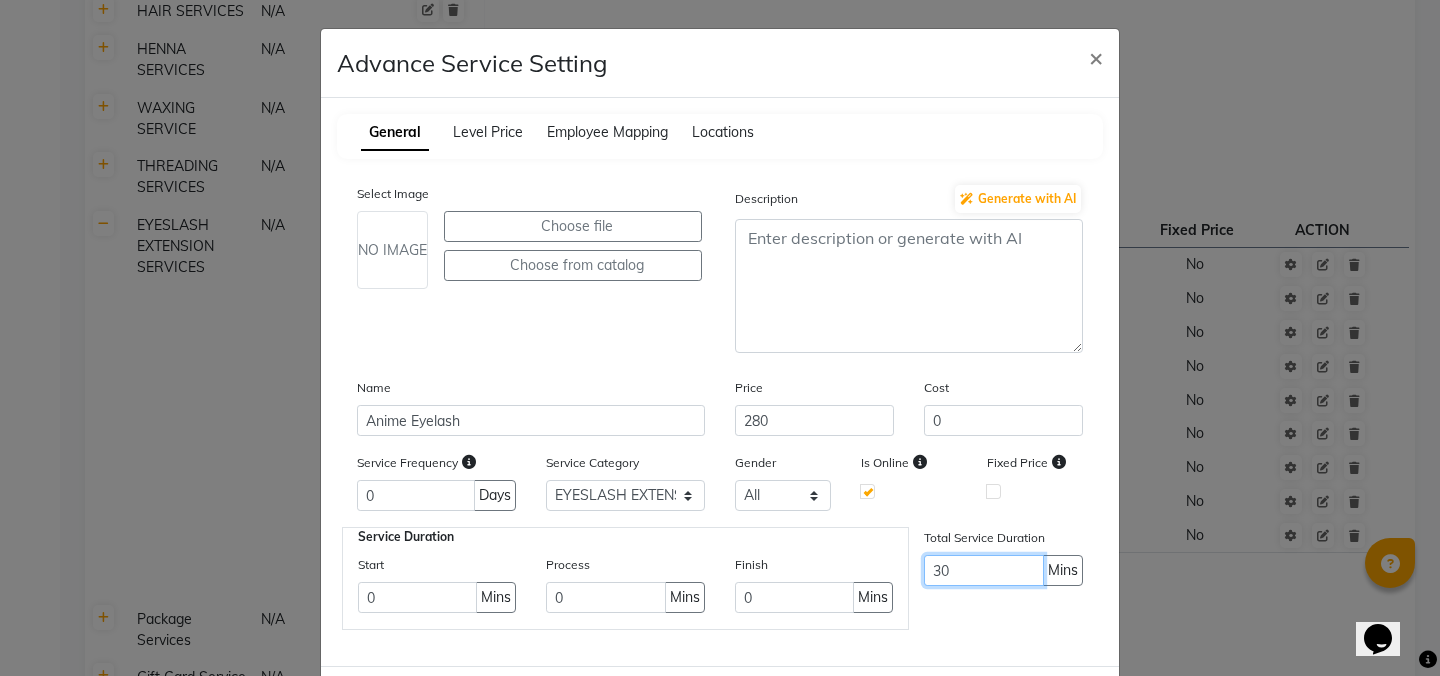 click on "30" 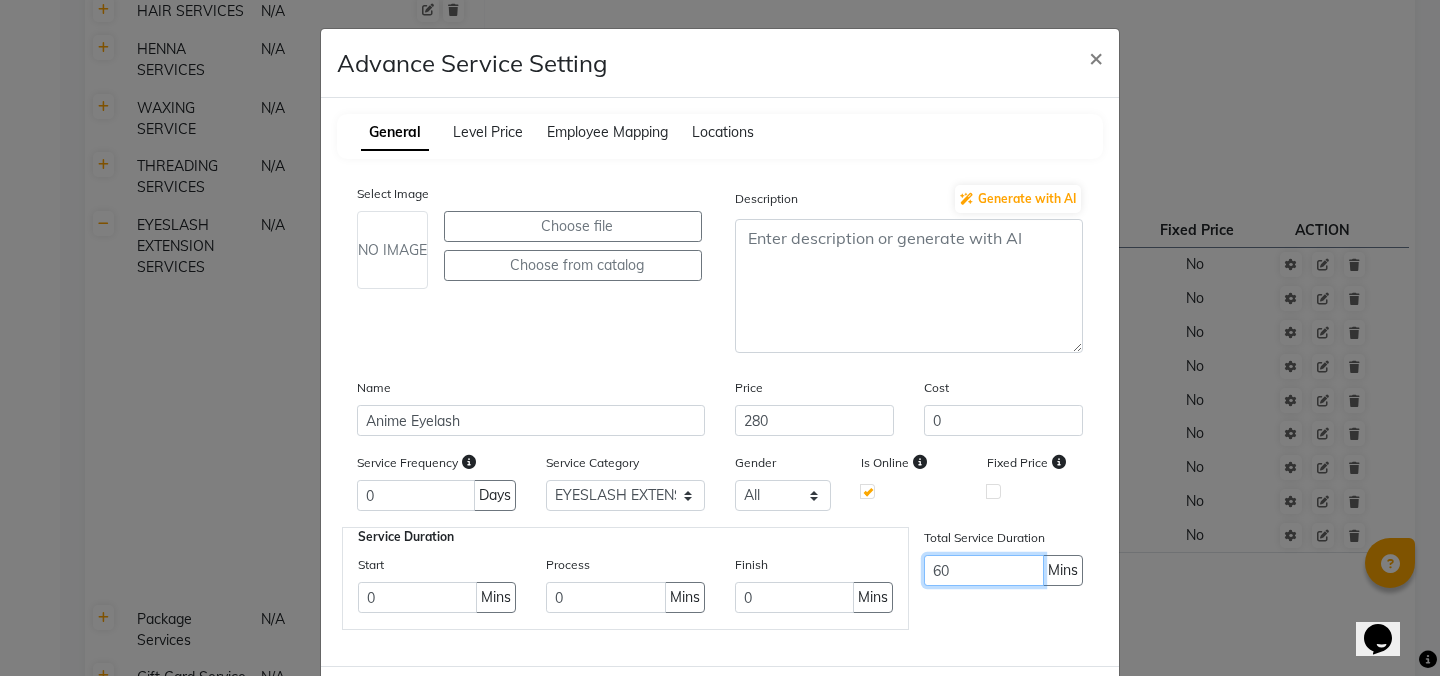 scroll, scrollTop: 91, scrollLeft: 0, axis: vertical 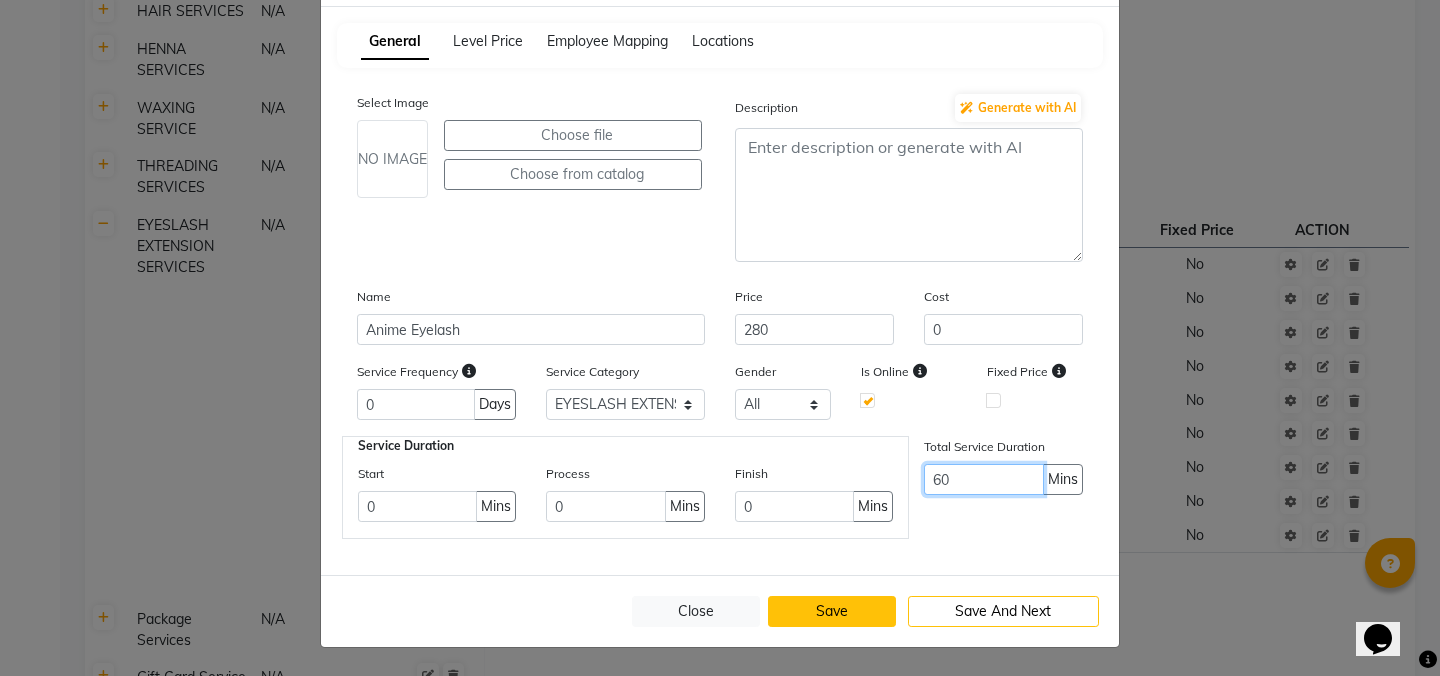 type on "60" 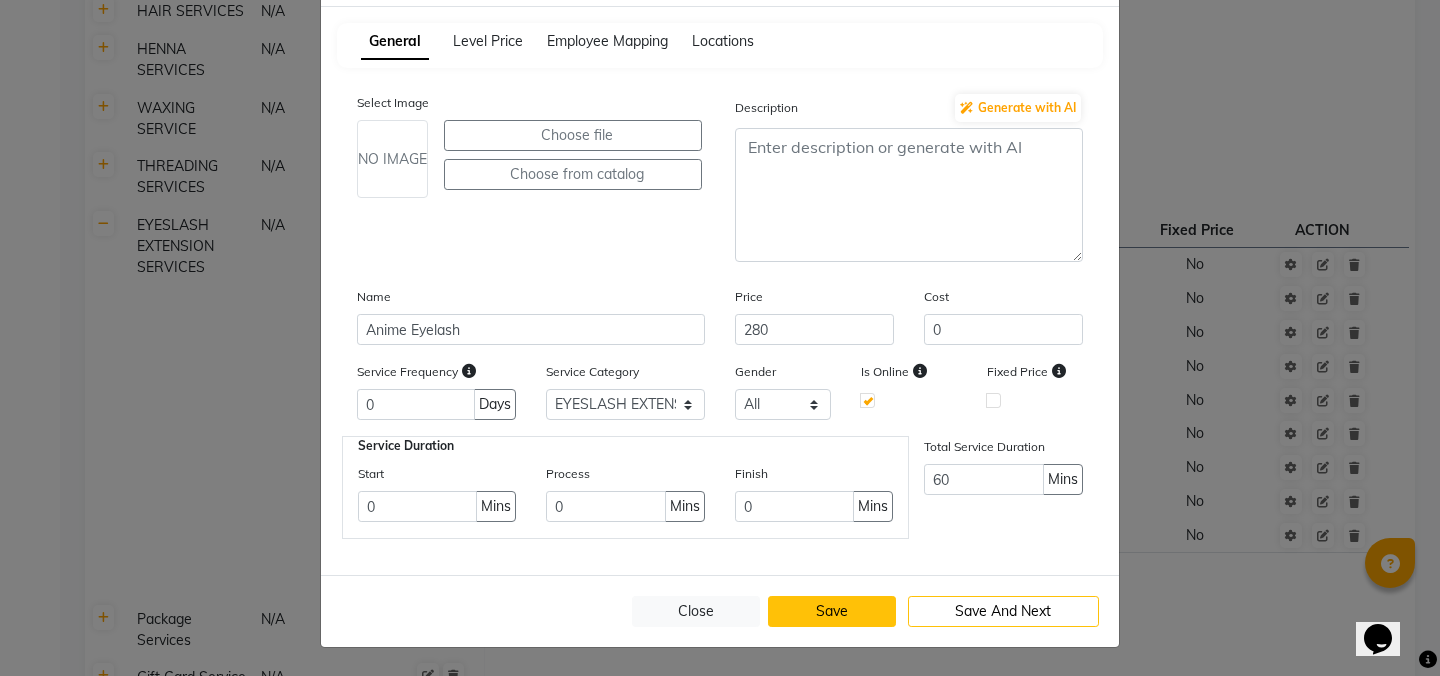 click on "Save" 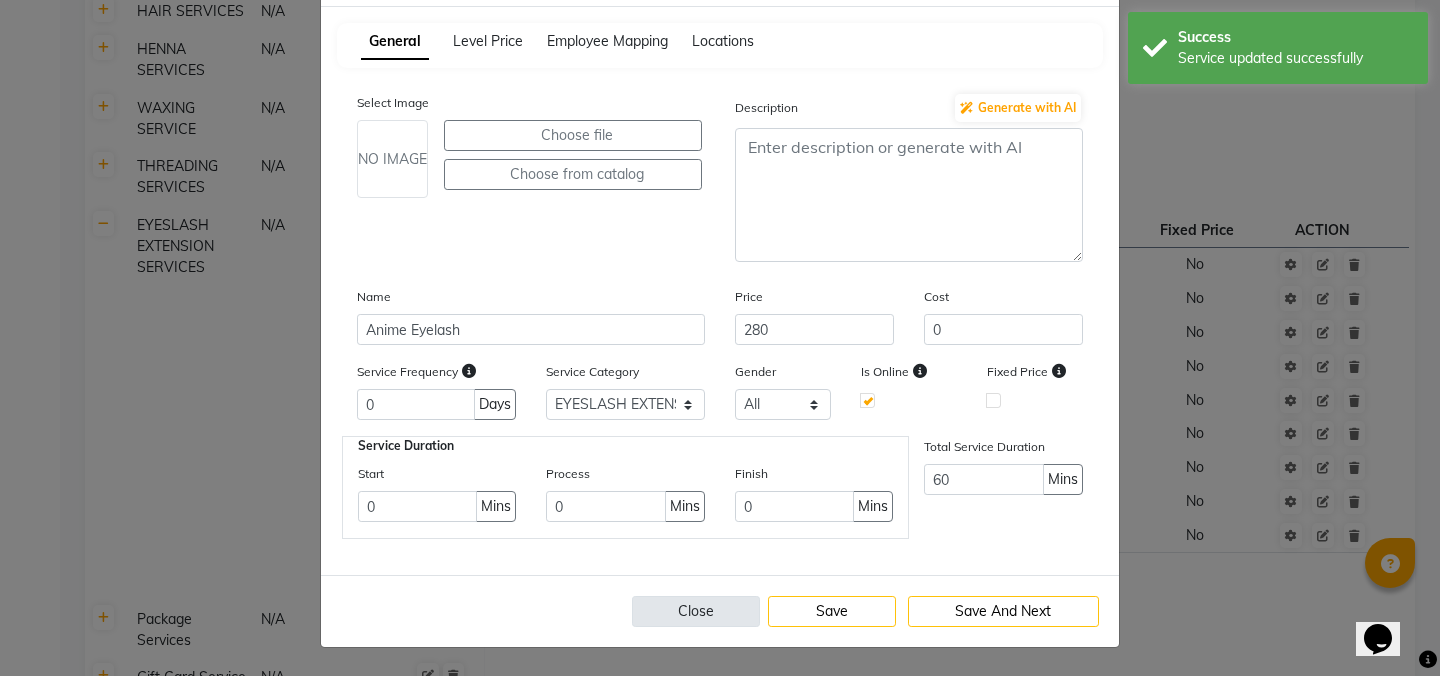 click on "Close" 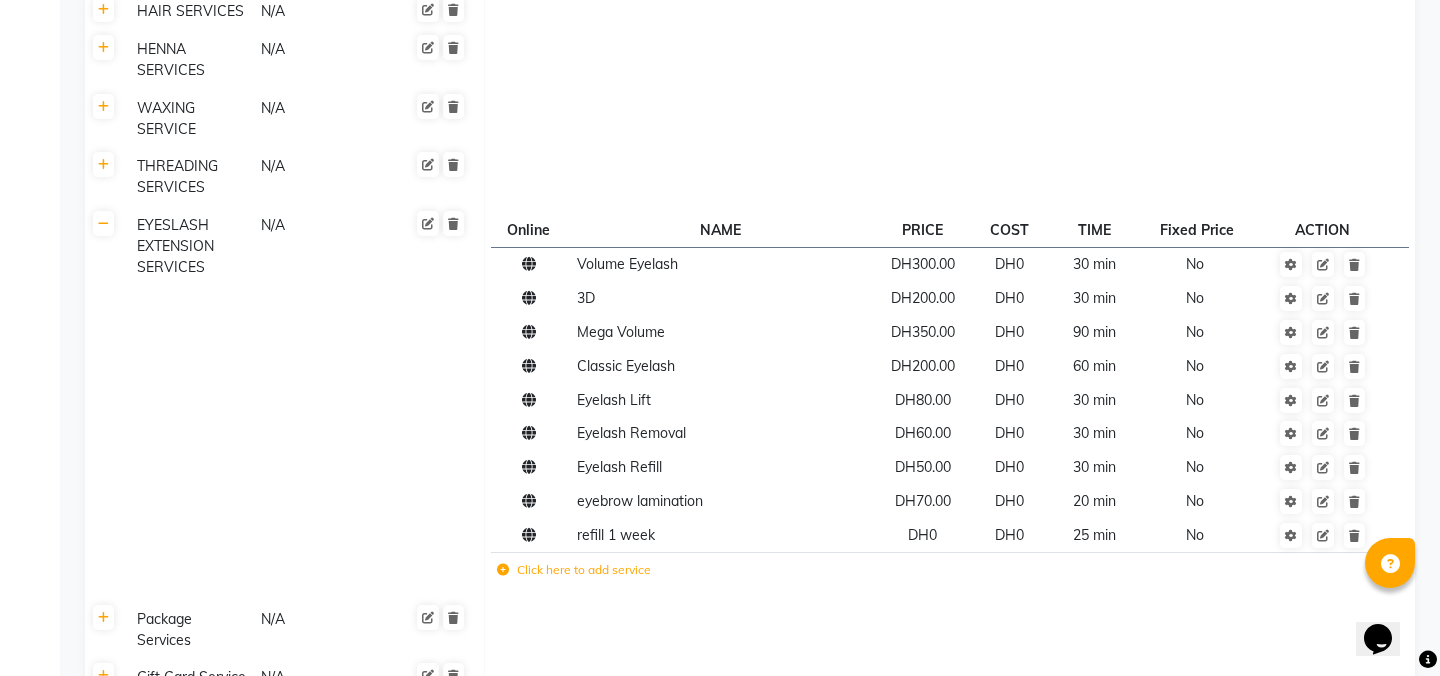 click on "Click here to add service" 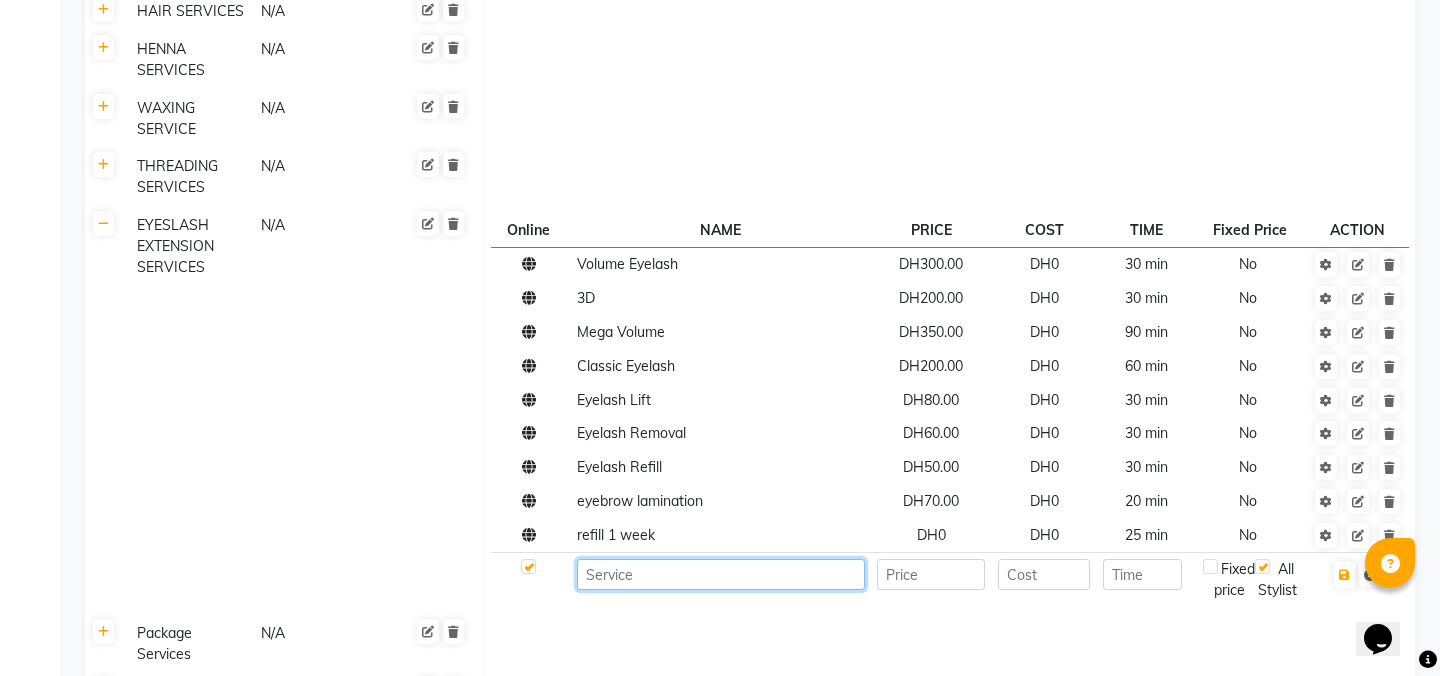 click 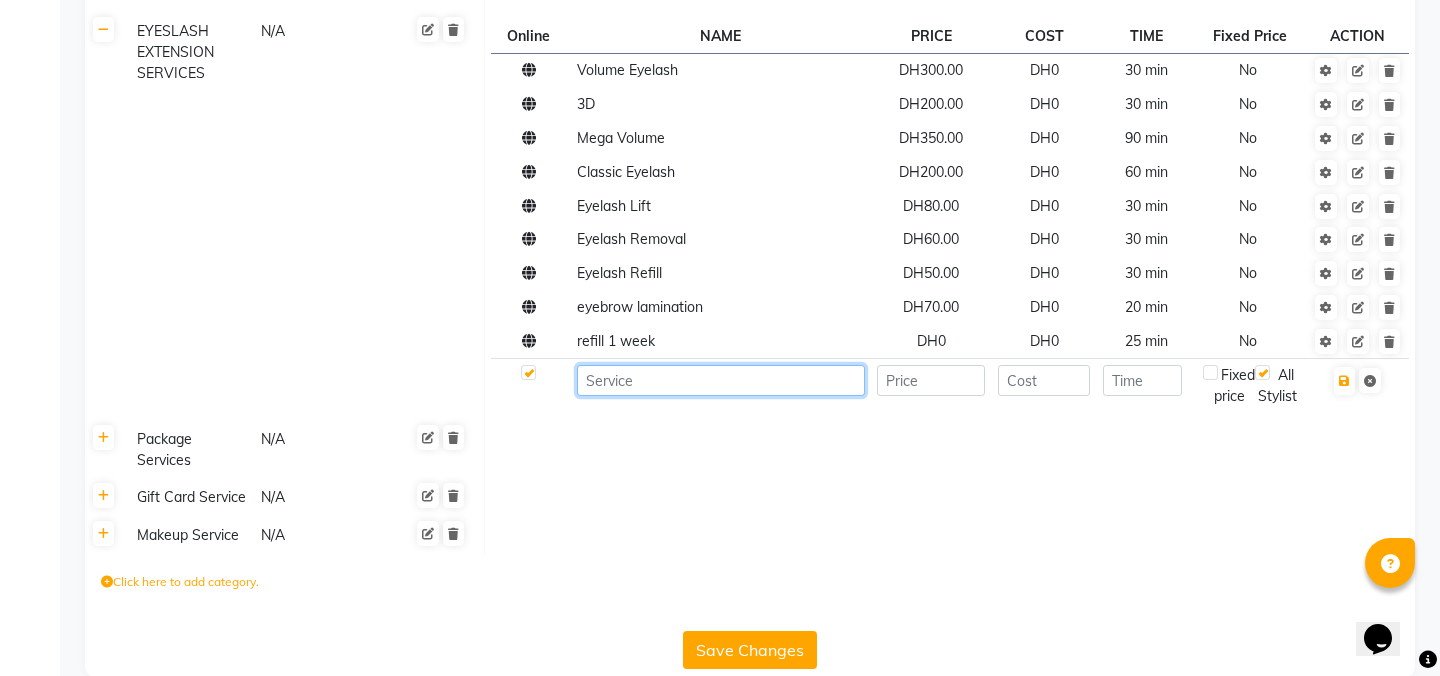 scroll, scrollTop: 1308, scrollLeft: 0, axis: vertical 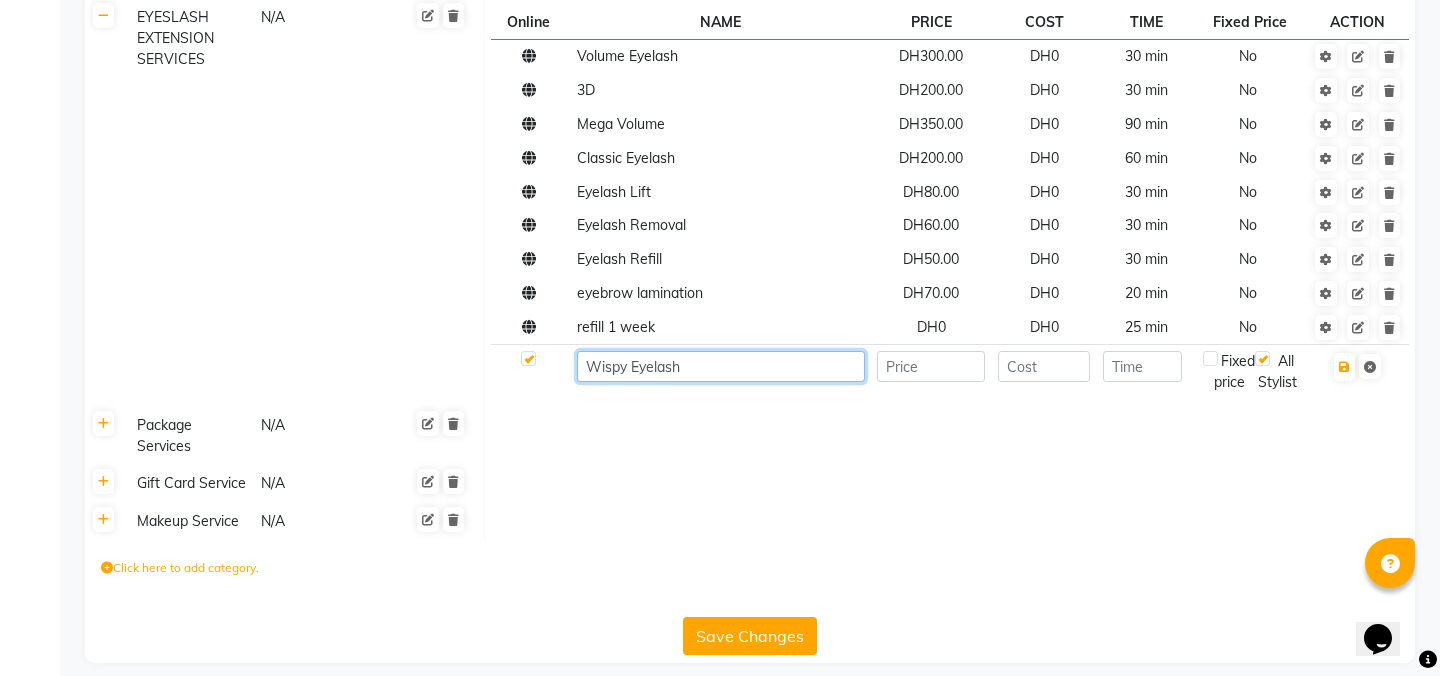 type on "Wispy Eyelash" 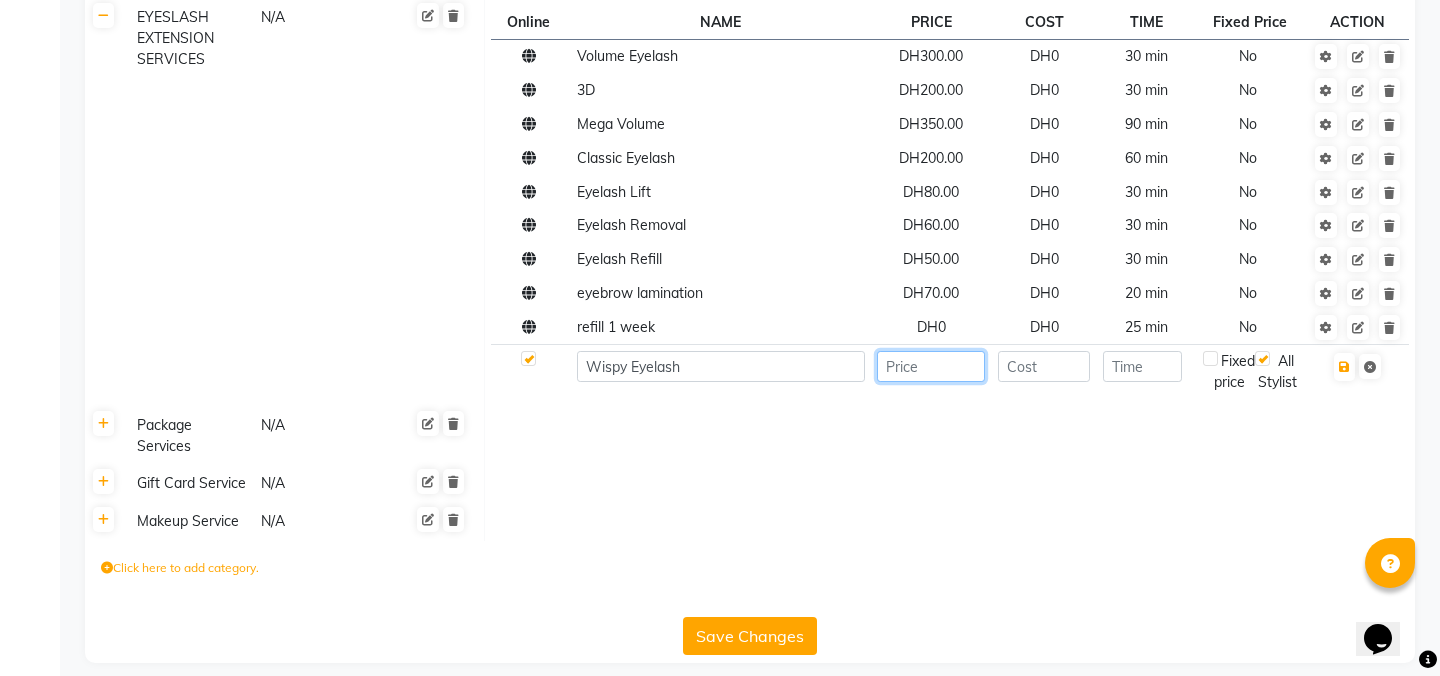 click 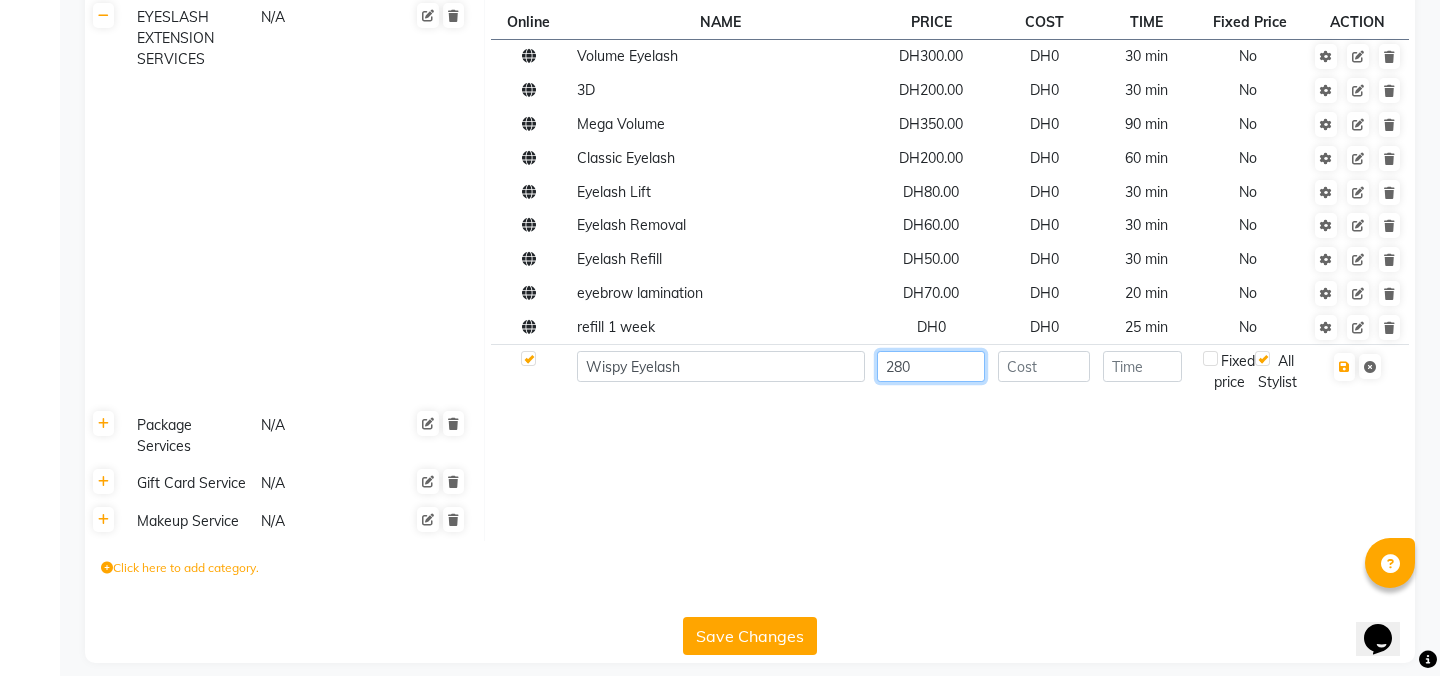 type on "280" 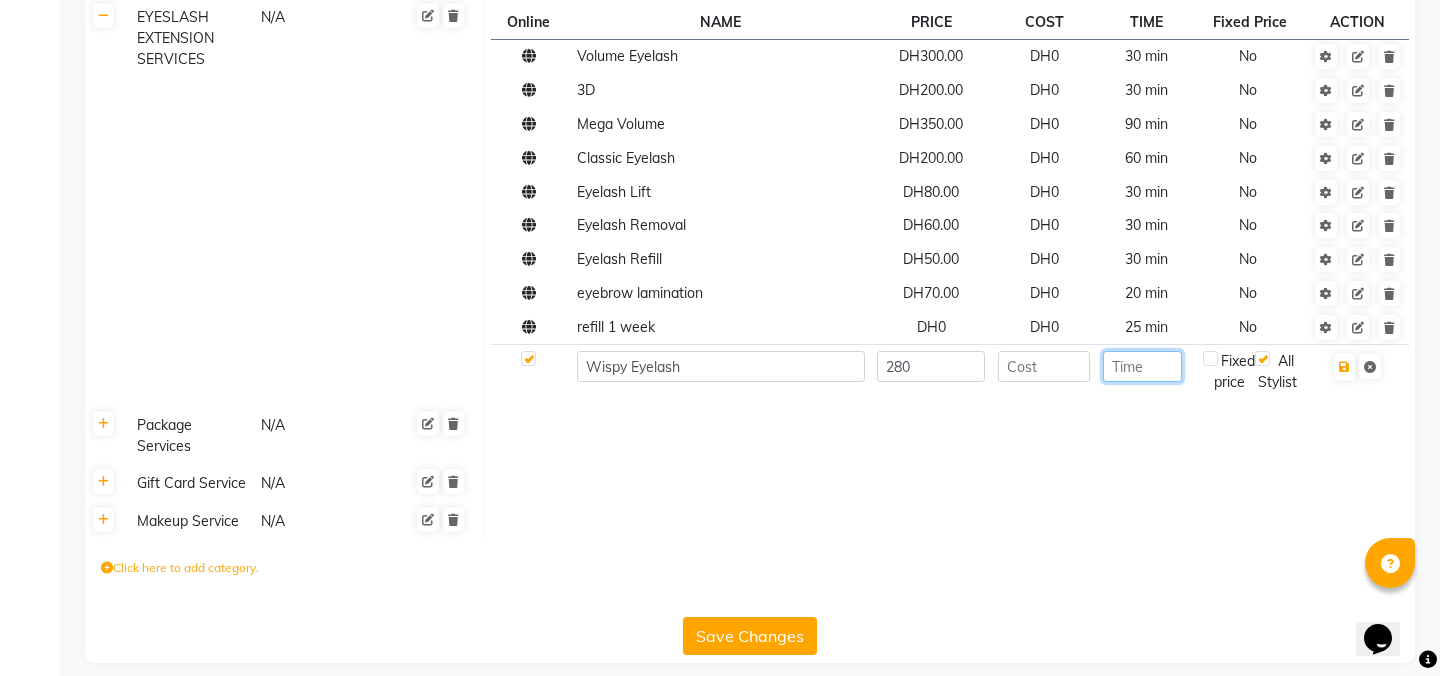 click 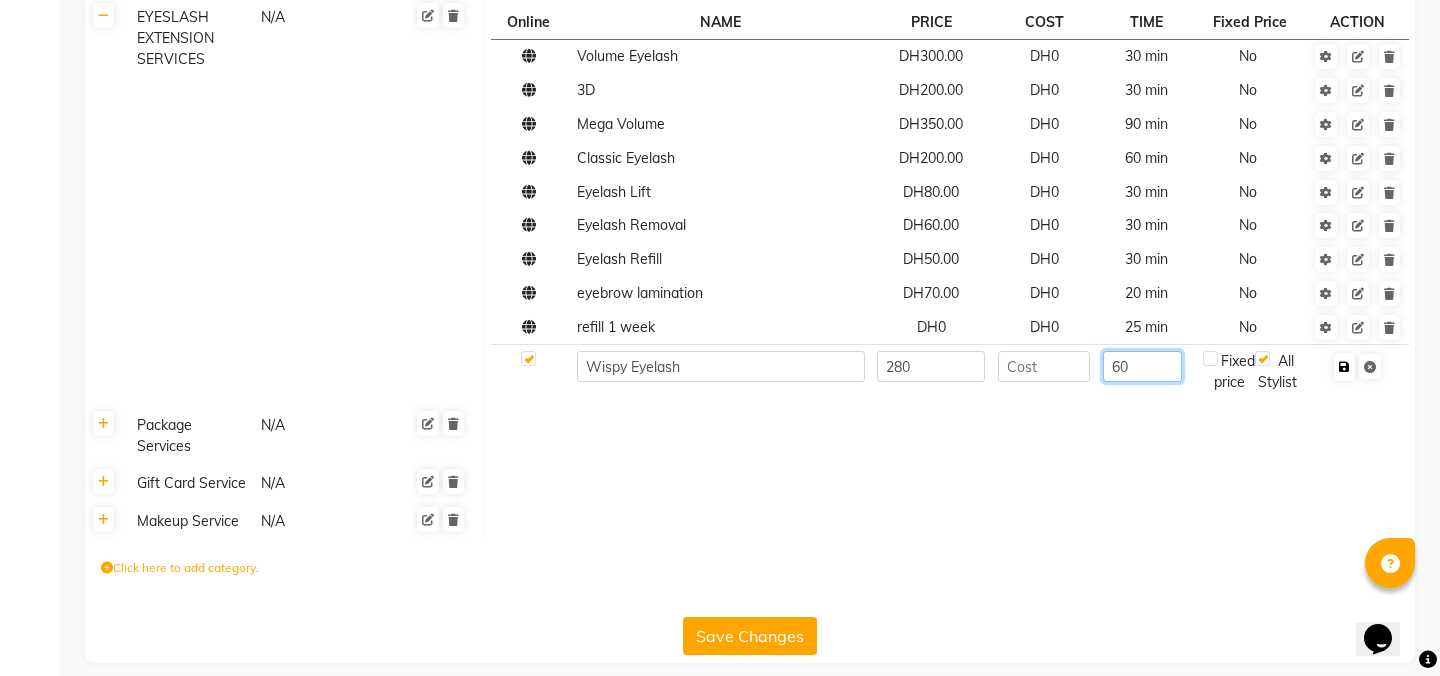 type on "60" 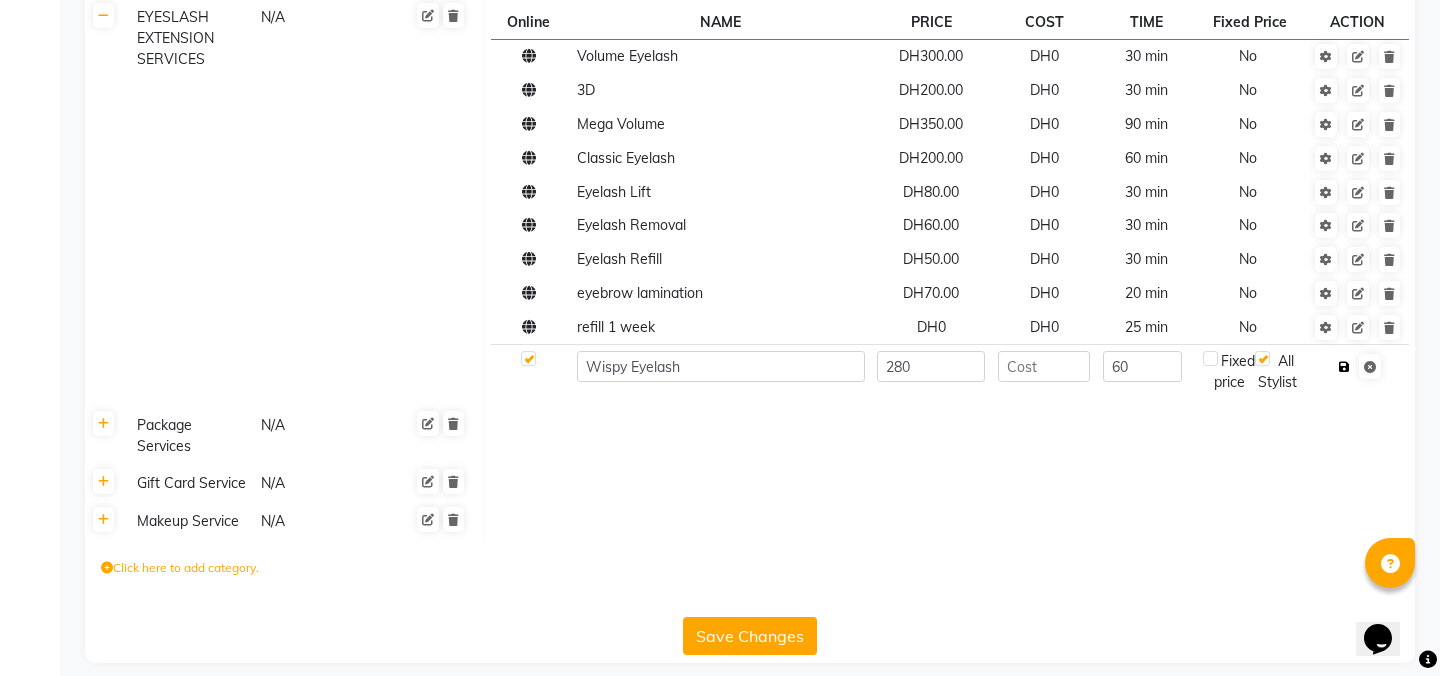 click at bounding box center [1344, 367] 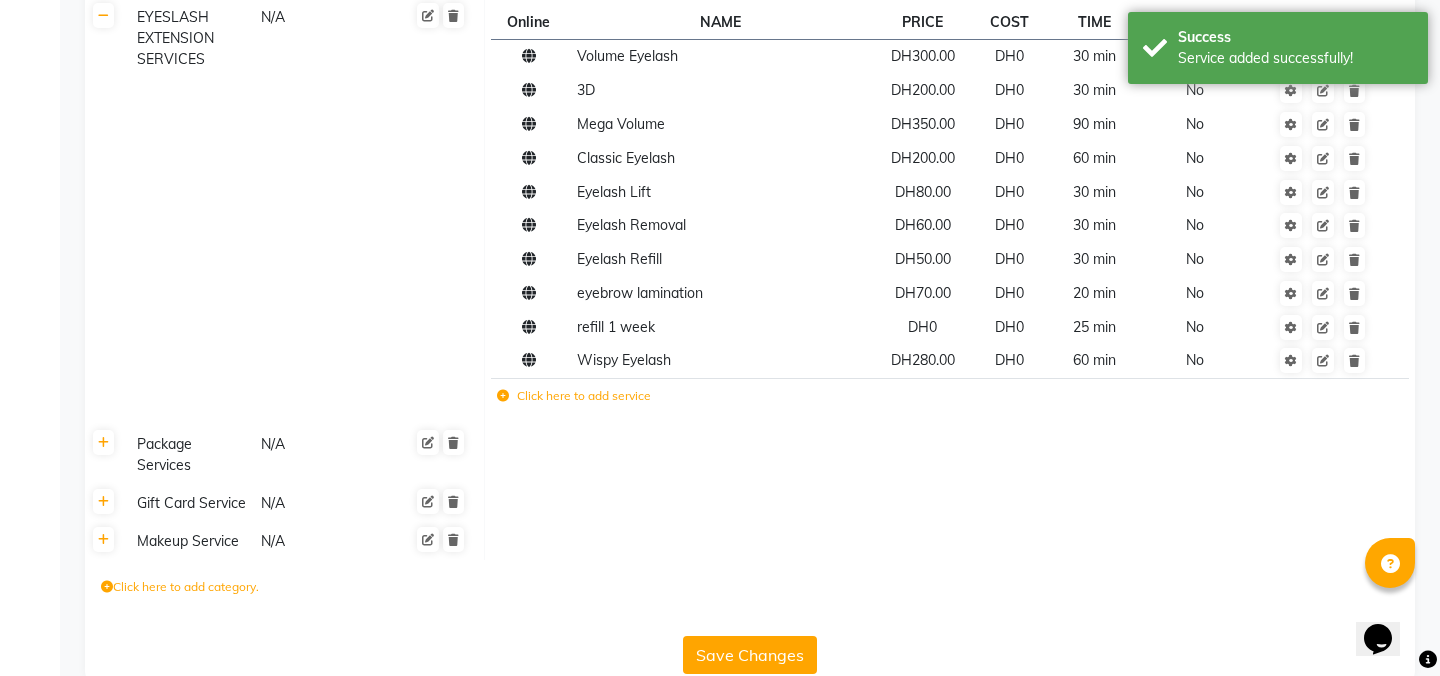 click on "Click here to add service" 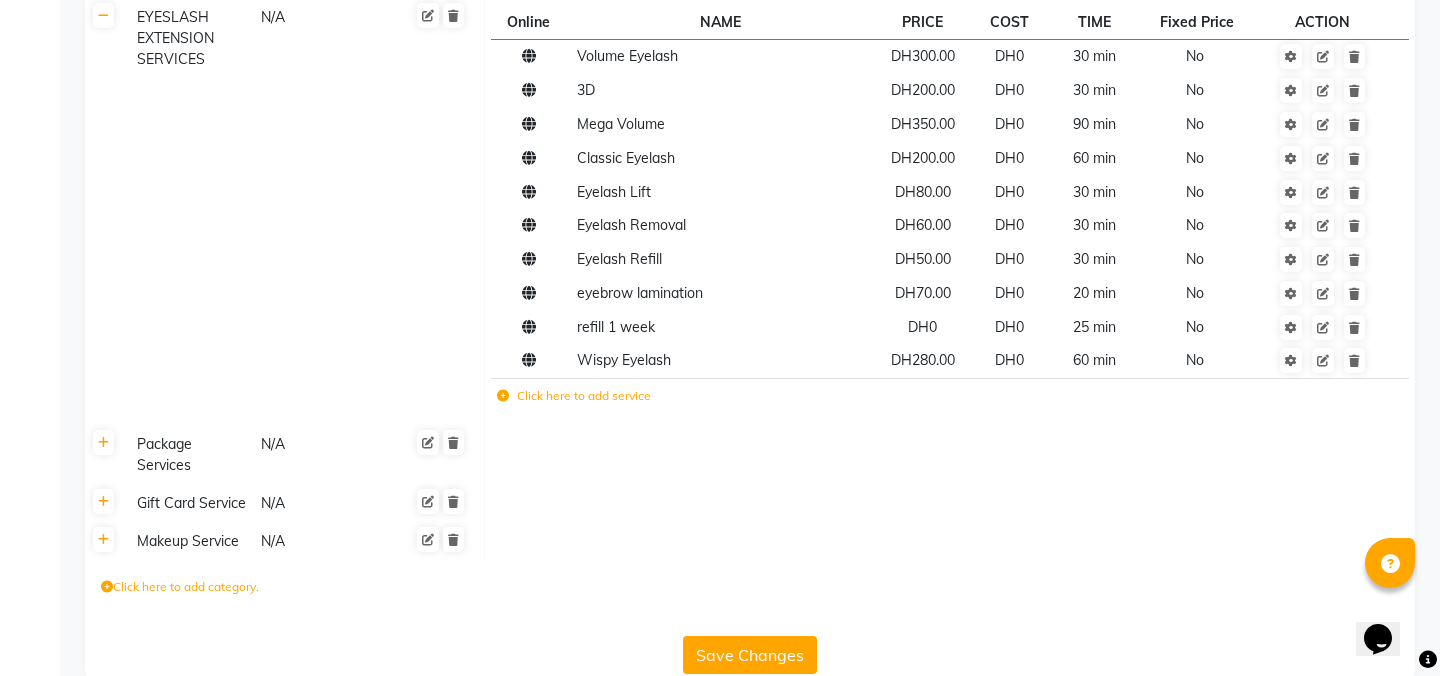 click on "Click here to add service" 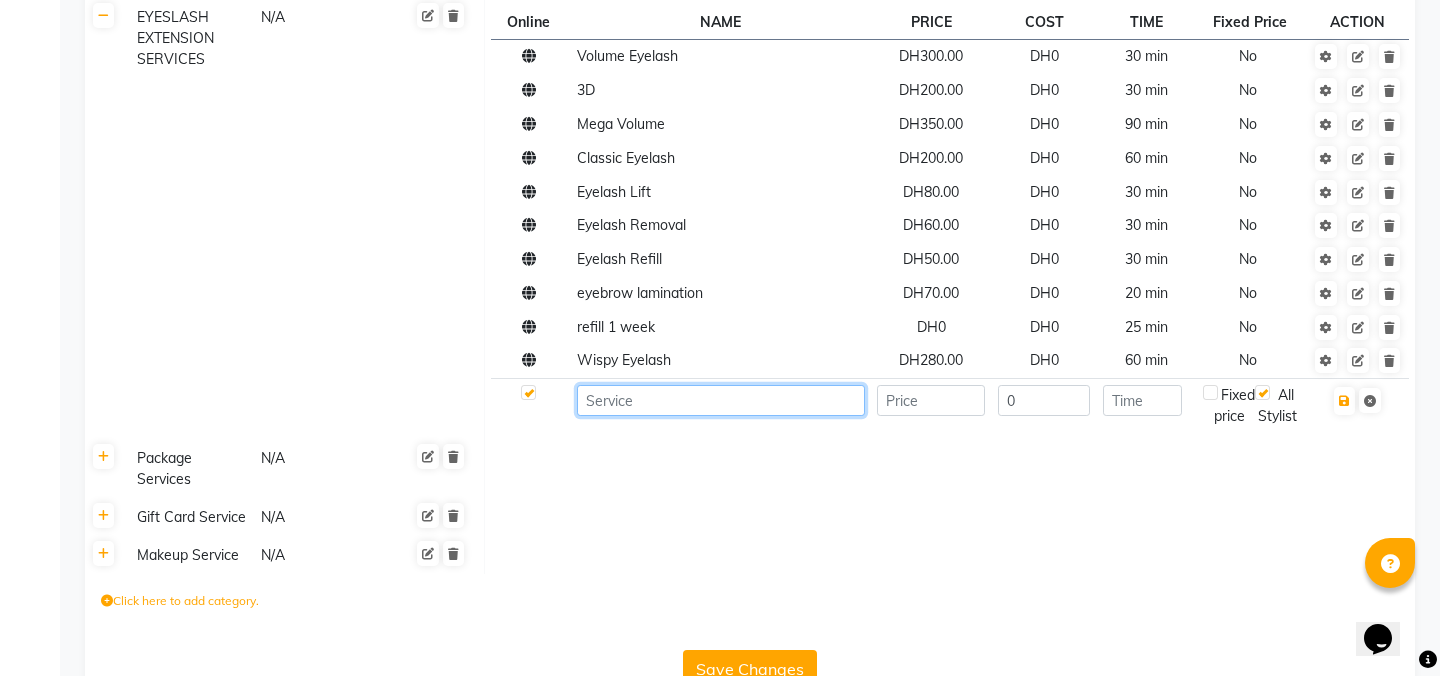 click 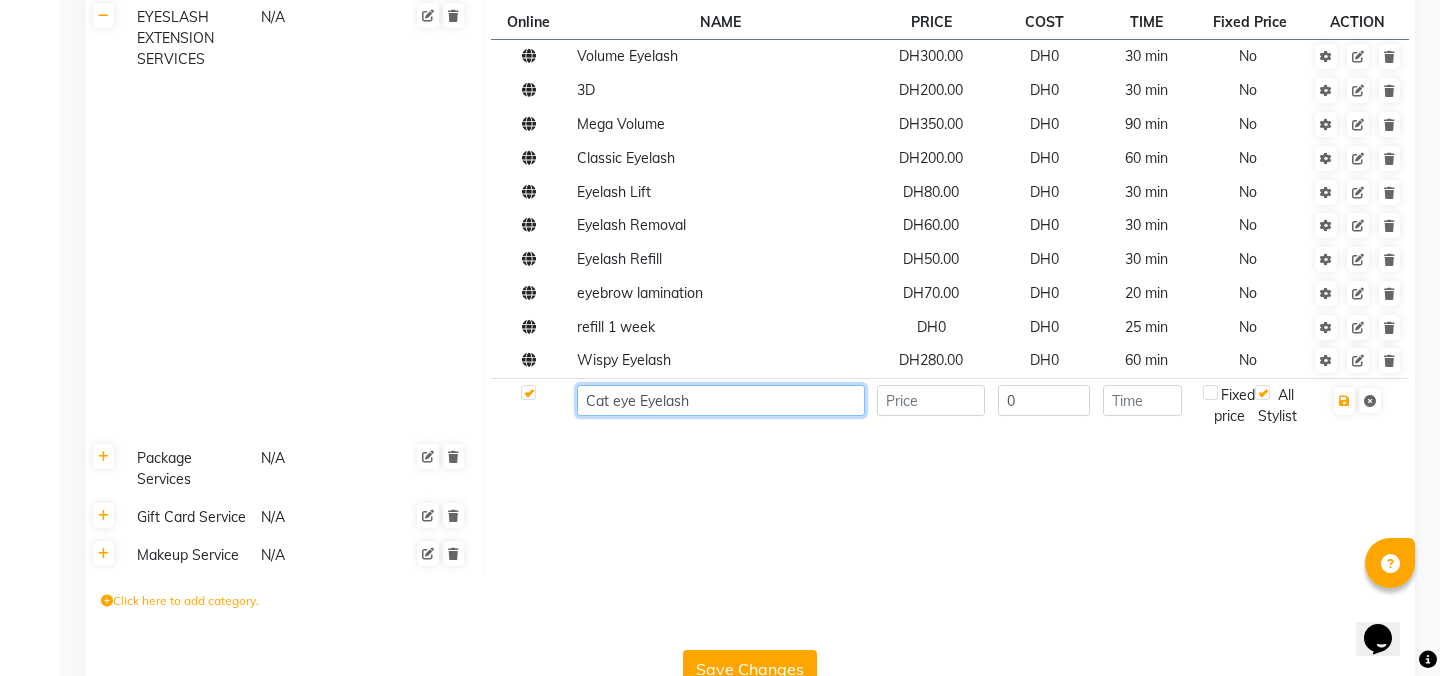 type on "Cat eye Eyelash" 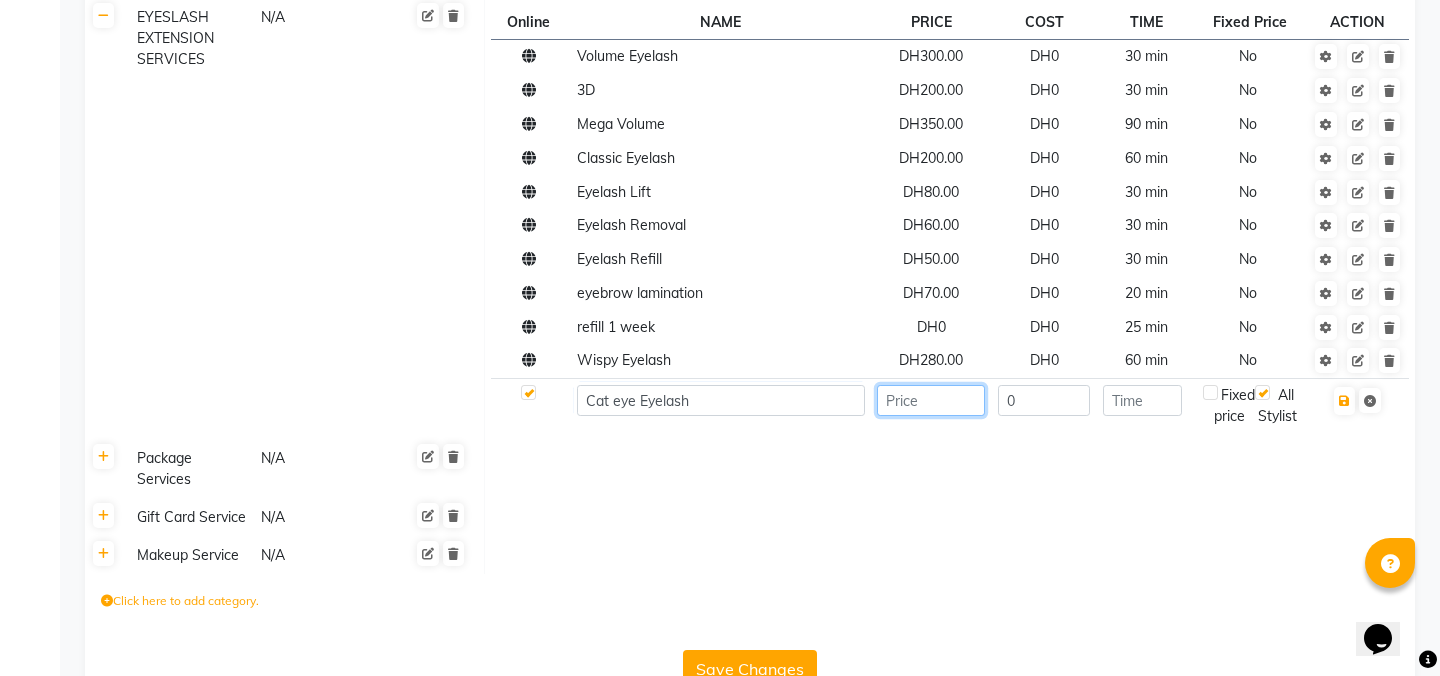 click 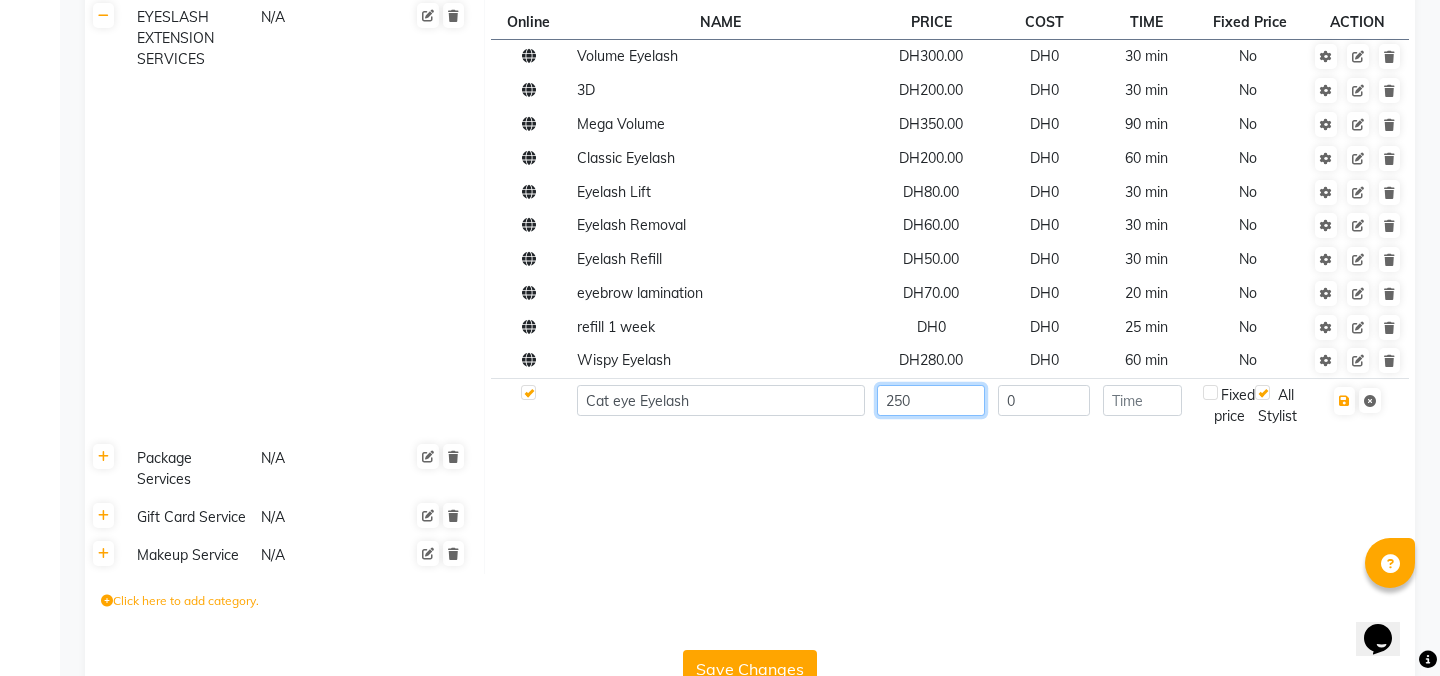 type on "250" 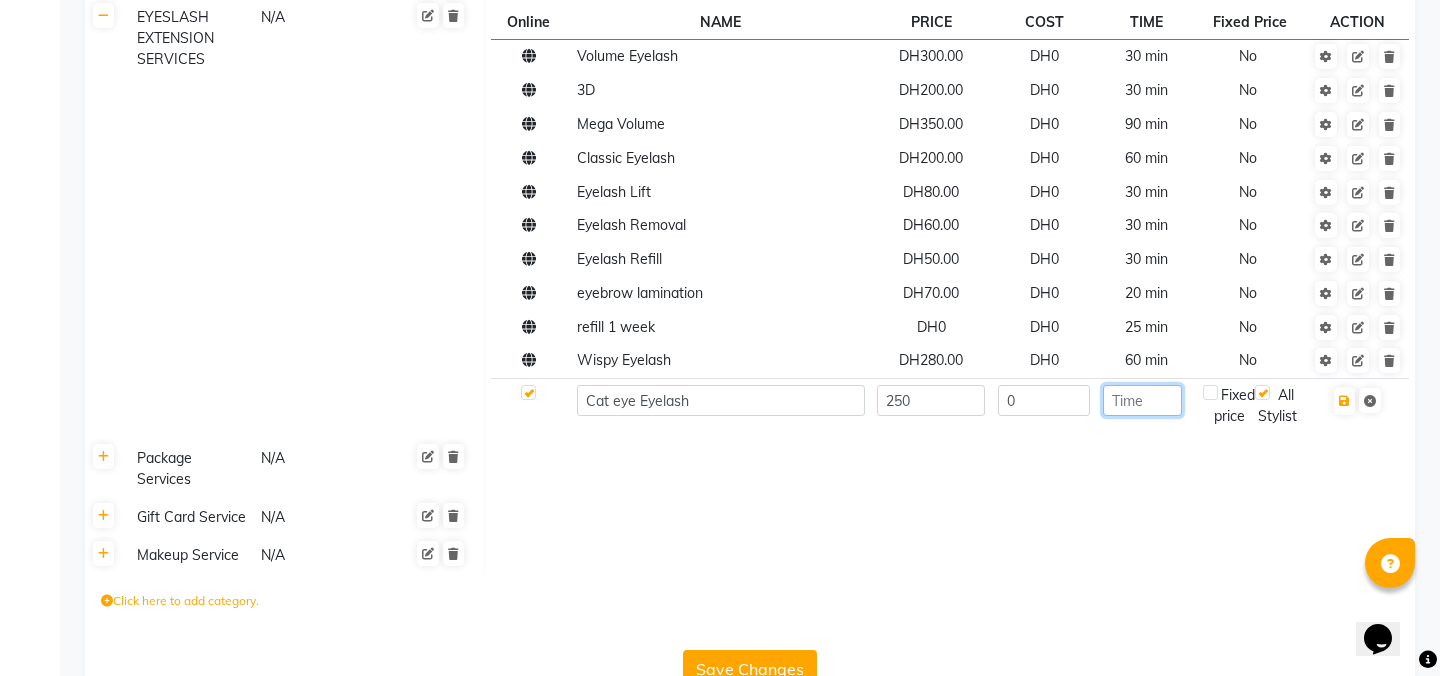 click 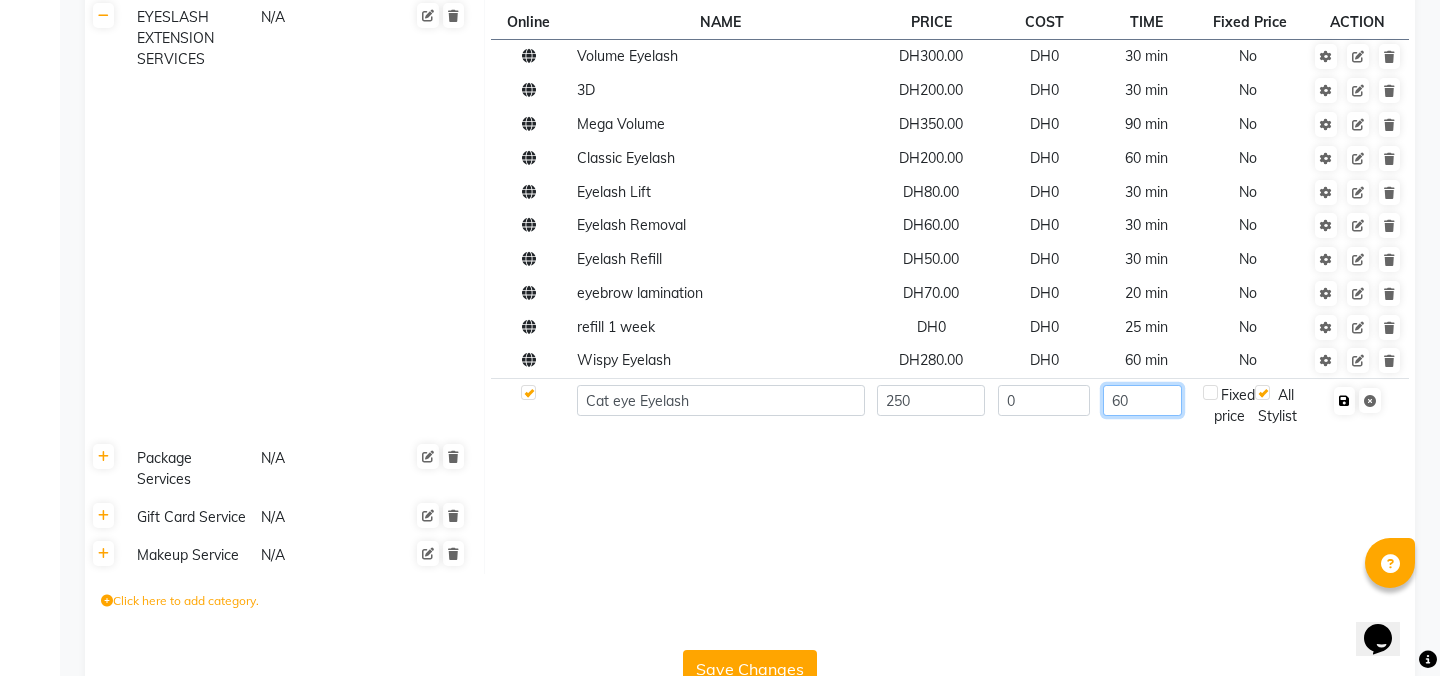 type on "60" 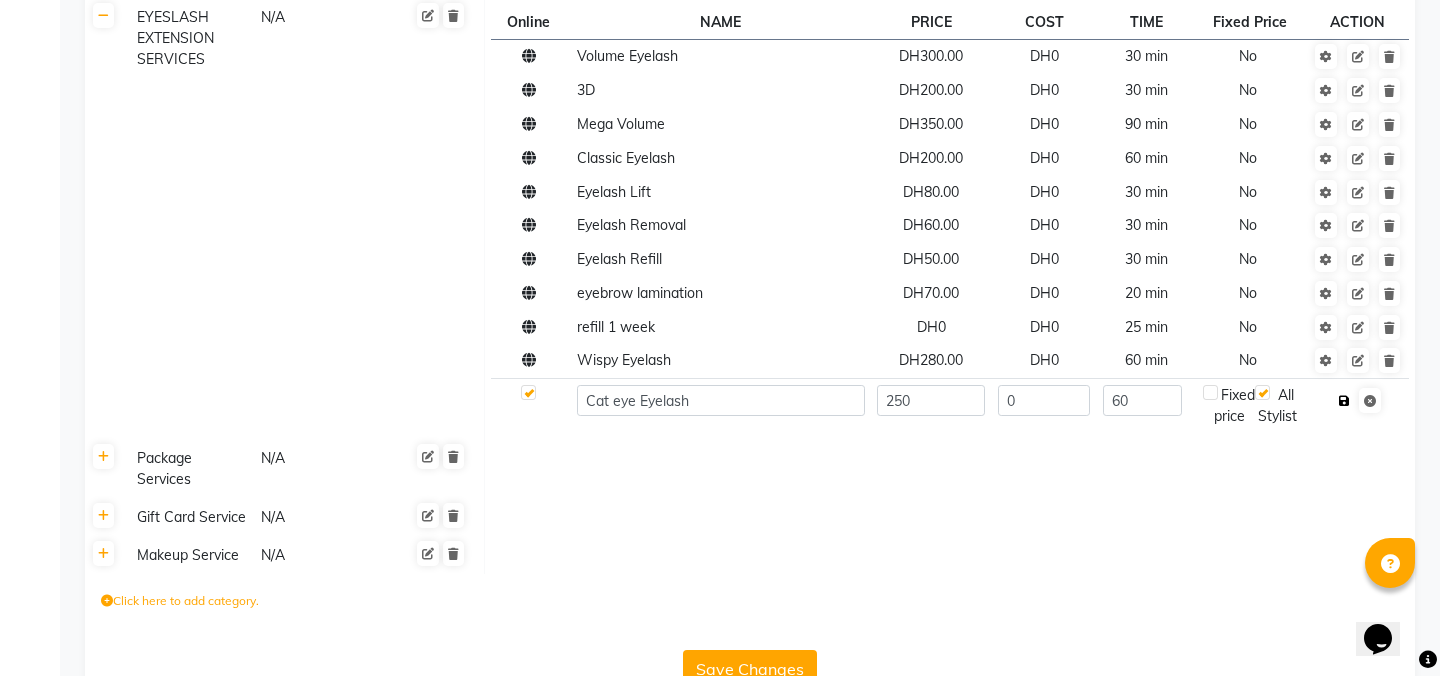 click at bounding box center [1344, 401] 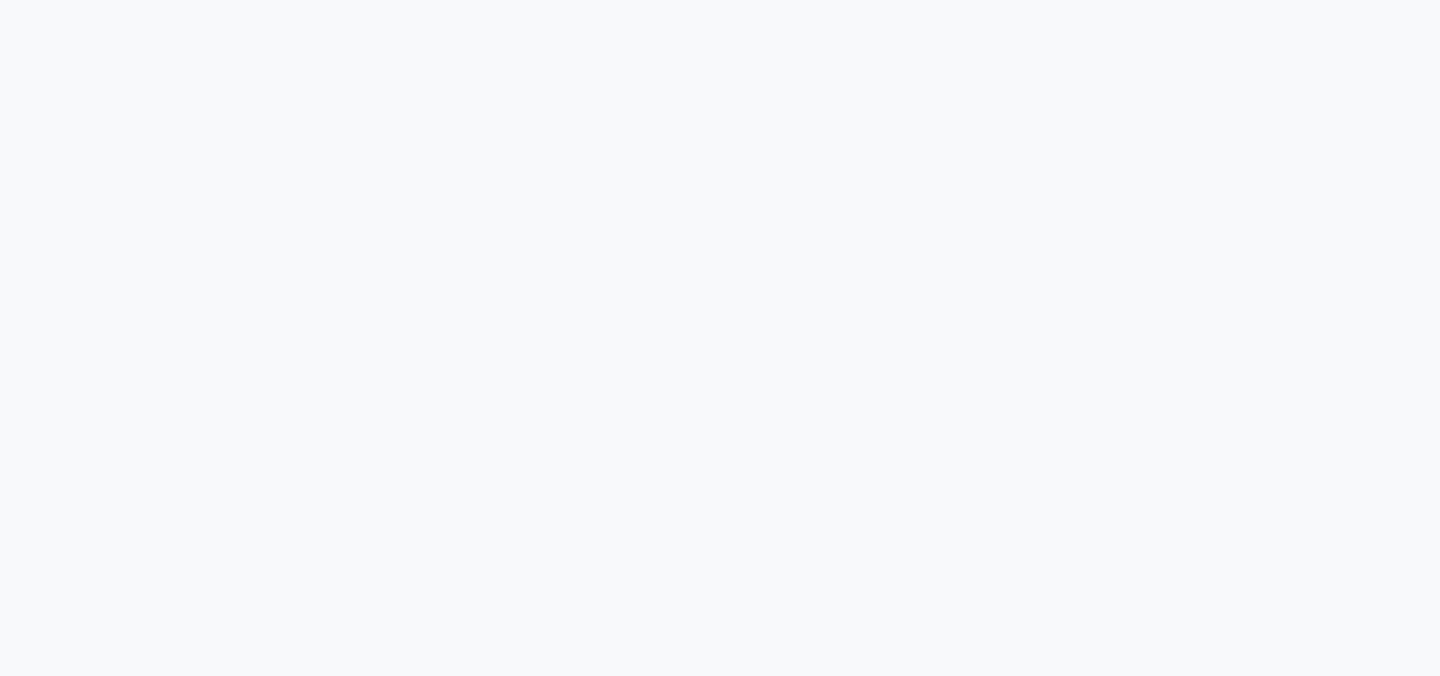 scroll, scrollTop: 0, scrollLeft: 0, axis: both 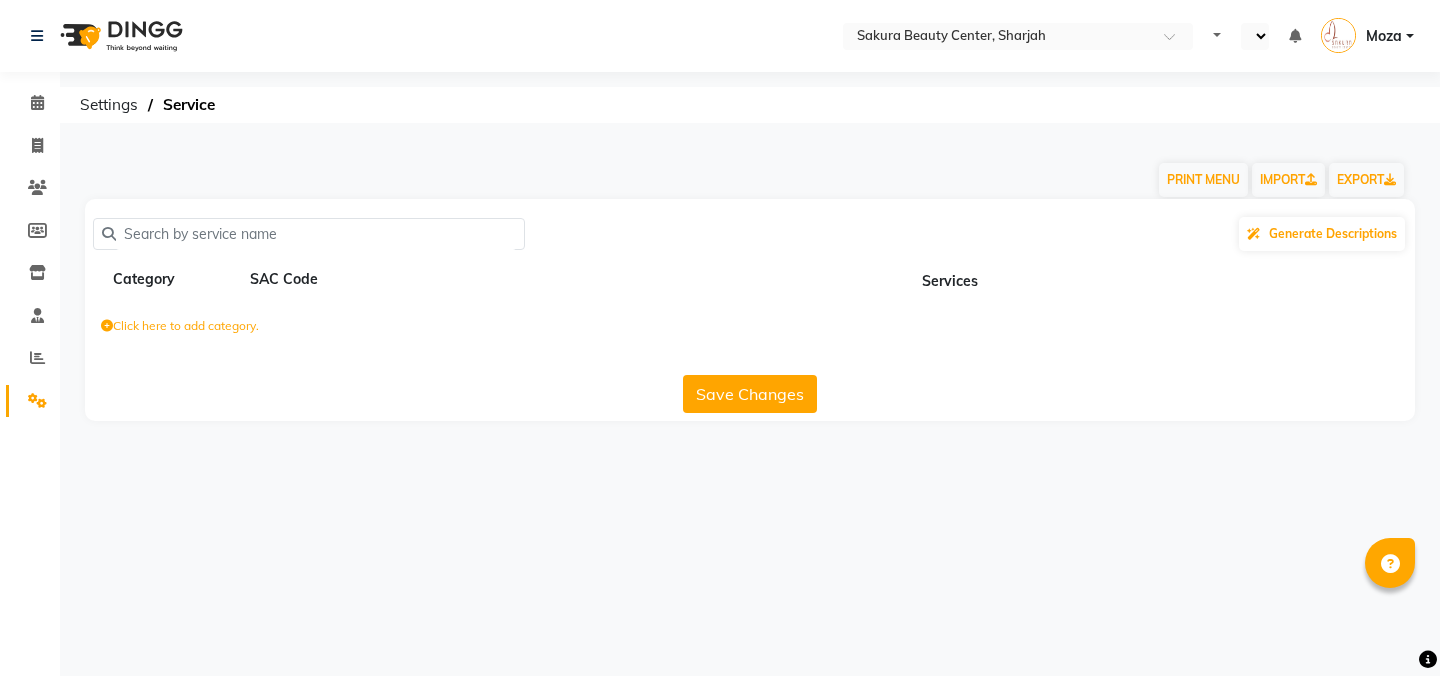 select on "en" 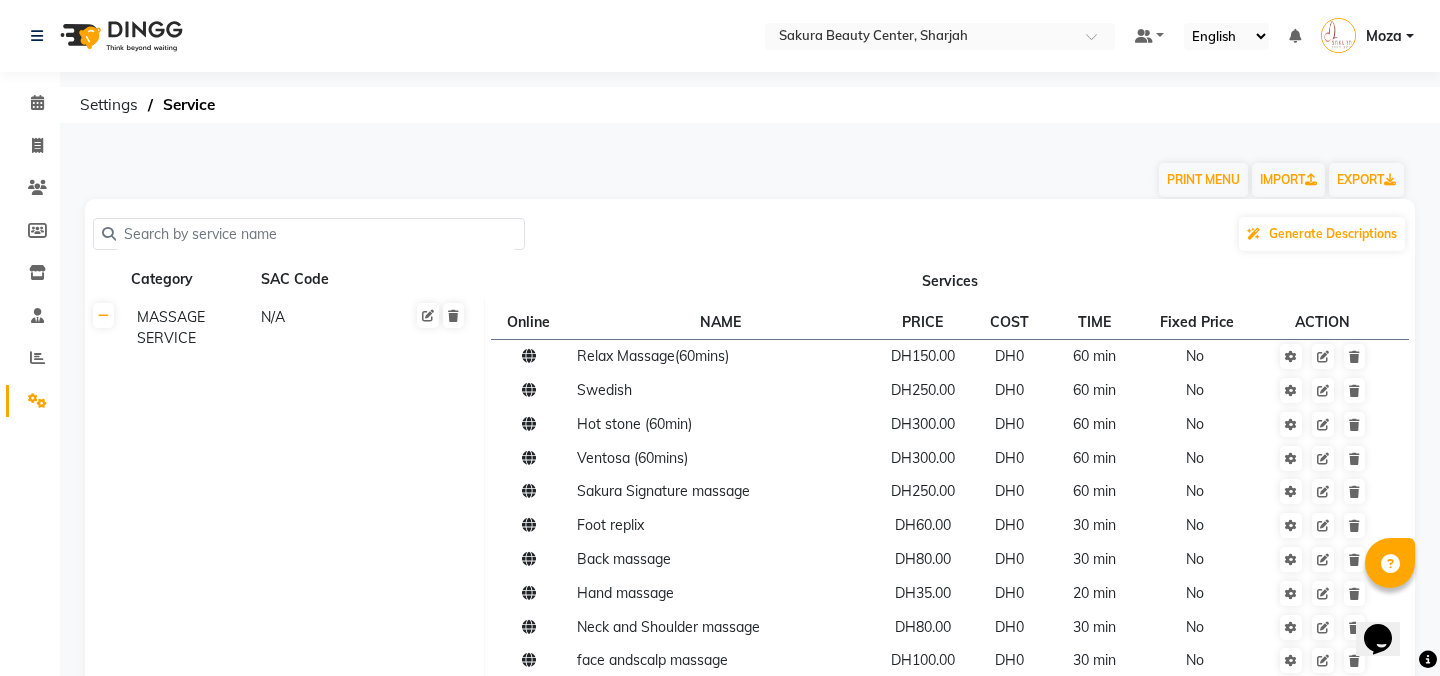 scroll, scrollTop: 0, scrollLeft: 0, axis: both 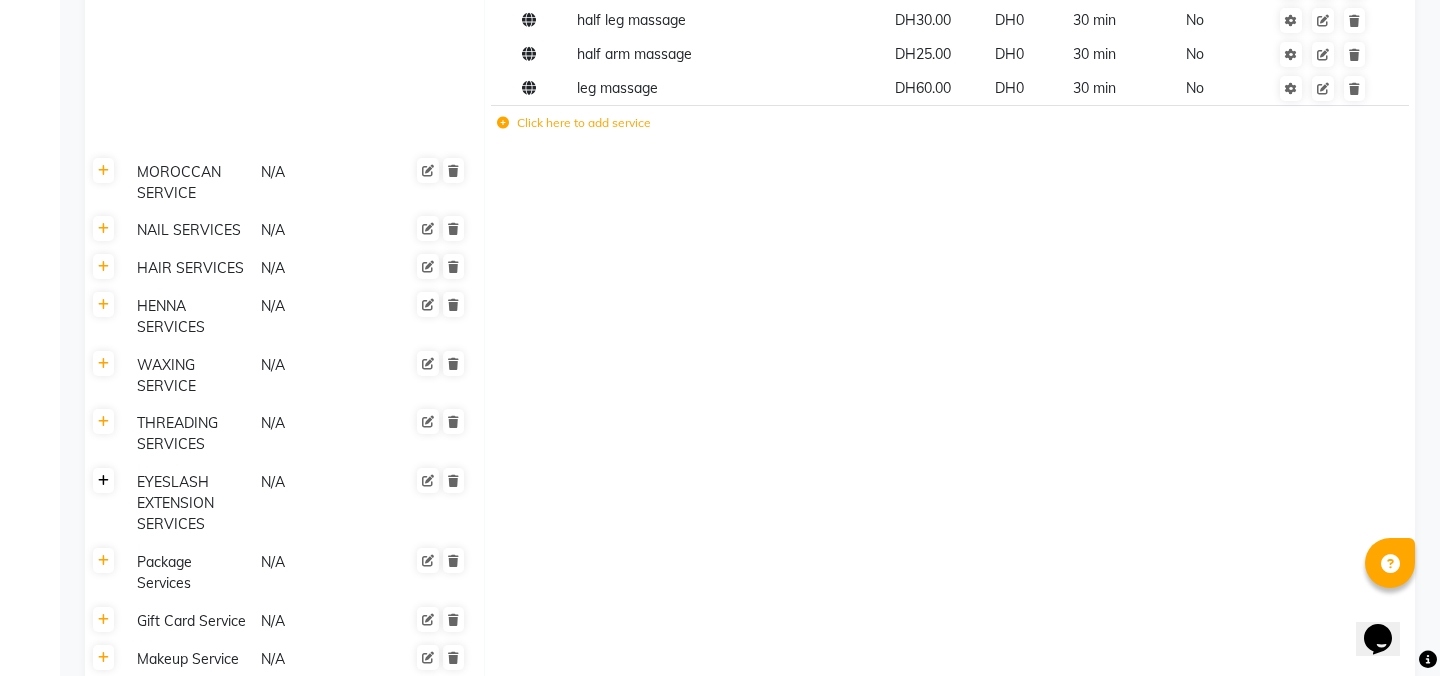 click 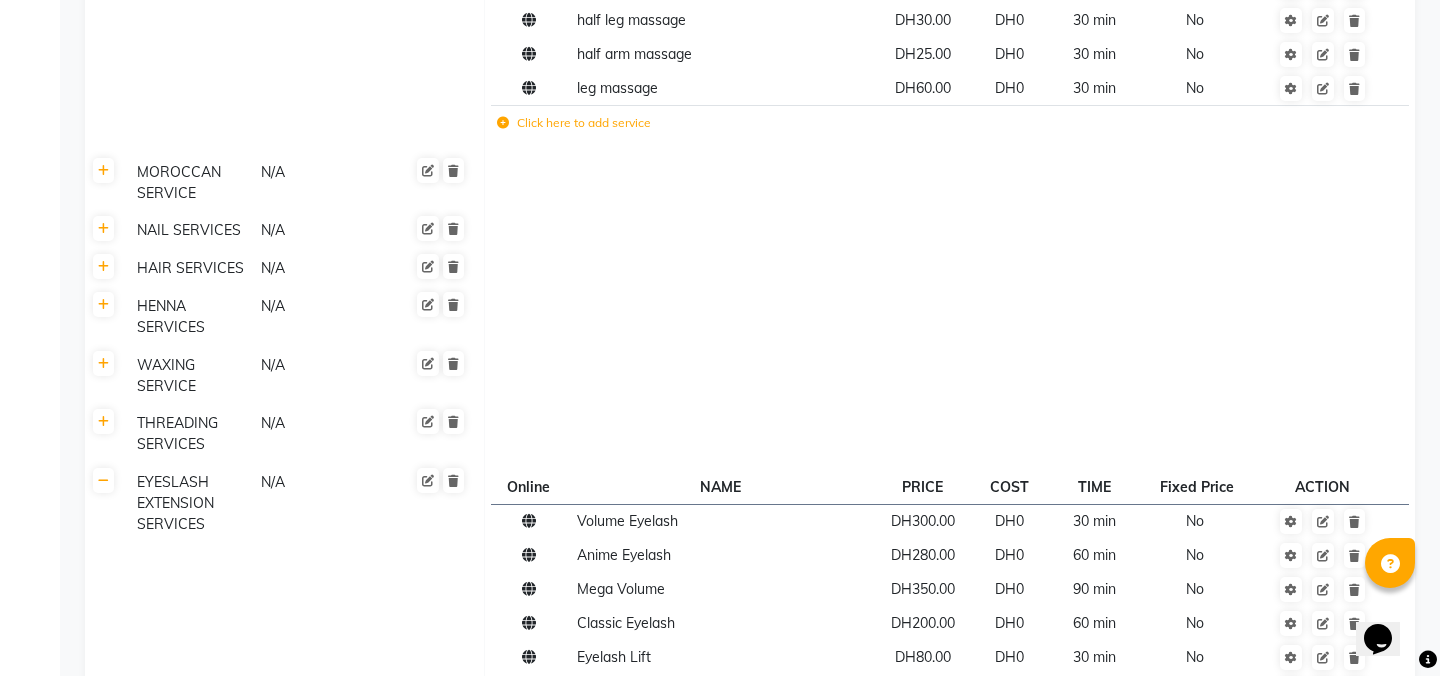 scroll, scrollTop: 1156, scrollLeft: 0, axis: vertical 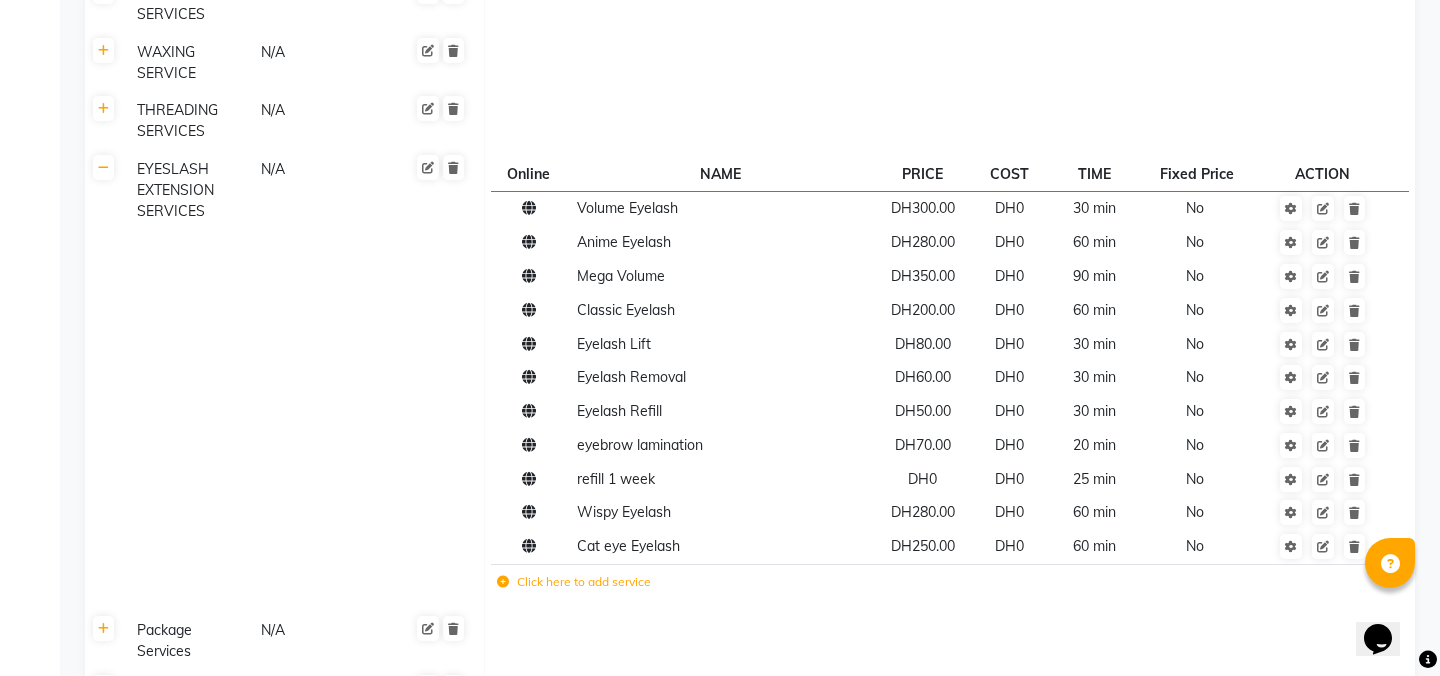 click on "Click here to add service" 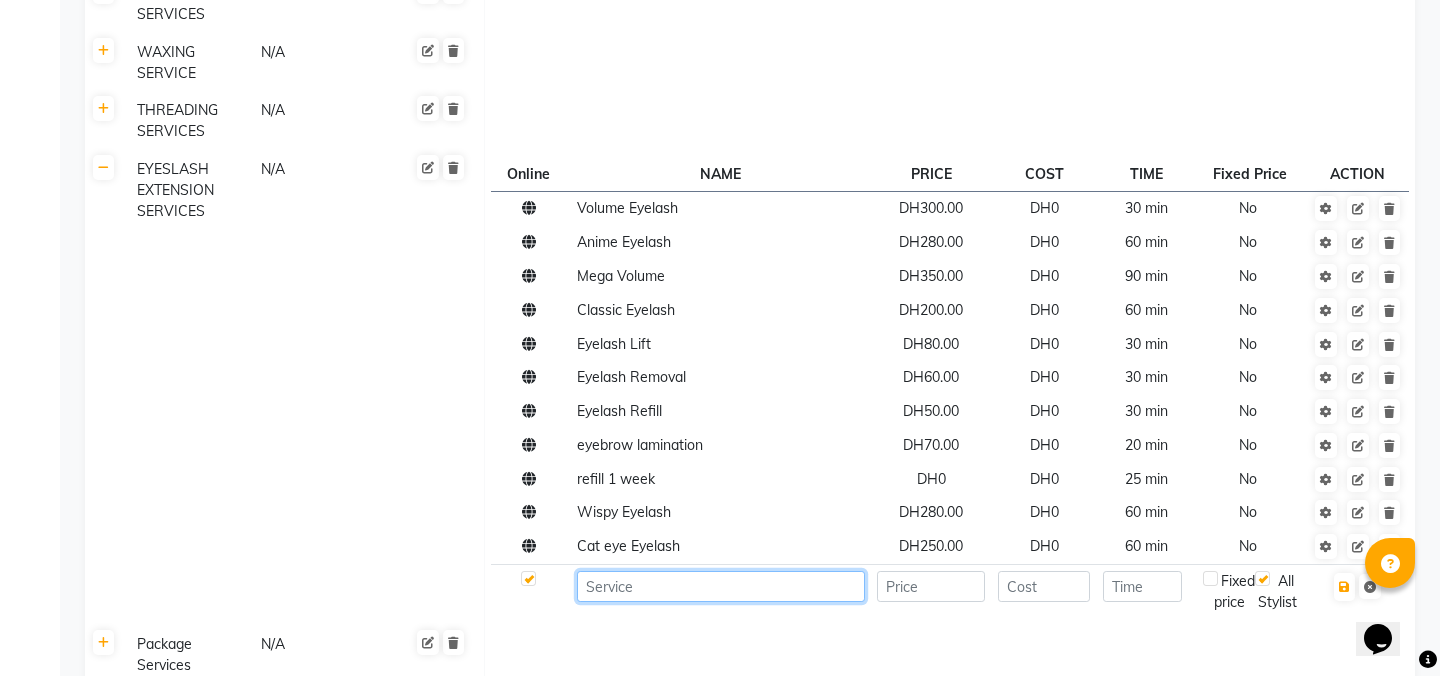 click 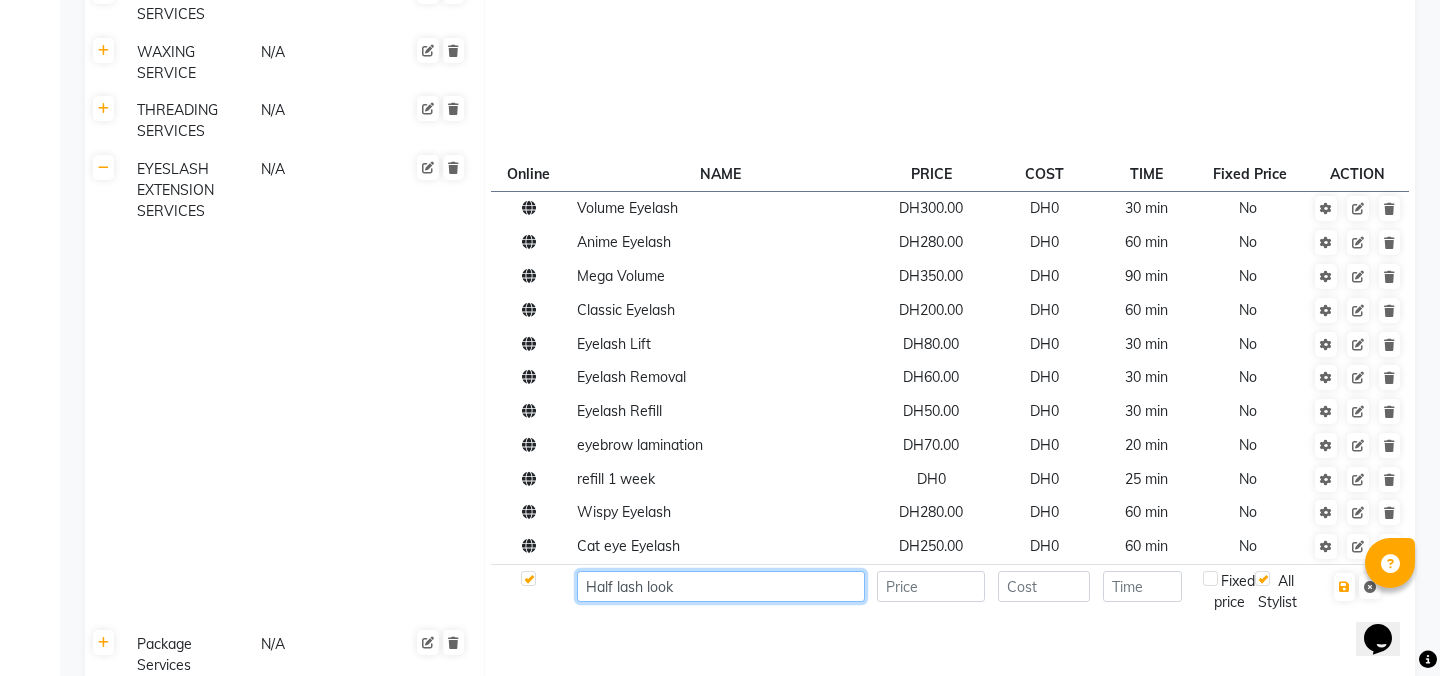 type on "Half lash look" 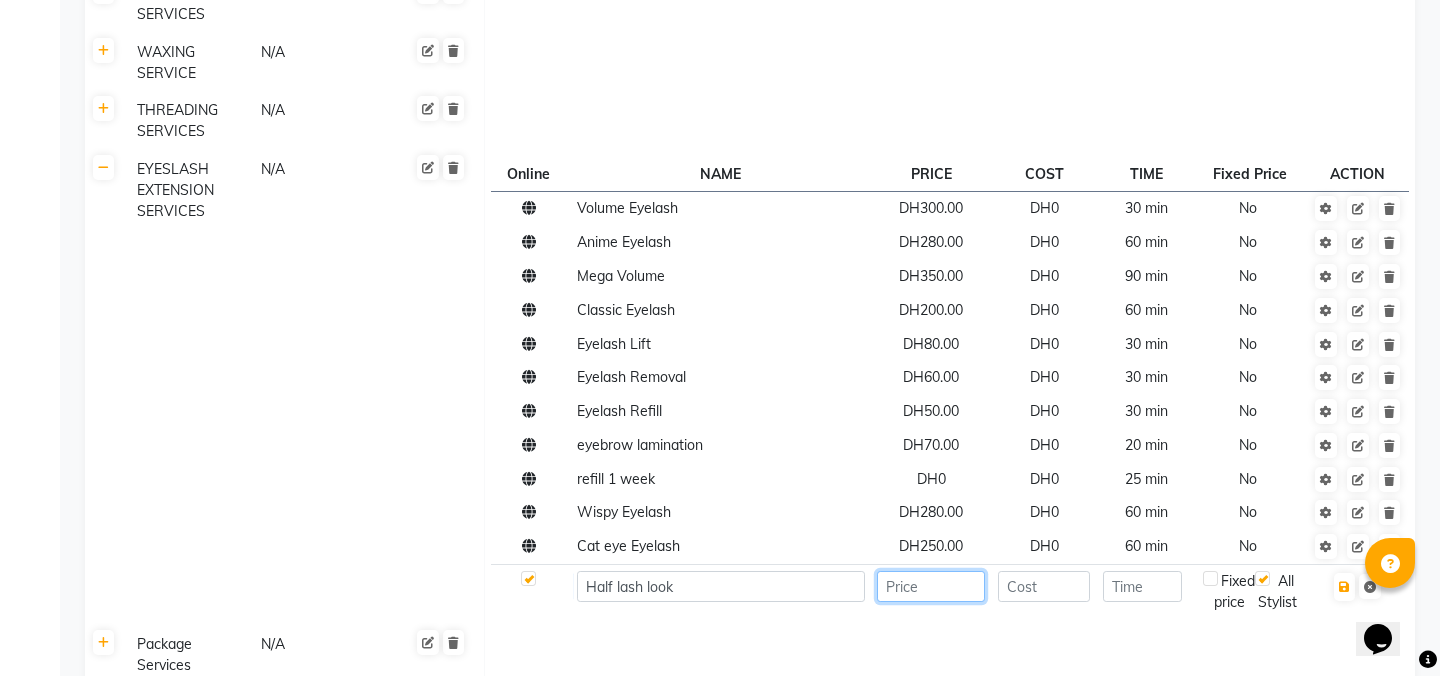 click 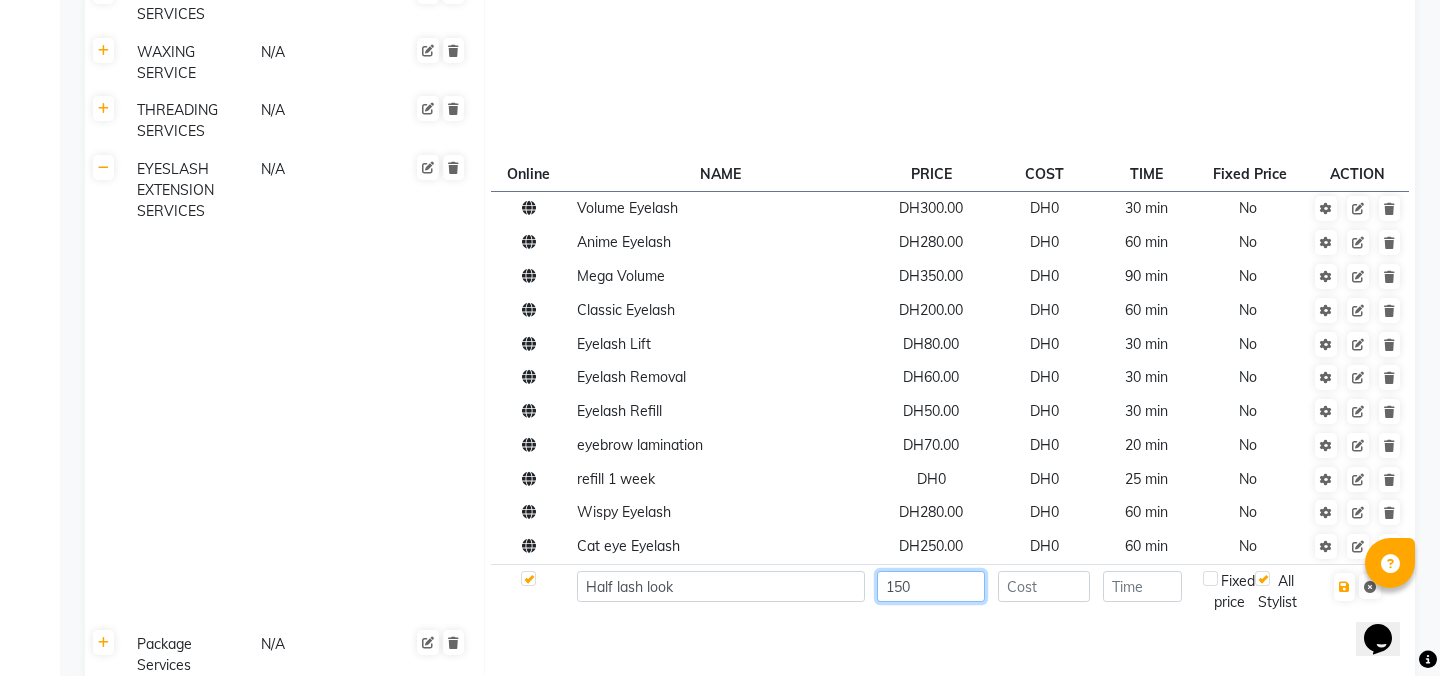 type on "150" 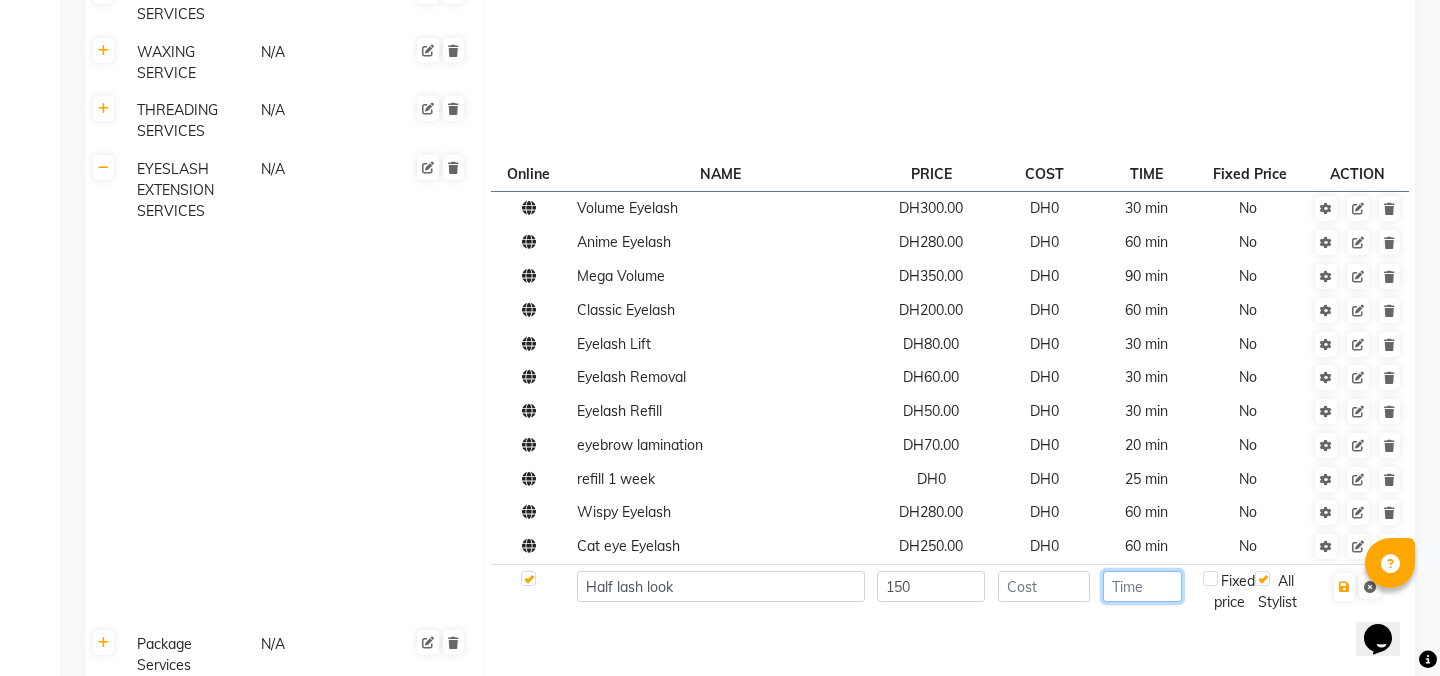 click 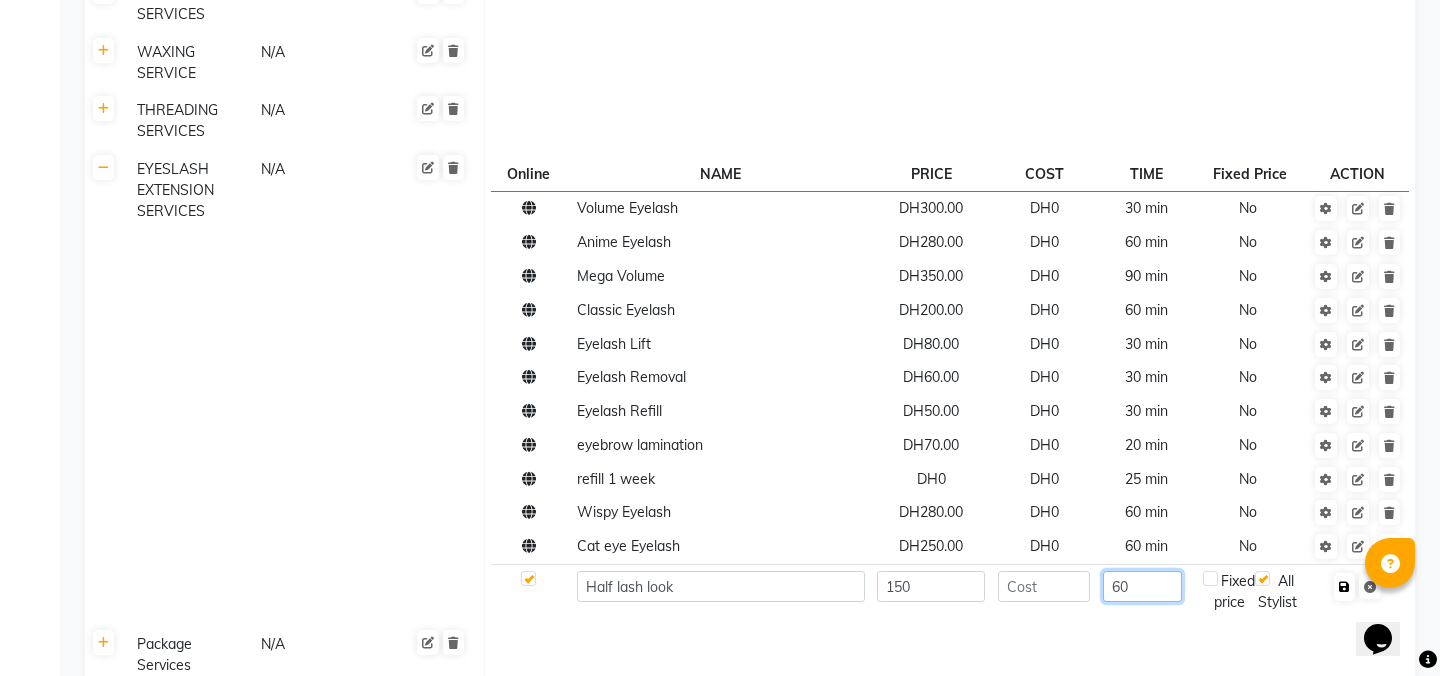 type on "60" 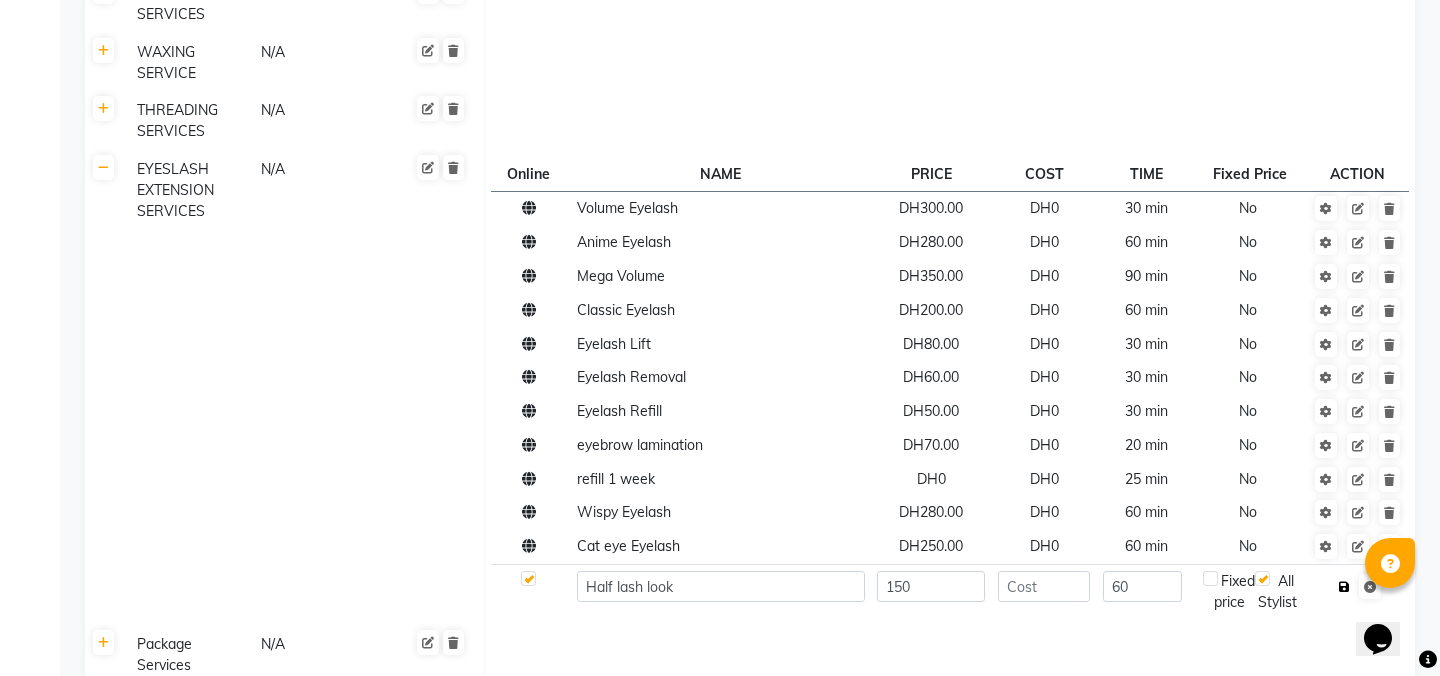 click at bounding box center [1344, 587] 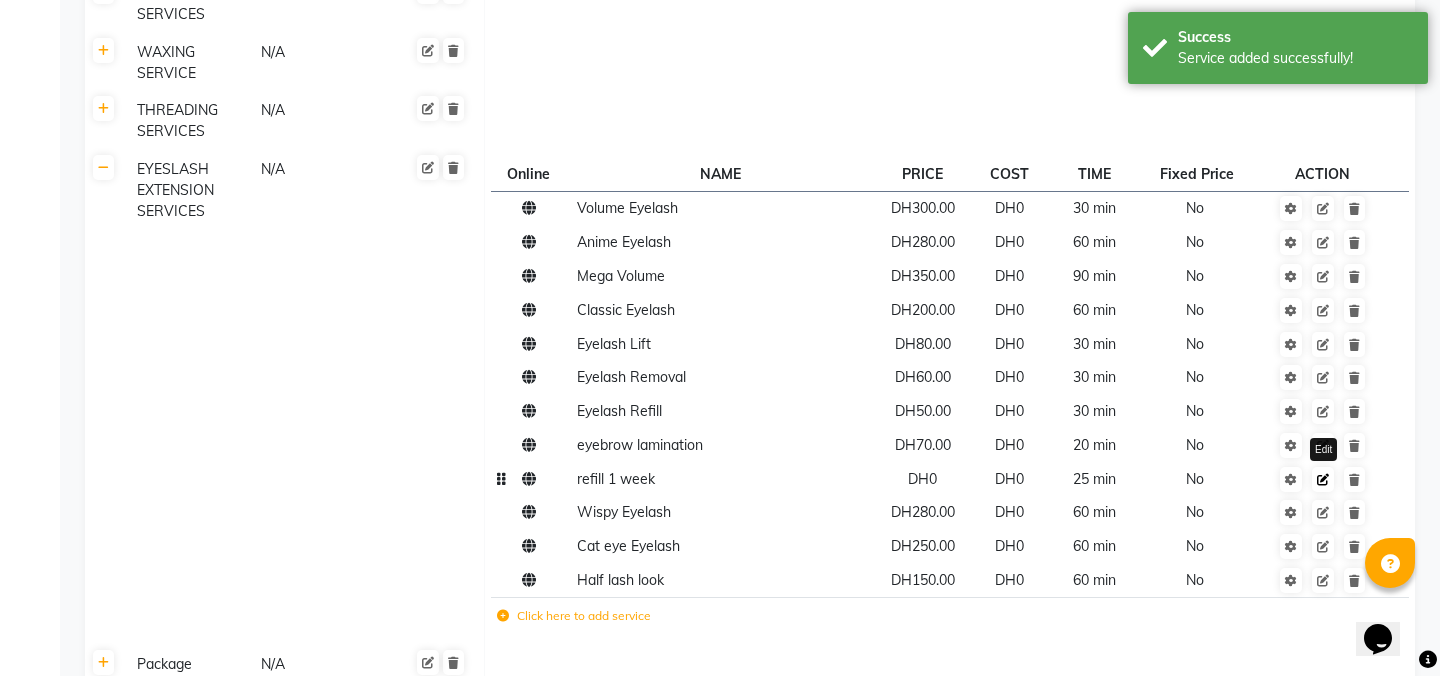 click 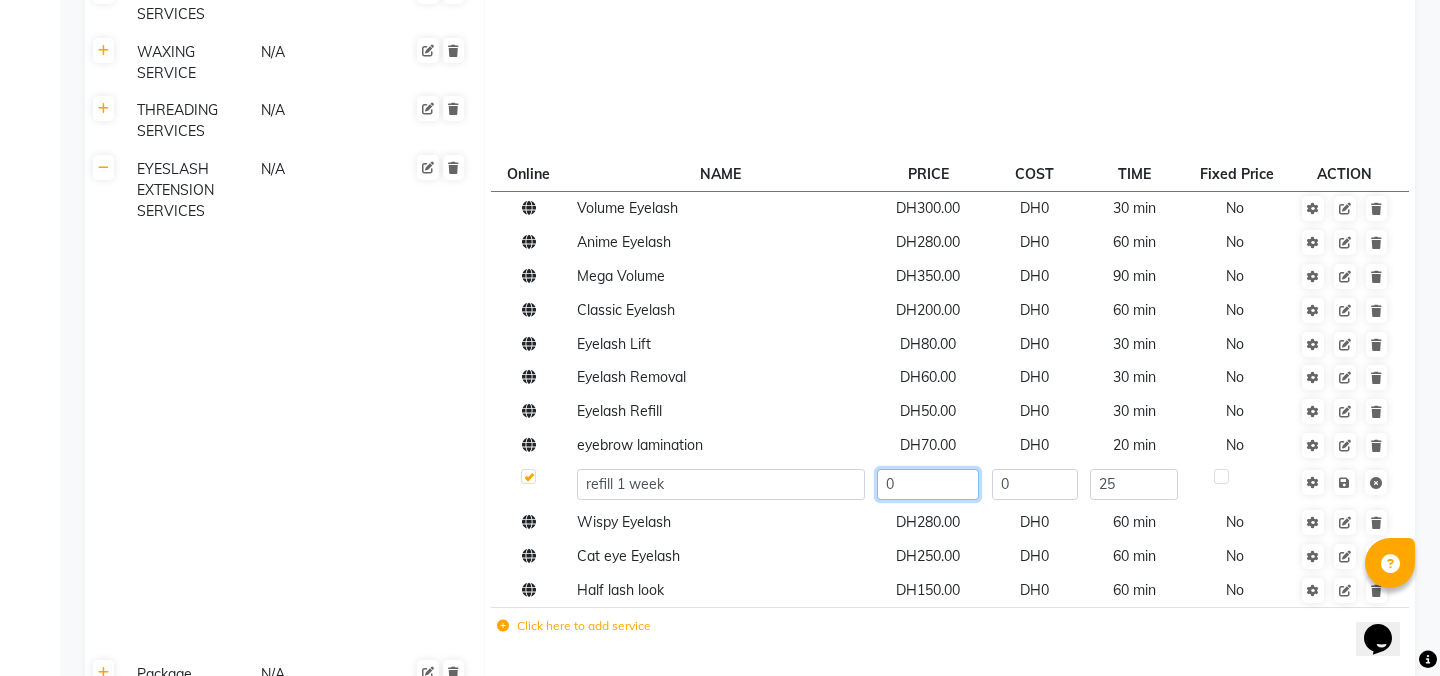 click on "0" 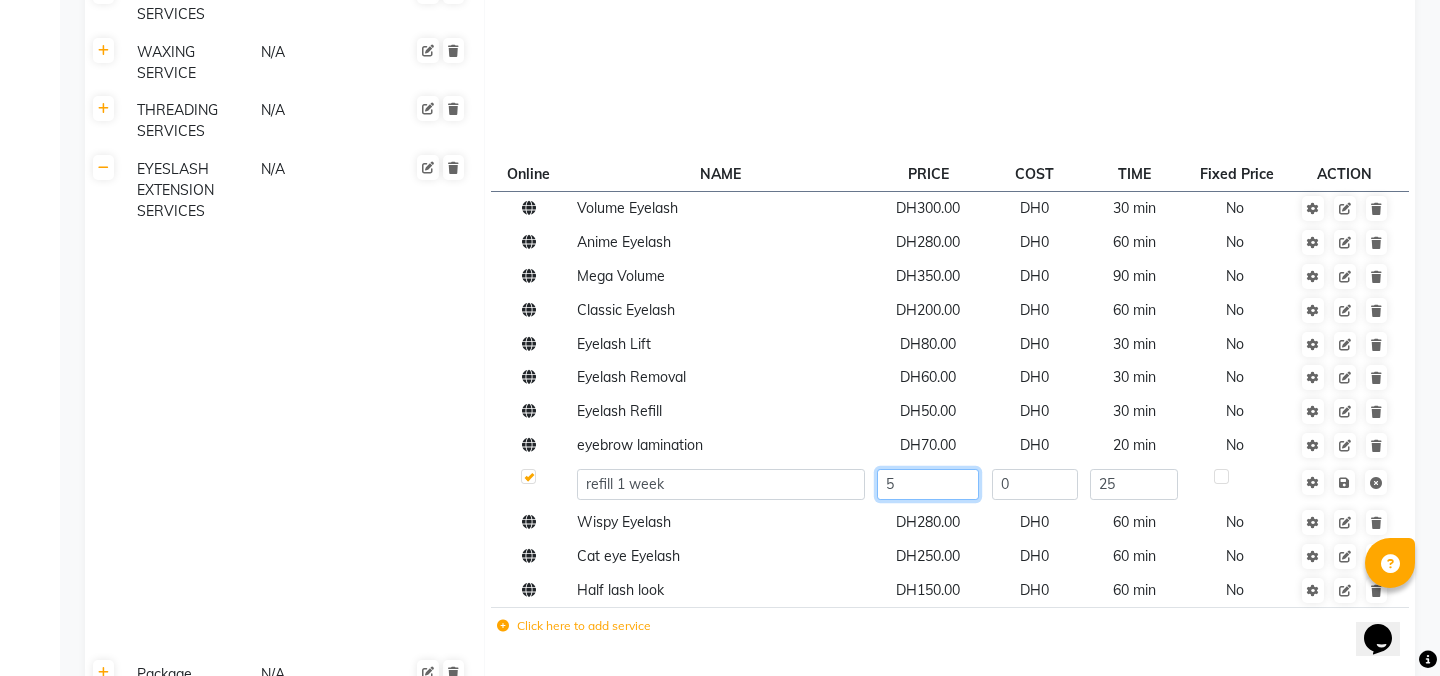 type on "50" 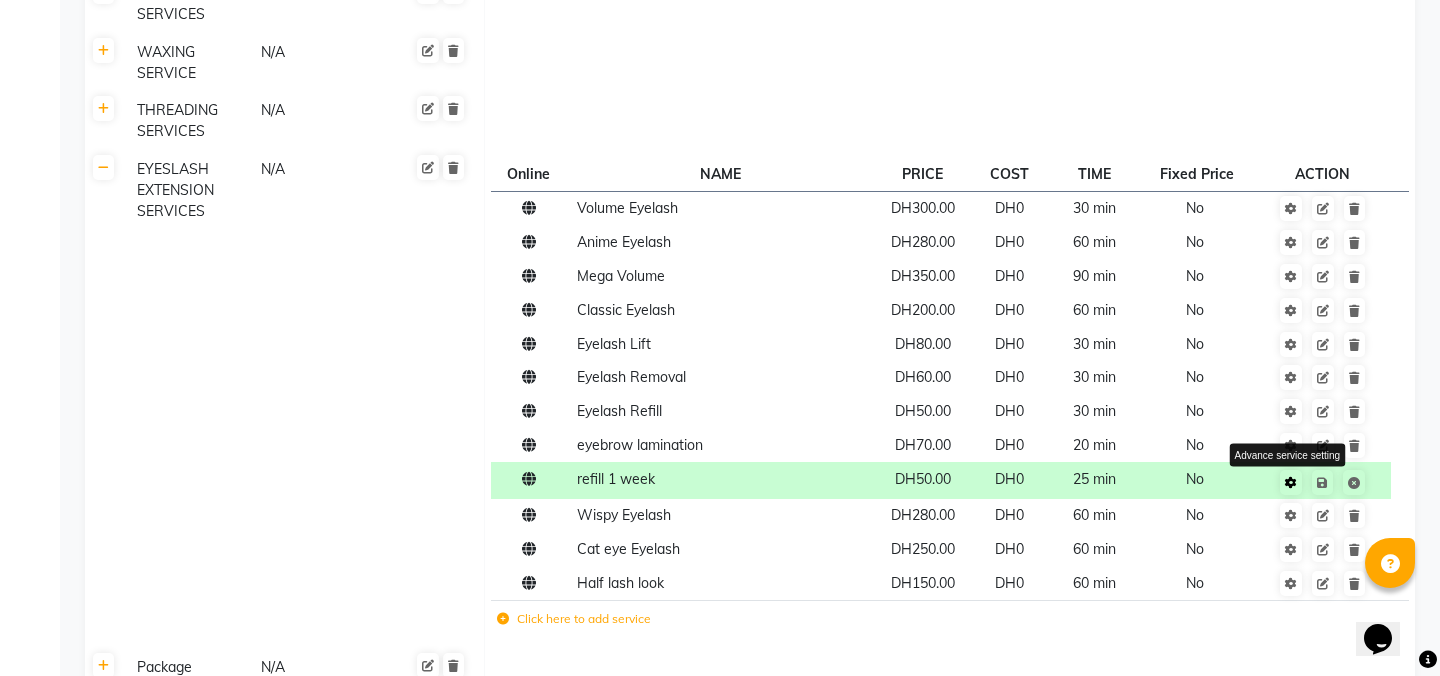 click 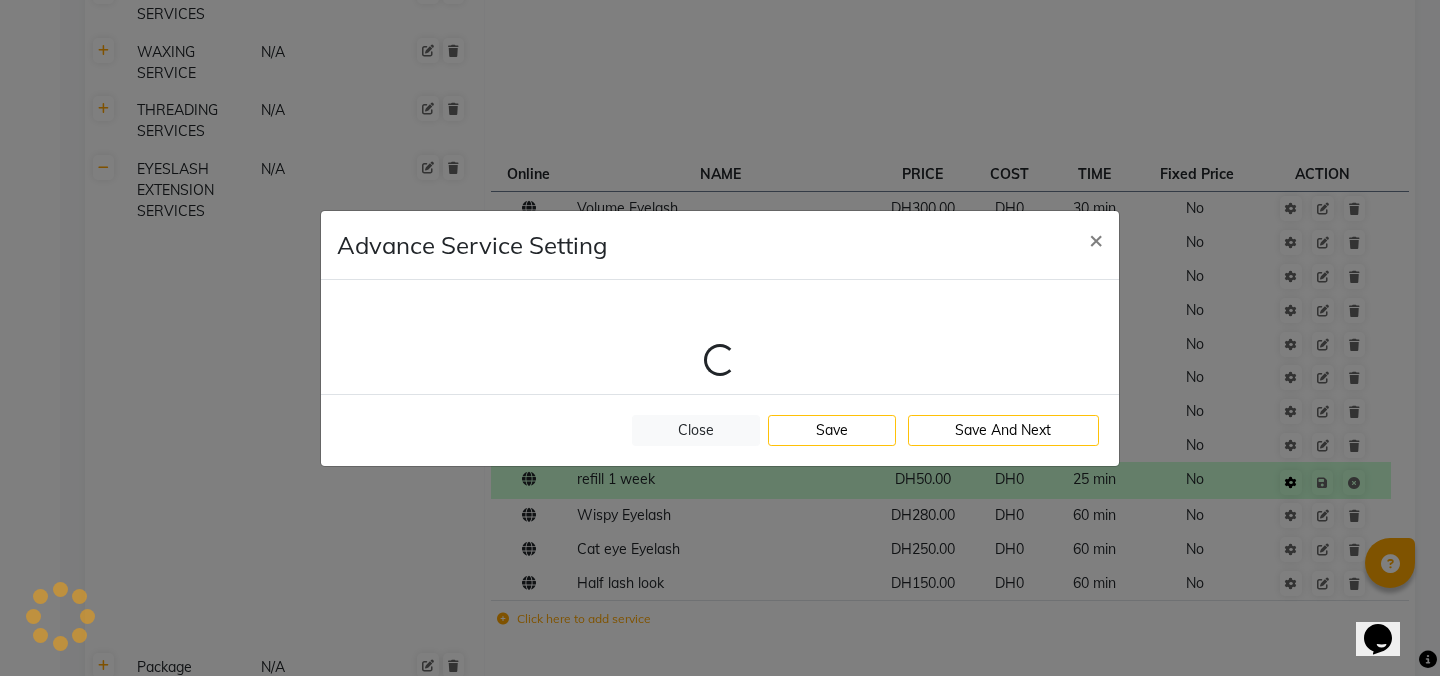 select on "8: 38418" 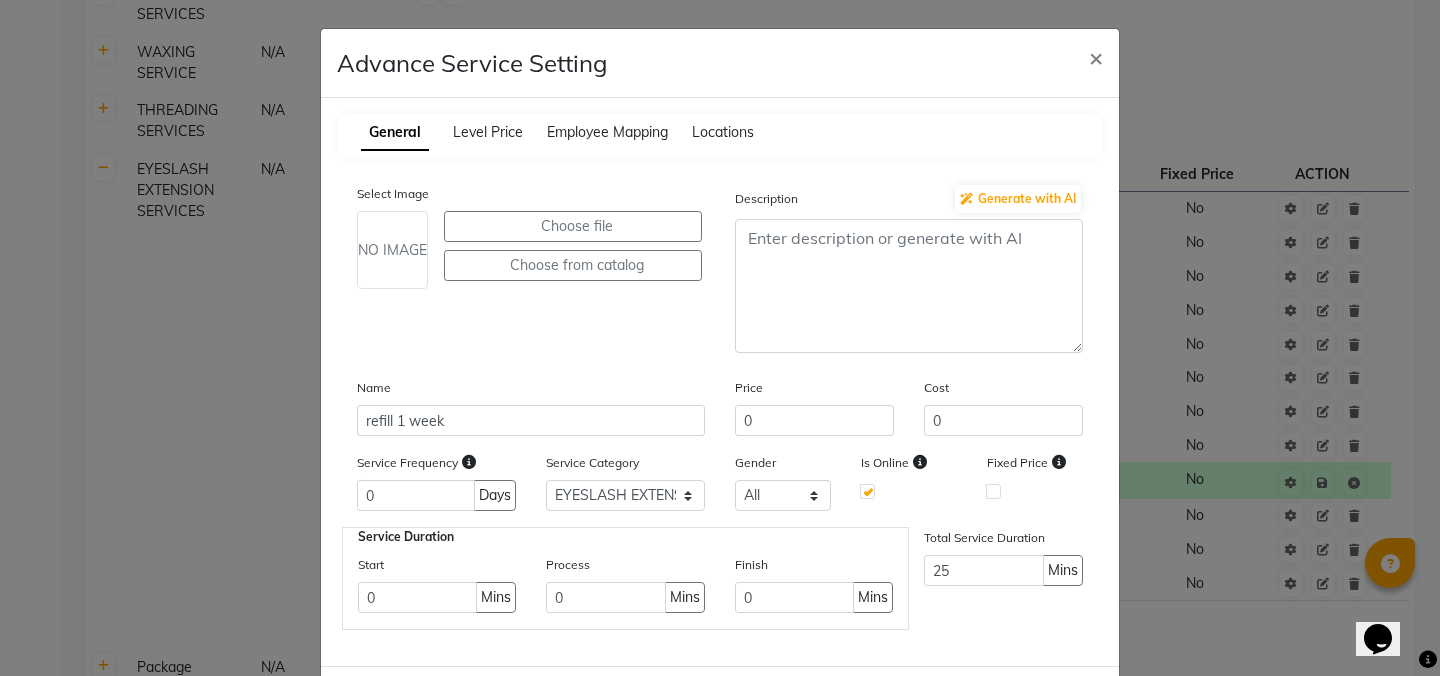 scroll, scrollTop: 91, scrollLeft: 0, axis: vertical 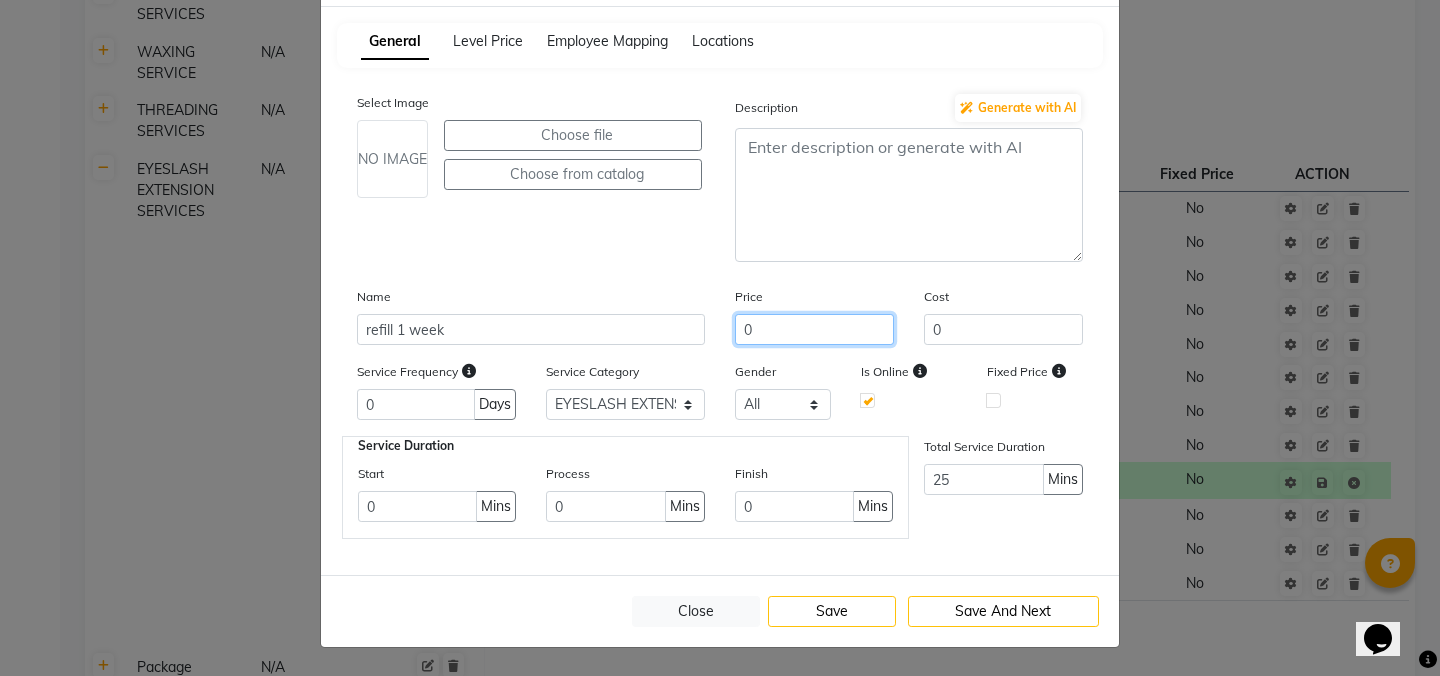 click on "0" 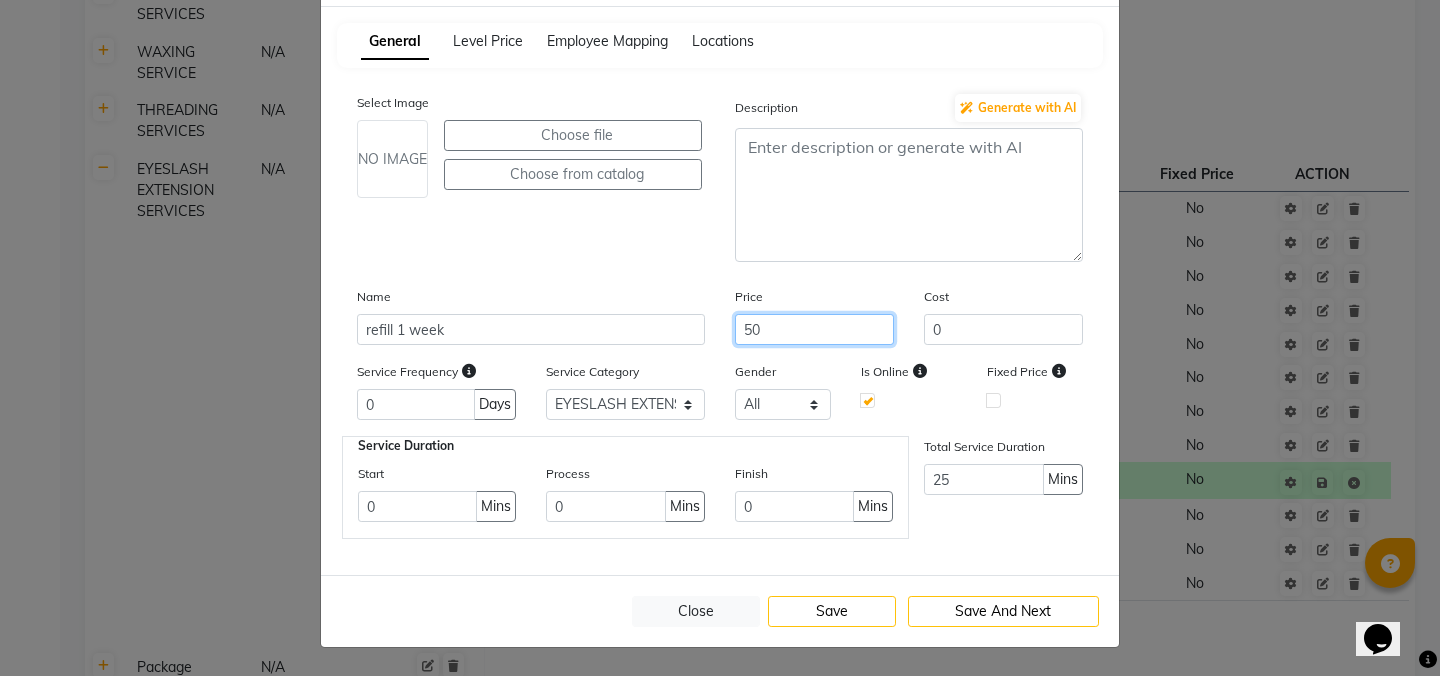 type on "50" 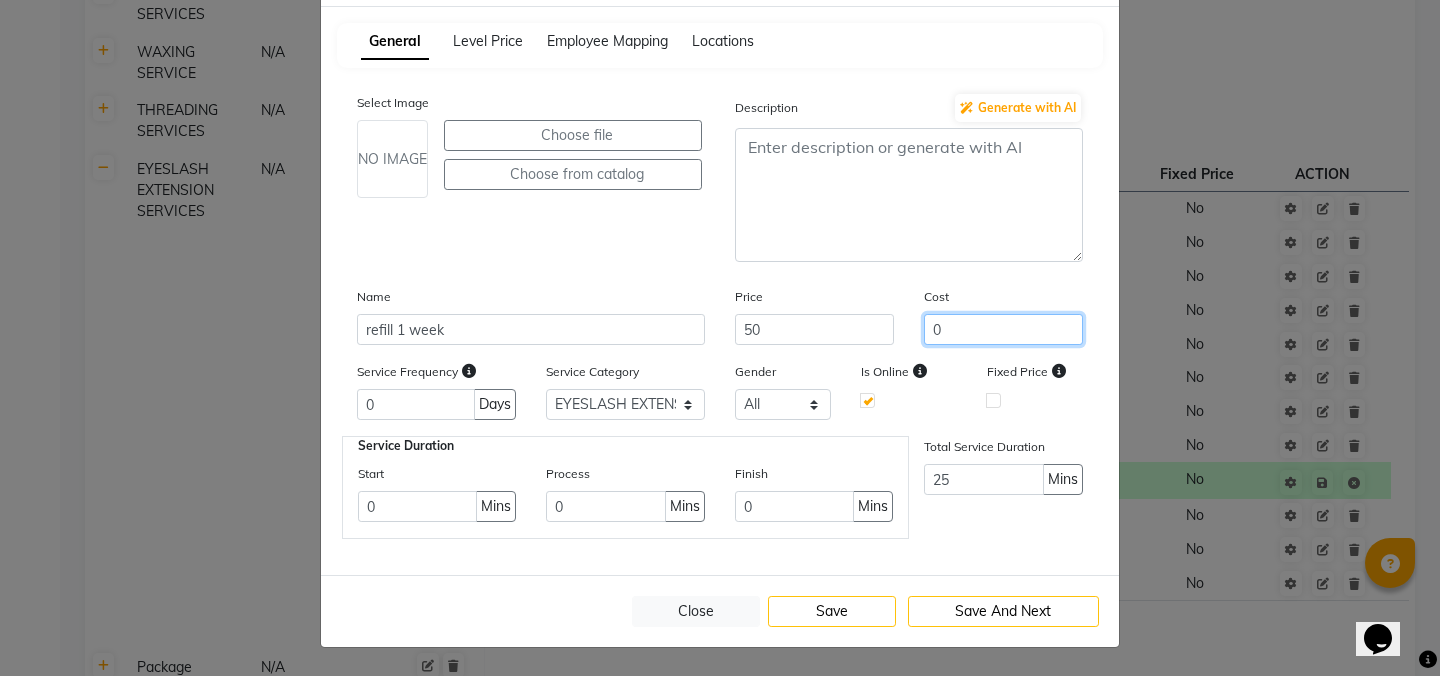 click on "0" 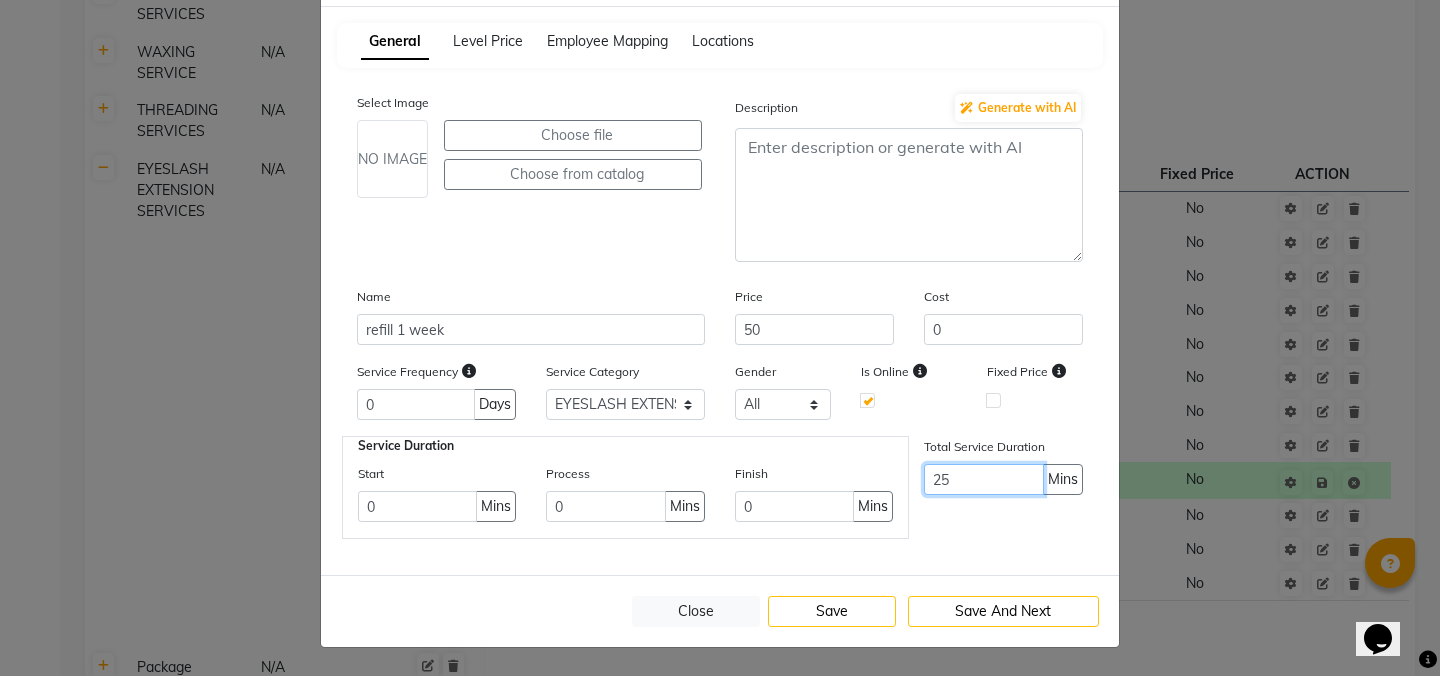 click on "25" 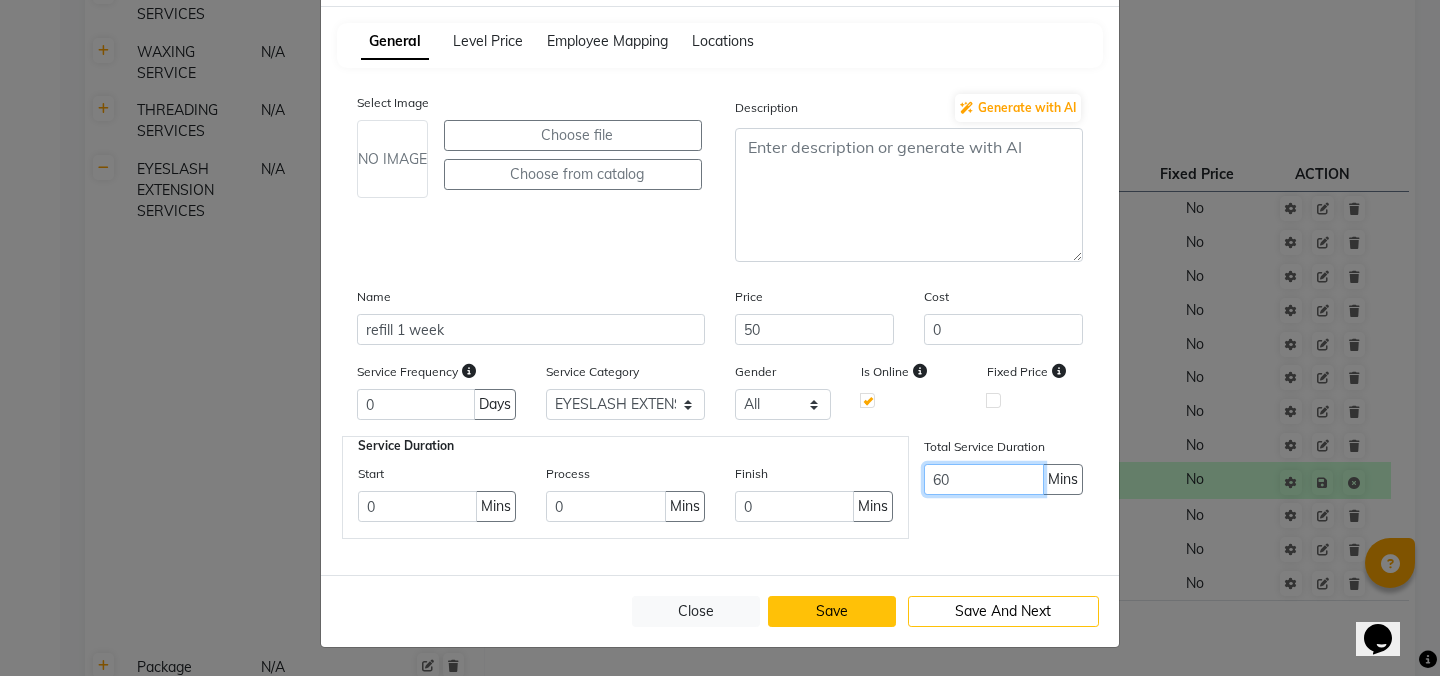 type on "60" 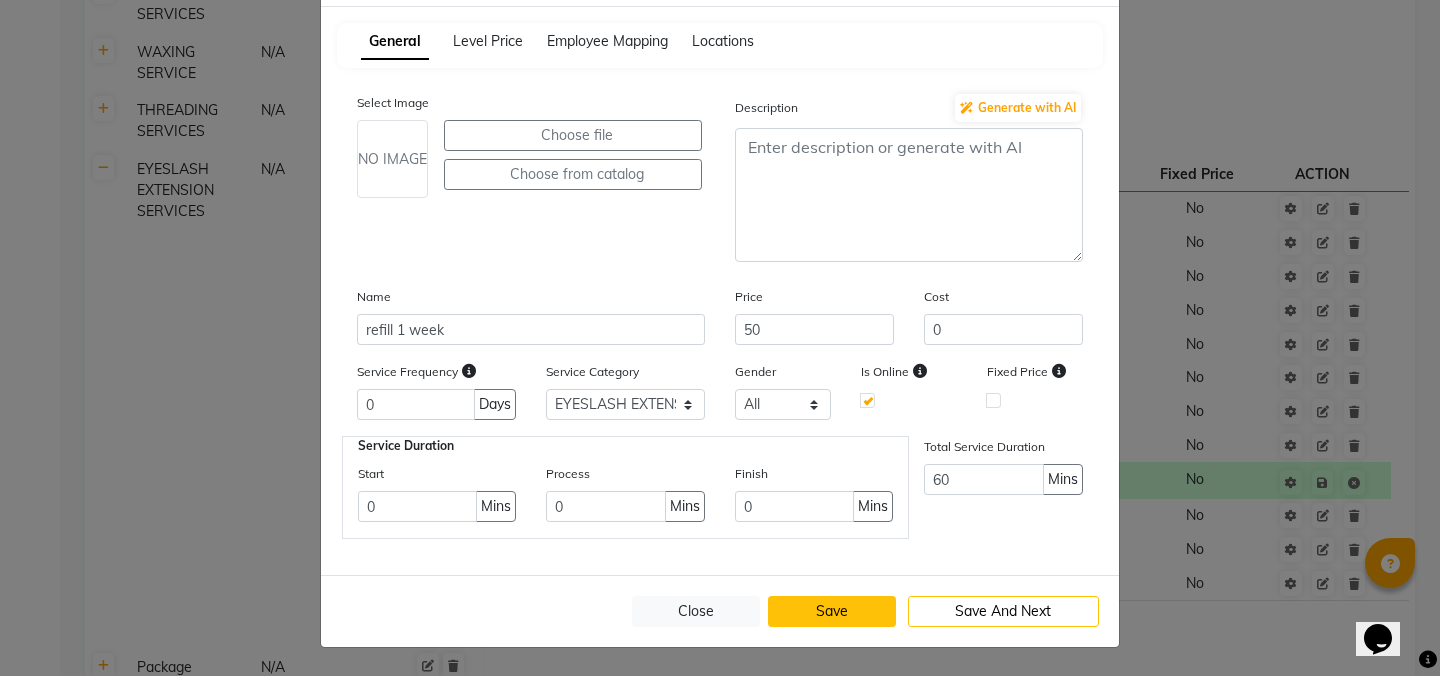 click on "Save" 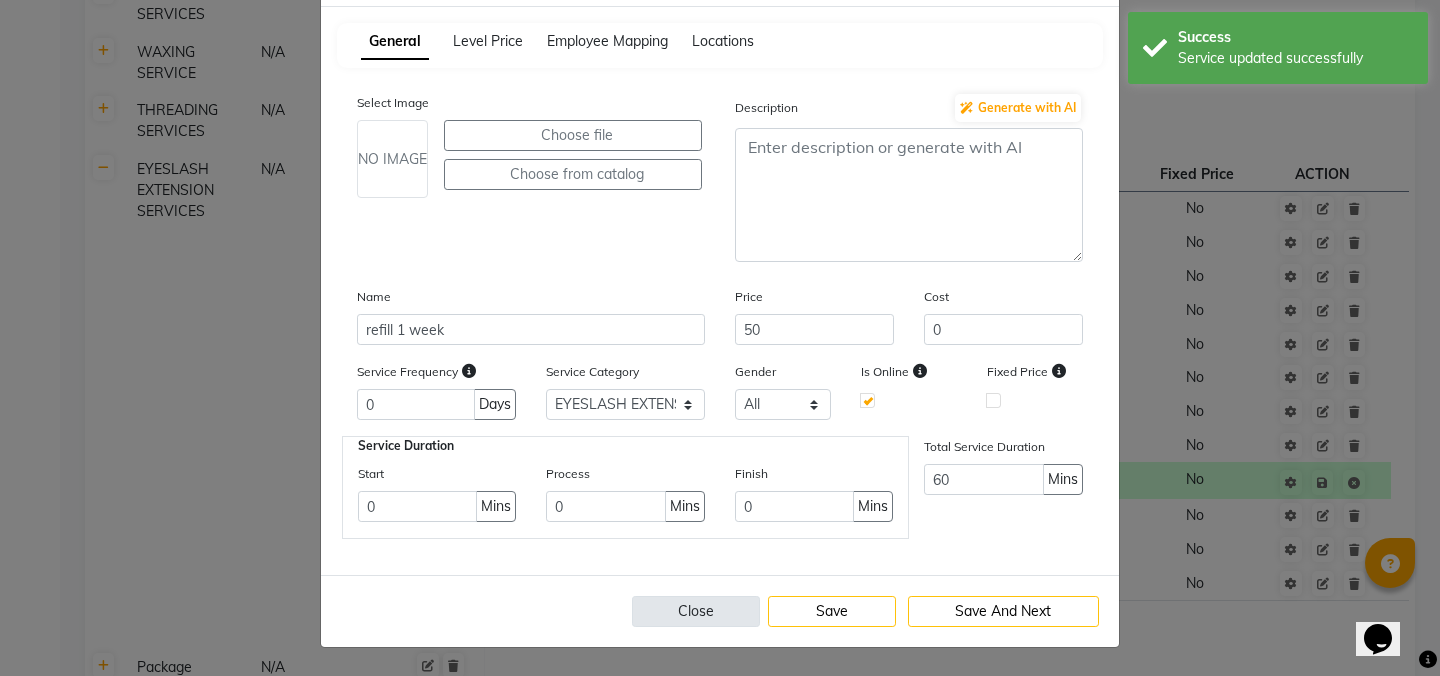 click on "Close" 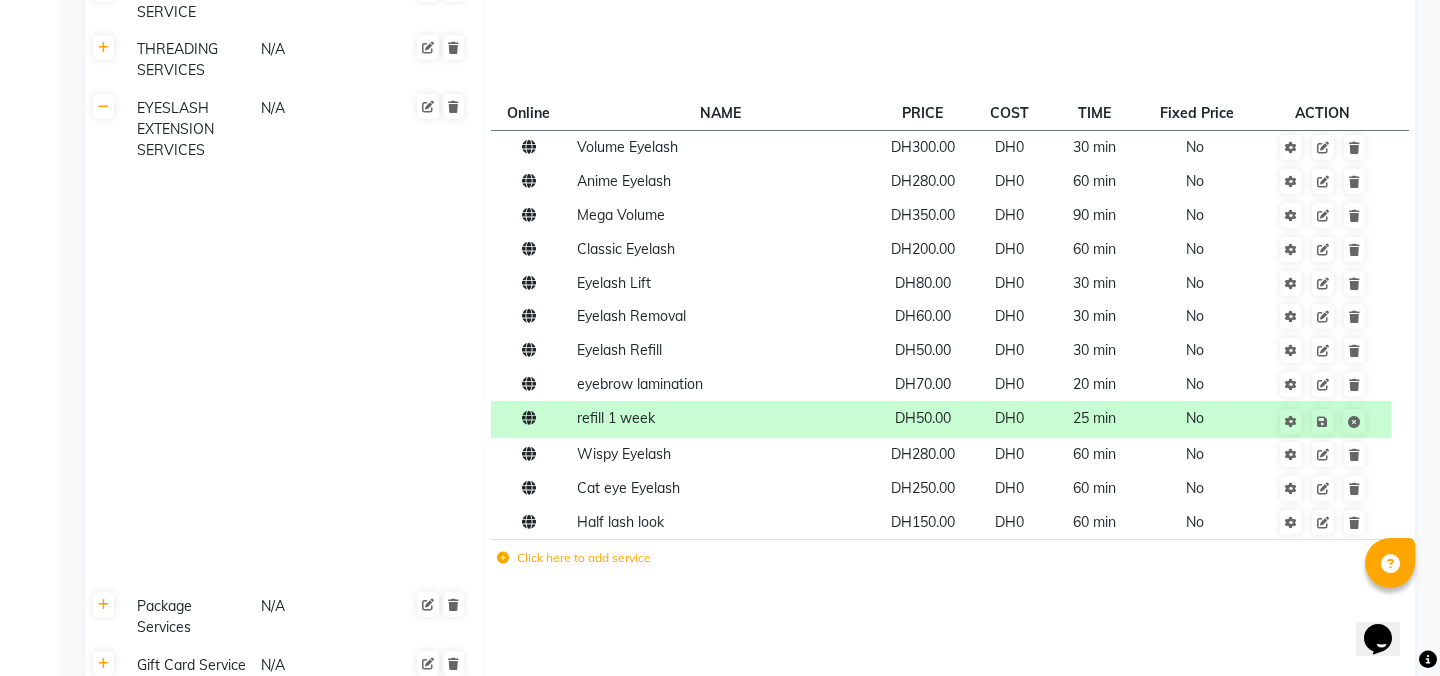 scroll, scrollTop: 1224, scrollLeft: 0, axis: vertical 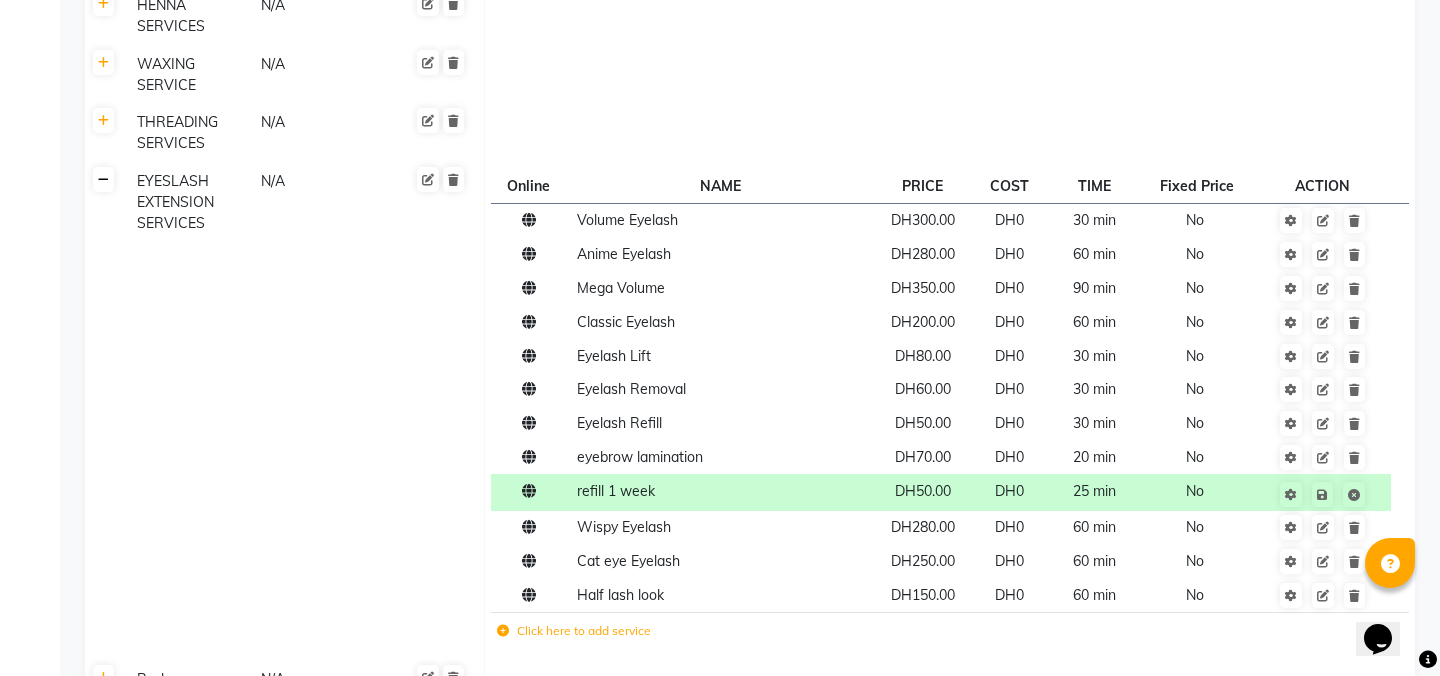 click 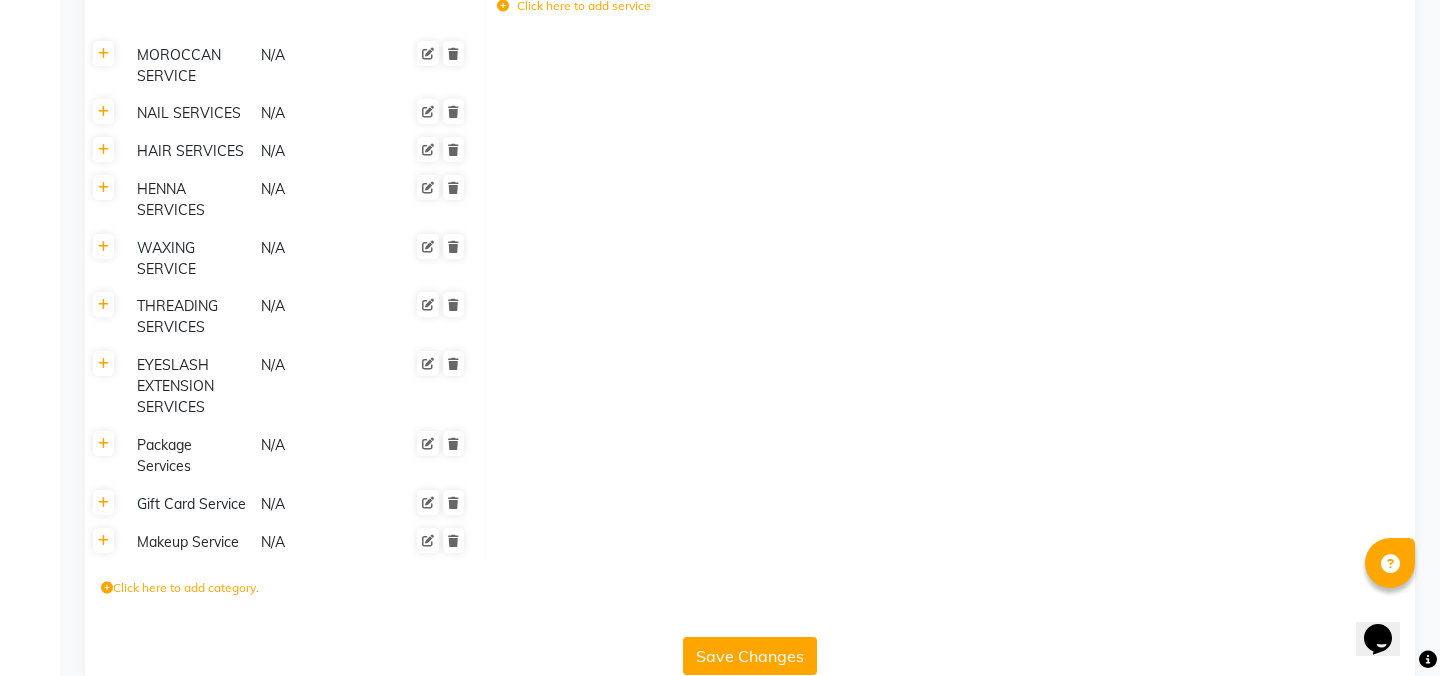 scroll, scrollTop: 958, scrollLeft: 0, axis: vertical 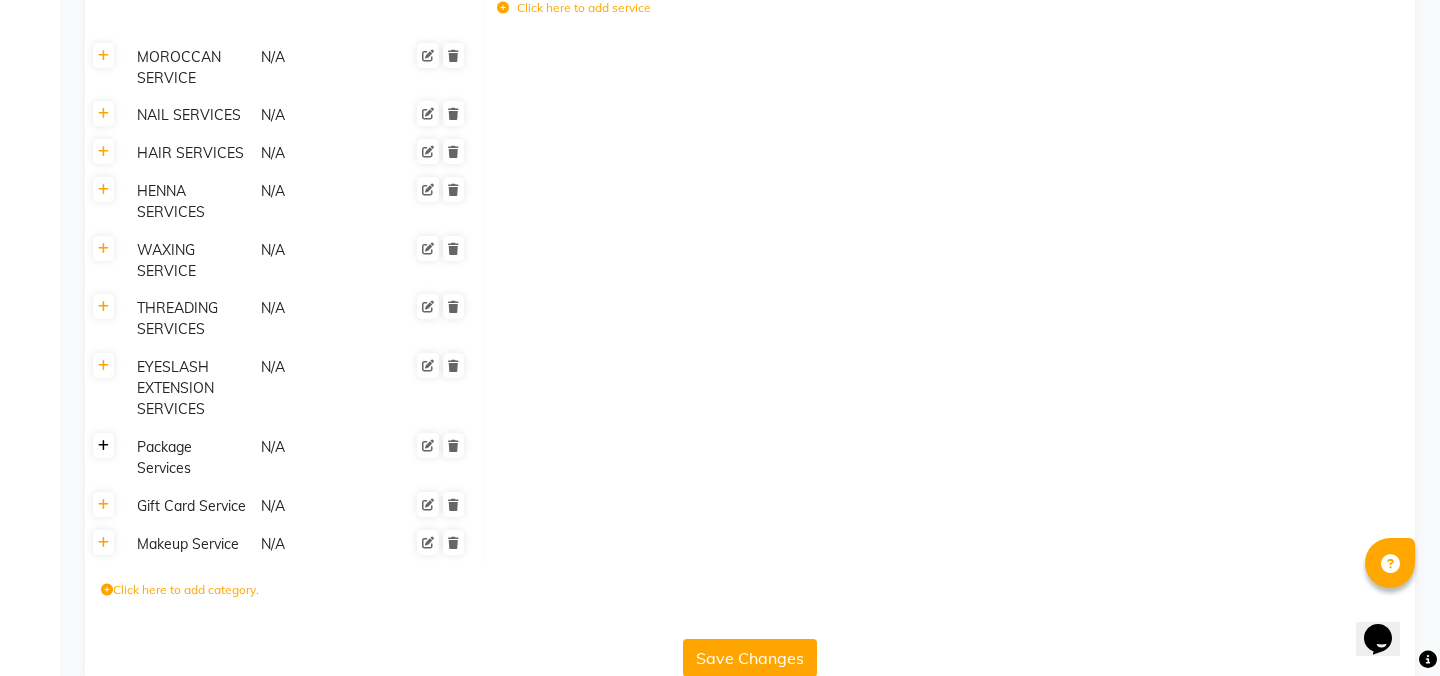 click 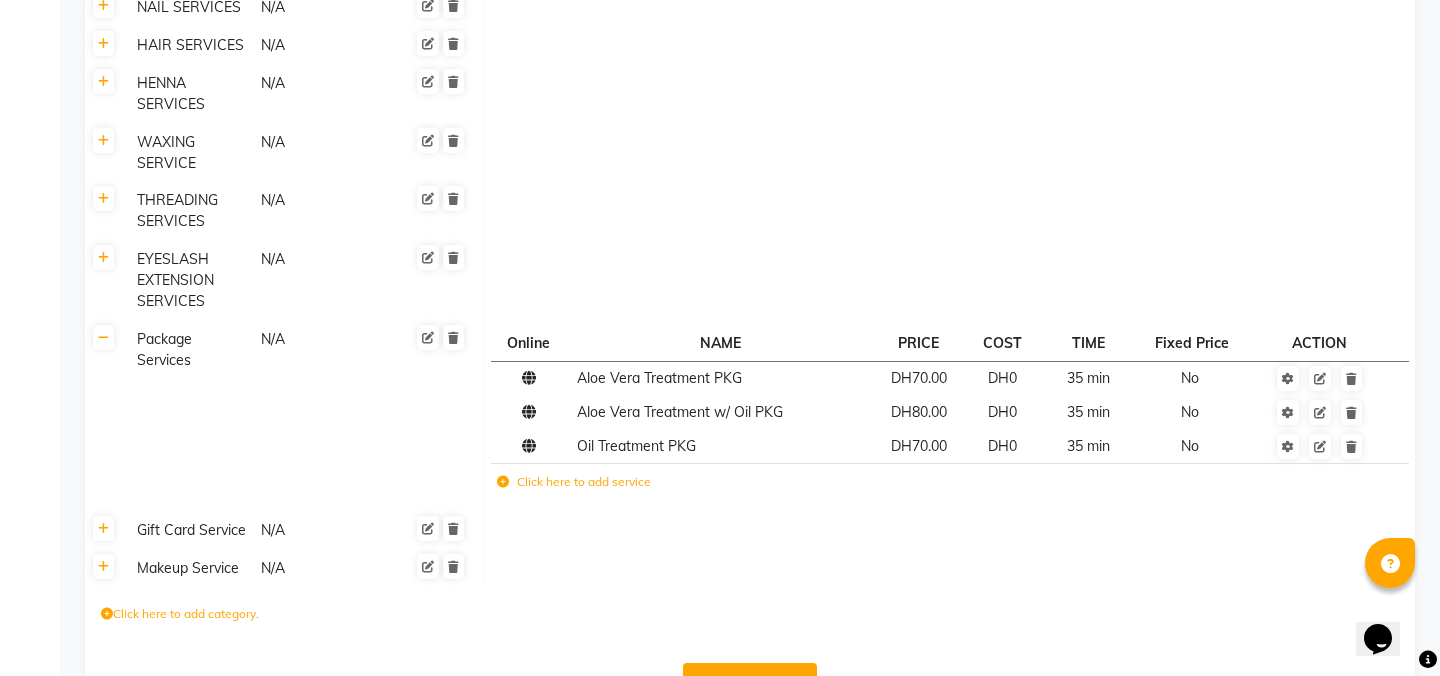 scroll, scrollTop: 1101, scrollLeft: 0, axis: vertical 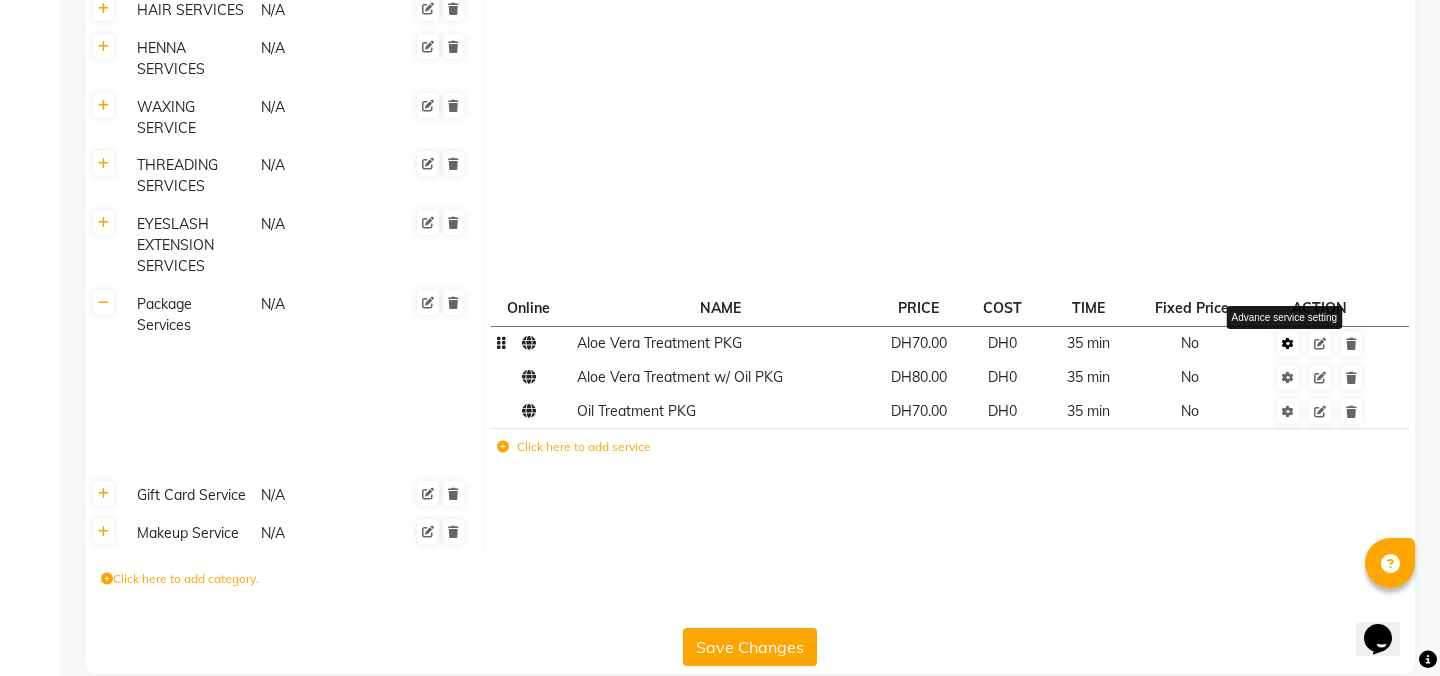 click 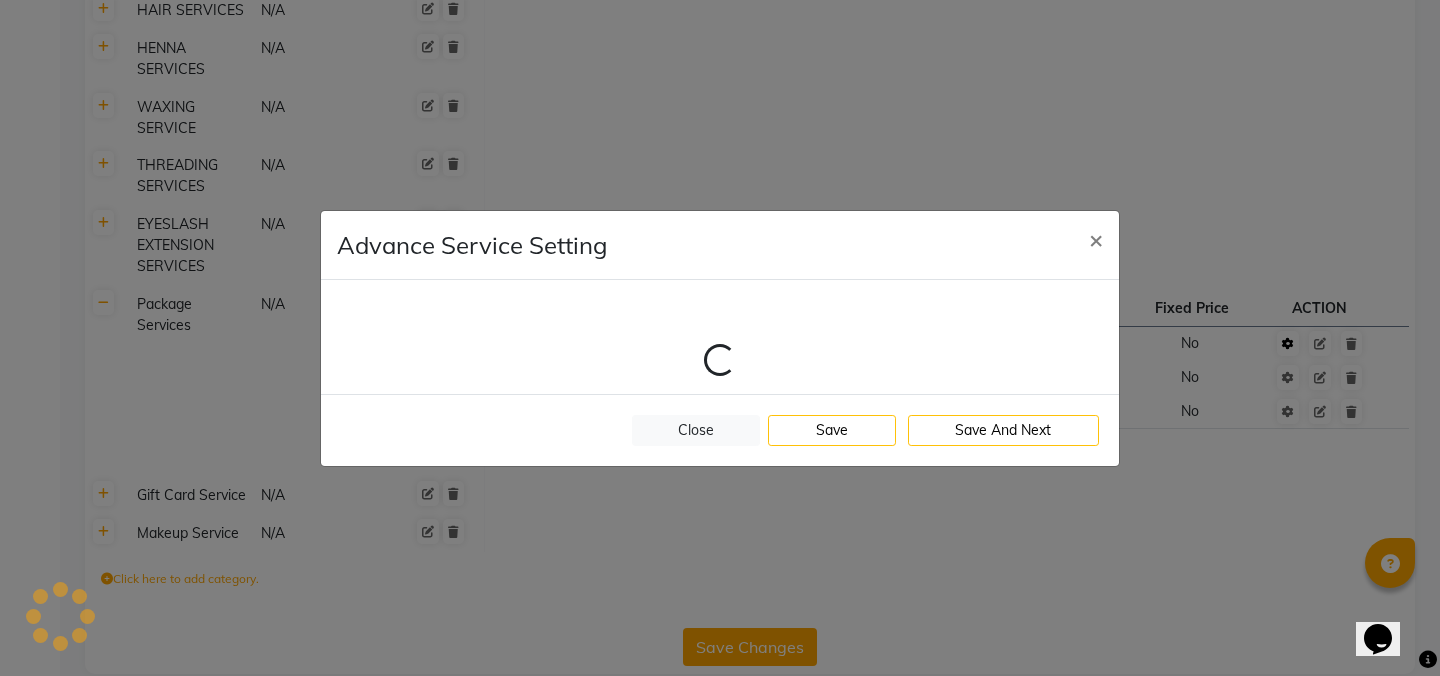 select on "9: 39442" 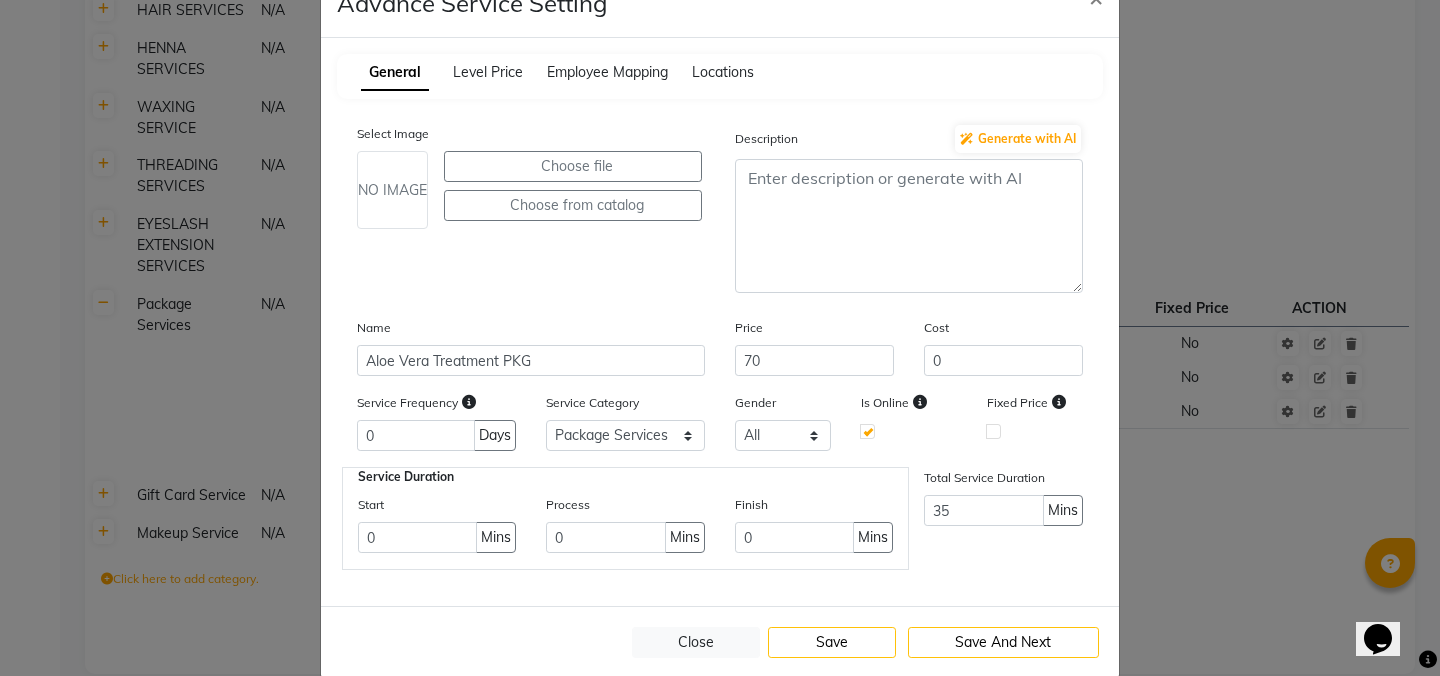scroll, scrollTop: 68, scrollLeft: 0, axis: vertical 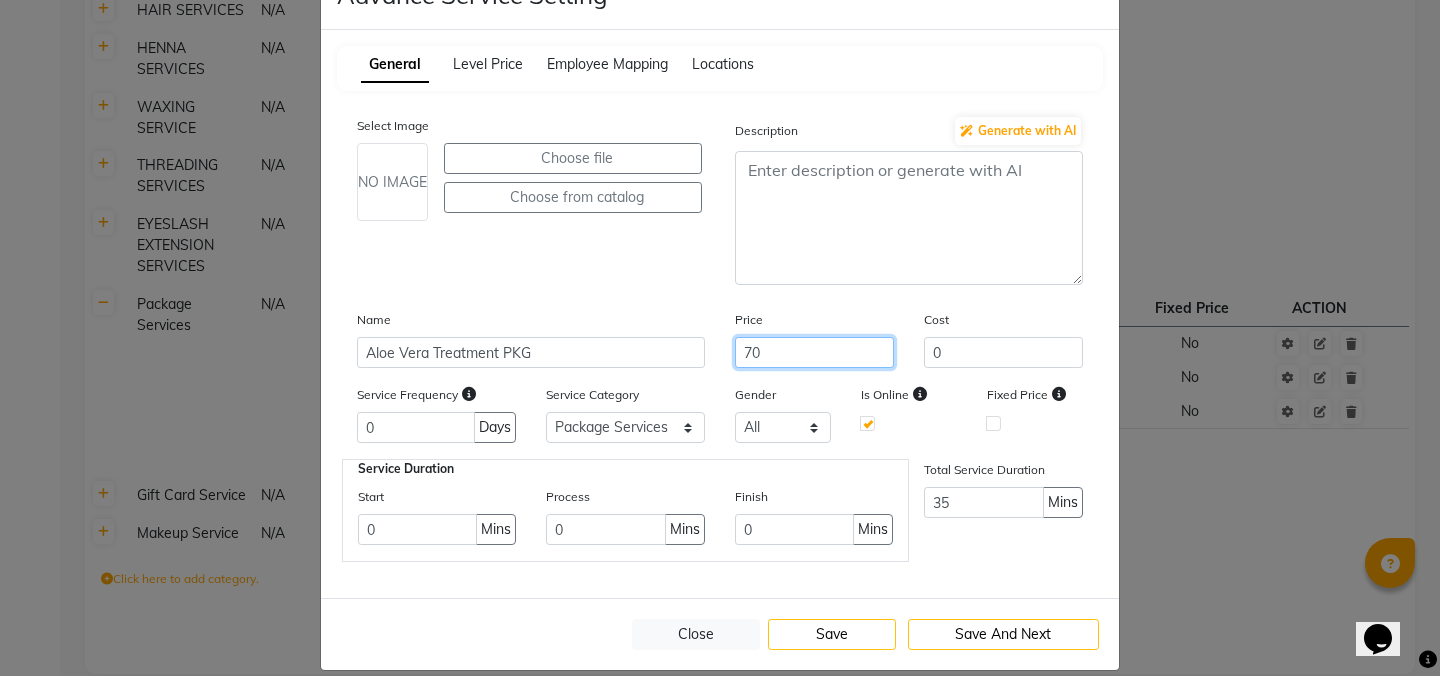 click on "70" 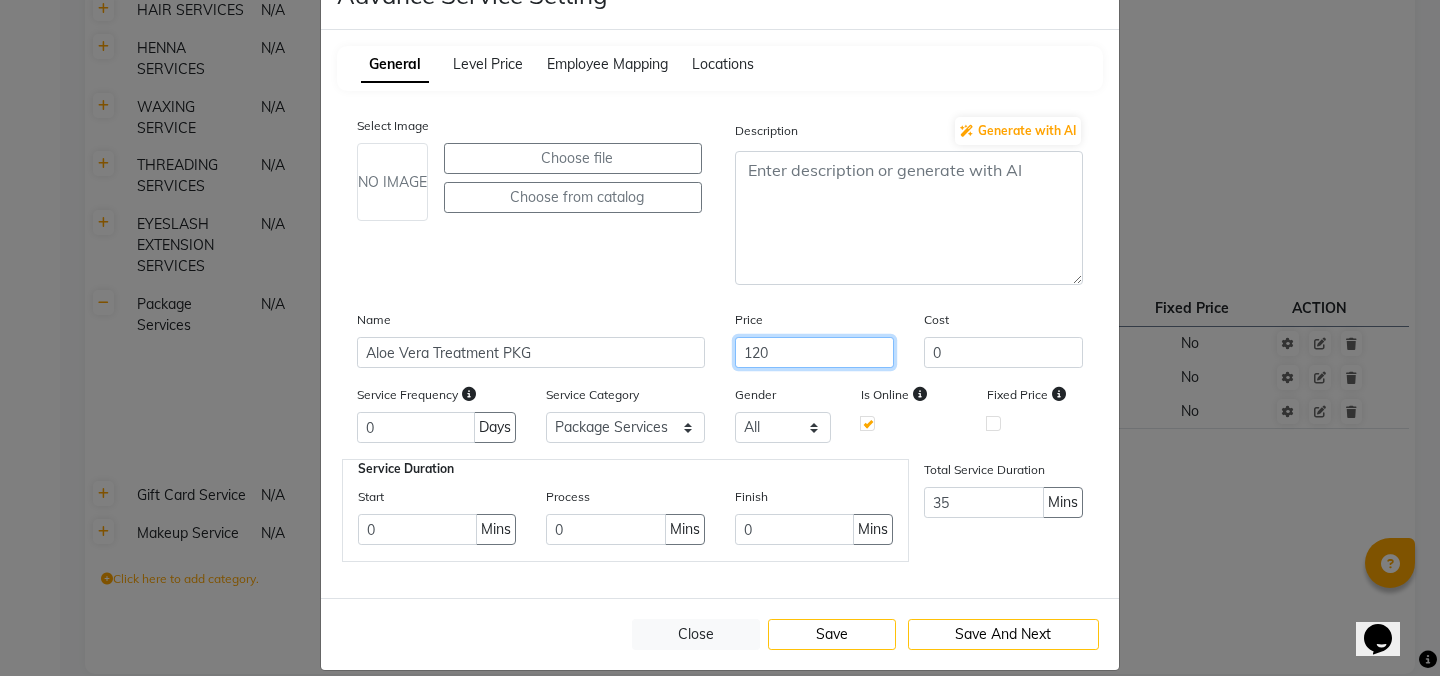 type on "120" 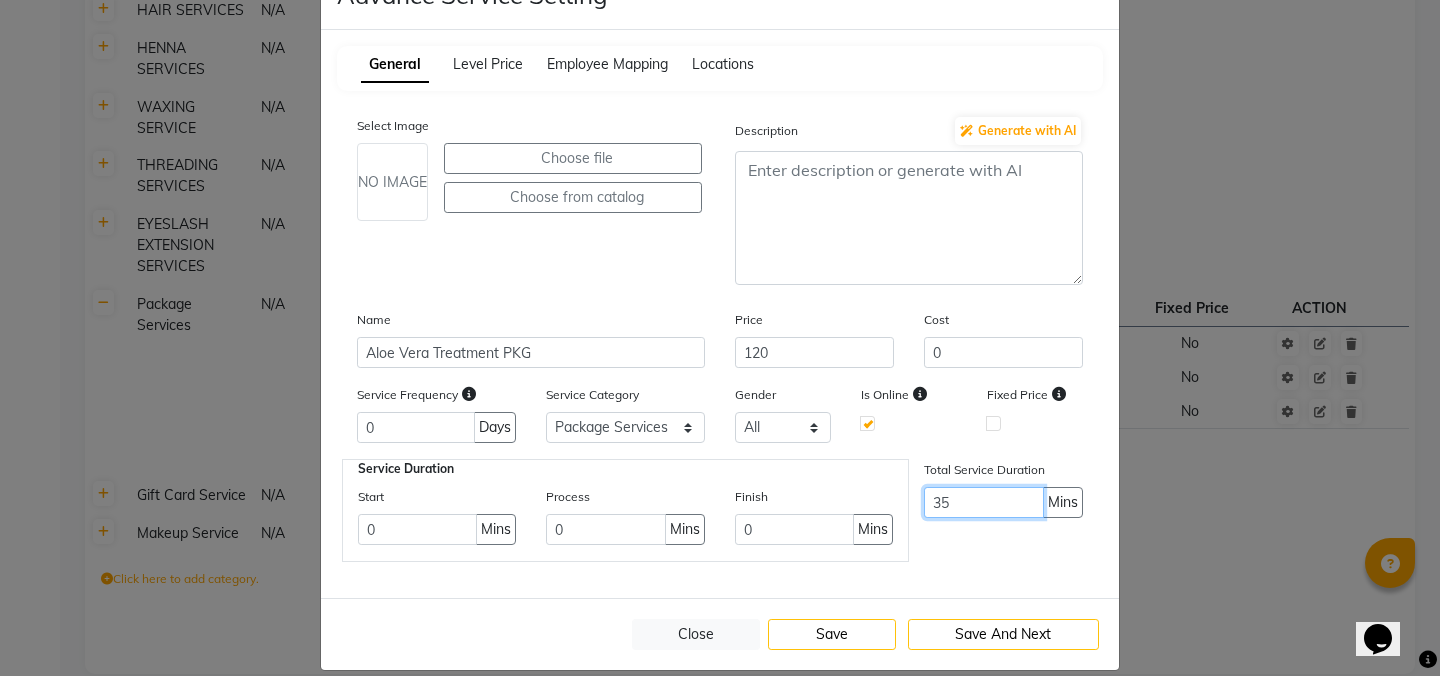 click on "35" 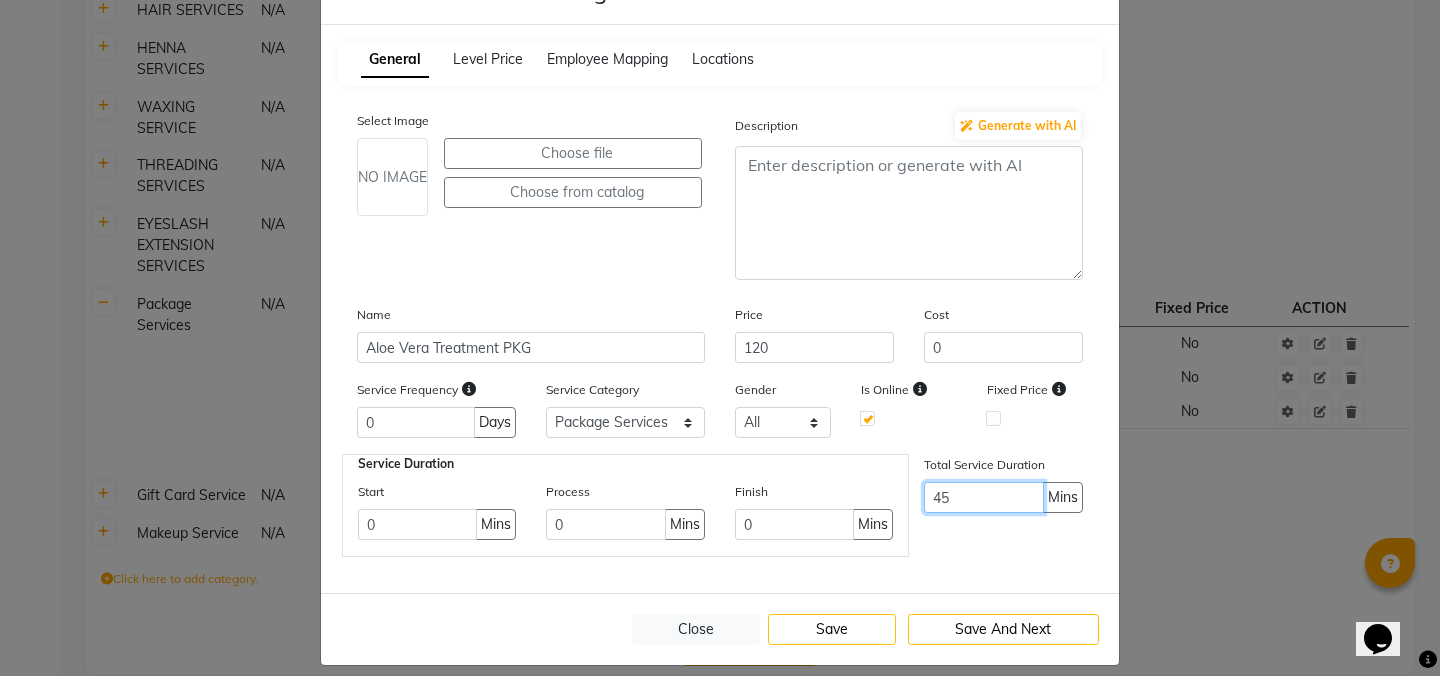 scroll, scrollTop: 0, scrollLeft: 0, axis: both 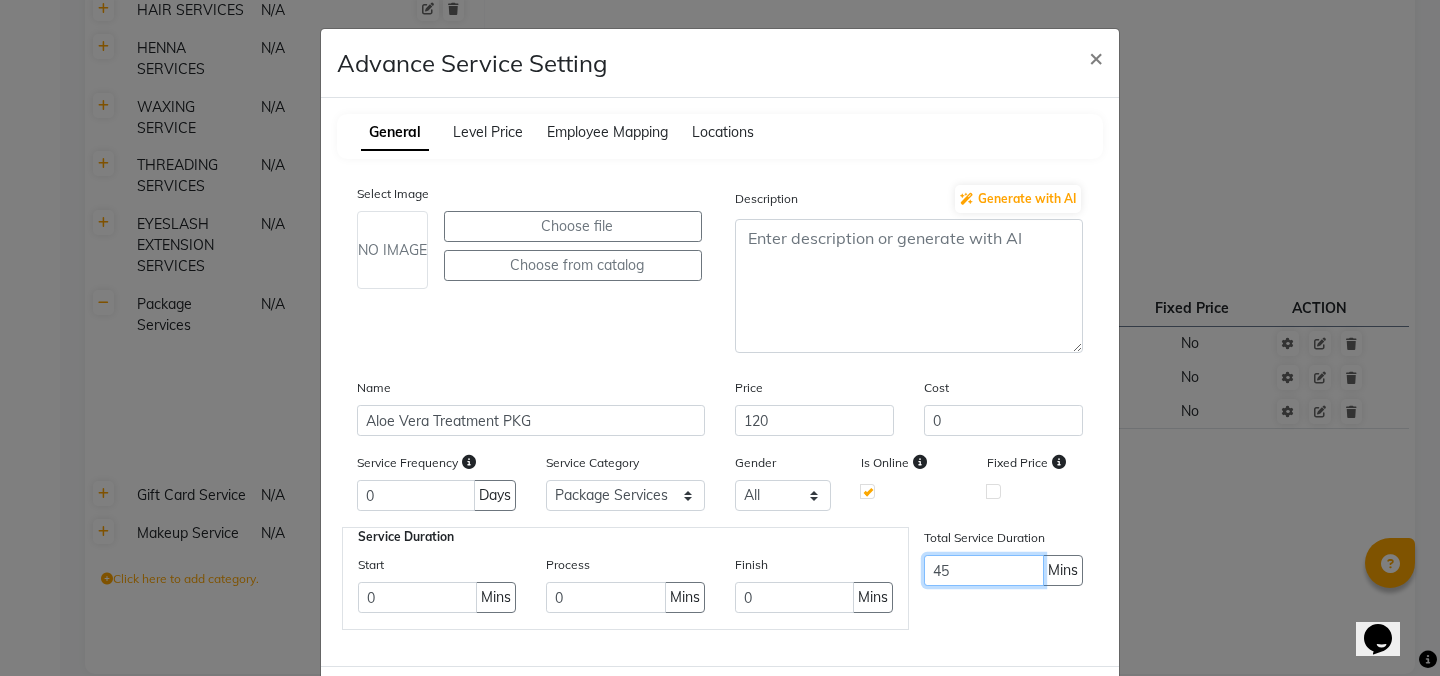 type on "45" 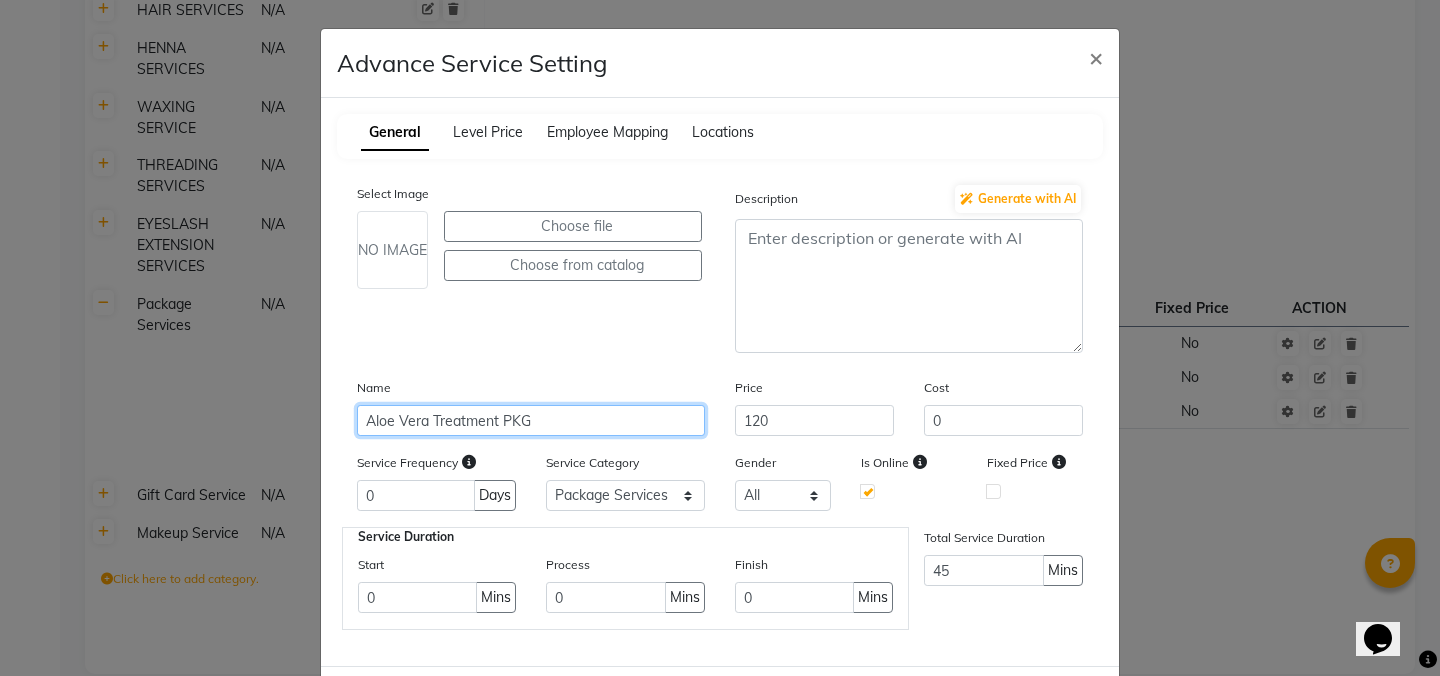 drag, startPoint x: 431, startPoint y: 426, endPoint x: 229, endPoint y: 416, distance: 202.24738 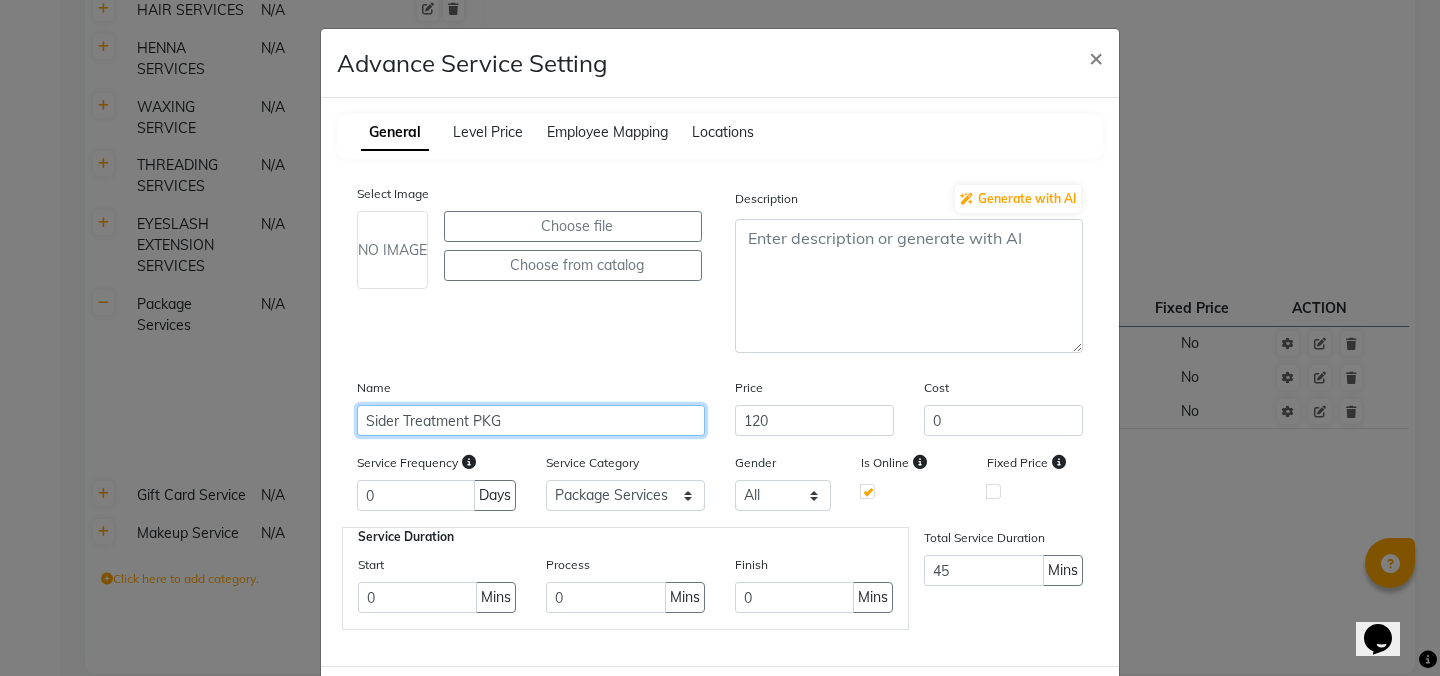 scroll, scrollTop: 91, scrollLeft: 0, axis: vertical 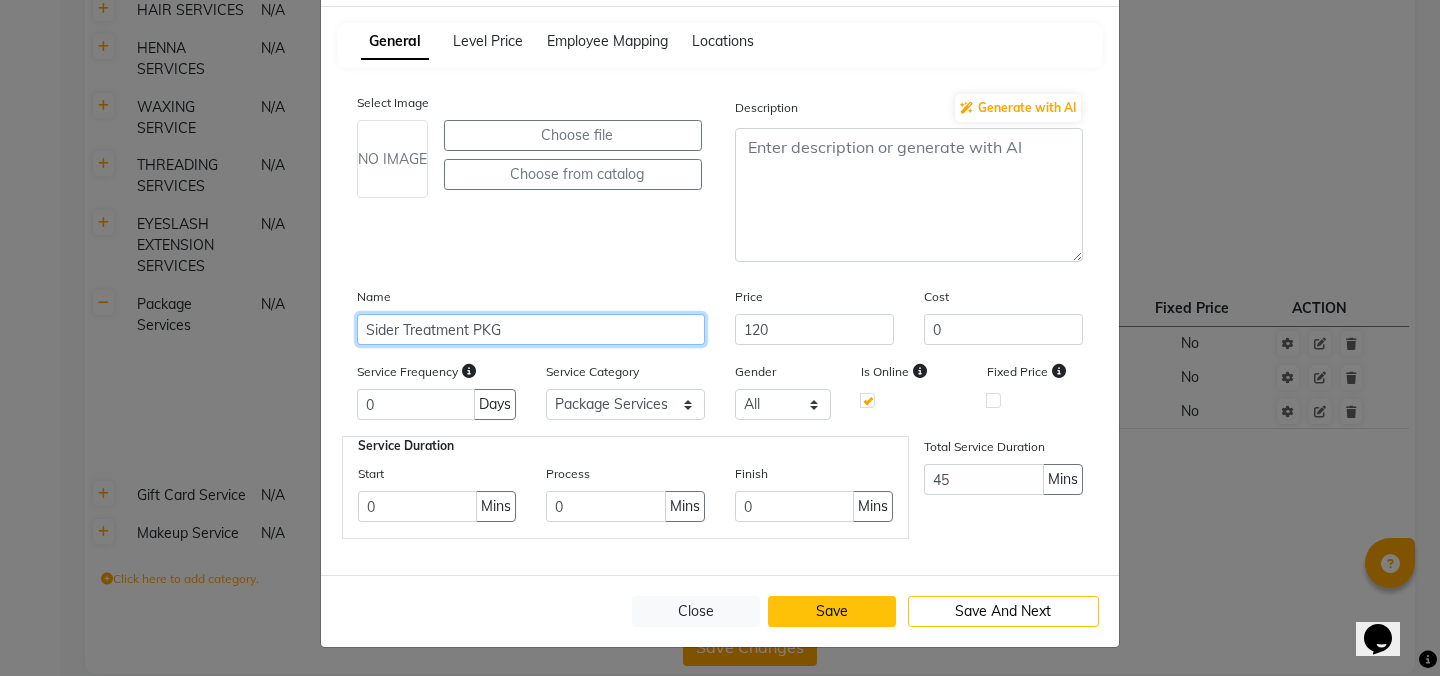 type on "Sider Treatment PKG" 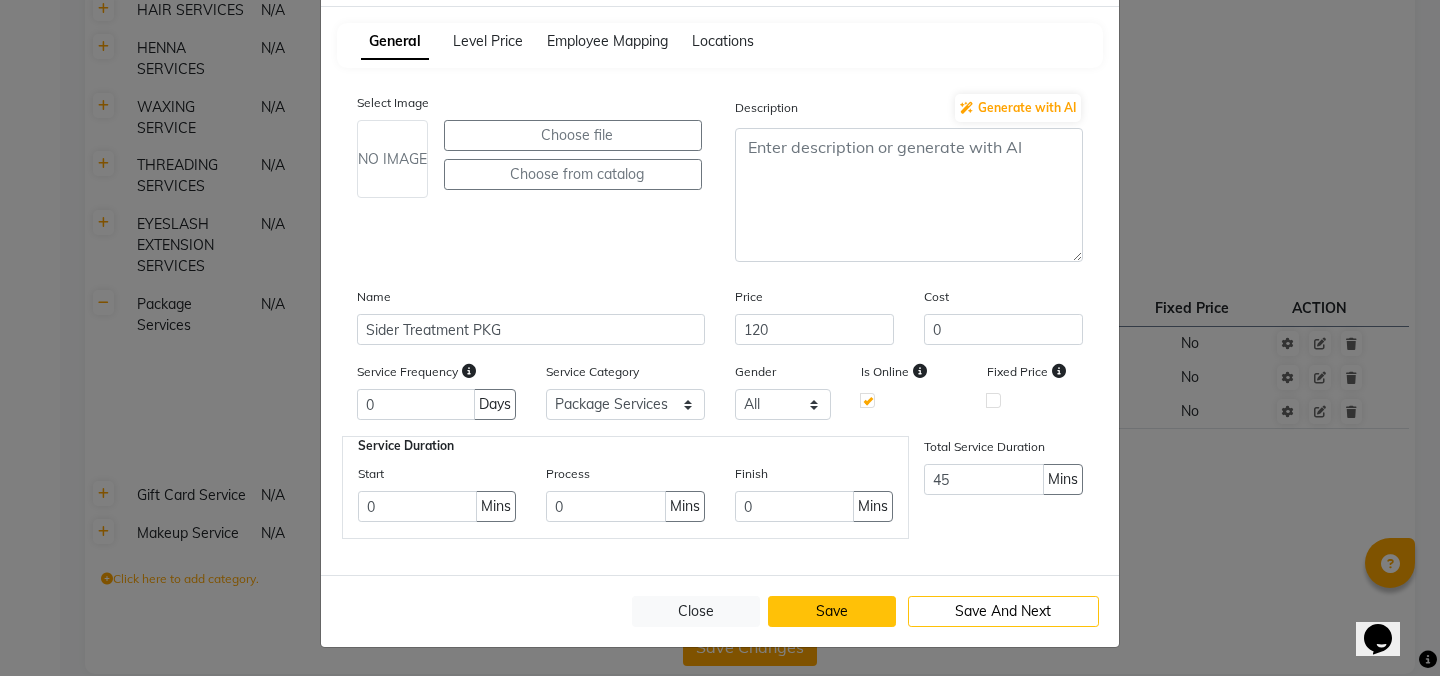 click on "Save" 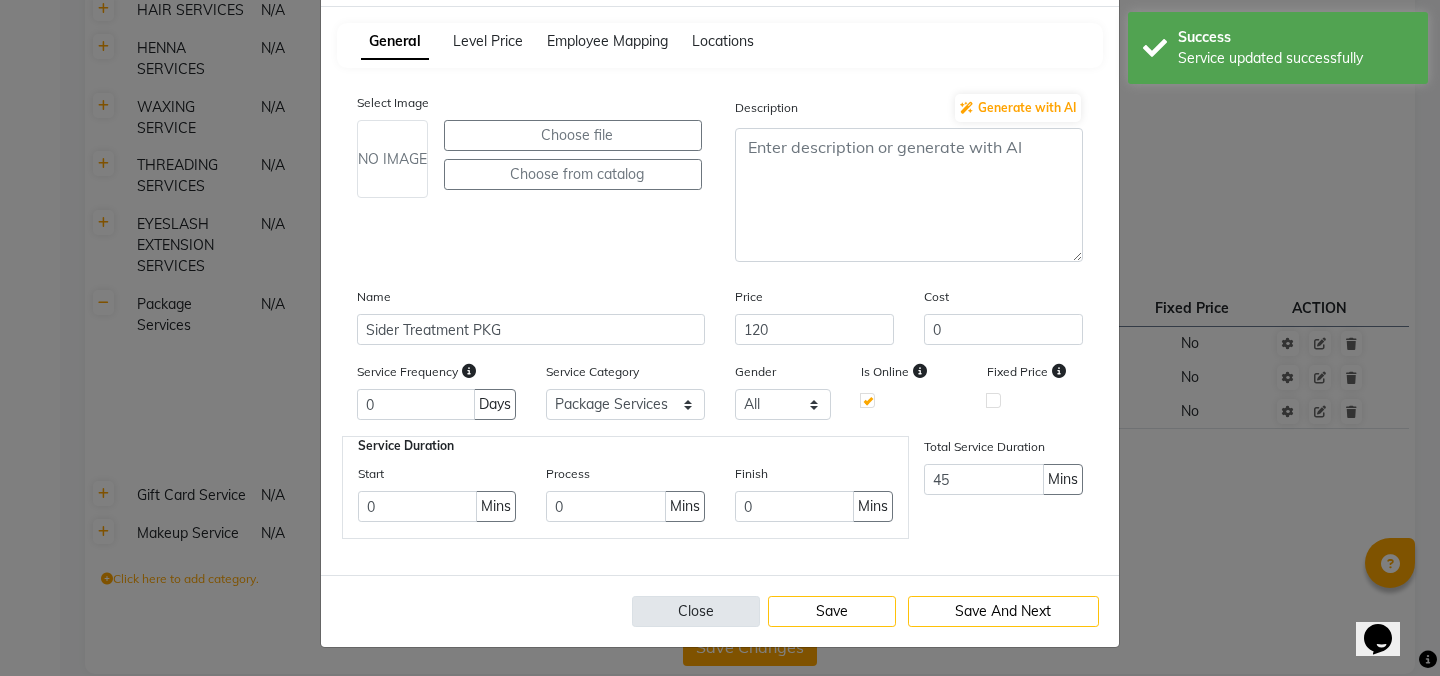 click on "Close" 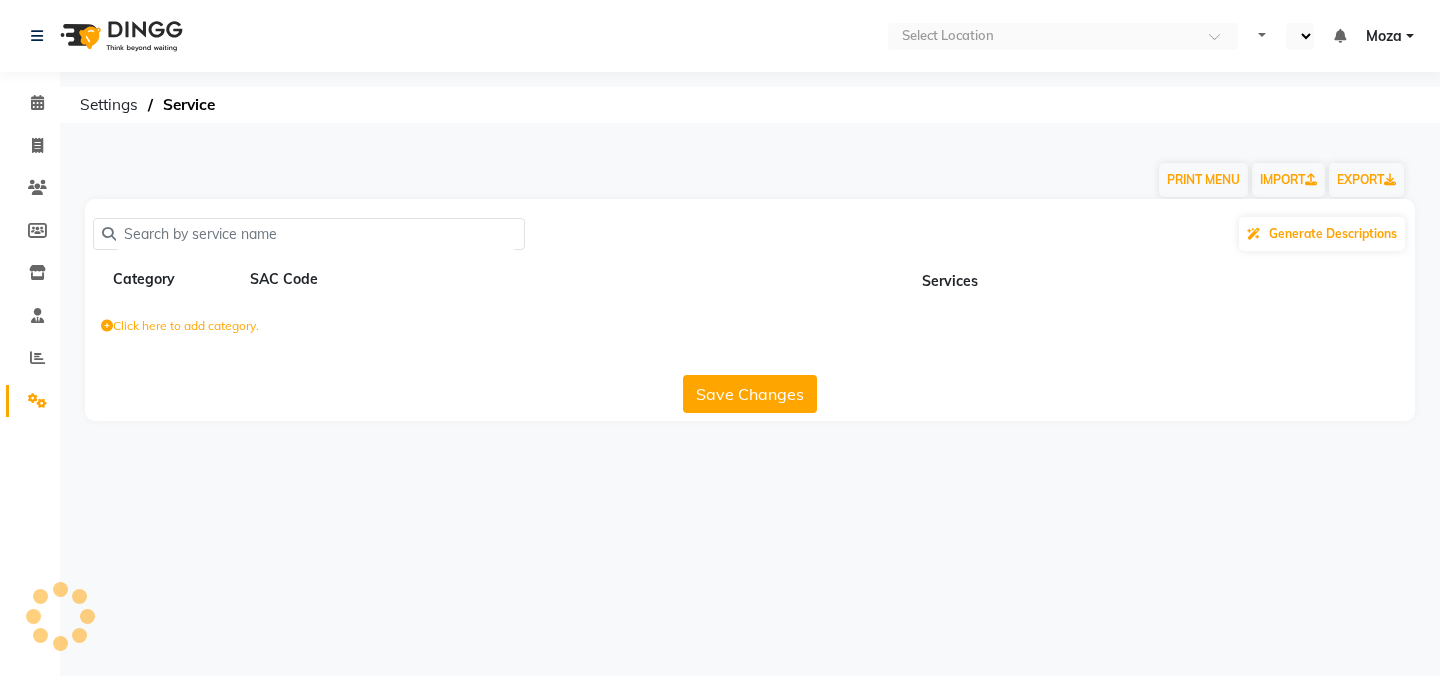 scroll, scrollTop: 0, scrollLeft: 0, axis: both 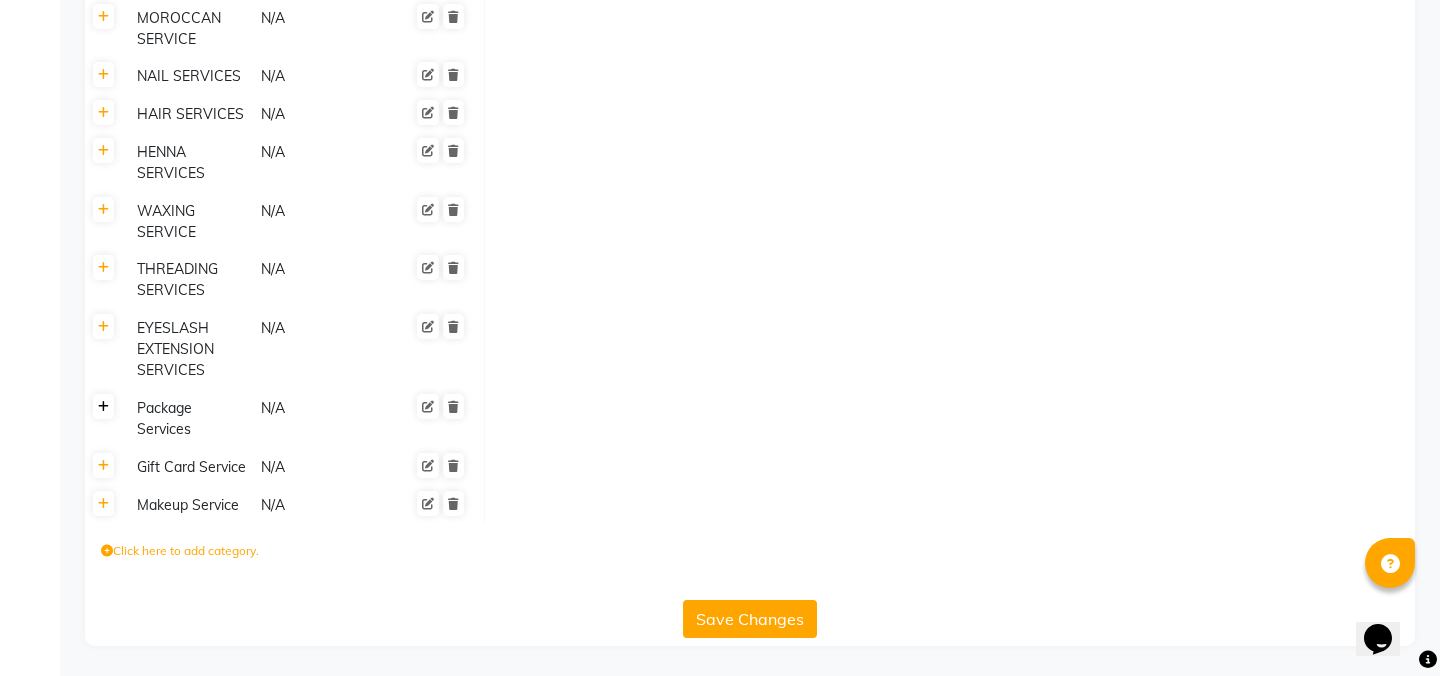 click 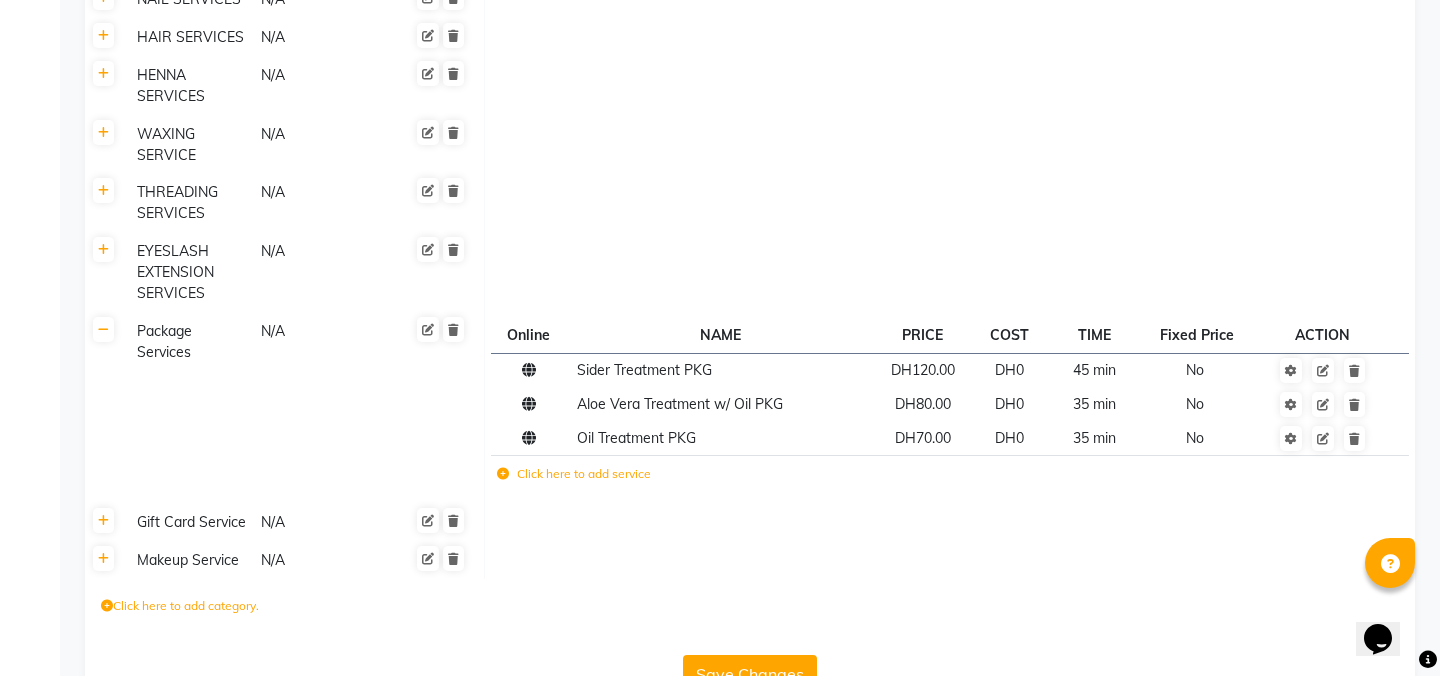 scroll, scrollTop: 1129, scrollLeft: 0, axis: vertical 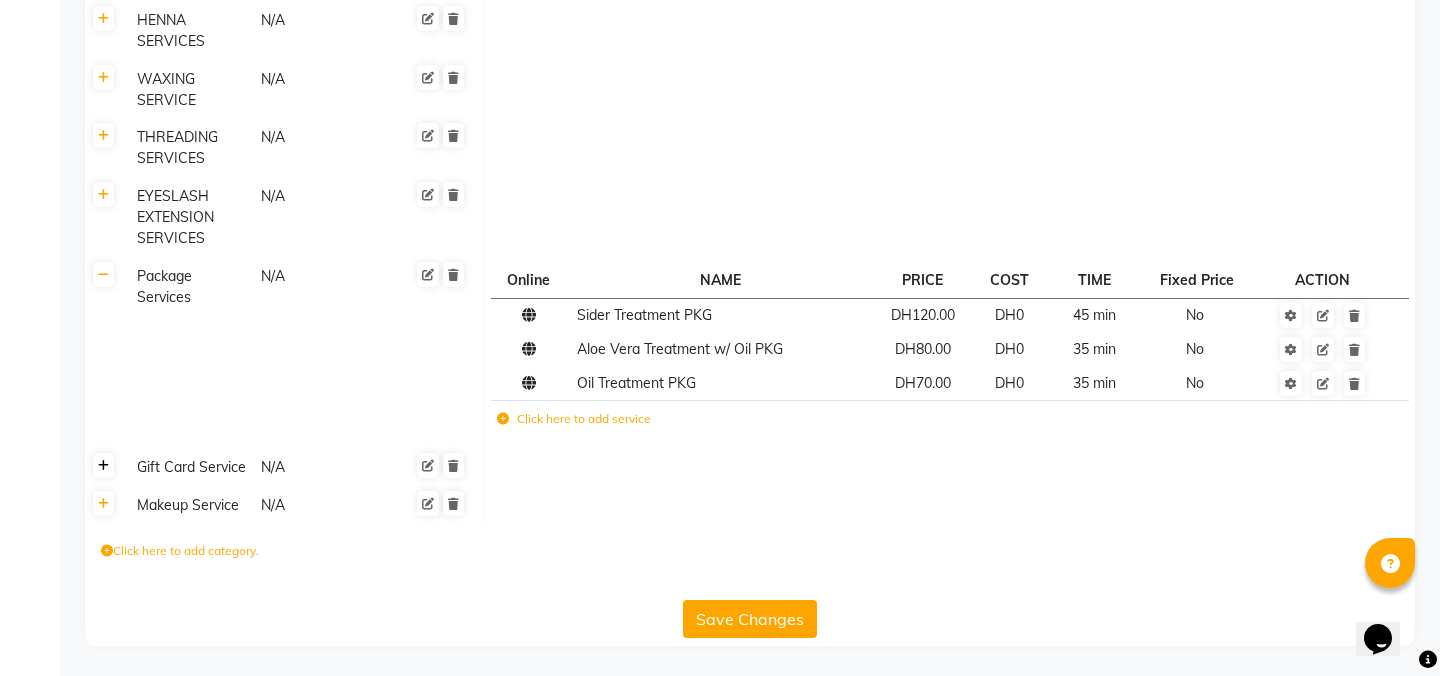 click 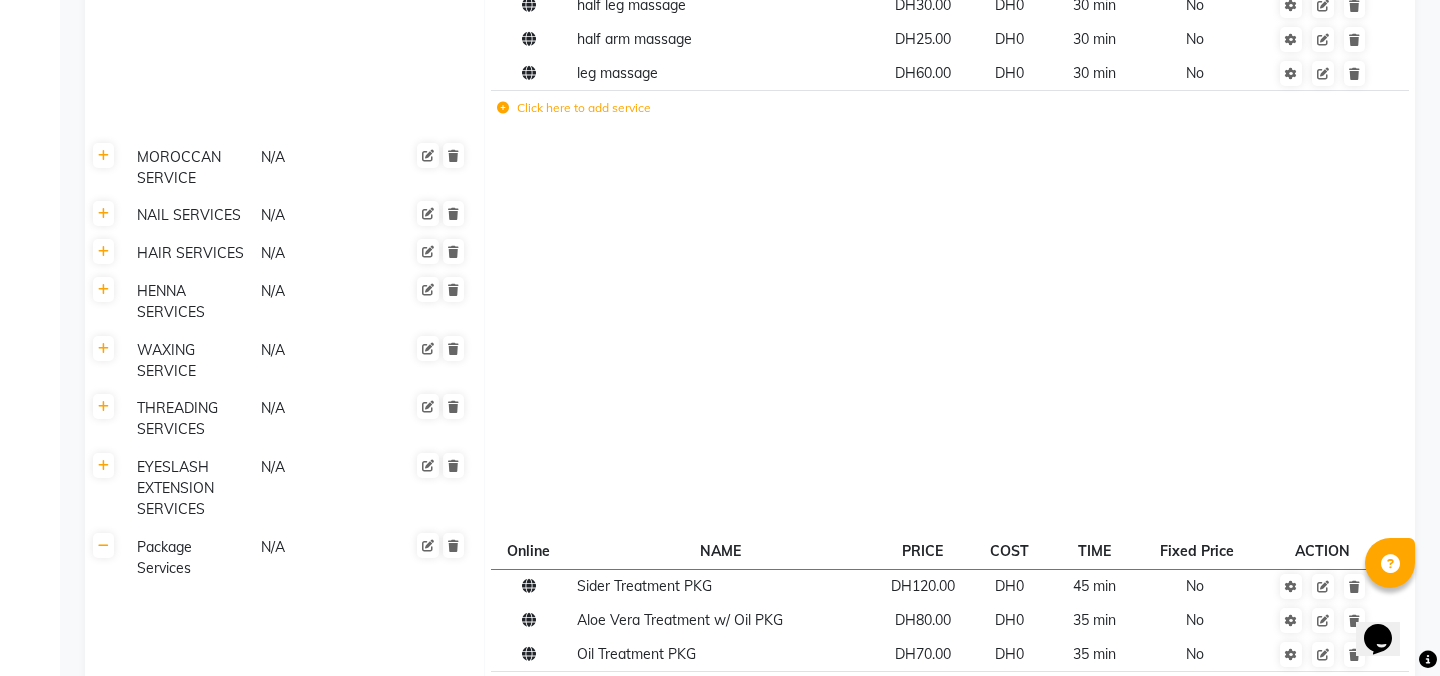 scroll, scrollTop: 840, scrollLeft: 0, axis: vertical 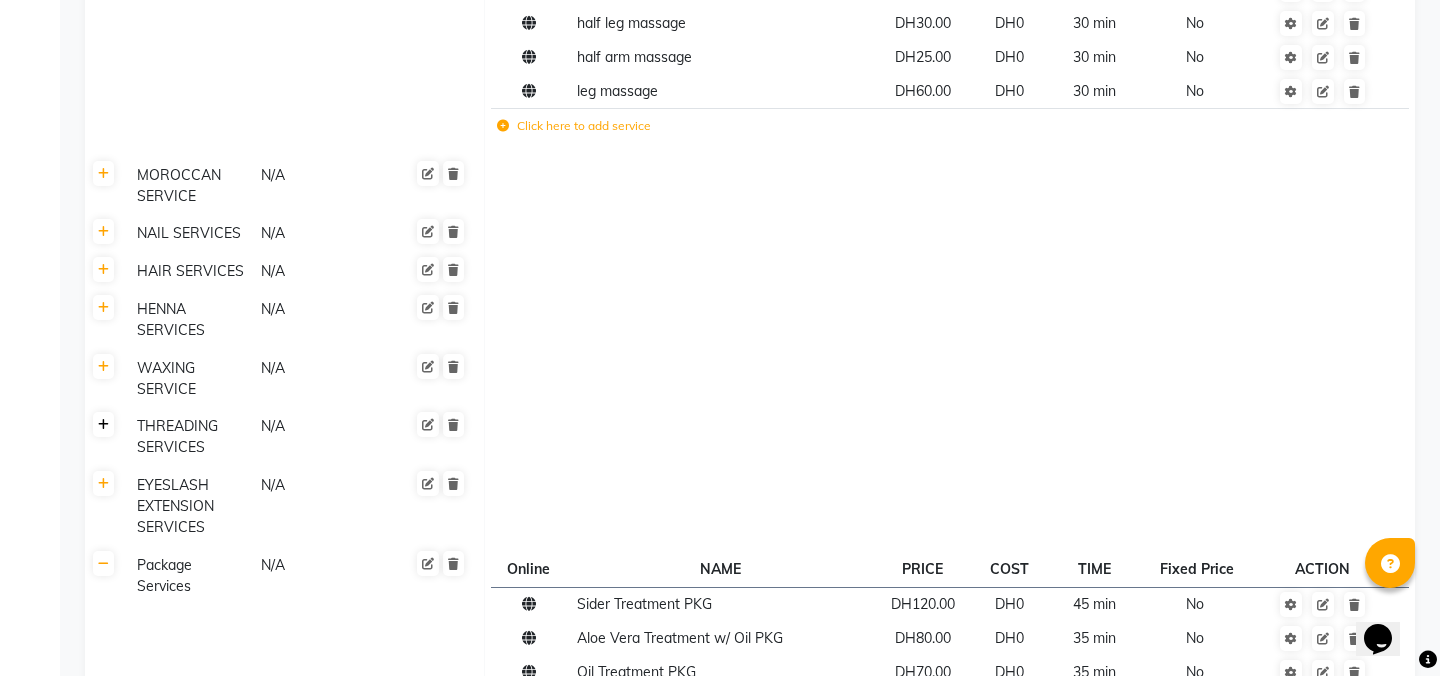 click 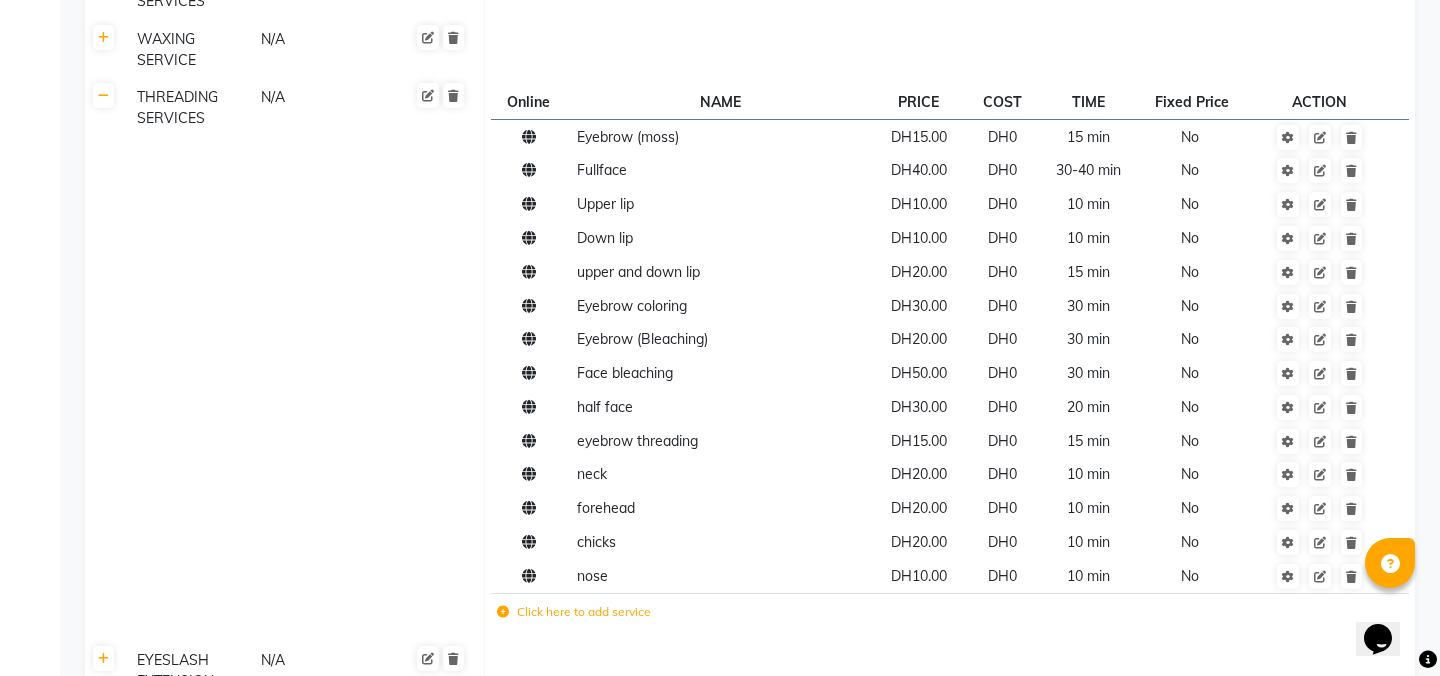 scroll, scrollTop: 1171, scrollLeft: 0, axis: vertical 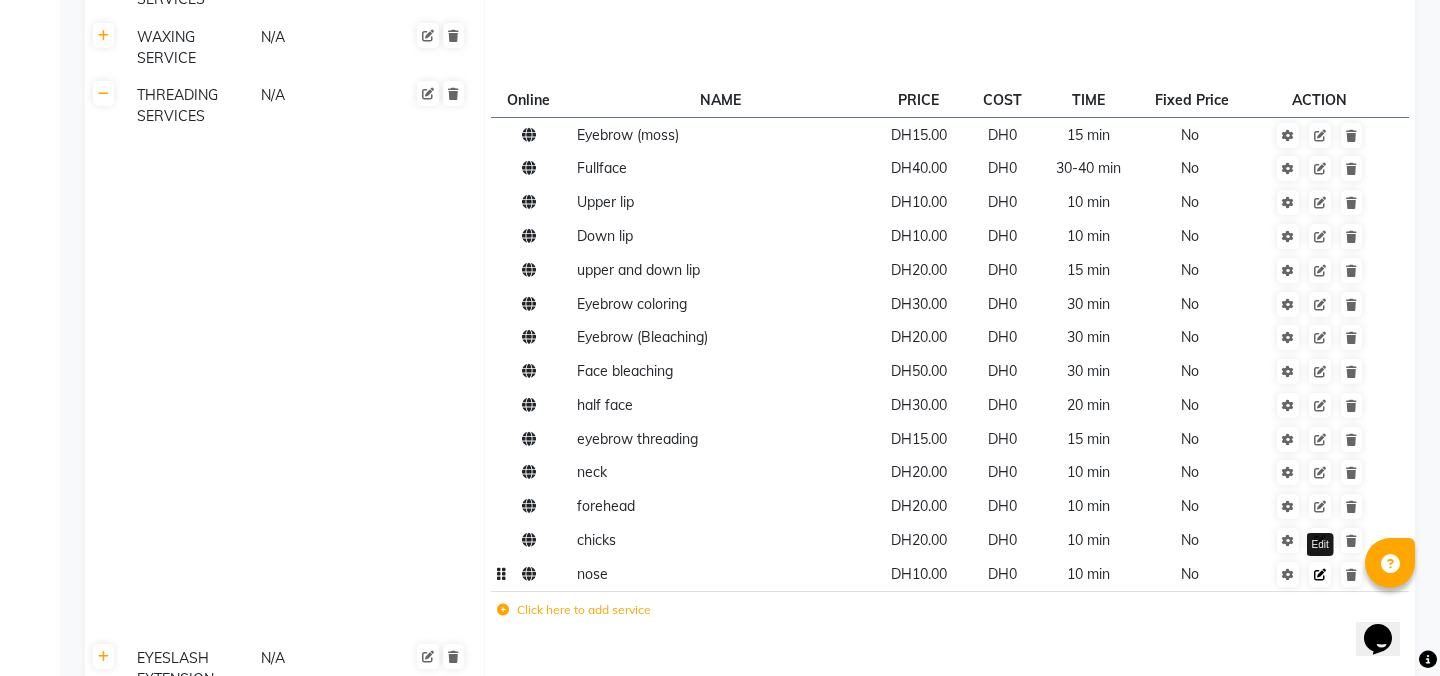 click 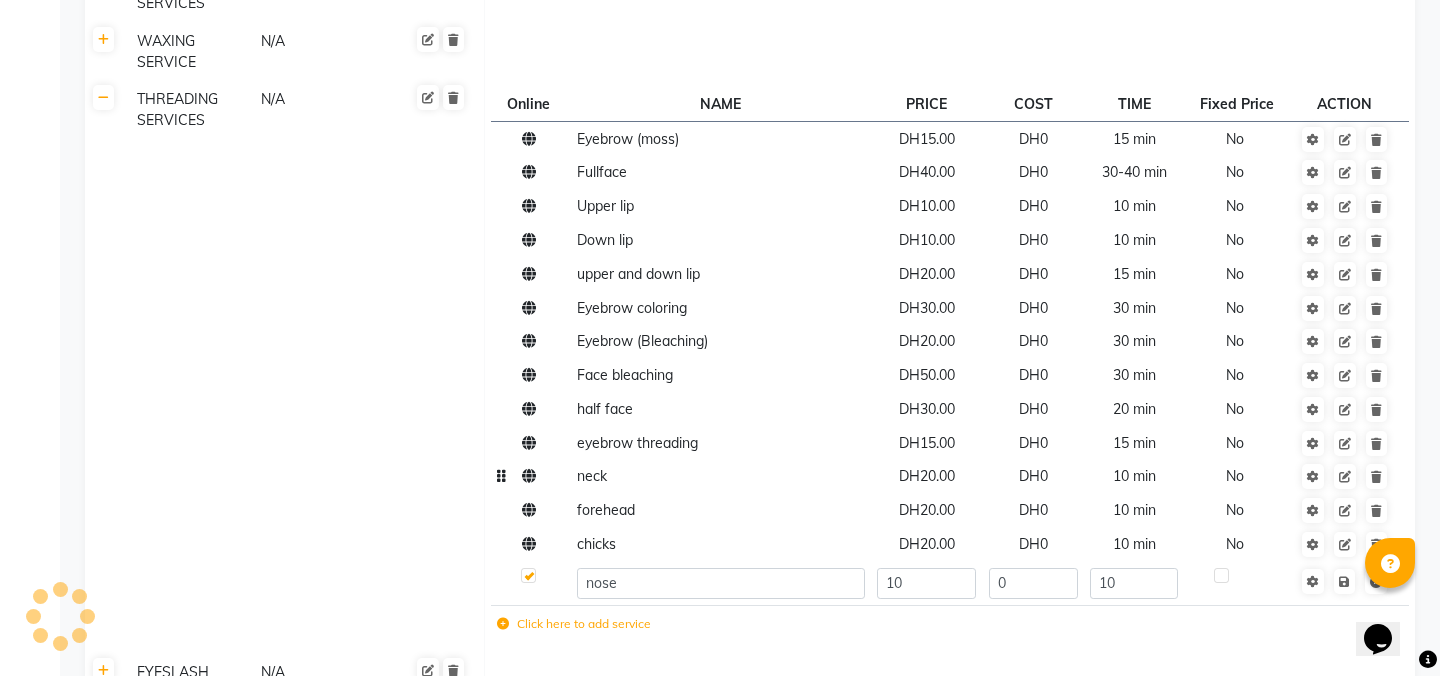 scroll, scrollTop: 1160, scrollLeft: 0, axis: vertical 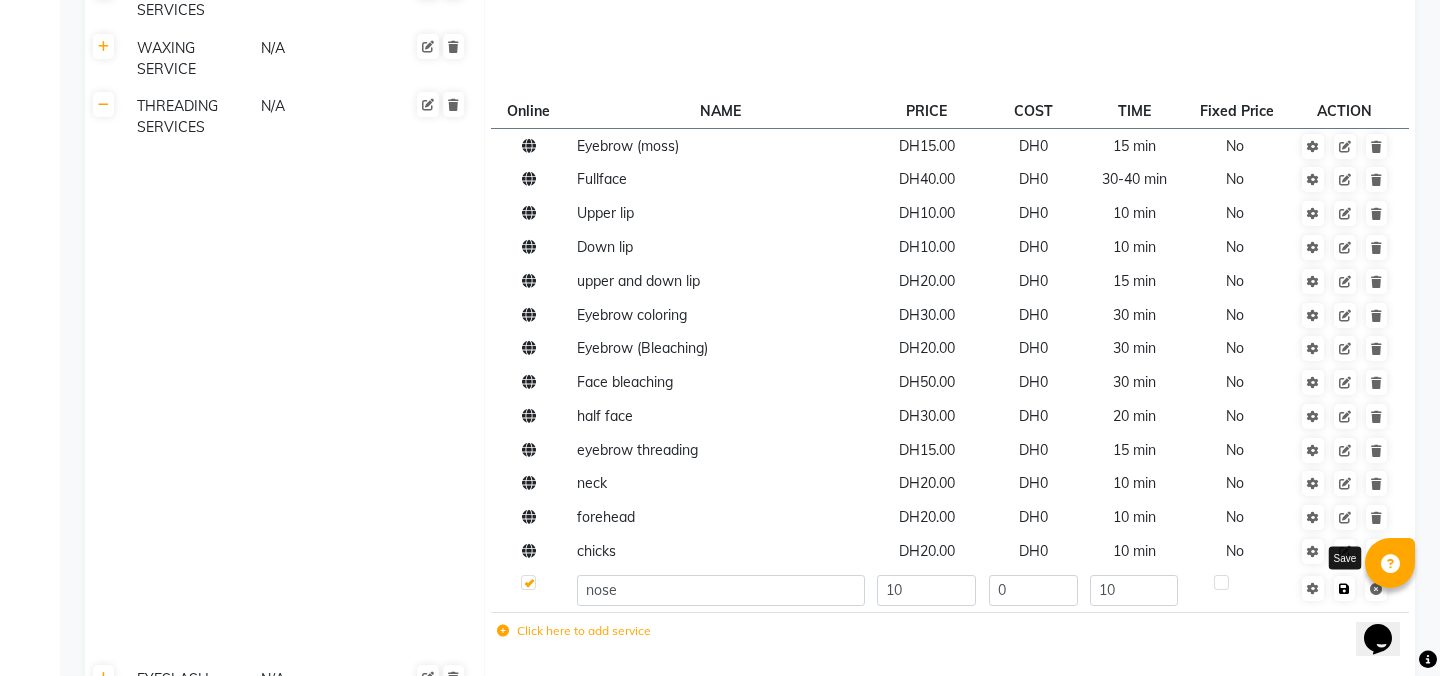 click 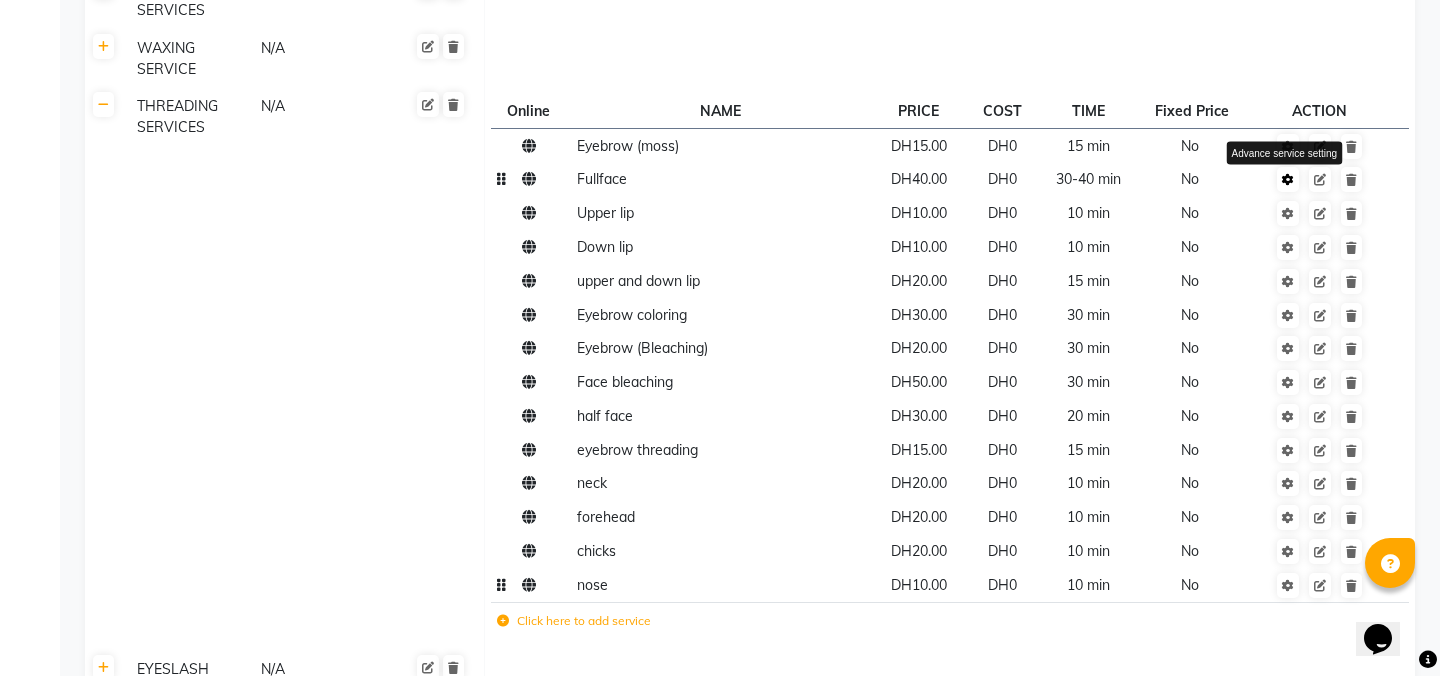 click 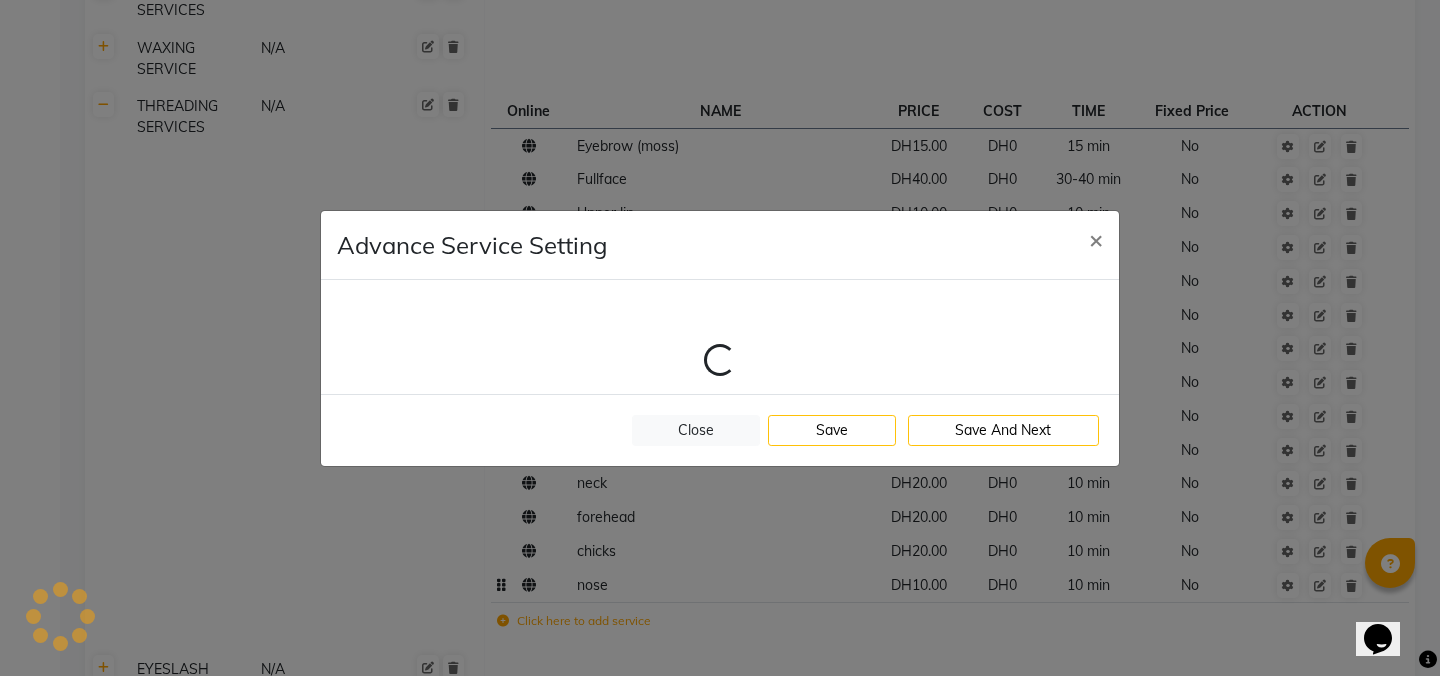 select on "7: 34693" 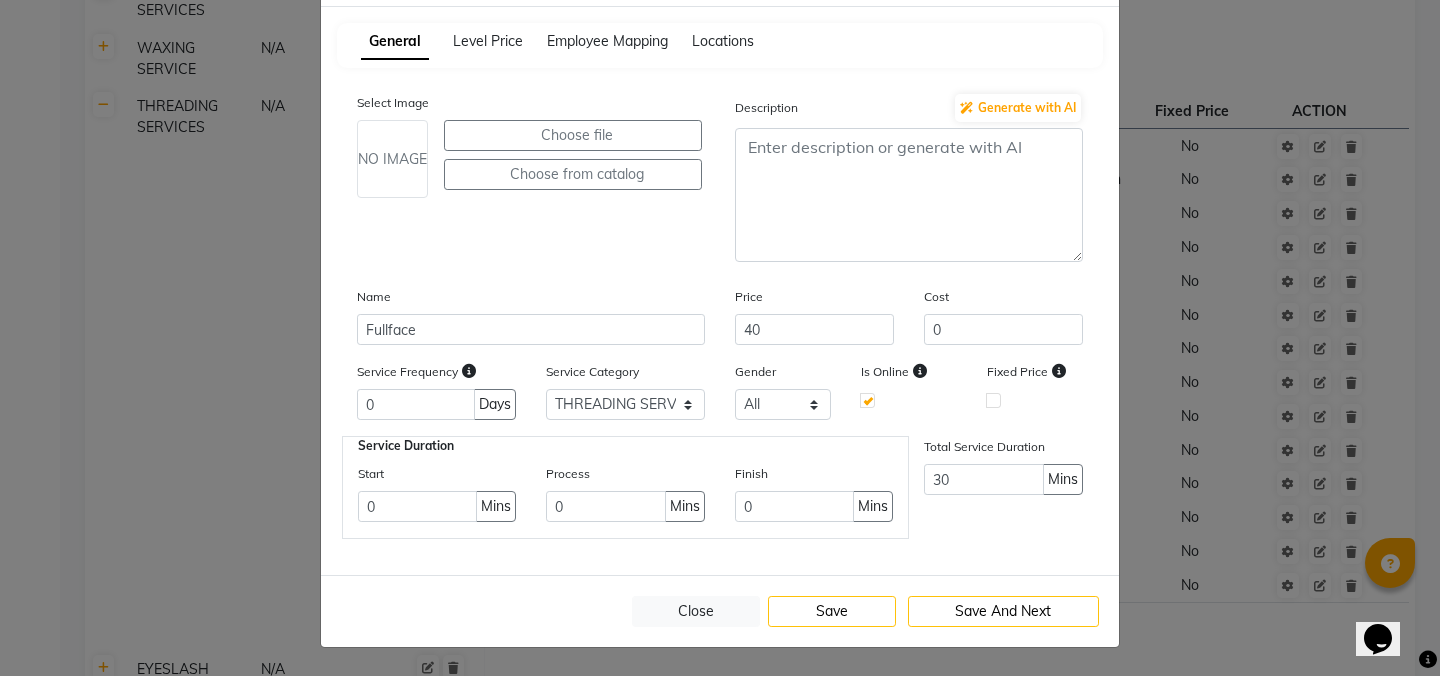 scroll, scrollTop: 90, scrollLeft: 0, axis: vertical 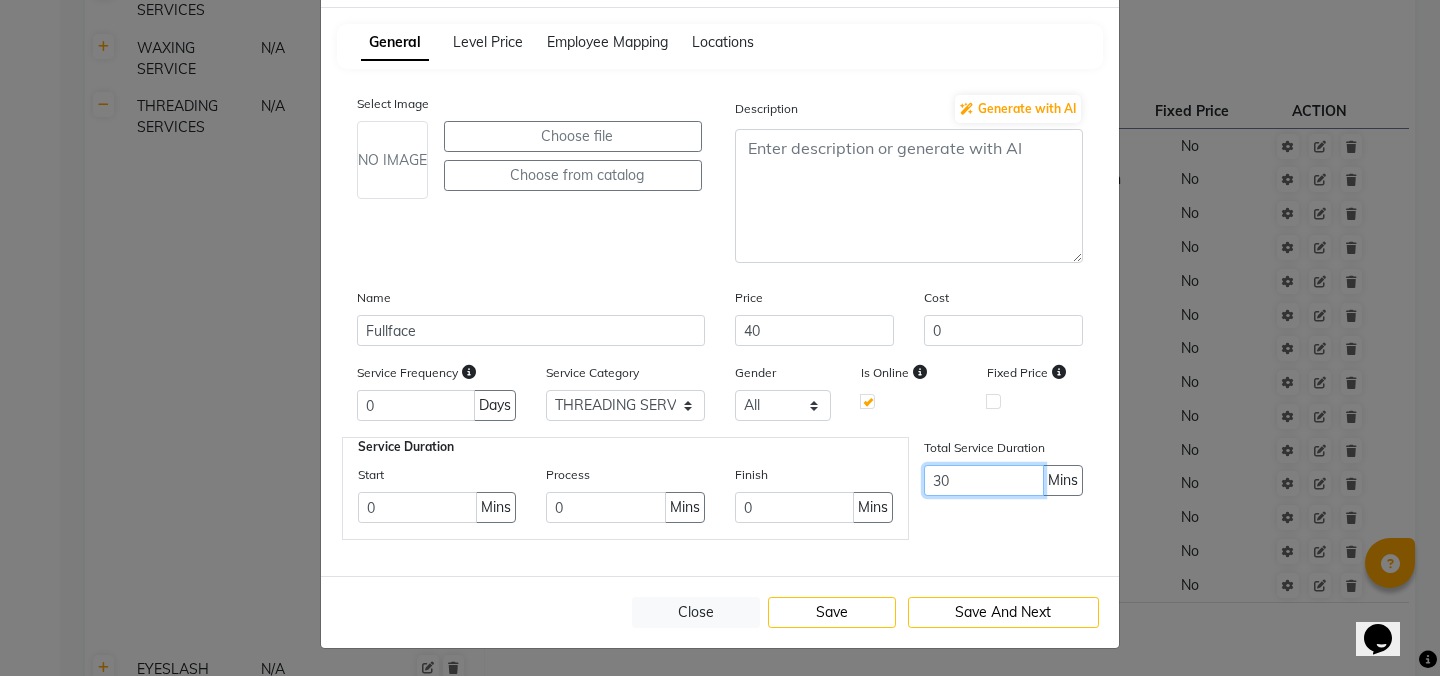 click on "30" 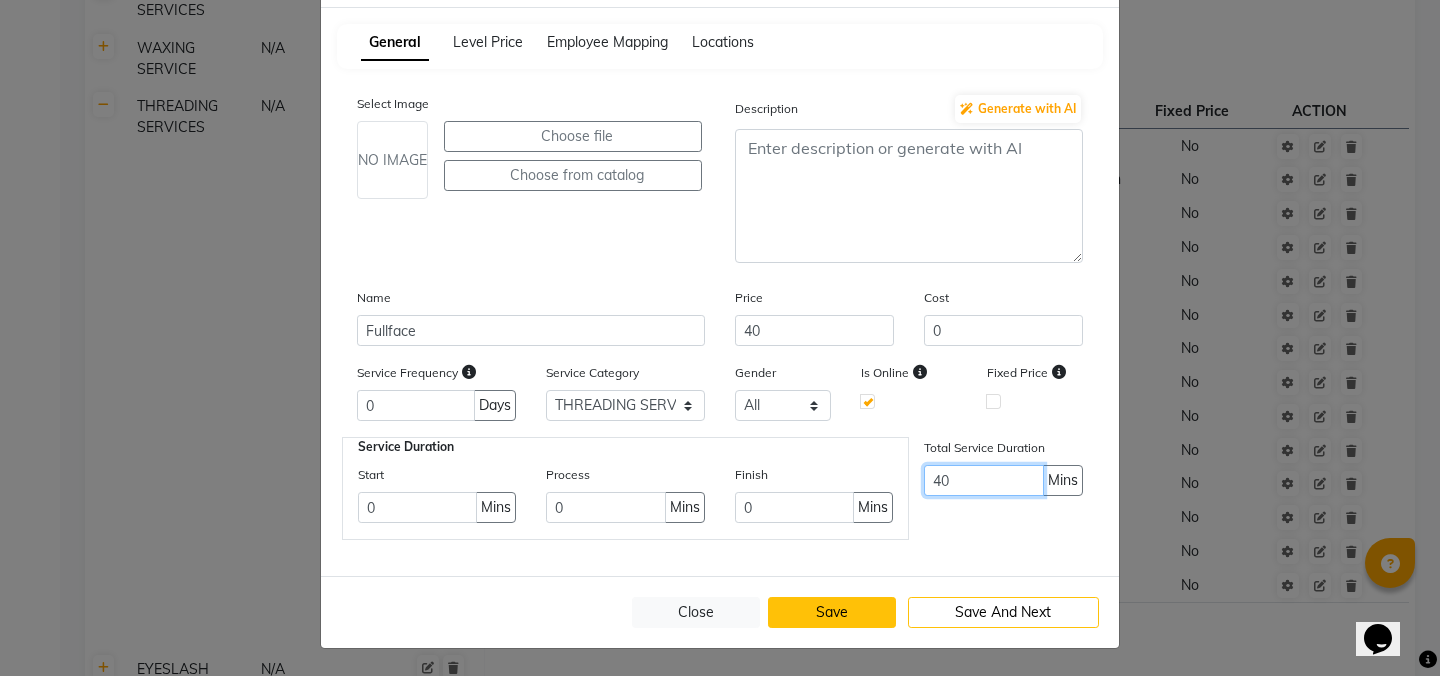 type on "40" 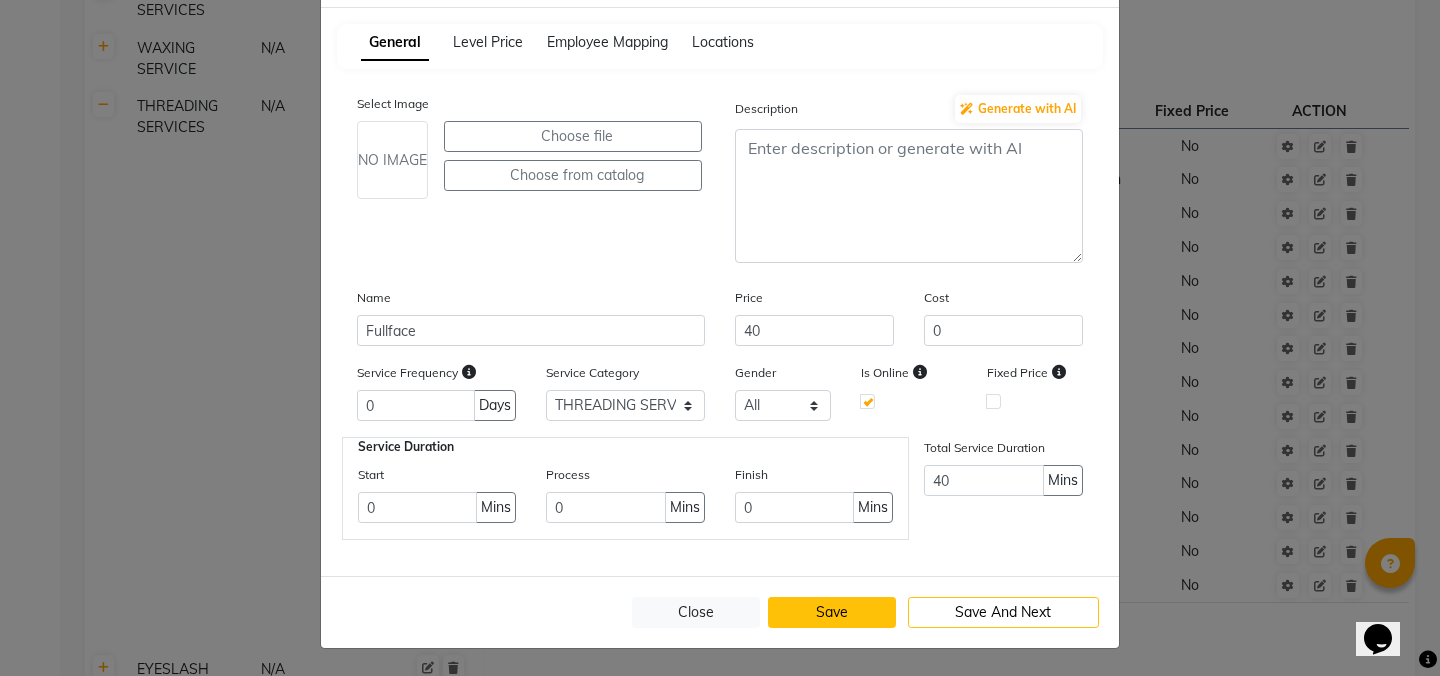 click on "Save" 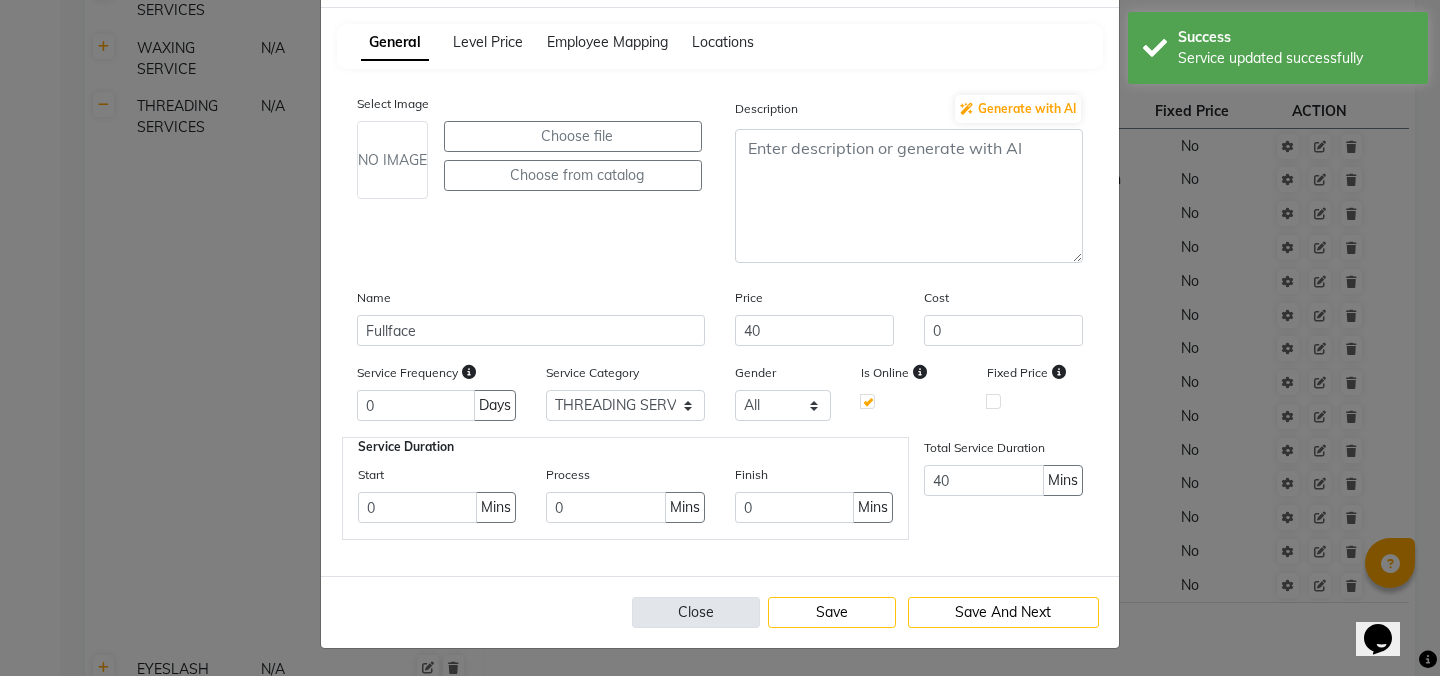 click on "Close" 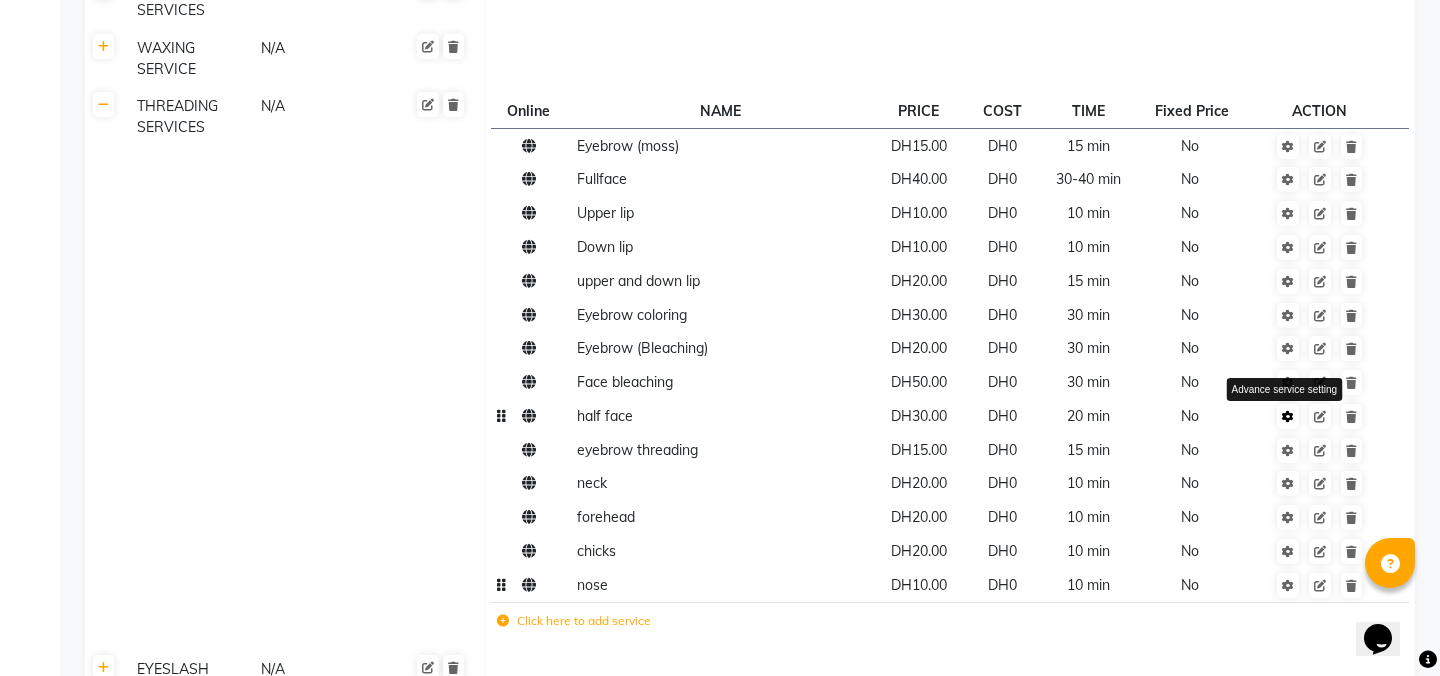 click 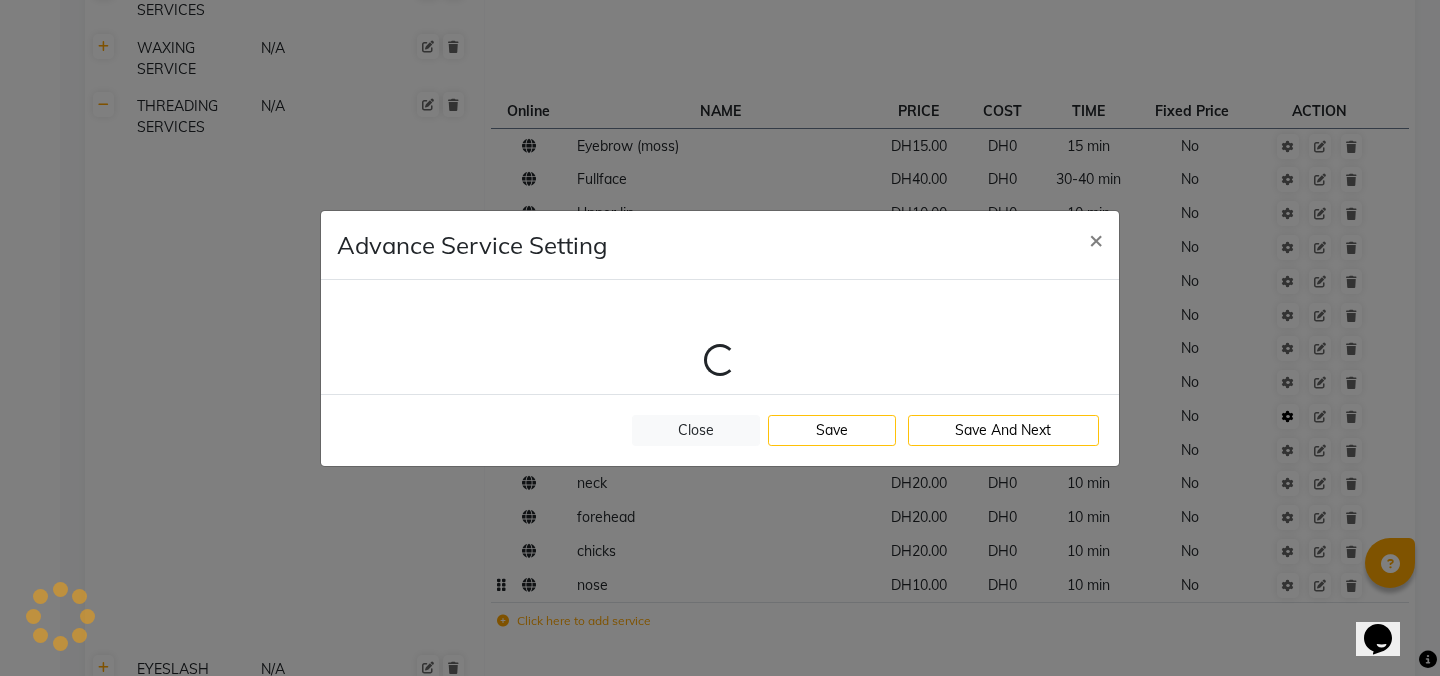 select on "7: 34693" 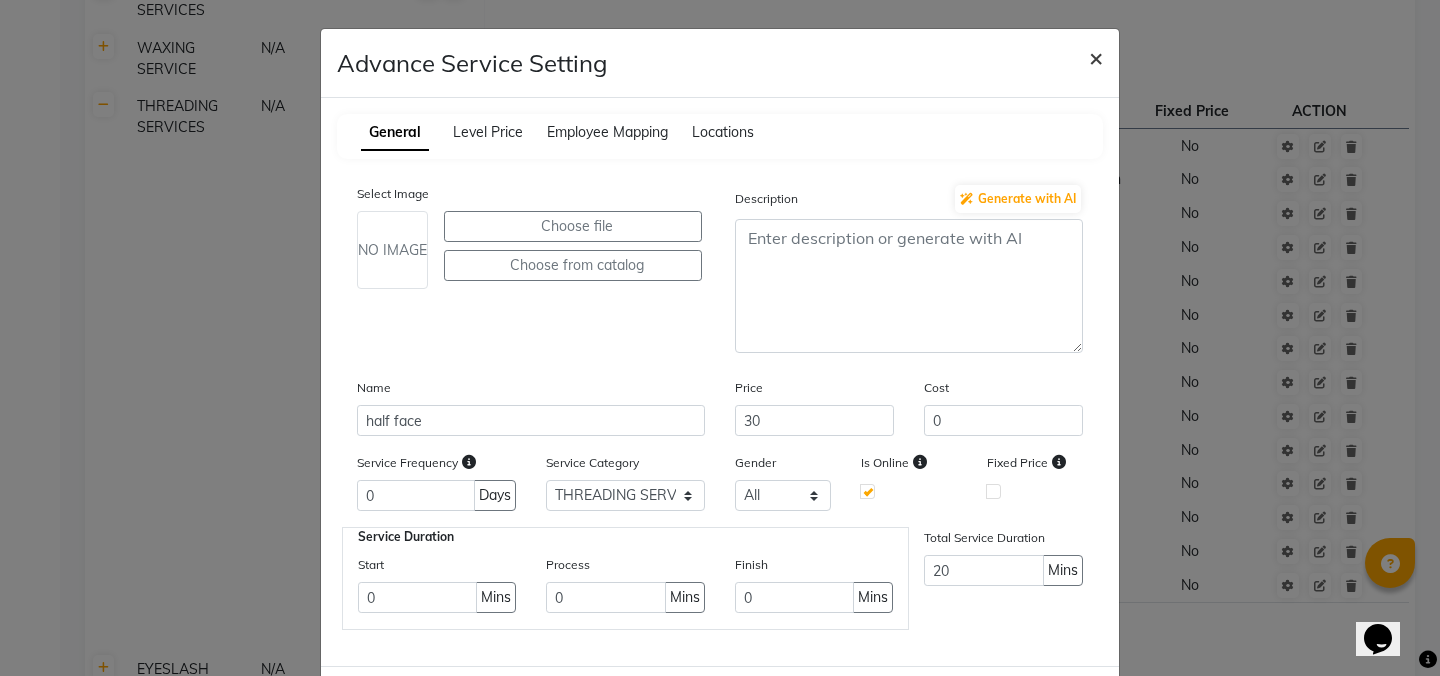 click on "×" 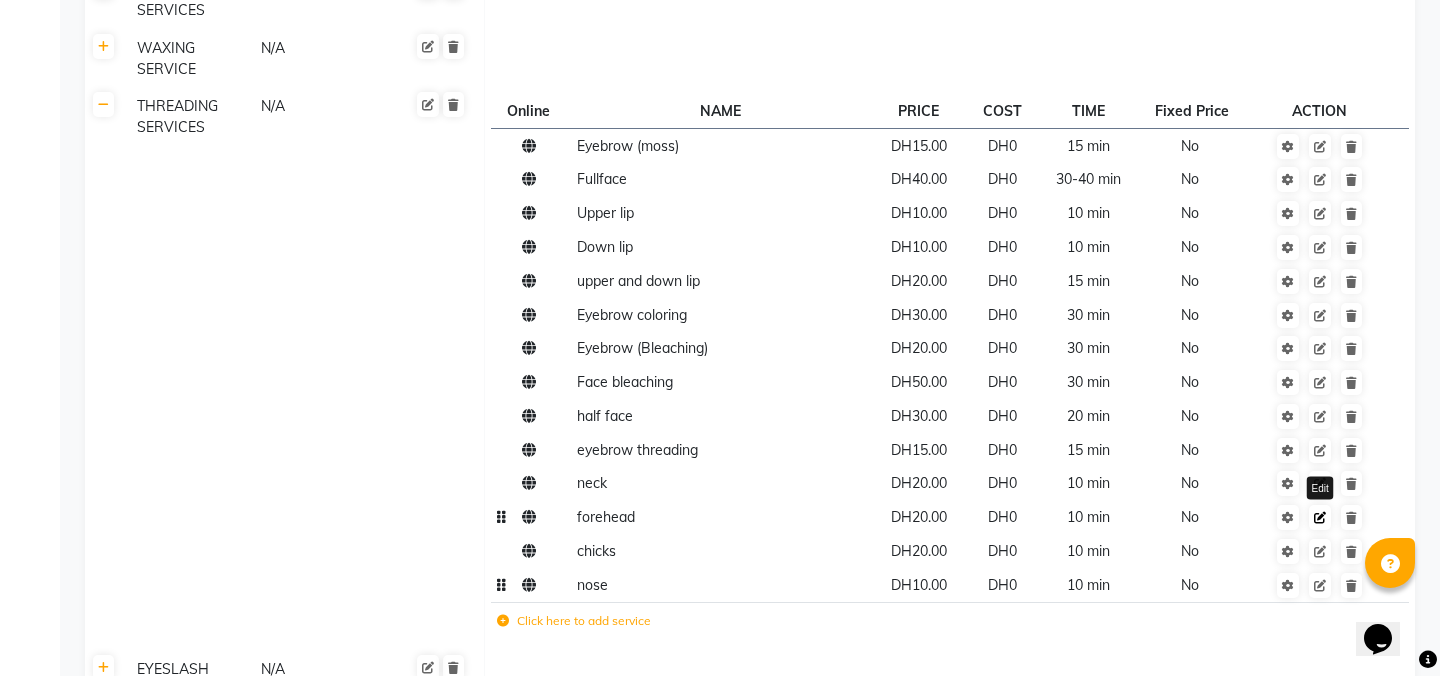 click 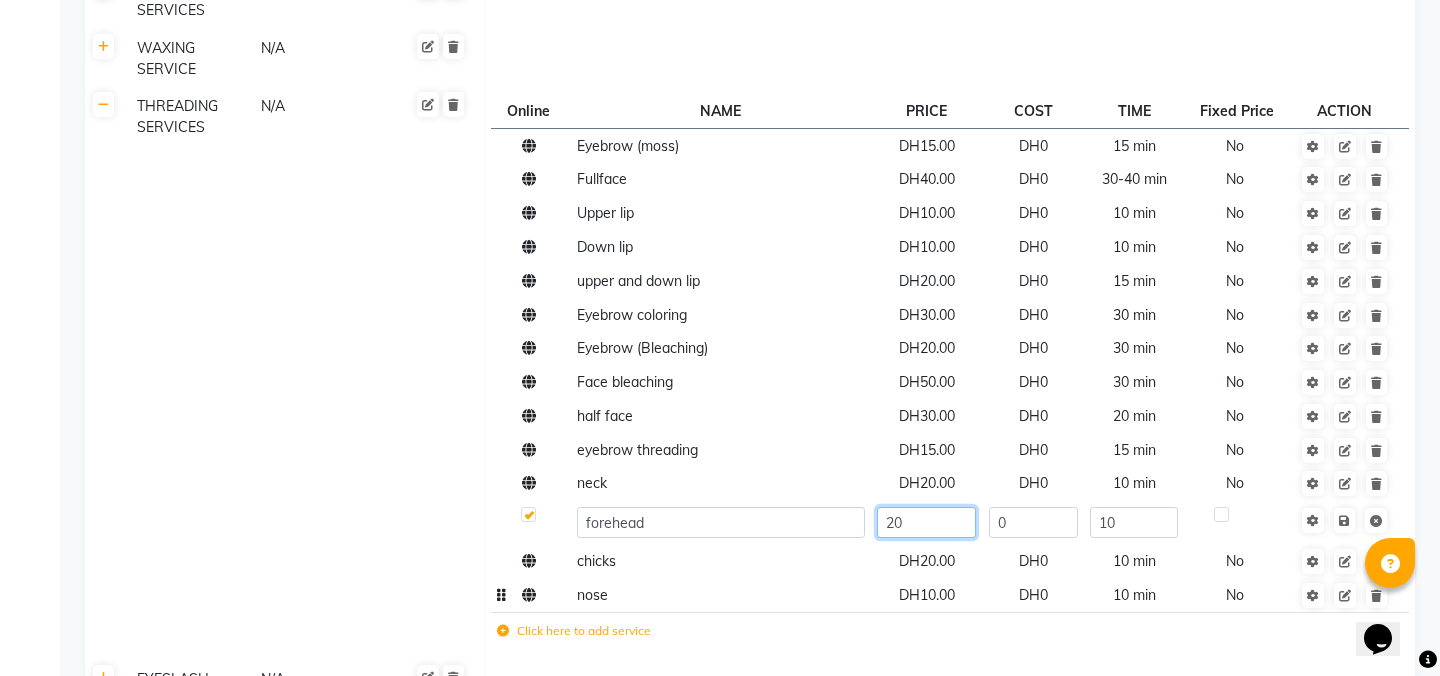 click on "20" 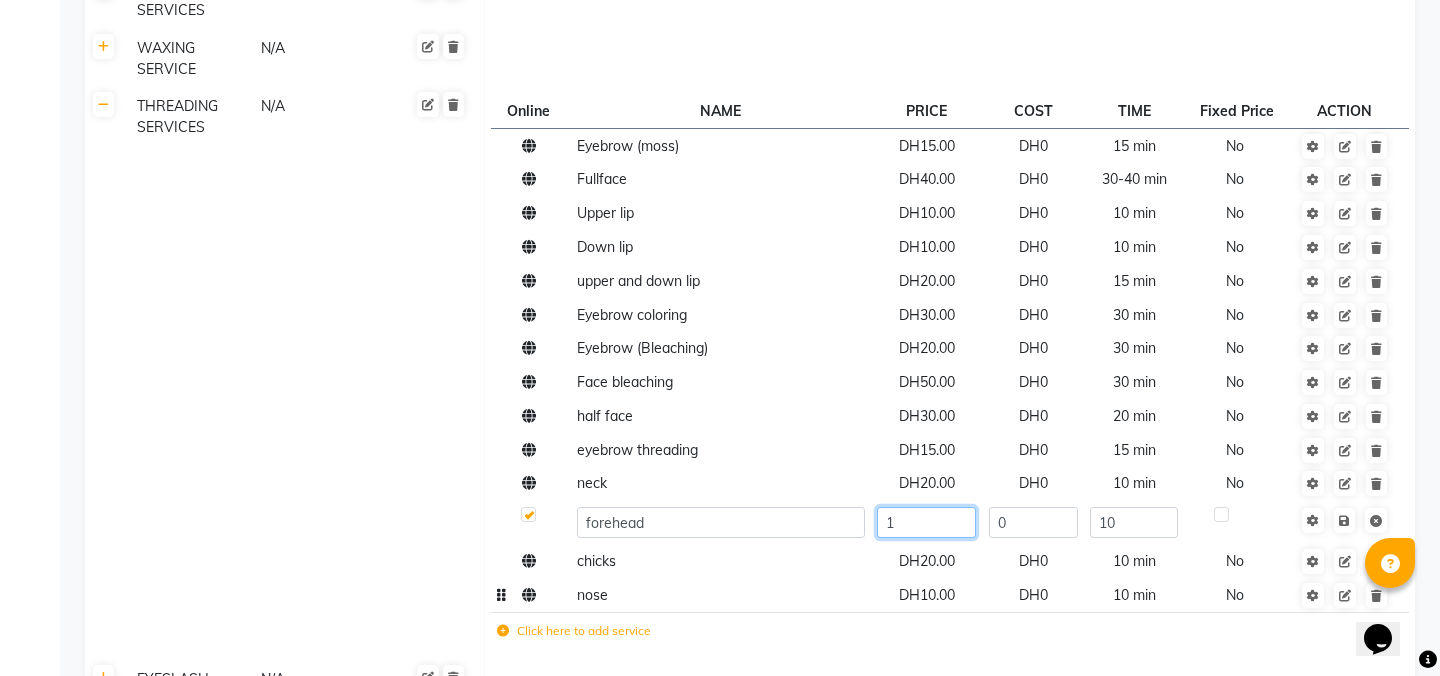 type on "10" 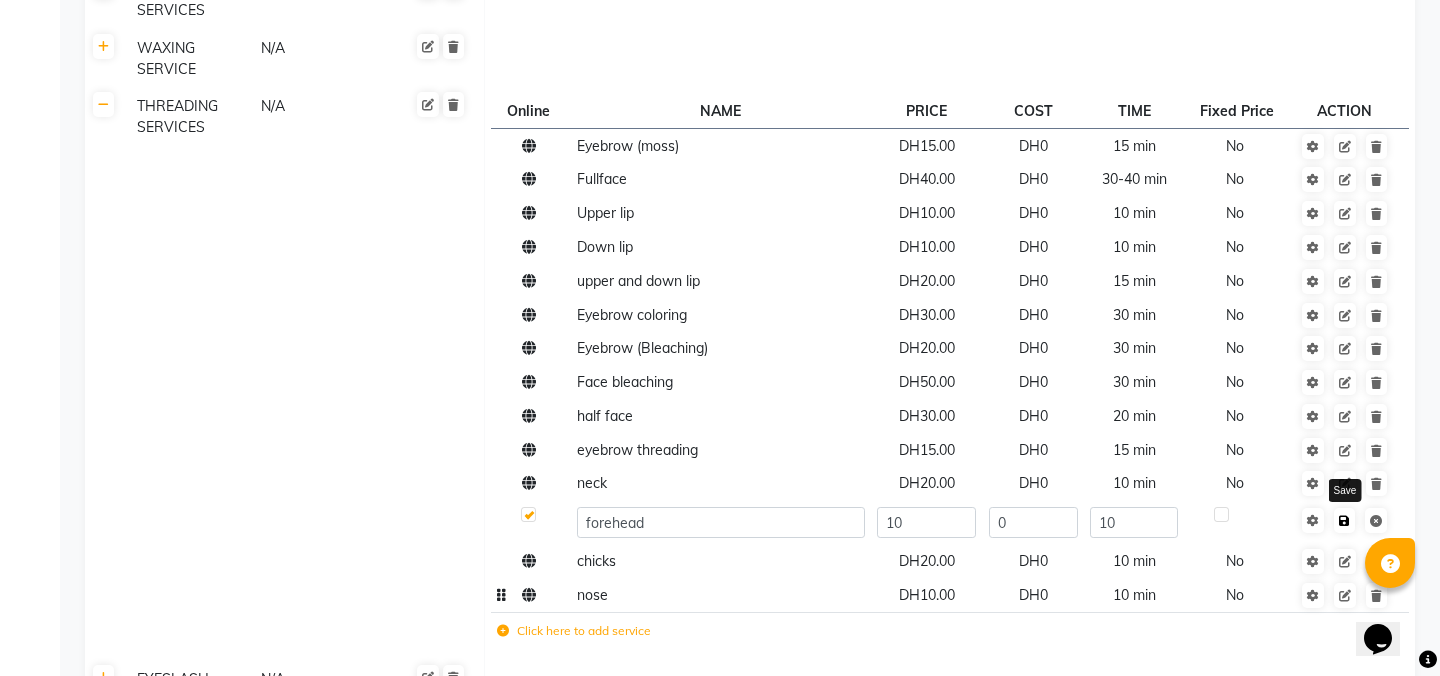 click on "Save" 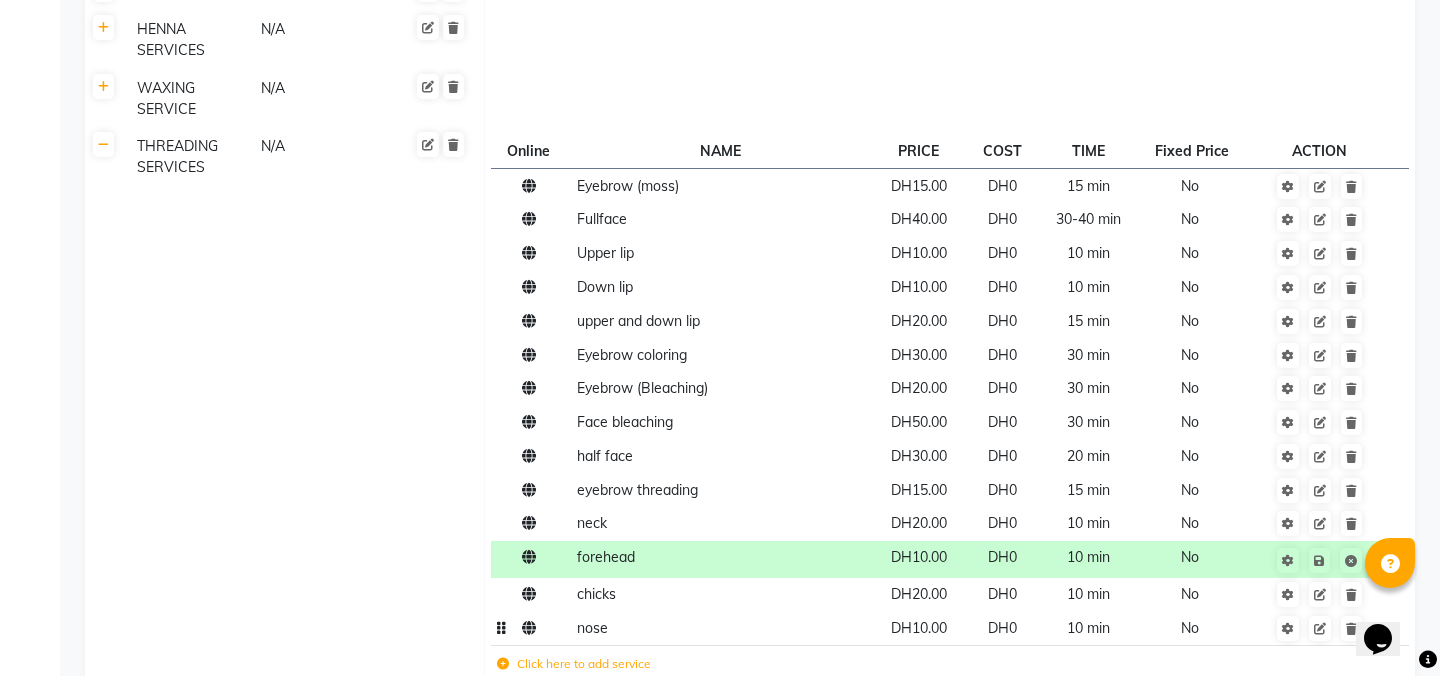 scroll, scrollTop: 1121, scrollLeft: 0, axis: vertical 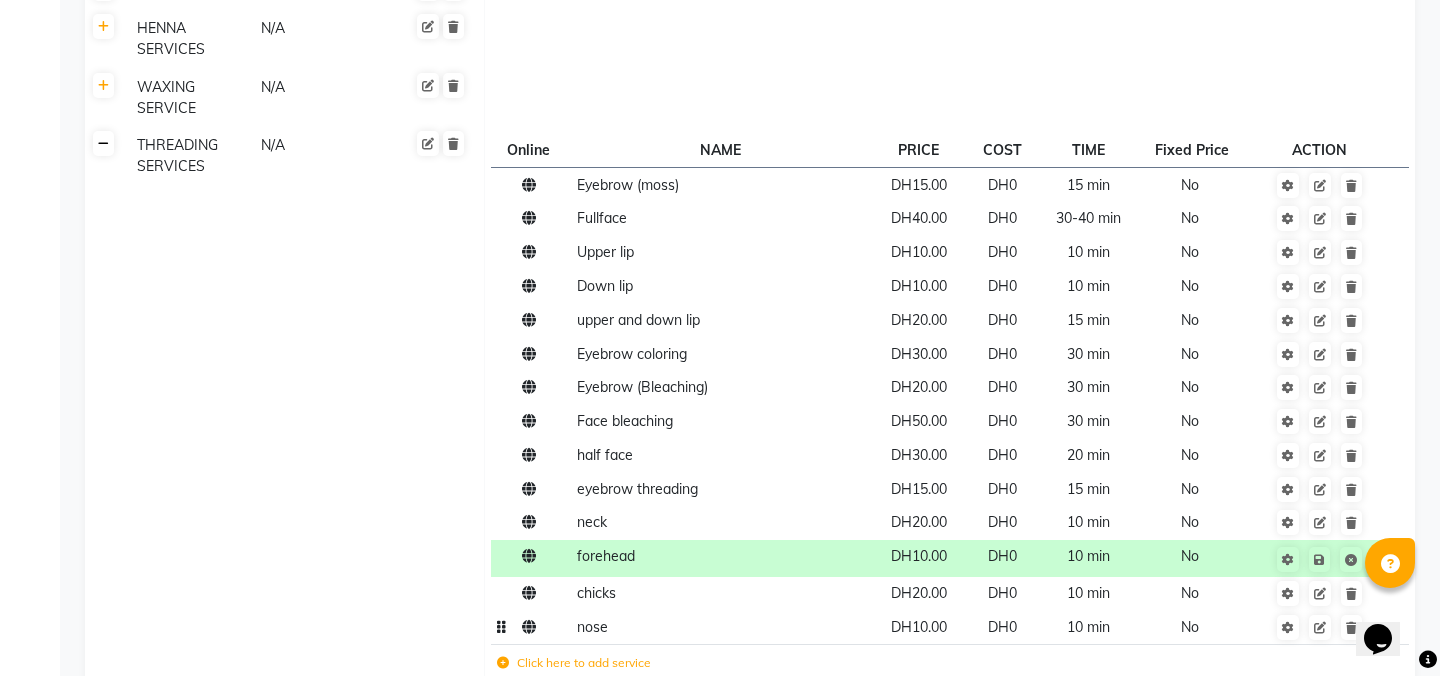click 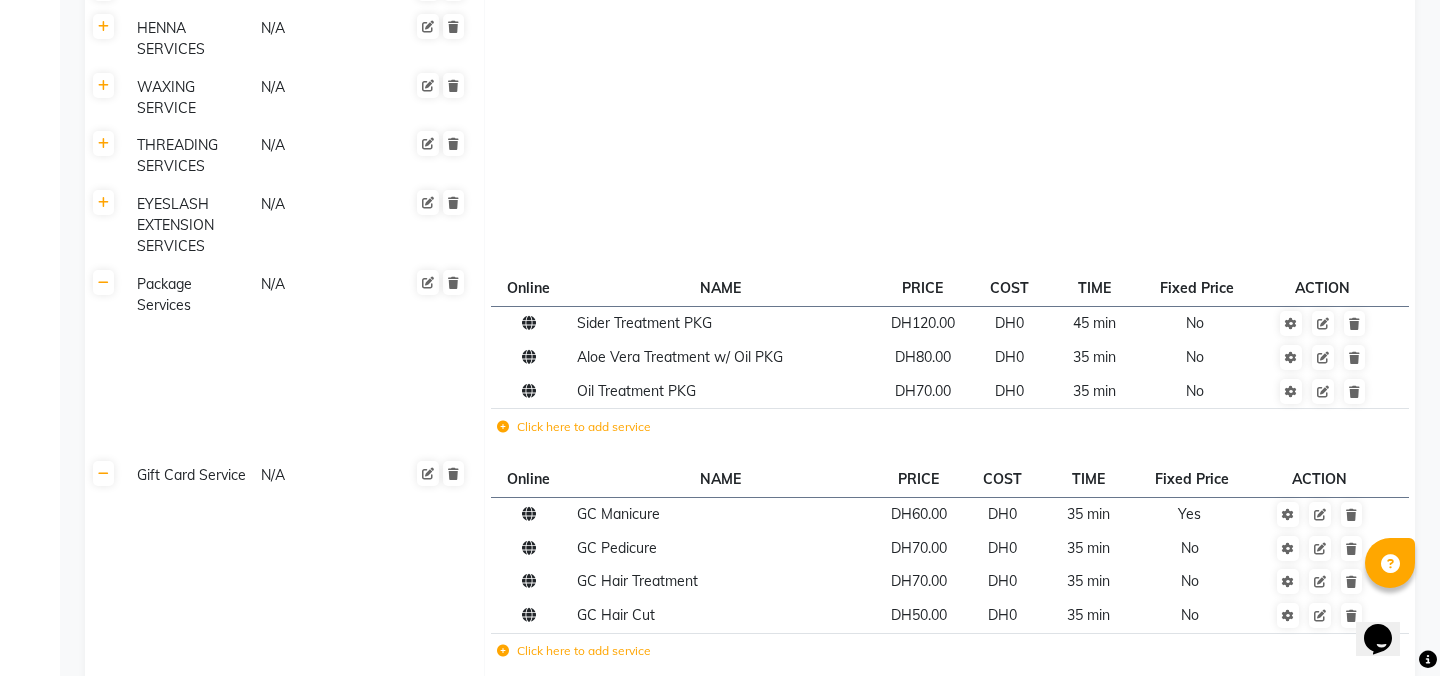click 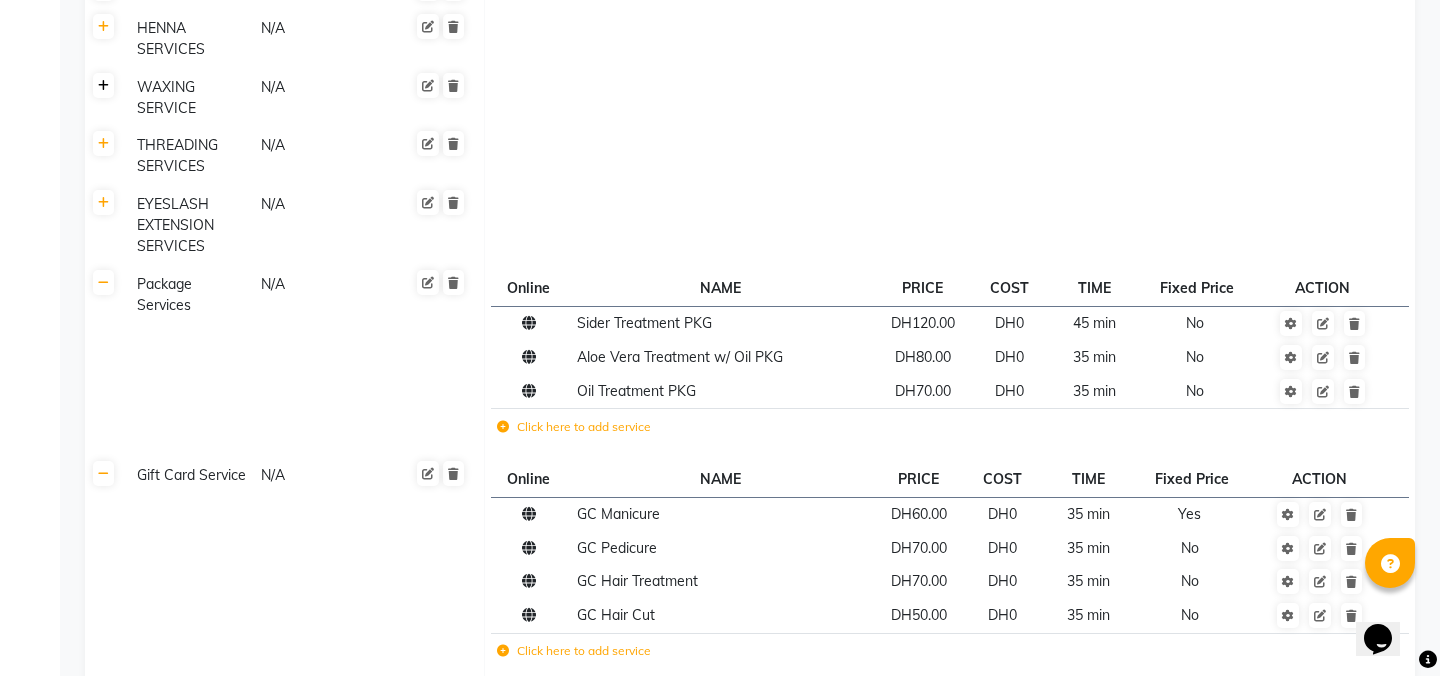 click 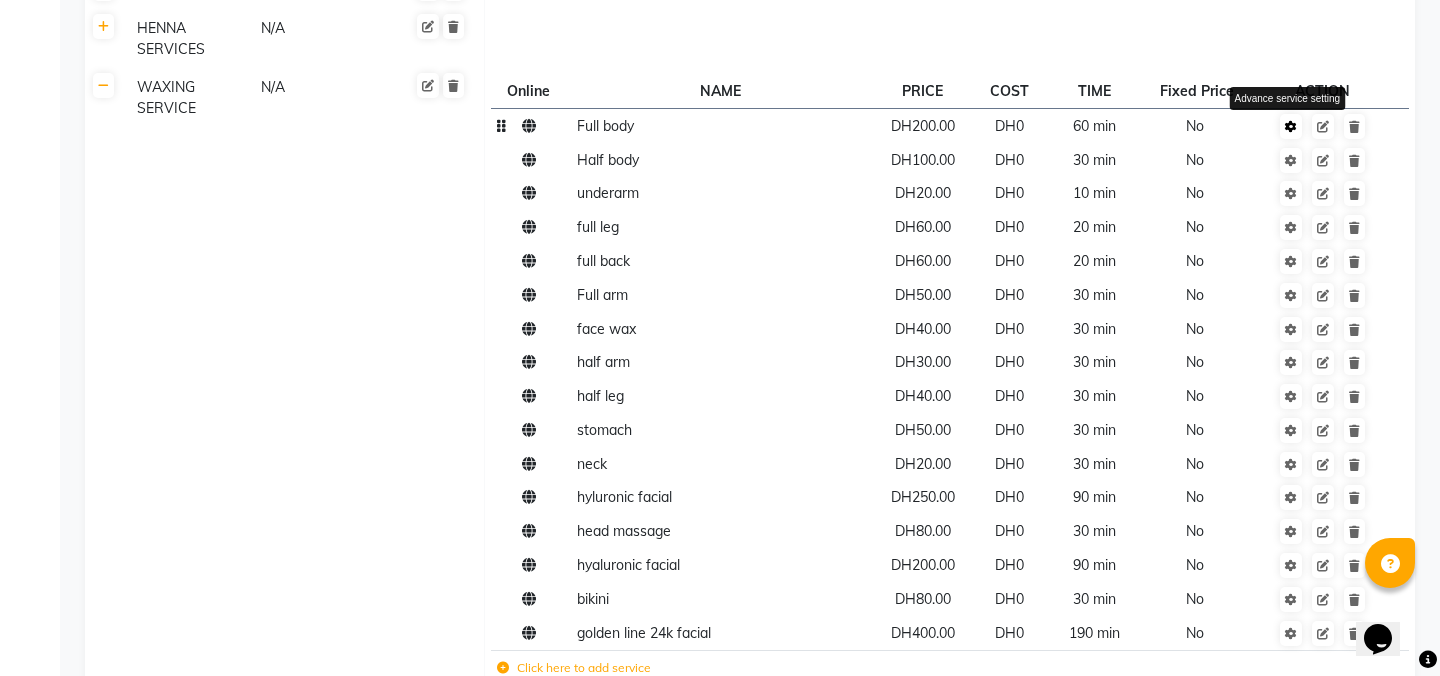 click 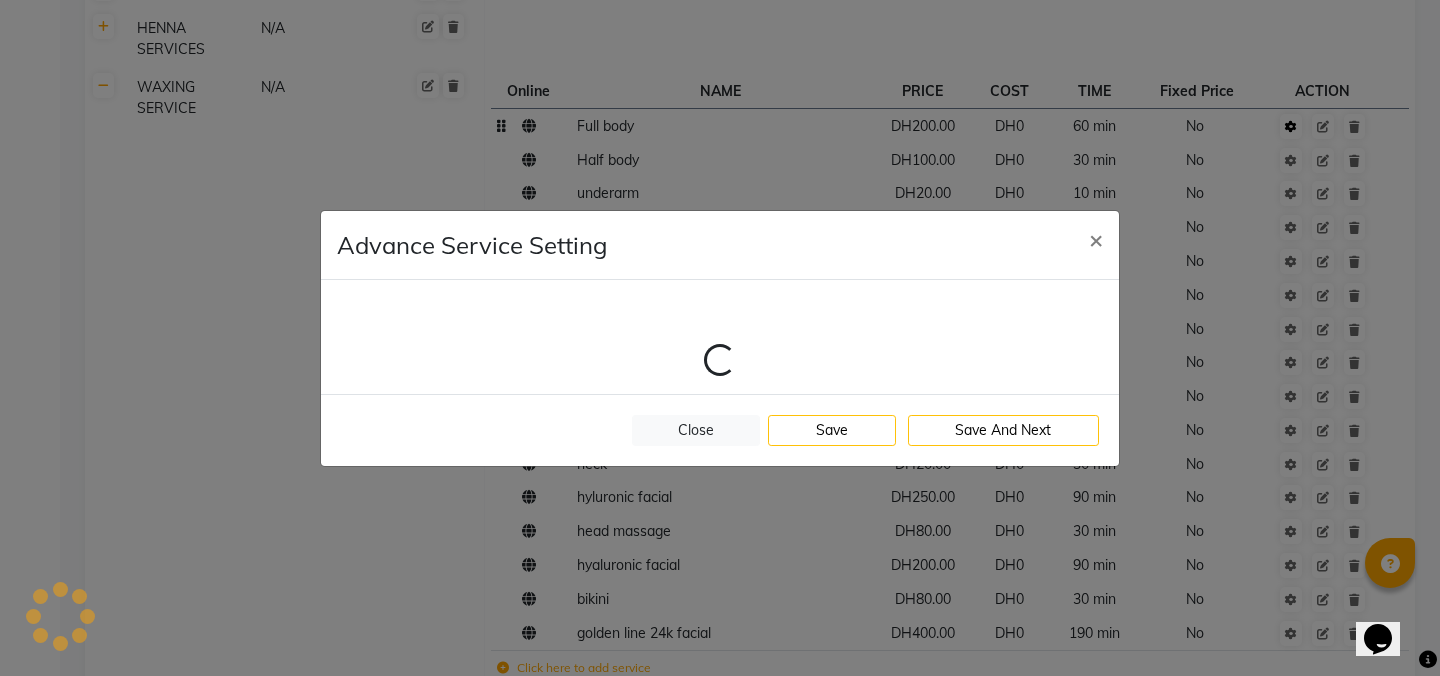 select on "6: 34126" 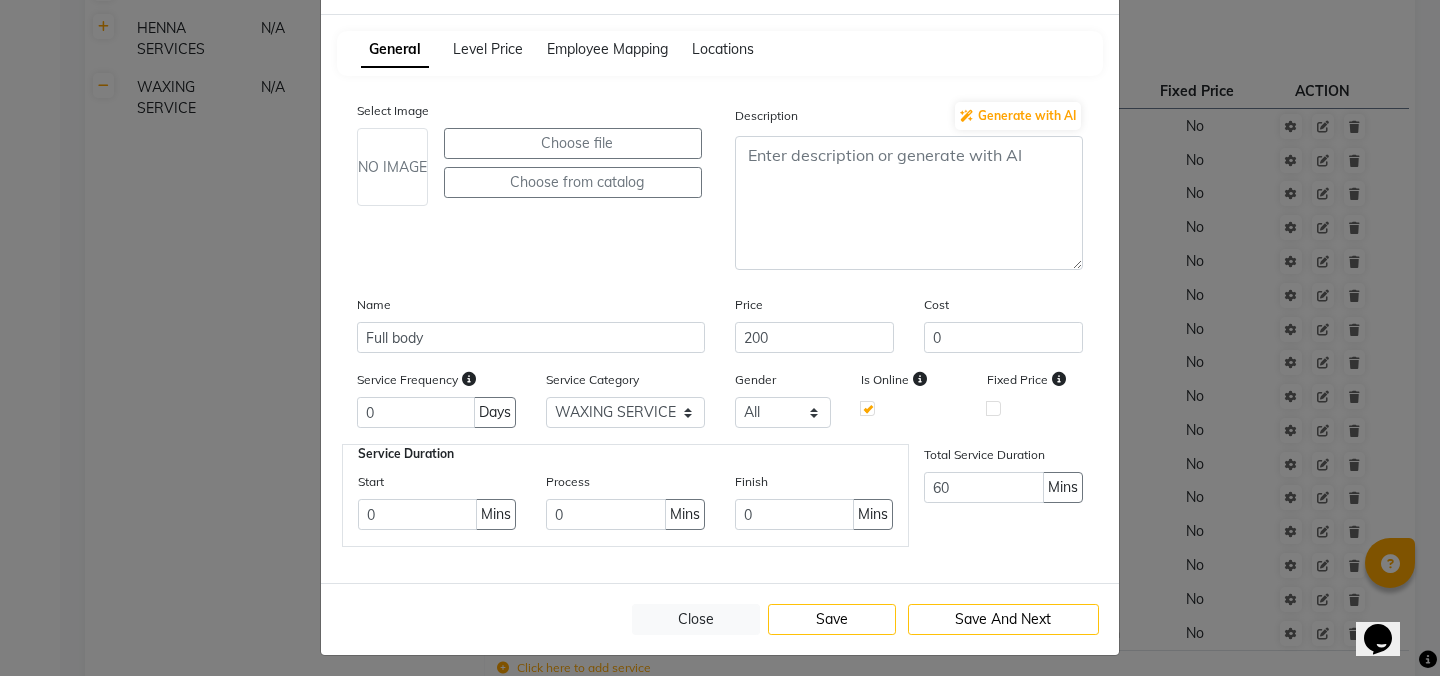 scroll, scrollTop: 91, scrollLeft: 0, axis: vertical 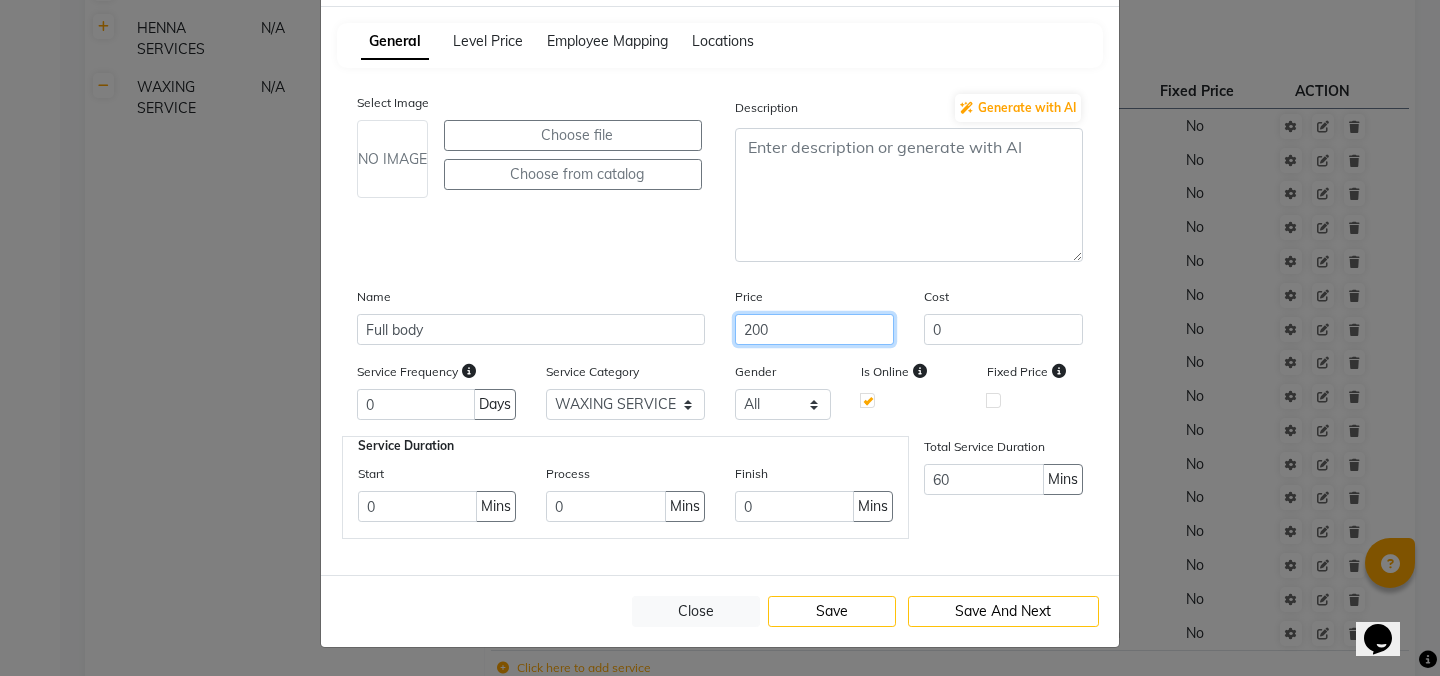 click on "200" 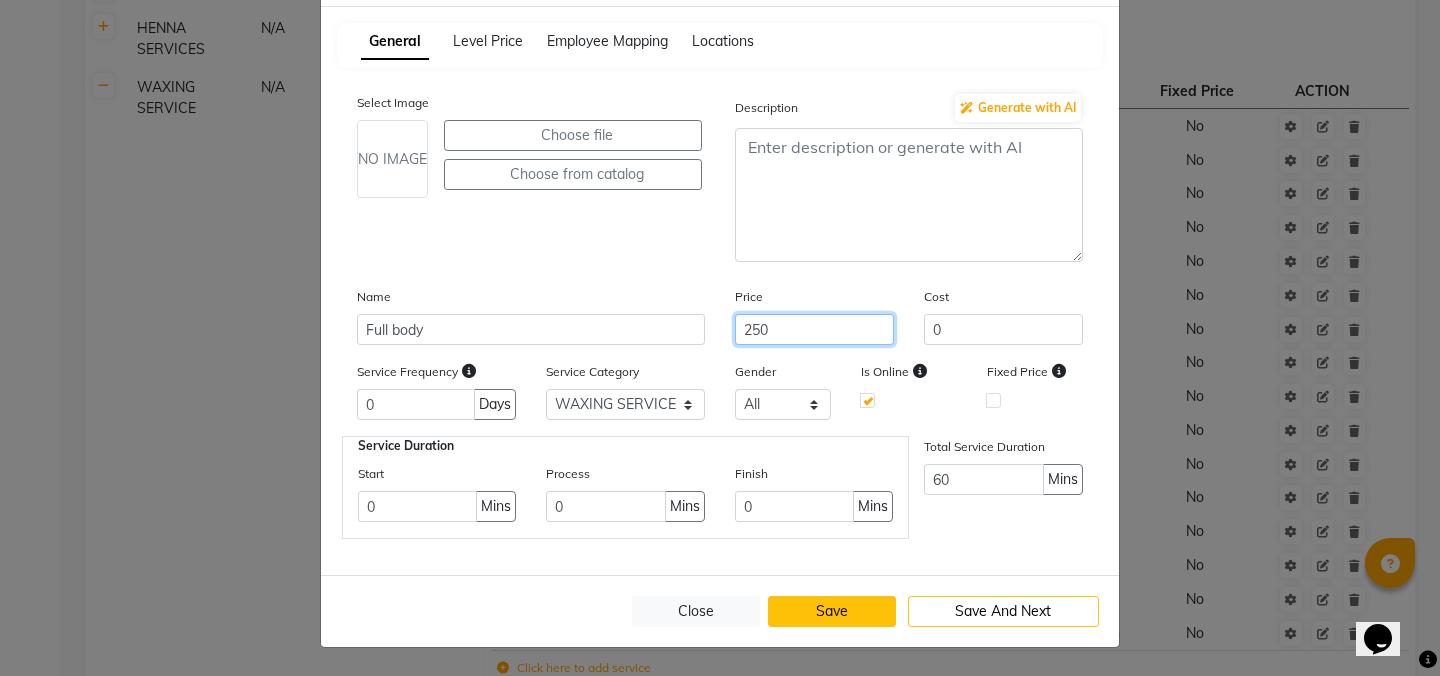 type on "250" 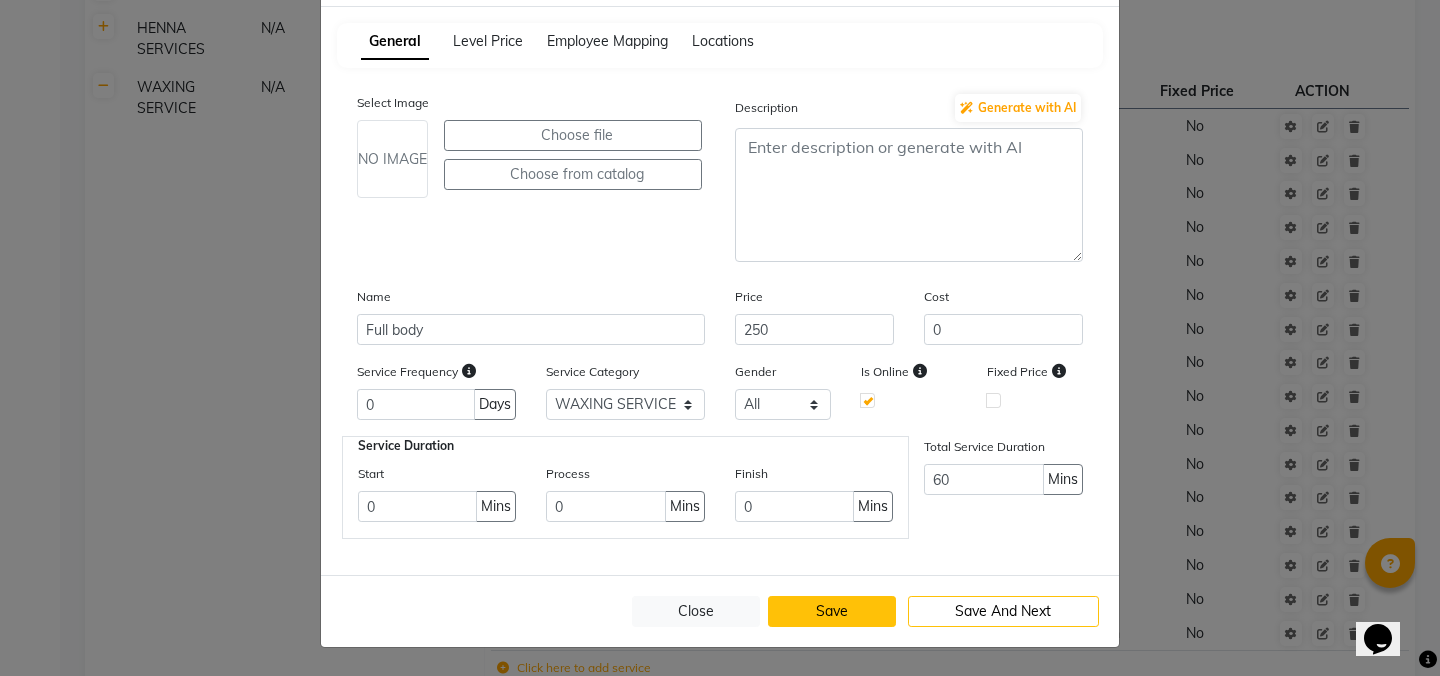 click on "Save" 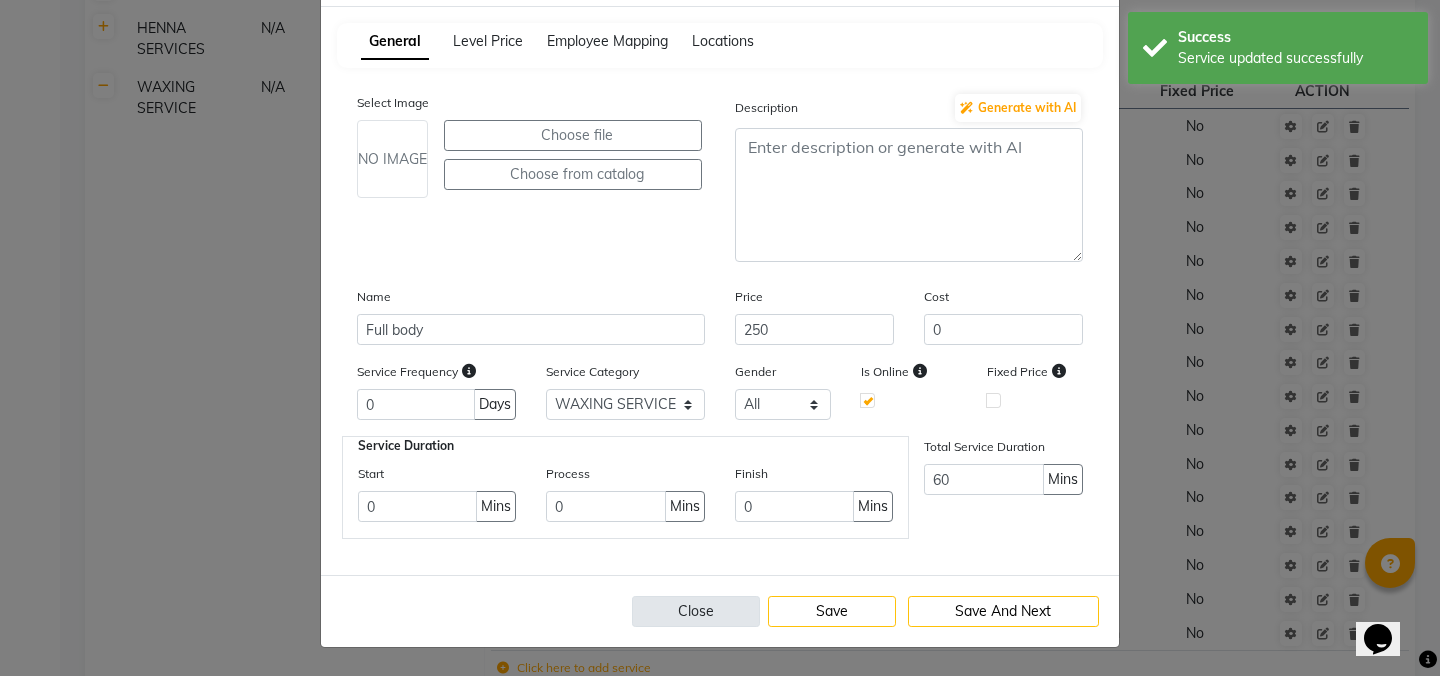 click on "Close" 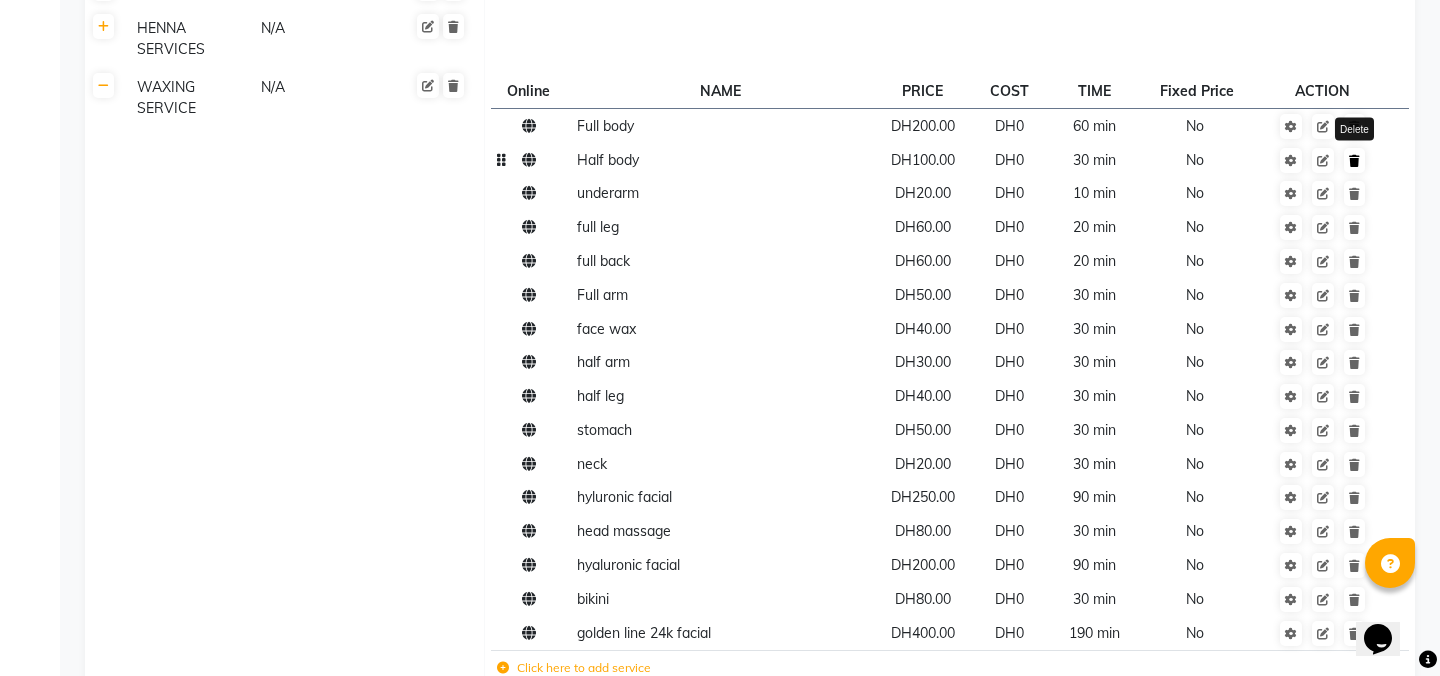 click 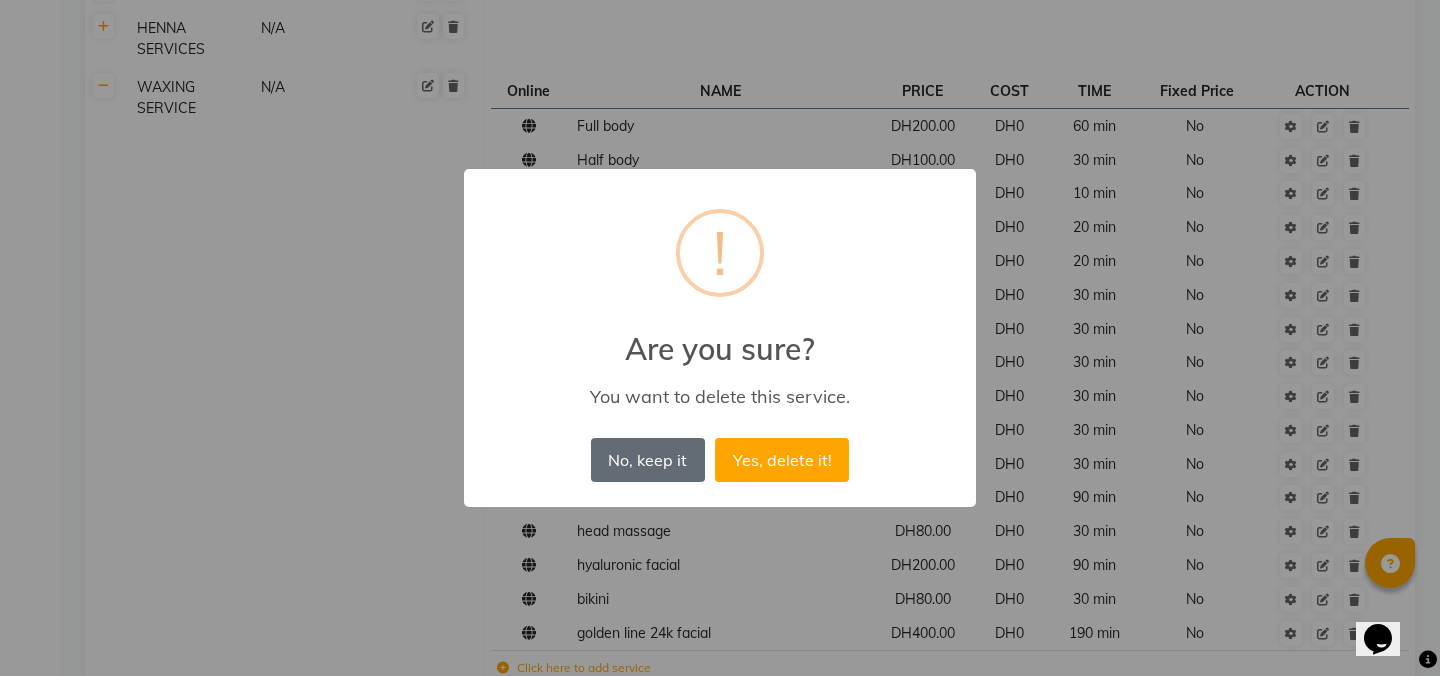 click on "No, keep it" at bounding box center [648, 460] 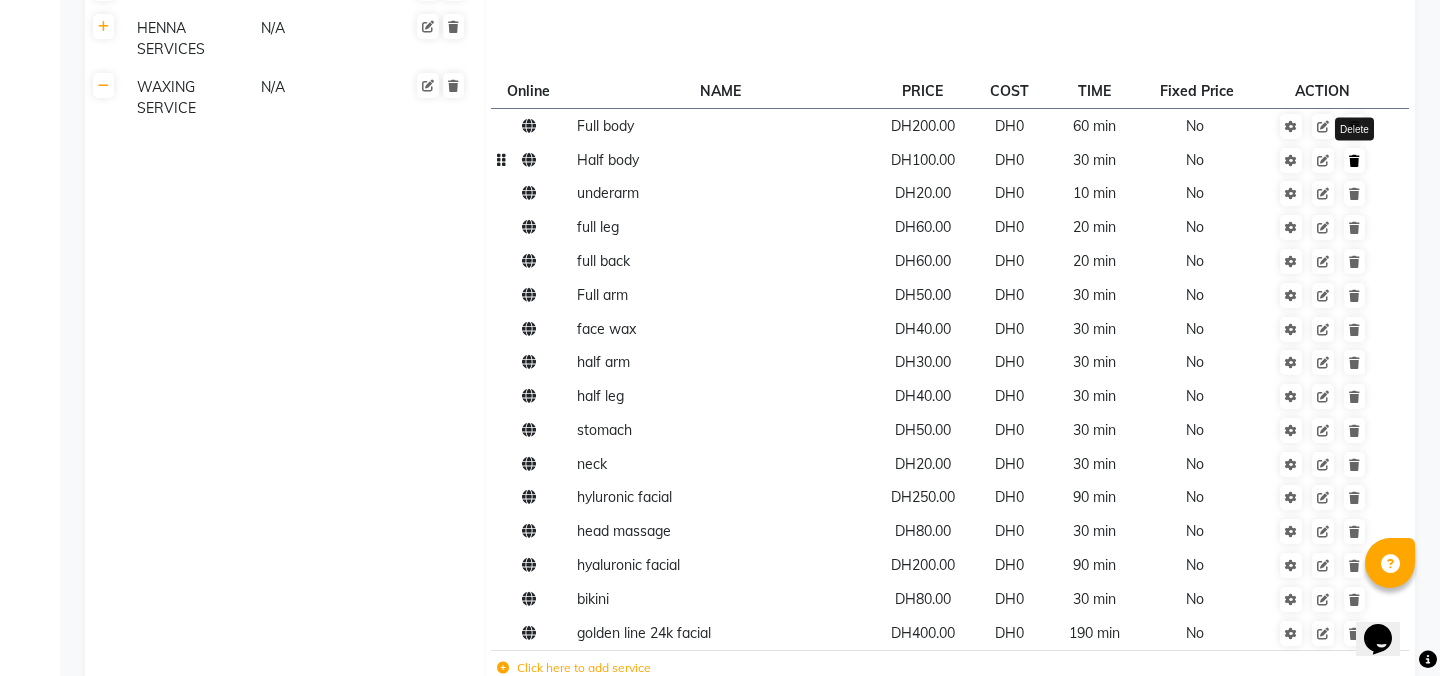 click 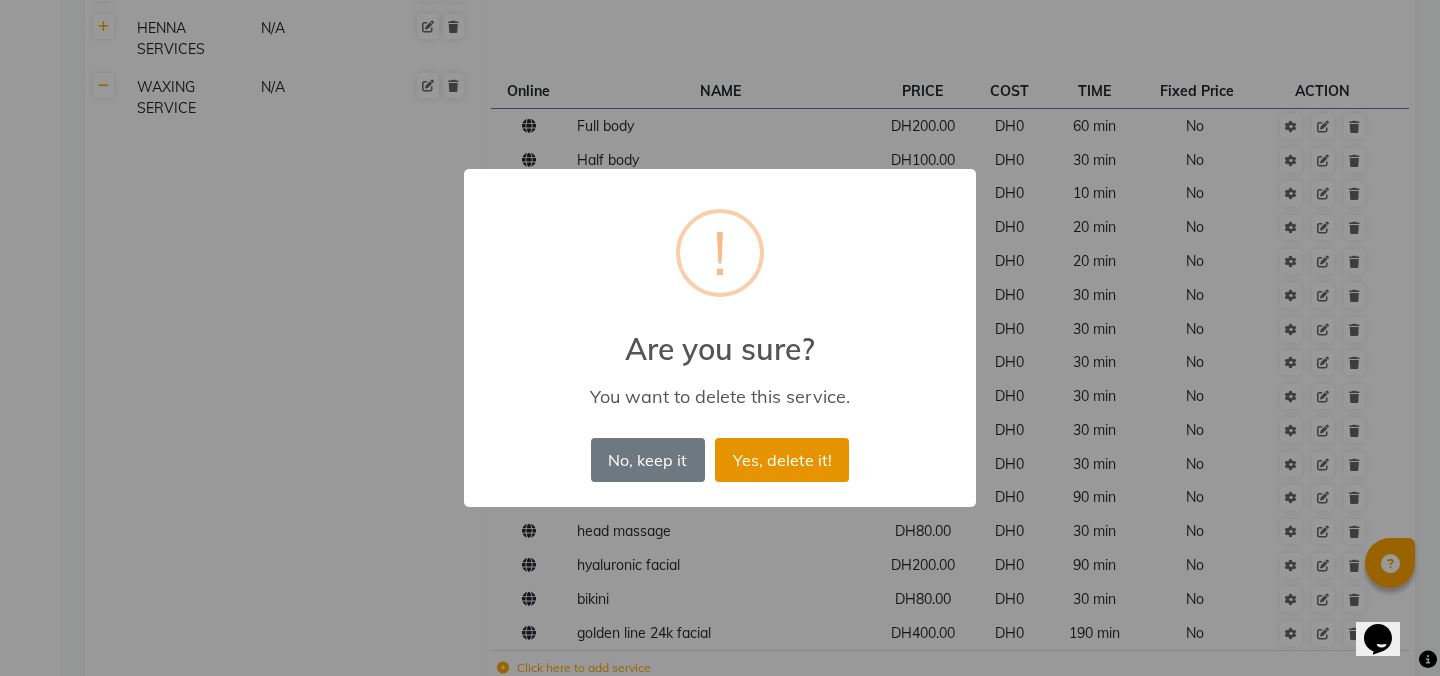 click on "Yes, delete it!" at bounding box center [782, 460] 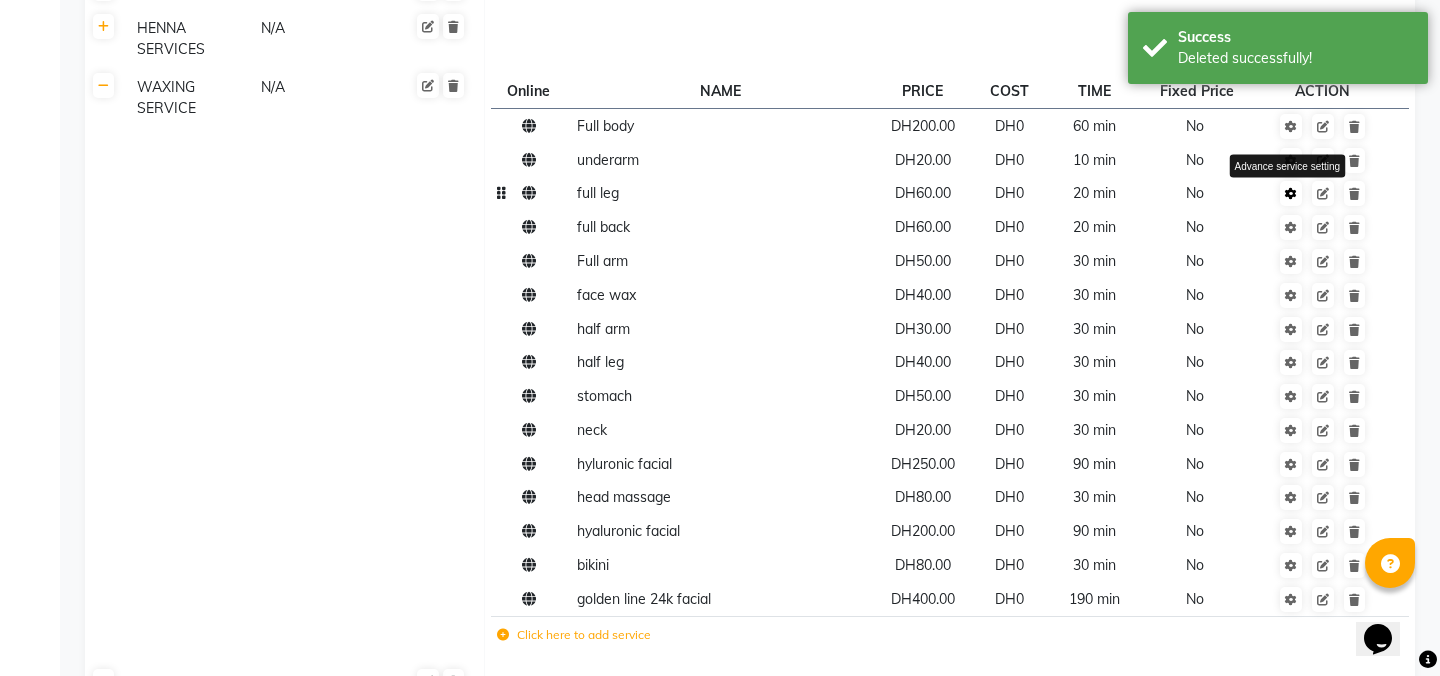 click 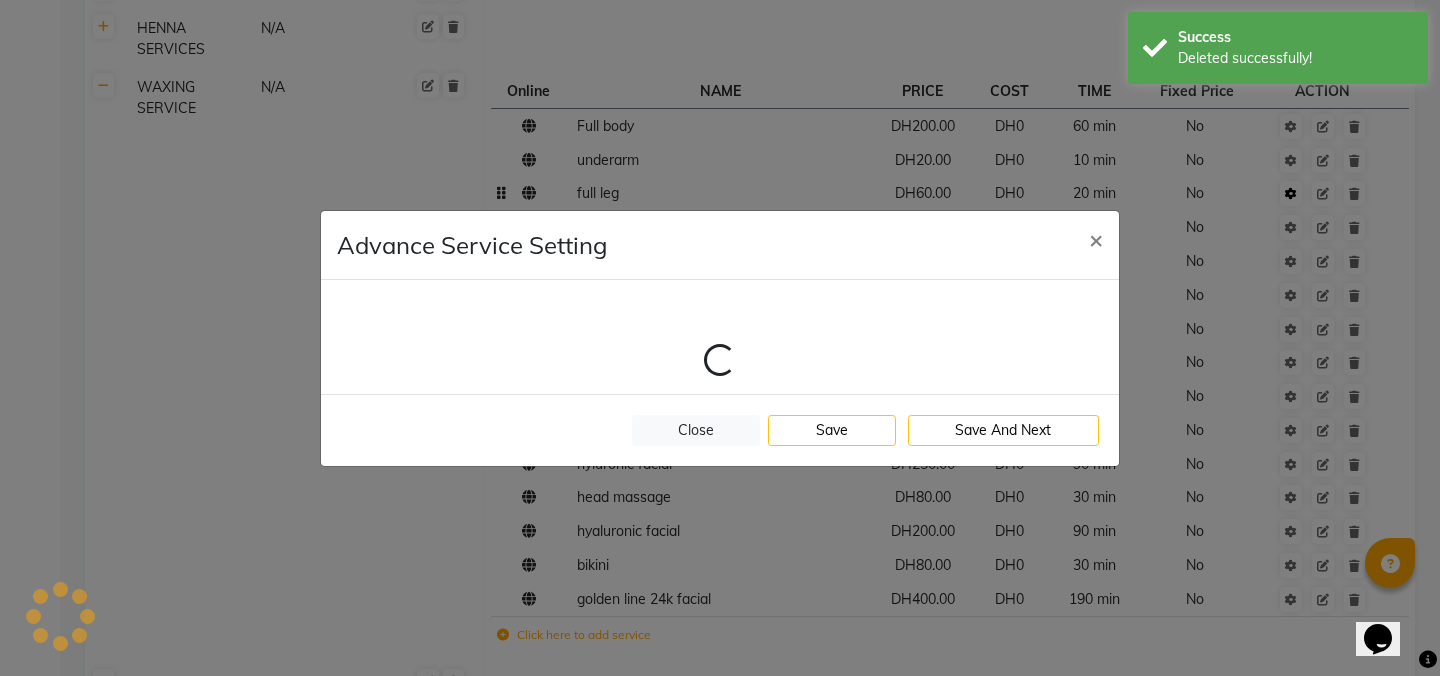 select on "6: 34126" 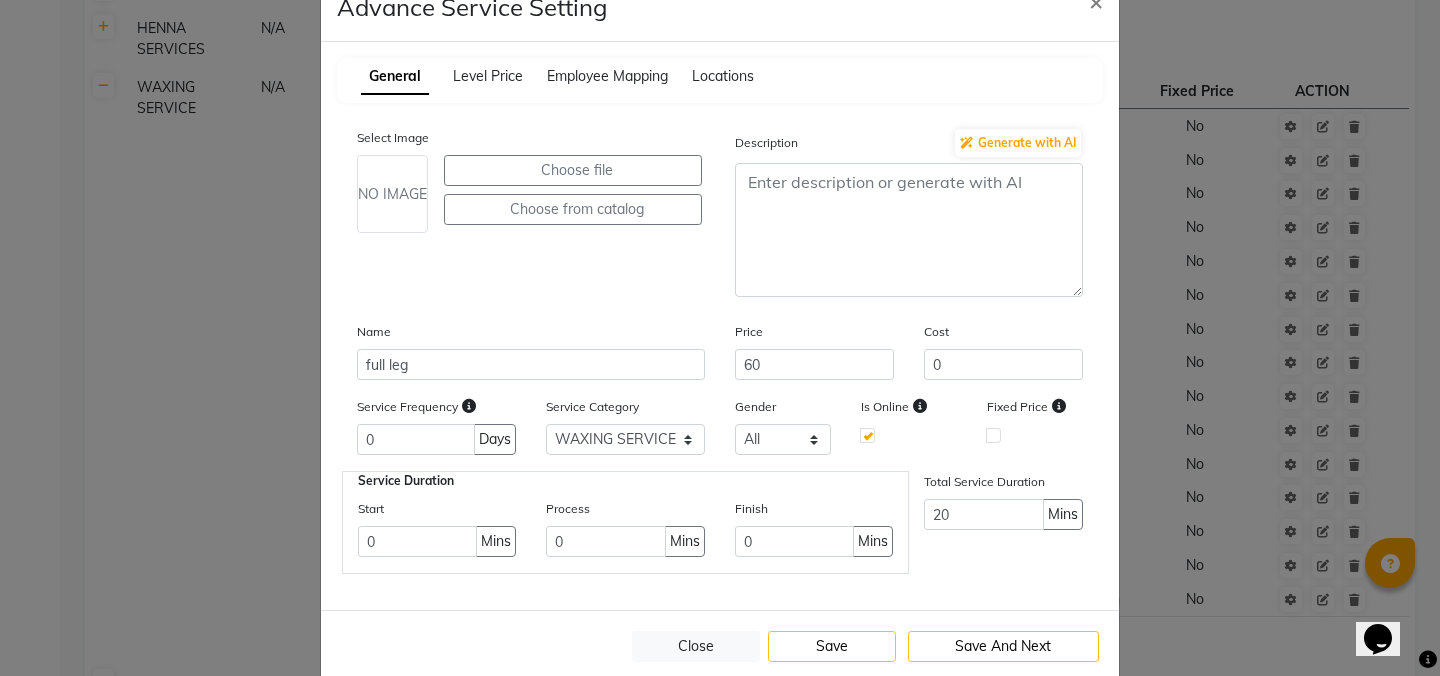 scroll, scrollTop: 91, scrollLeft: 0, axis: vertical 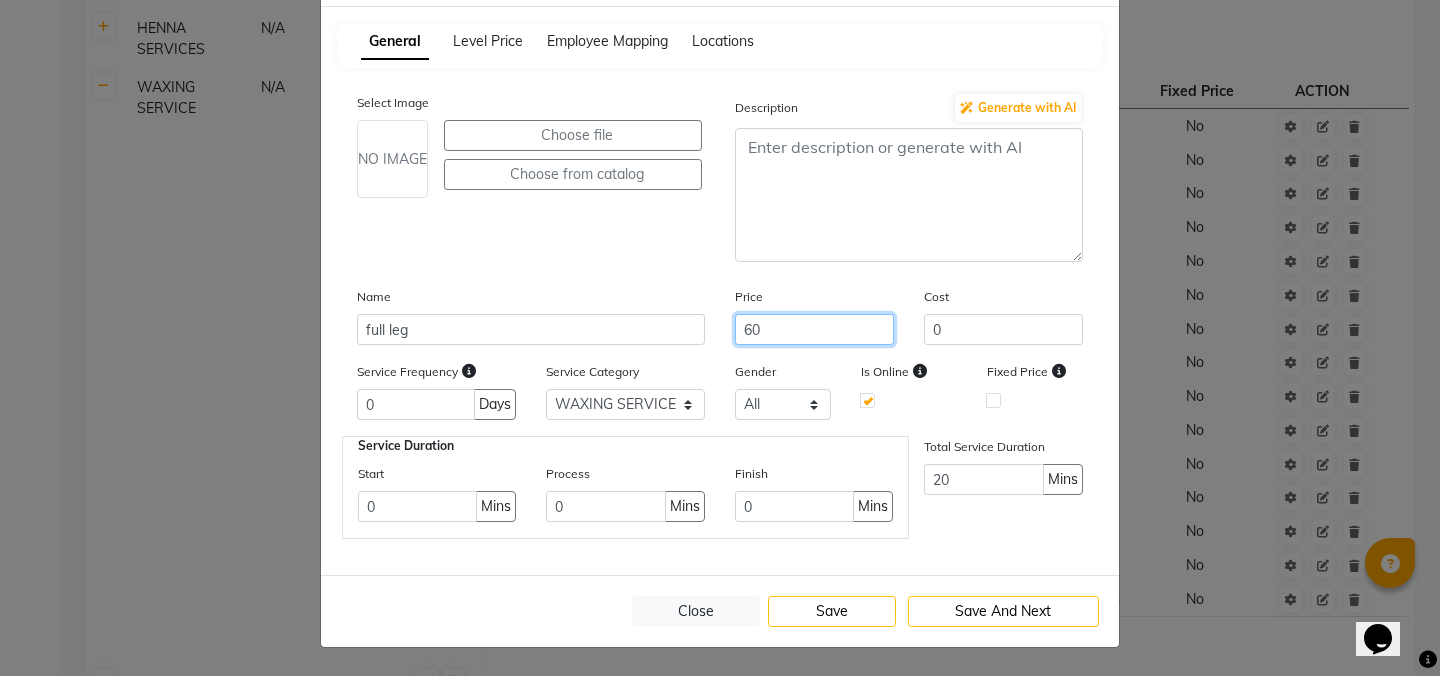 click on "60" 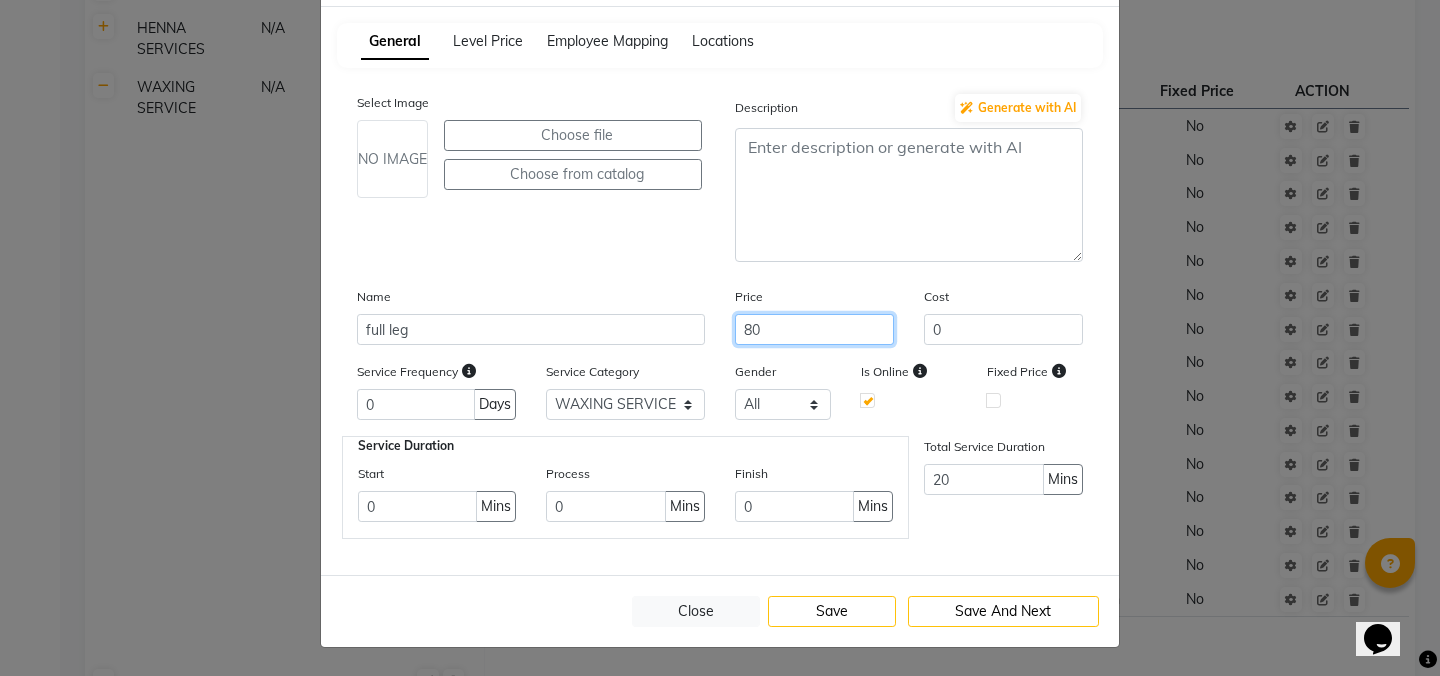 type on "80" 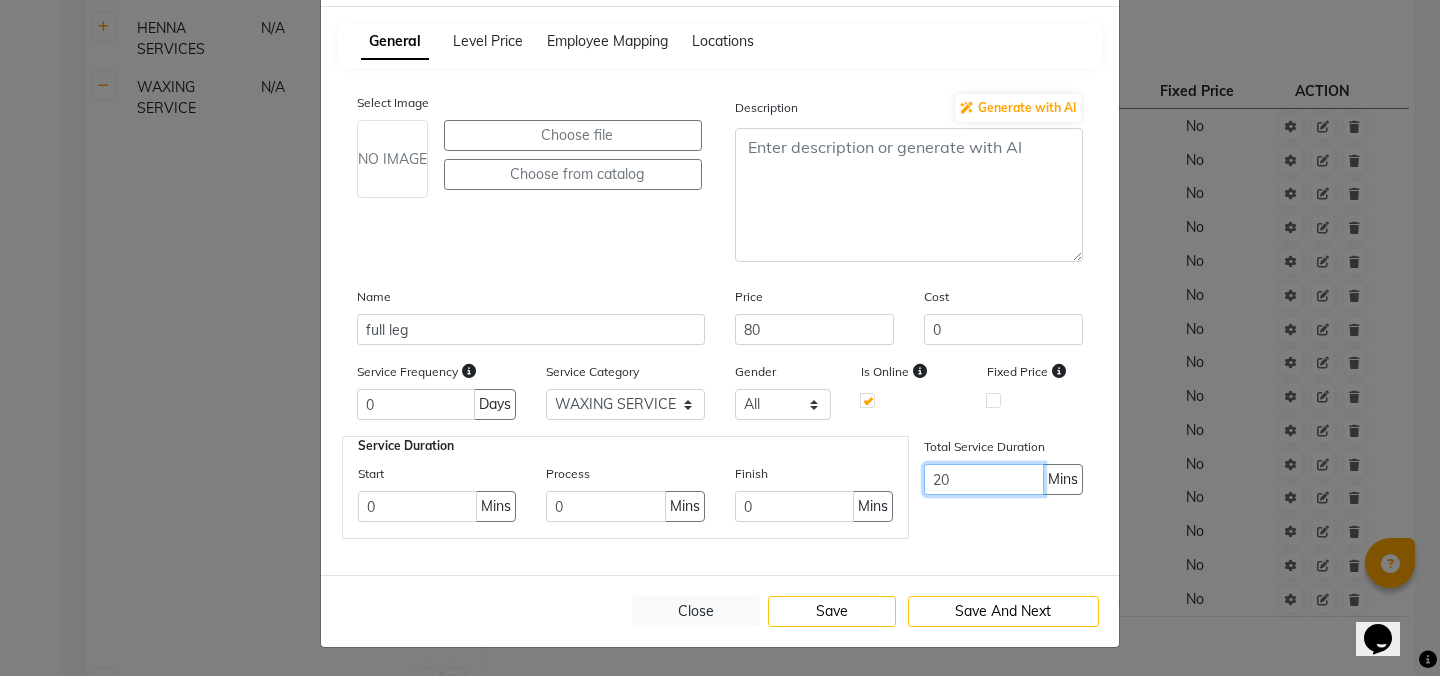 click on "20" 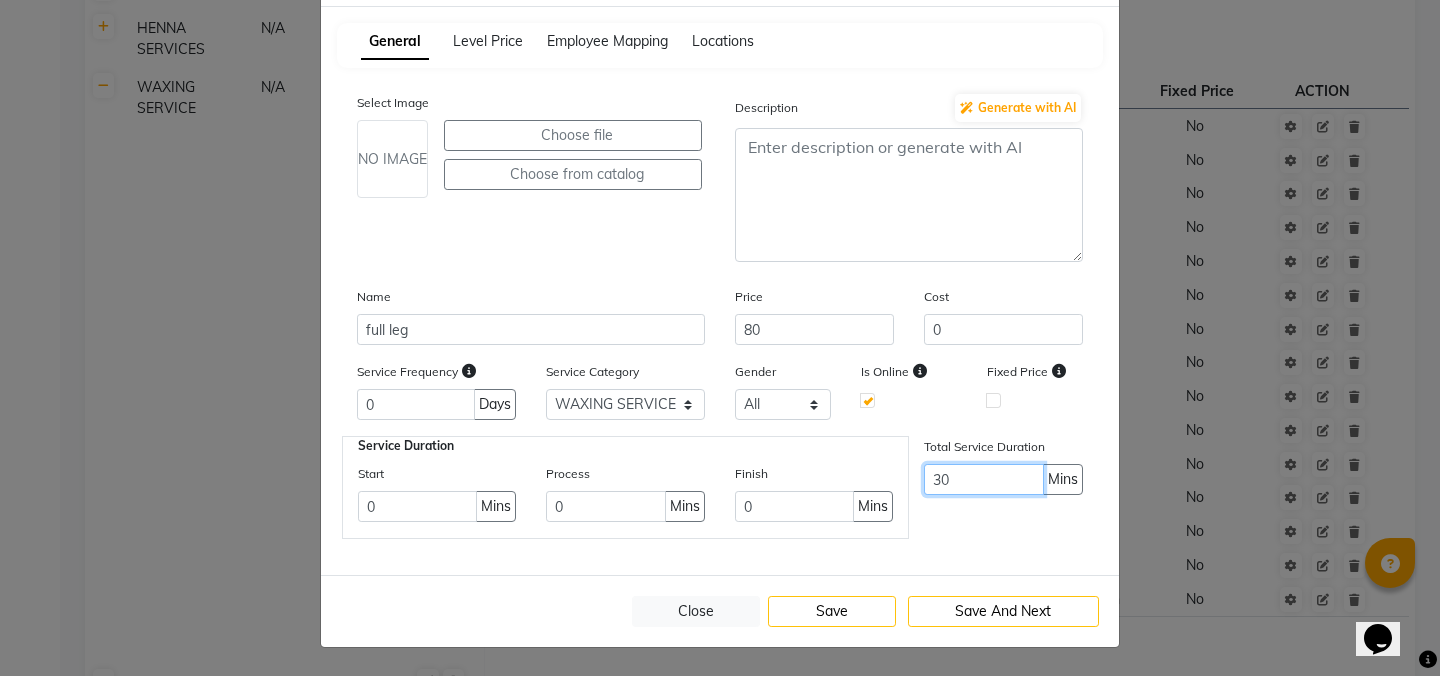 type on "3" 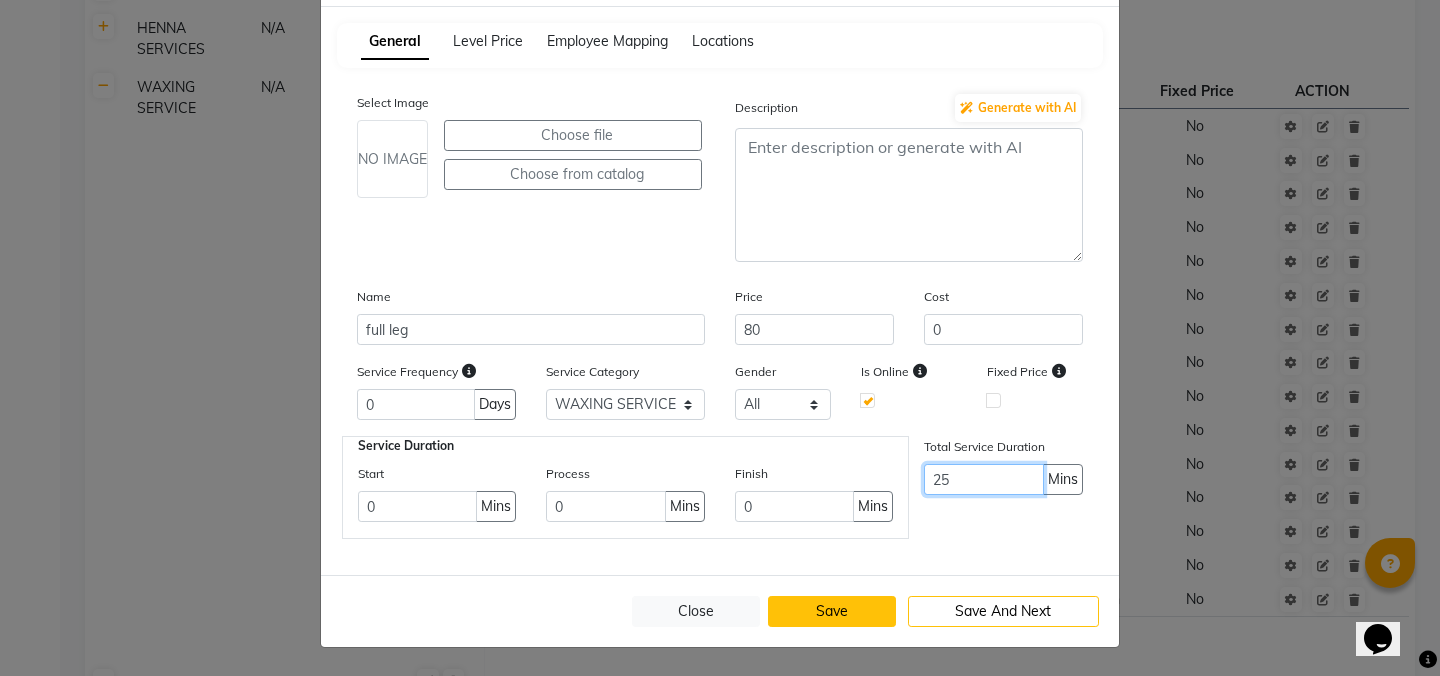 type on "25" 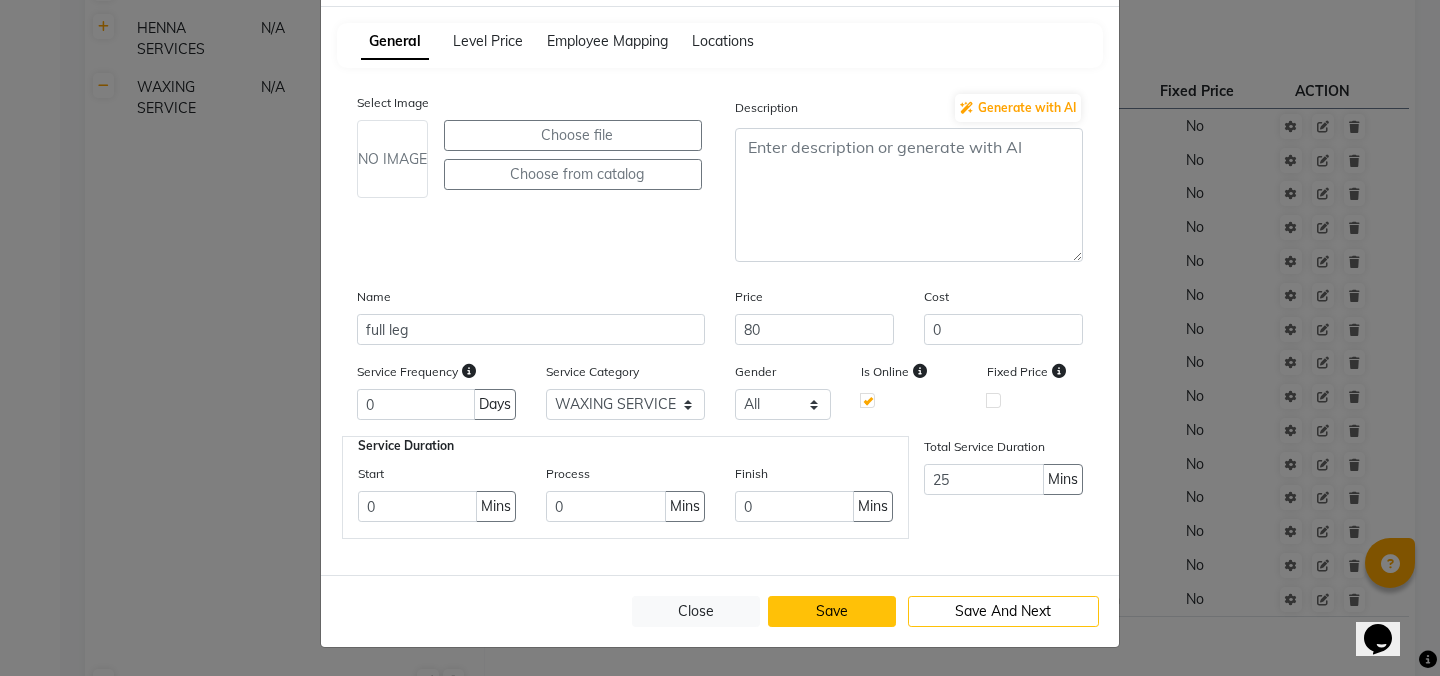 click on "Save" 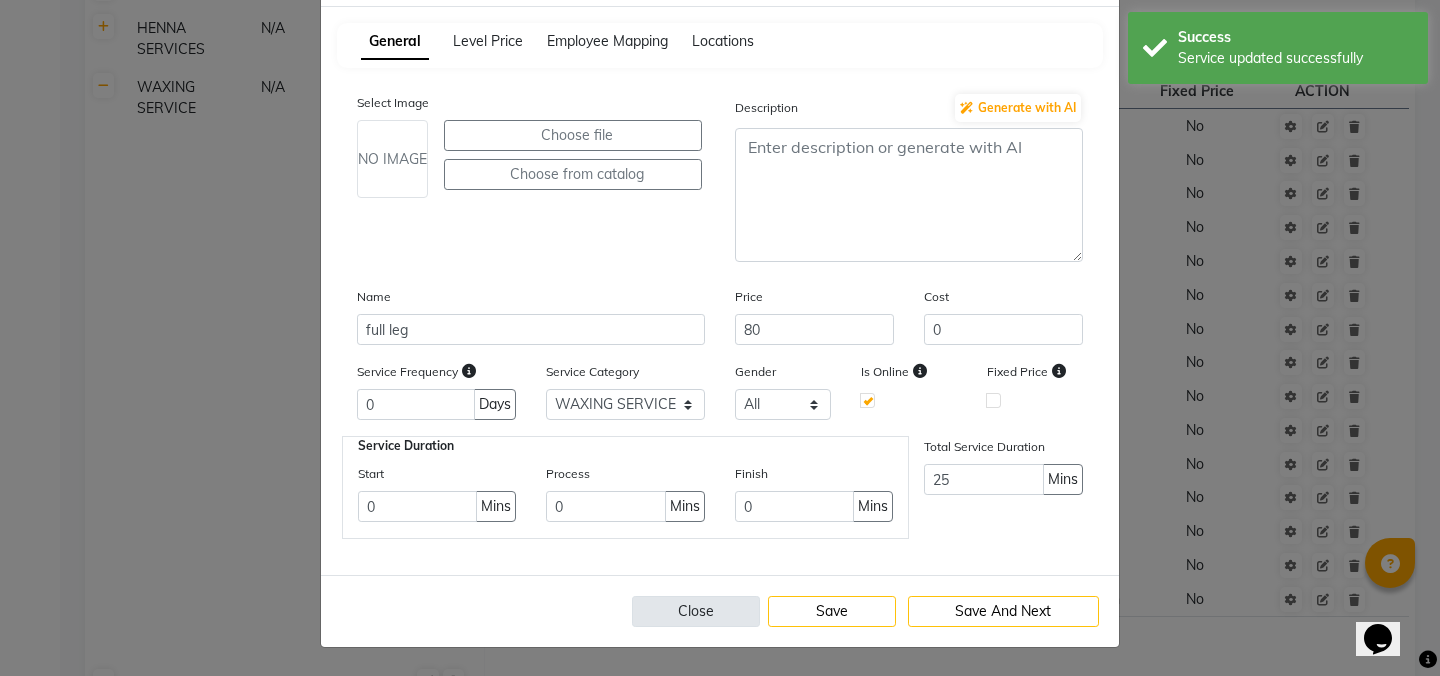 click on "Close" 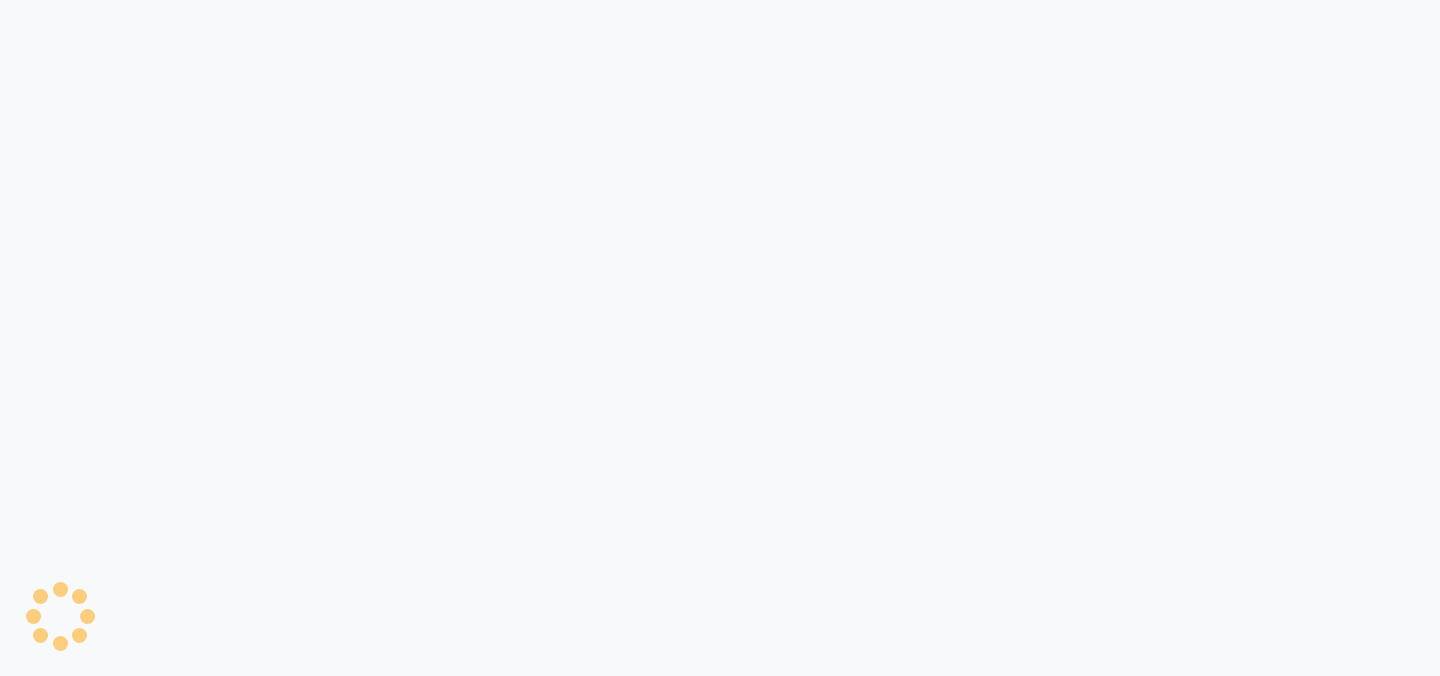 scroll, scrollTop: 0, scrollLeft: 0, axis: both 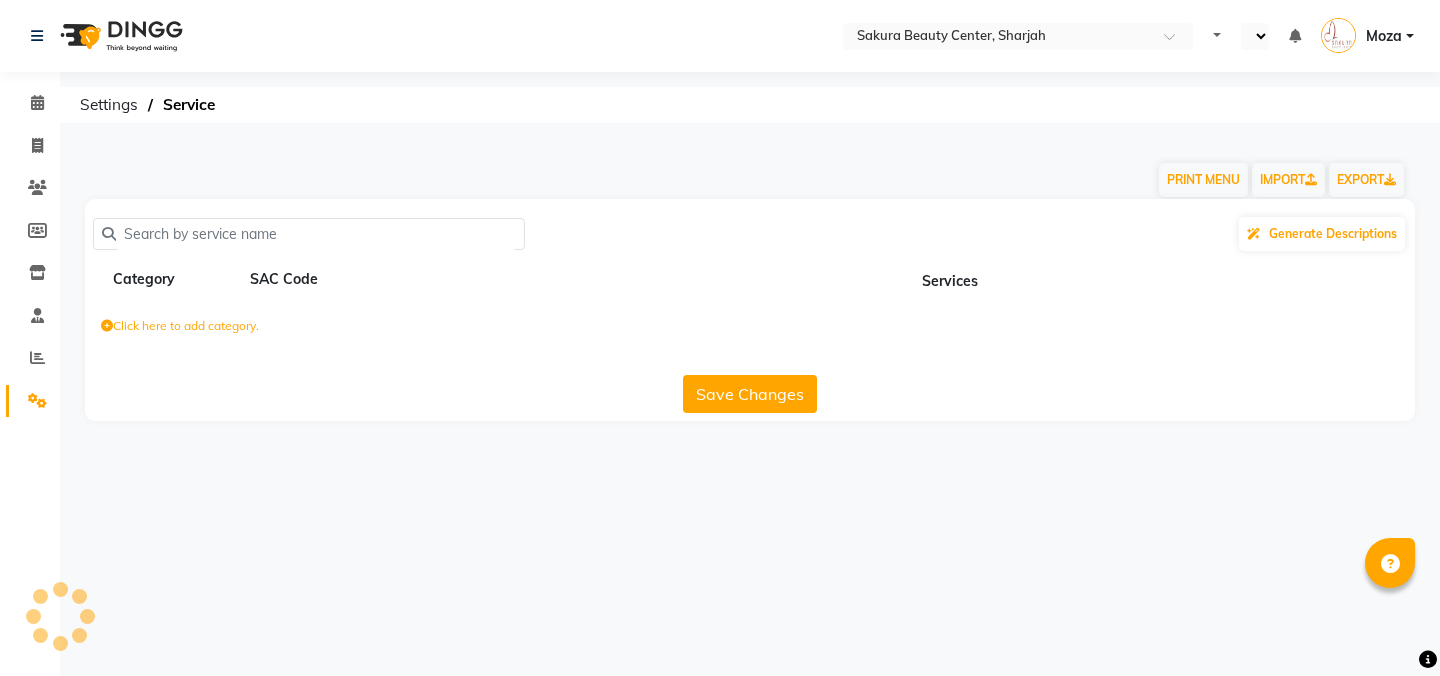 select on "en" 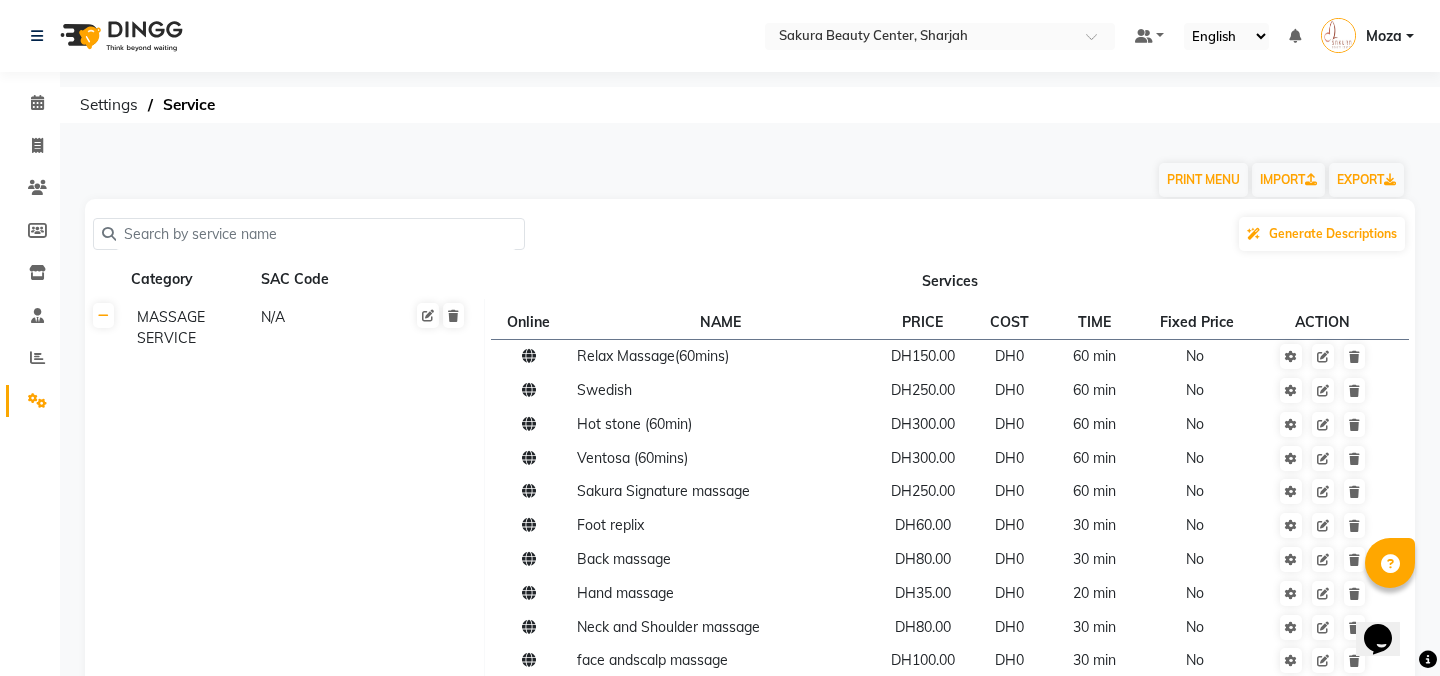 scroll, scrollTop: 0, scrollLeft: 0, axis: both 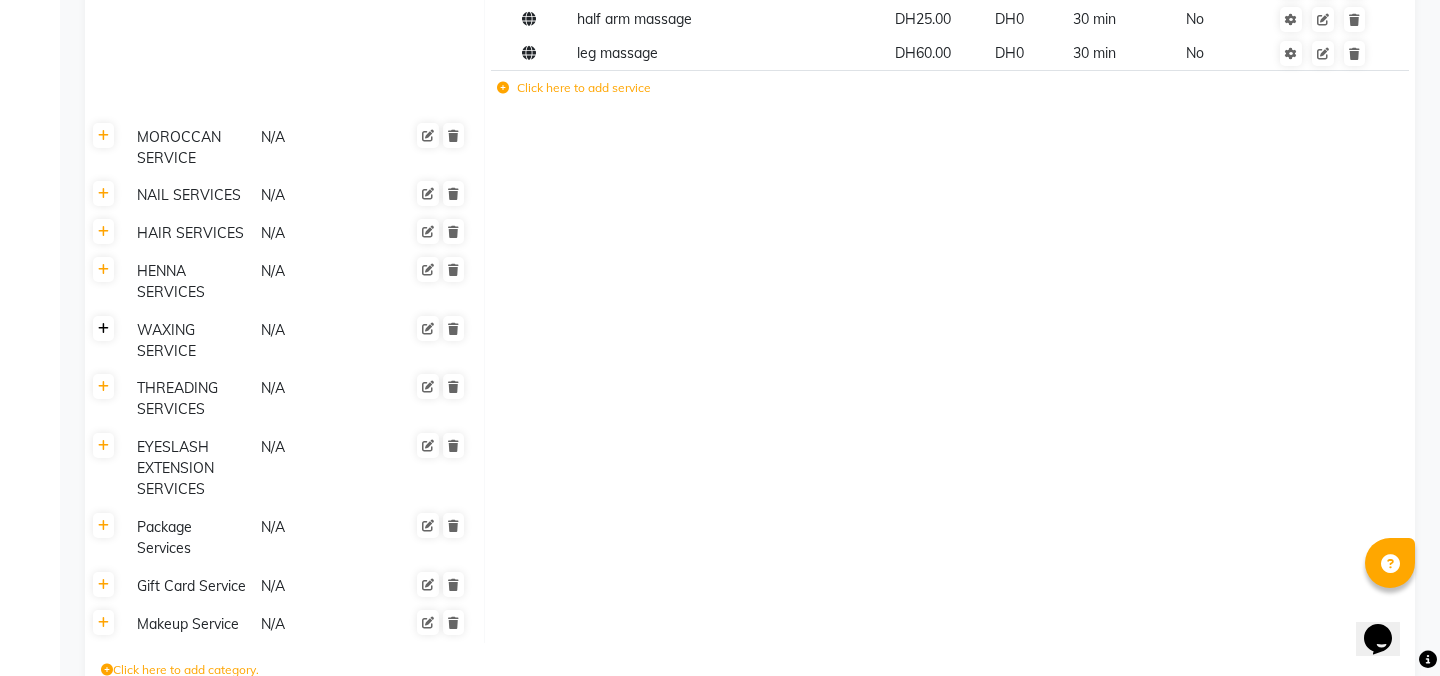click 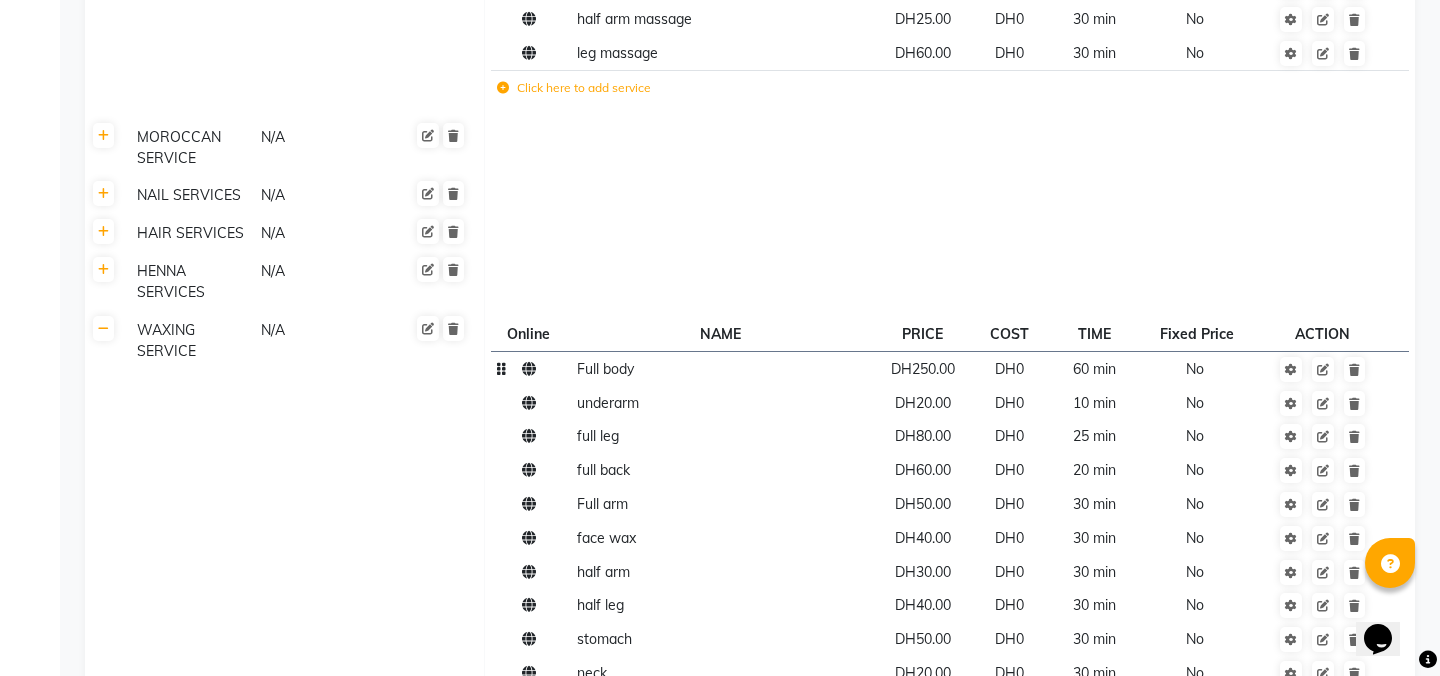 scroll, scrollTop: 1039, scrollLeft: 0, axis: vertical 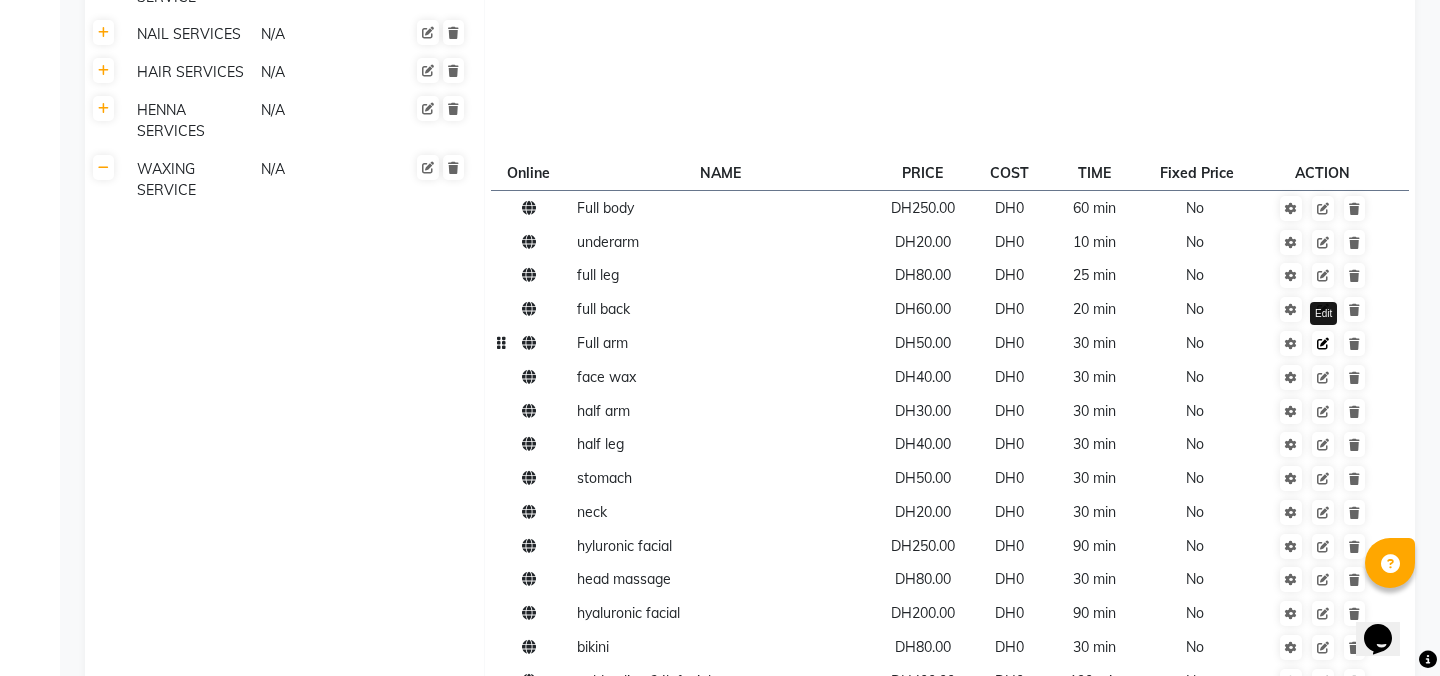 click 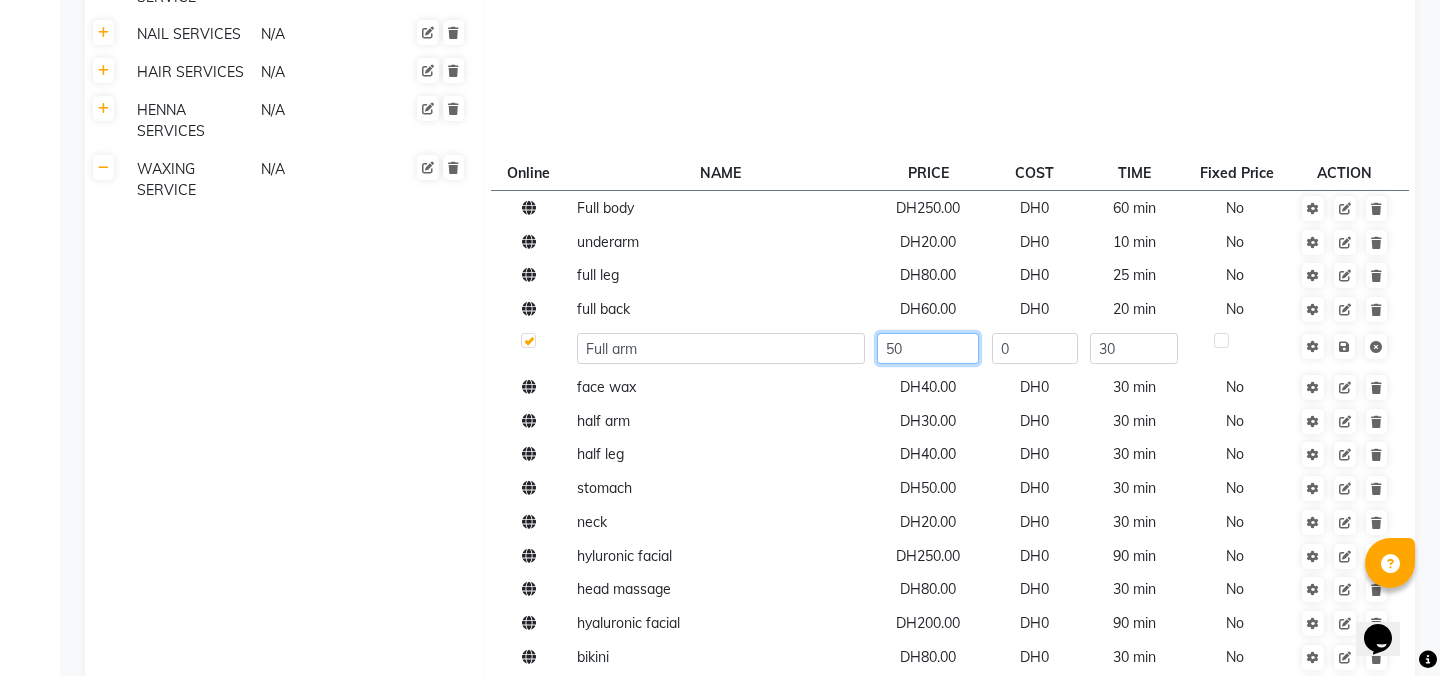 click on "50" 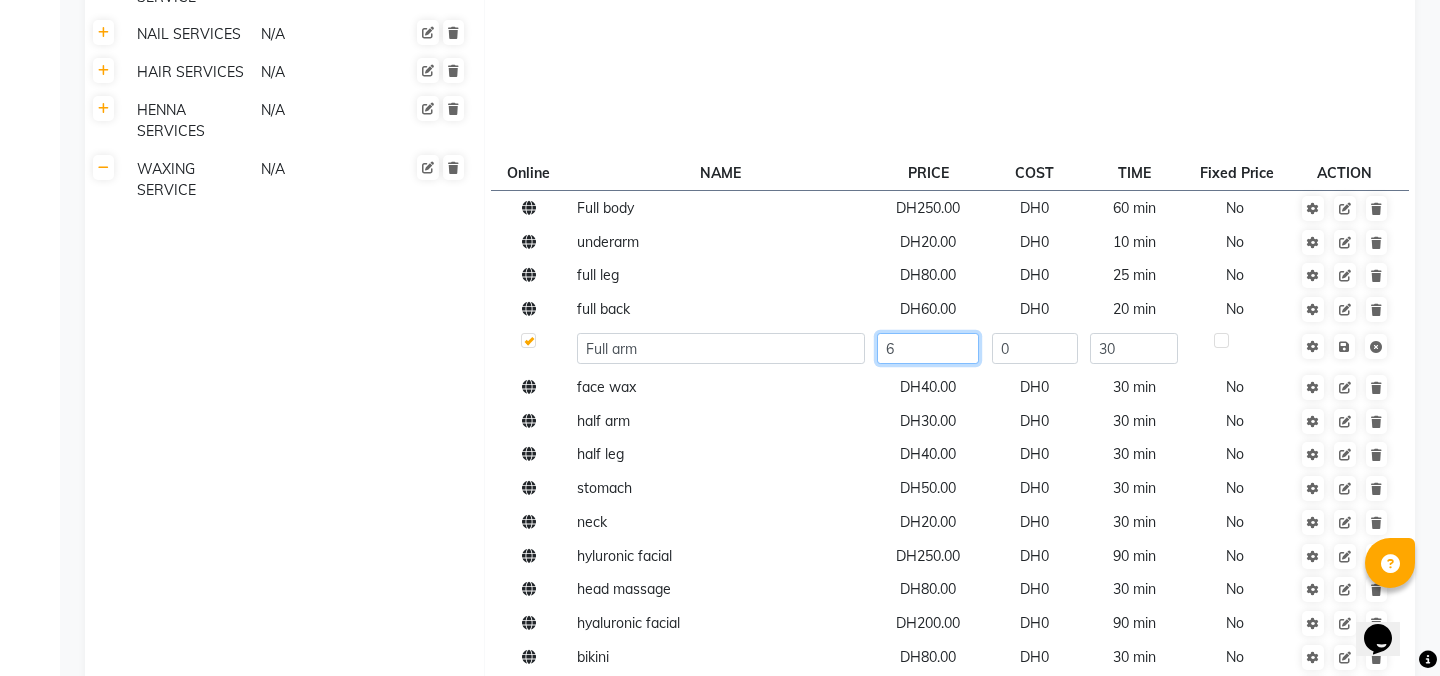 type on "60" 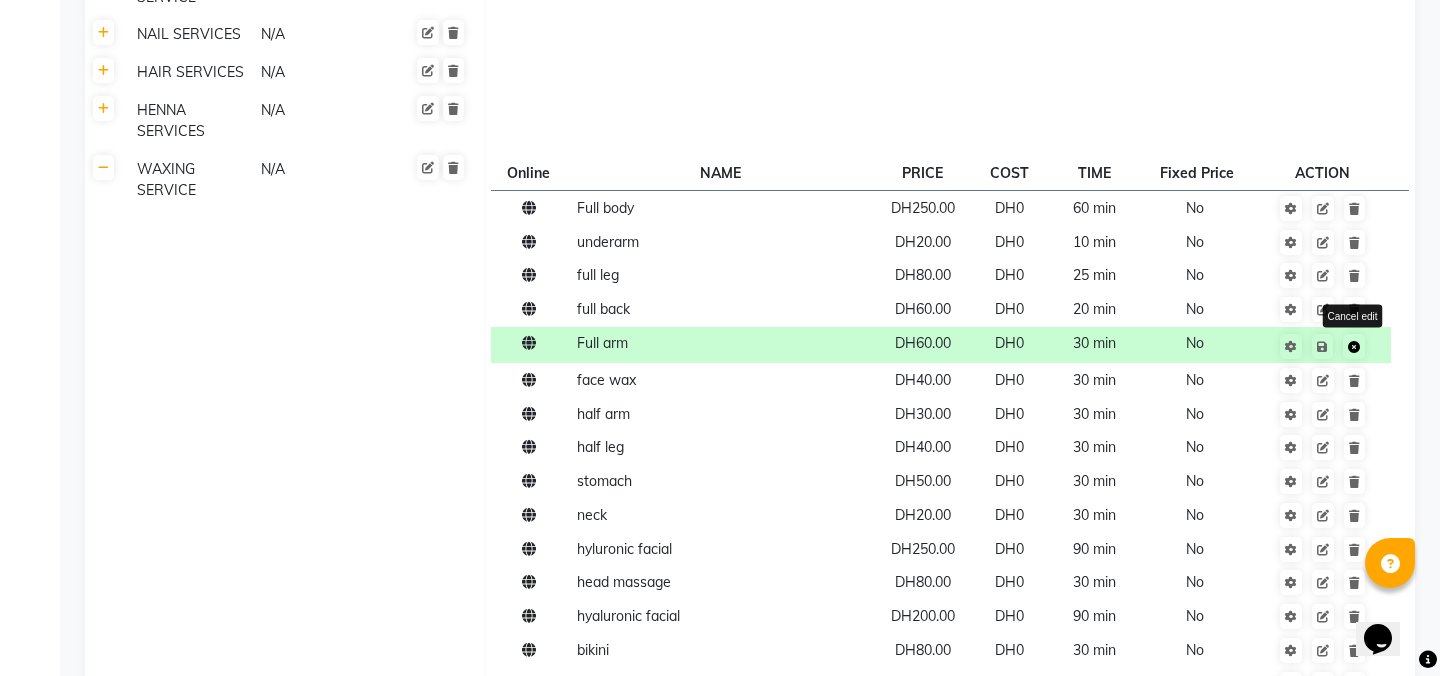 click on "Save Cancel edit" 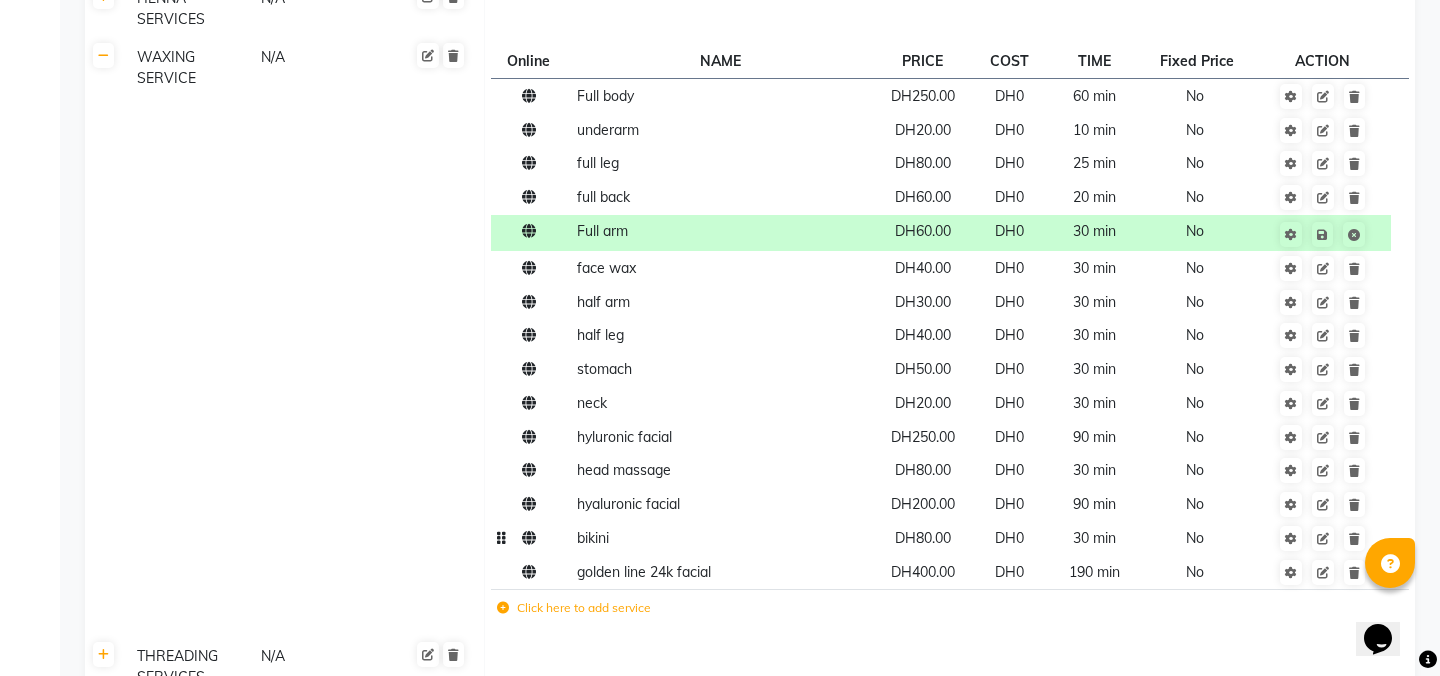 scroll, scrollTop: 1176, scrollLeft: 0, axis: vertical 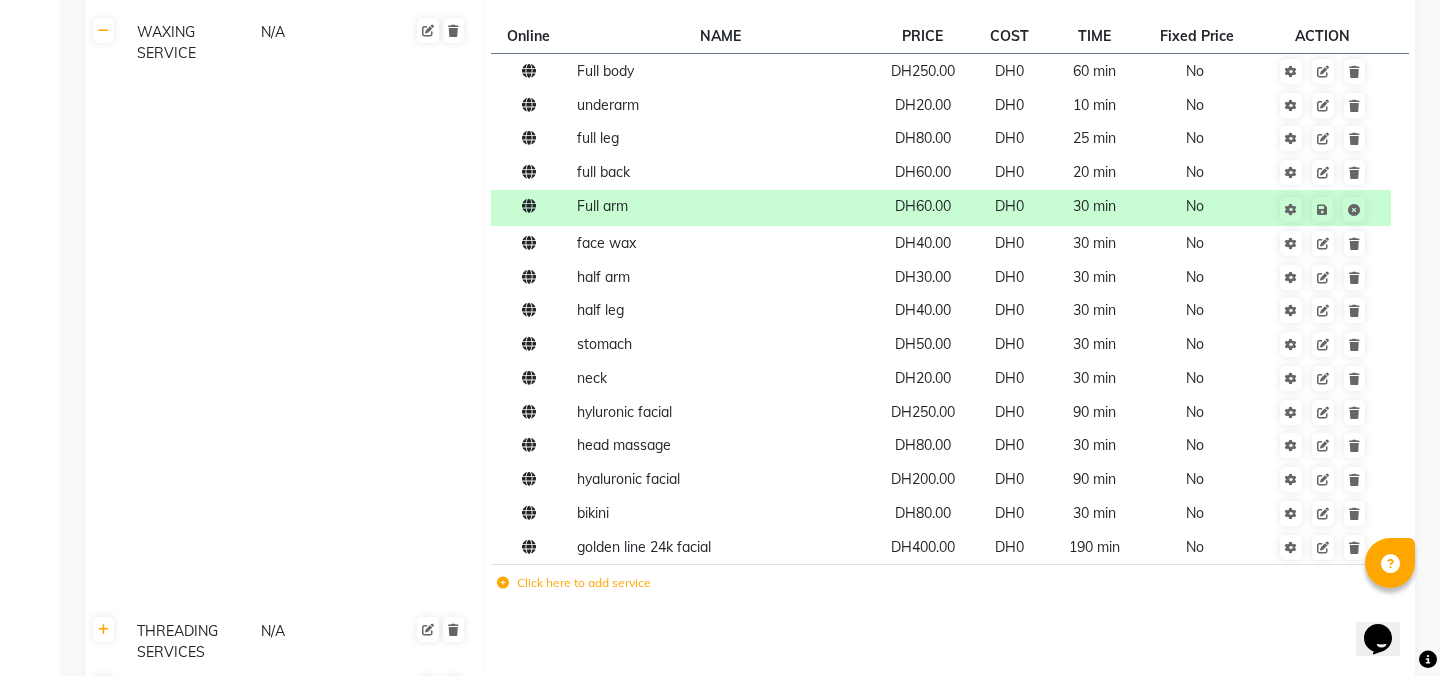 click on "Click here to add service" 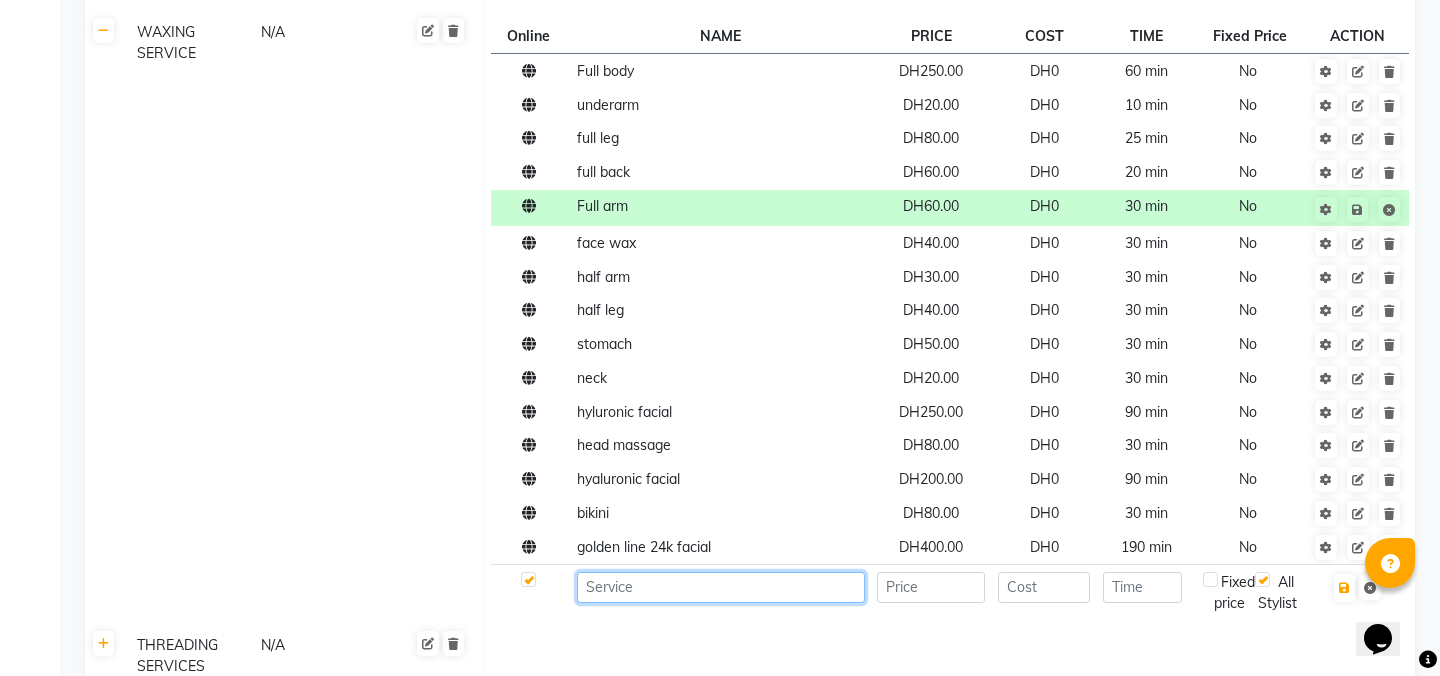 click 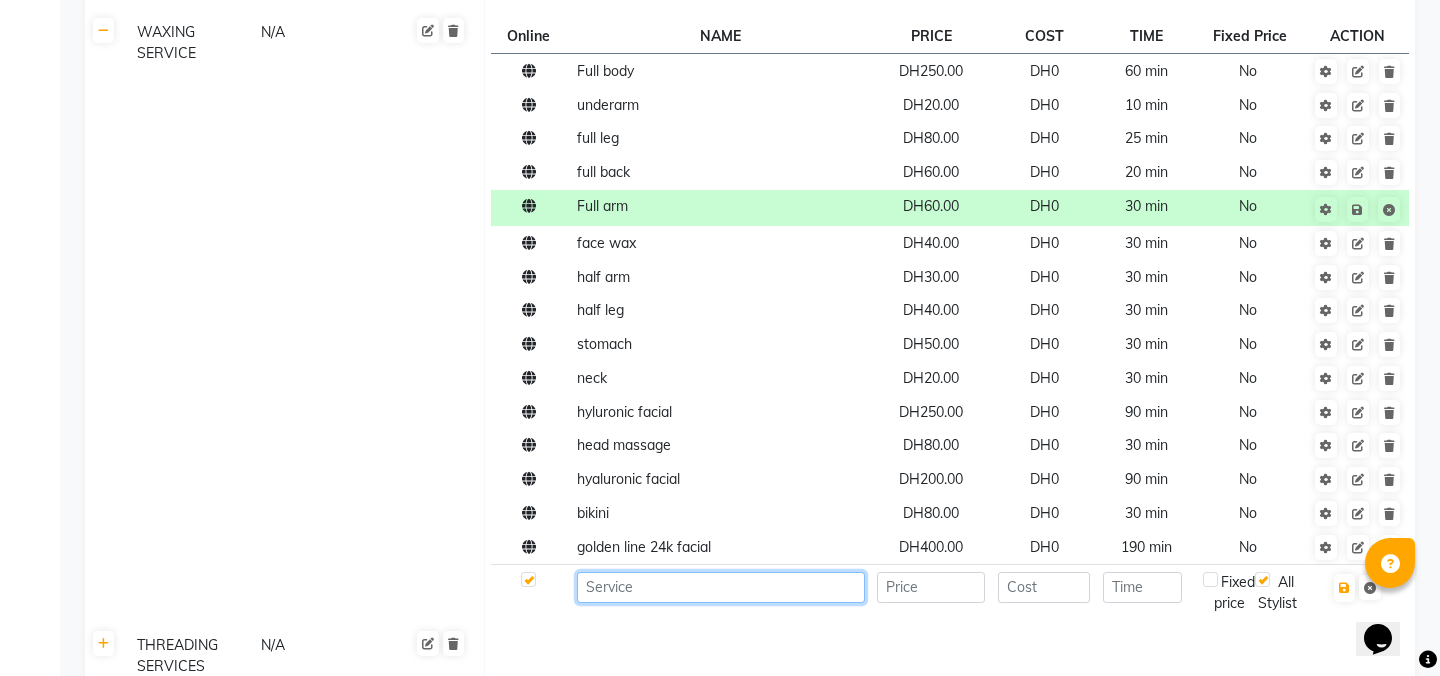 type on "b" 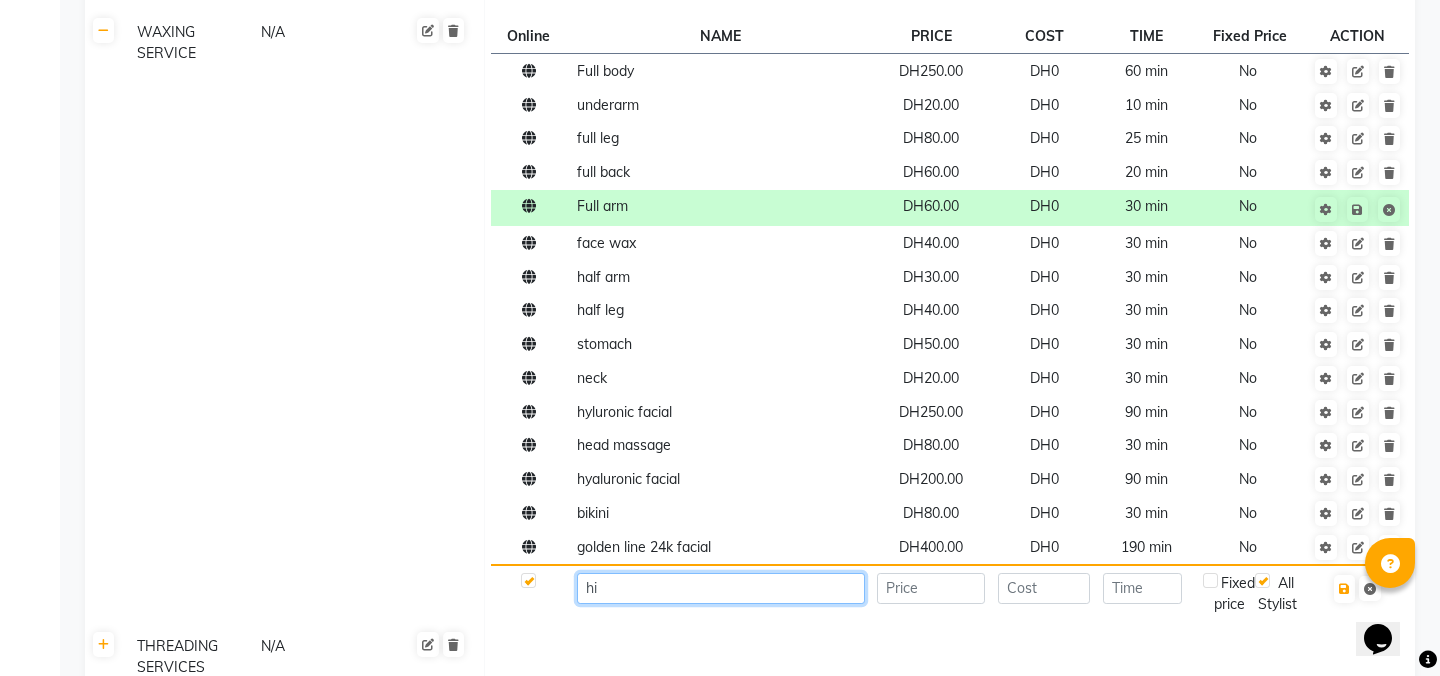 type on "h" 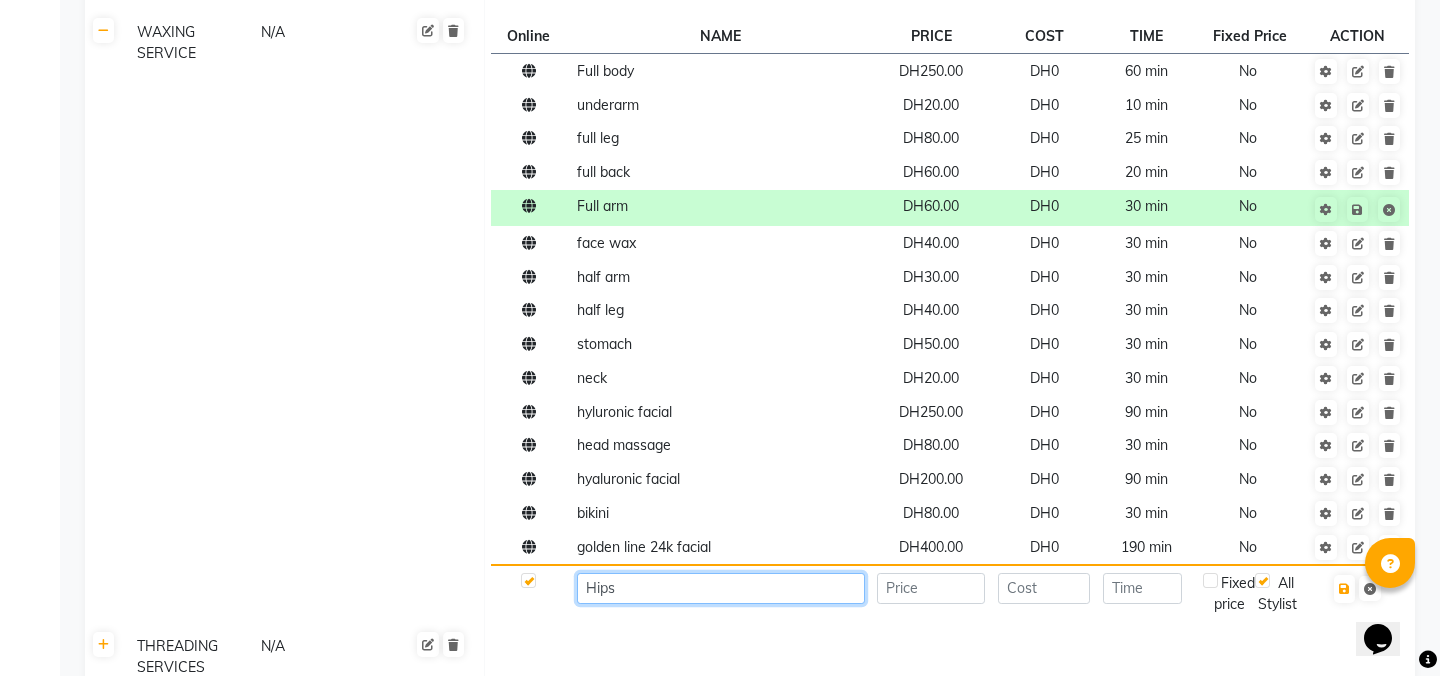type on "Hips" 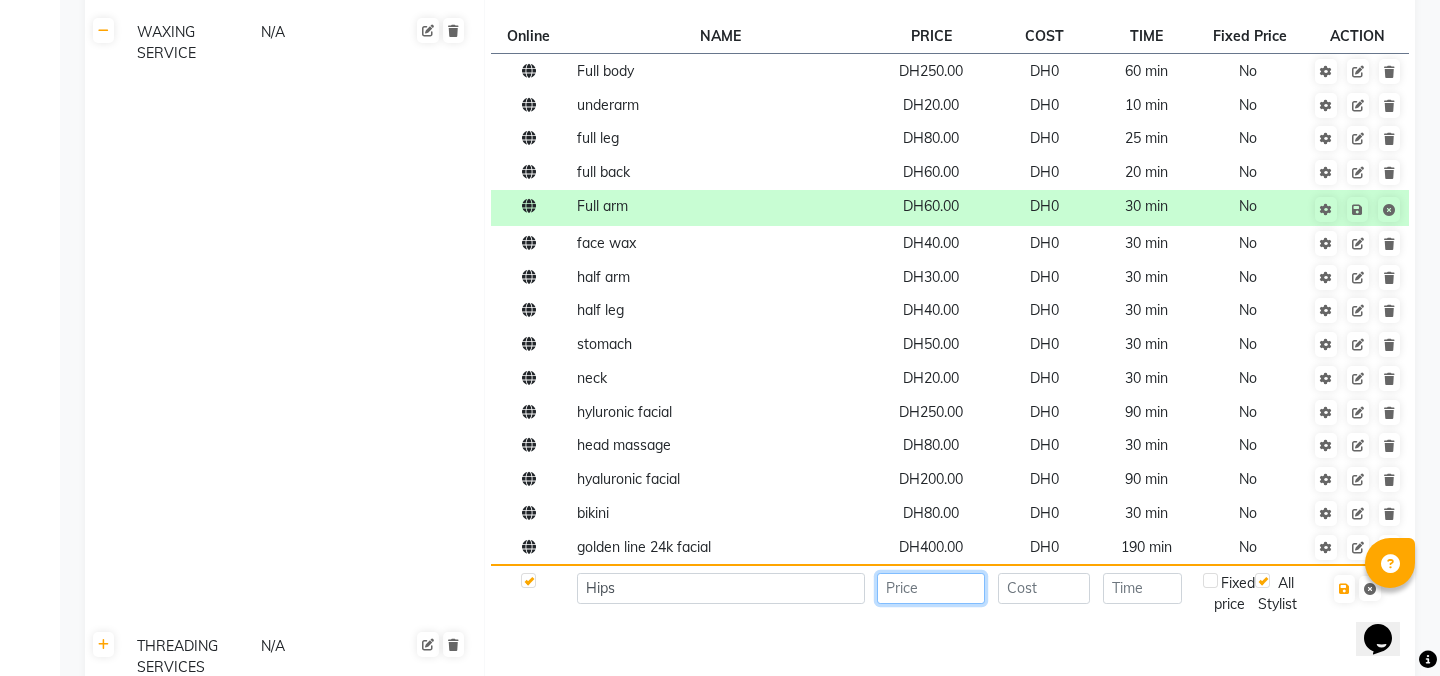 click 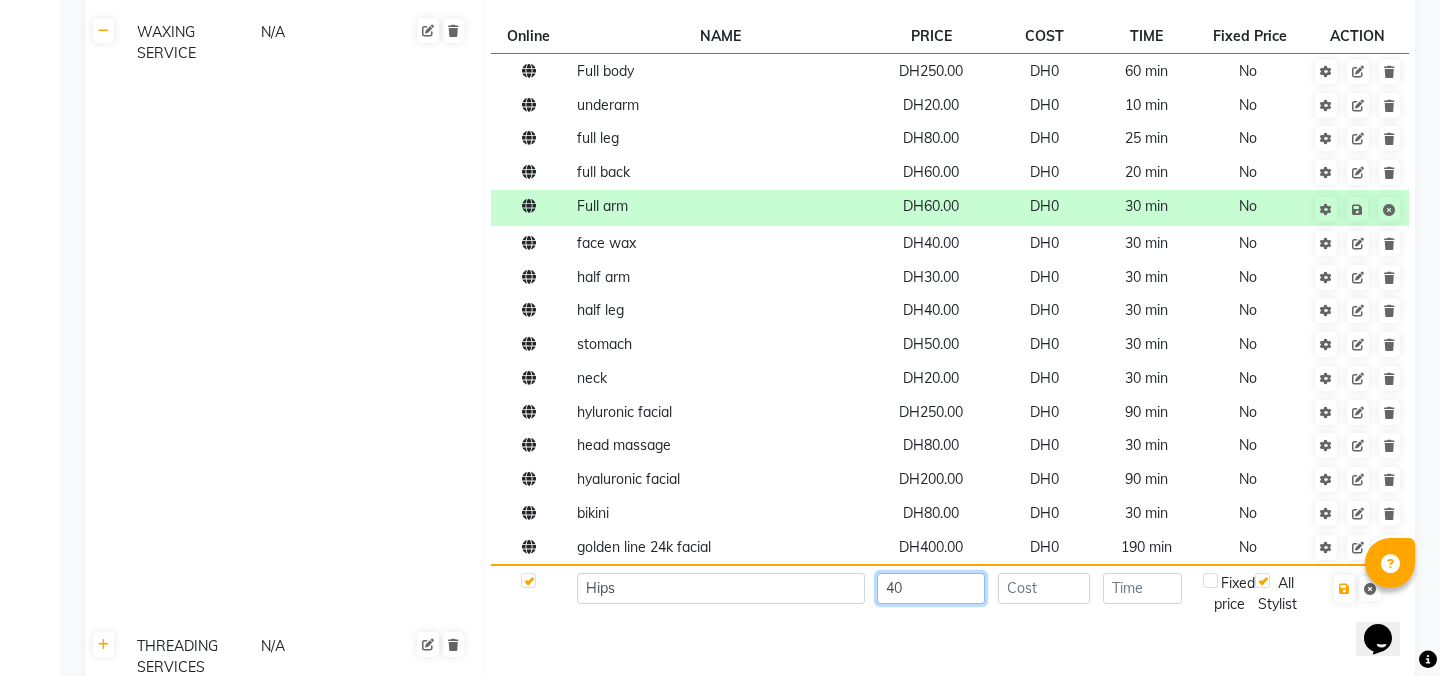 type on "40" 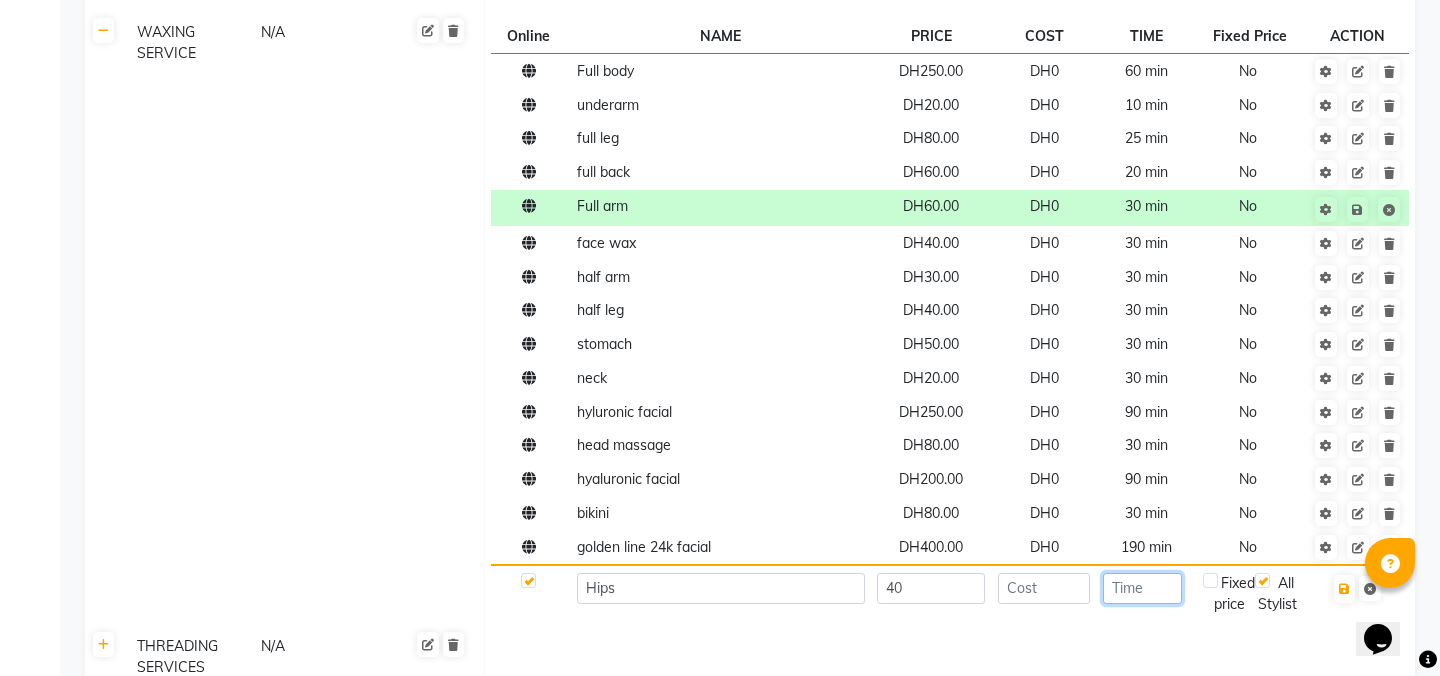 click 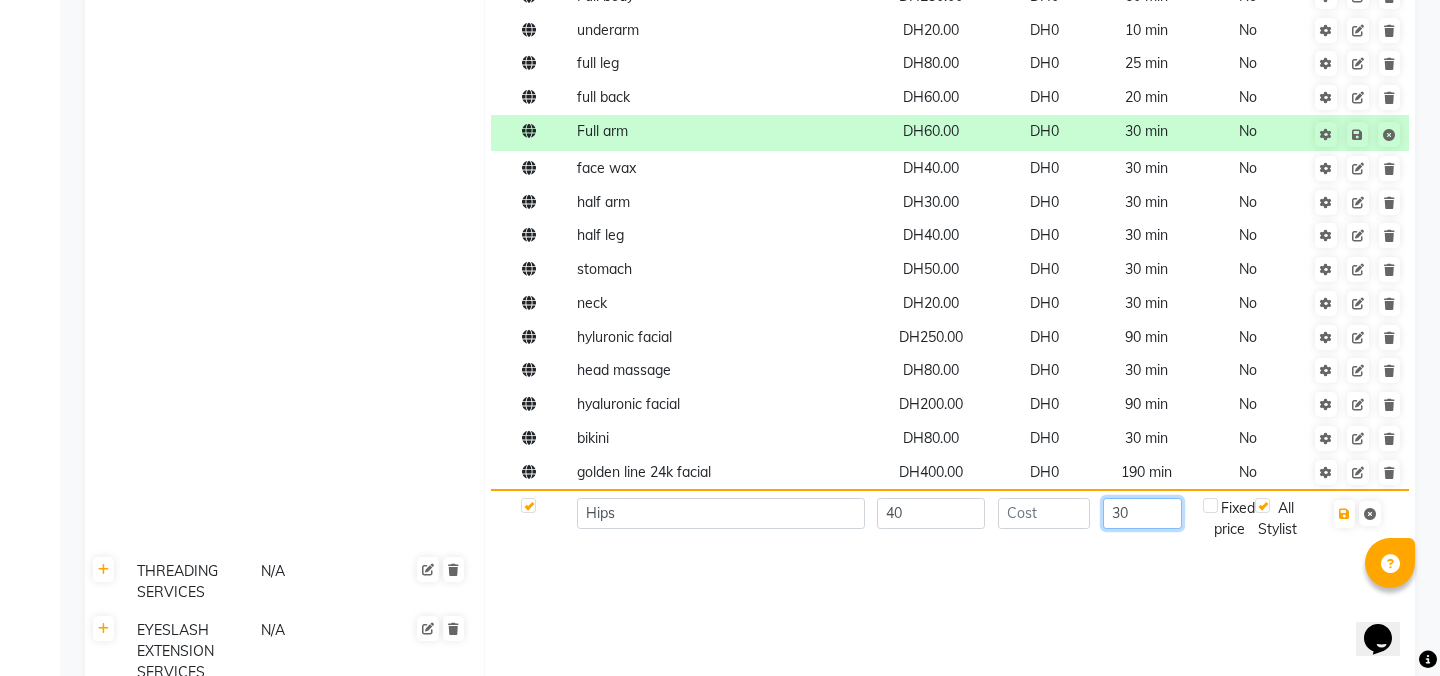 scroll, scrollTop: 1261, scrollLeft: 0, axis: vertical 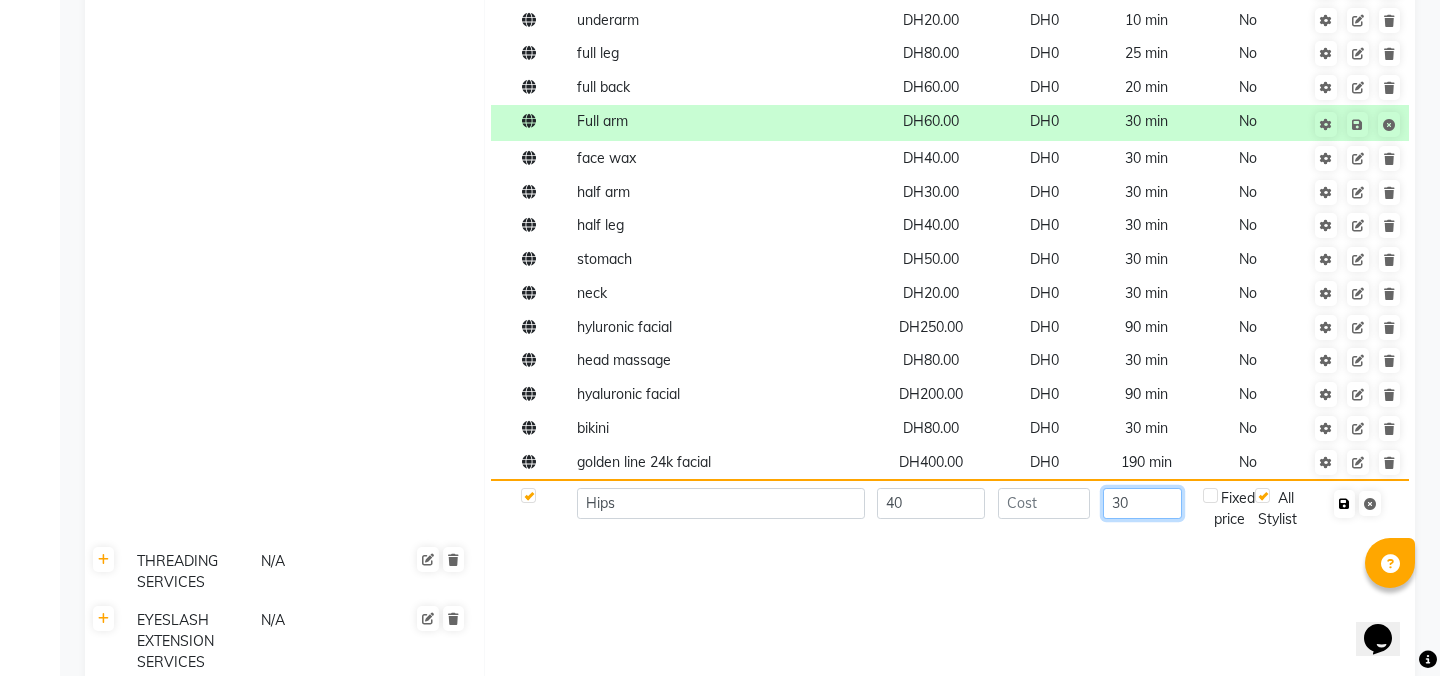type on "30" 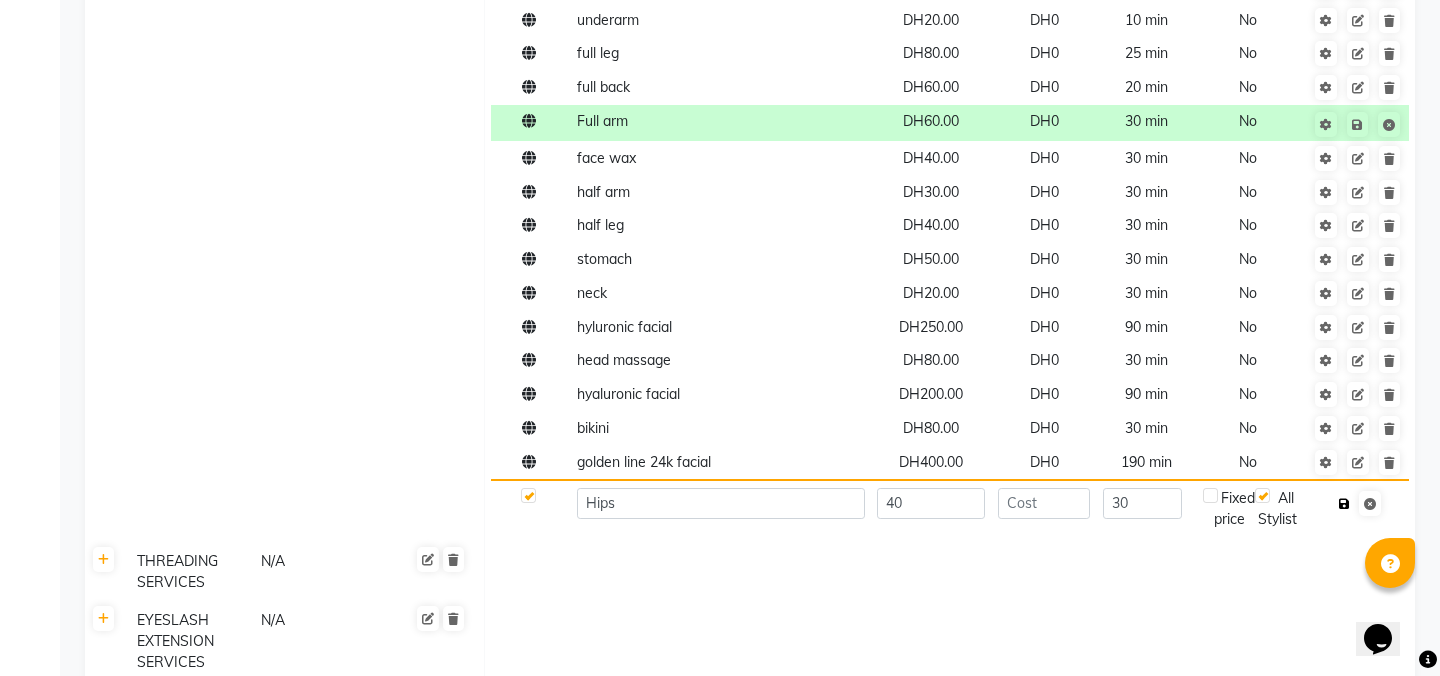 click at bounding box center (1344, 504) 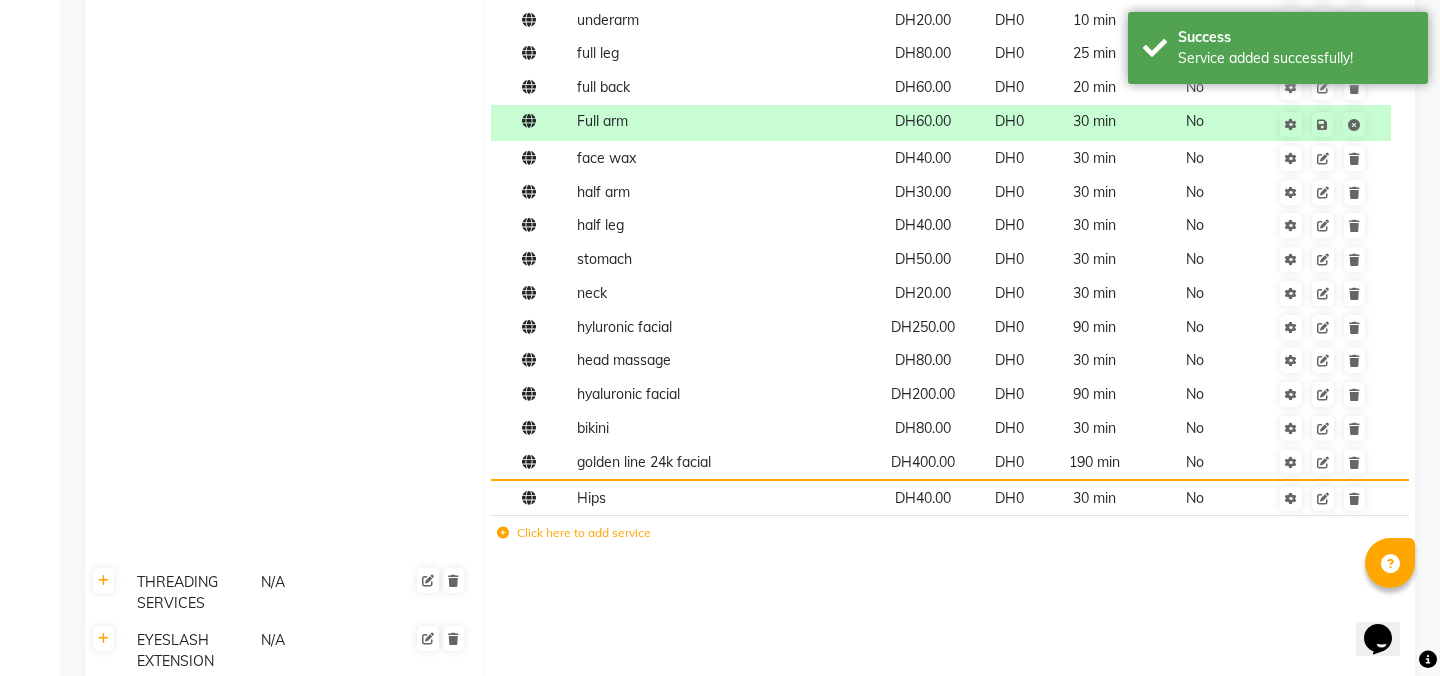 click on "Click here to add service" 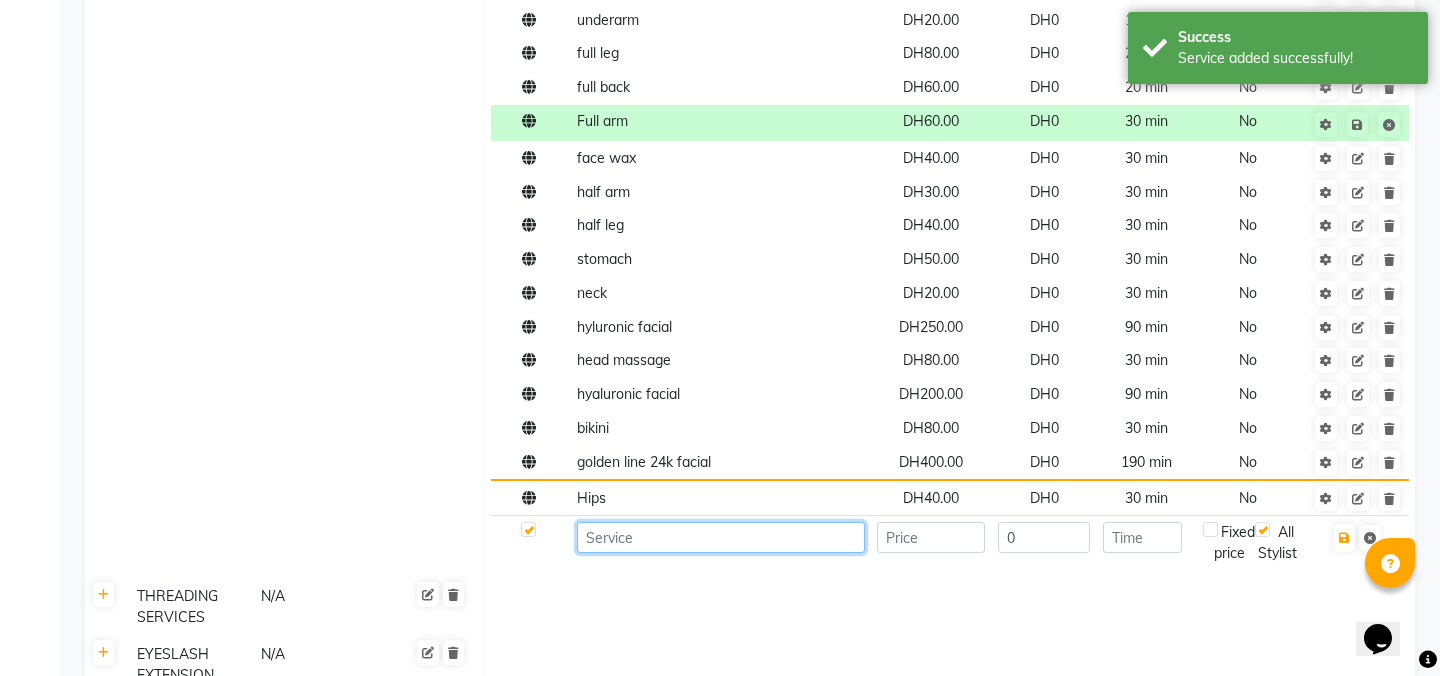 click 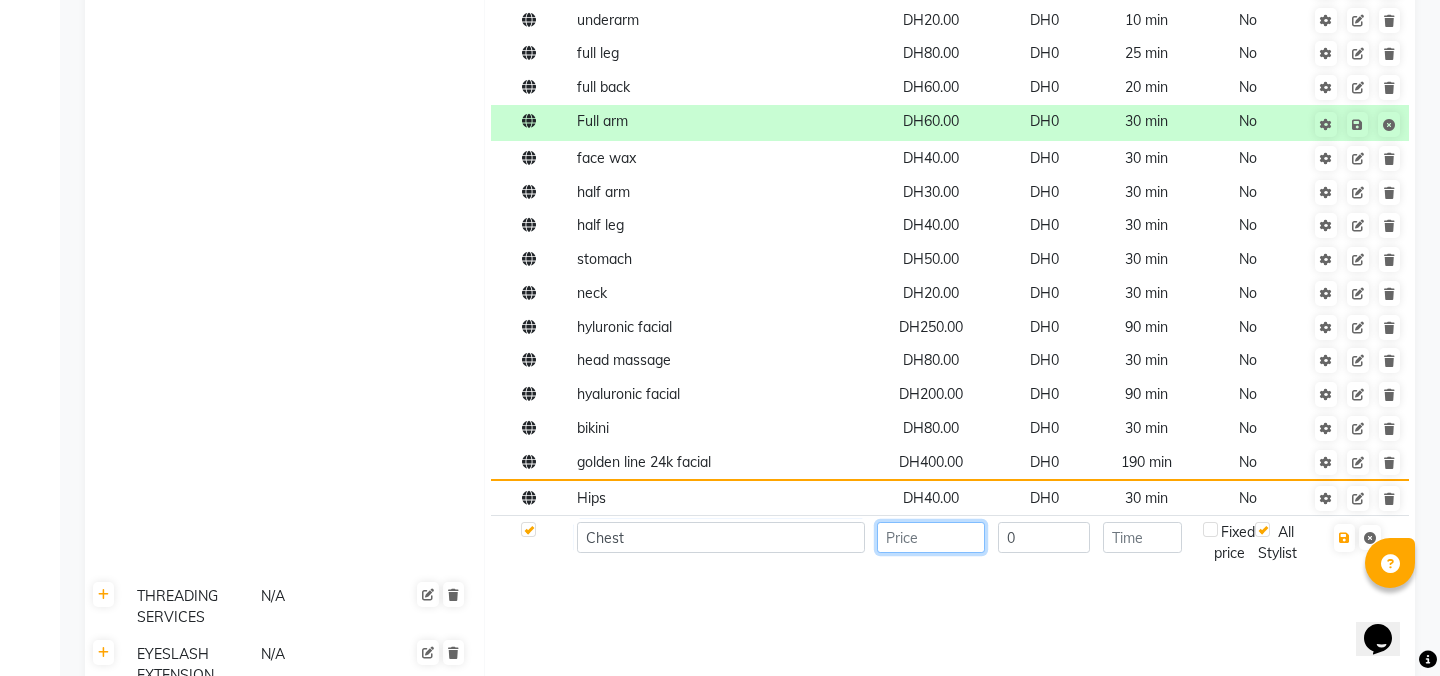 click 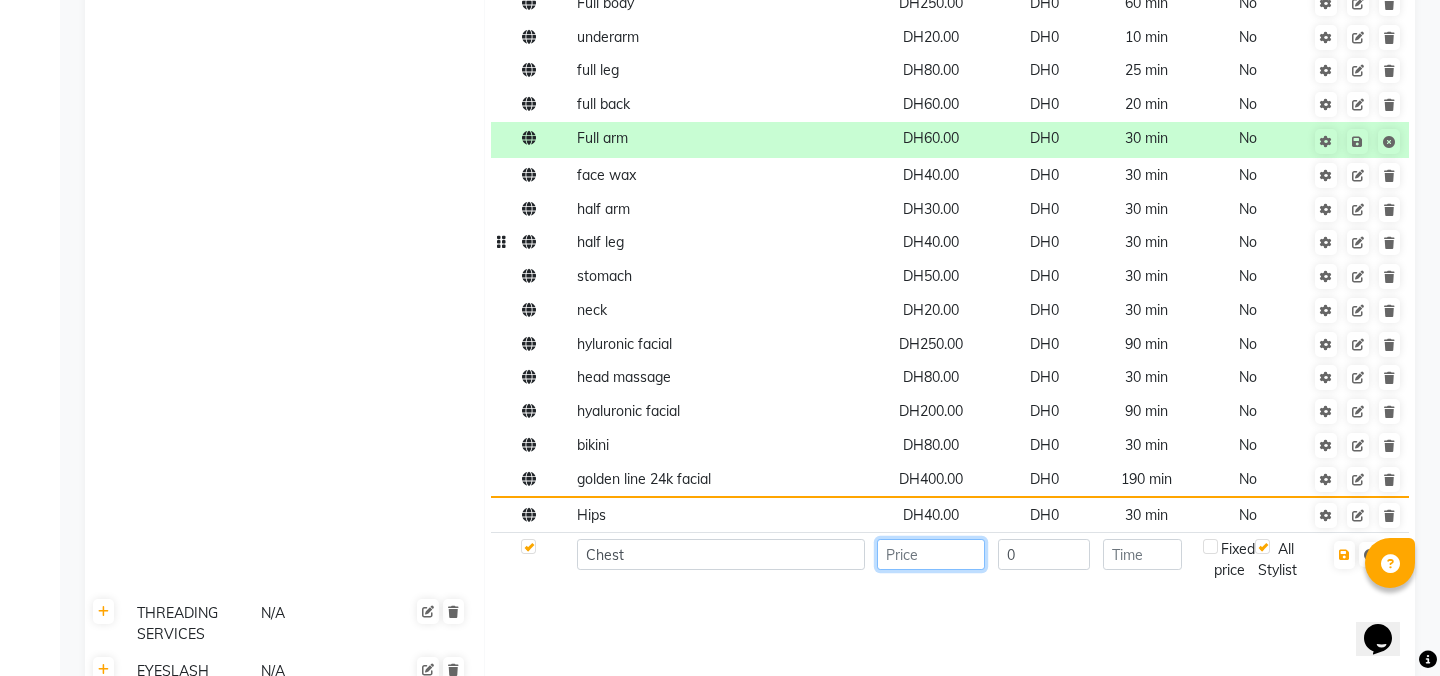 scroll, scrollTop: 1256, scrollLeft: 0, axis: vertical 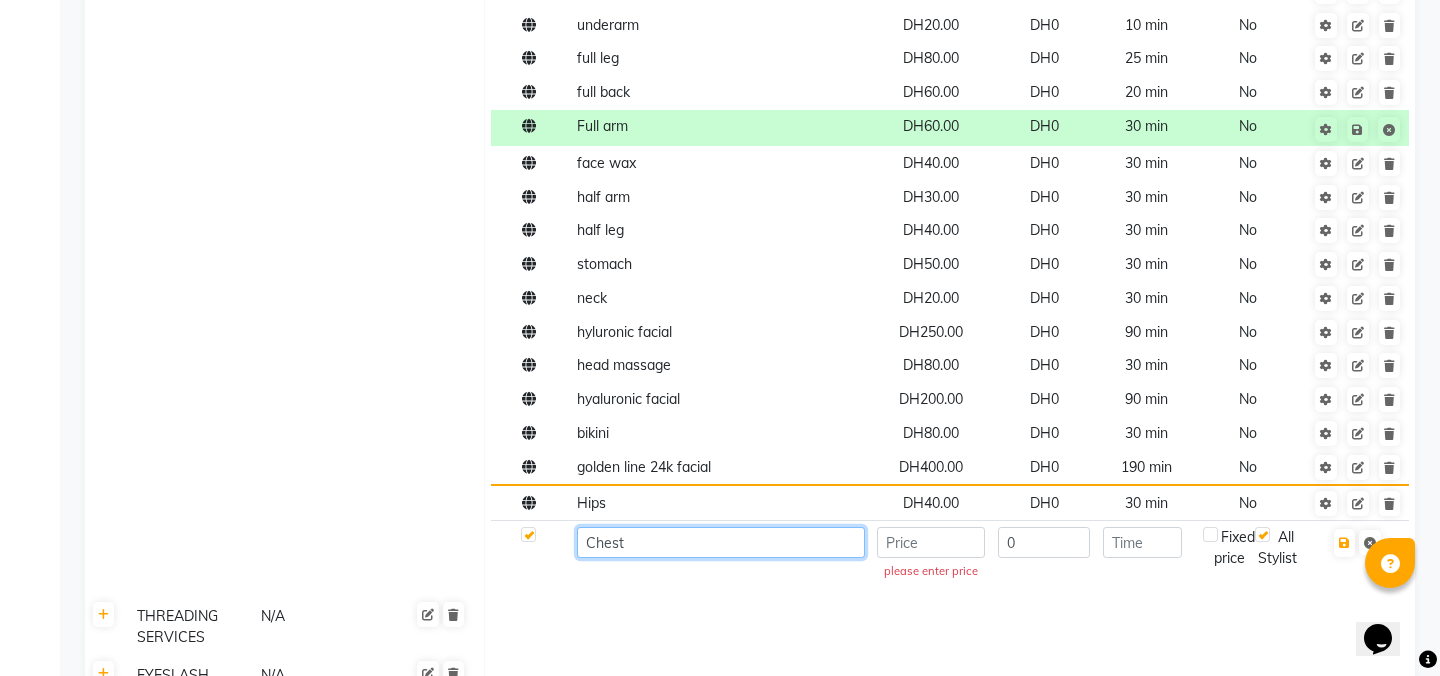 click on "Chest" 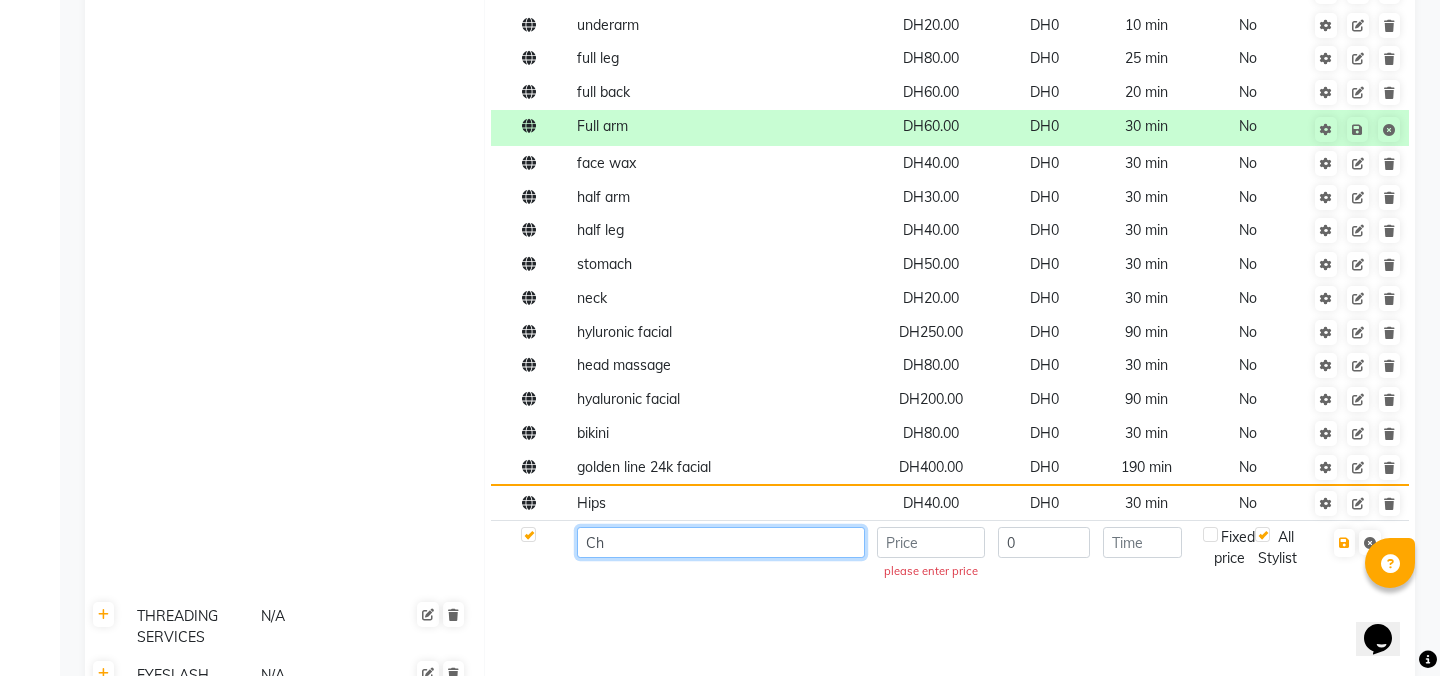 type on "C" 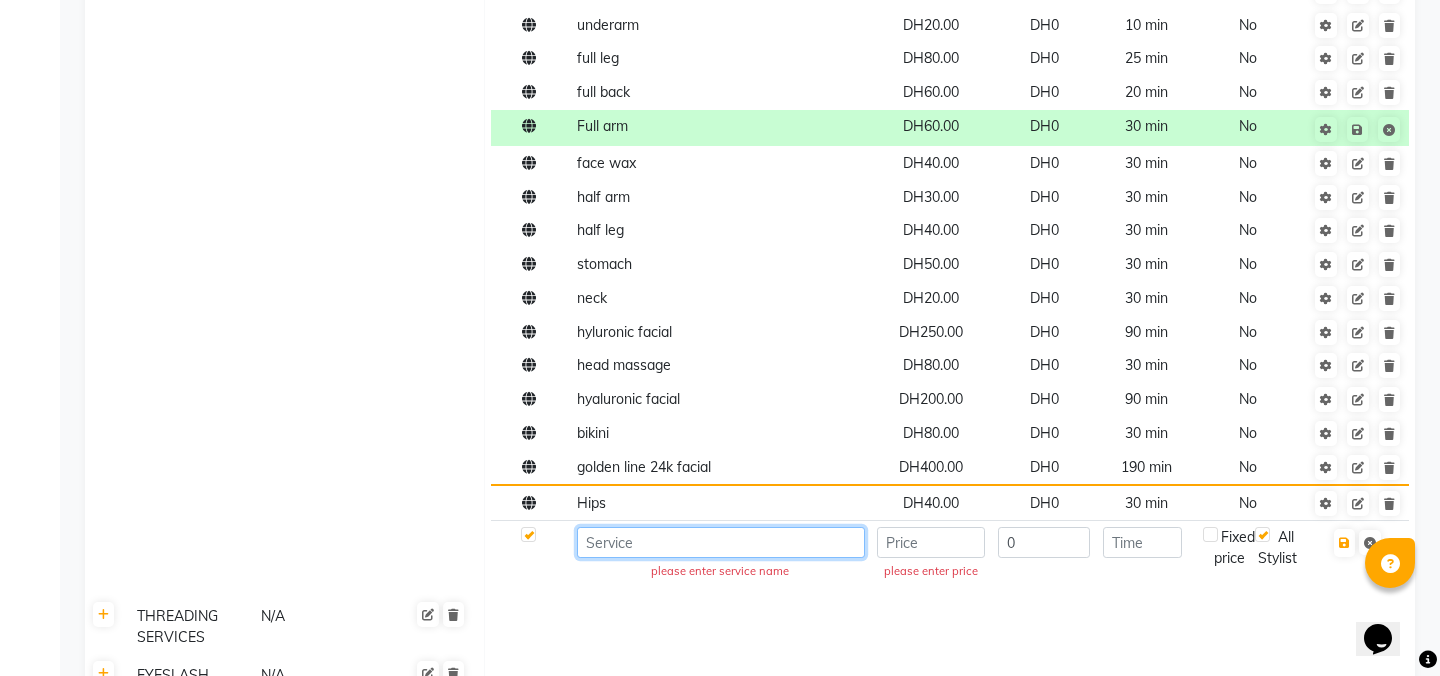 type 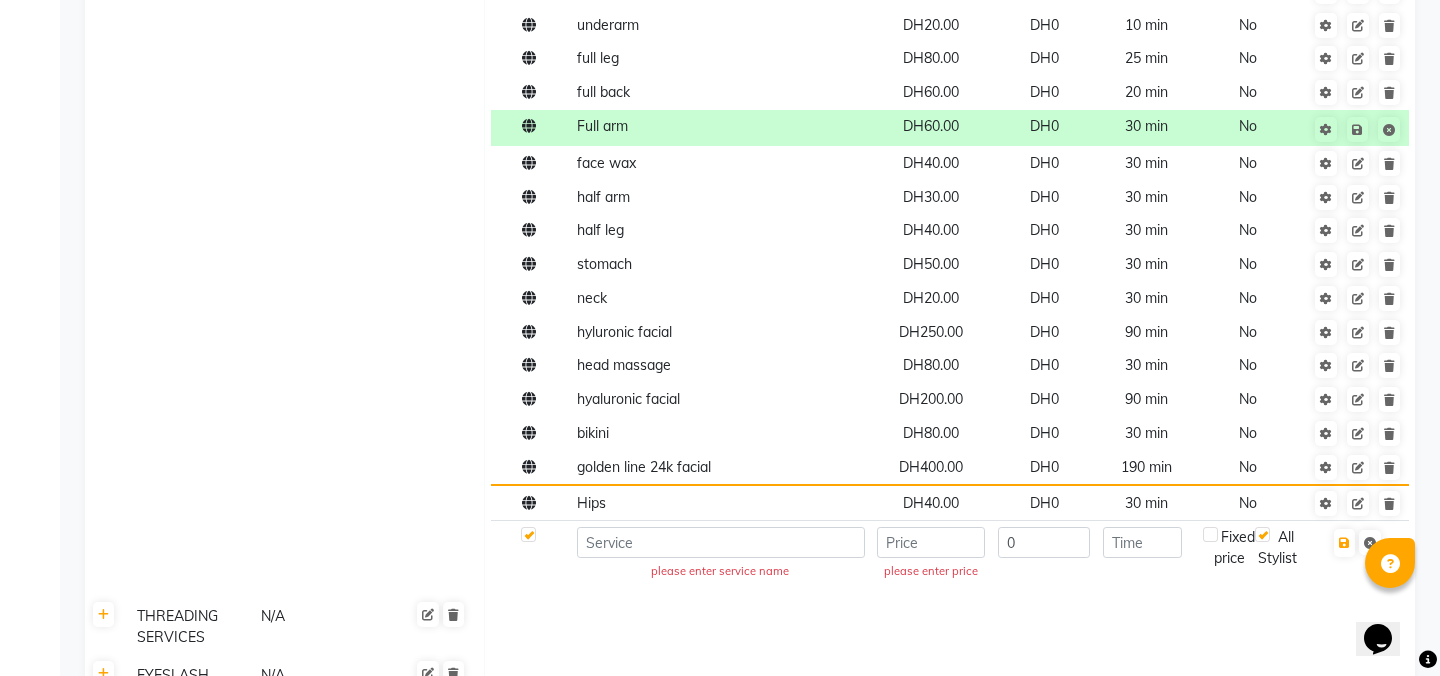 click on "WAXING SERVICE N/A" 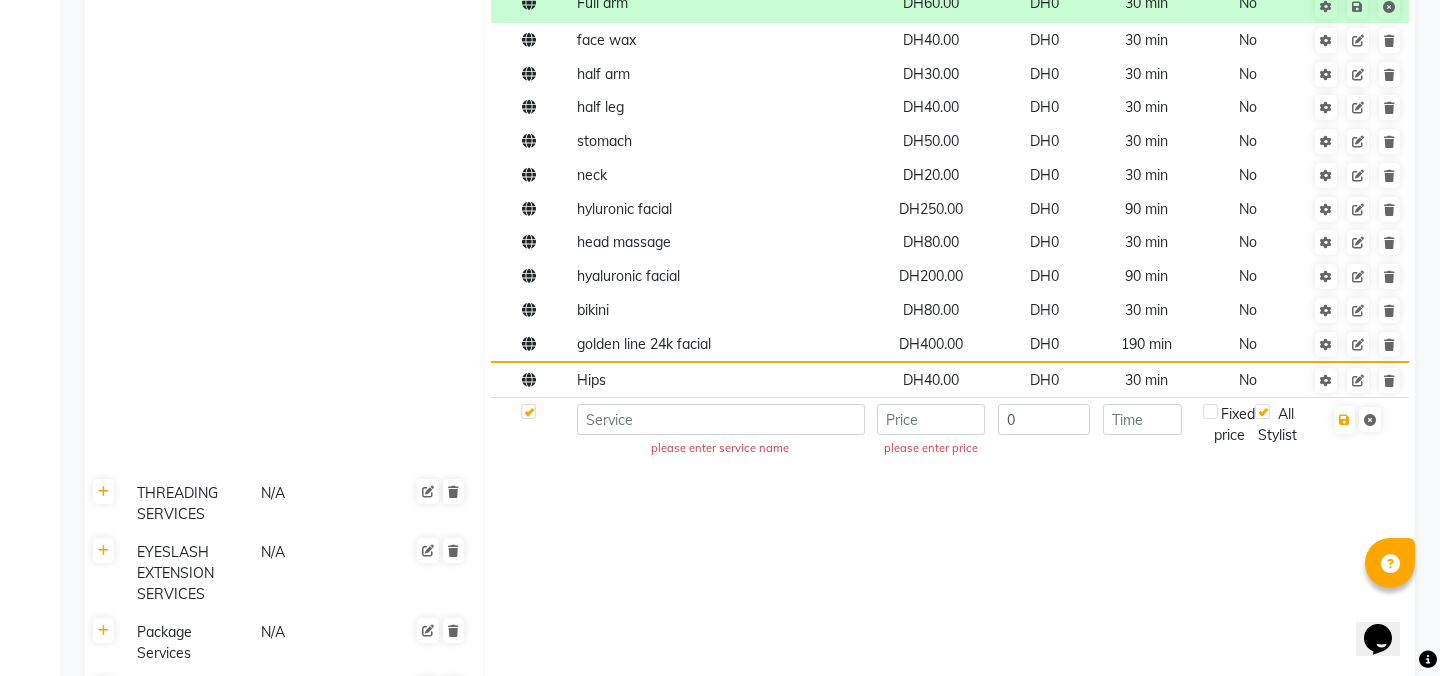 scroll, scrollTop: 1378, scrollLeft: 0, axis: vertical 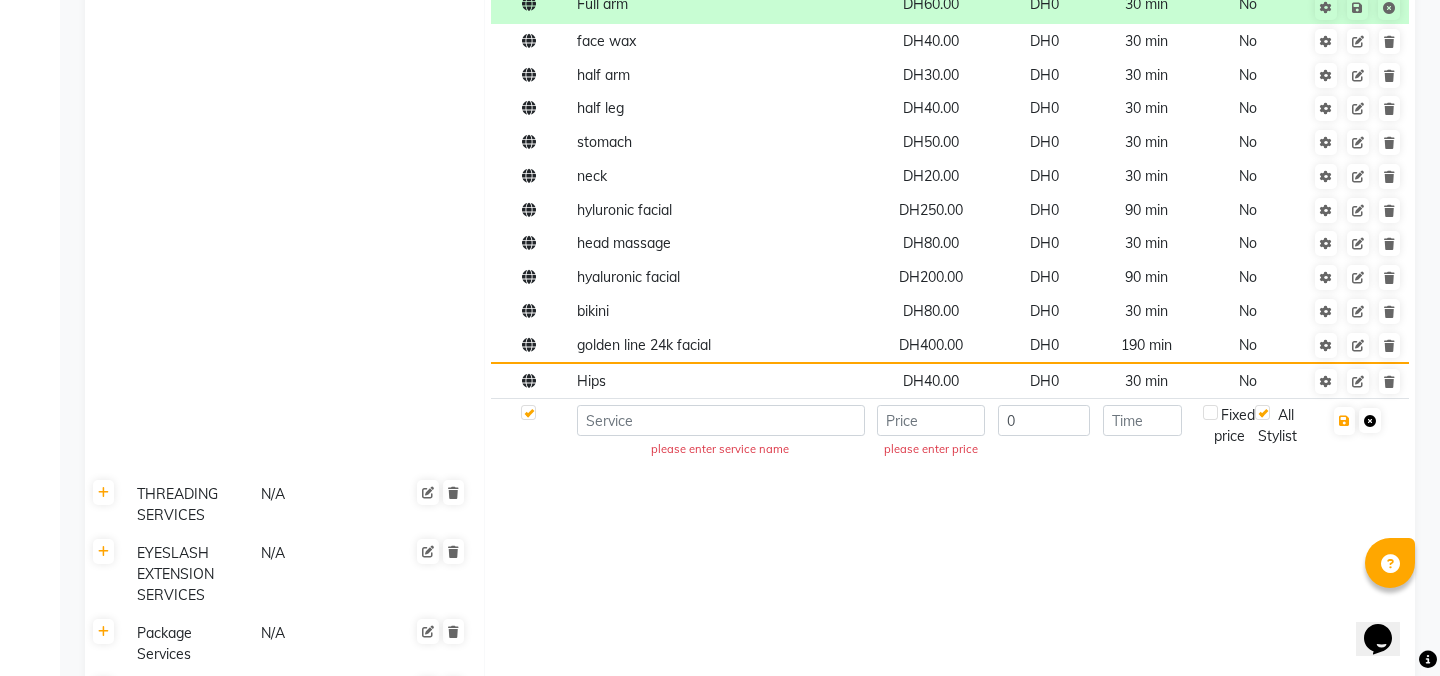 click at bounding box center (1370, 421) 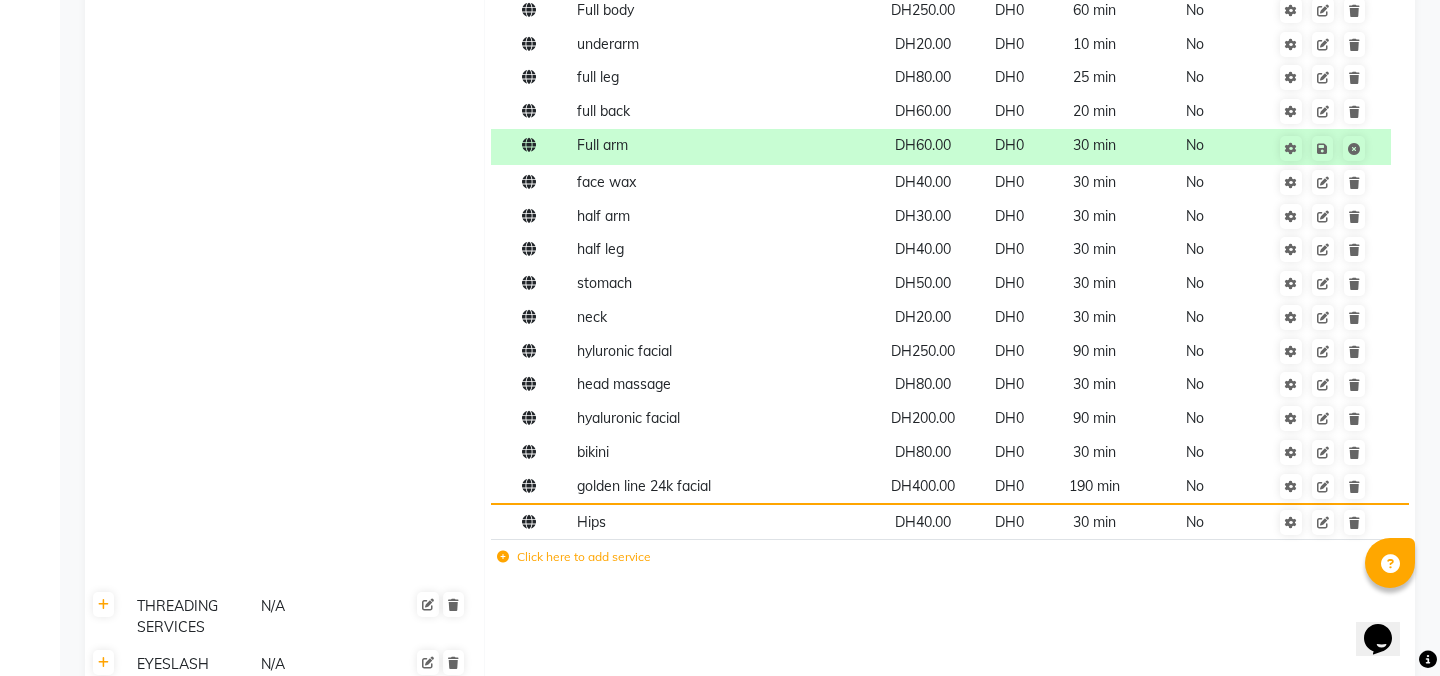 scroll, scrollTop: 1225, scrollLeft: 0, axis: vertical 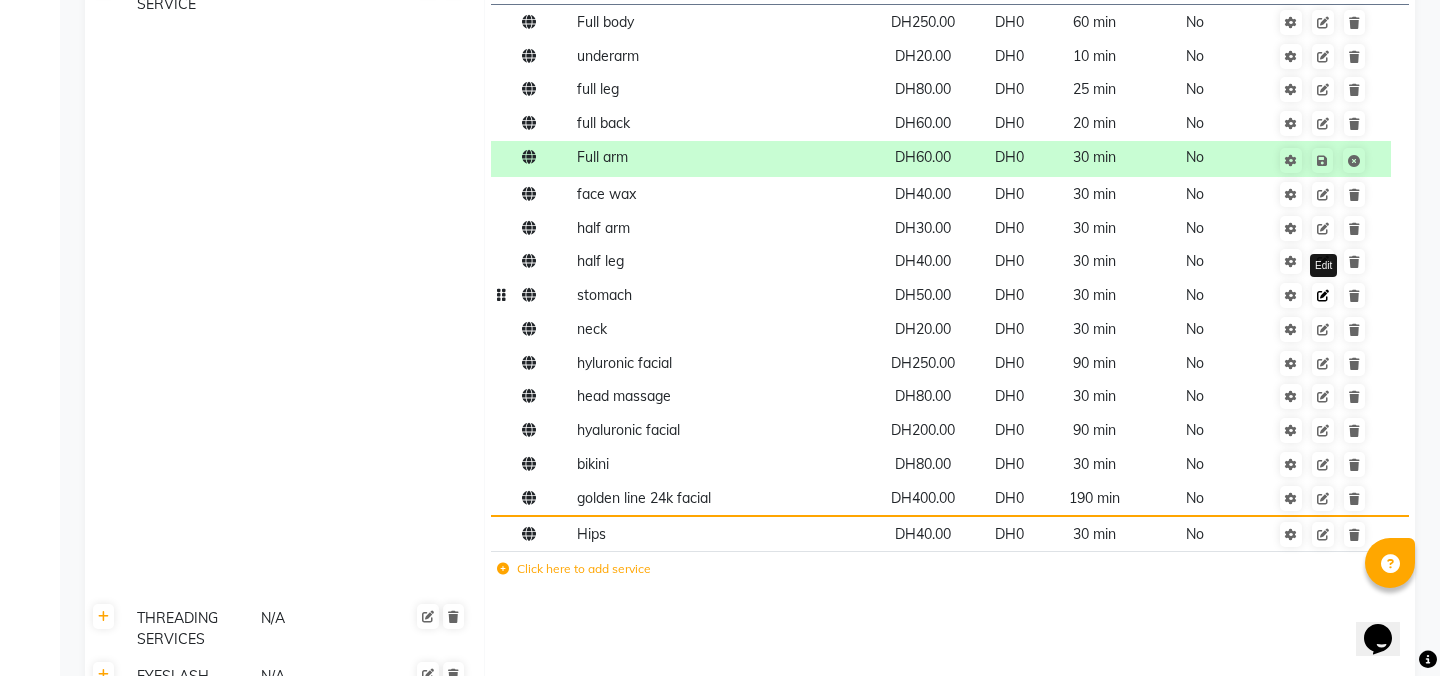 click 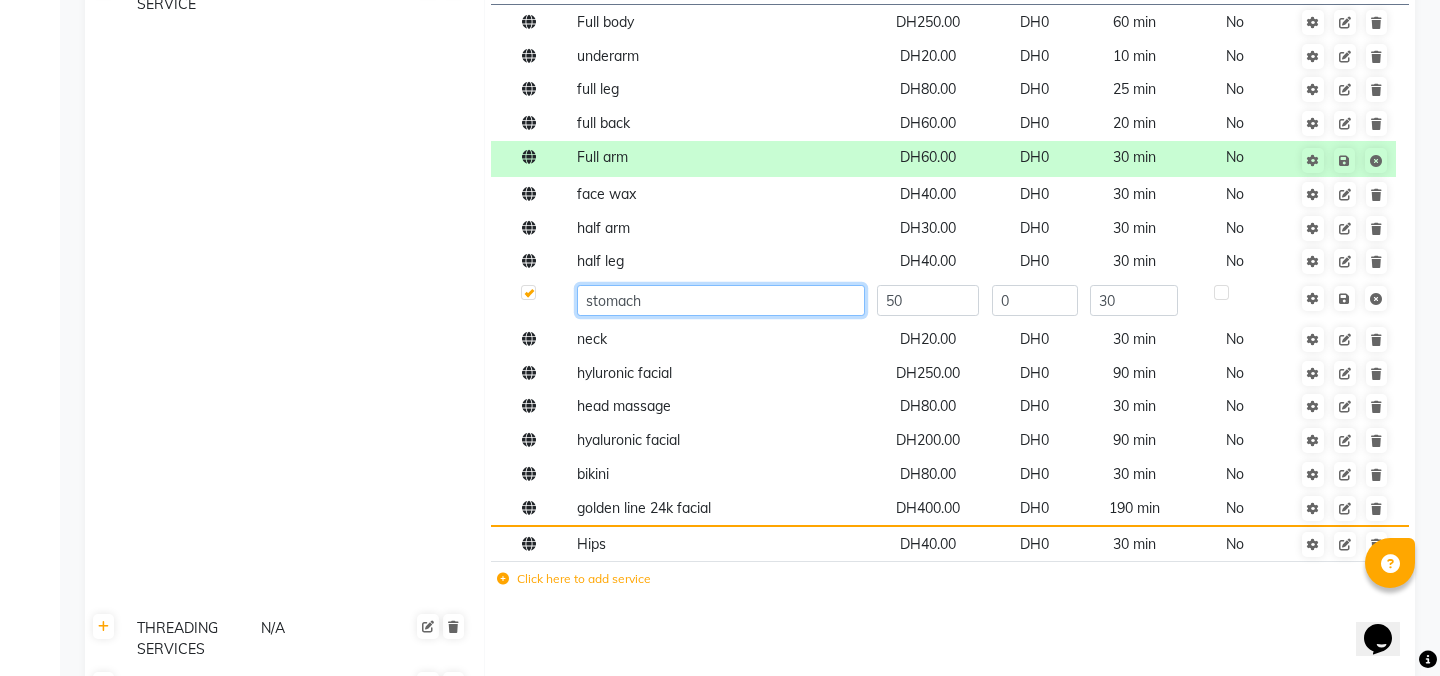 click on "stomach" 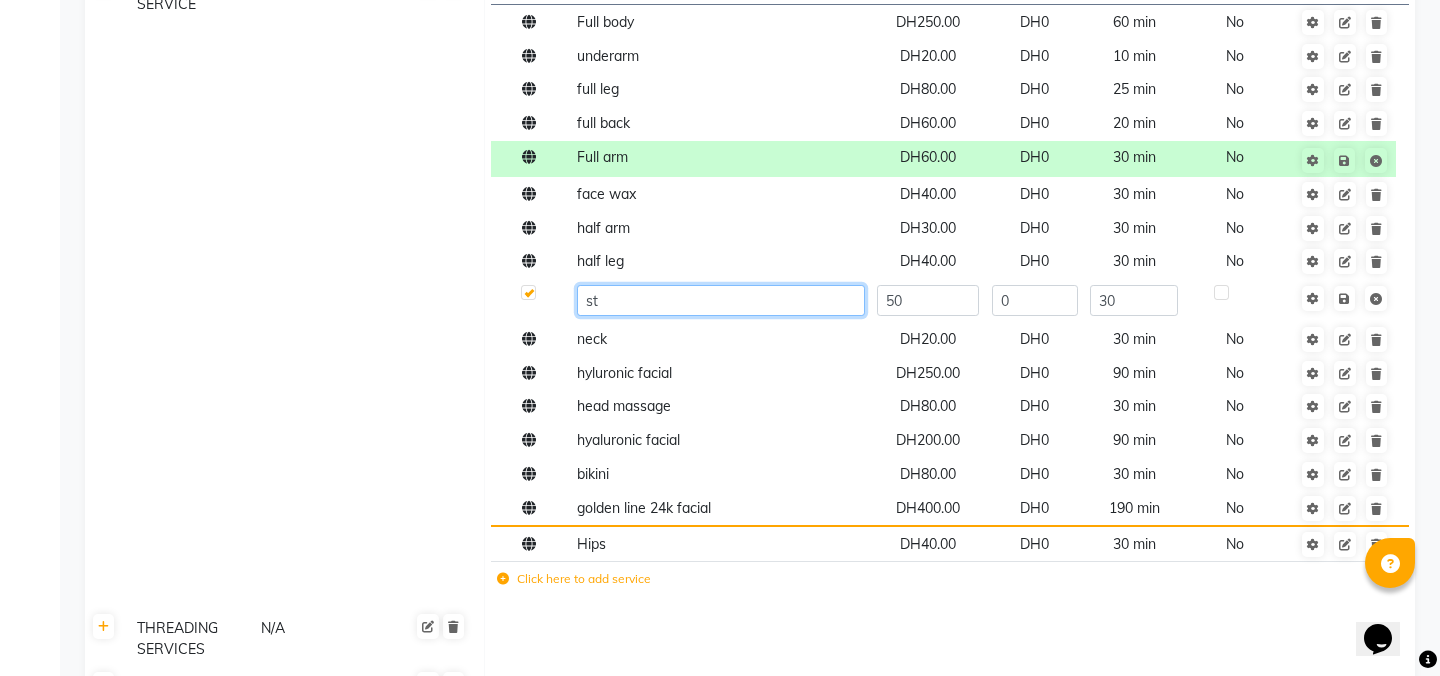 type on "s" 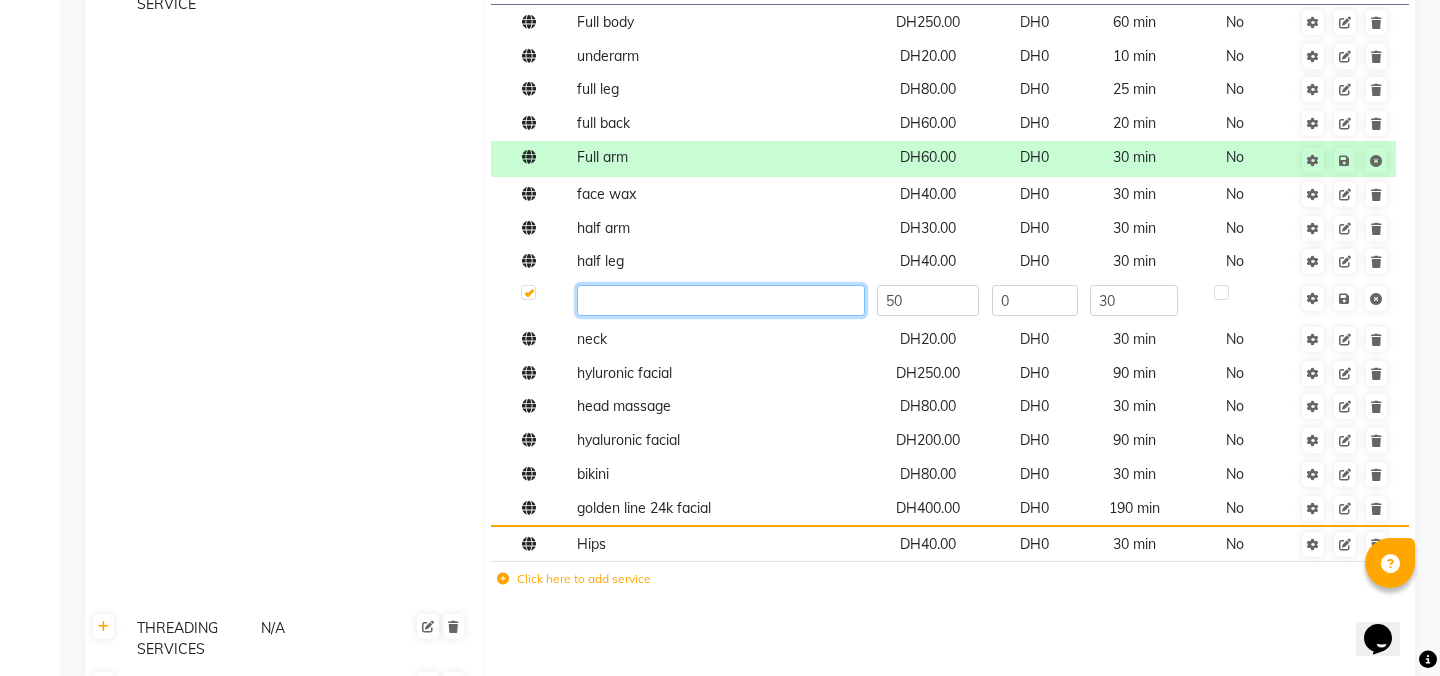 type on "b" 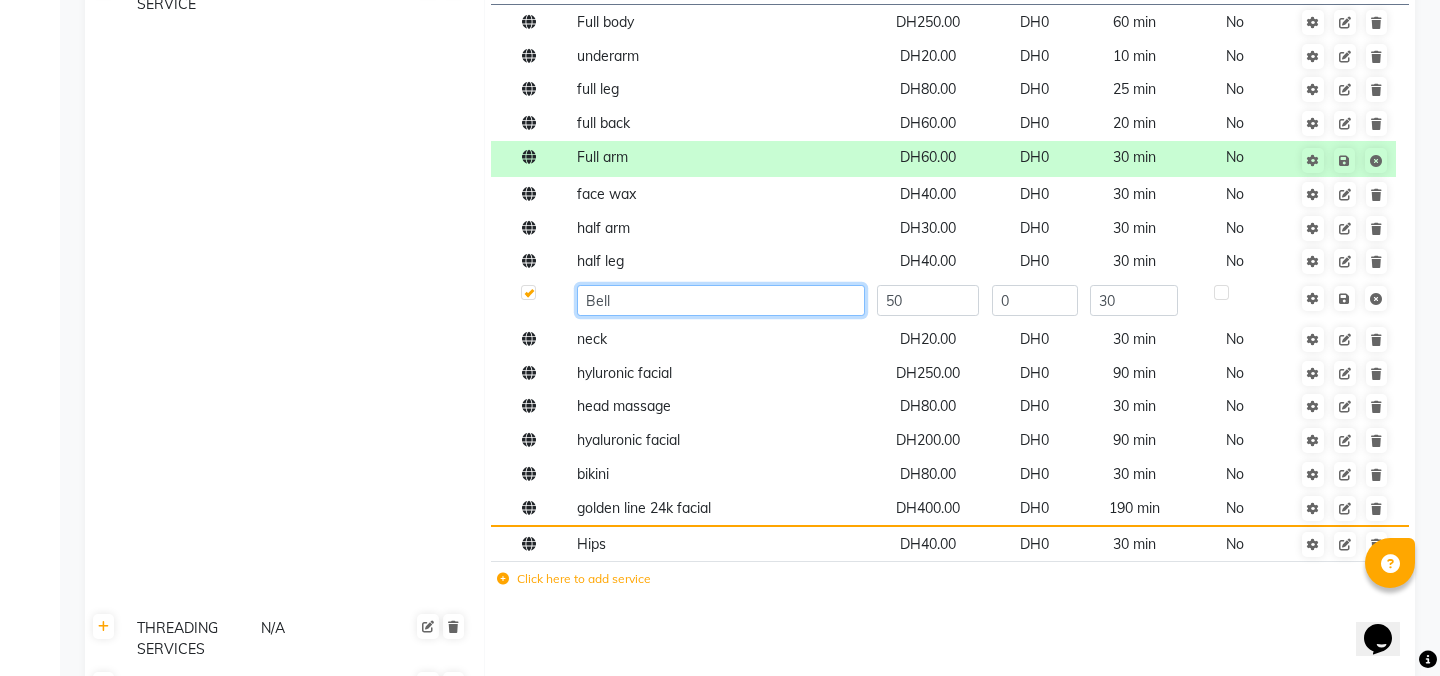type on "Belly" 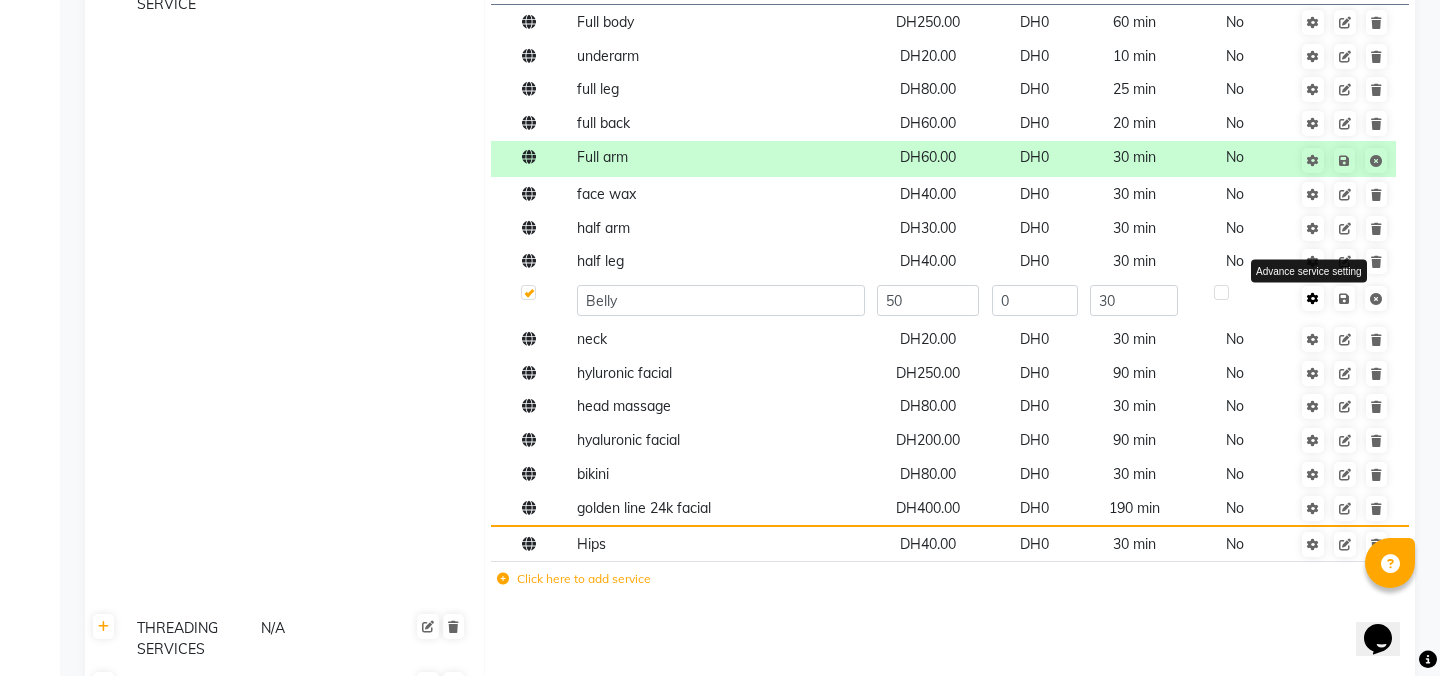 click on "Advance service setting" 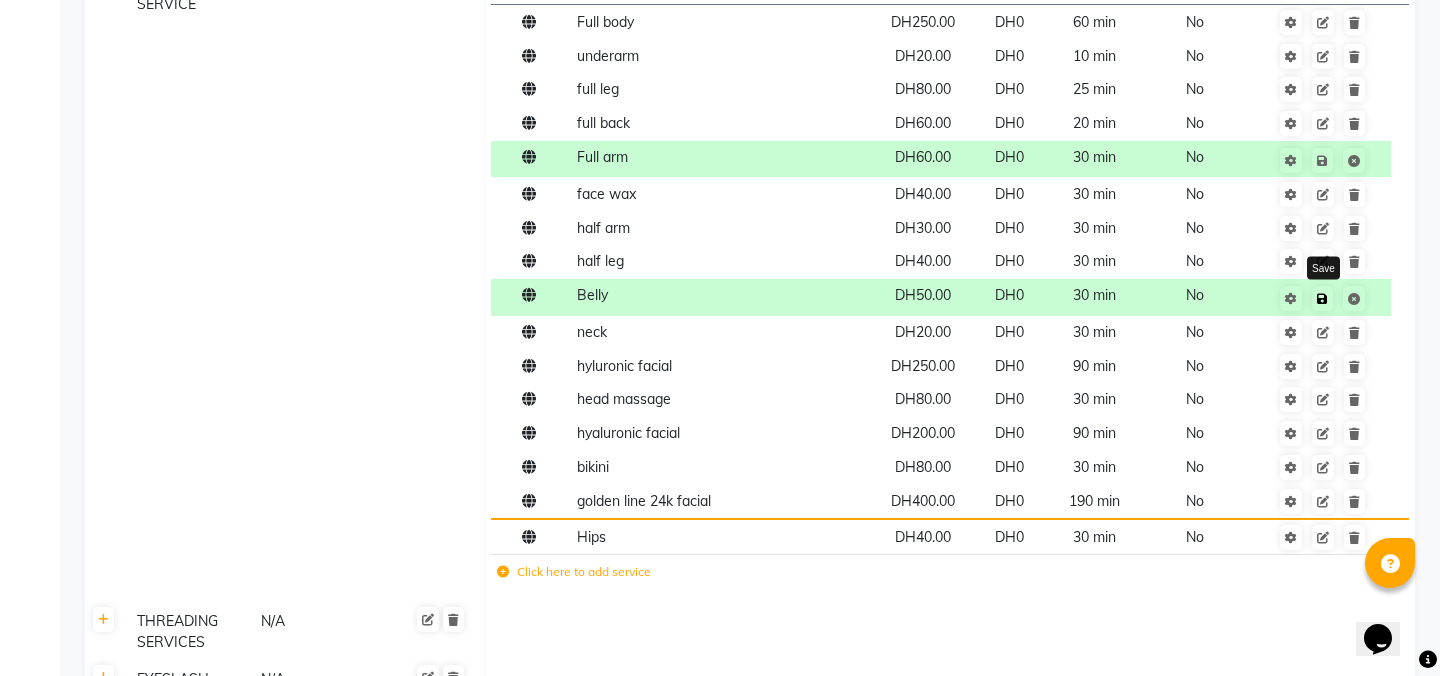 click 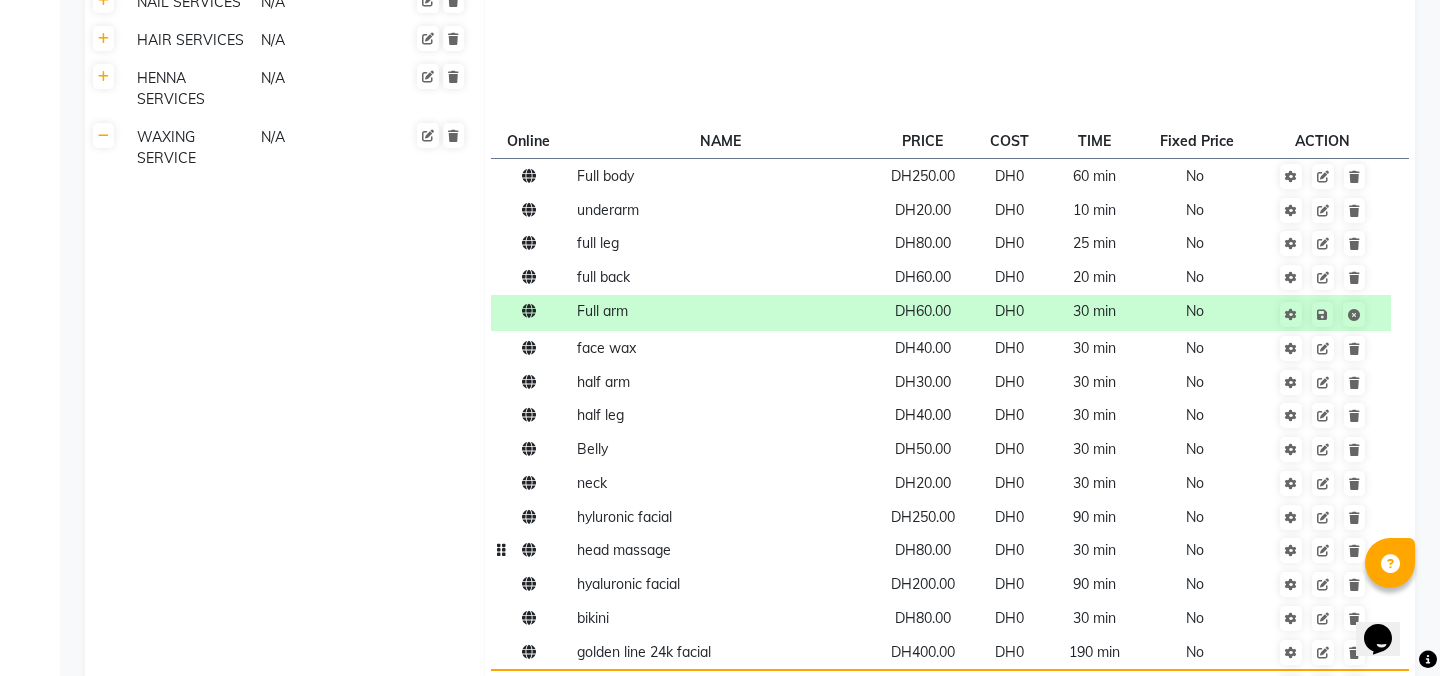 scroll, scrollTop: 979, scrollLeft: 0, axis: vertical 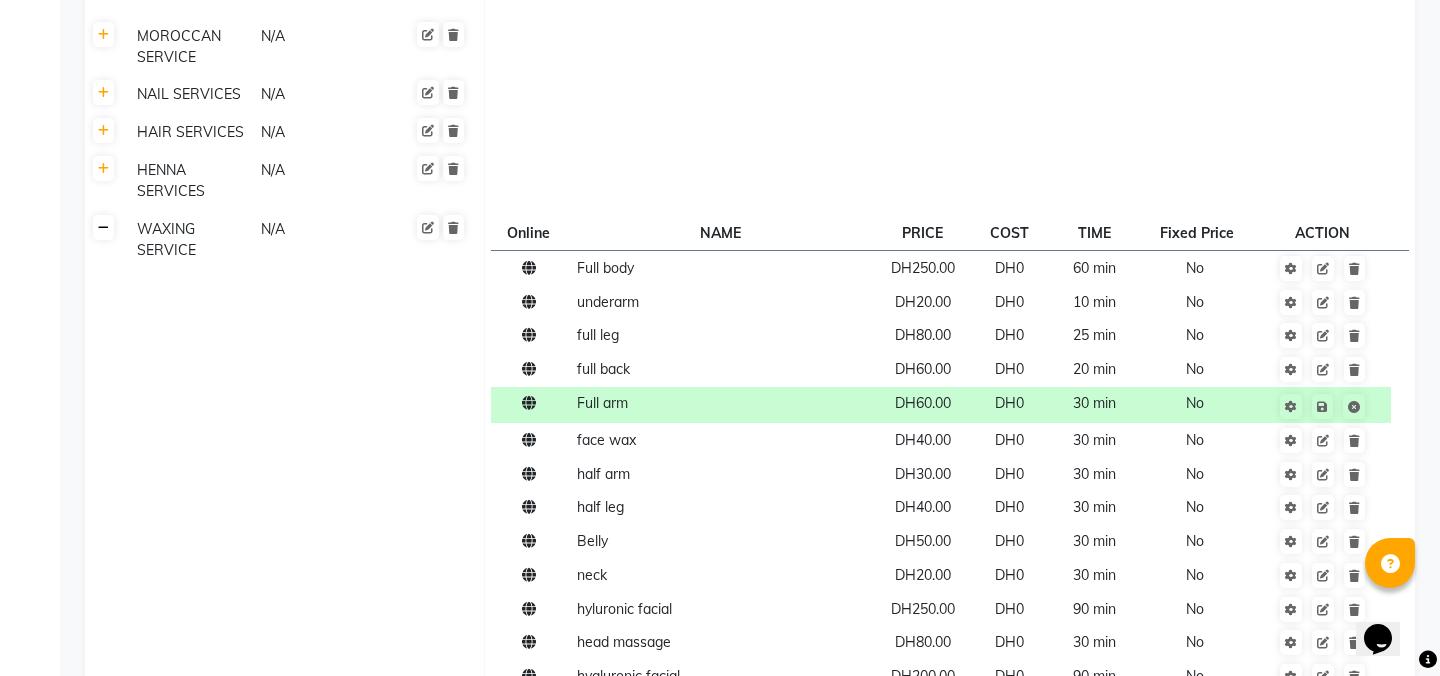 click 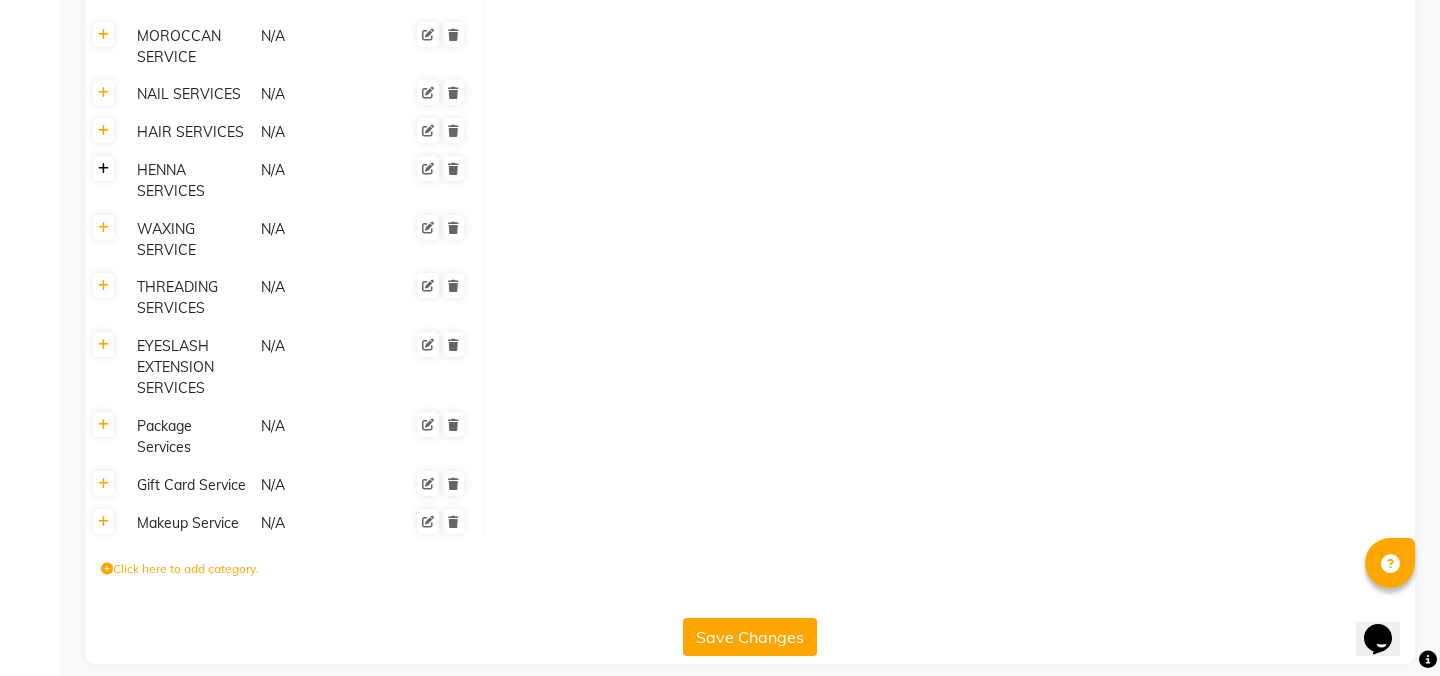 click 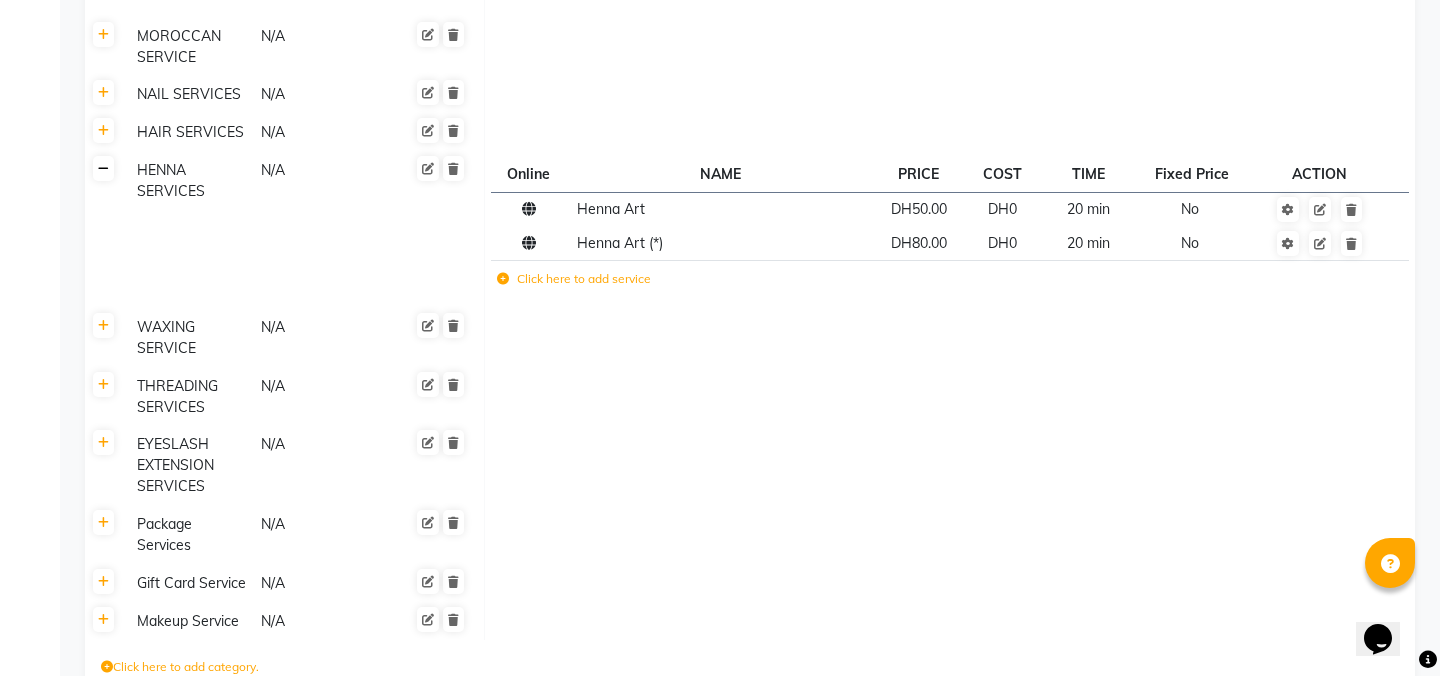 click 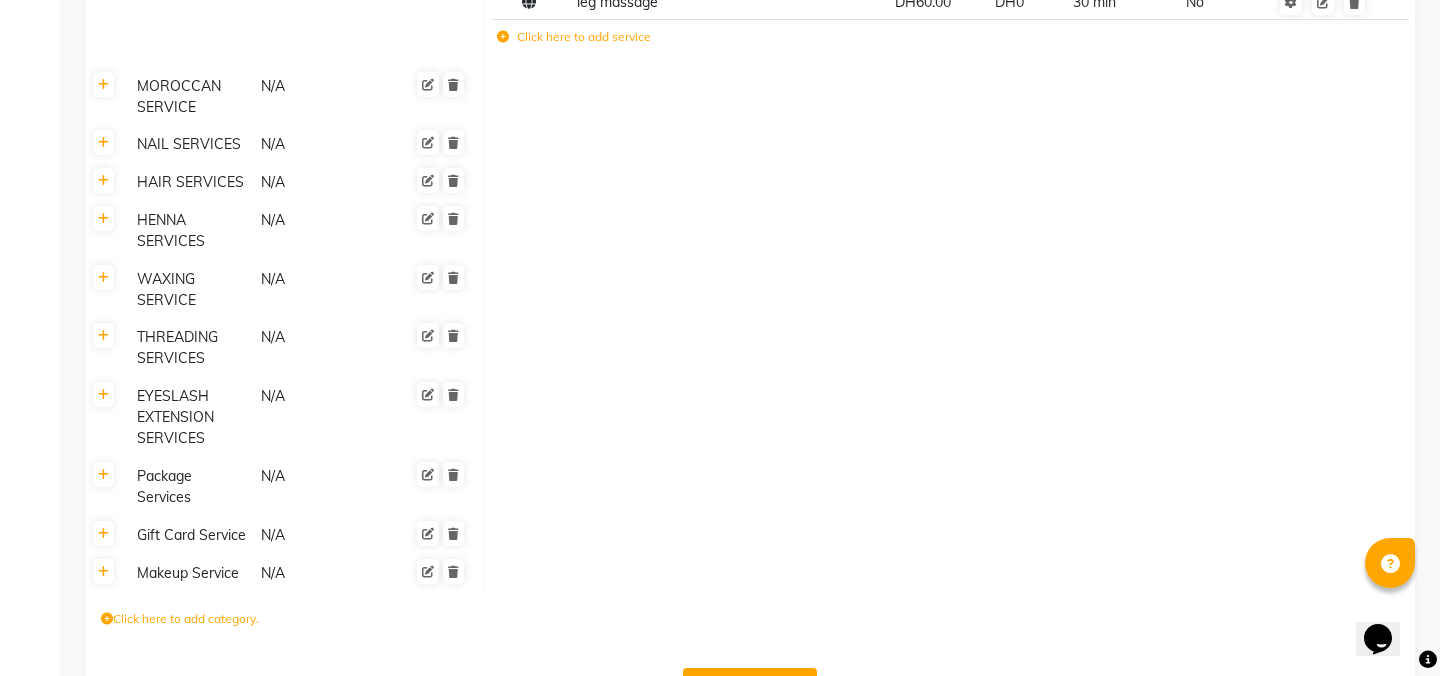 scroll, scrollTop: 928, scrollLeft: 0, axis: vertical 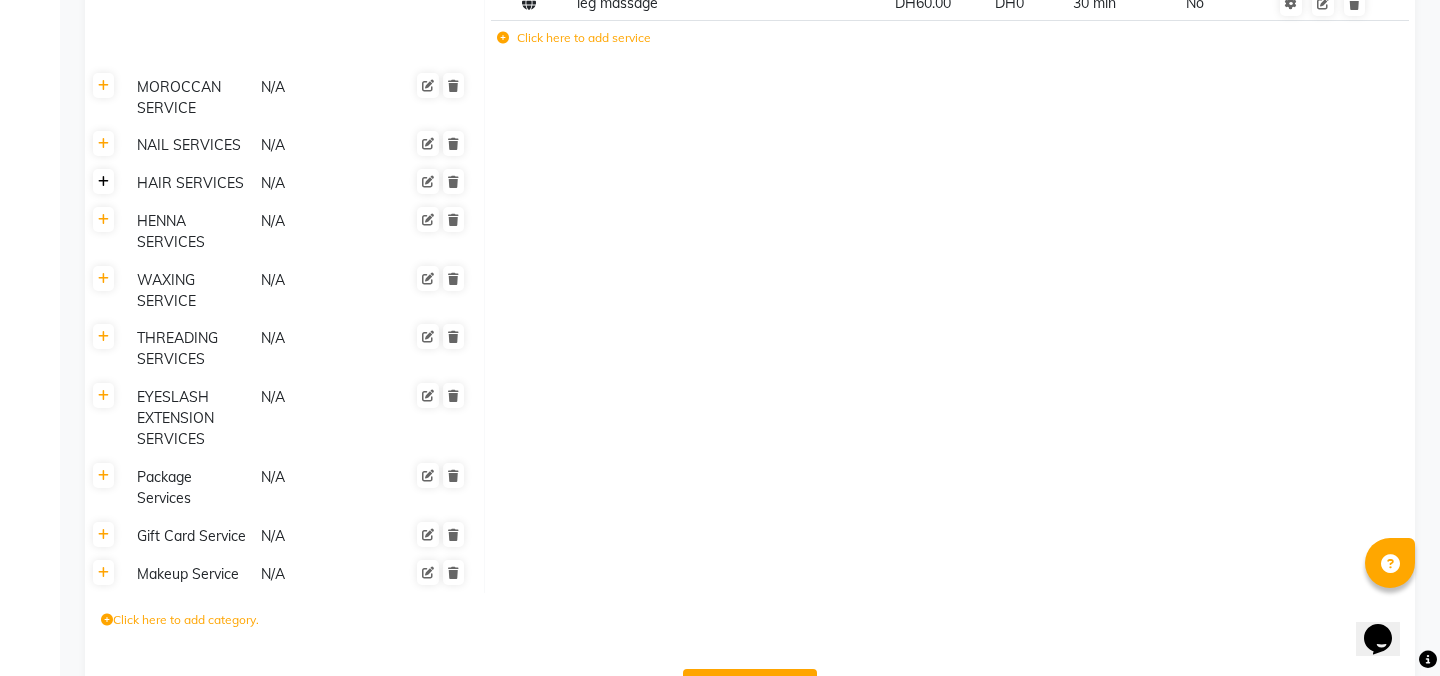 click 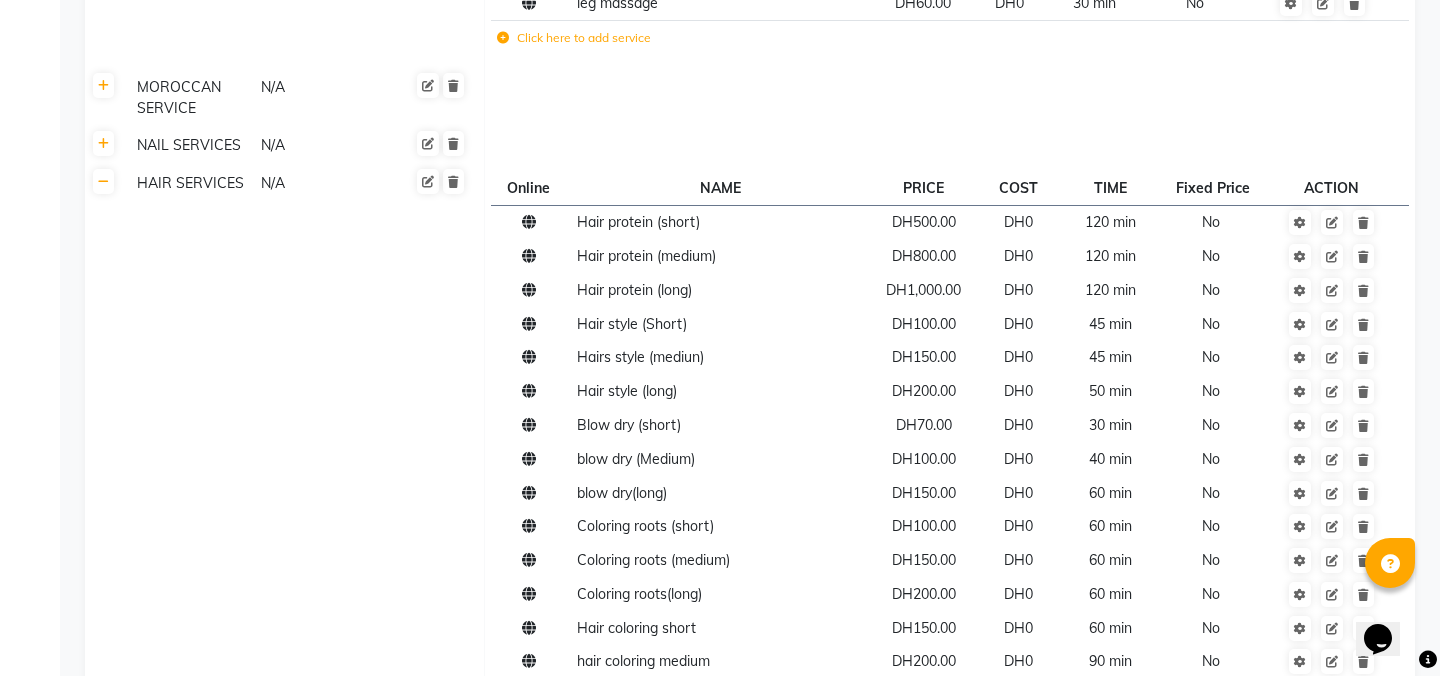 scroll, scrollTop: 929, scrollLeft: 0, axis: vertical 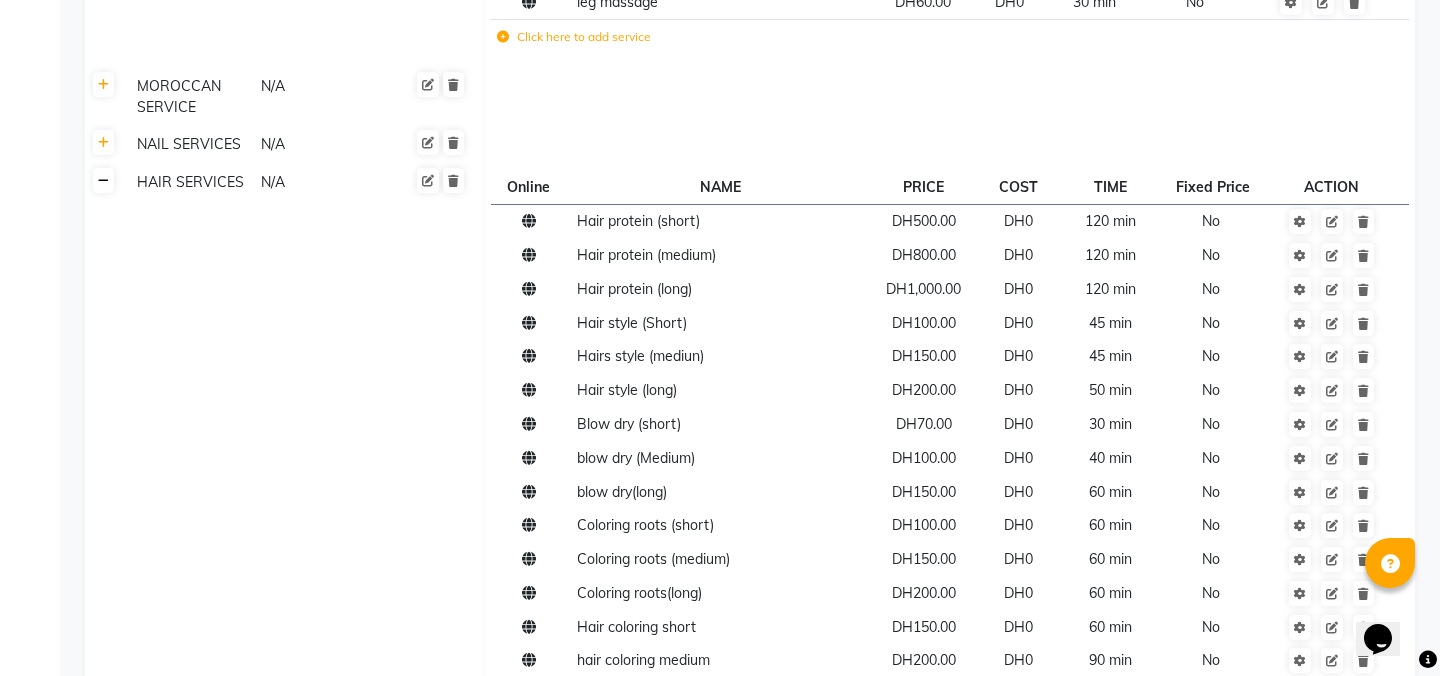 click 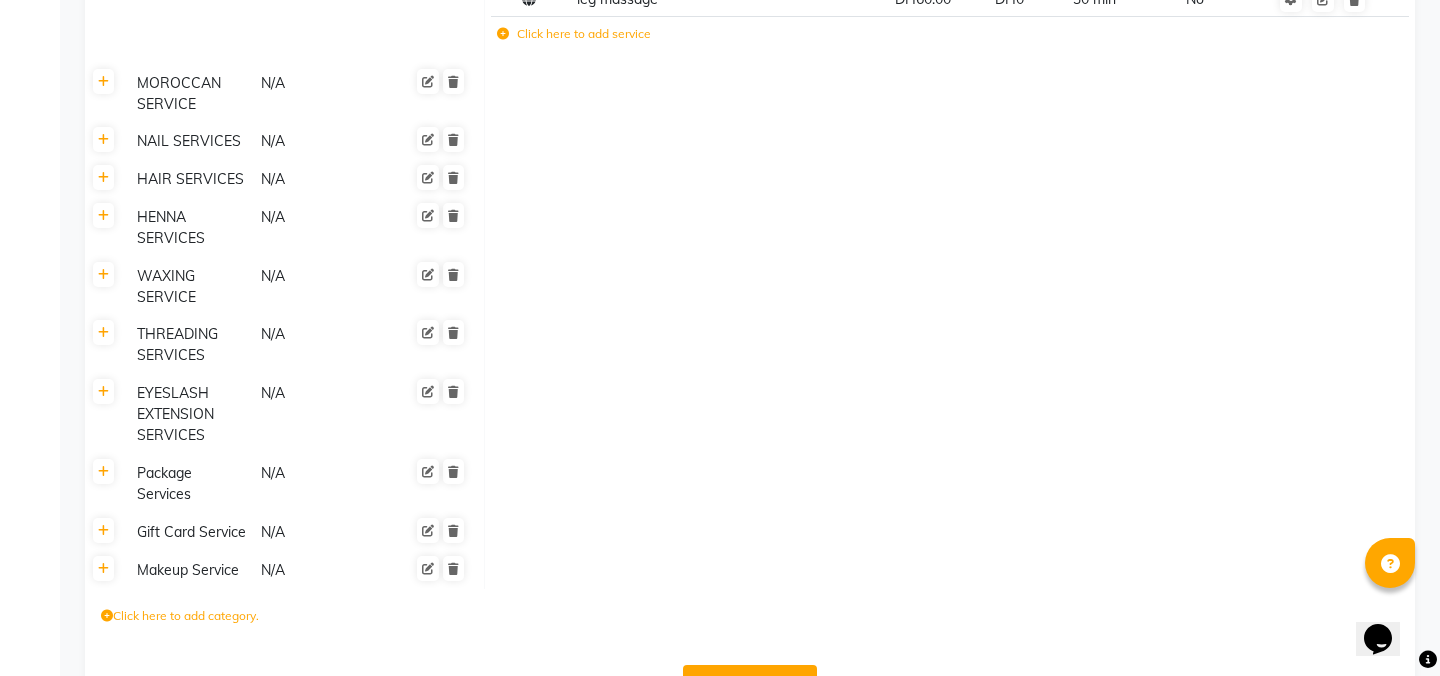 scroll, scrollTop: 903, scrollLeft: 0, axis: vertical 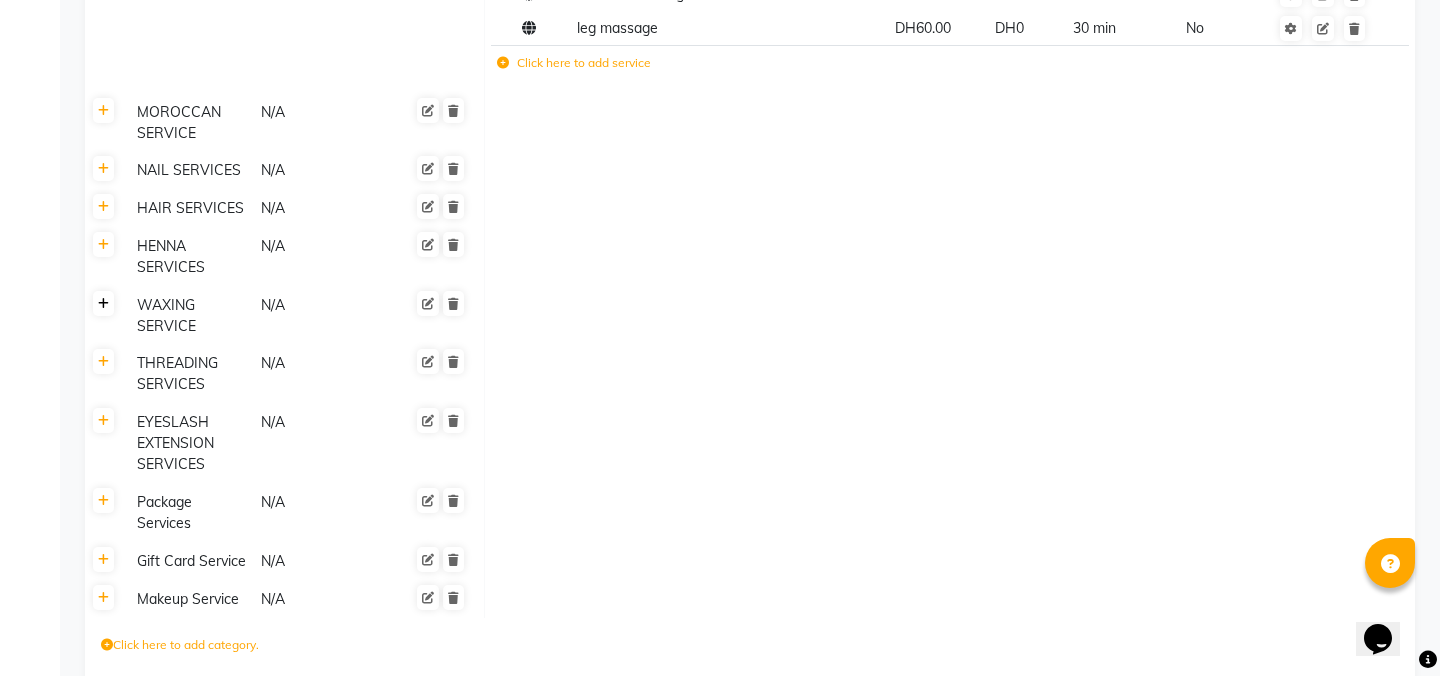 click 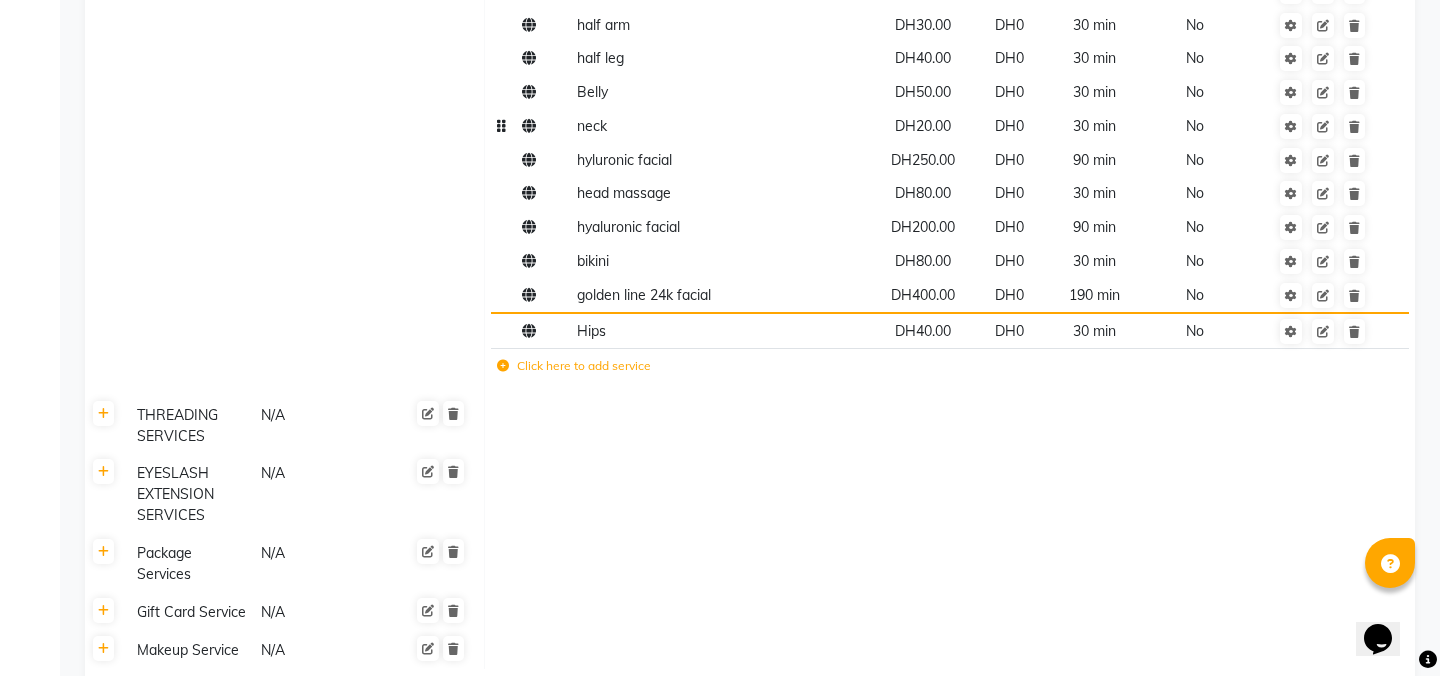 scroll, scrollTop: 1432, scrollLeft: 0, axis: vertical 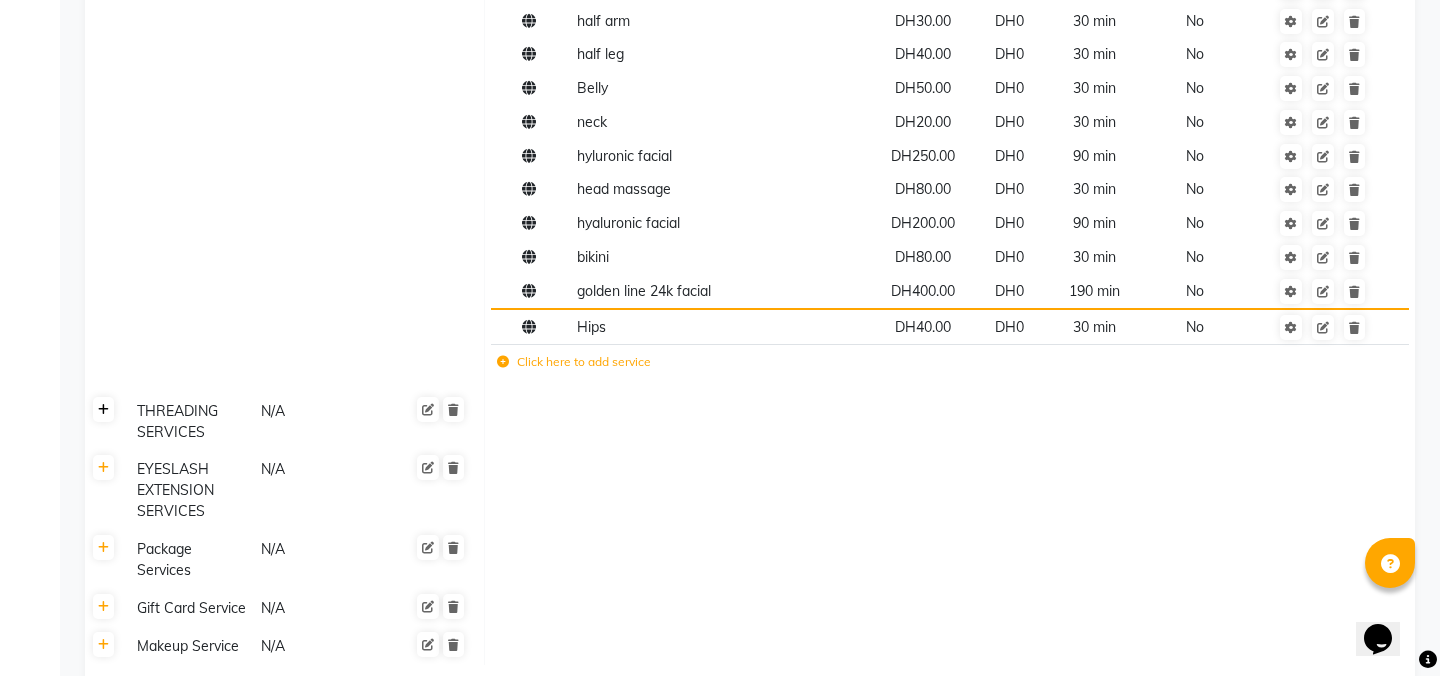 click 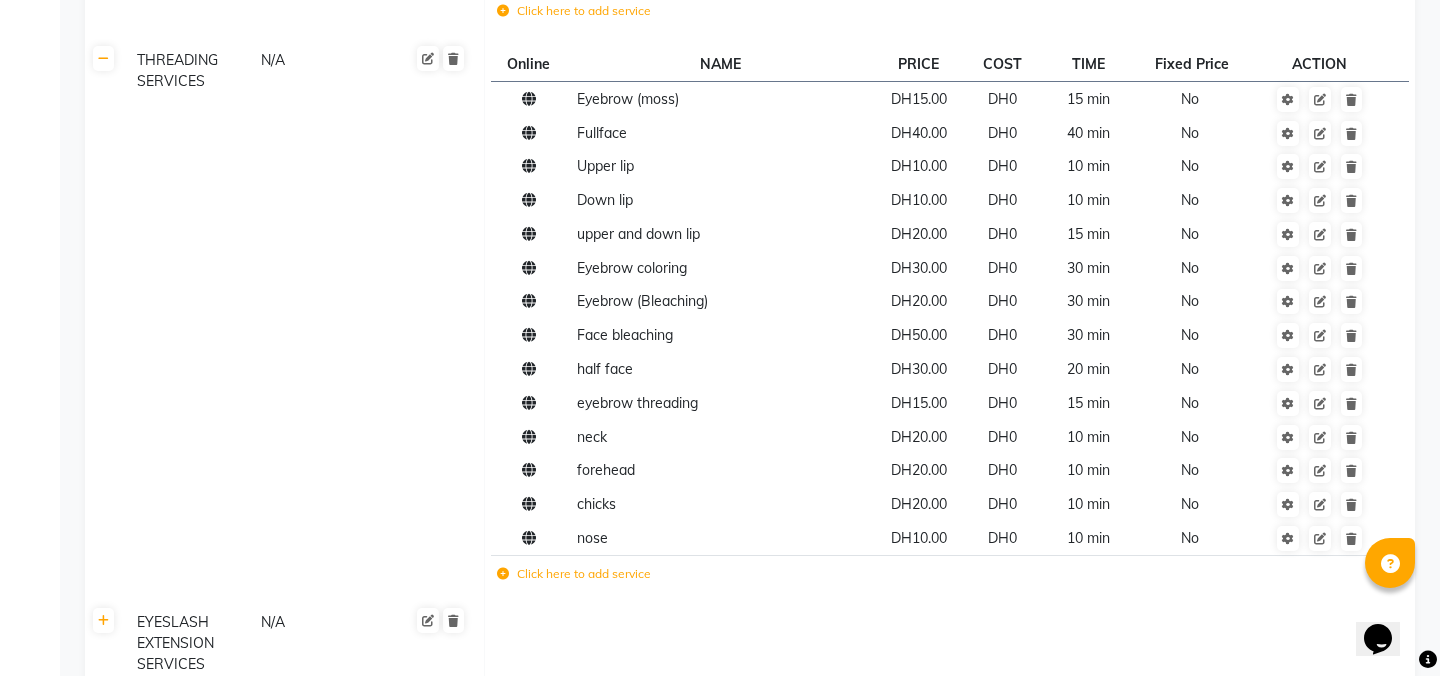 scroll, scrollTop: 1786, scrollLeft: 0, axis: vertical 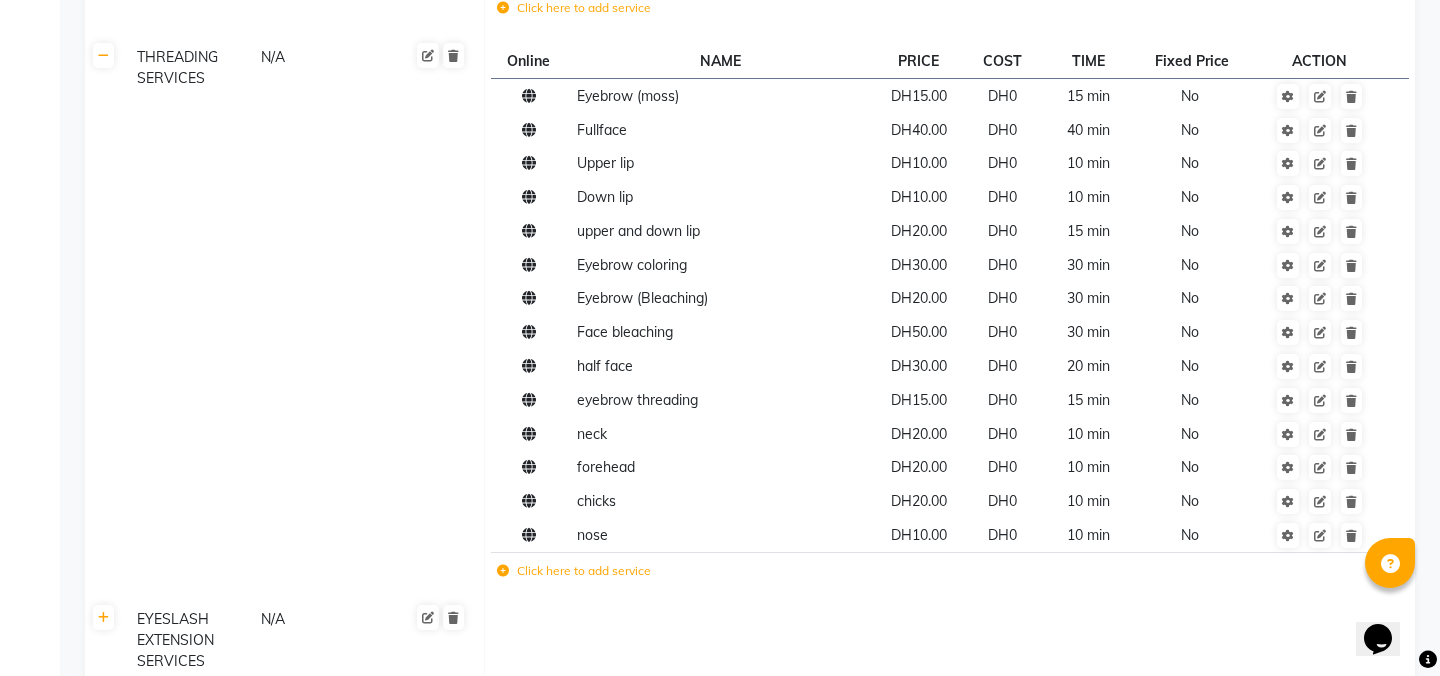 click on "Click here to add service" 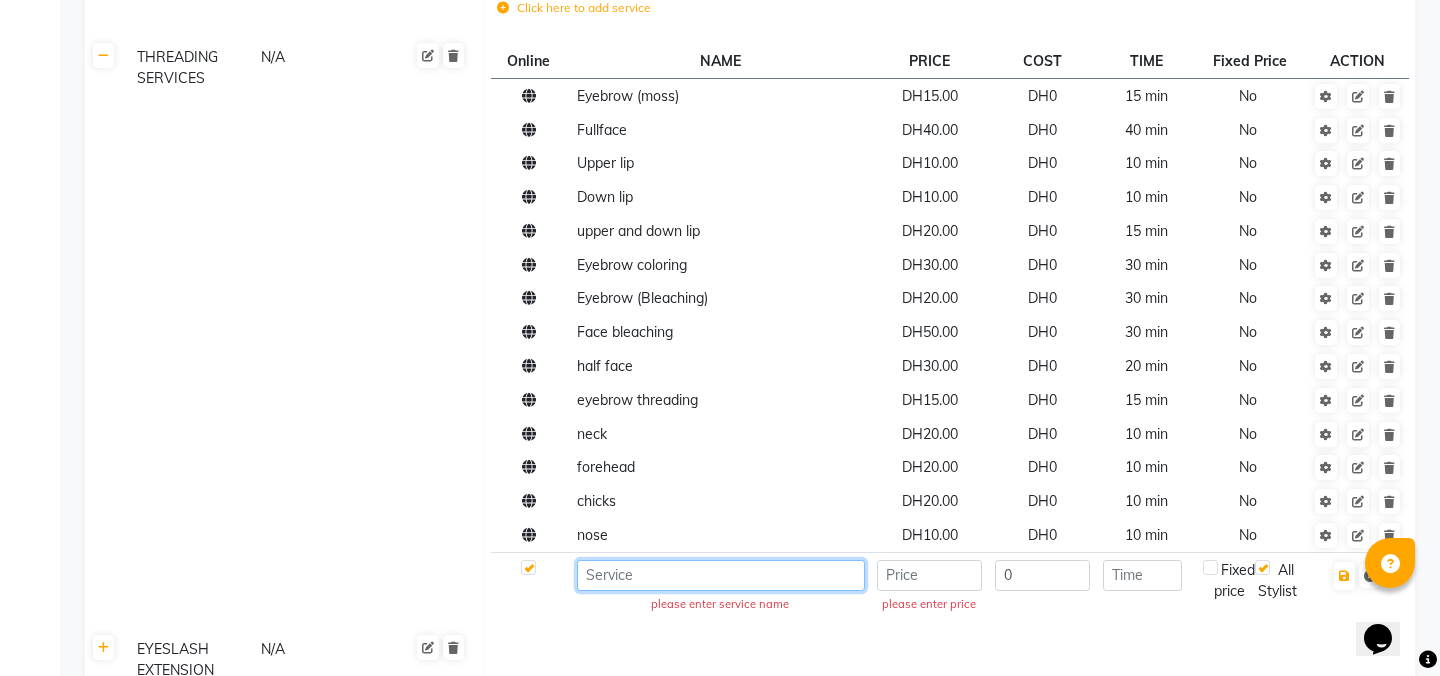 click 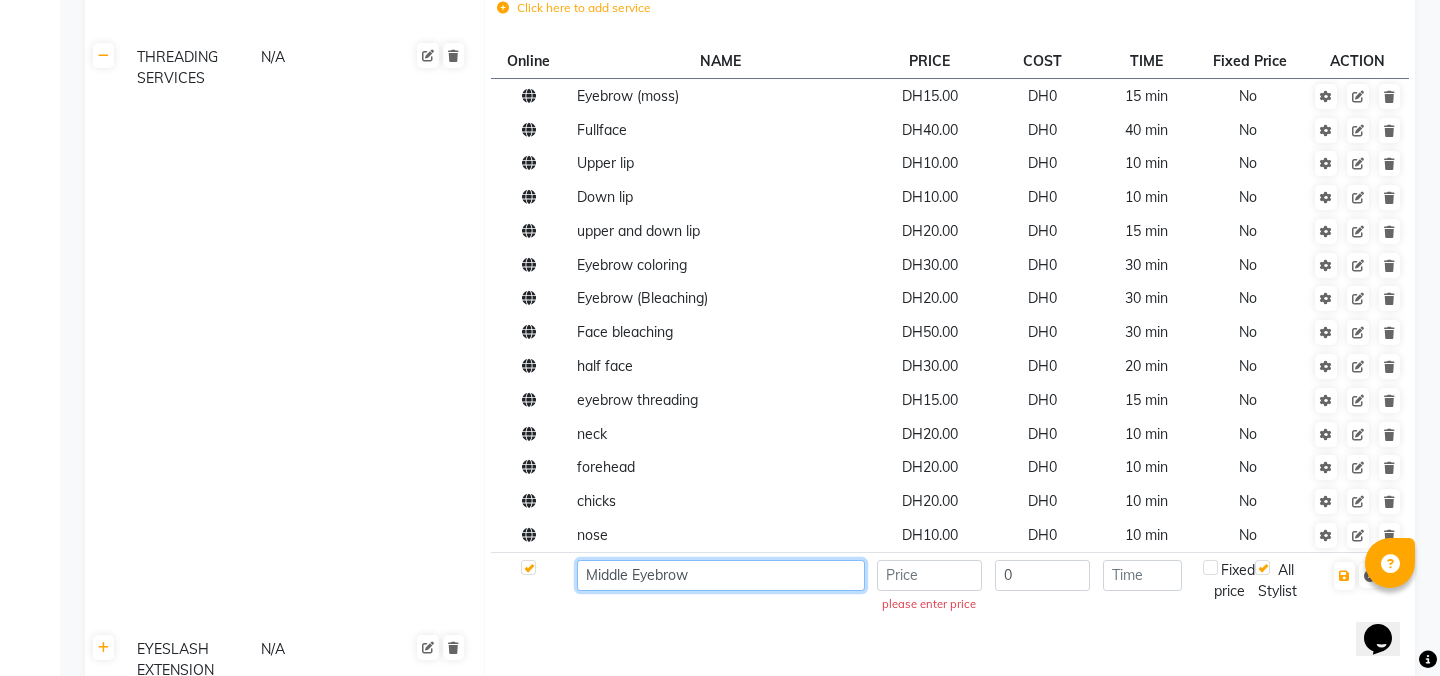 type on "Middle Eyebrow" 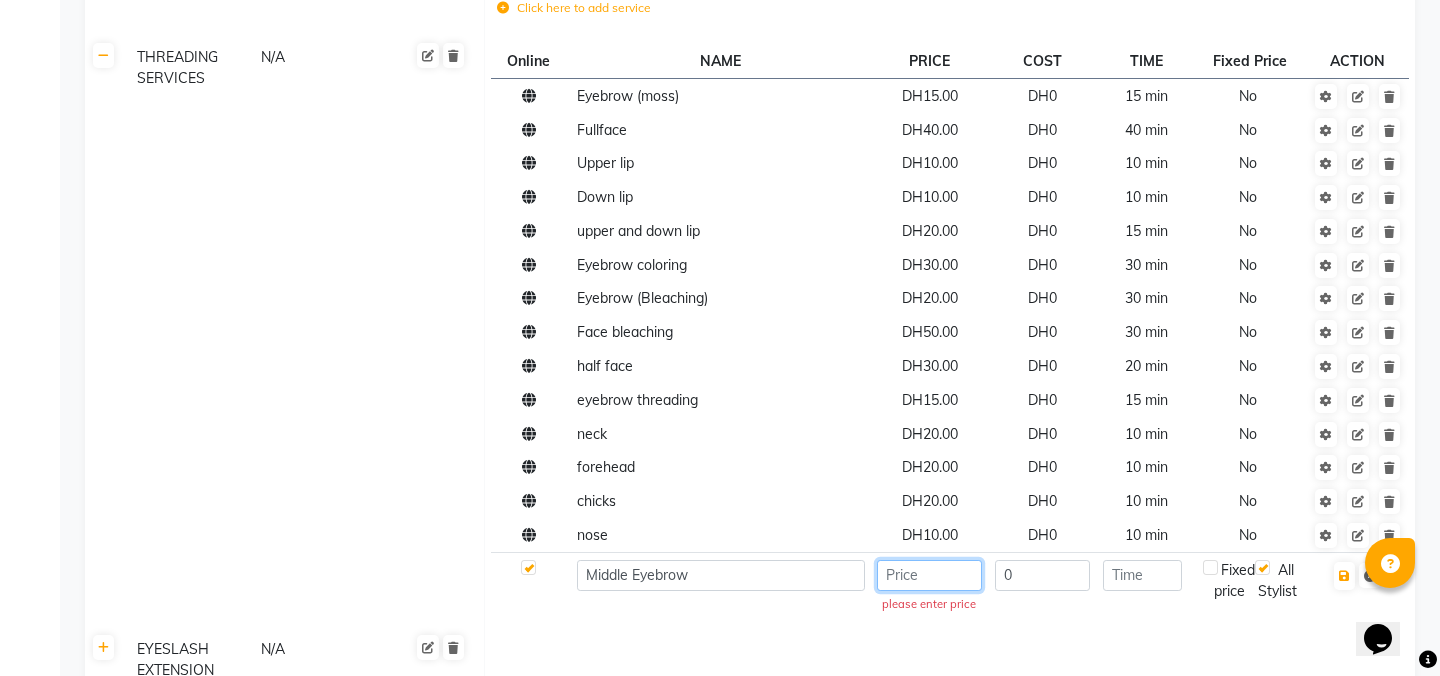 click 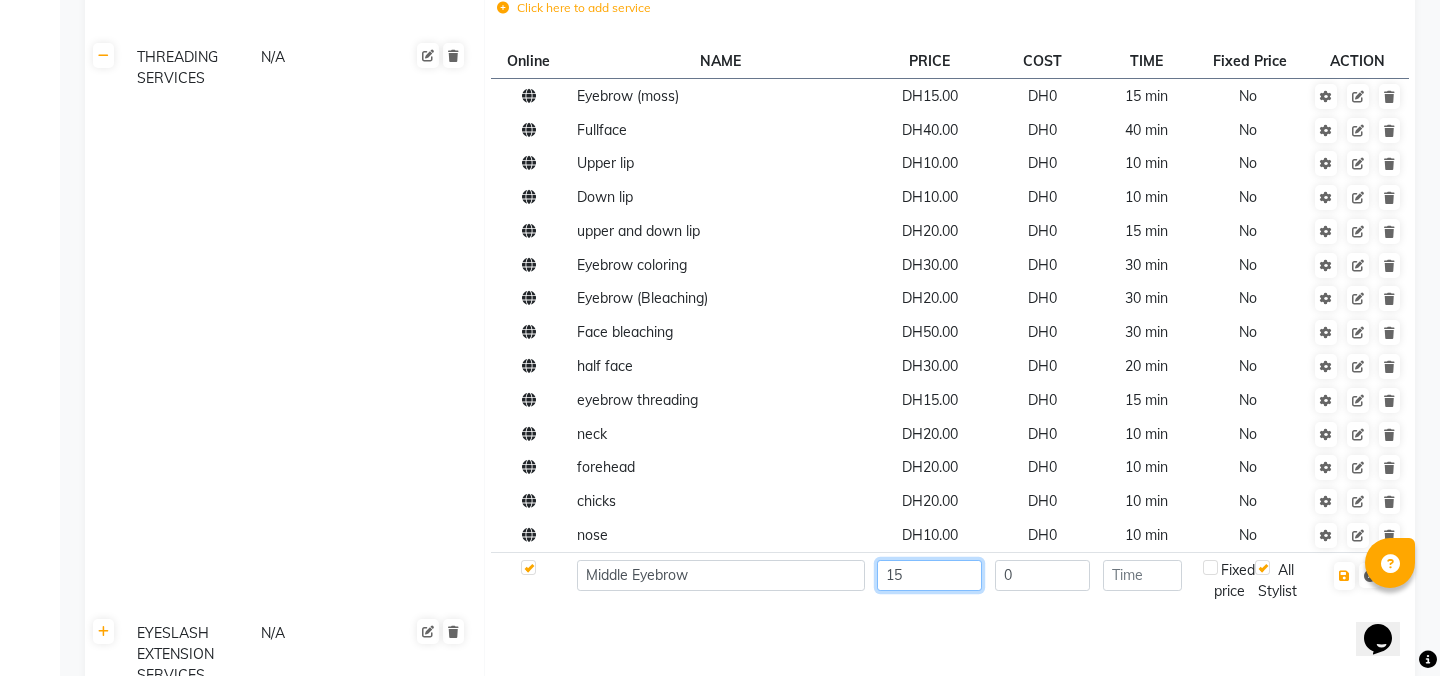 type on "15" 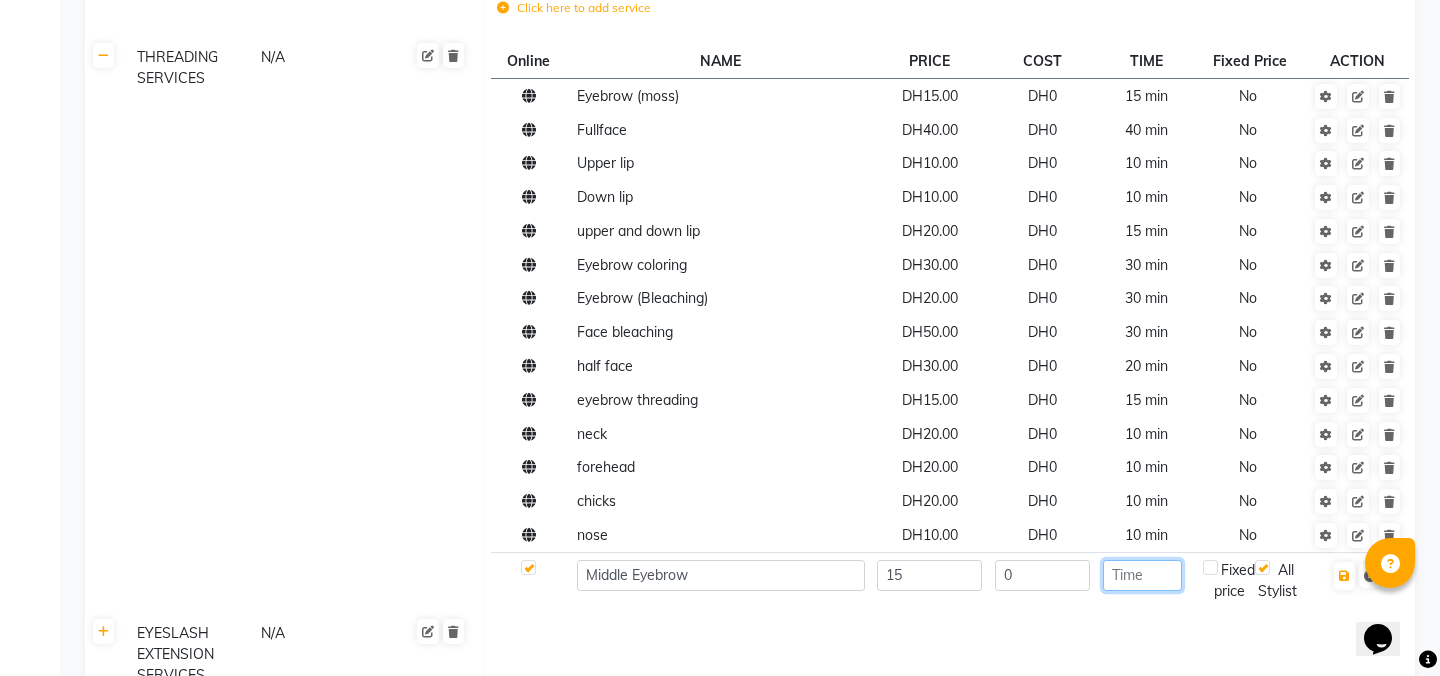 click 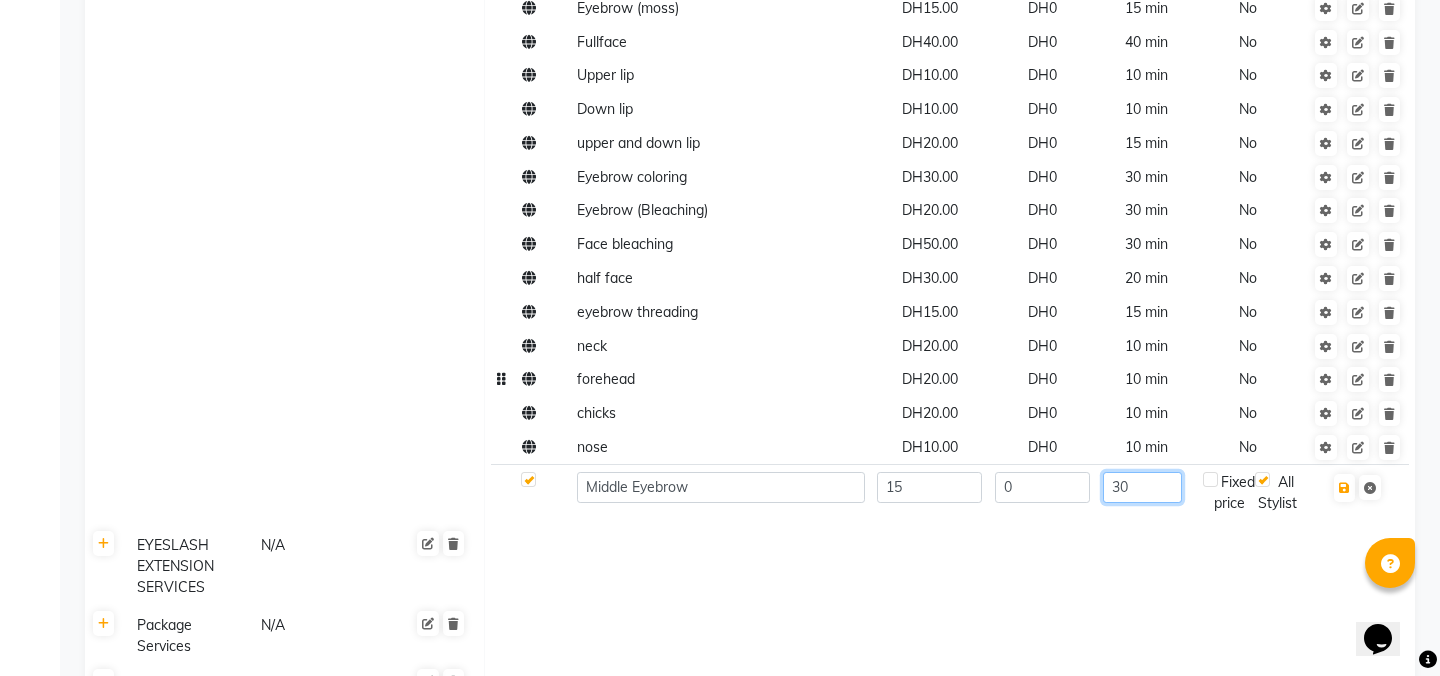 scroll, scrollTop: 1928, scrollLeft: 0, axis: vertical 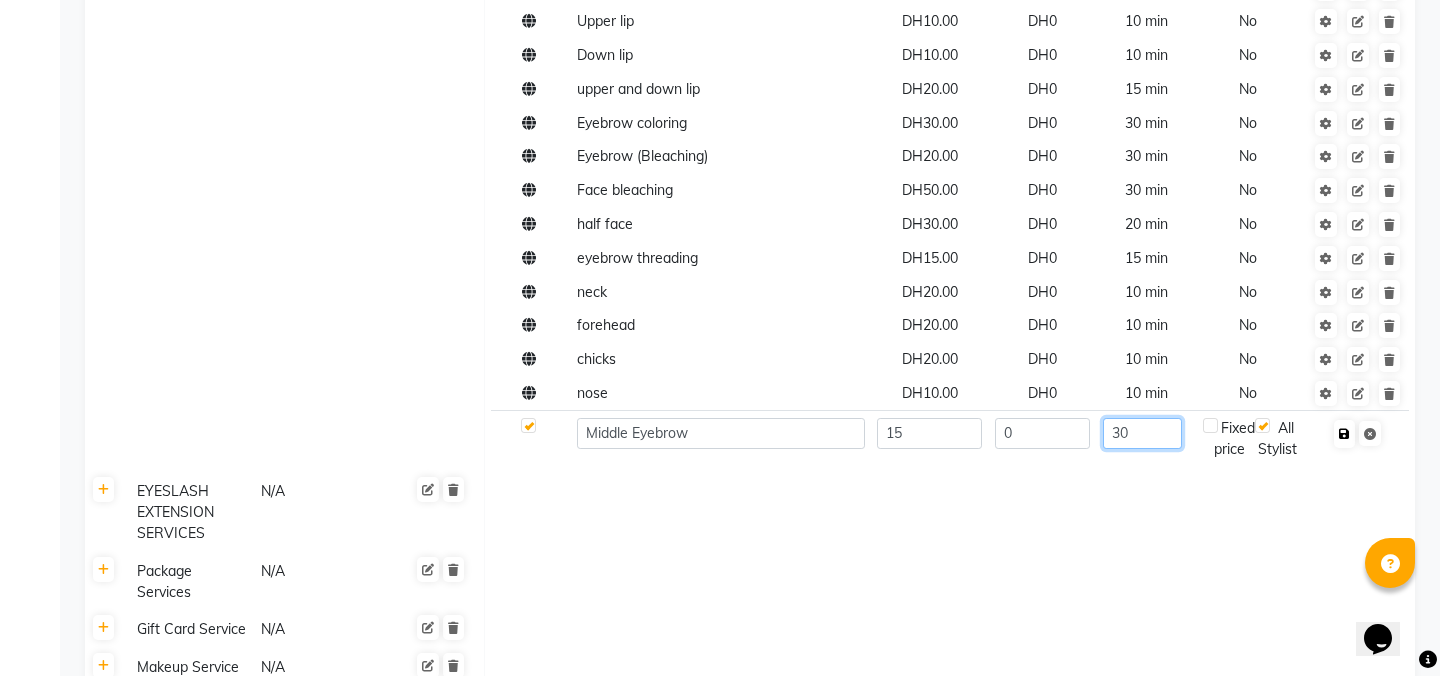 type on "30" 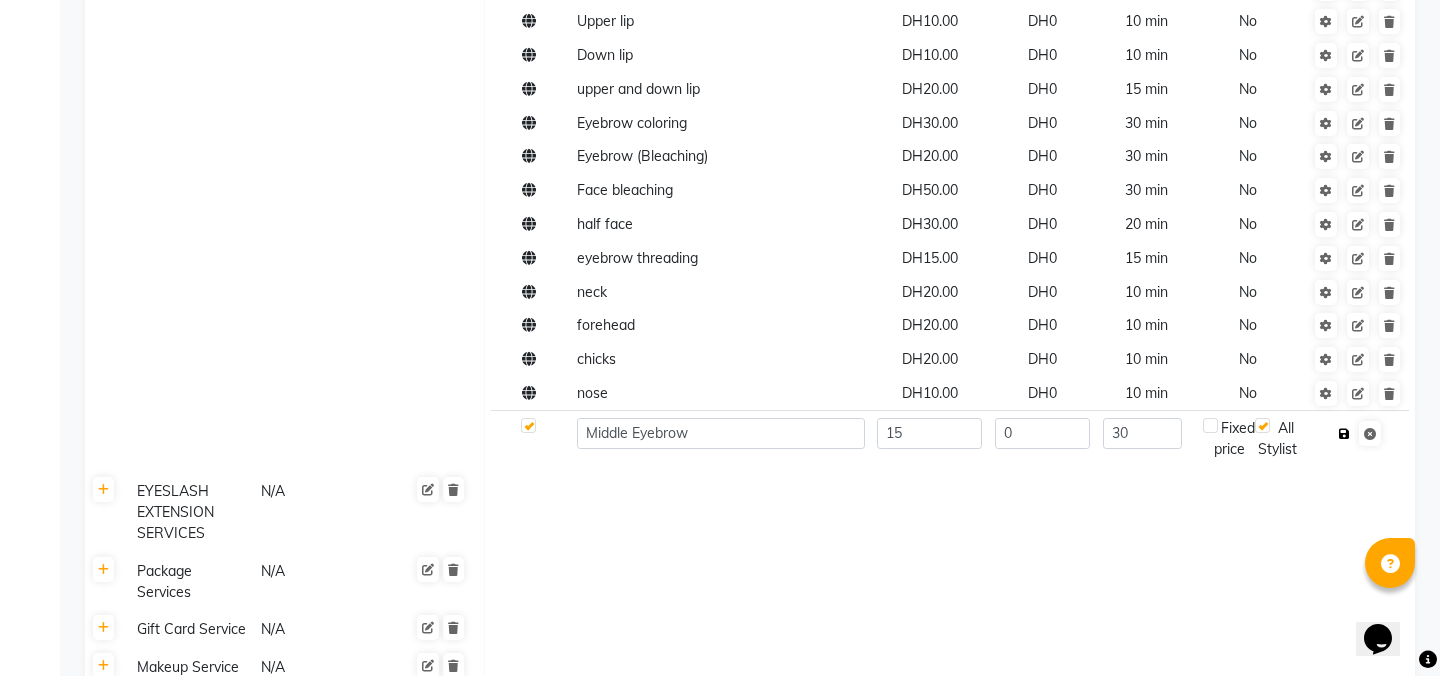 click at bounding box center [1344, 434] 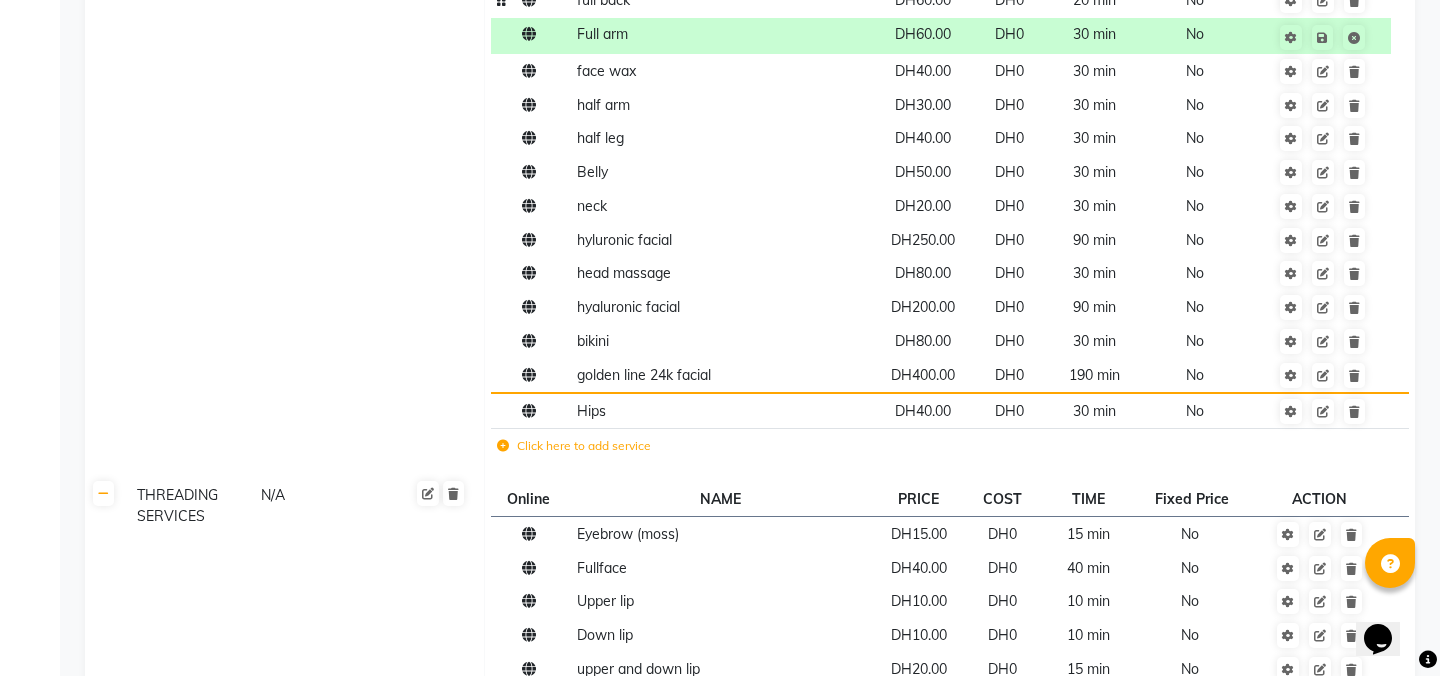 scroll, scrollTop: 1377, scrollLeft: 0, axis: vertical 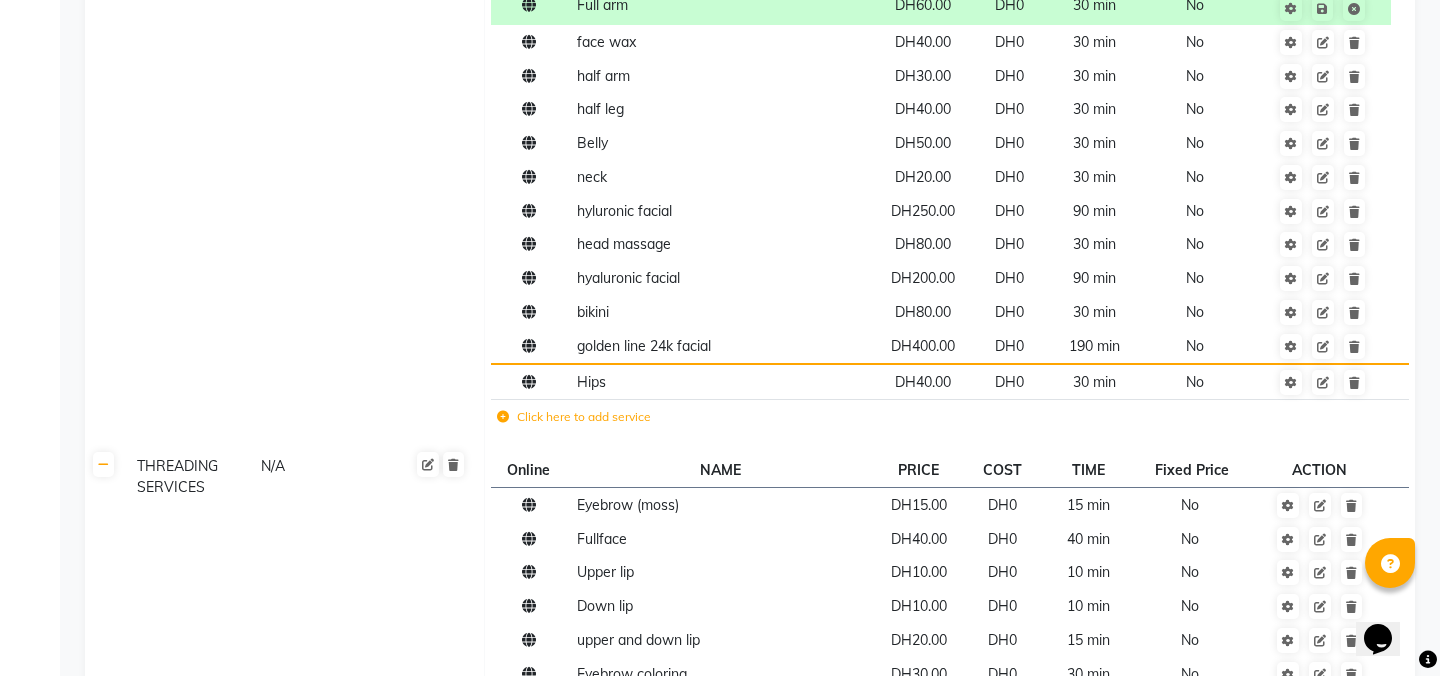 click on "Click here to add service" 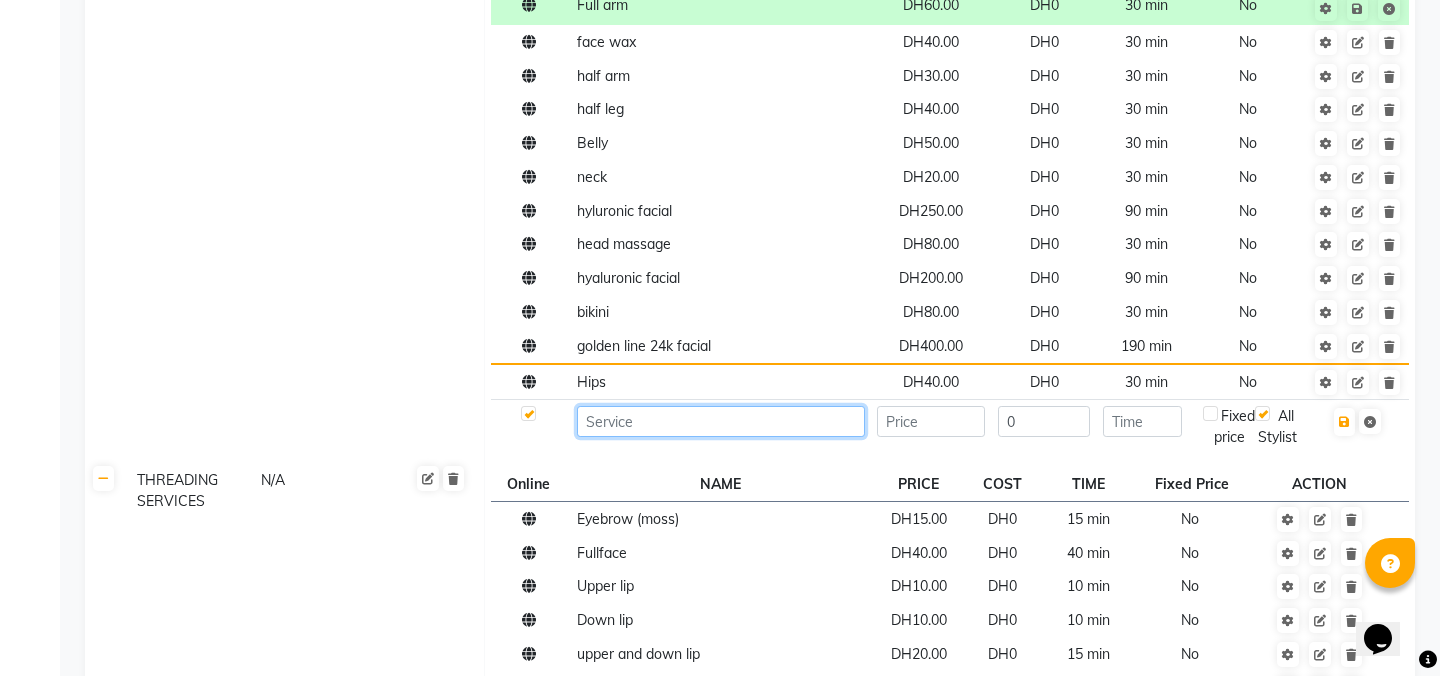click 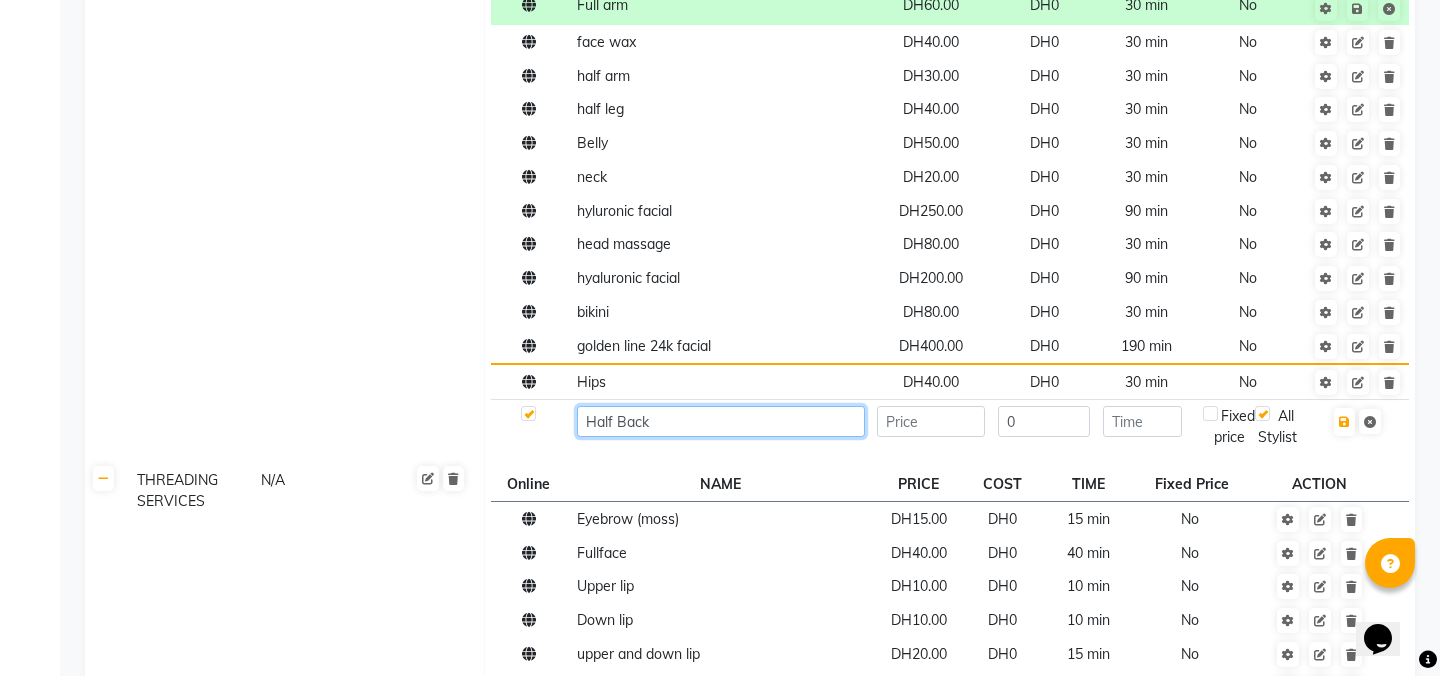 type on "Half Back" 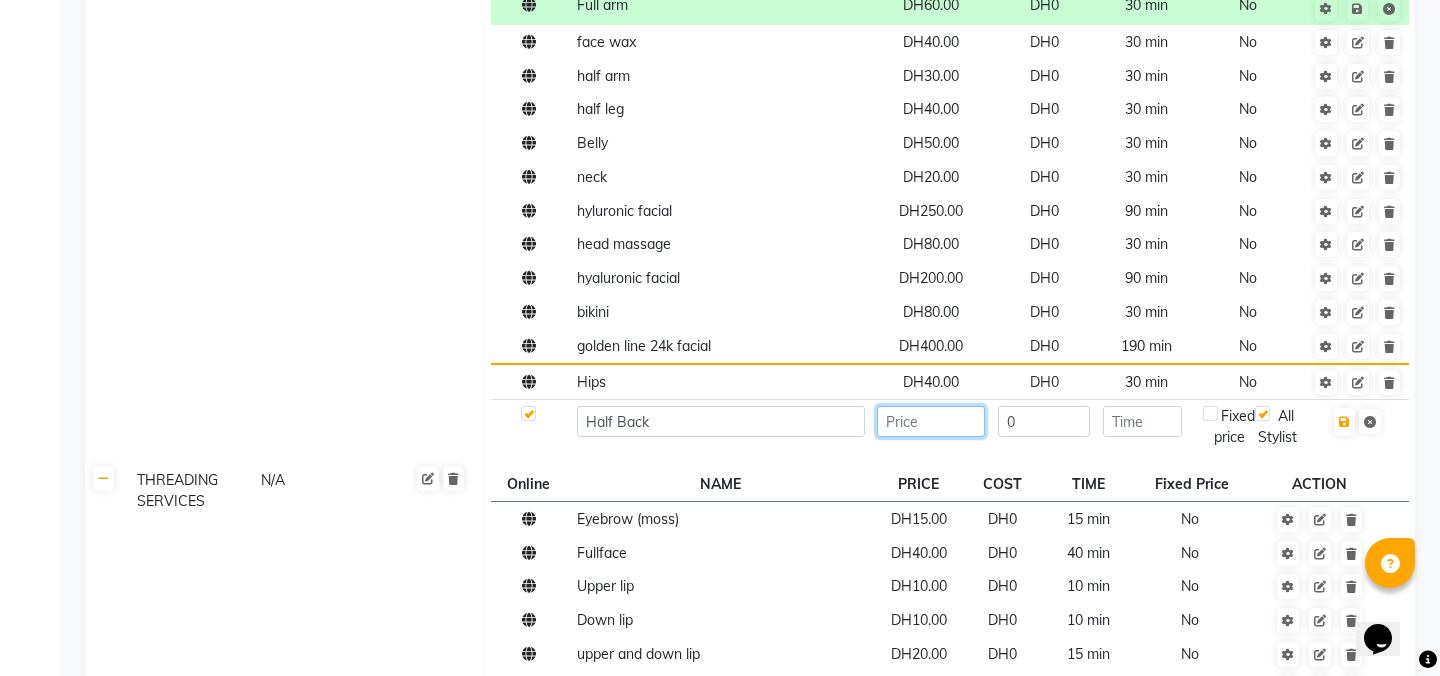 click 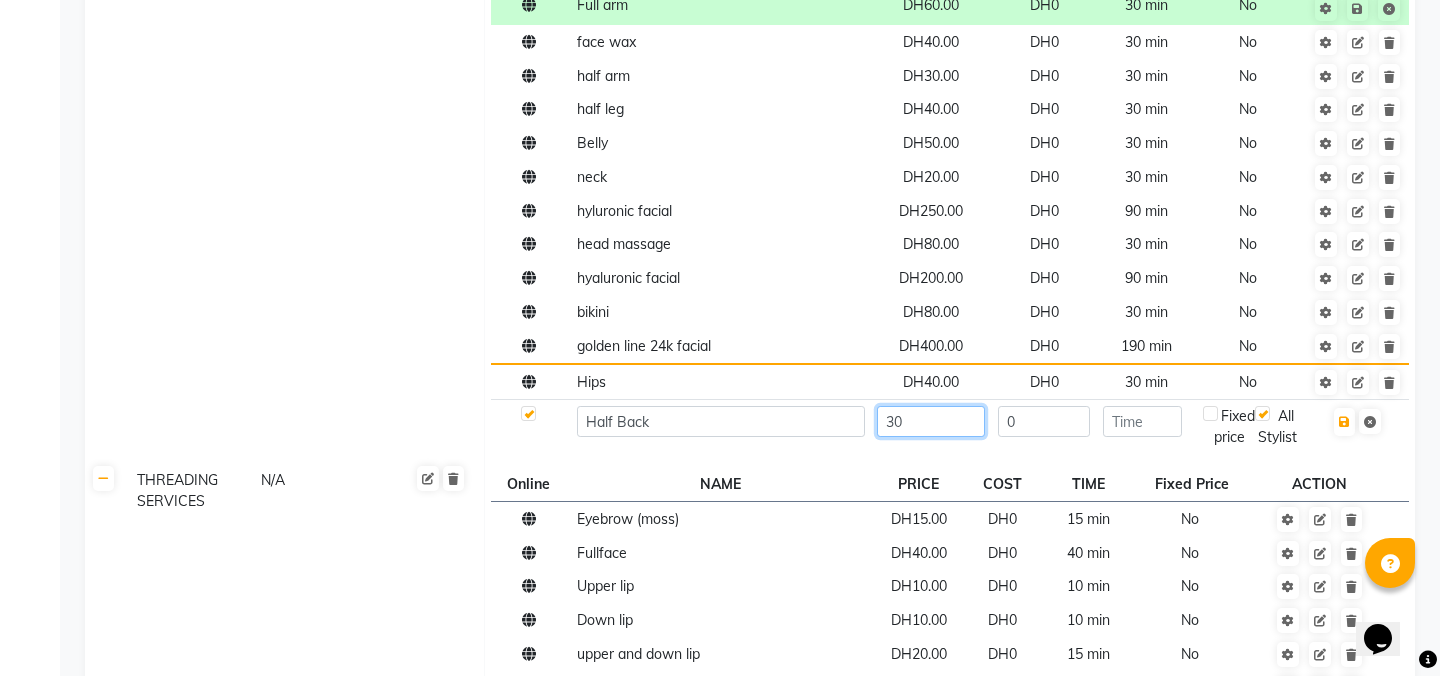 type on "30" 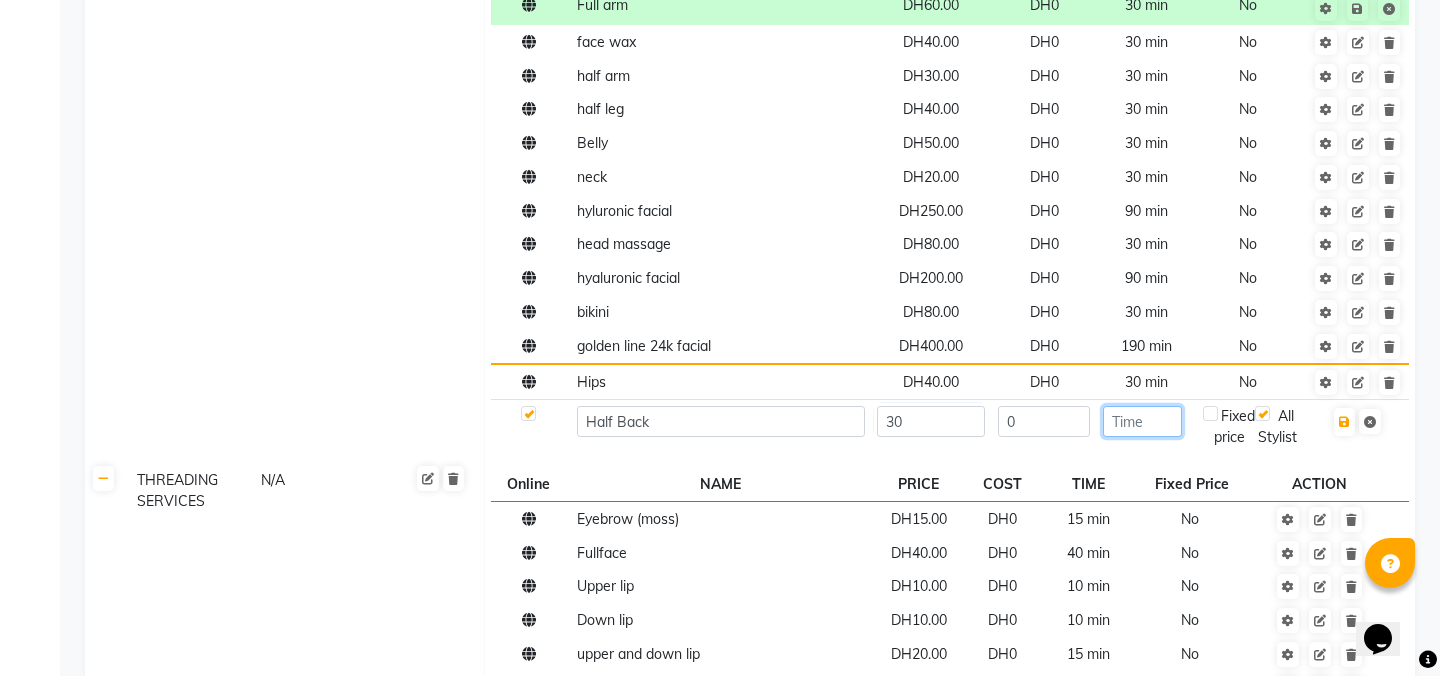 click 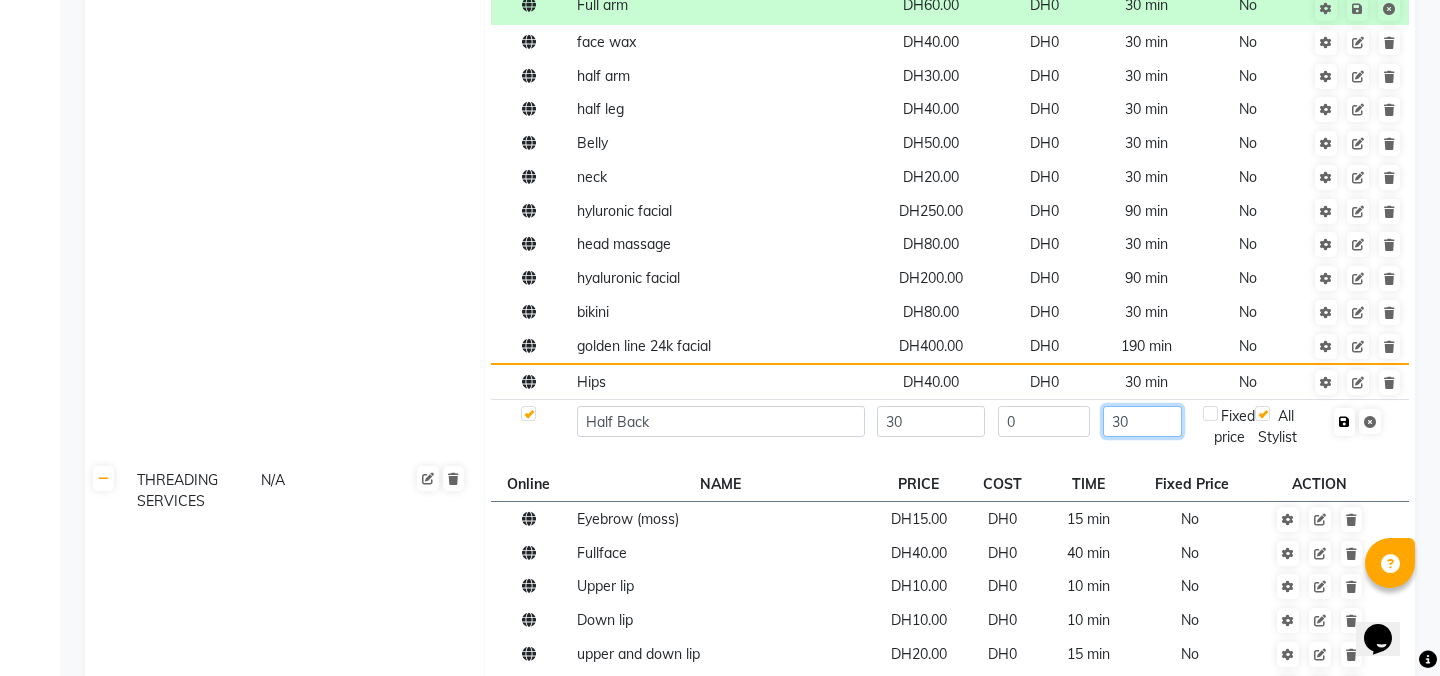 type on "30" 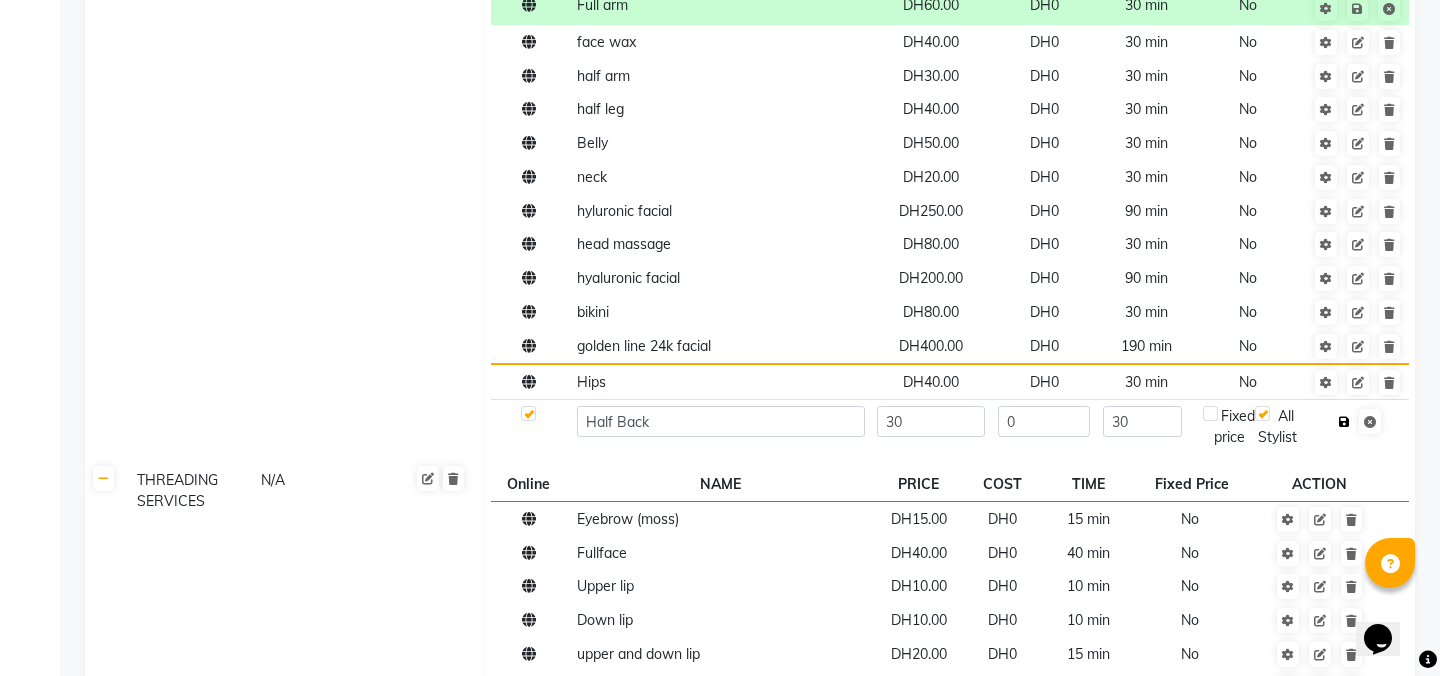 click at bounding box center [1344, 422] 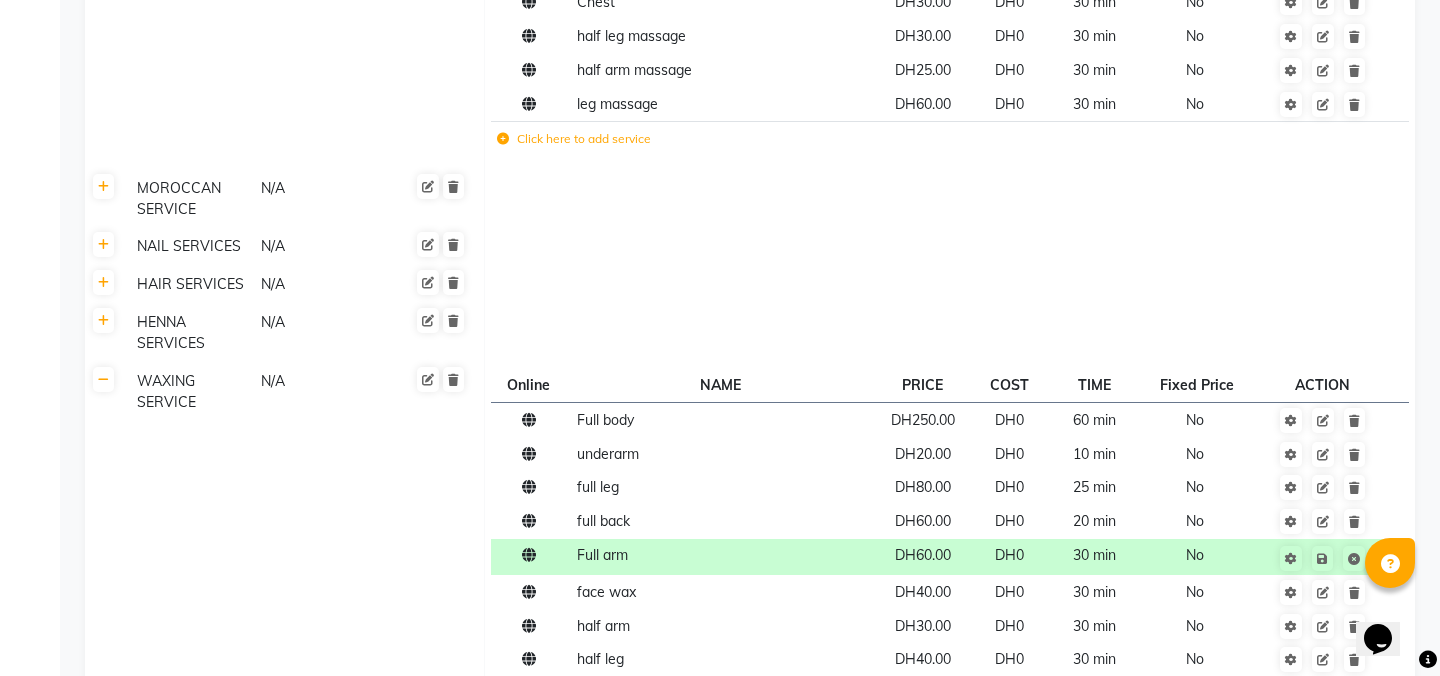 scroll, scrollTop: 824, scrollLeft: 0, axis: vertical 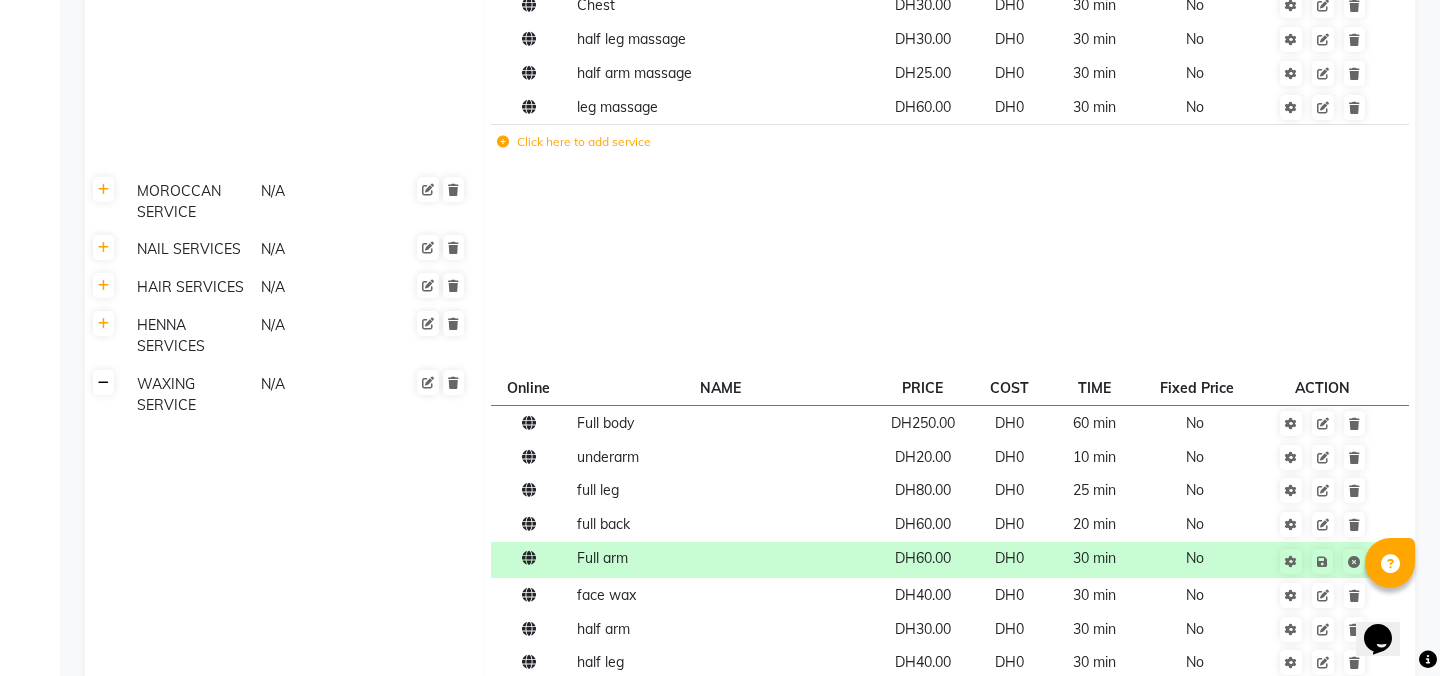 click 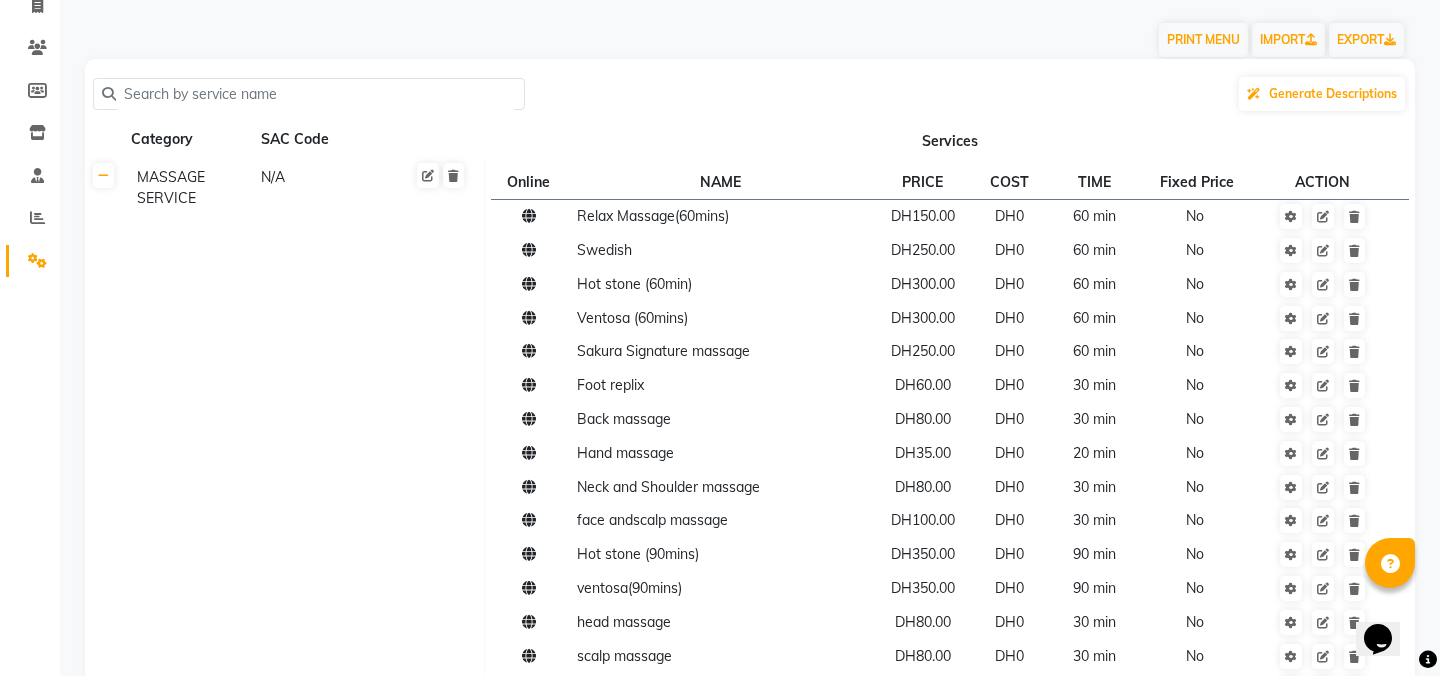 scroll, scrollTop: 137, scrollLeft: 0, axis: vertical 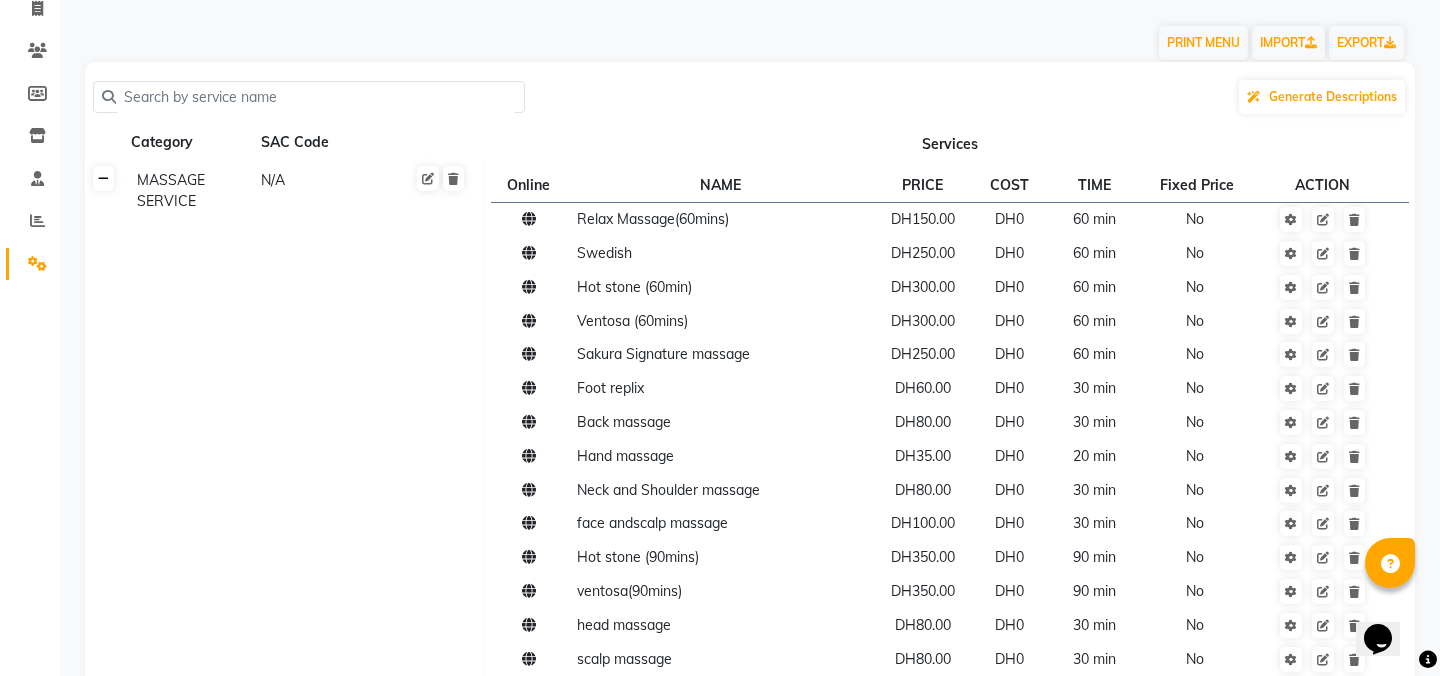 click 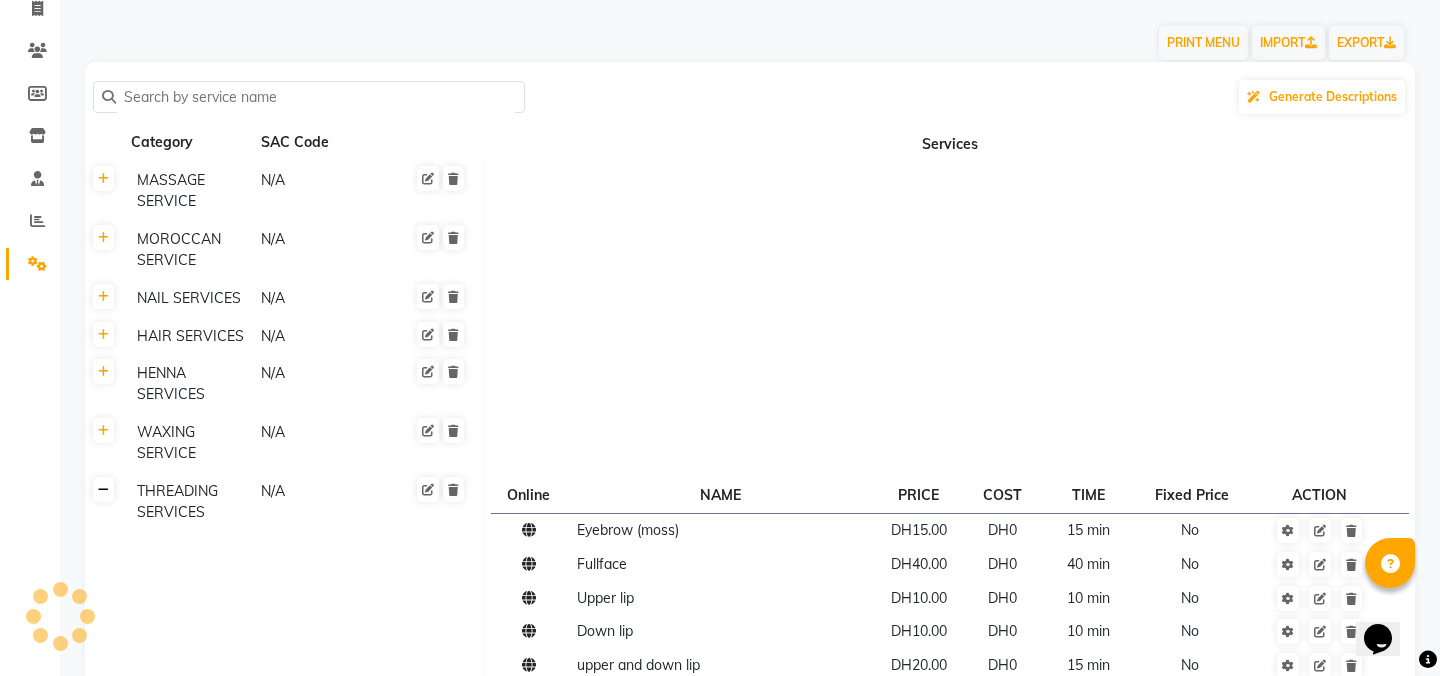 click 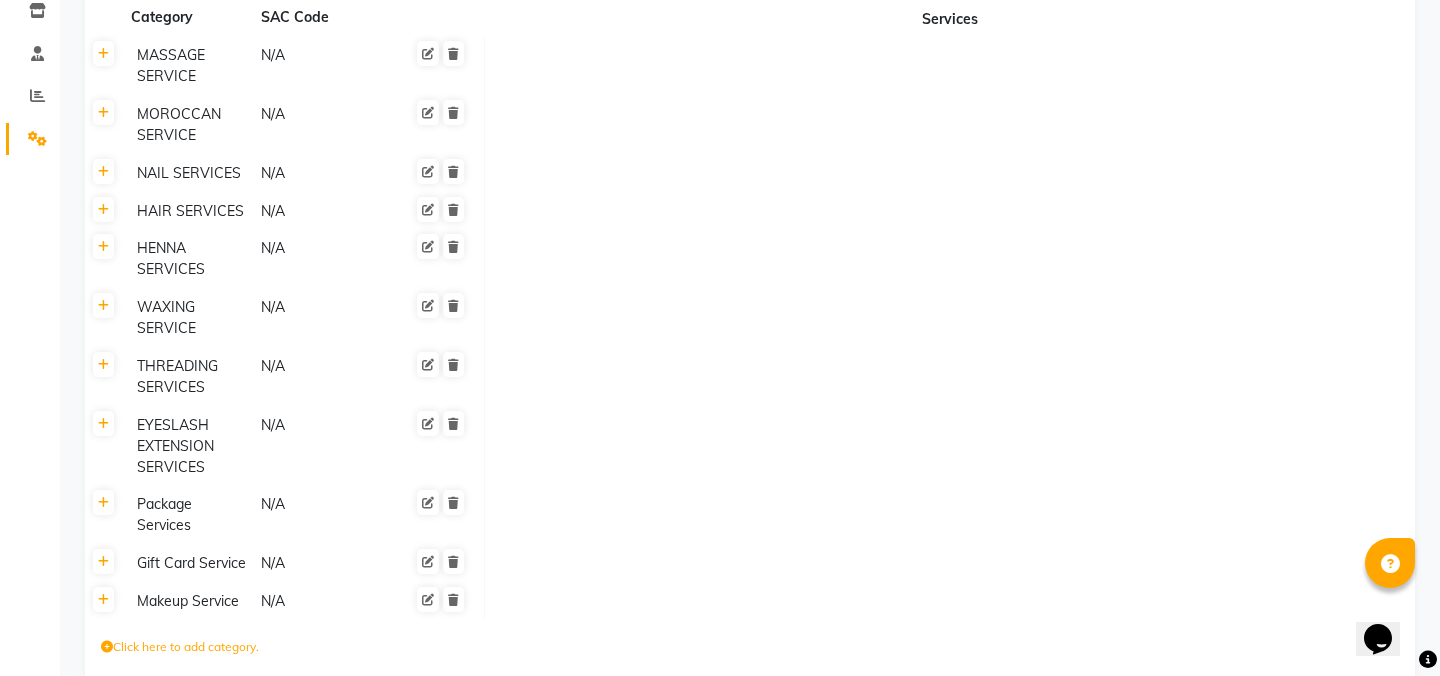 scroll, scrollTop: 260, scrollLeft: 0, axis: vertical 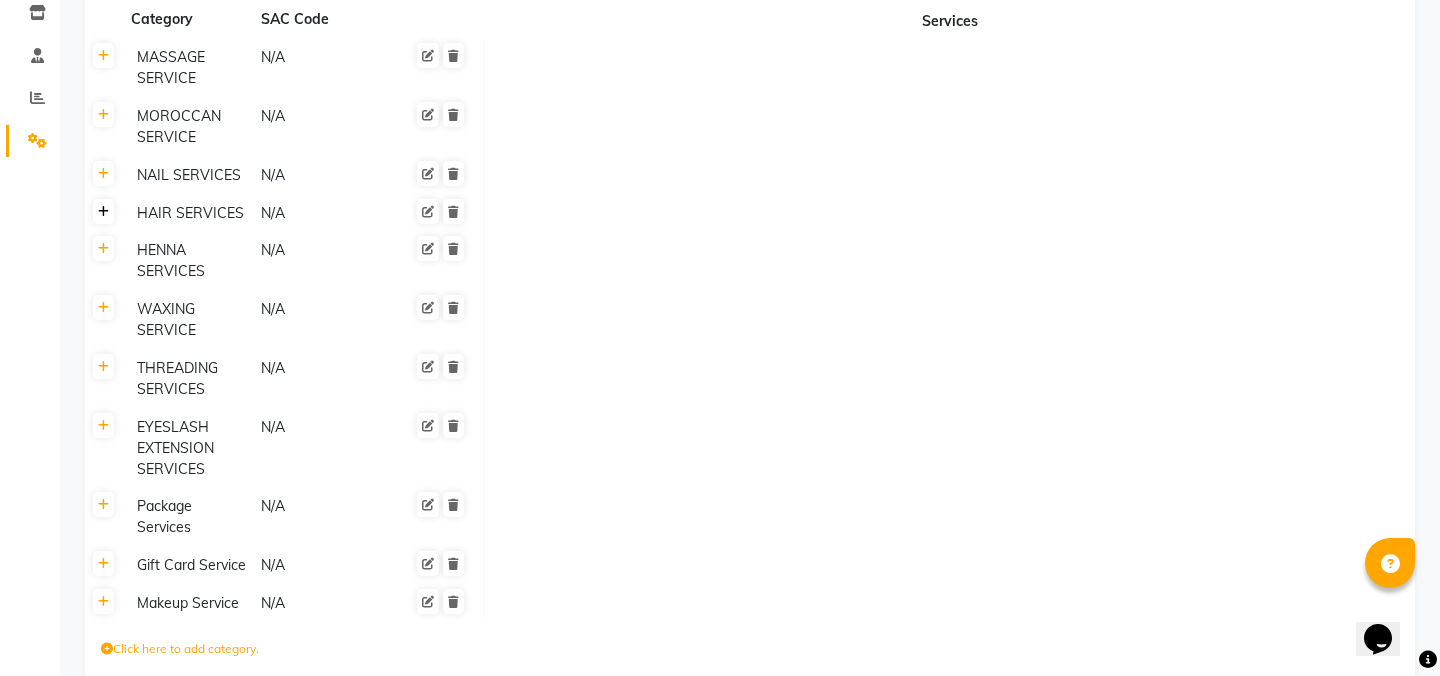 click 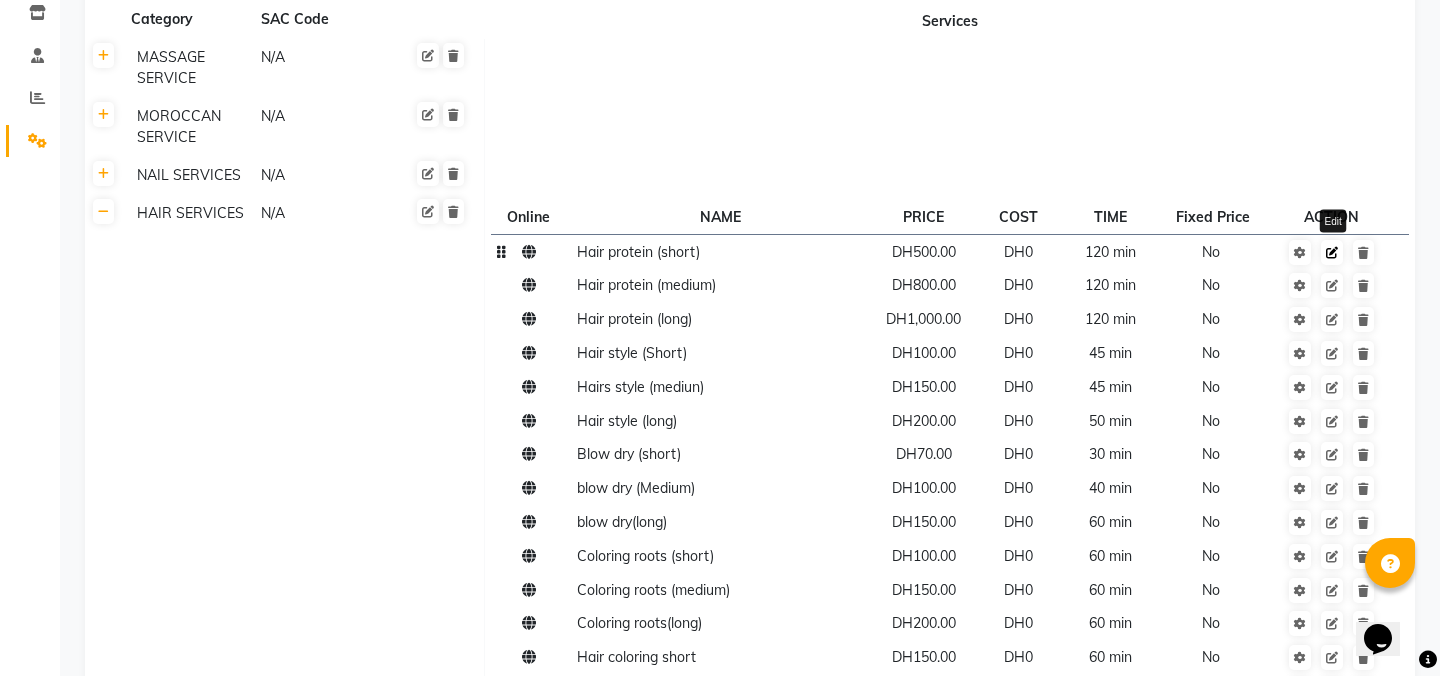 click 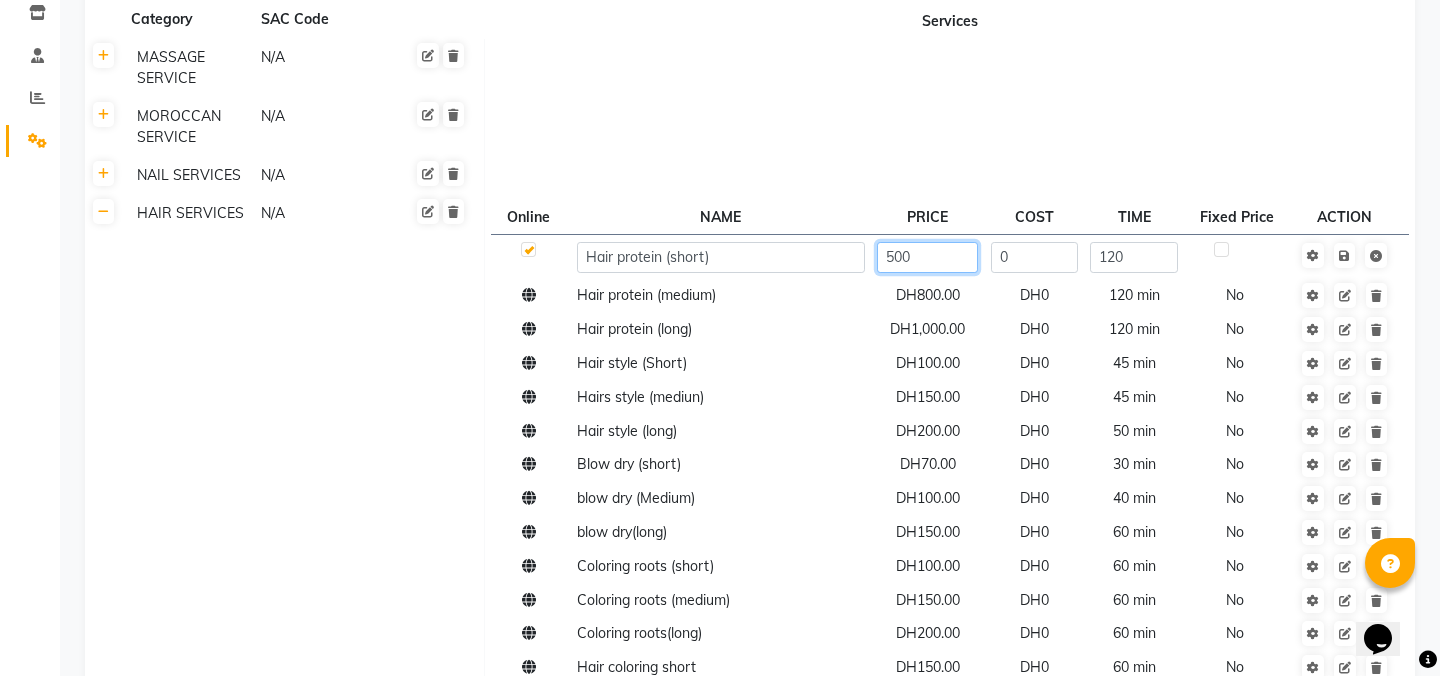 click on "500" 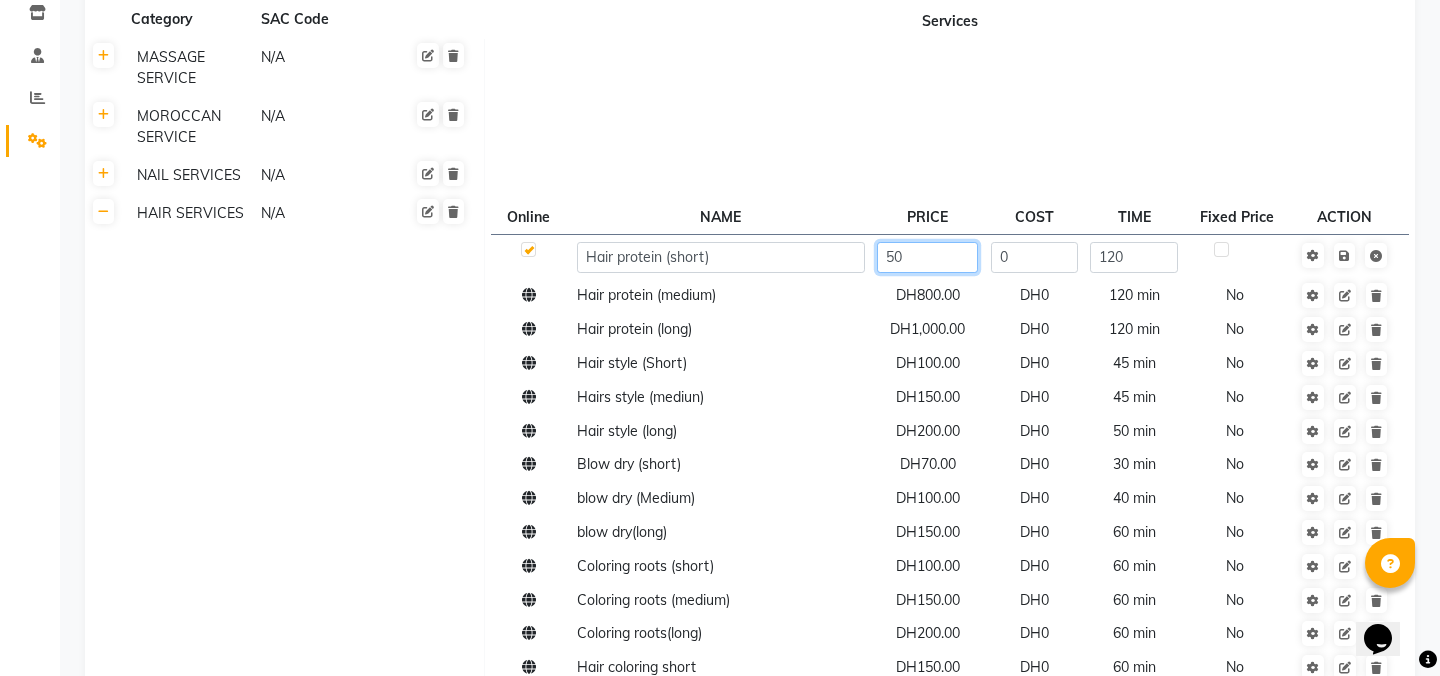 type on "5" 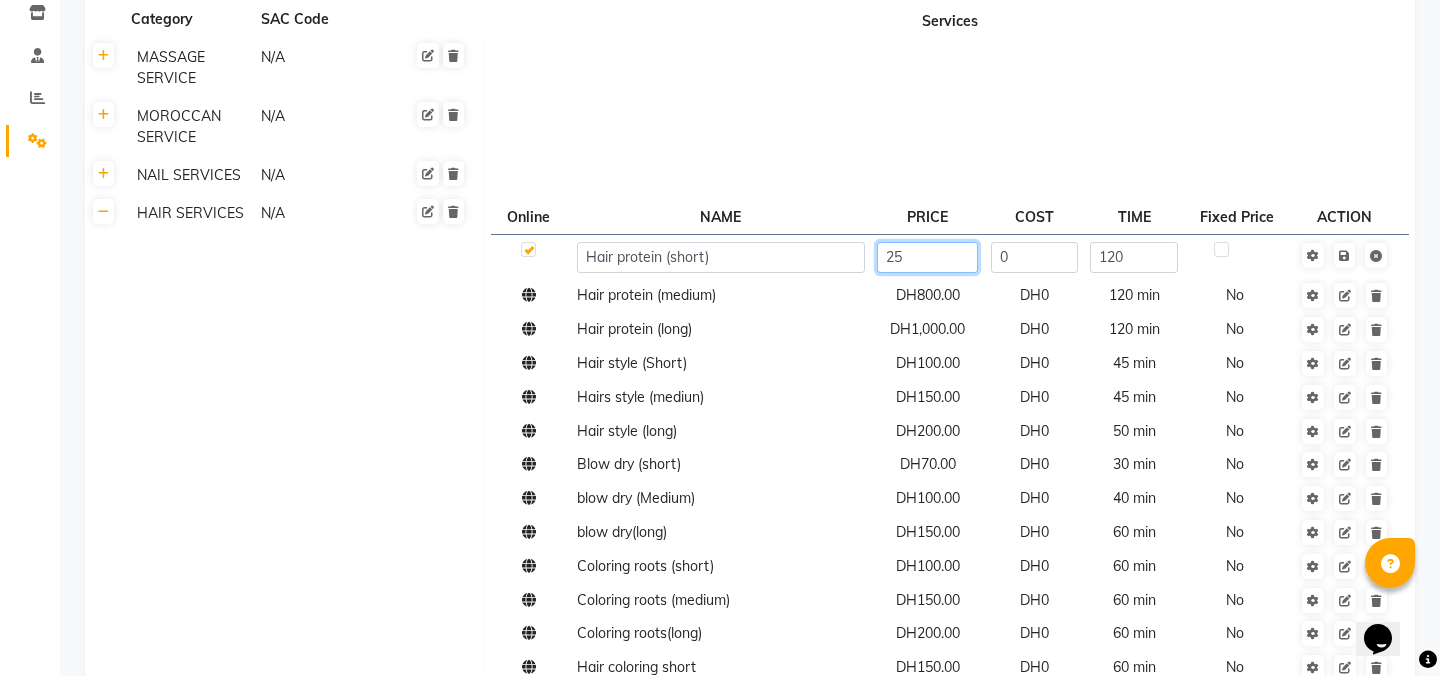 type on "250" 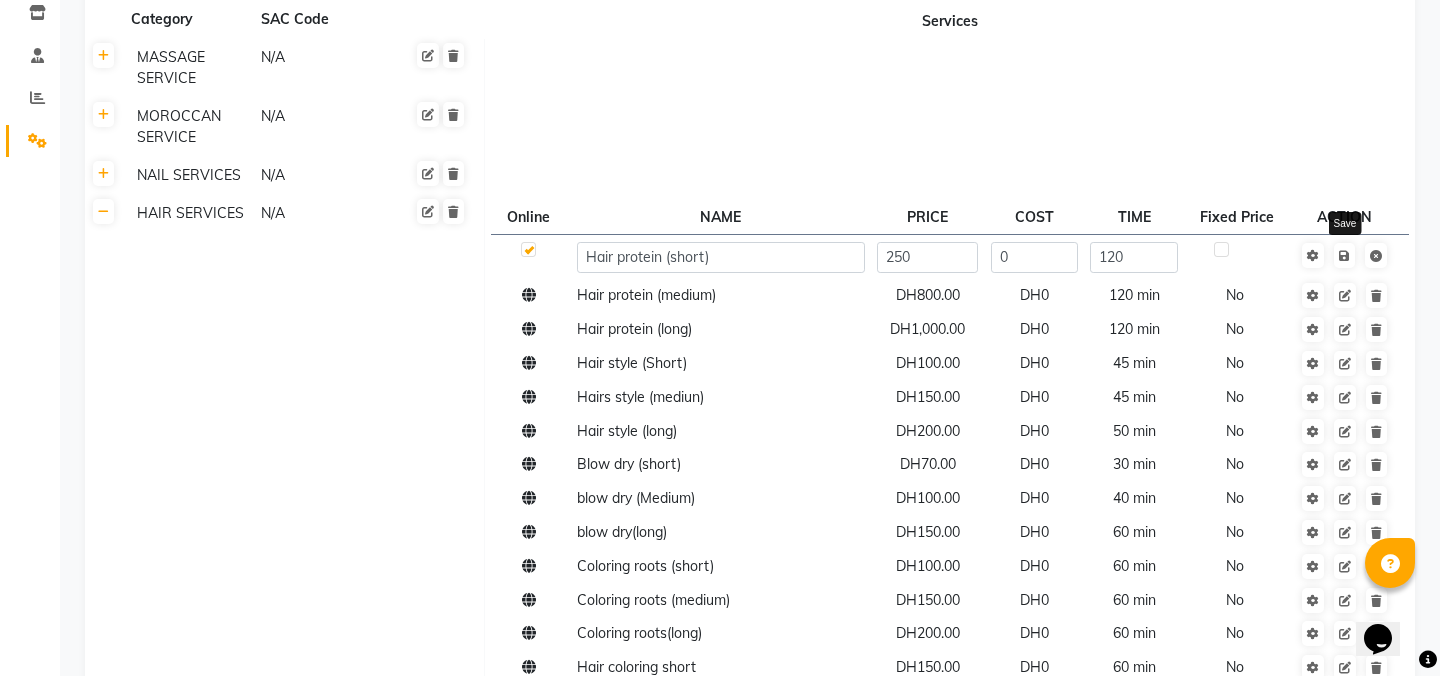 click on "Save" 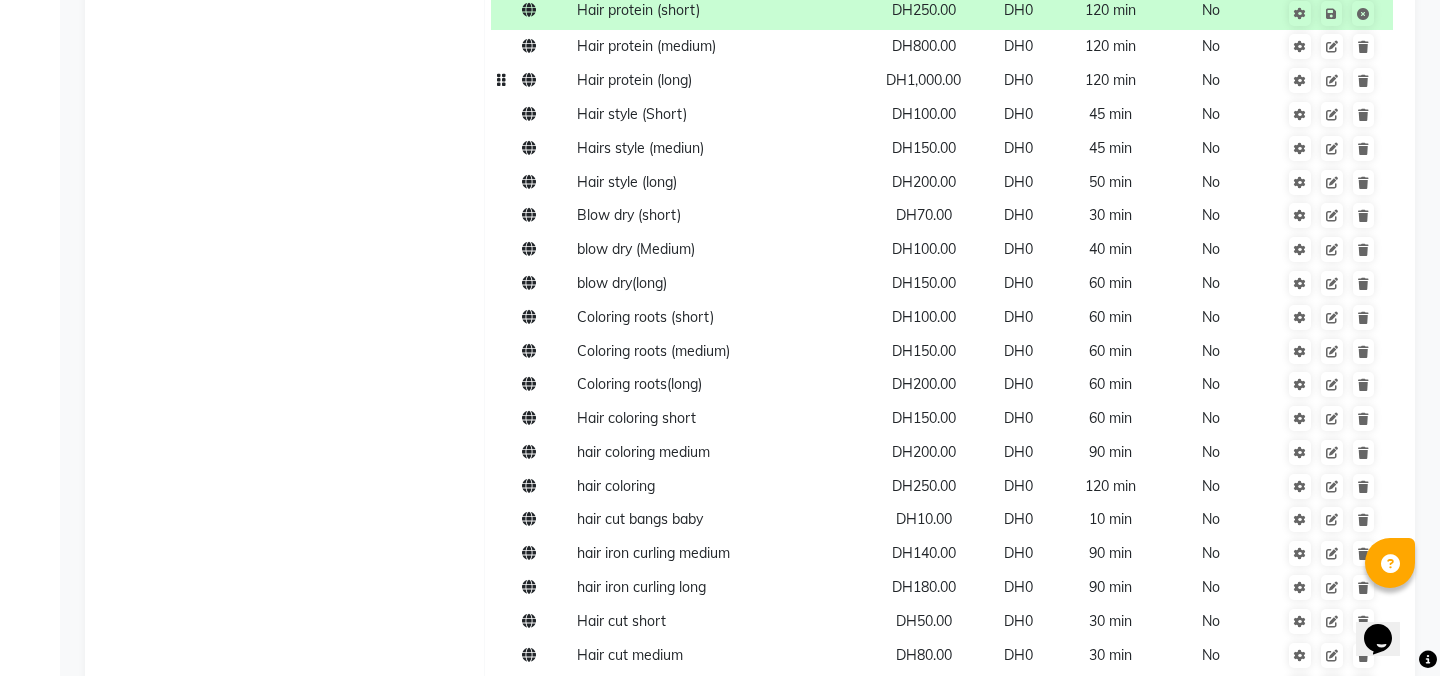 scroll, scrollTop: 503, scrollLeft: 0, axis: vertical 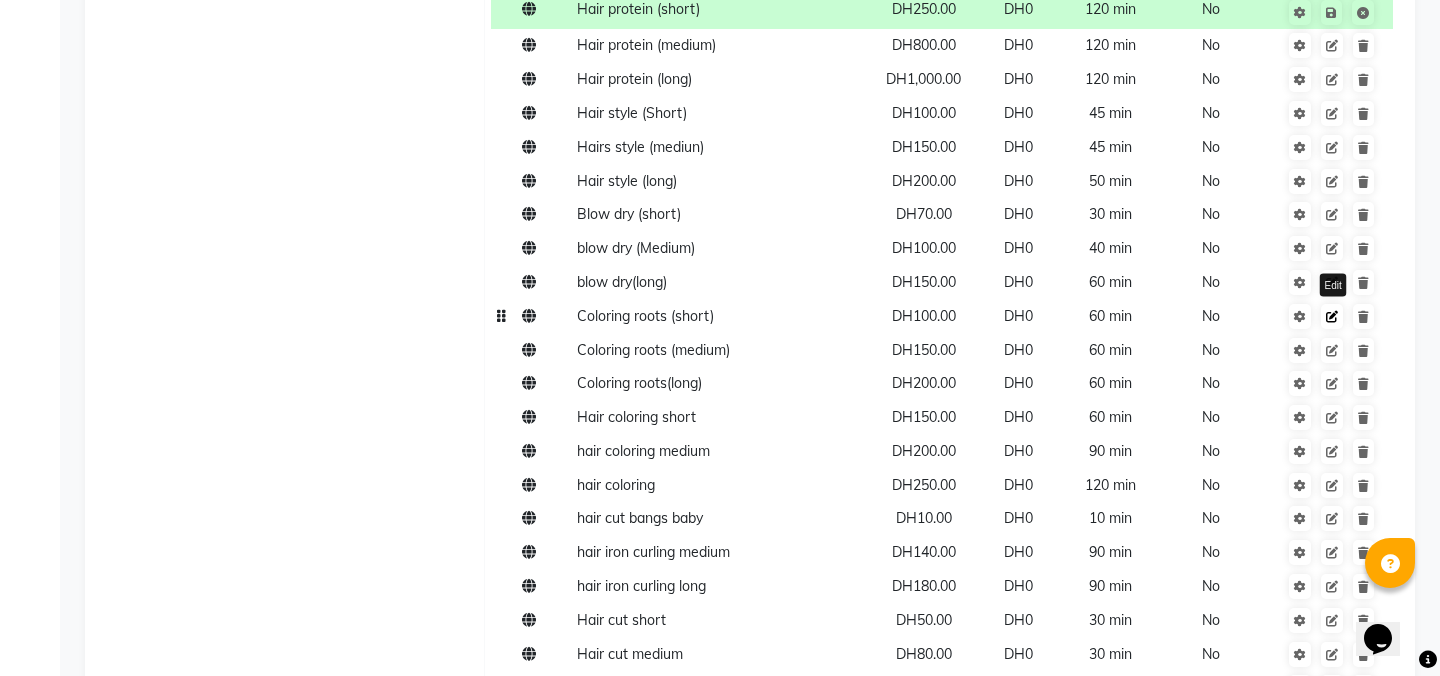 click 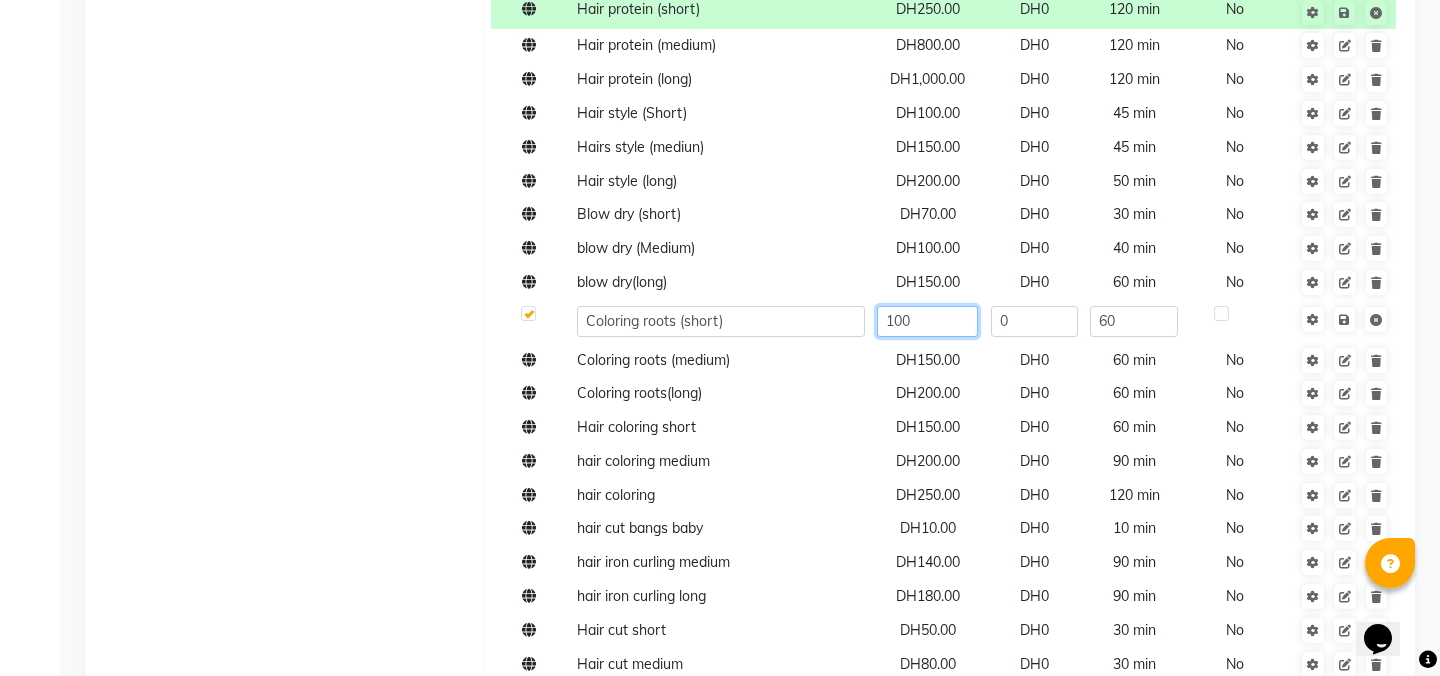 click on "100" 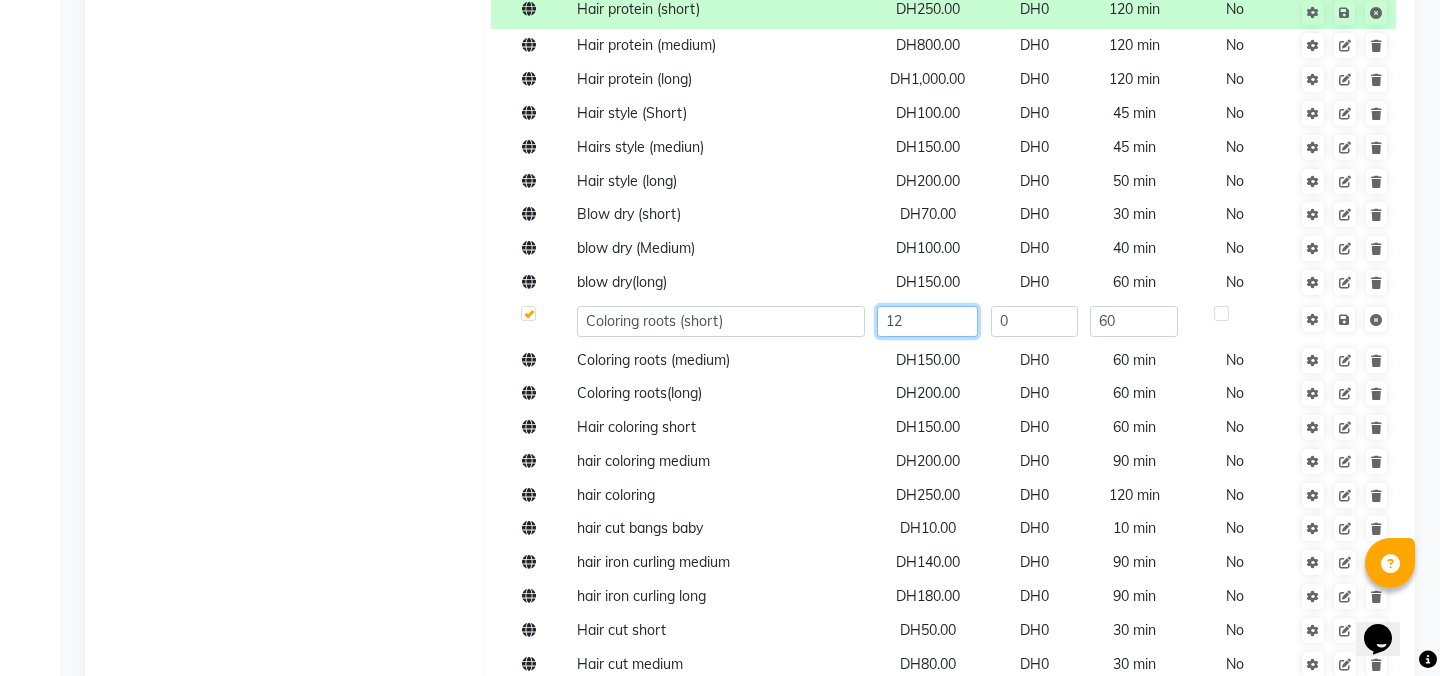 type on "120" 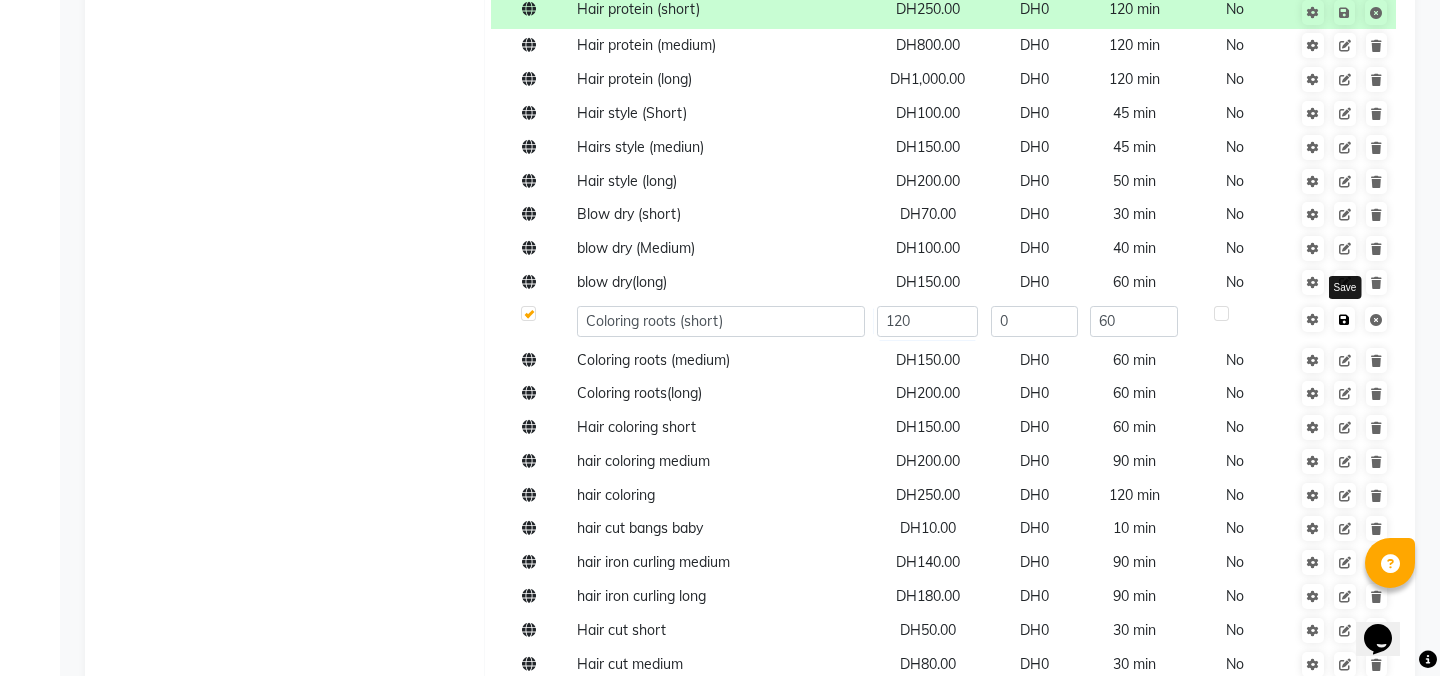 click 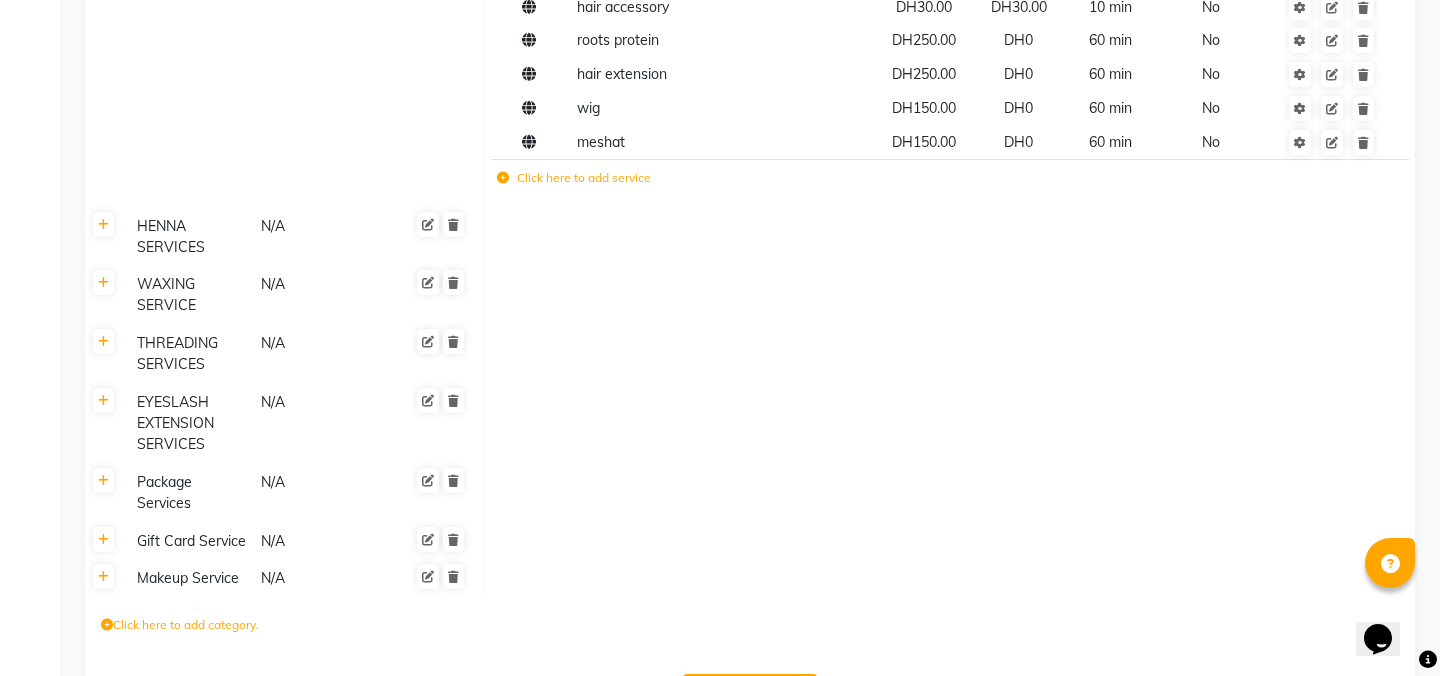 scroll, scrollTop: 2064, scrollLeft: 0, axis: vertical 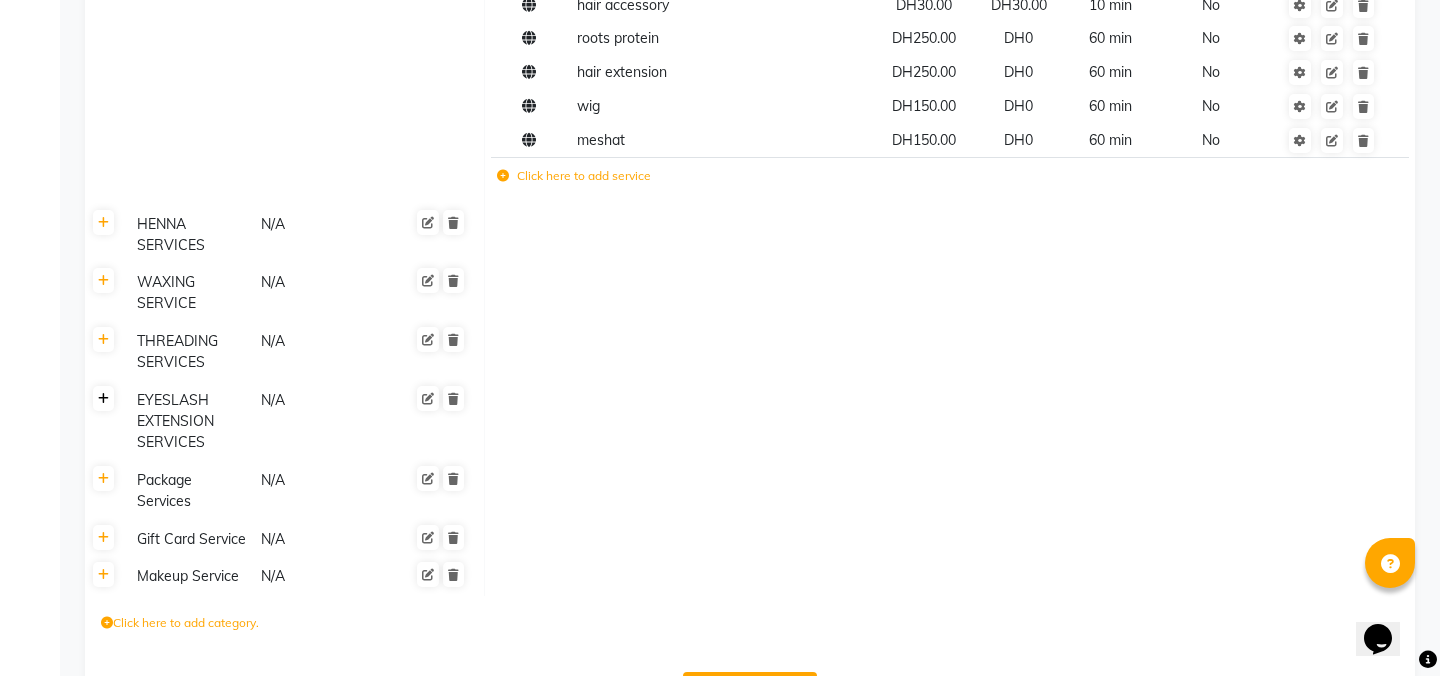 click 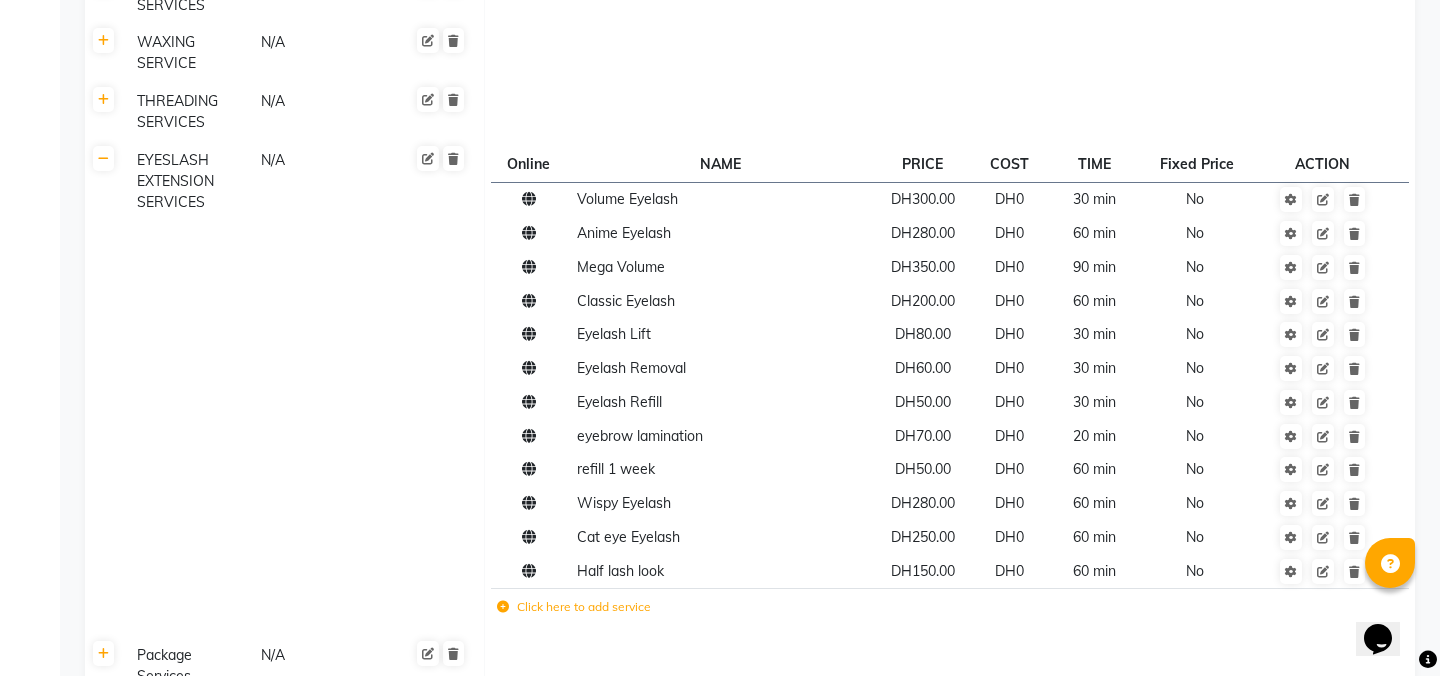 scroll, scrollTop: 2329, scrollLeft: 0, axis: vertical 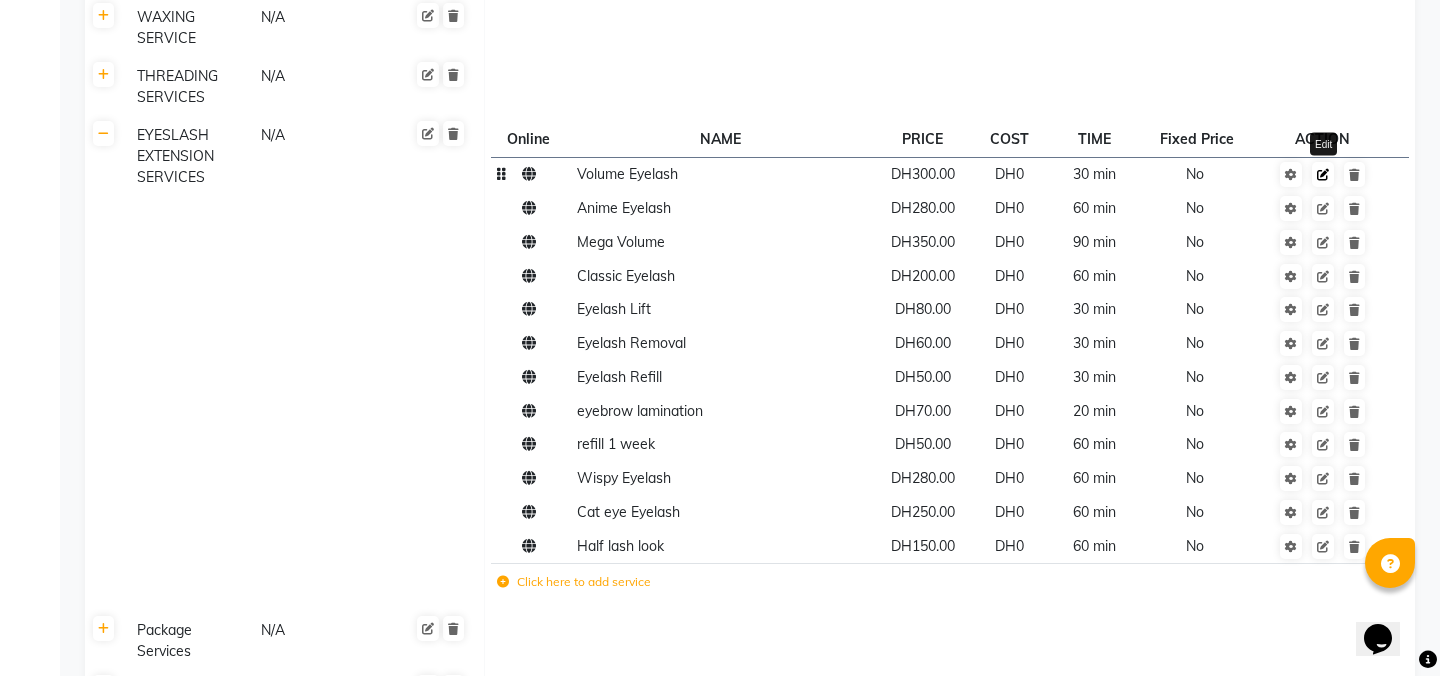click 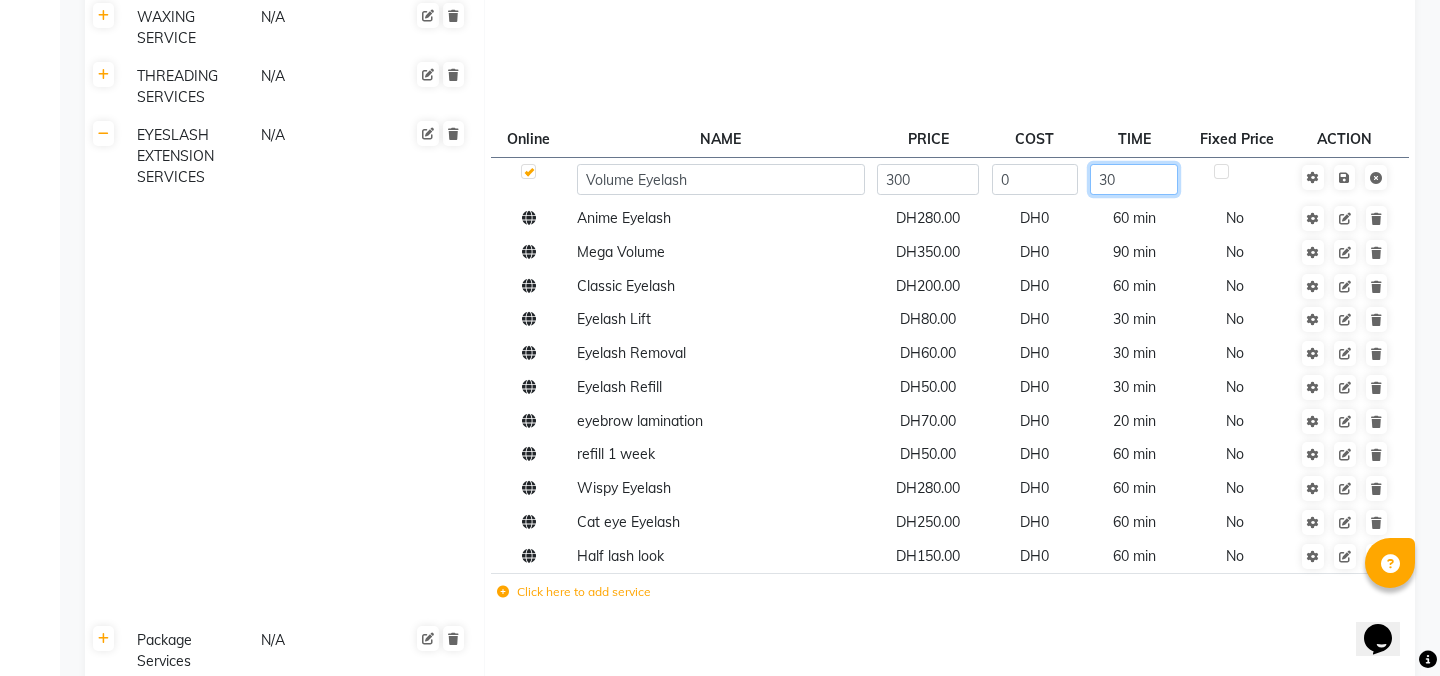 click on "30" 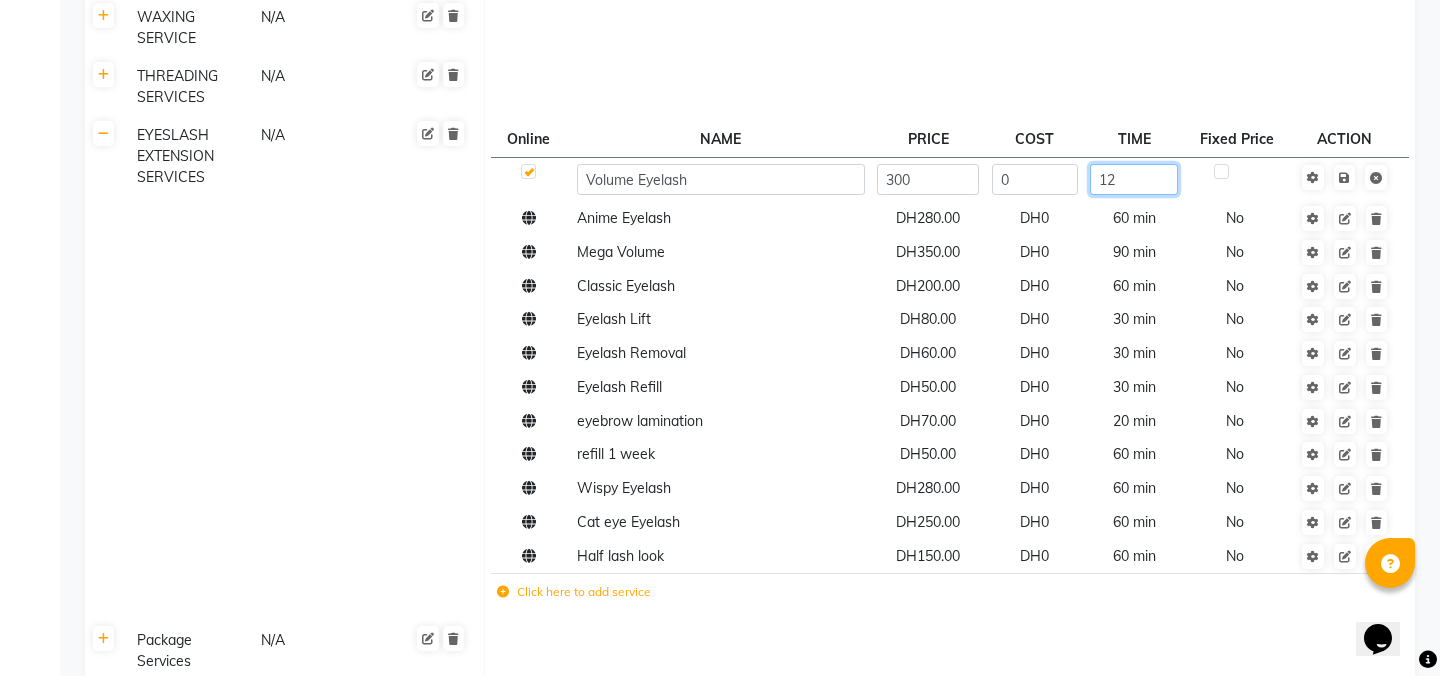 type on "120" 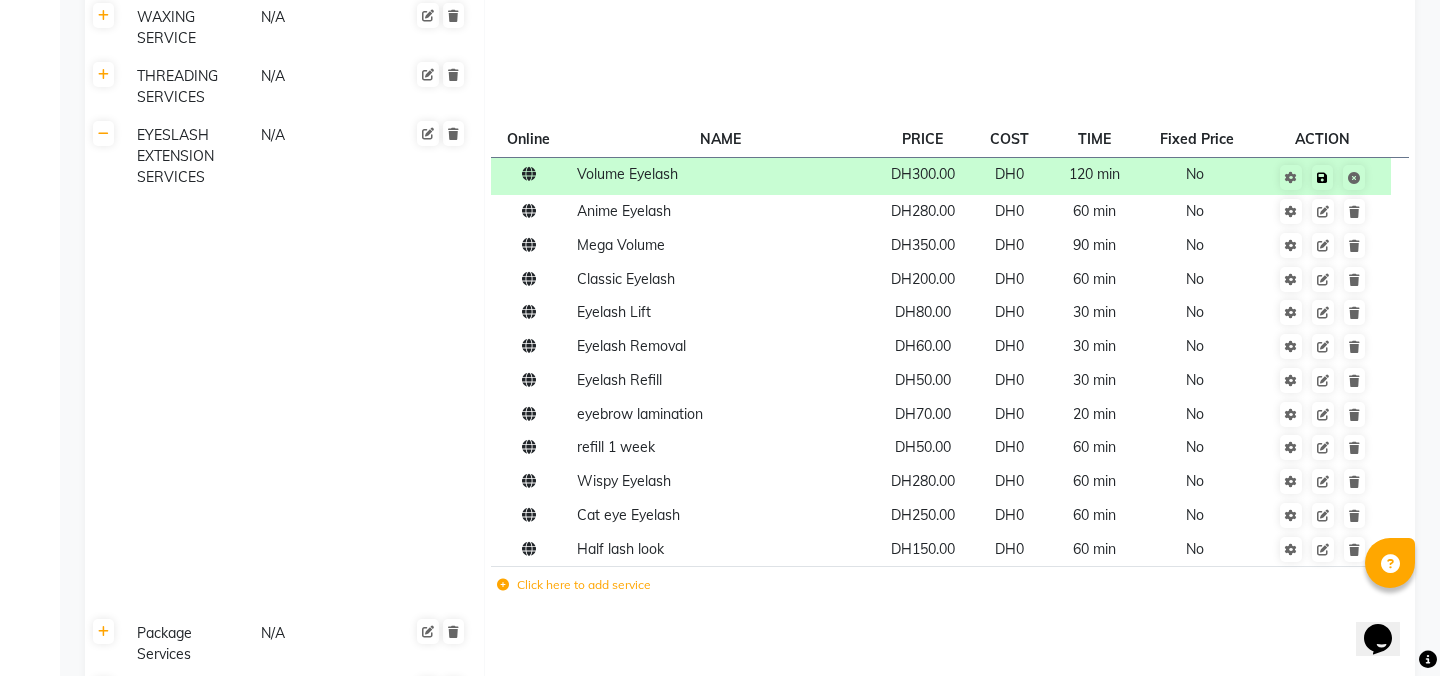 click on "Save" 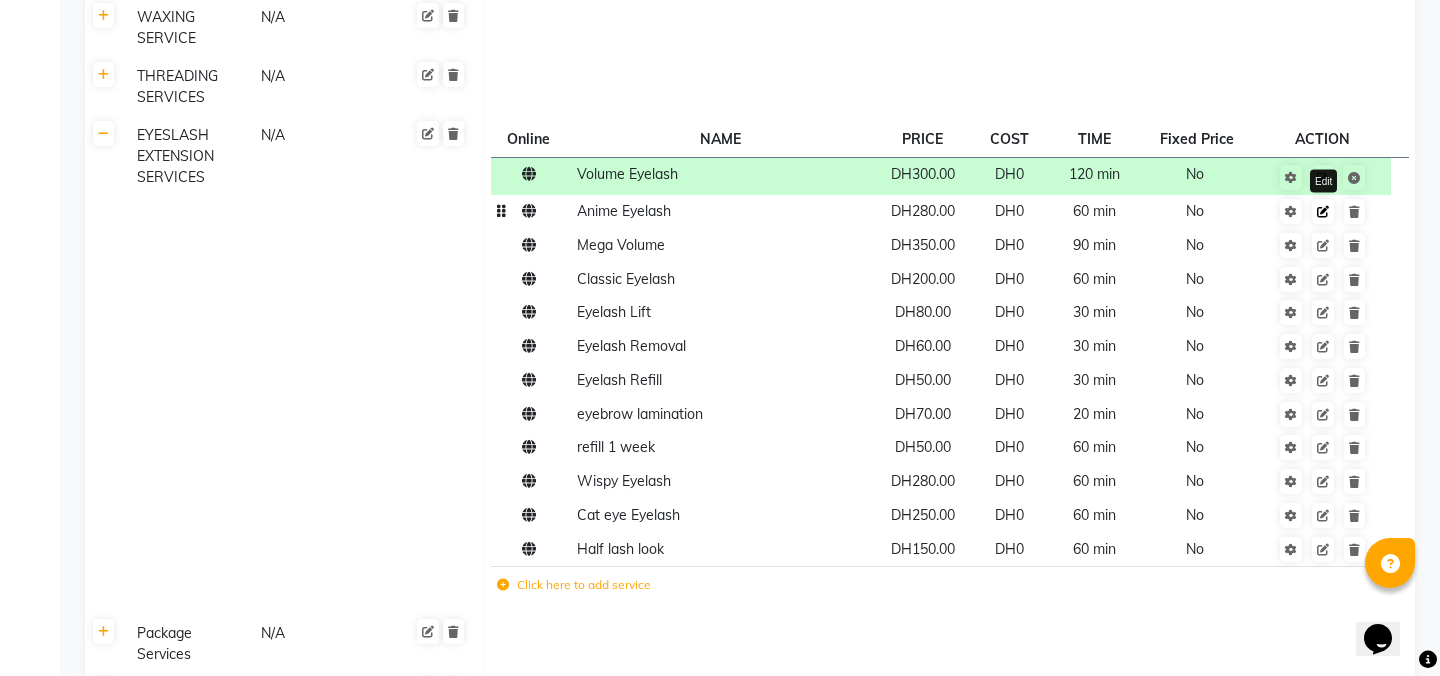 click 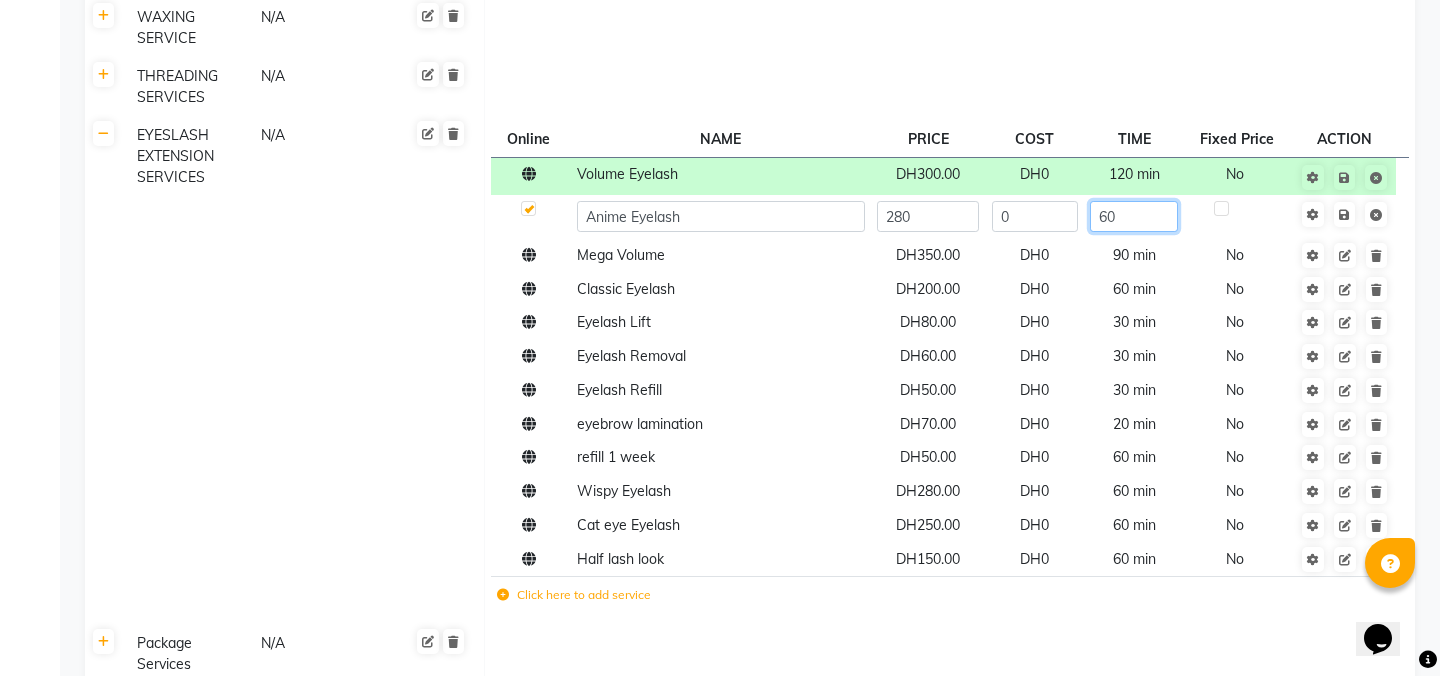 click on "60" 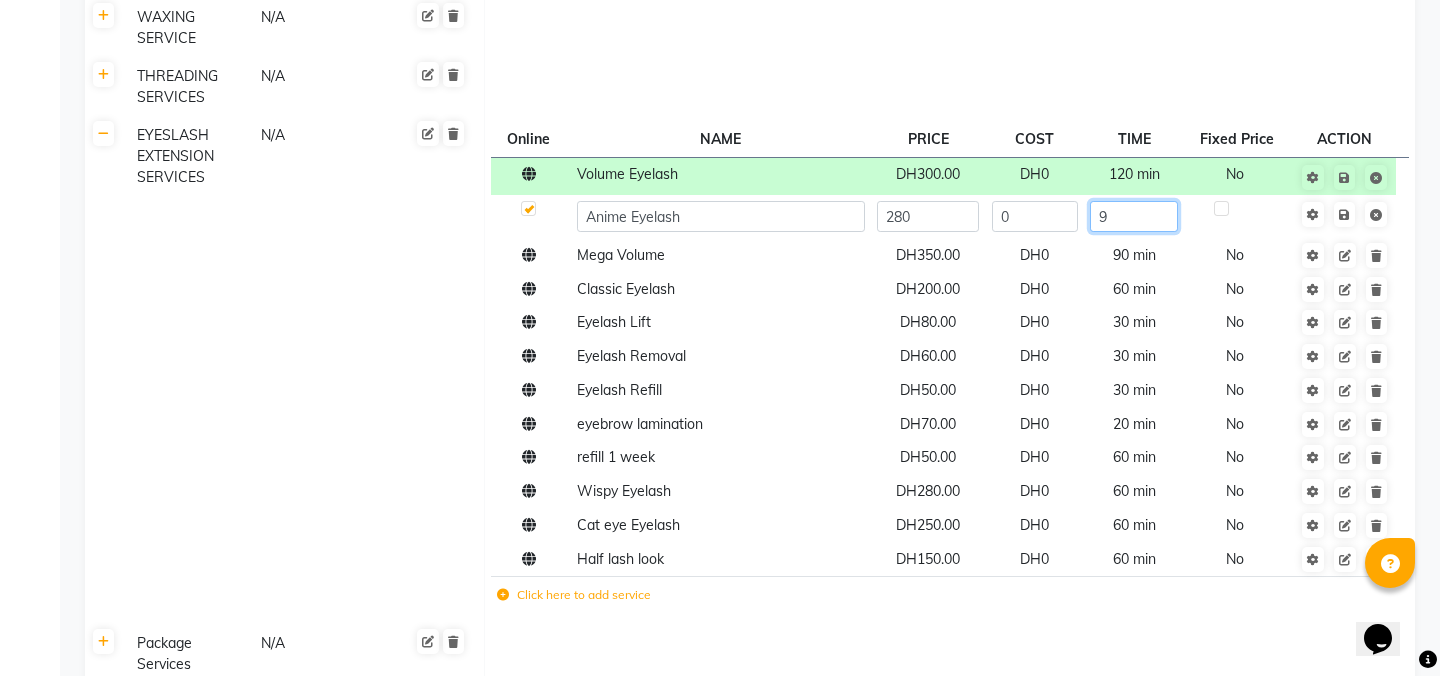 type on "90" 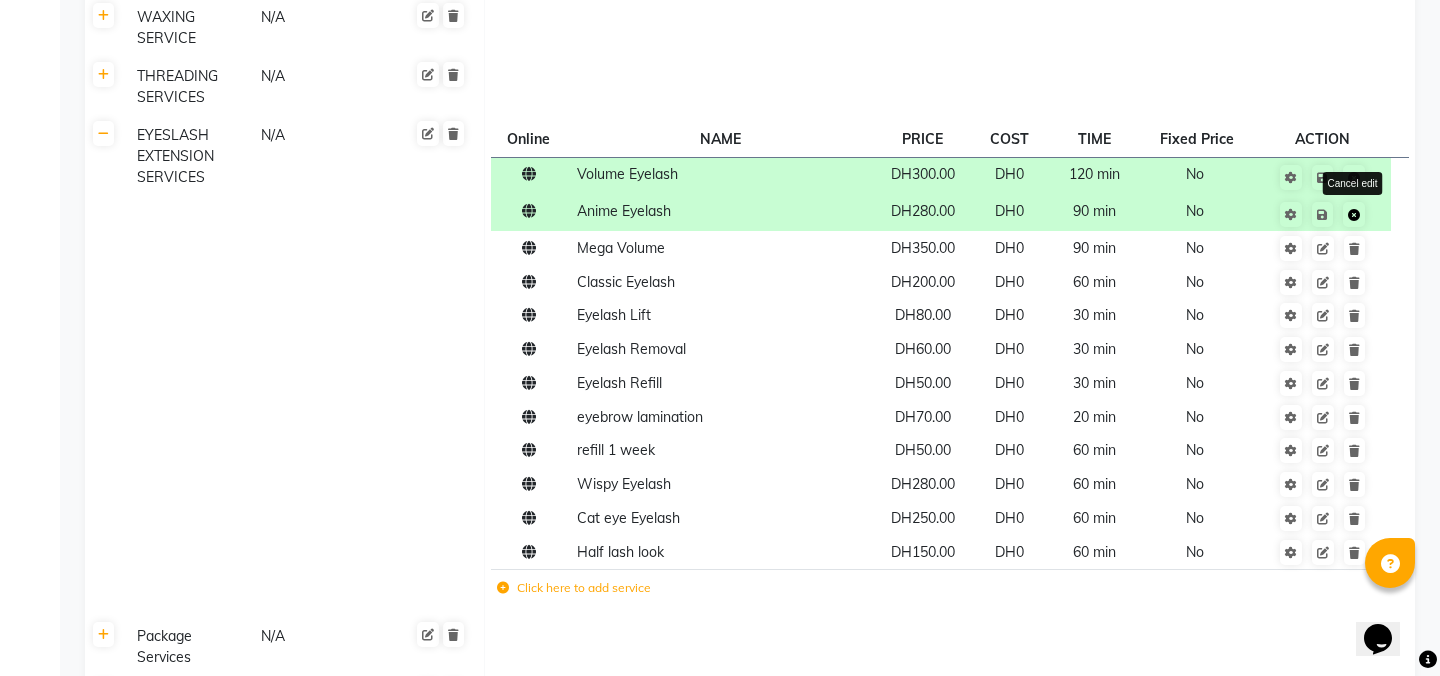 click on "Save Cancel edit" 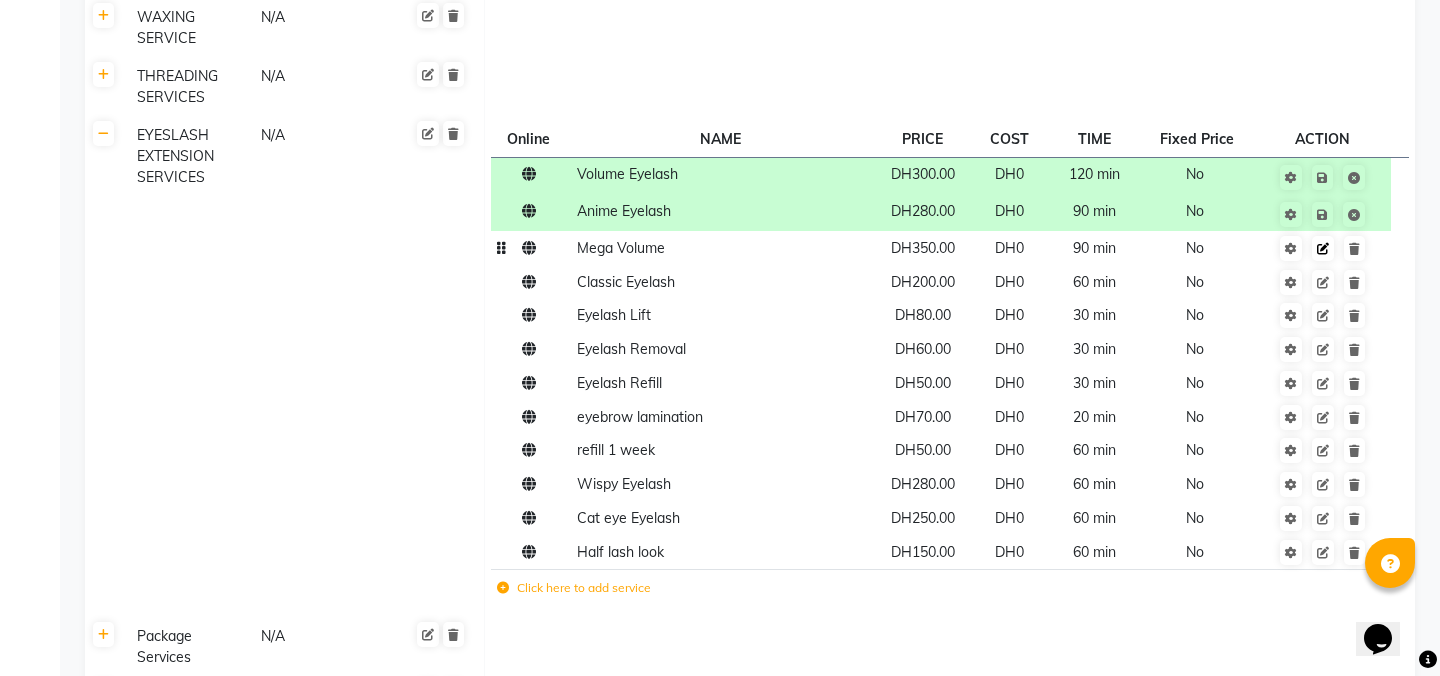 click 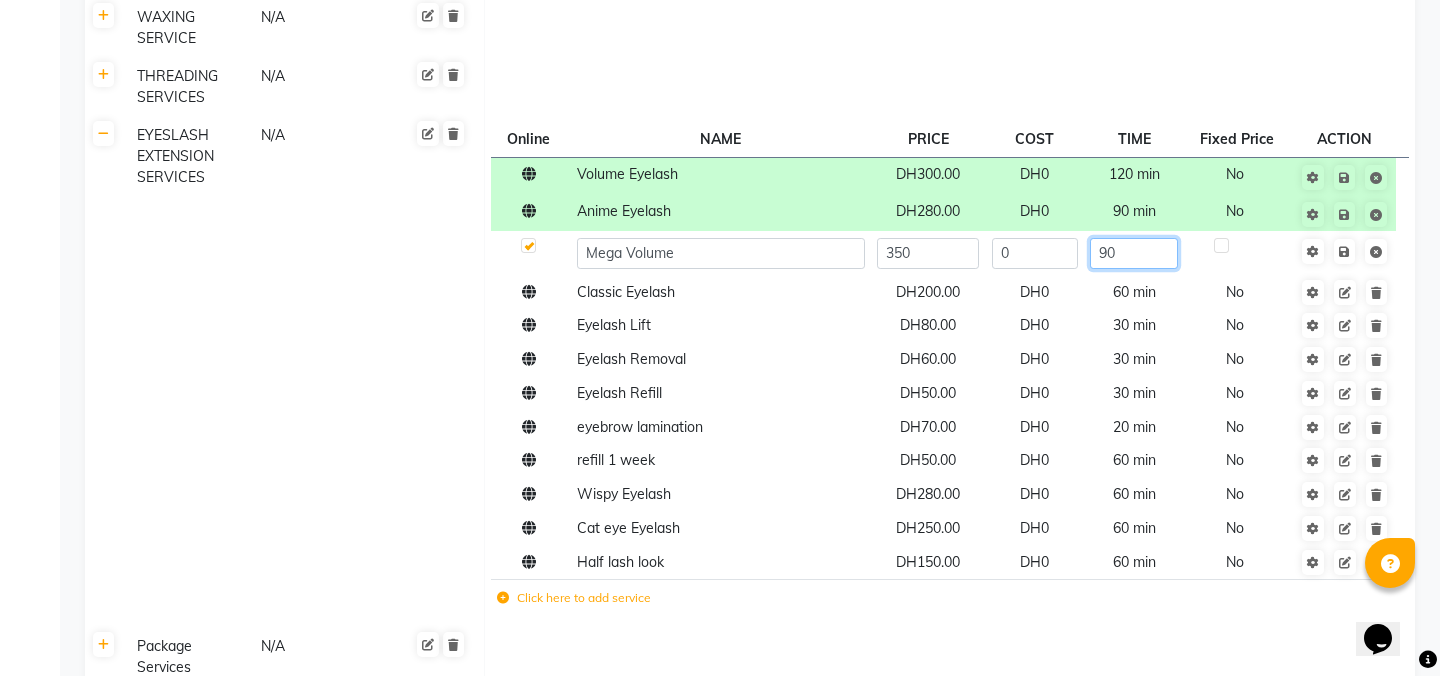 click on "90" 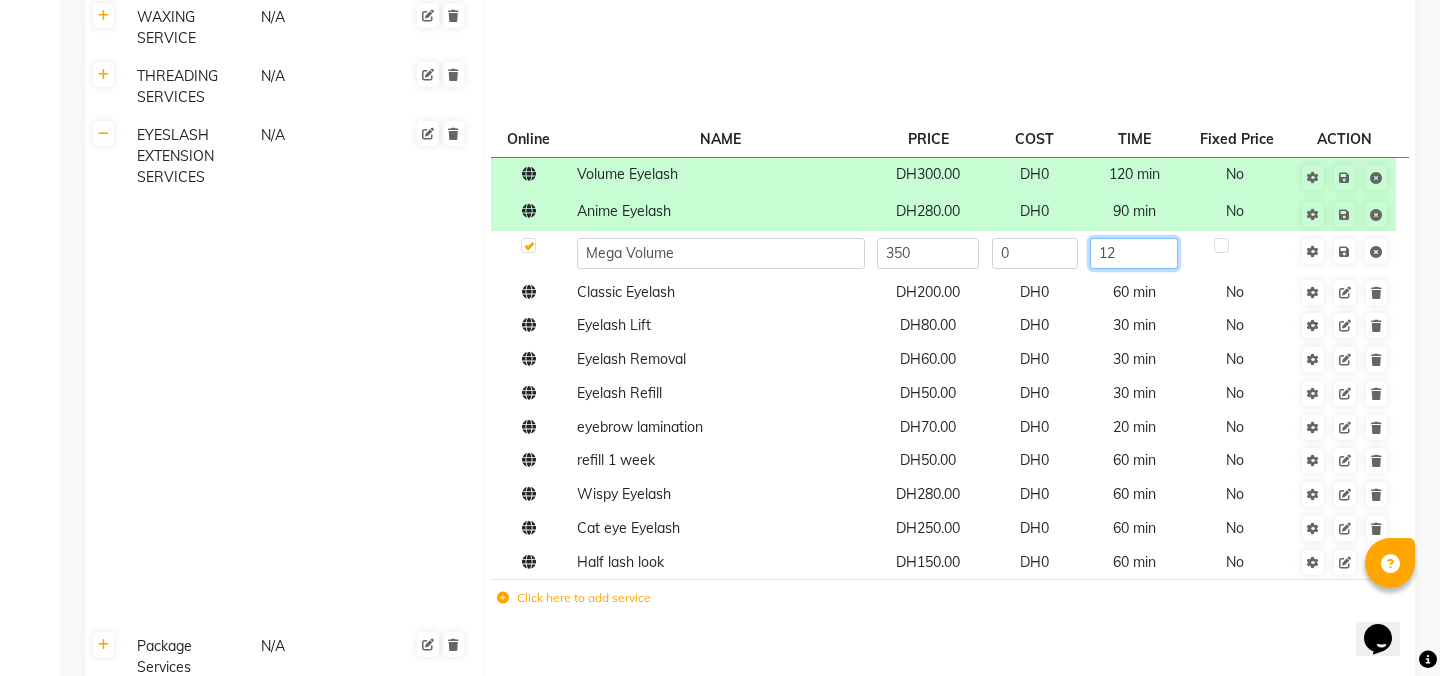 type on "120" 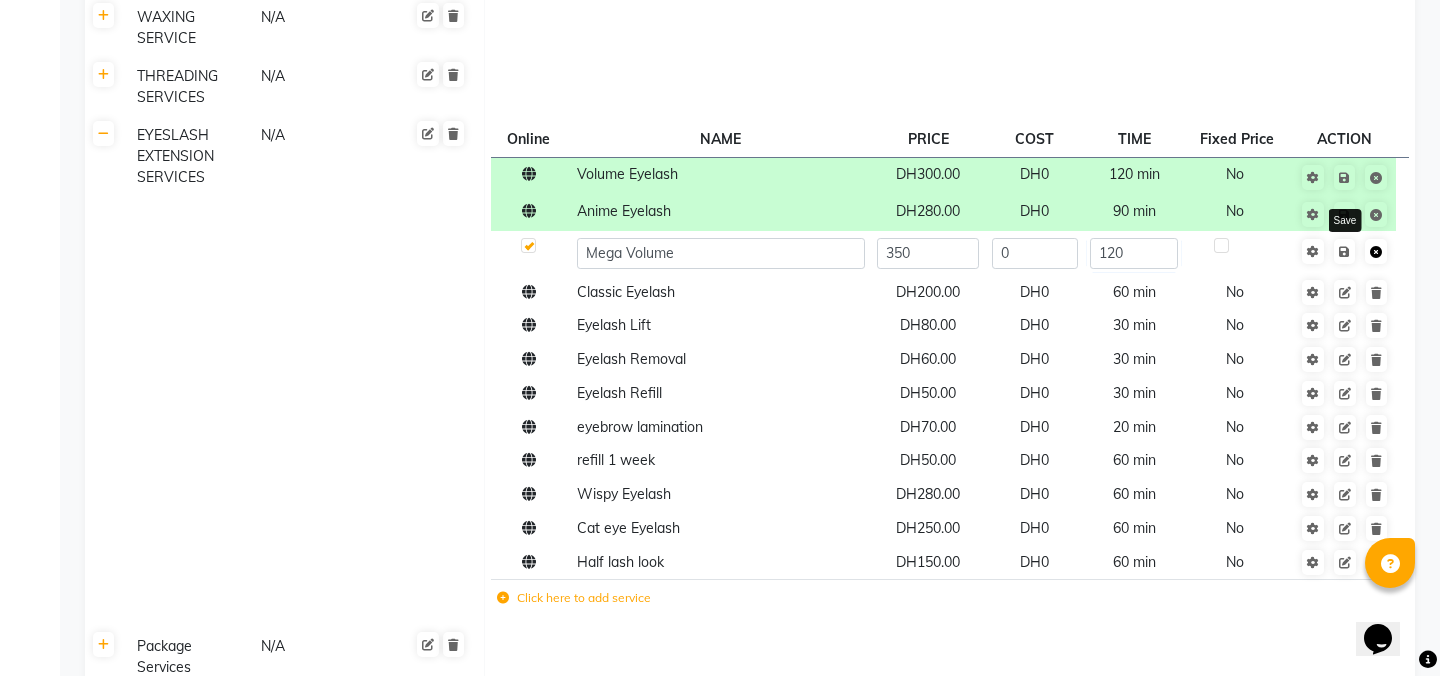 click on "Save" 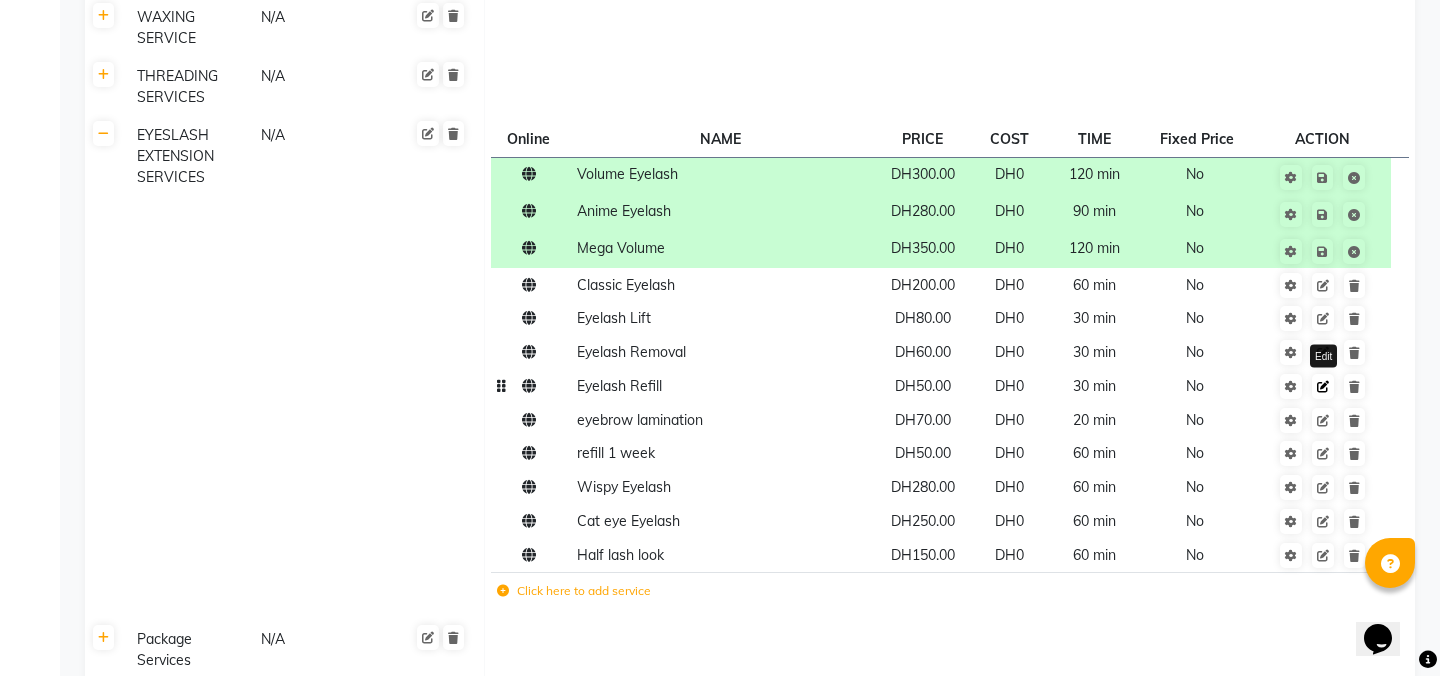 click 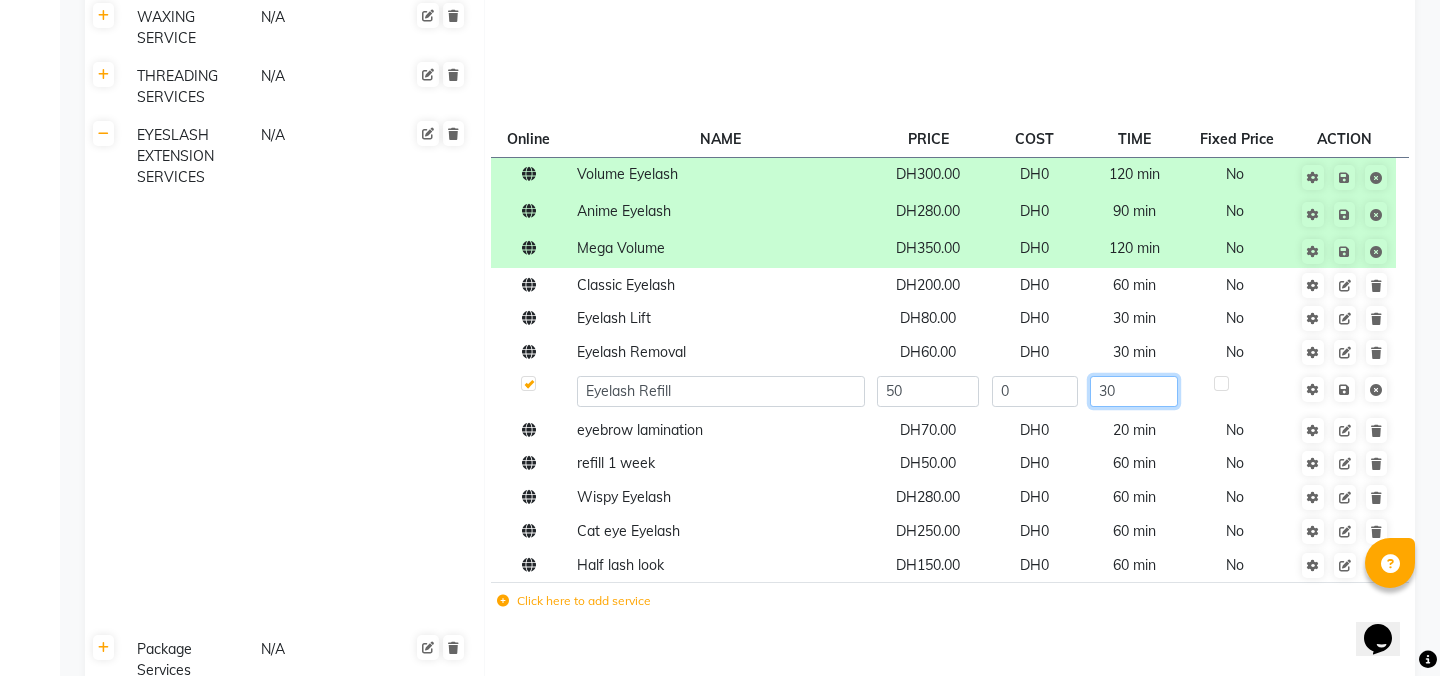 click on "30" 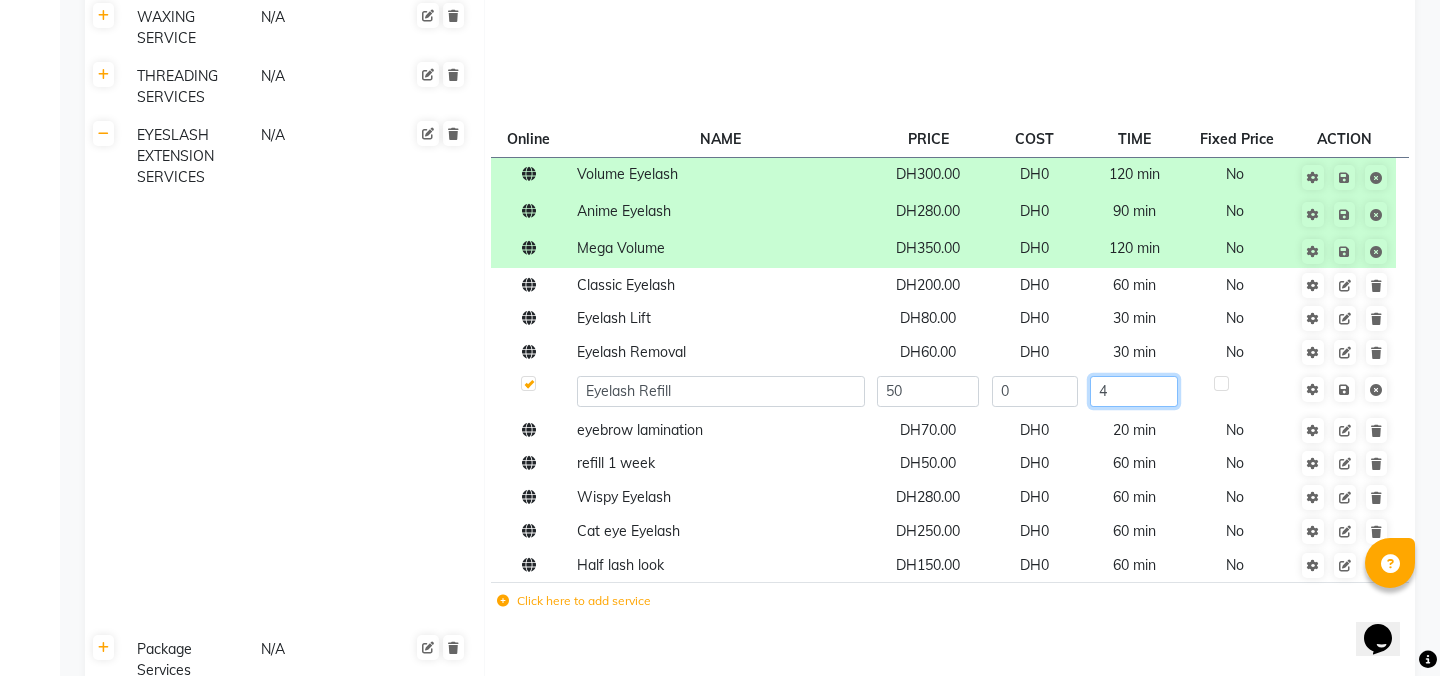 type on "40" 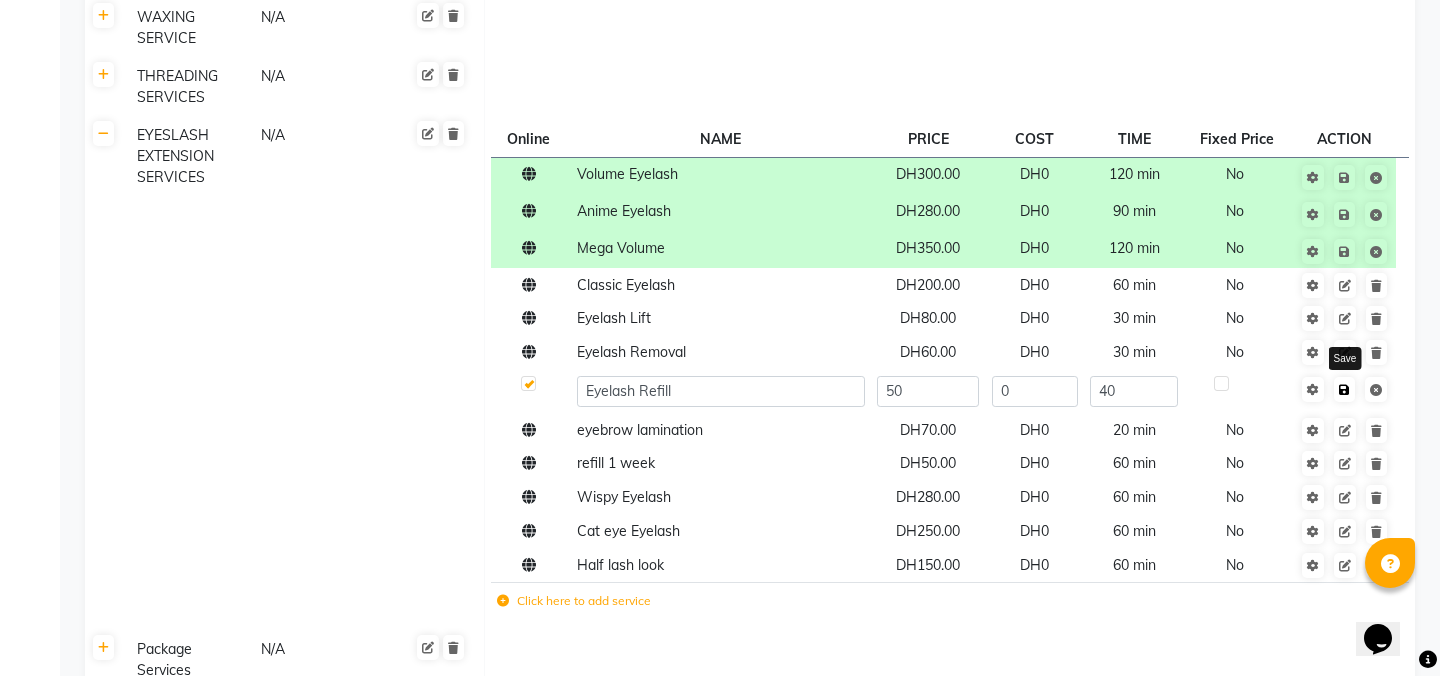 click on "Save" 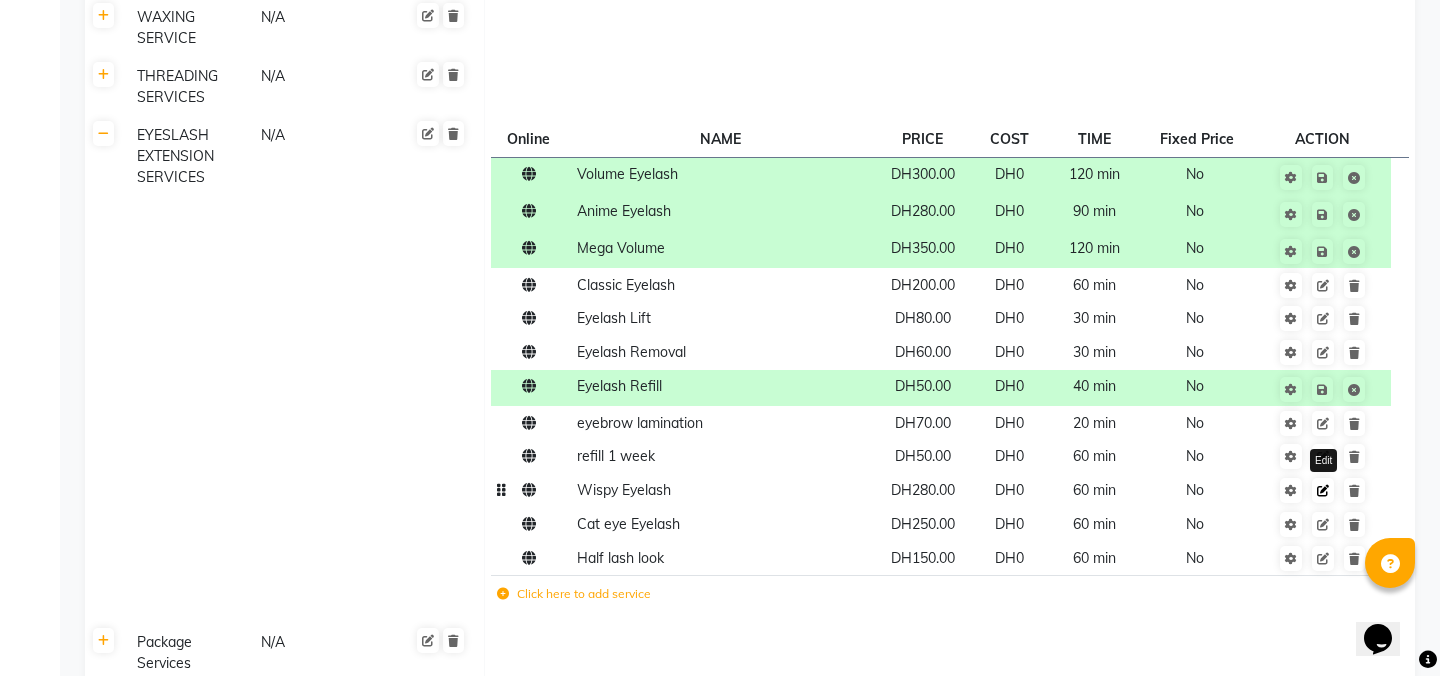 click 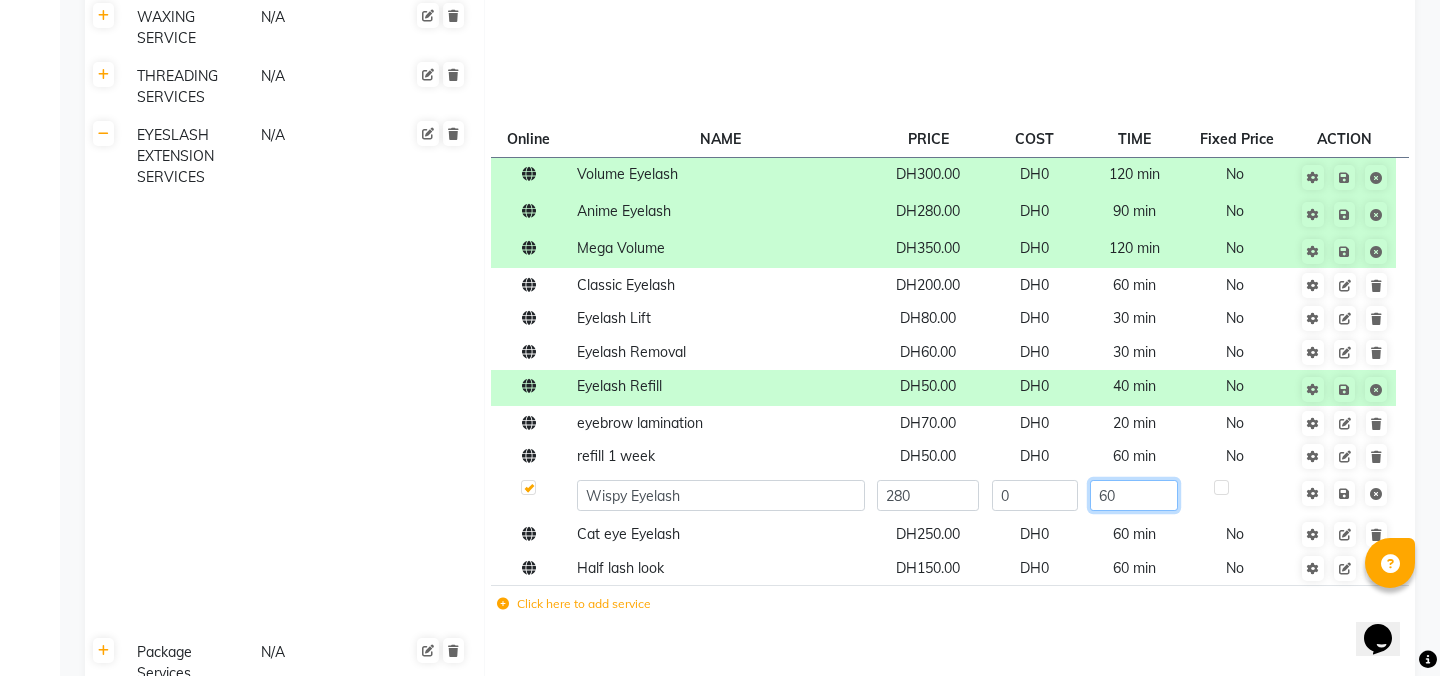 click on "60" 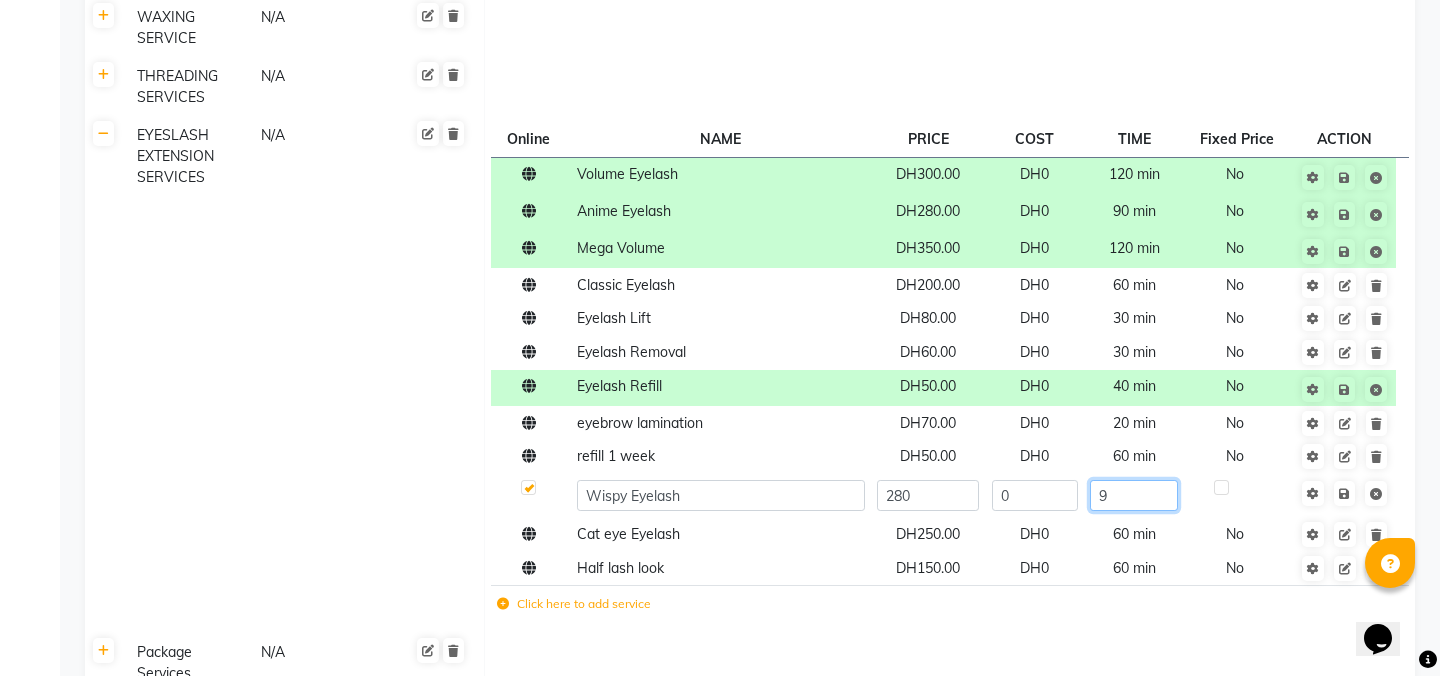 type on "90" 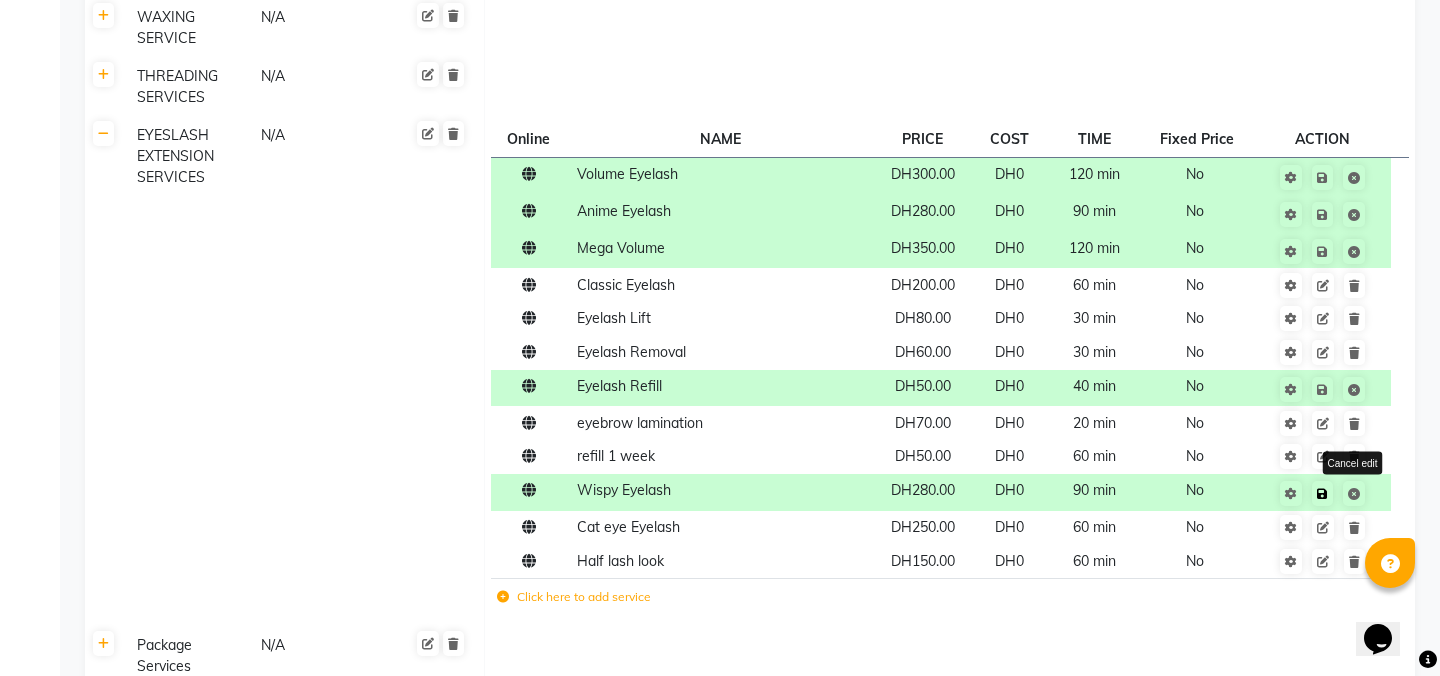 click on "Save Cancel edit" 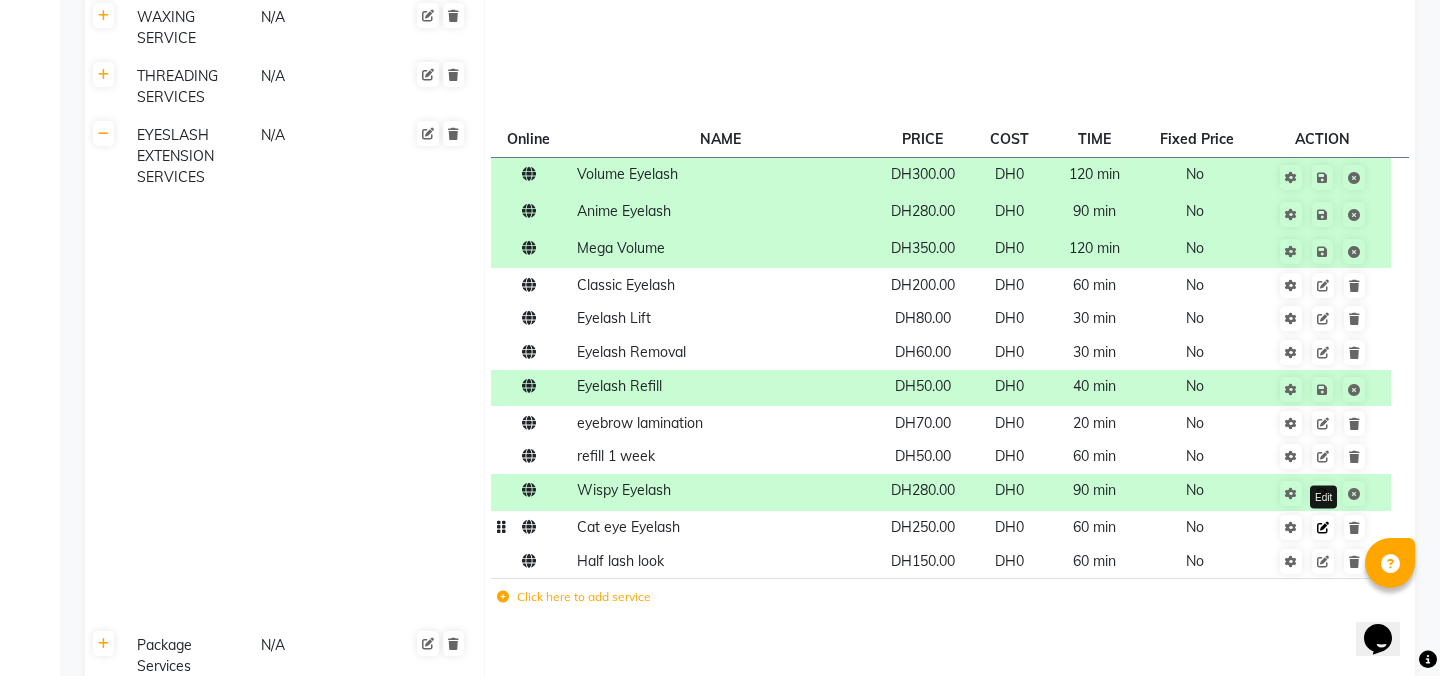 click 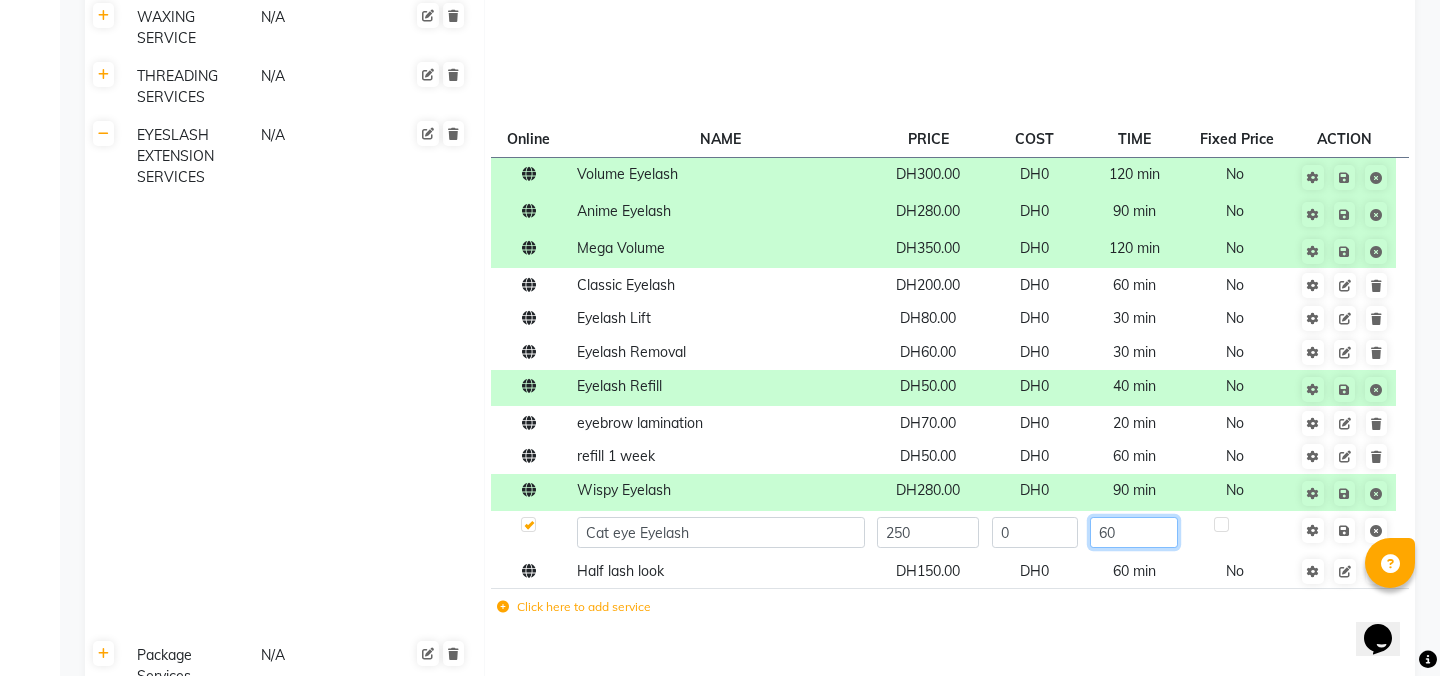 click on "60" 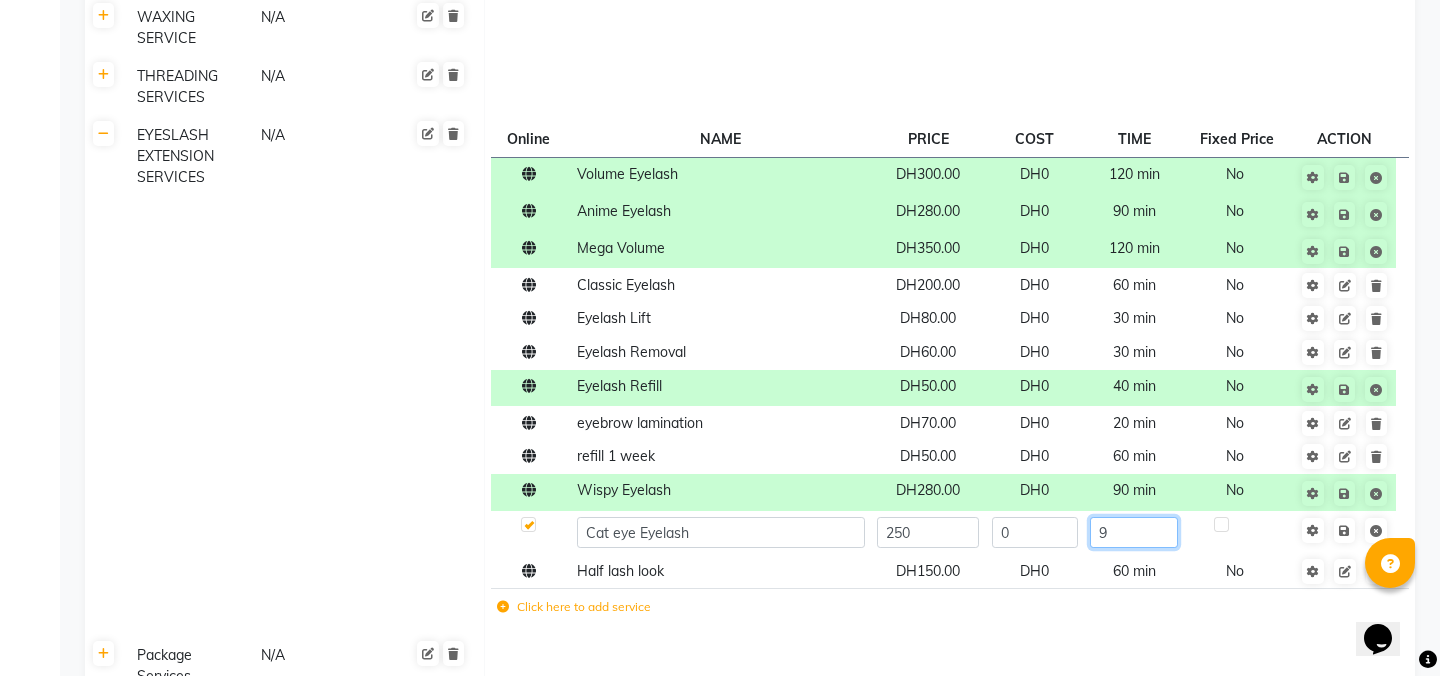 type on "90" 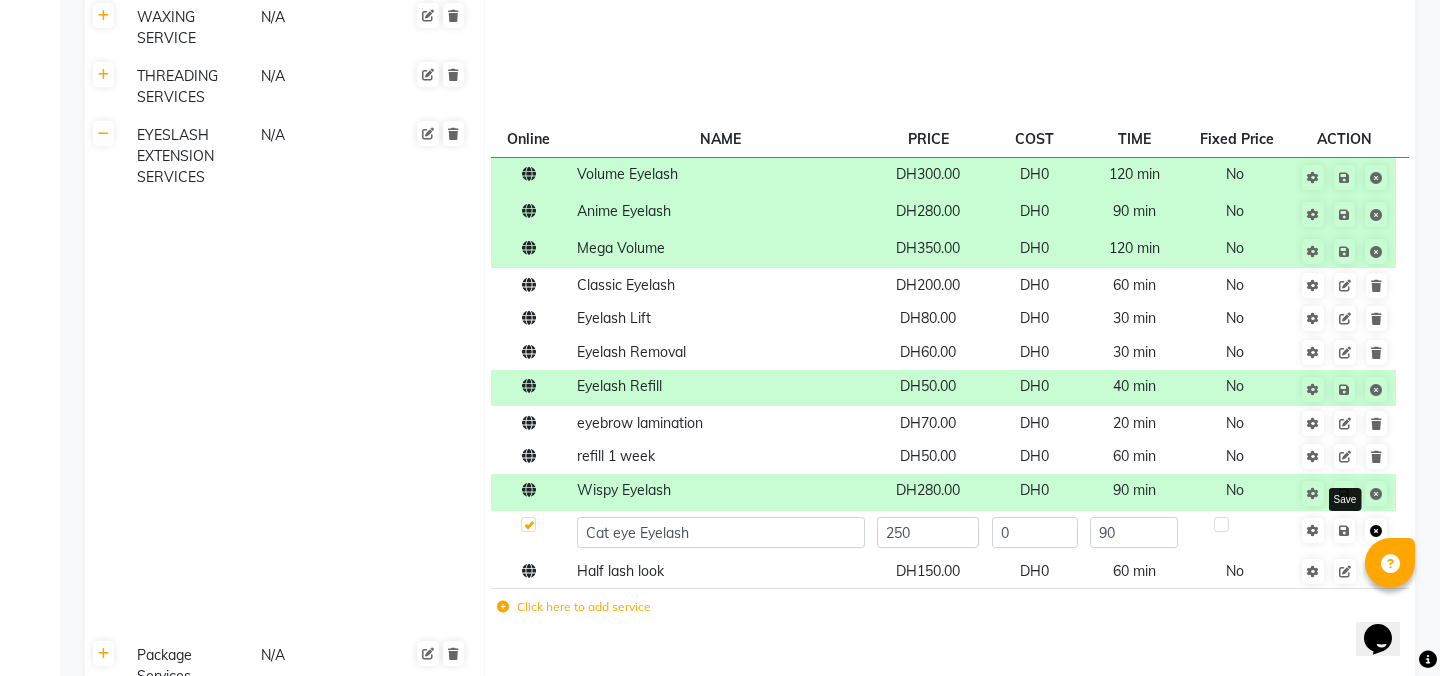 click on "Save" 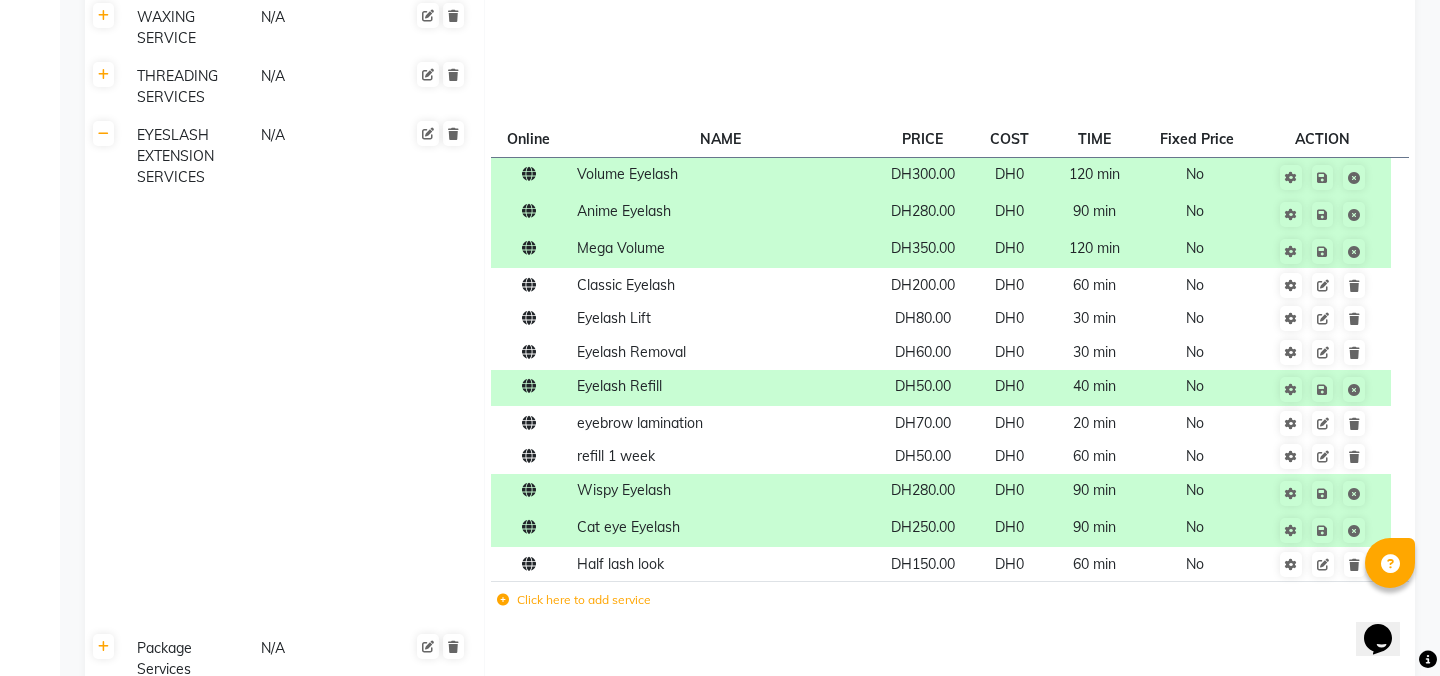 click on "EYESLASH EXTENSION SERVICES N/A" 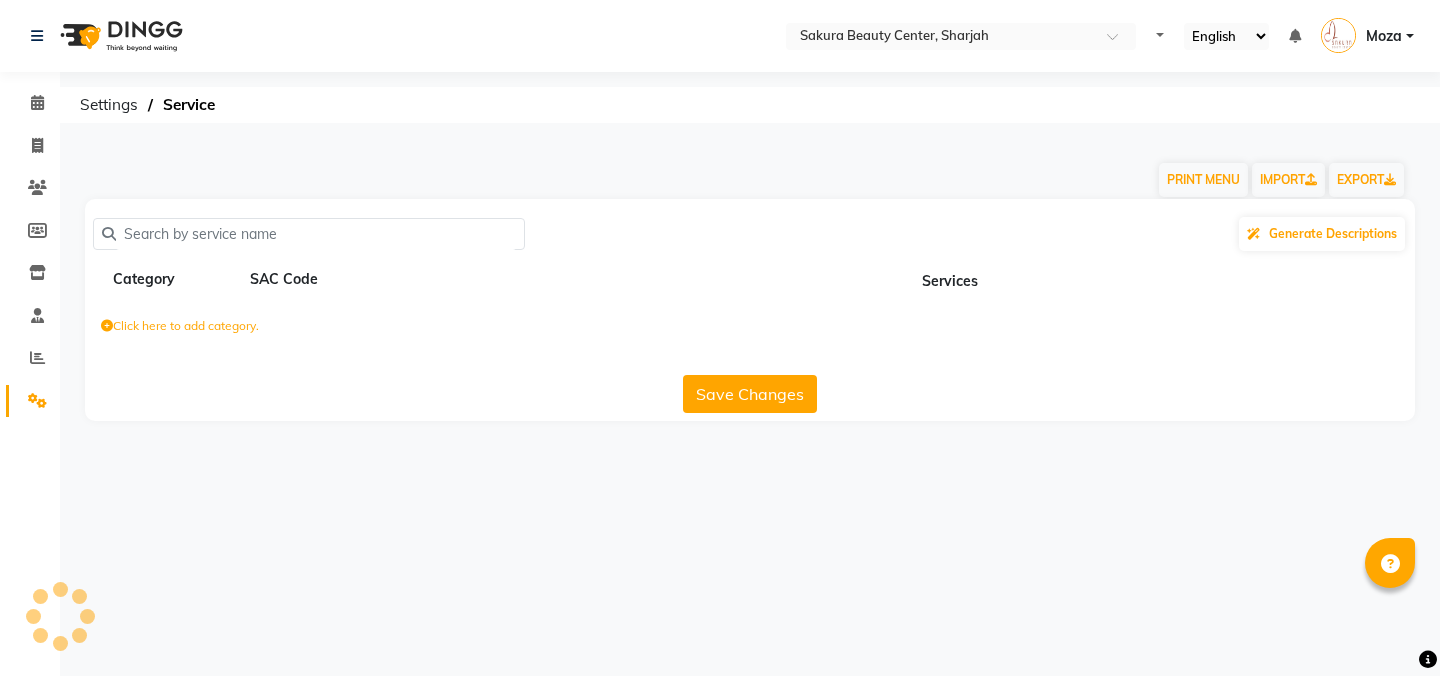 scroll, scrollTop: 0, scrollLeft: 0, axis: both 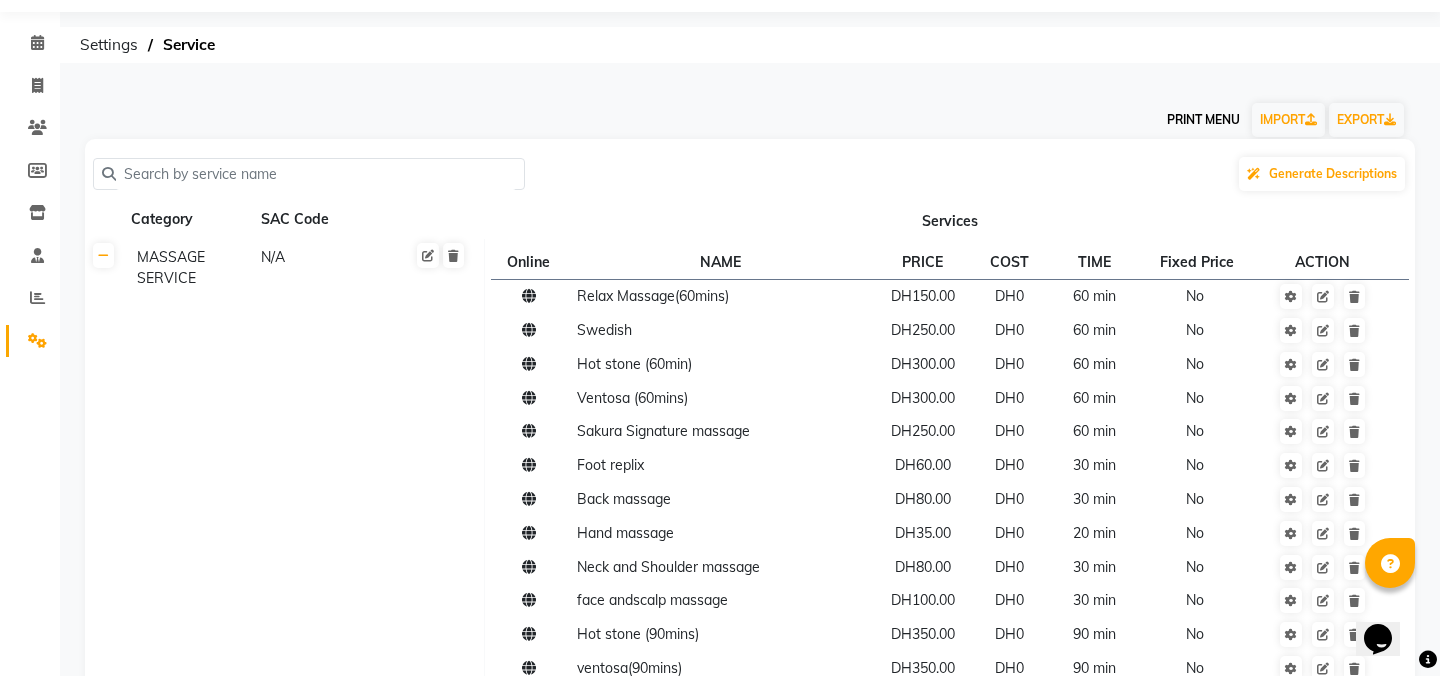 click on "PRINT MENU" 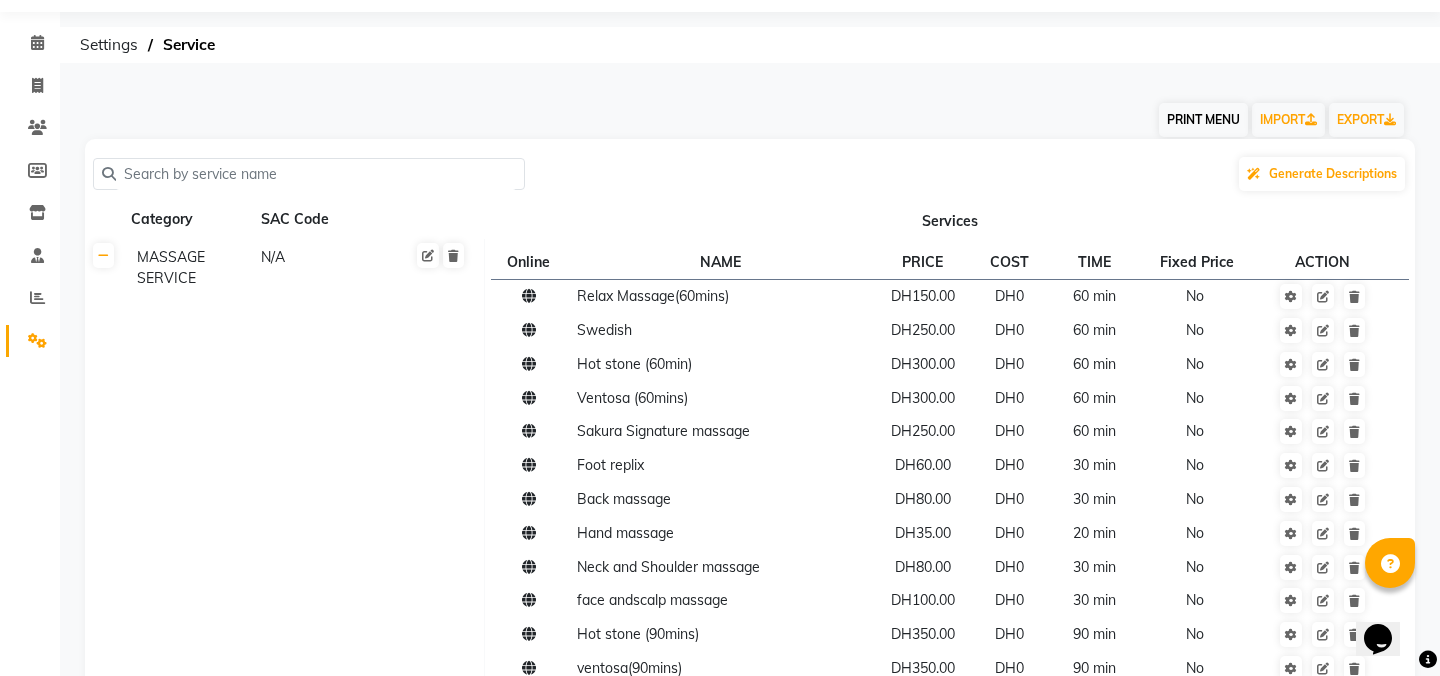 select on "#009B77" 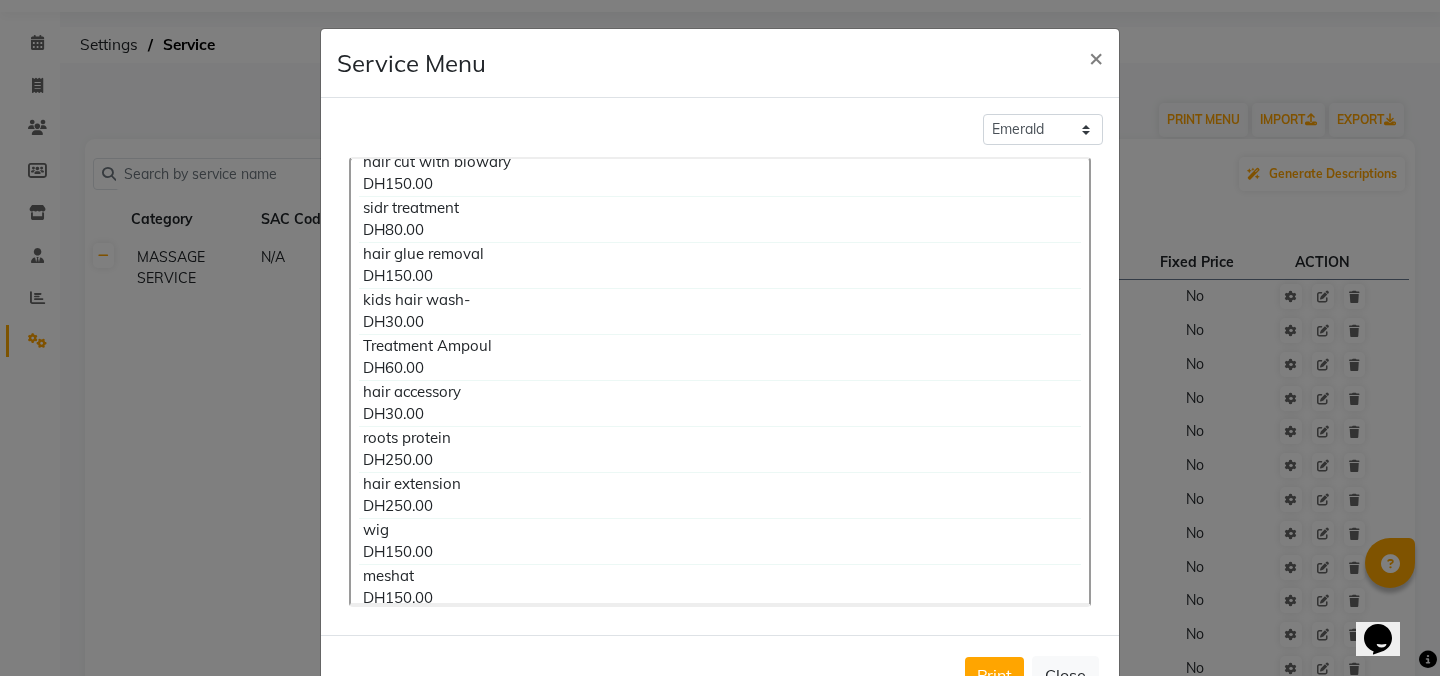 scroll, scrollTop: 5118, scrollLeft: 0, axis: vertical 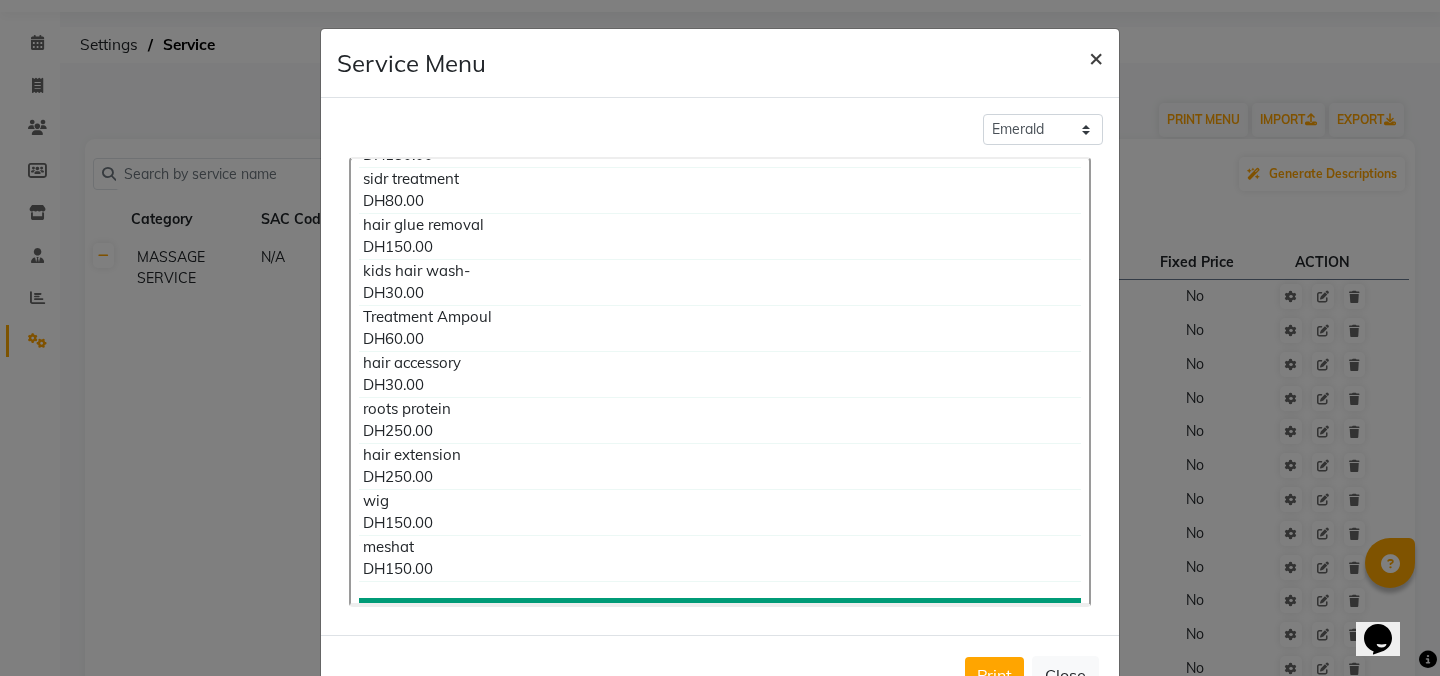 click on "×" 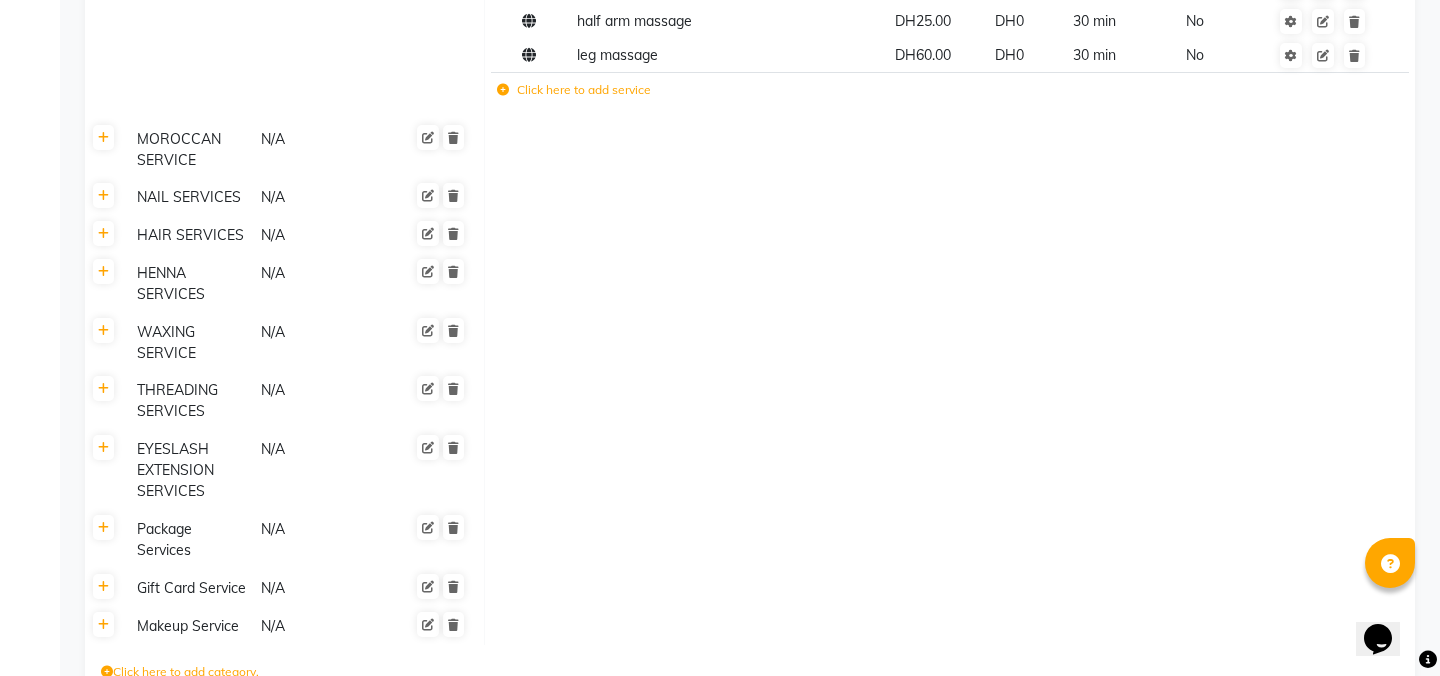 scroll, scrollTop: 823, scrollLeft: 0, axis: vertical 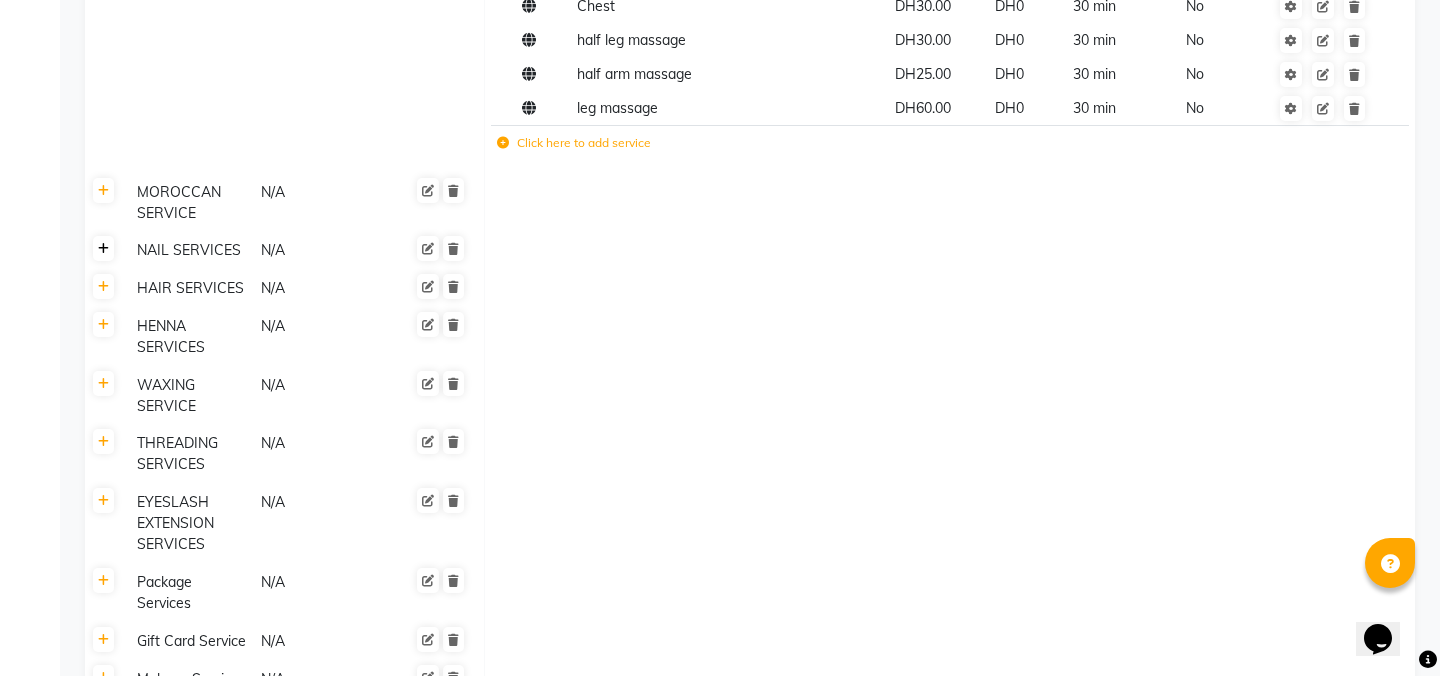 click 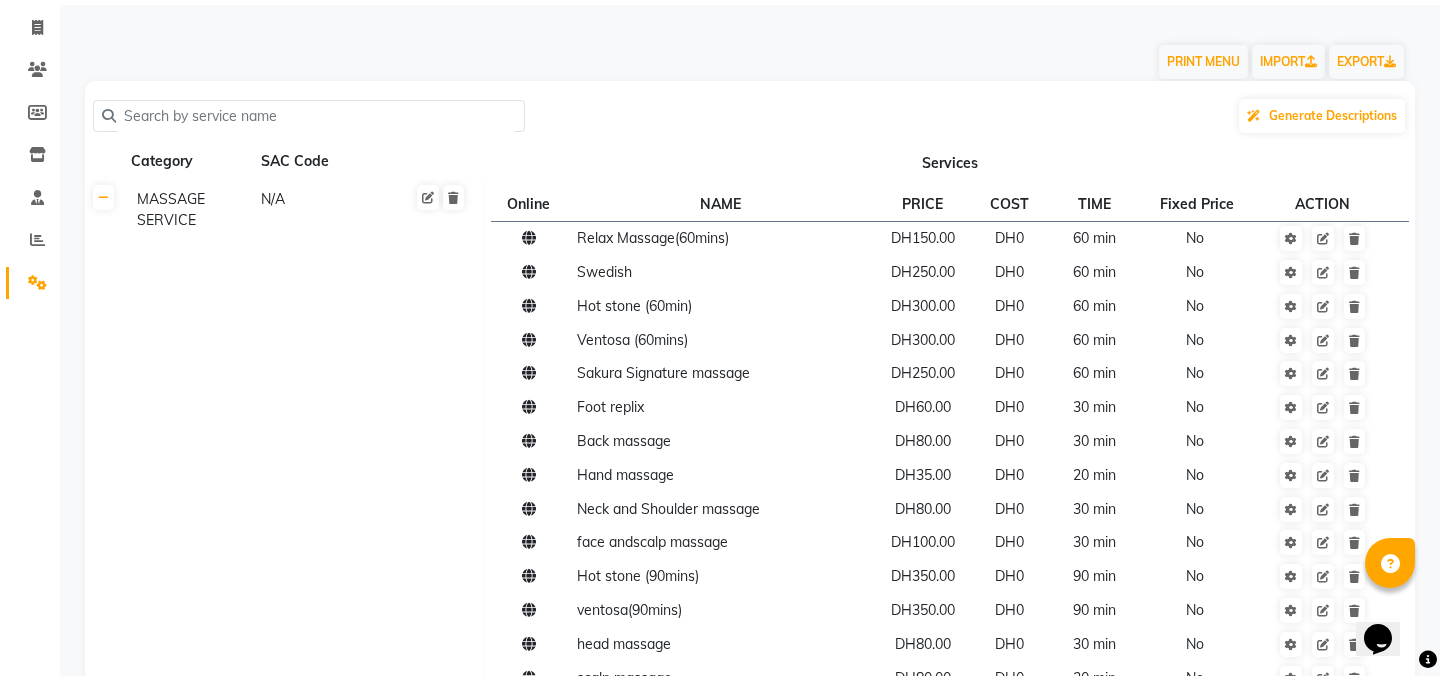 scroll, scrollTop: 0, scrollLeft: 0, axis: both 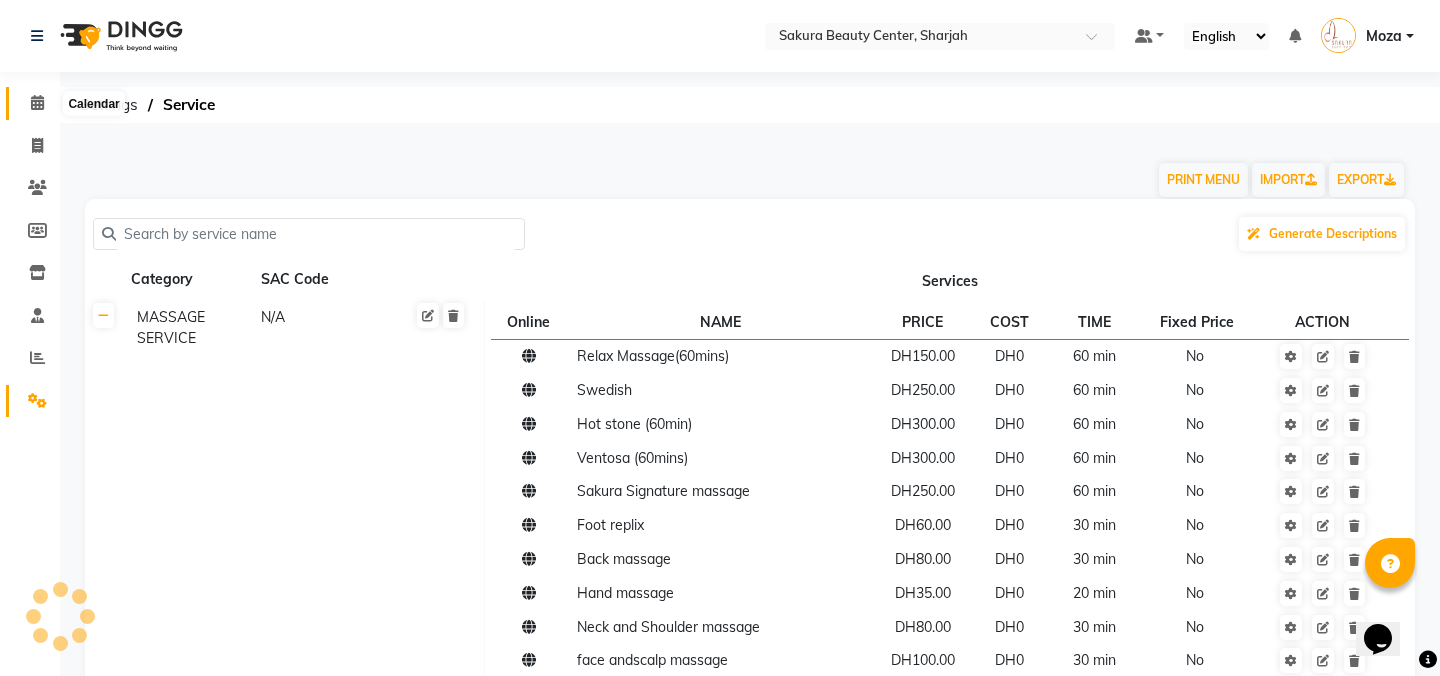 click 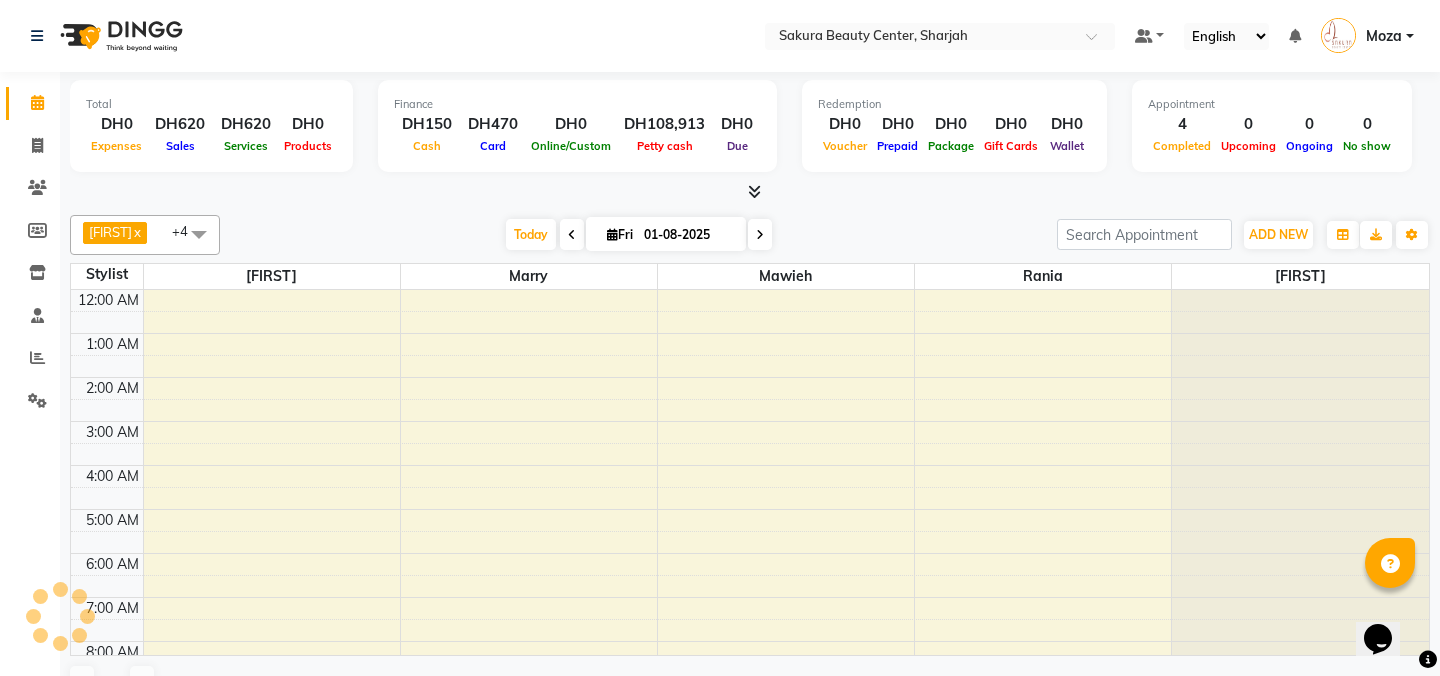 scroll, scrollTop: 265, scrollLeft: 0, axis: vertical 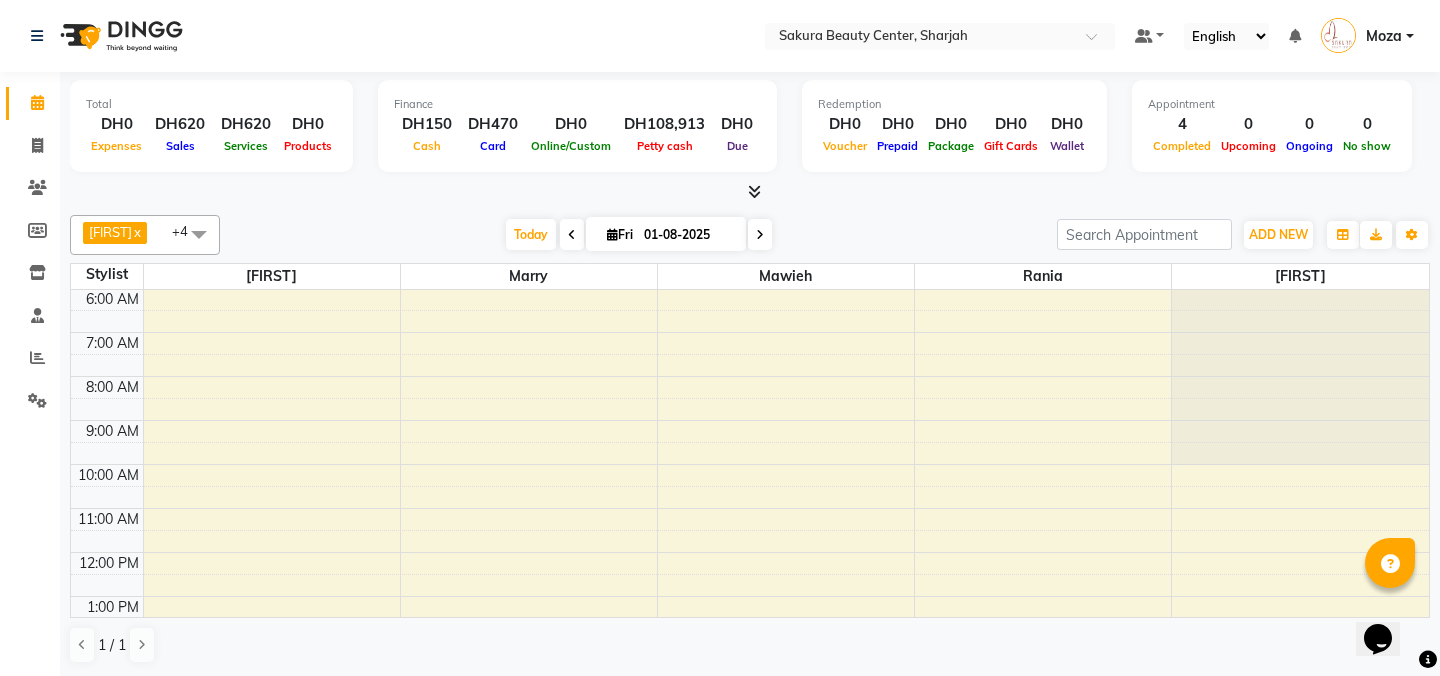 click on "Moza" at bounding box center (1384, 36) 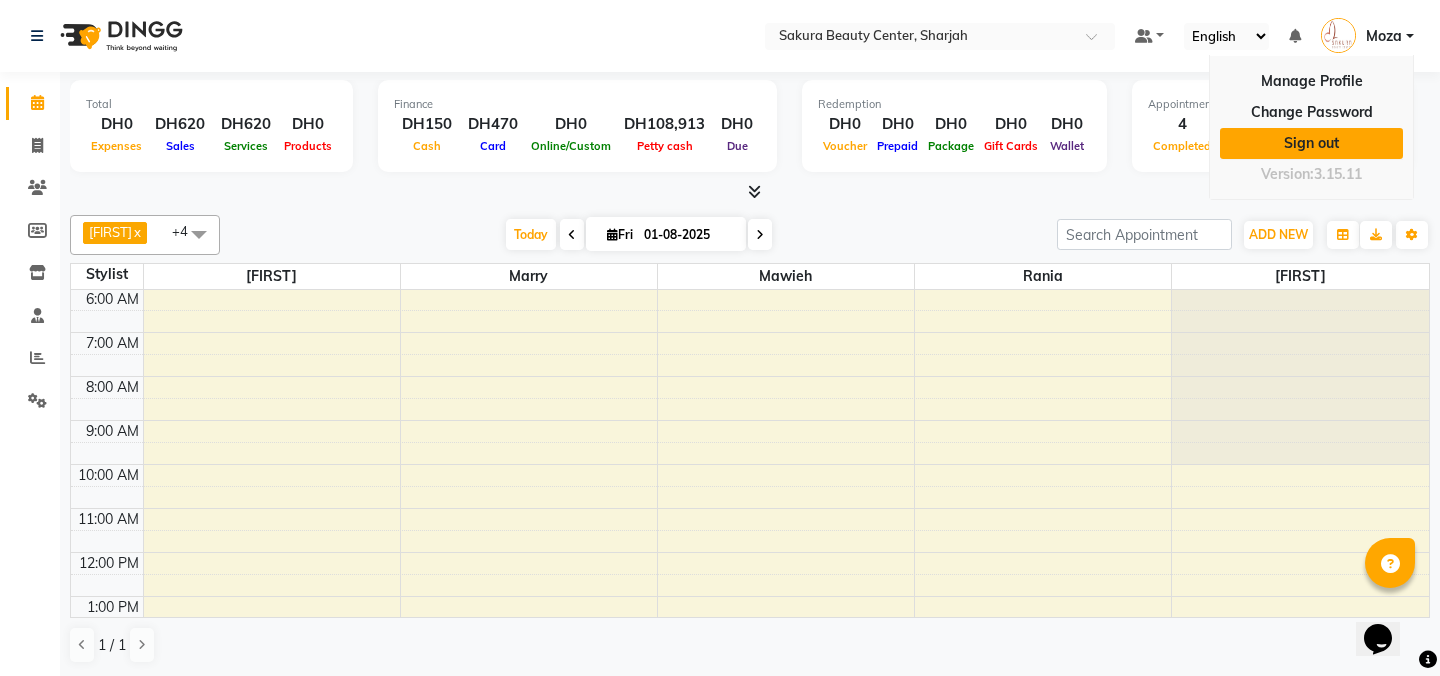 click on "Sign out" at bounding box center [1311, 143] 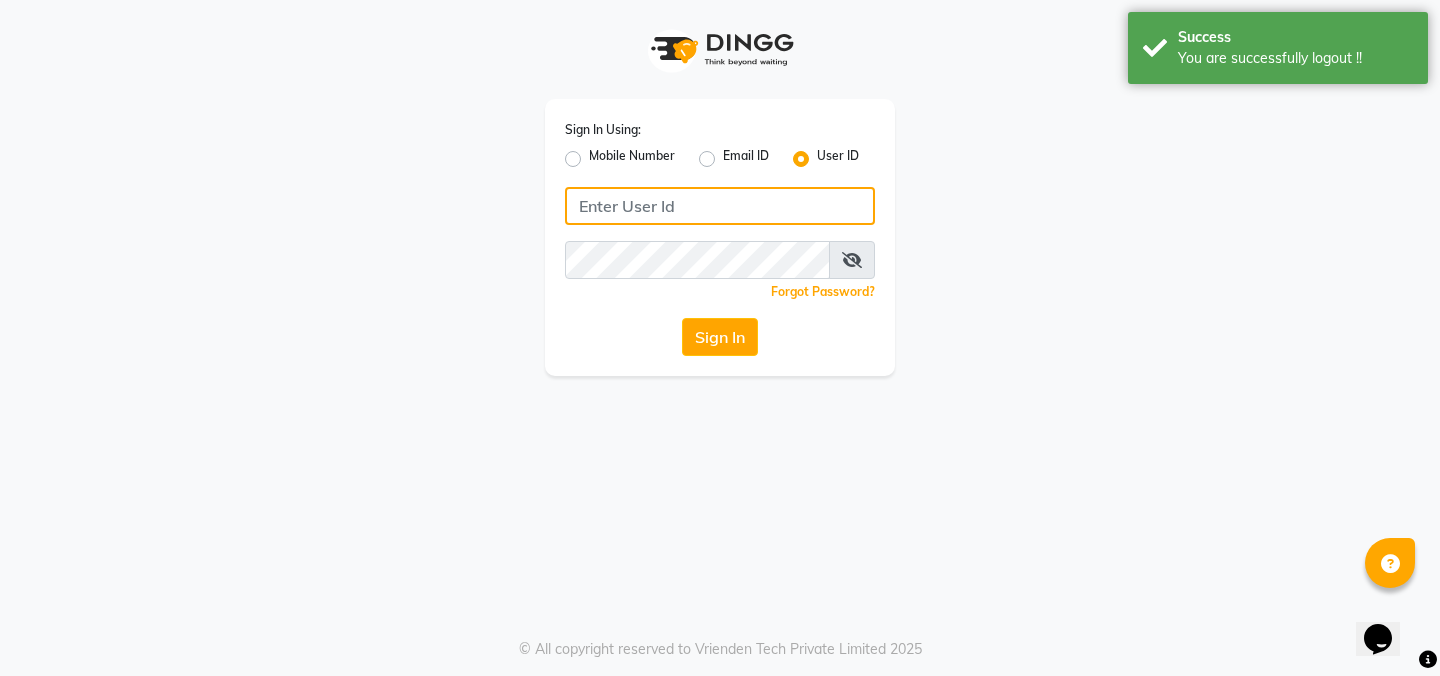 type on "506494220" 